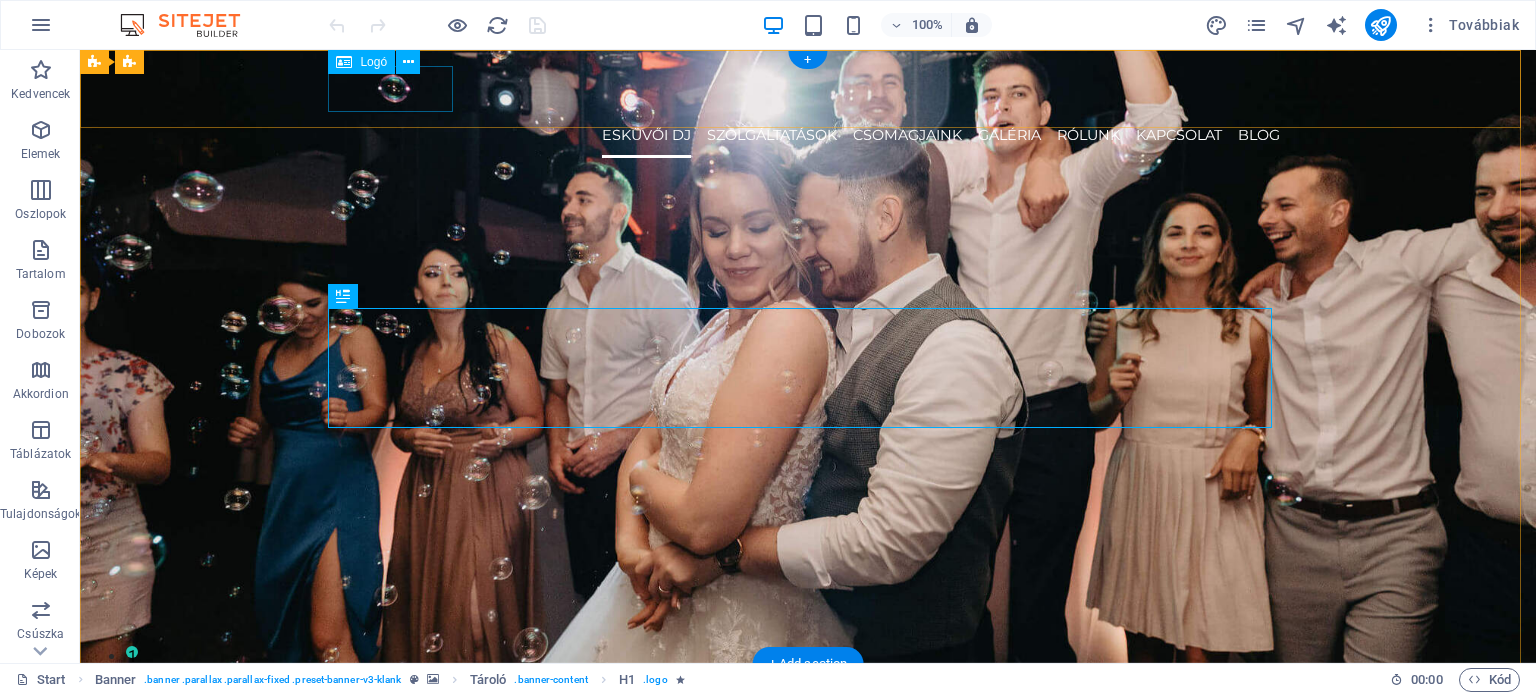 scroll, scrollTop: 0, scrollLeft: 0, axis: both 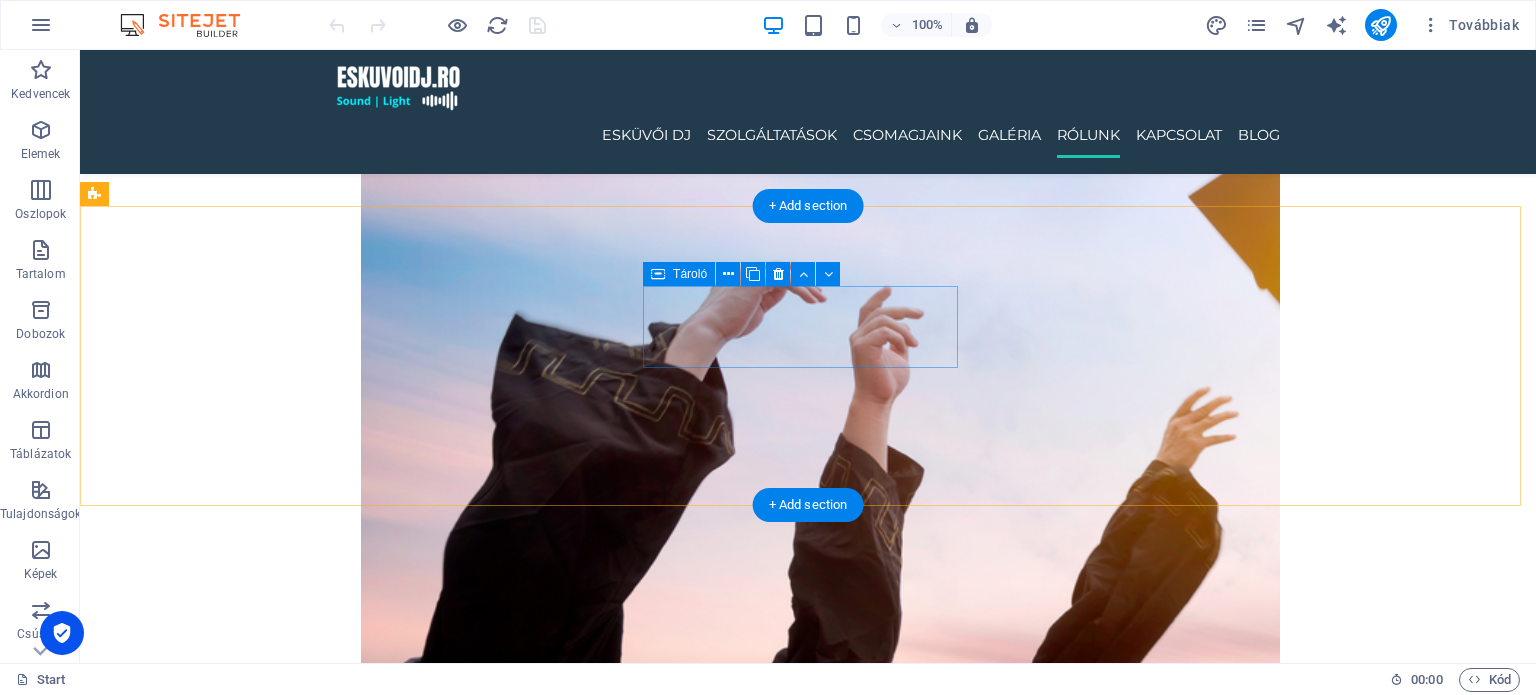 click on "Székelyudvarhely" at bounding box center (493, 5449) 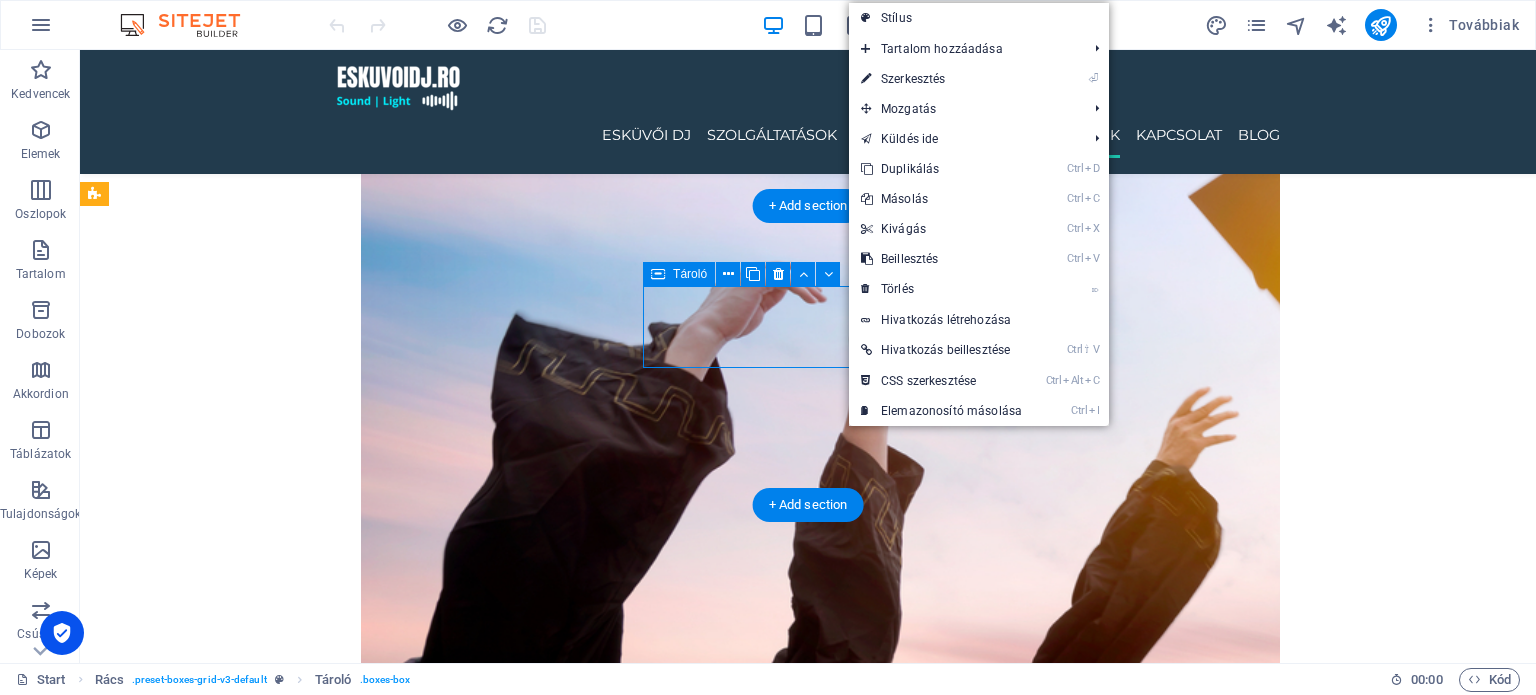 click on "Székelyudvarhely" at bounding box center (493, 5449) 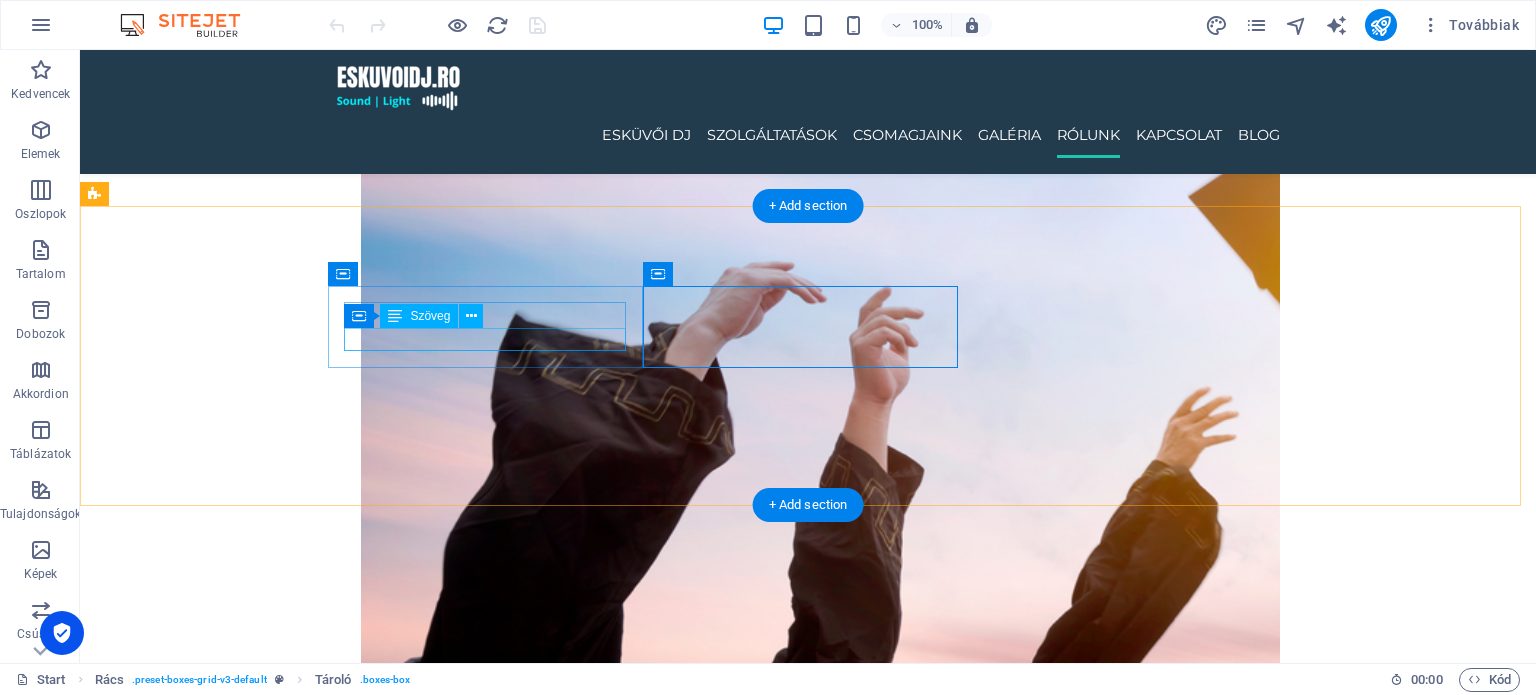 click on "Új szöveg elem" at bounding box center (493, 5392) 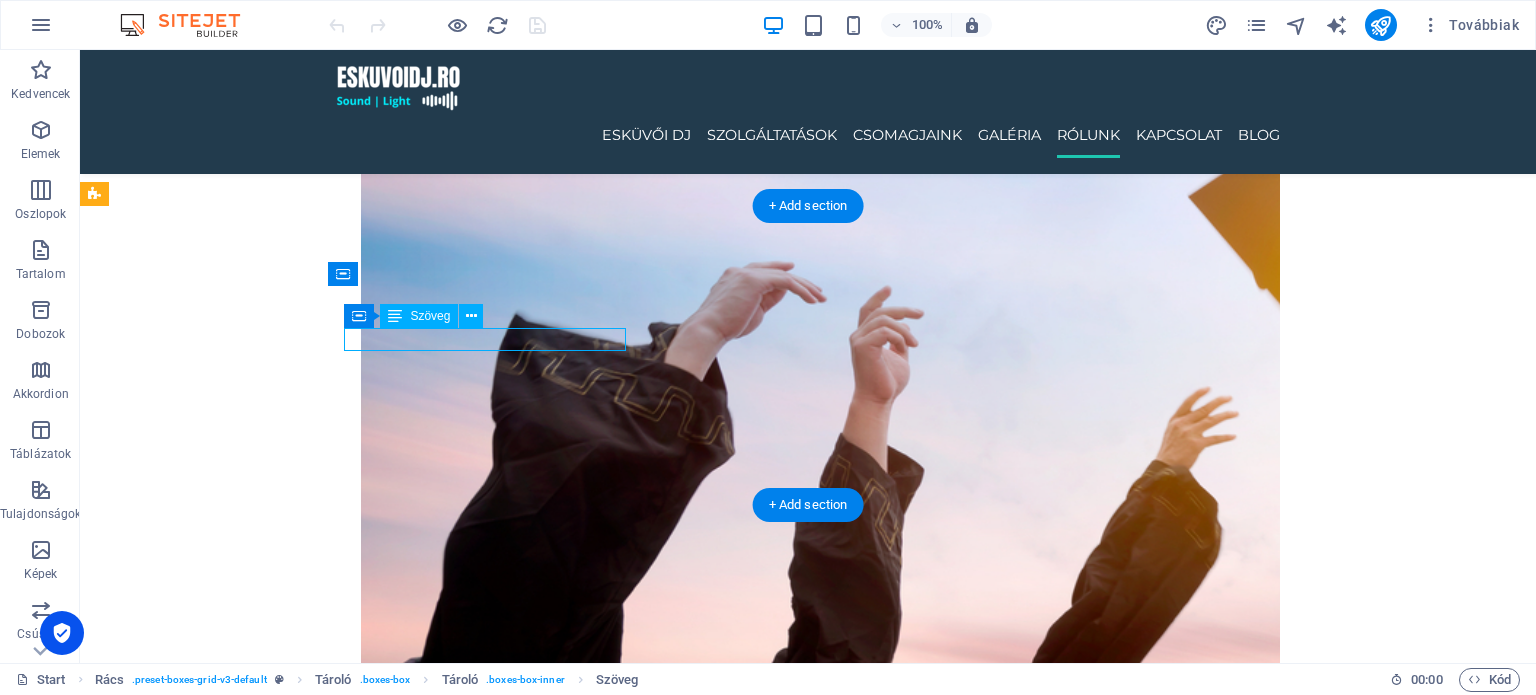 click on "Új szöveg elem" at bounding box center (493, 5392) 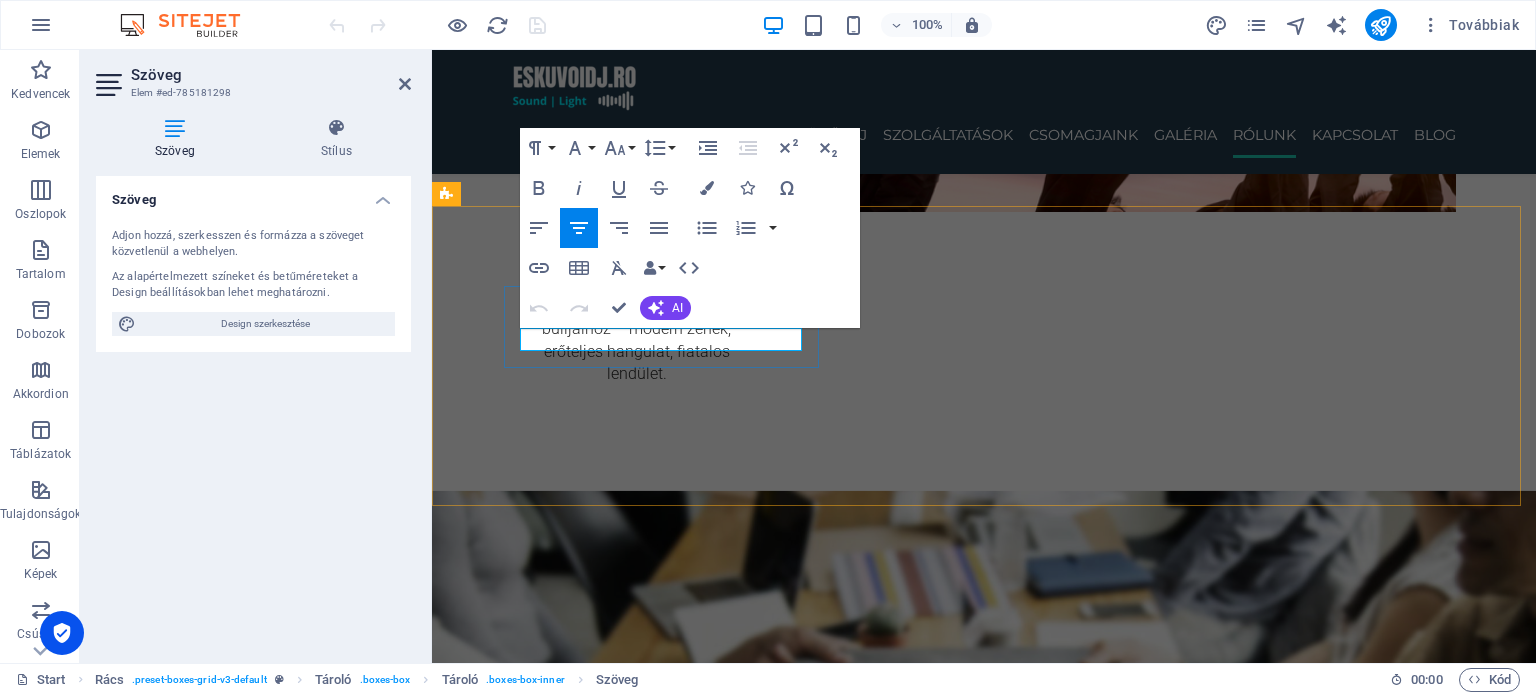 click on "Új szöveg elem" at bounding box center [669, 4893] 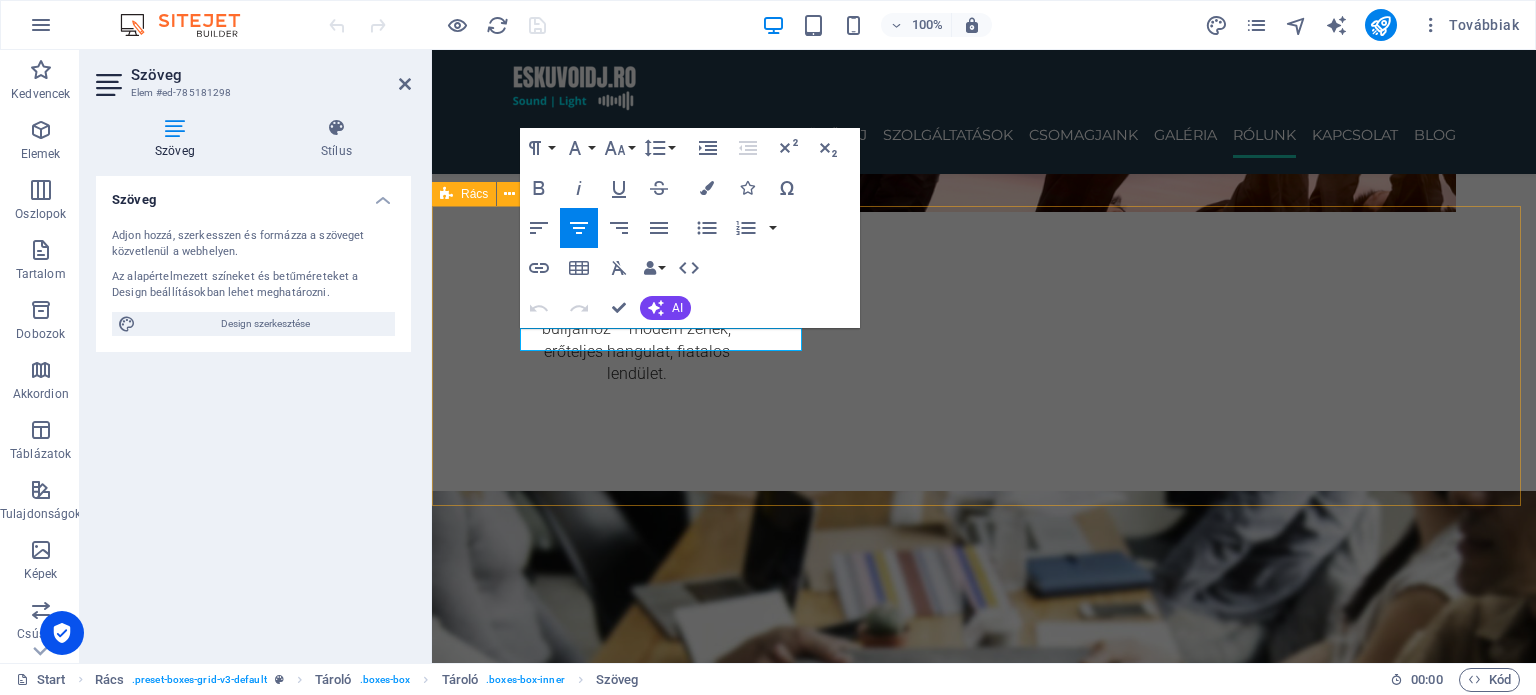 scroll, scrollTop: 3956, scrollLeft: 0, axis: vertical 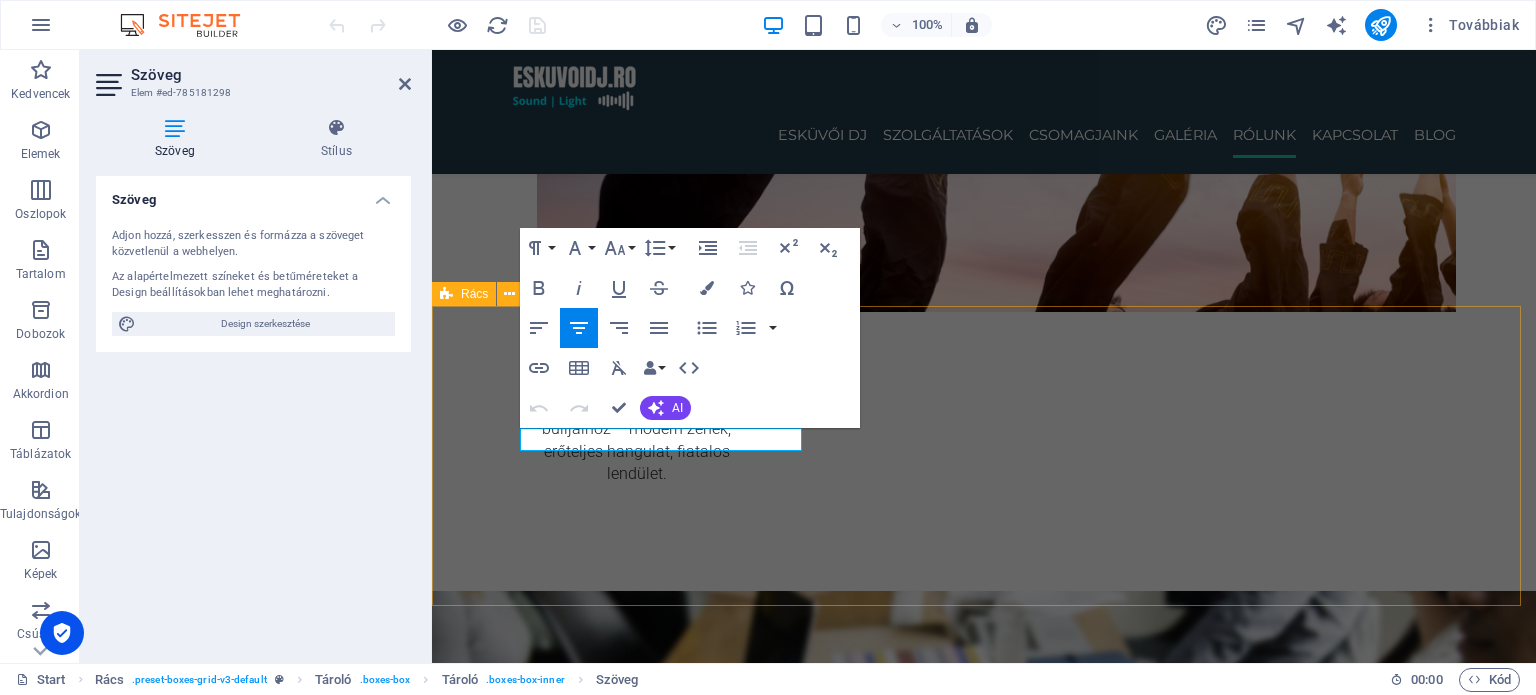 click on "Marosvásárhely Új szöveg elem Székelyudvarhely CsÍkszereda Beszterce Székelykeresztúr Szováta" at bounding box center [984, 5126] 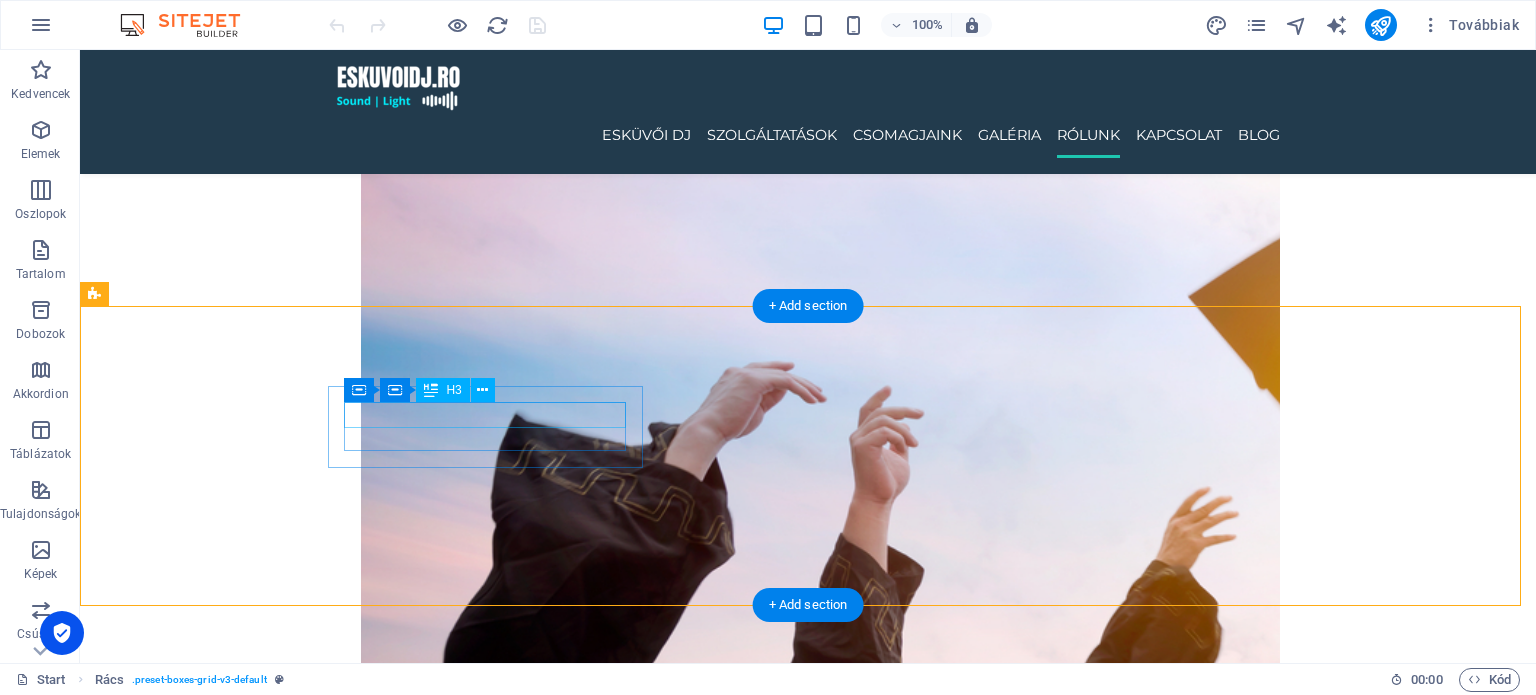 click on "Marosvásárhely" at bounding box center (493, 5468) 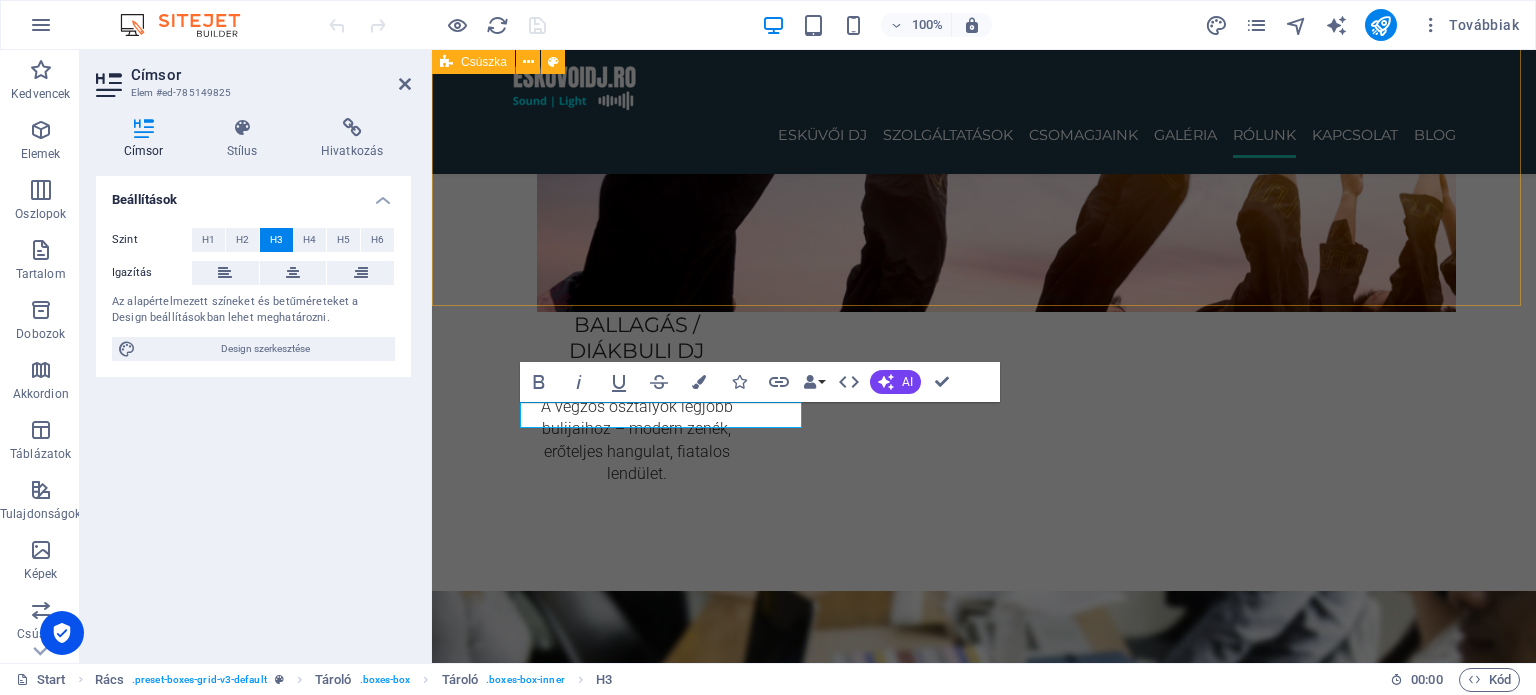 click on "Gyerekkorom óta rajongok a zenéért, már akkor elkezdtem gyűjteni a kedvenc dalaimat, amikor még kazetták és CD-k pörögtek otthon. Azóta szenvedélyemmé vált, hogy a különböző stílusokat és korszakokat összekeverve hozzak létre egyedi hangulatokat. A közönség ritmusára hangolódva hozom el a felejthetetlen bulihangulatot – mai slágerekkel és a legfrissebb elektronikus zenei stílusokkal. PALKÓ ATTILA (DJ AttaP ) Több mint 20 éve a pult mögött. A nyárádszeredai diszkótól, a tusványosi csűrig. Dj Cso, valódi nevén Szilágyi Csongor ma már házibulik, érettségi találkozók, esküvők, céges és magán rendezvények hangulatfelelőse. Stílus: retro klasszikusok, friss pop és mainstream slágerekkel fűszerezve. SZILÁGYI CSONGOR (DJ CSO) A közönség ritmusára hangolódva hozom el a felejthetetlen bulihangulatot – mai slágerekkel és a legfrissebb elektronikus zenei stílusokkal. PALKÓ ATTILA (DJ AttaP ) SZILÁGYI CSONGOR (DJ CSO) 1 2" at bounding box center (984, 4560) 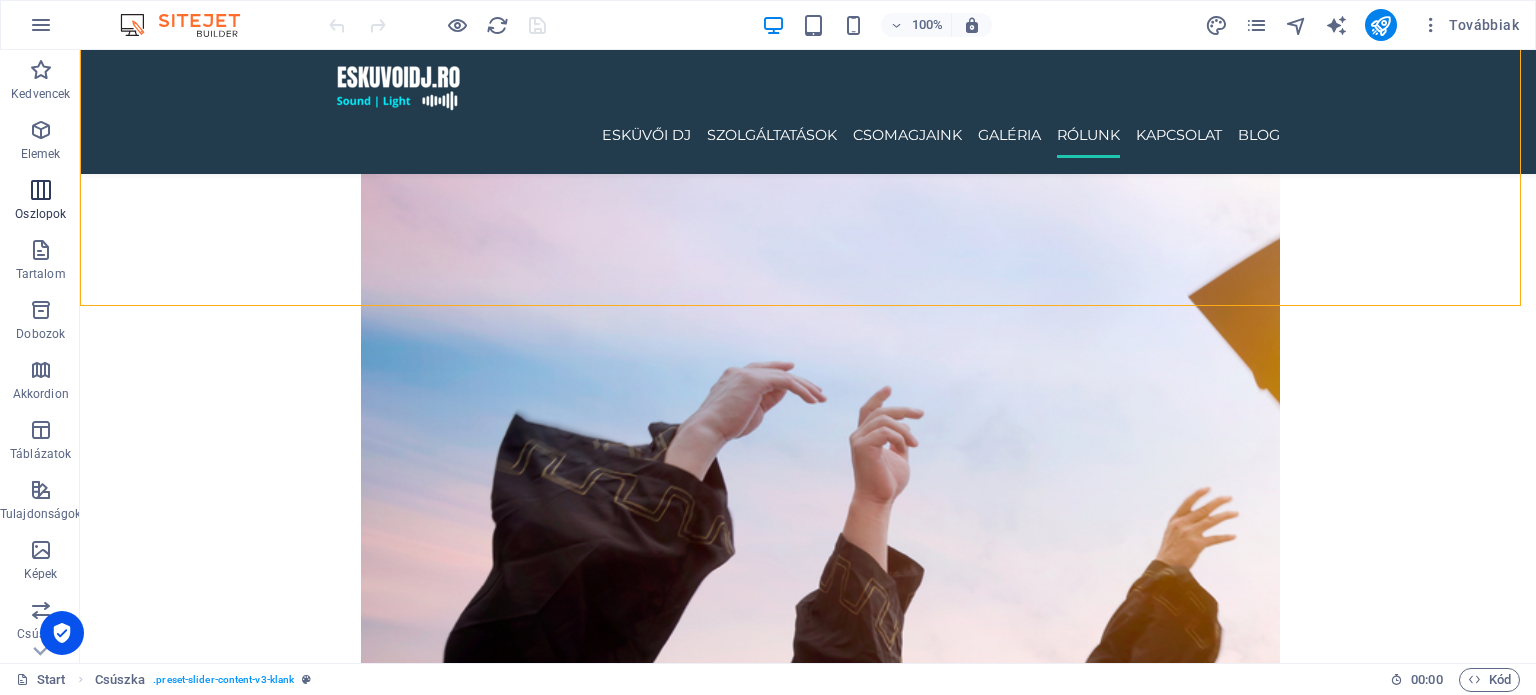 click at bounding box center (41, 190) 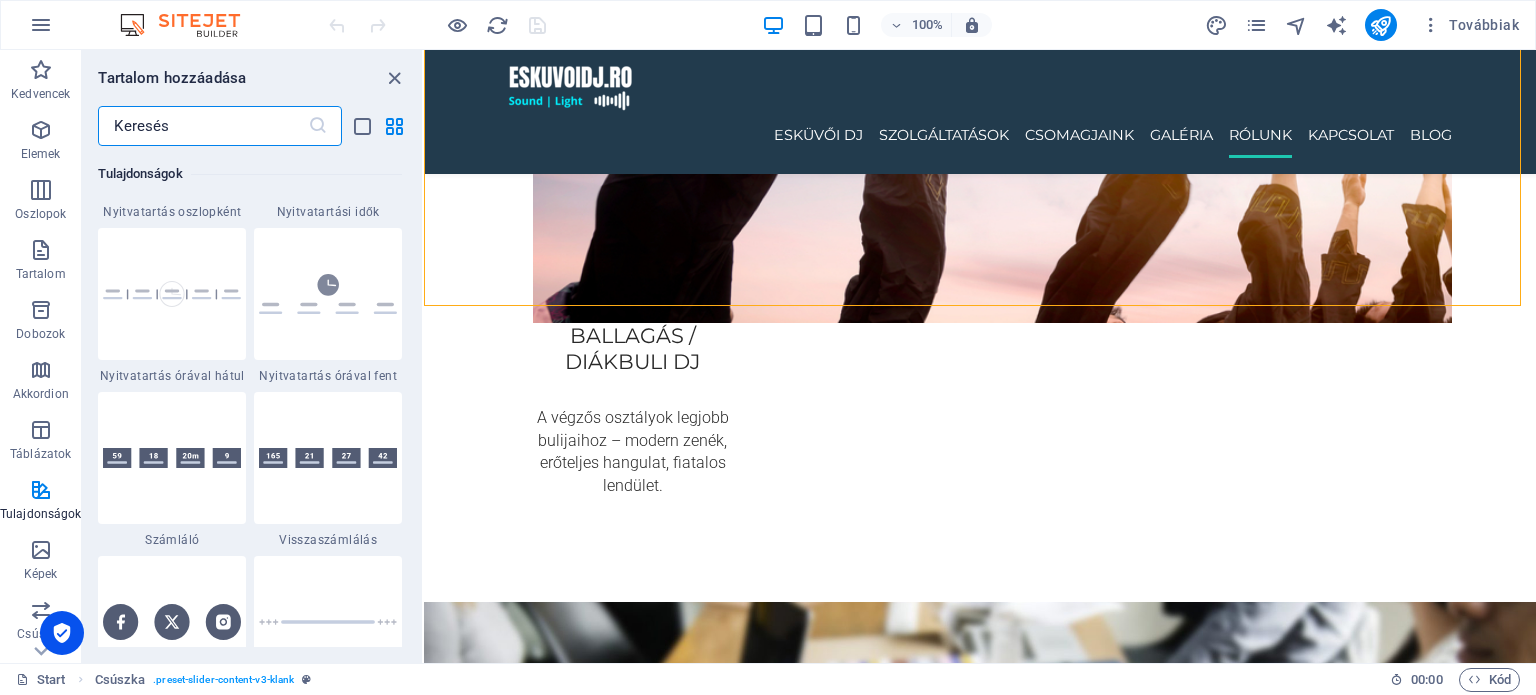 scroll, scrollTop: 8990, scrollLeft: 0, axis: vertical 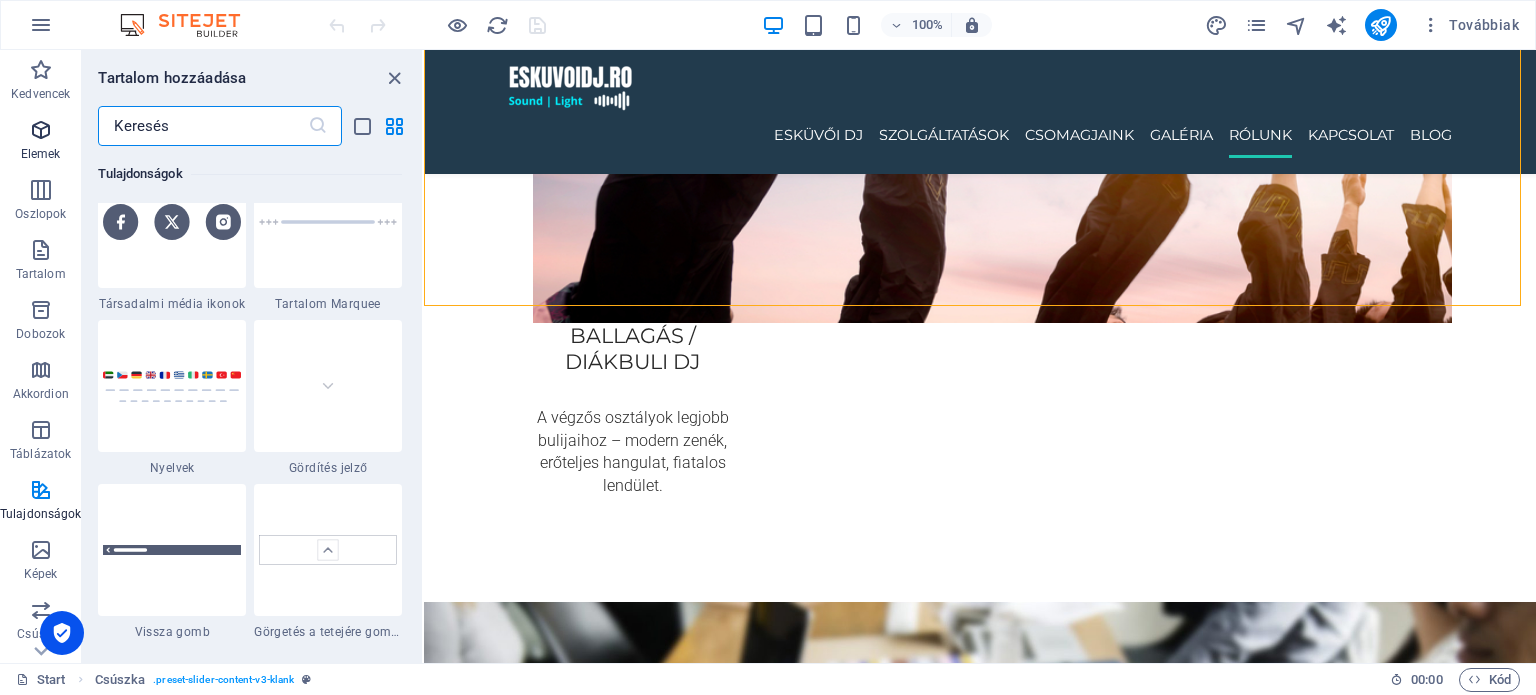 click at bounding box center (41, 130) 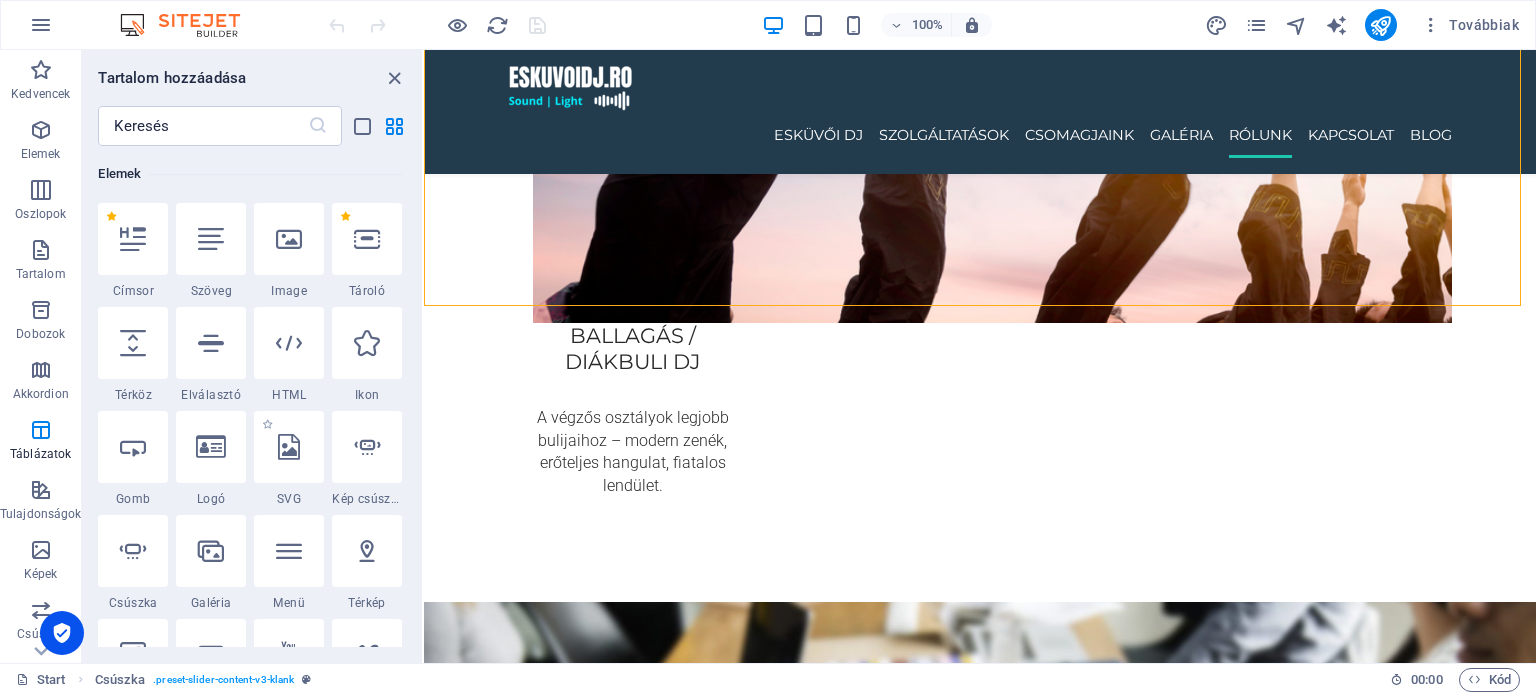 scroll, scrollTop: 213, scrollLeft: 0, axis: vertical 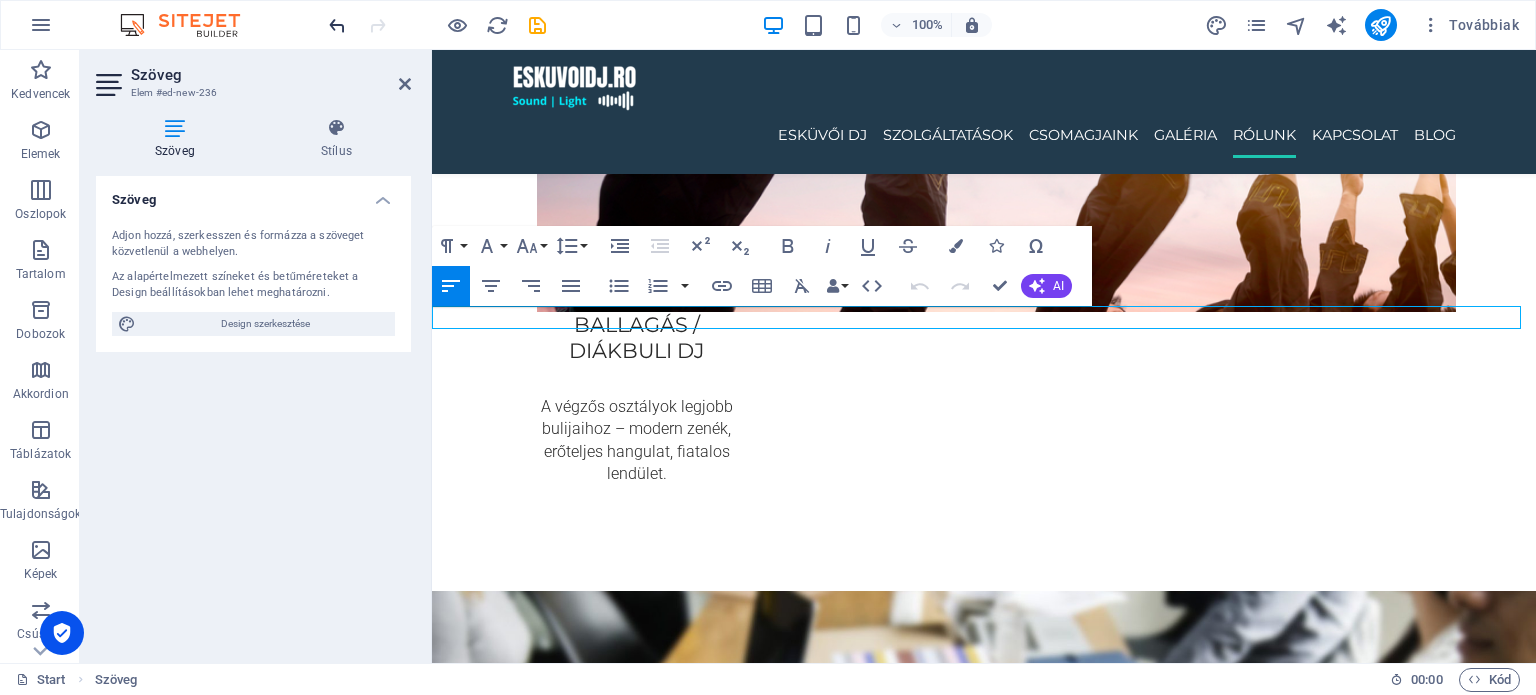 click at bounding box center [337, 25] 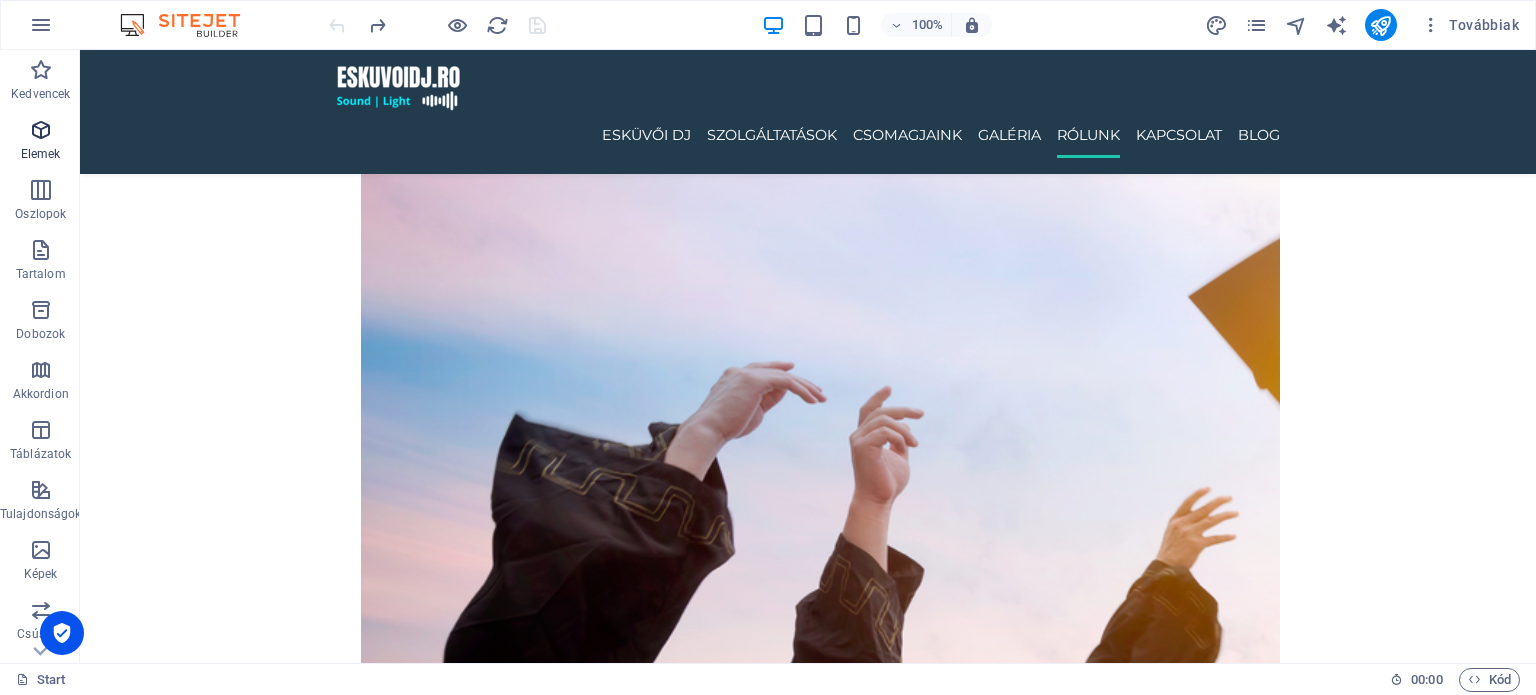 drag, startPoint x: 28, startPoint y: 123, endPoint x: 37, endPoint y: 146, distance: 24.698177 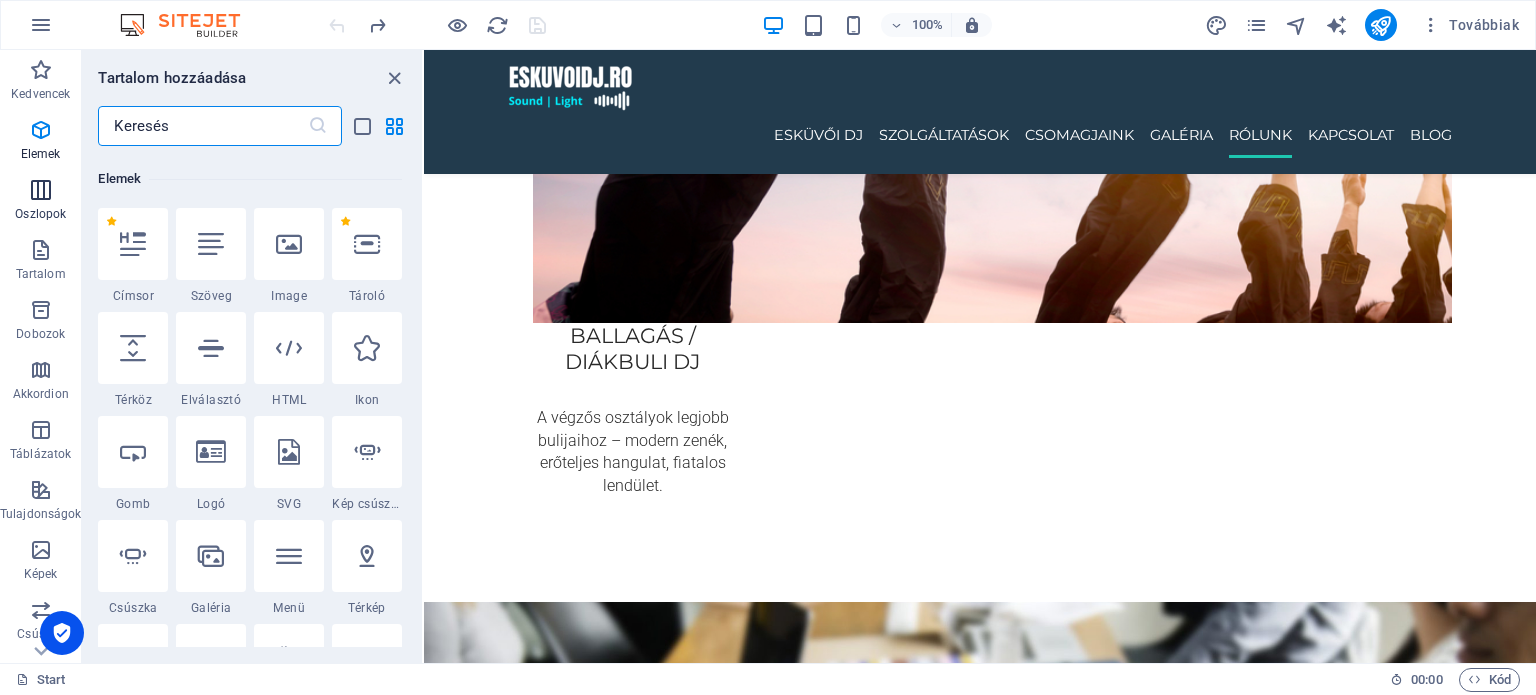 scroll, scrollTop: 212, scrollLeft: 0, axis: vertical 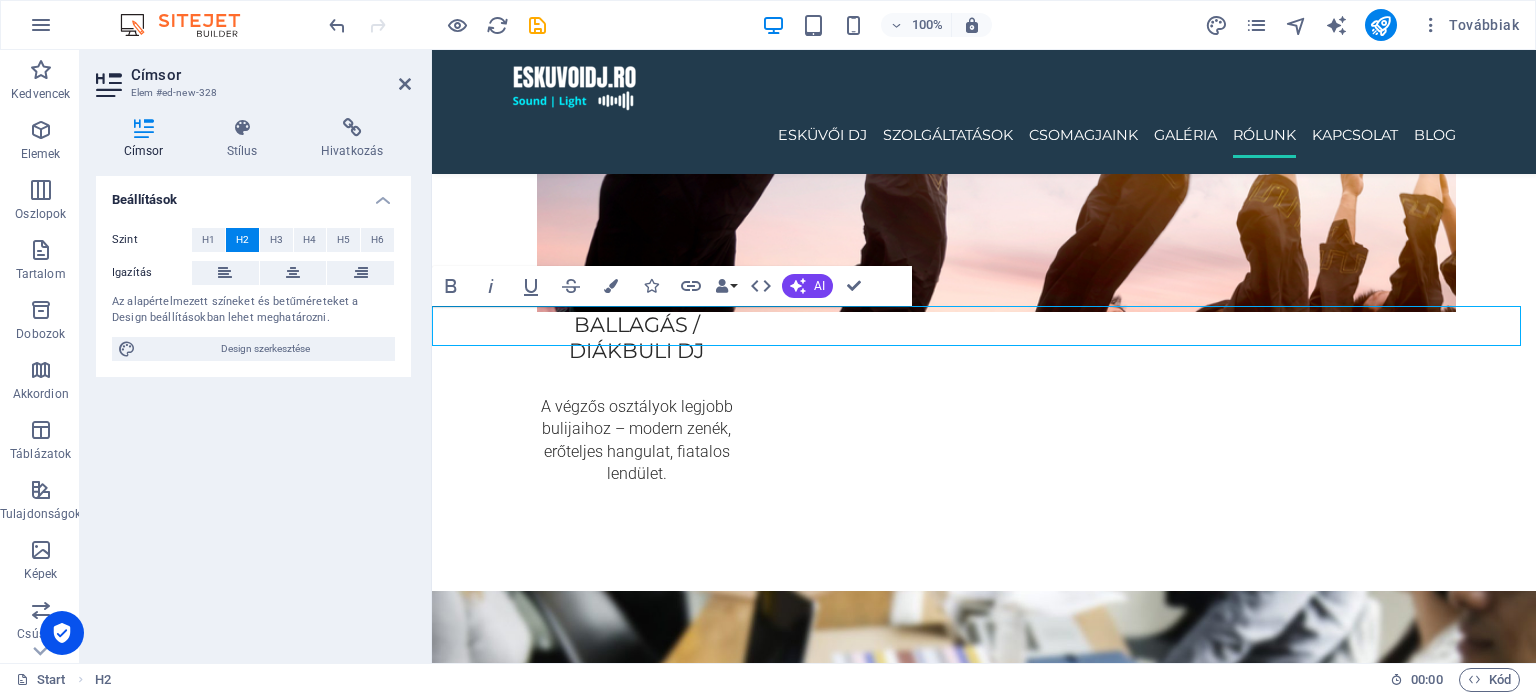 click on "Új cím" at bounding box center (984, 4880) 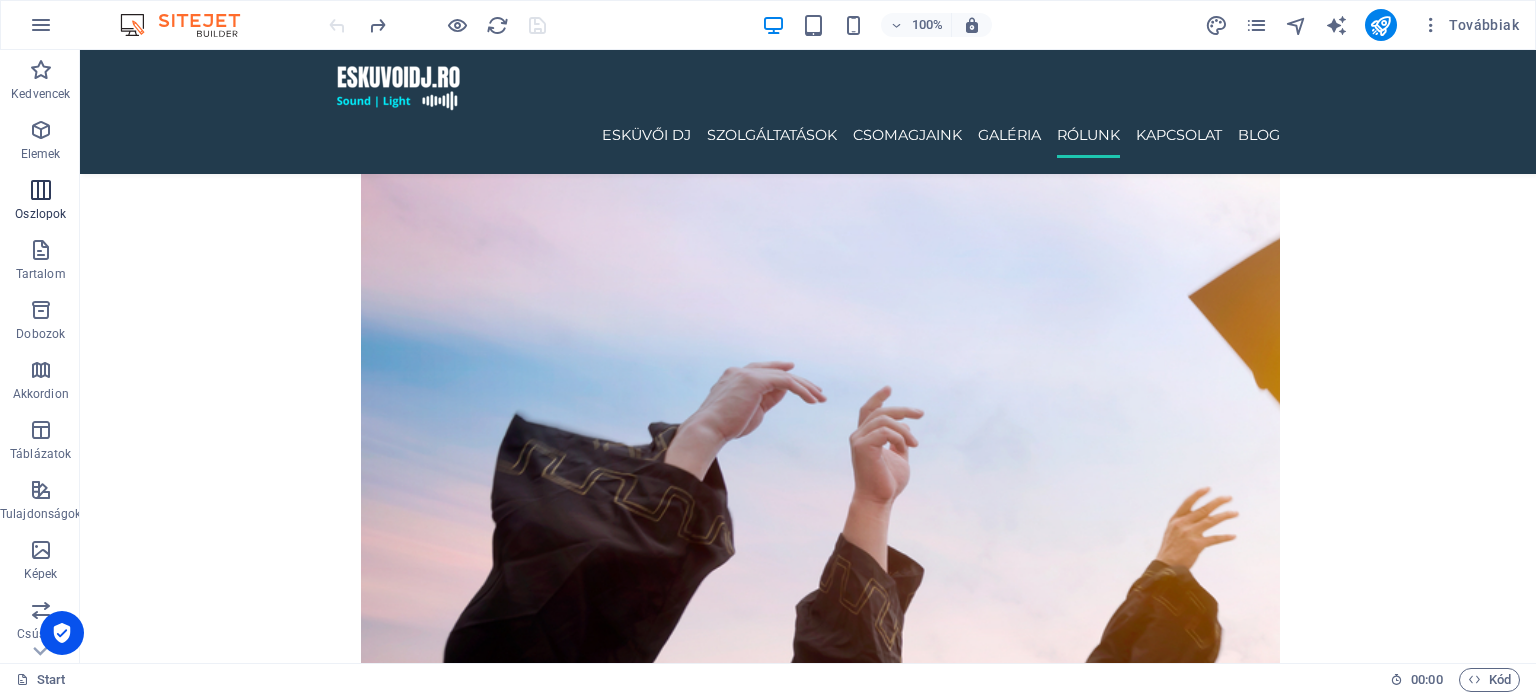 click on "Oszlopok" at bounding box center (40, 200) 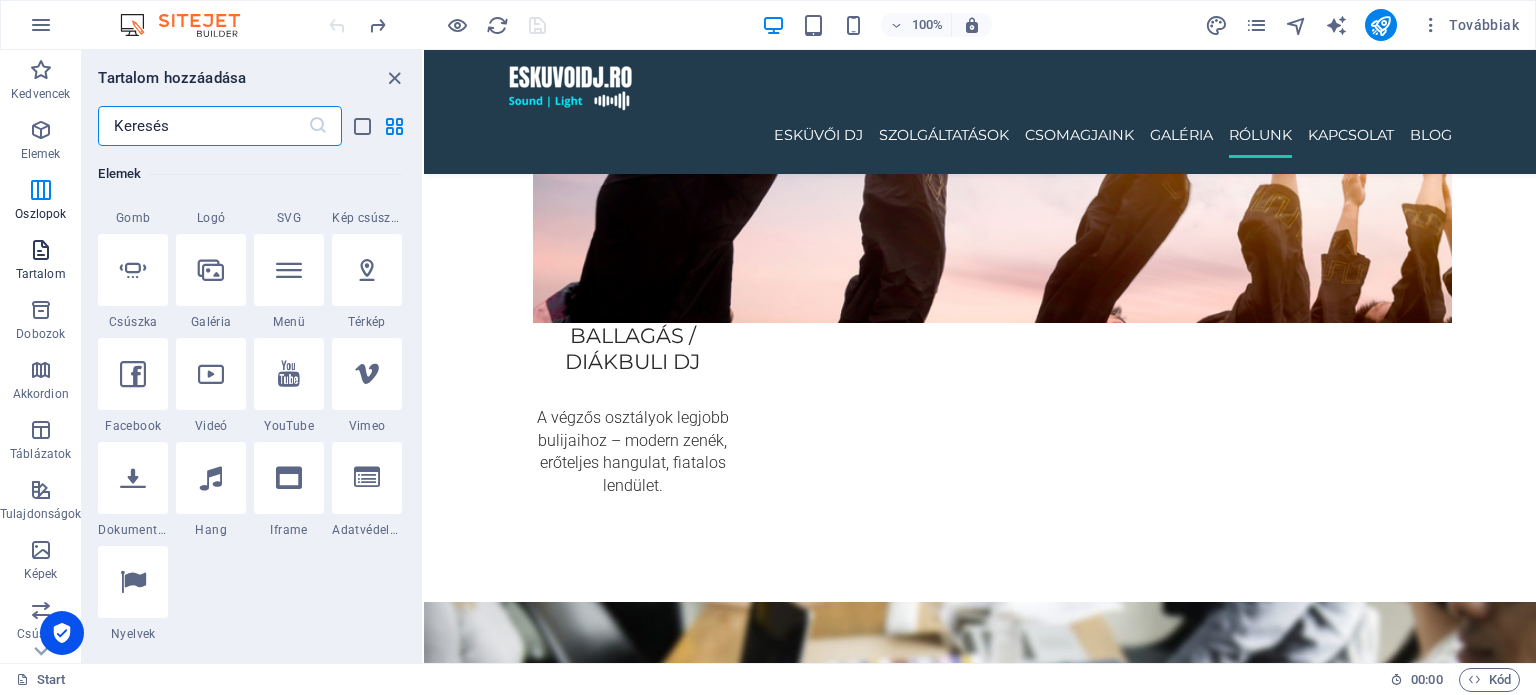 click on "Tartalom" at bounding box center [40, 260] 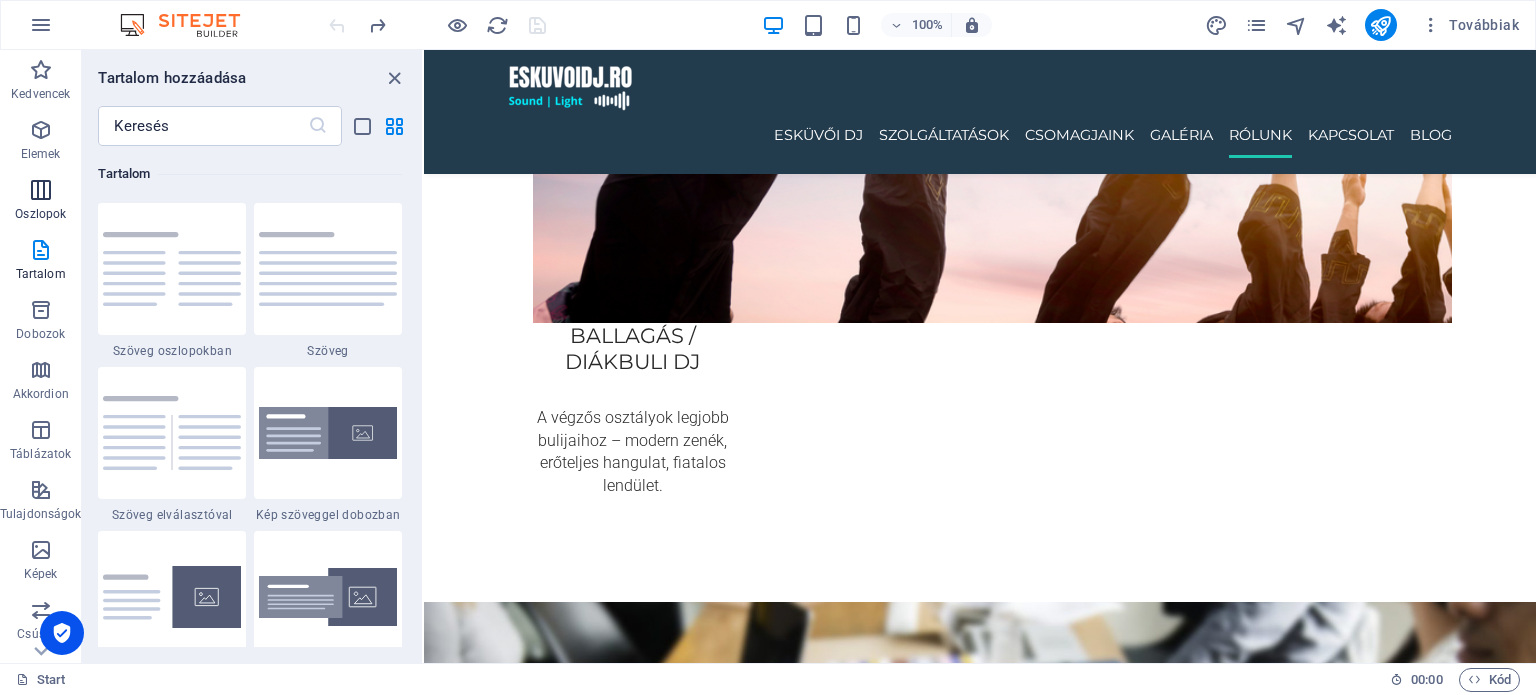 click on "Oszlopok" at bounding box center [40, 214] 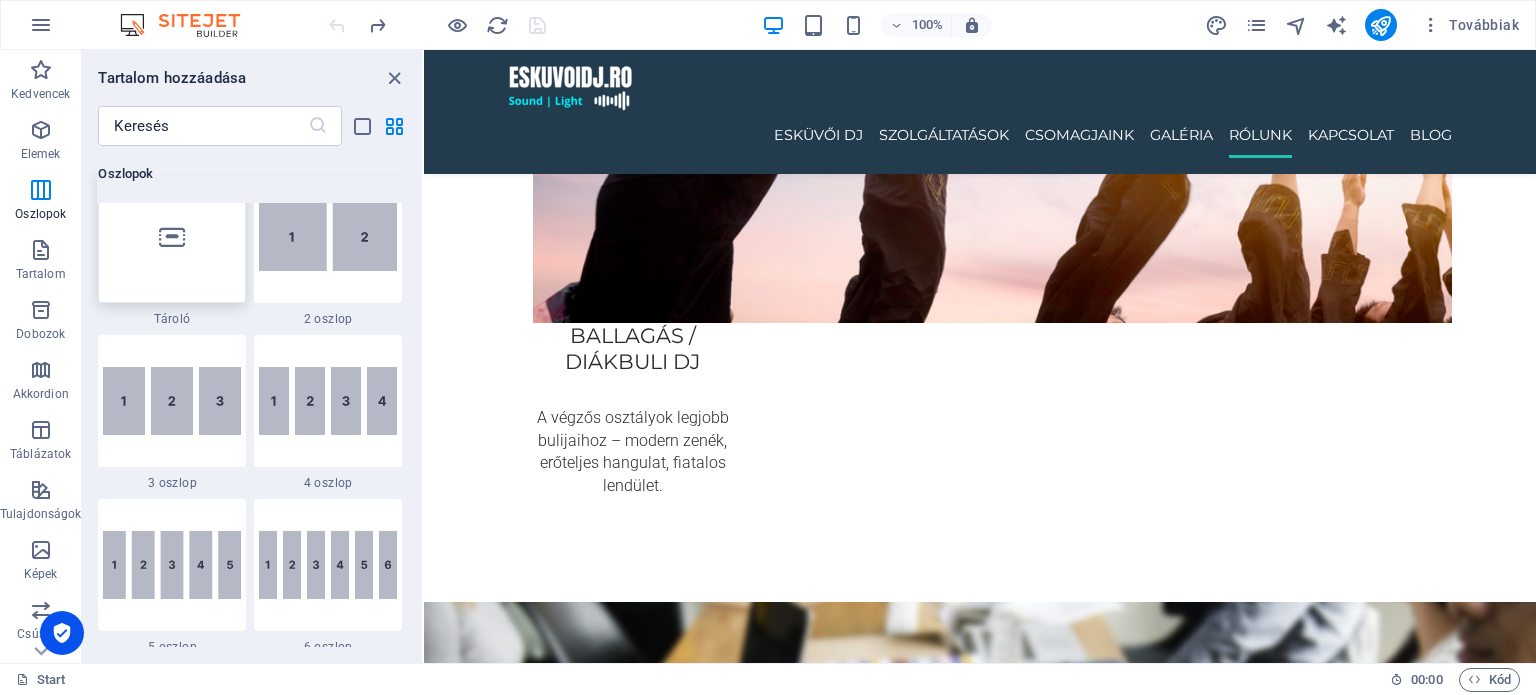 scroll, scrollTop: 990, scrollLeft: 0, axis: vertical 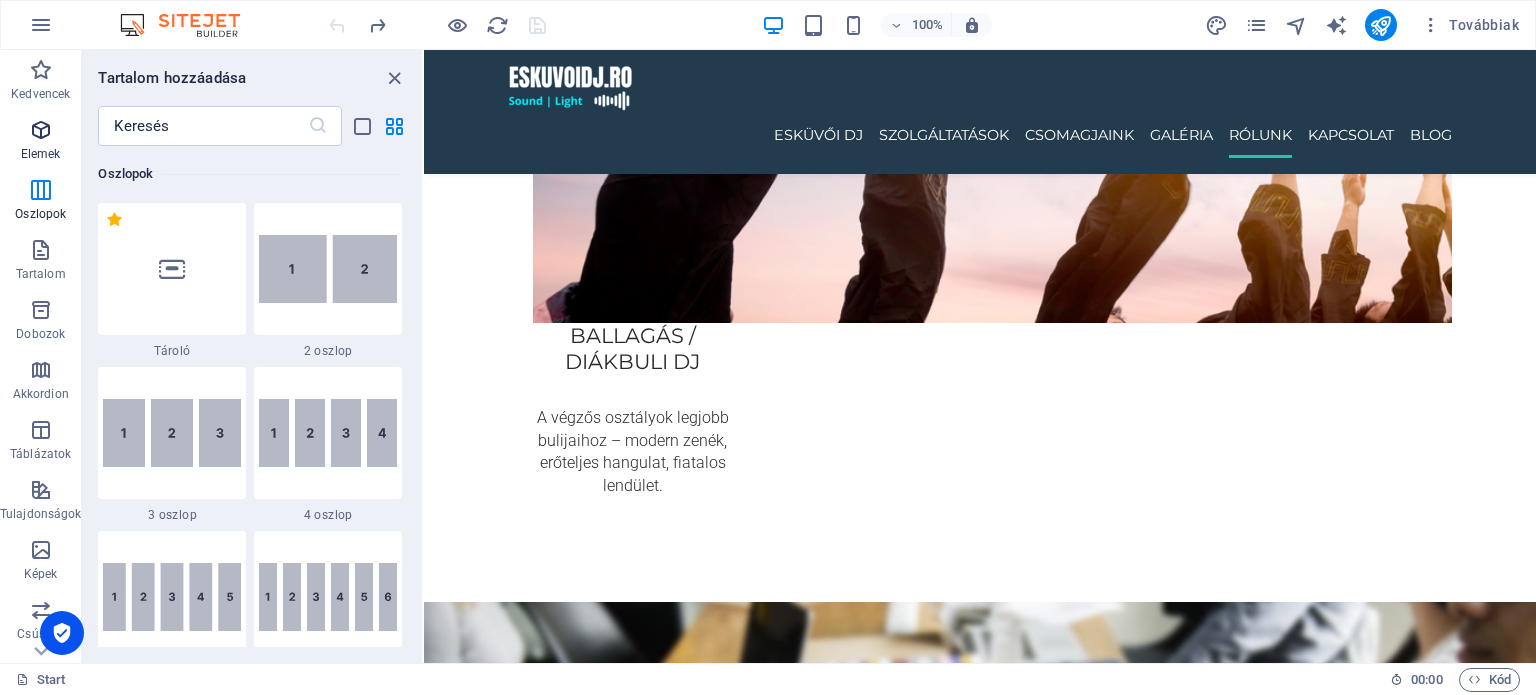 click at bounding box center (41, 130) 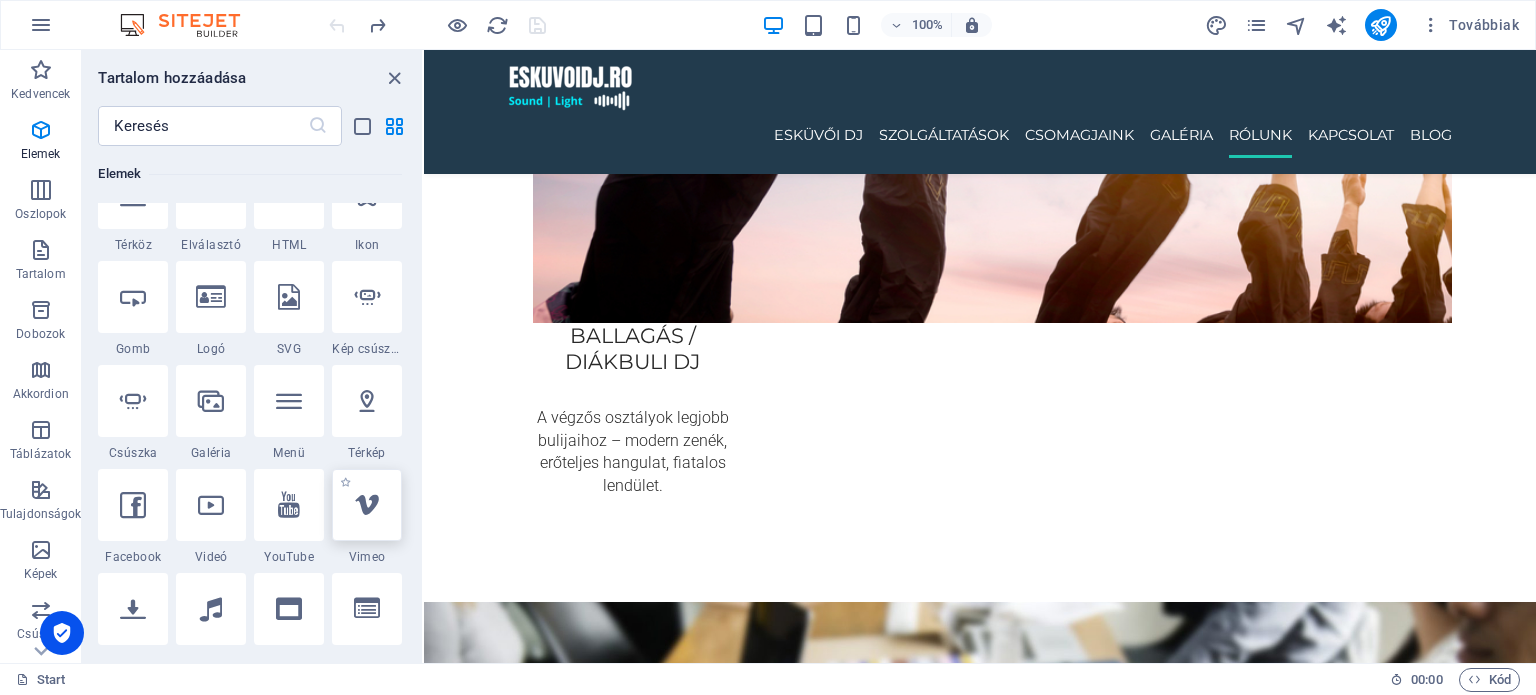 scroll, scrollTop: 313, scrollLeft: 0, axis: vertical 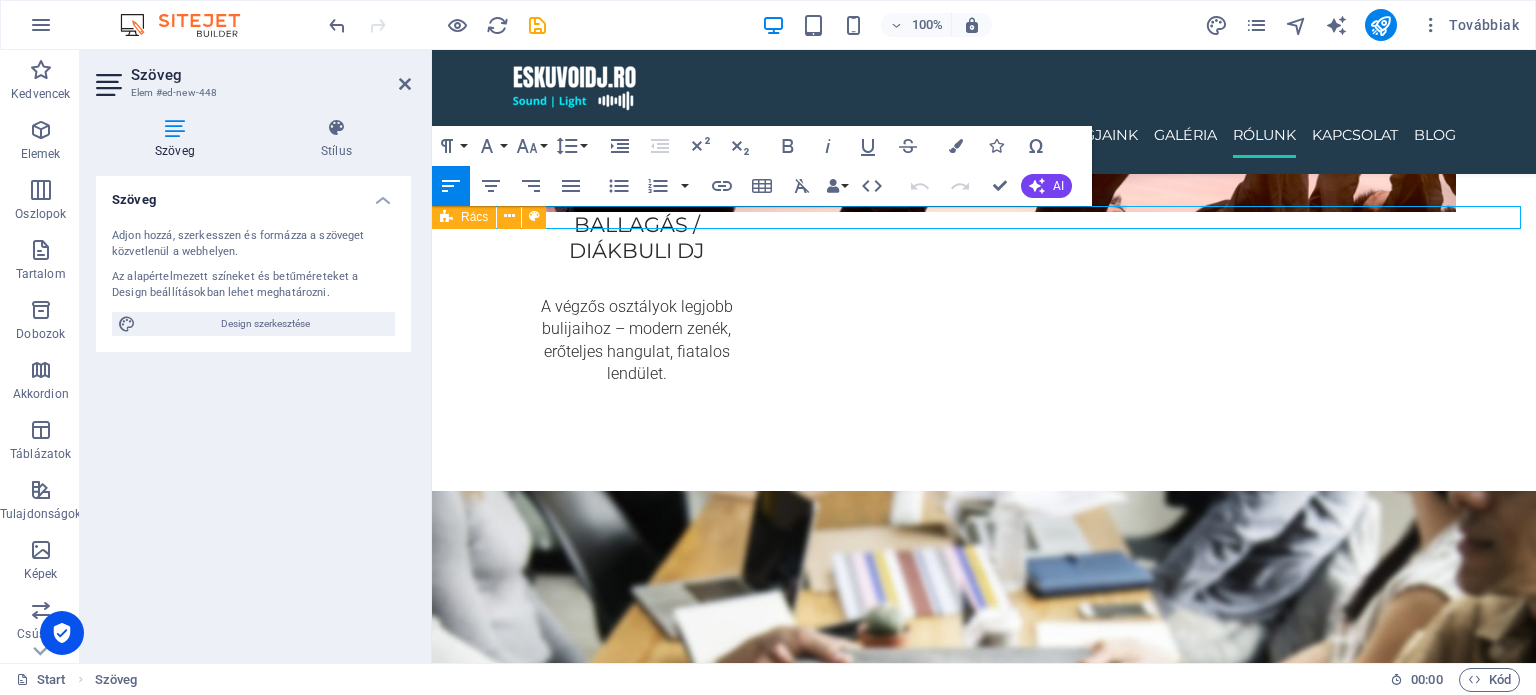 type 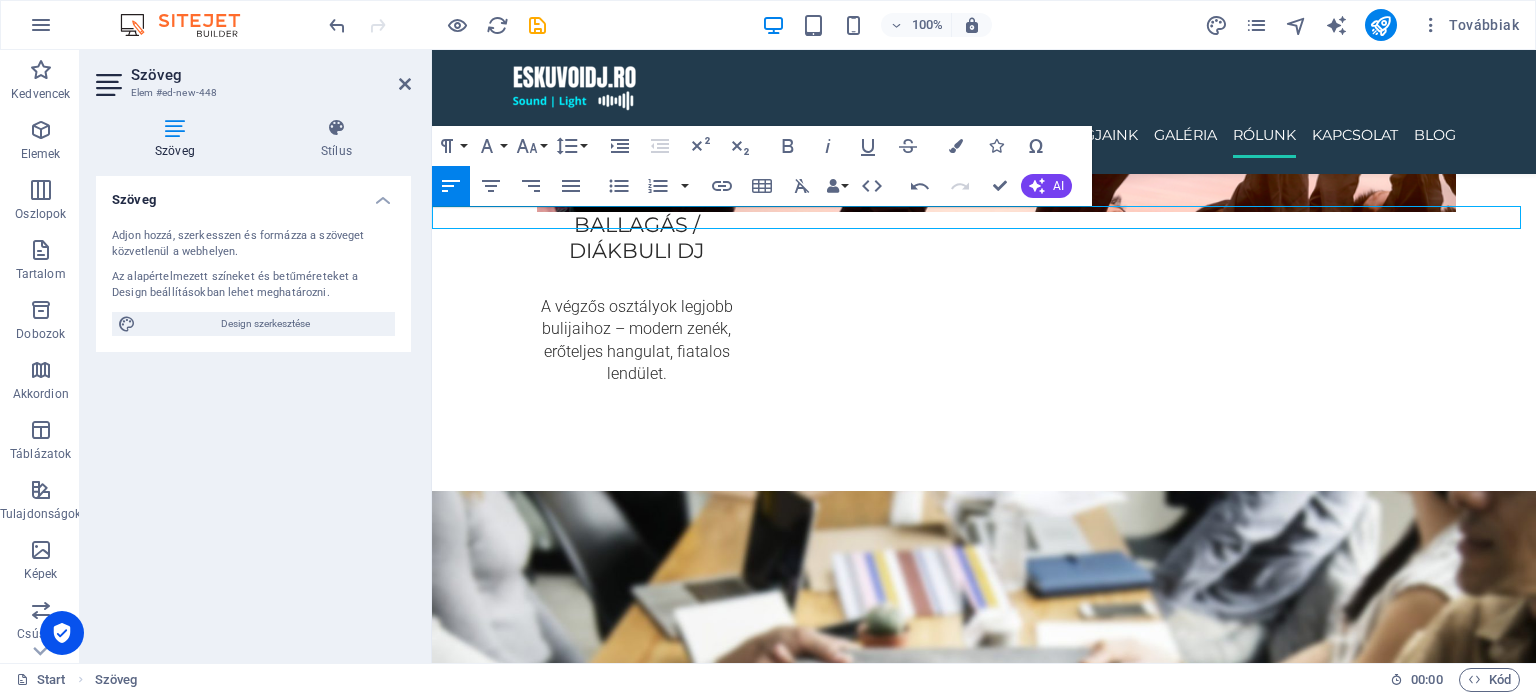 click on "MEg" at bounding box center [984, 4771] 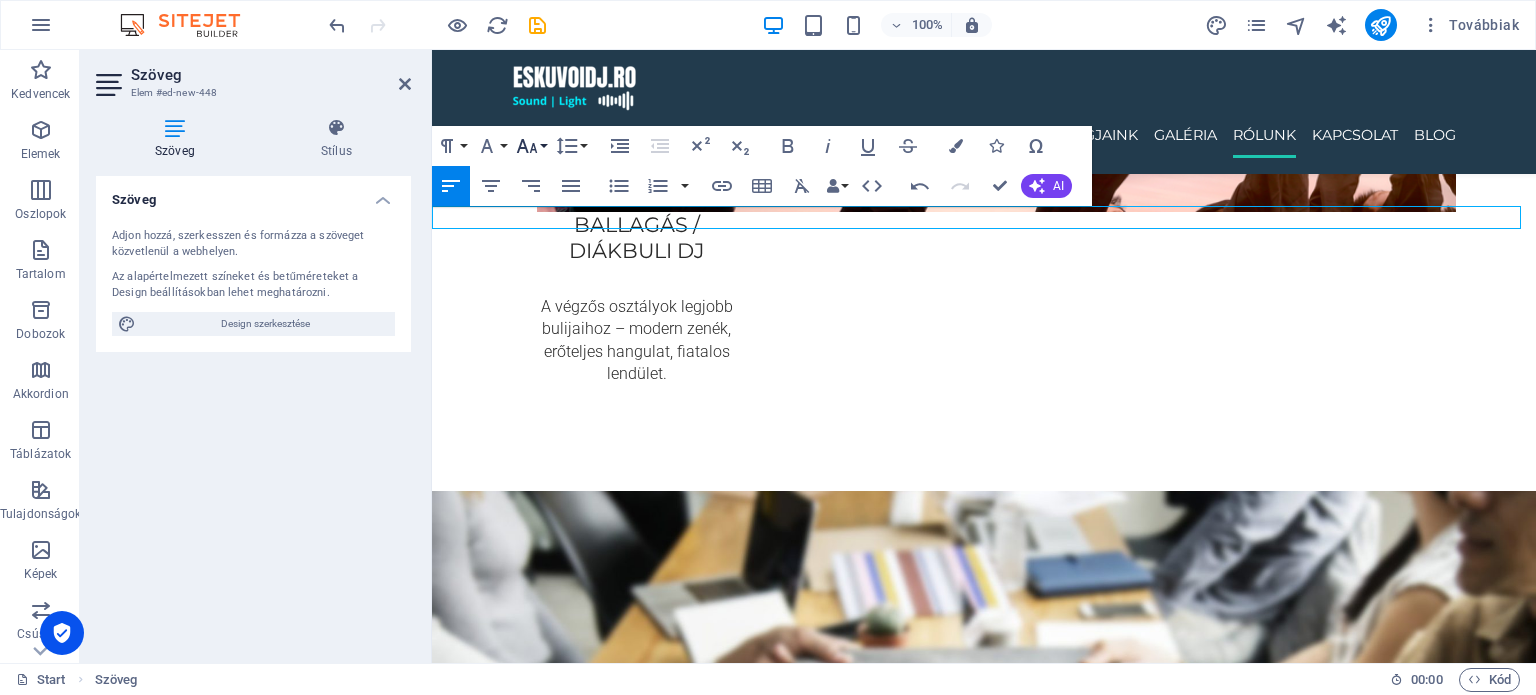 click 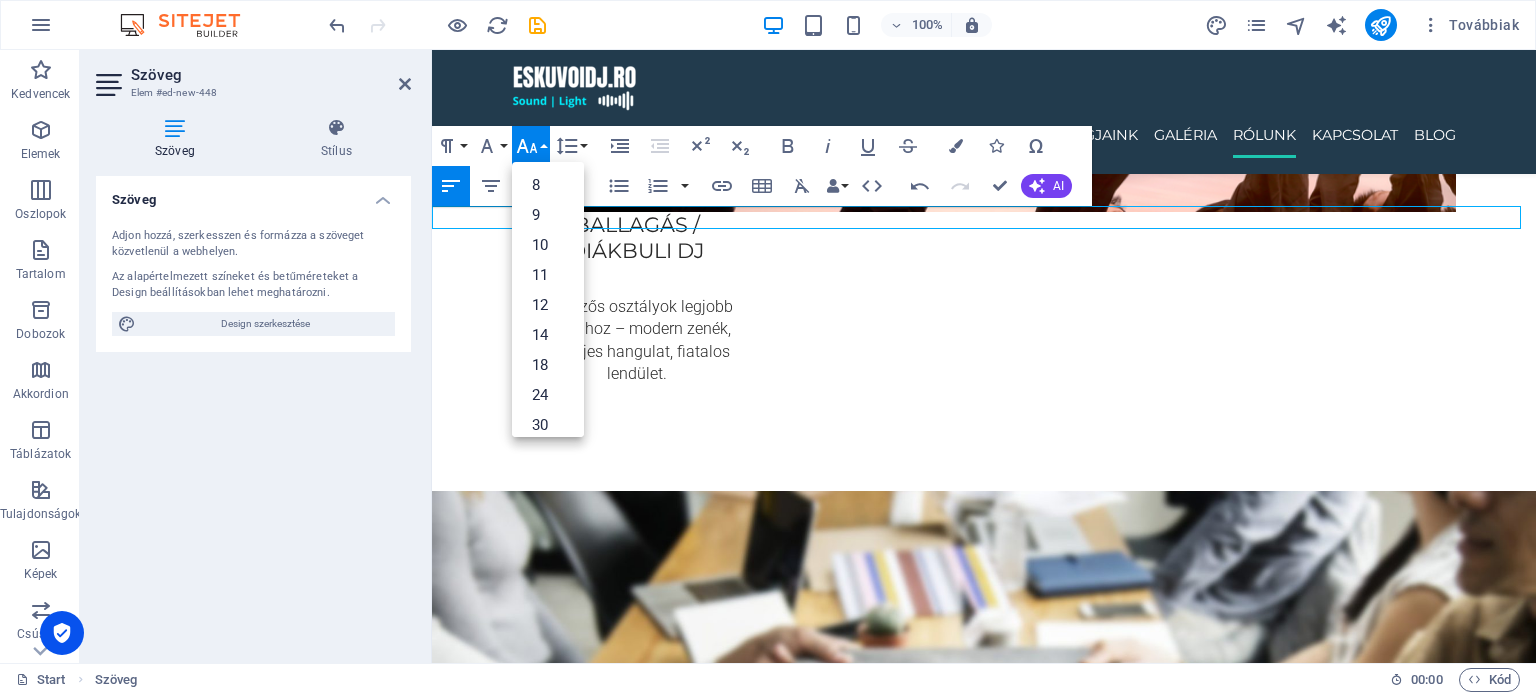 click 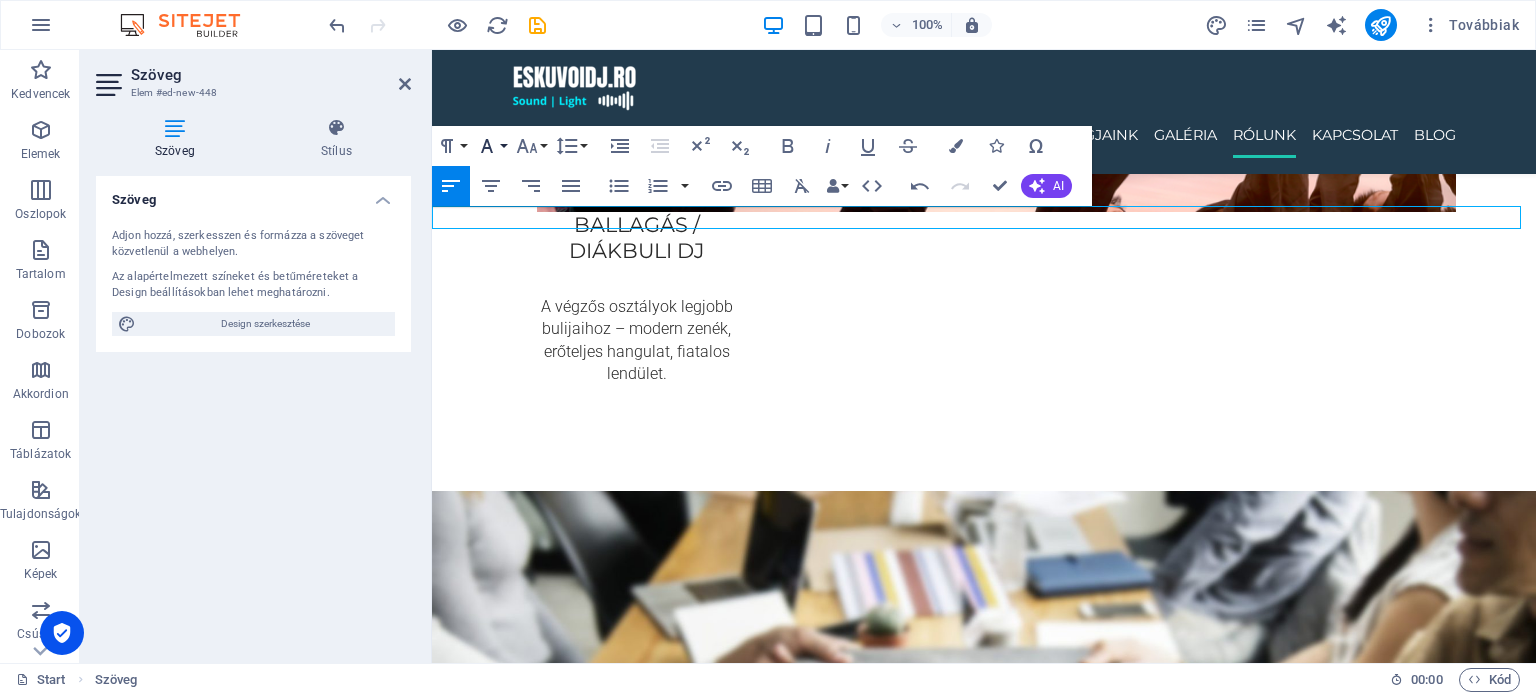 click 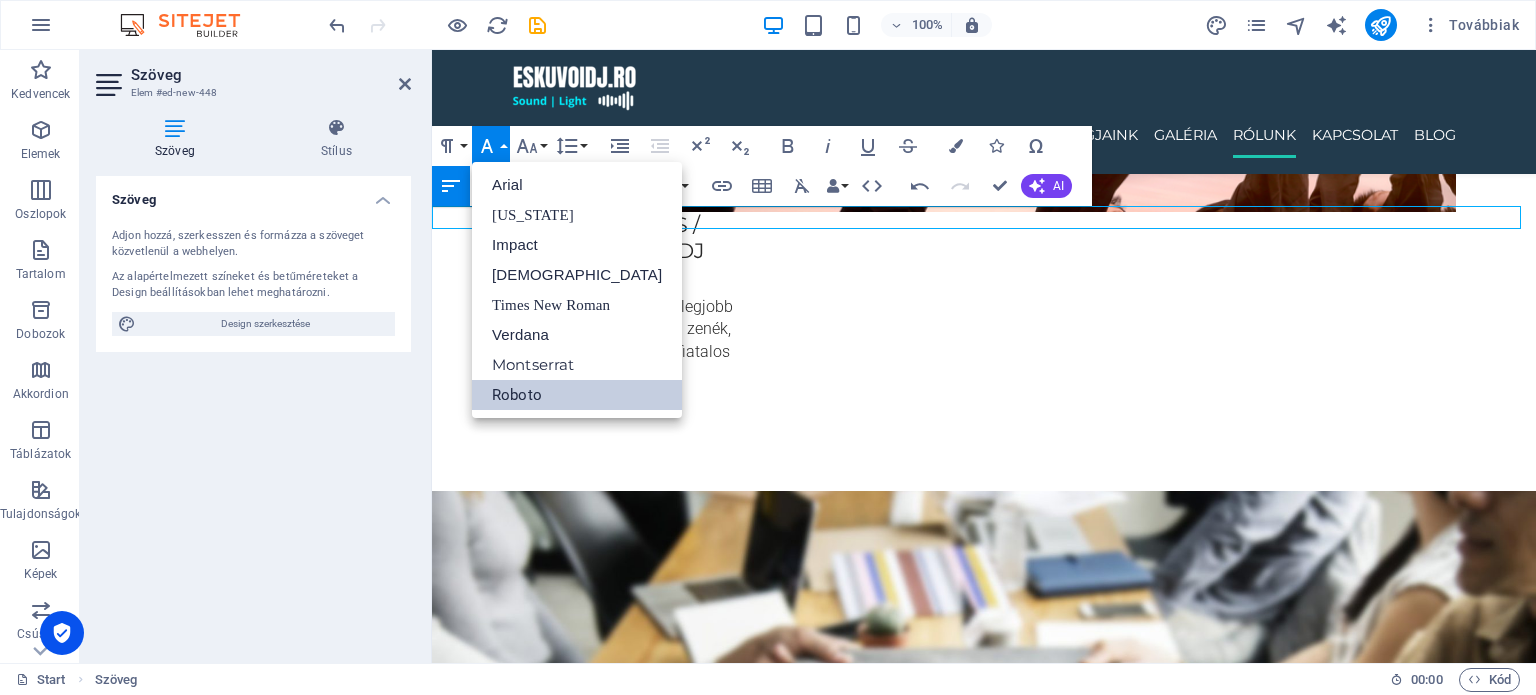 scroll, scrollTop: 0, scrollLeft: 0, axis: both 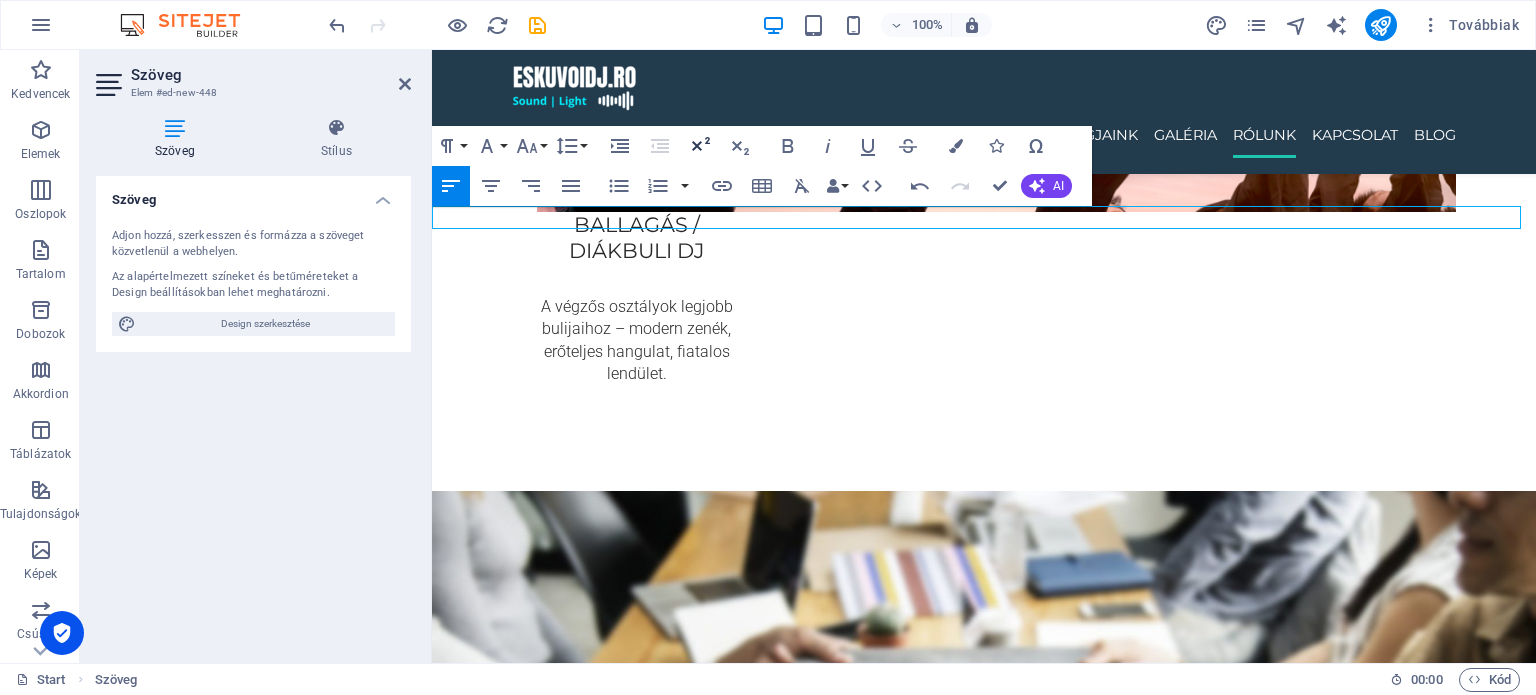 click 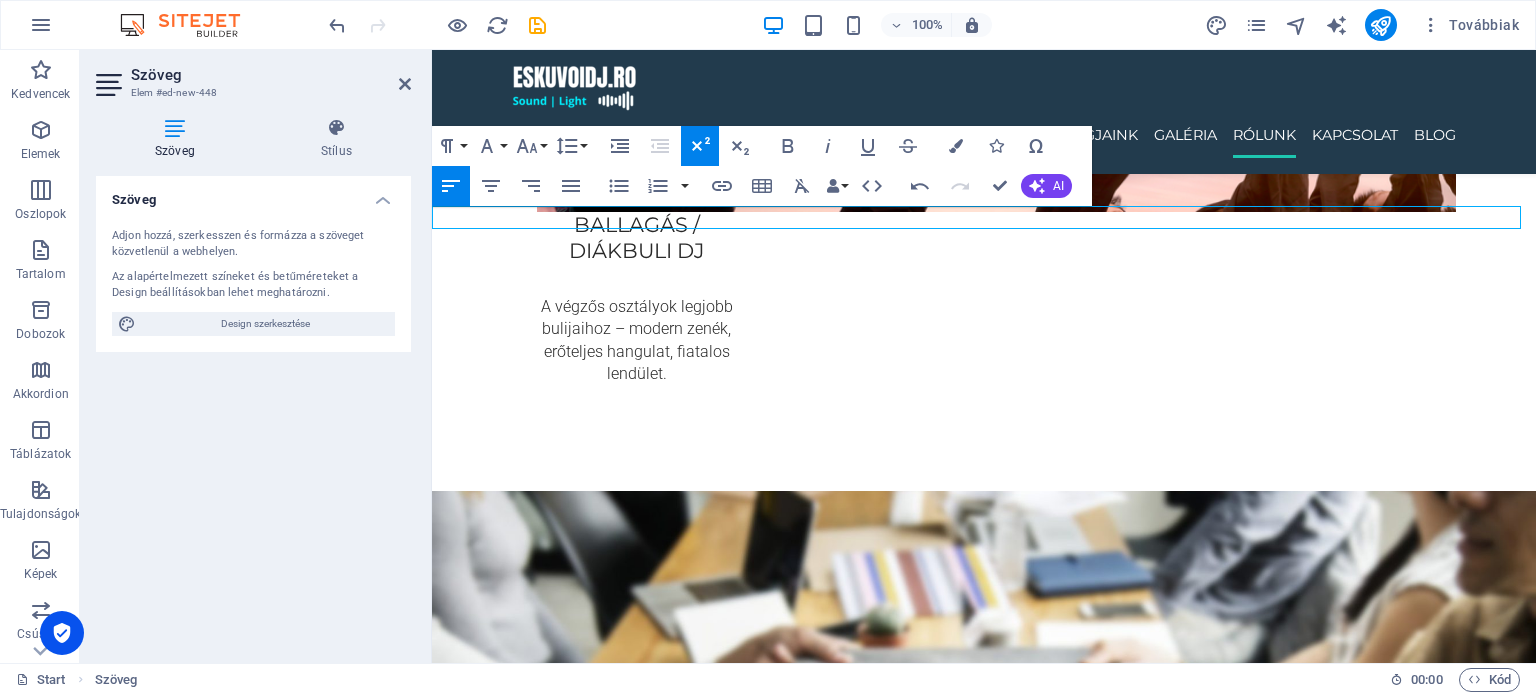 click 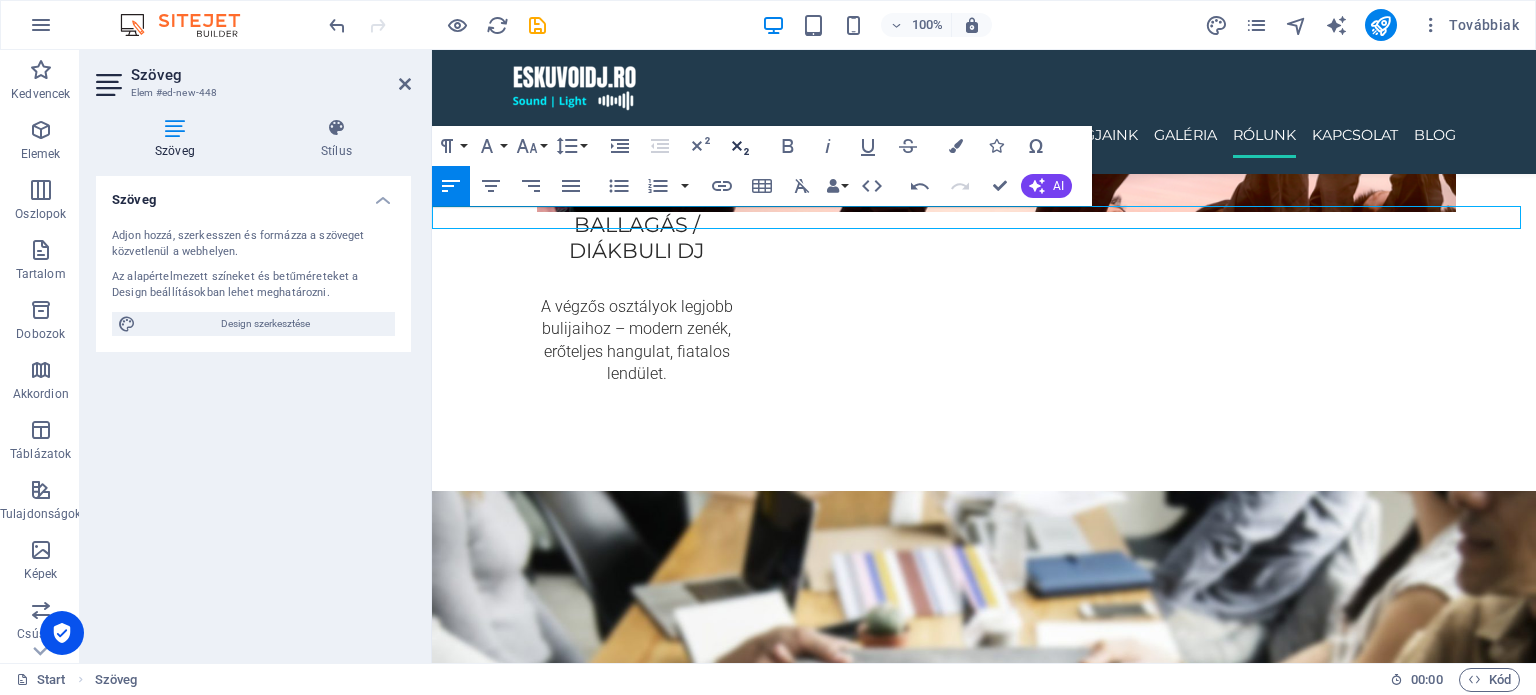 click 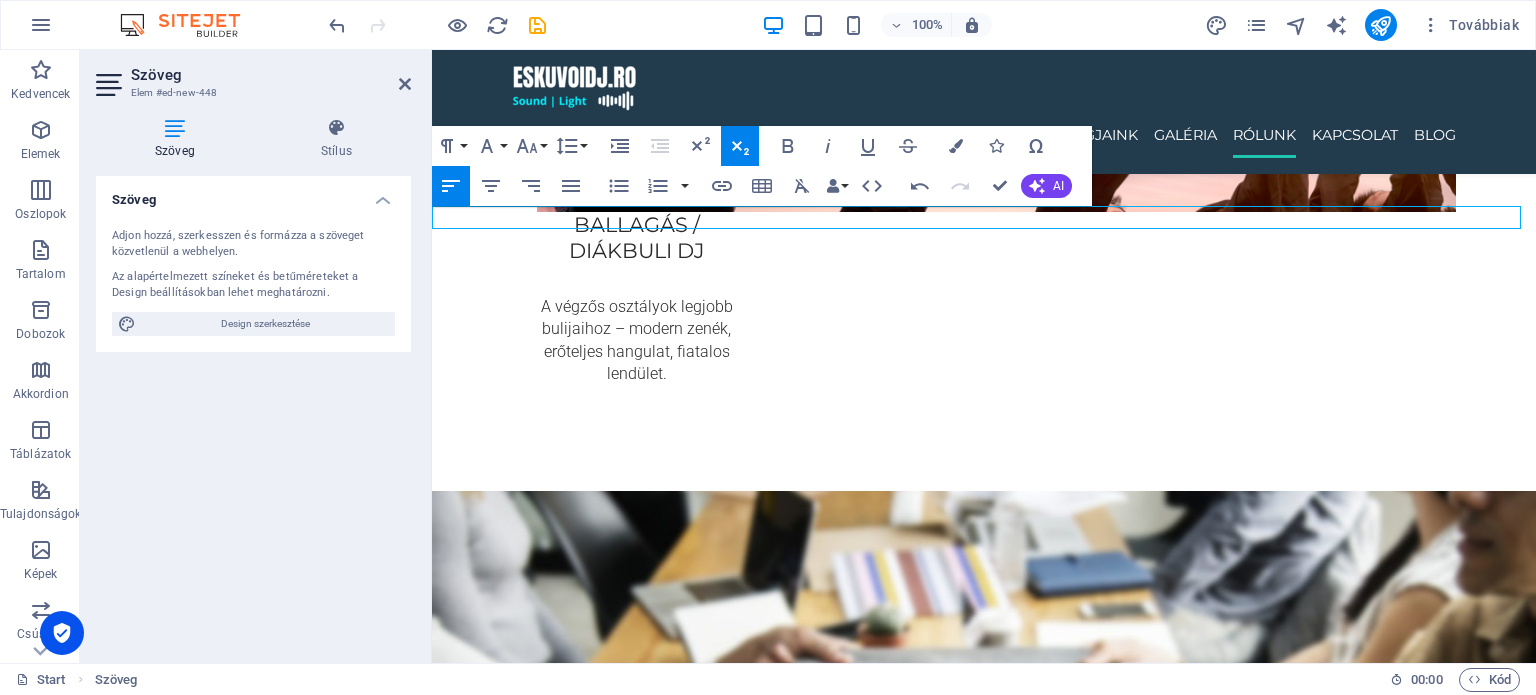 click 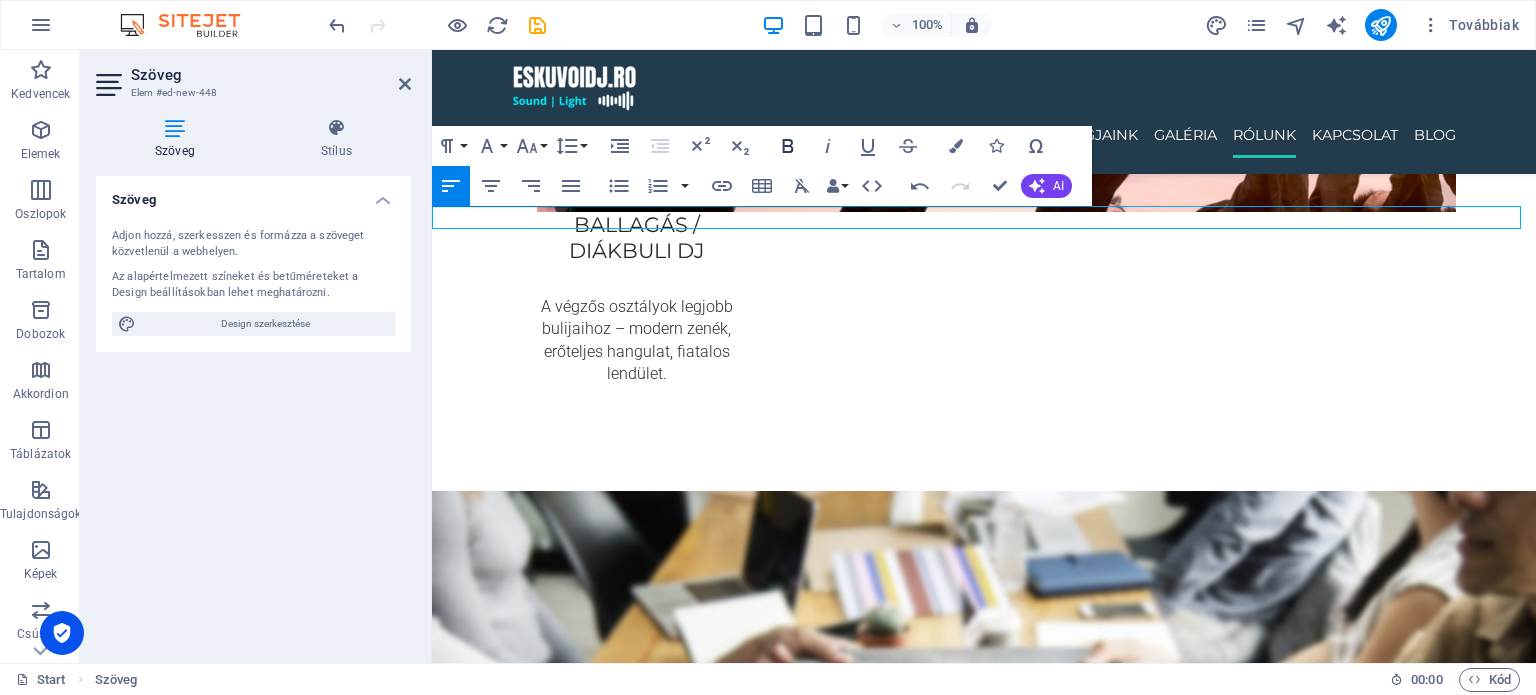 click 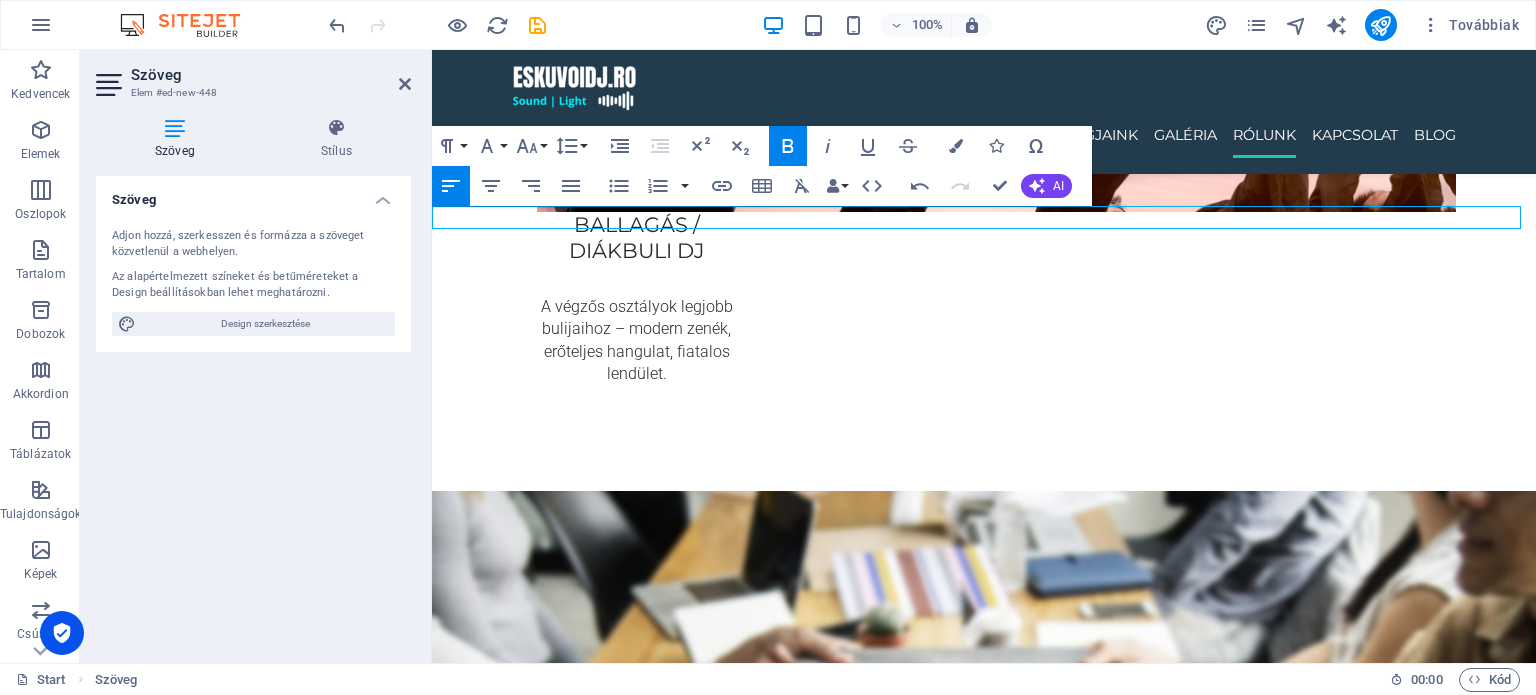 click 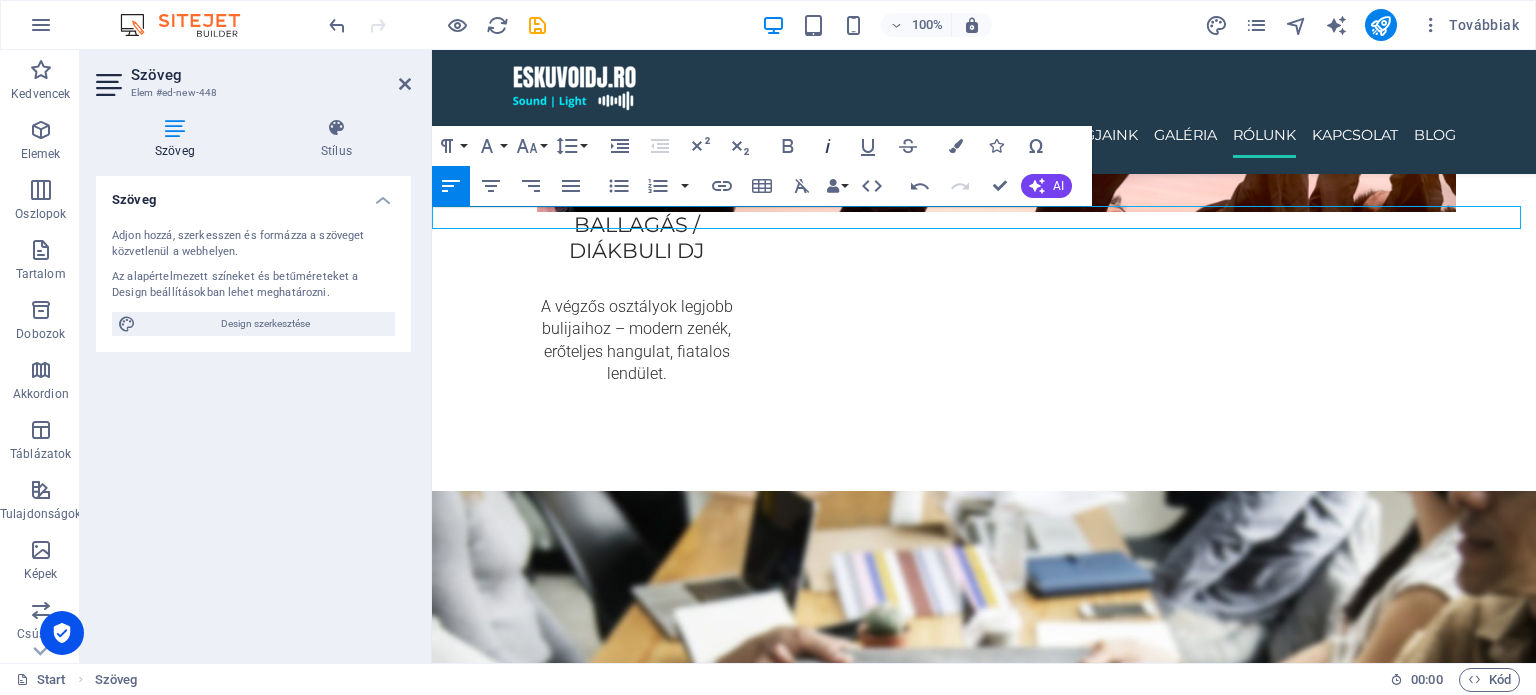 click 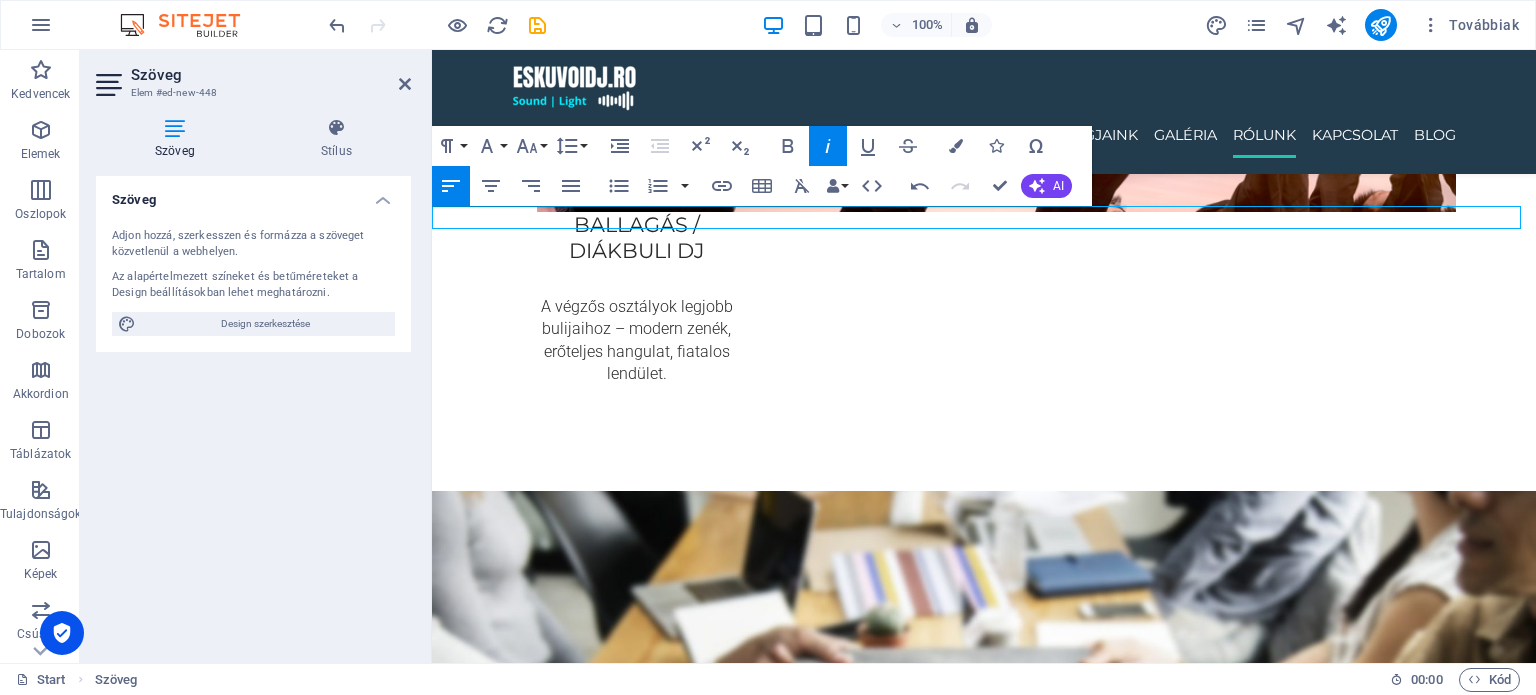 click 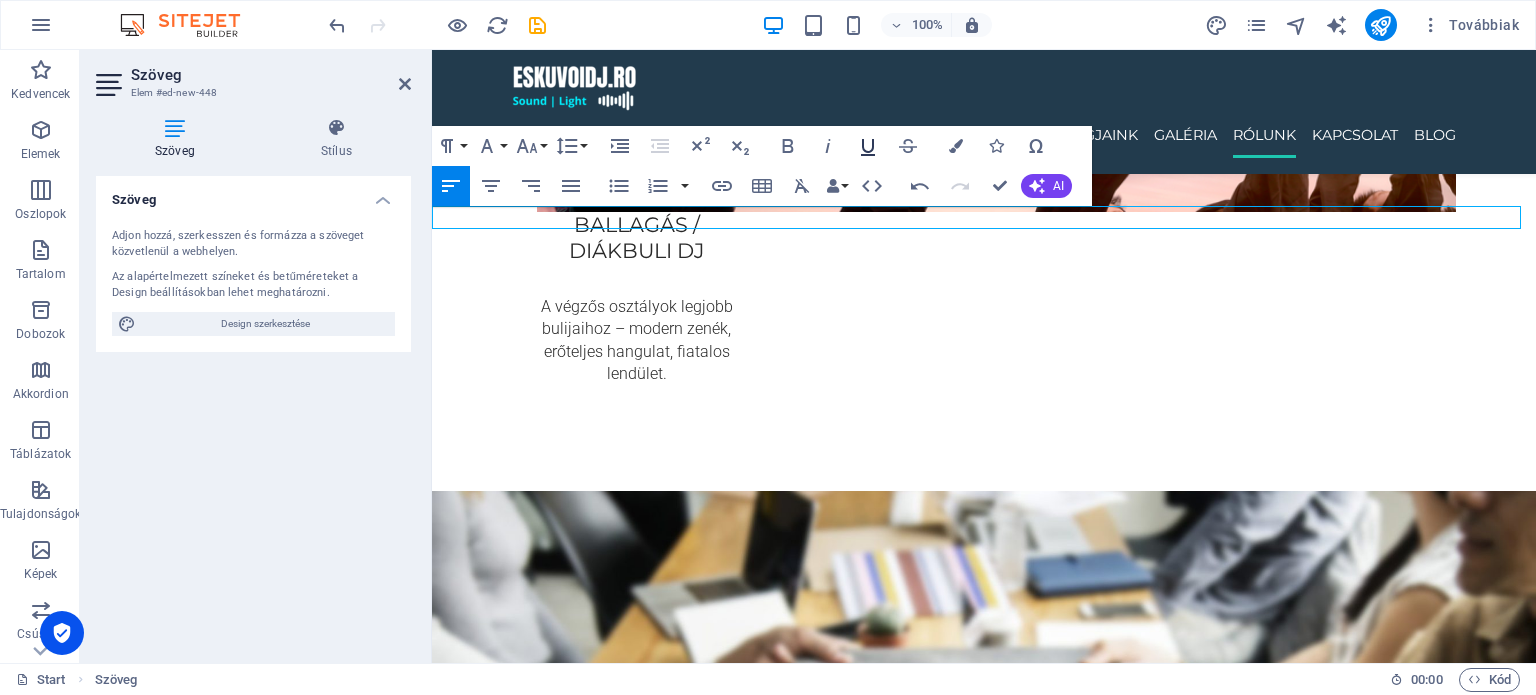 click 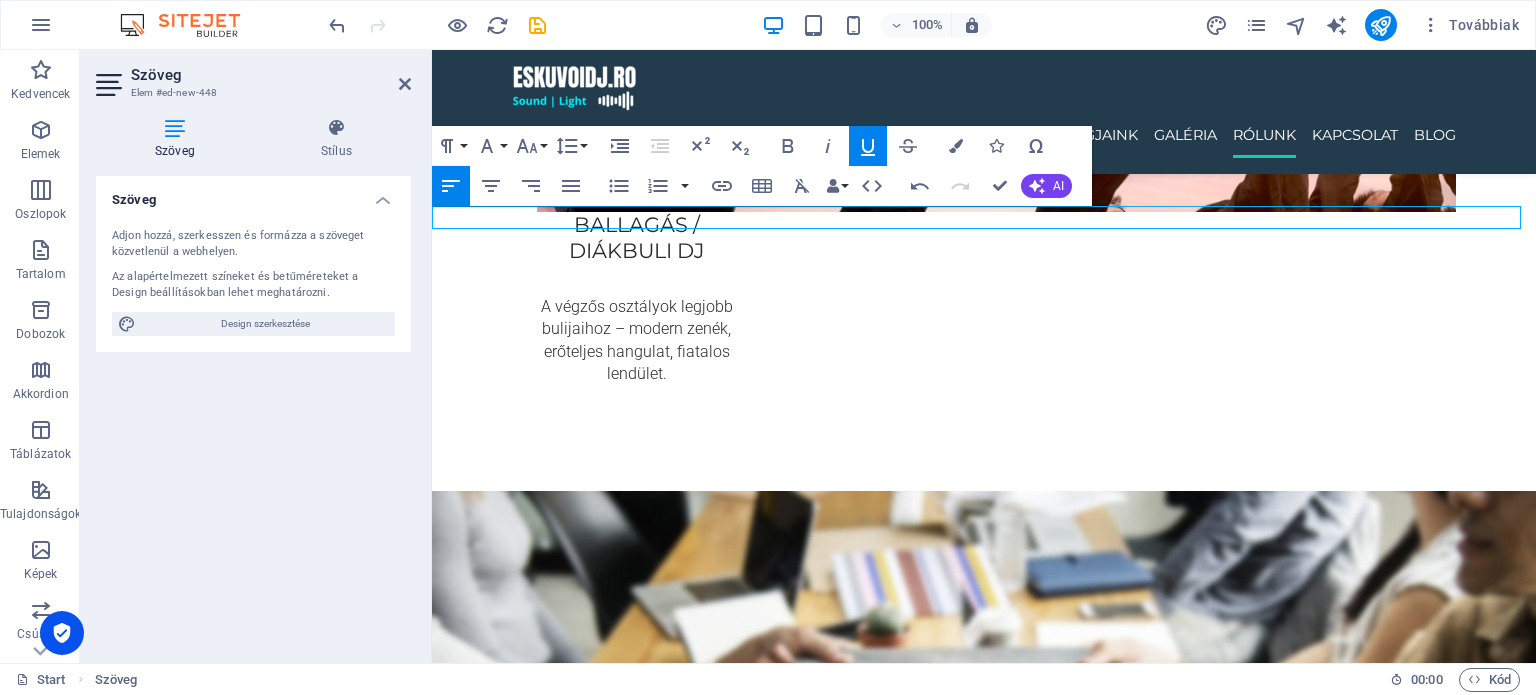 click 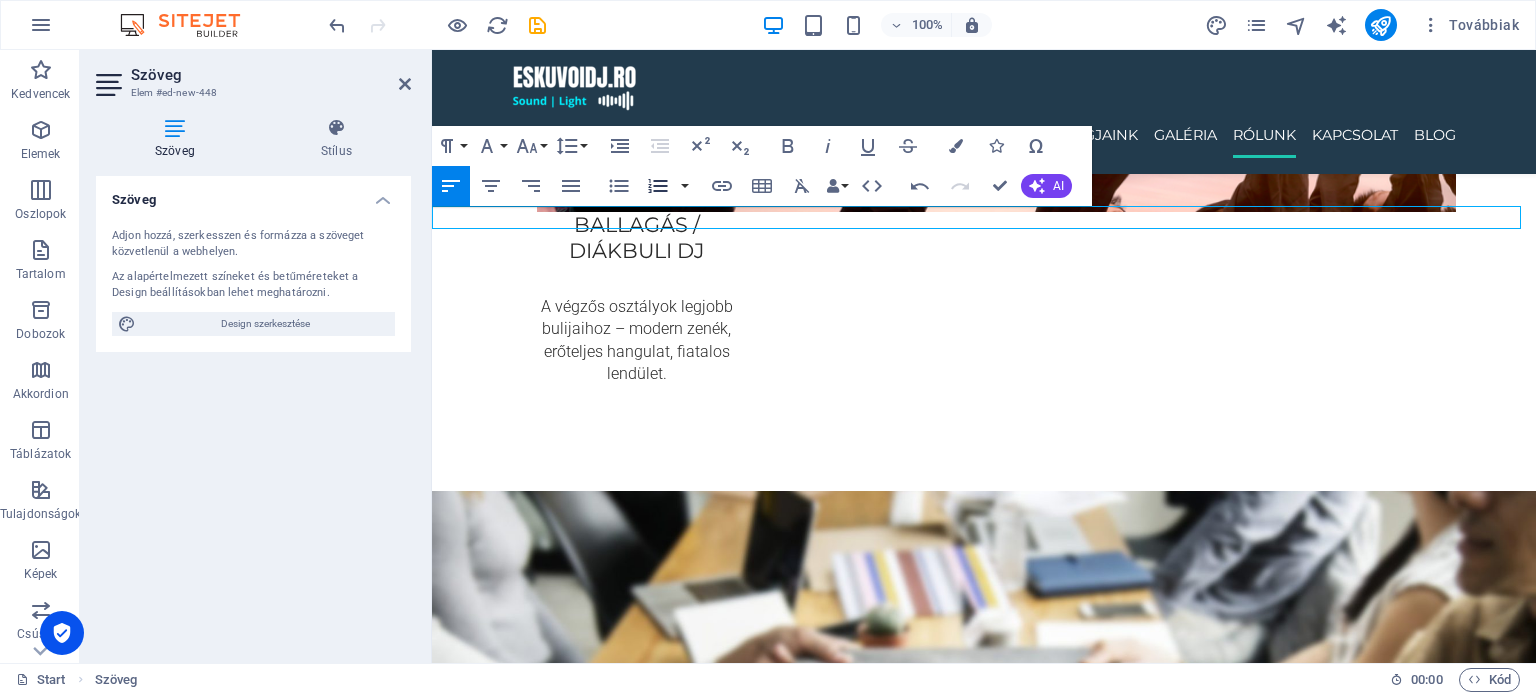click 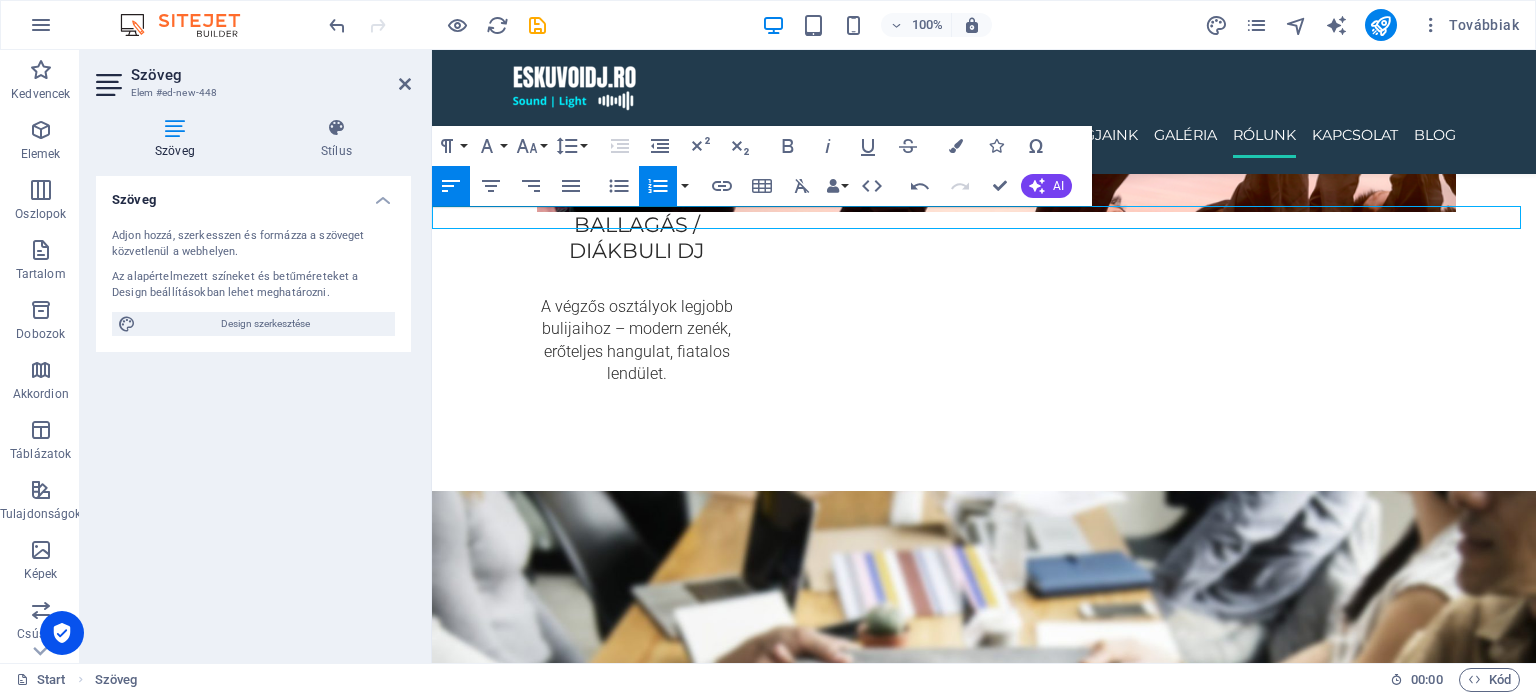 click 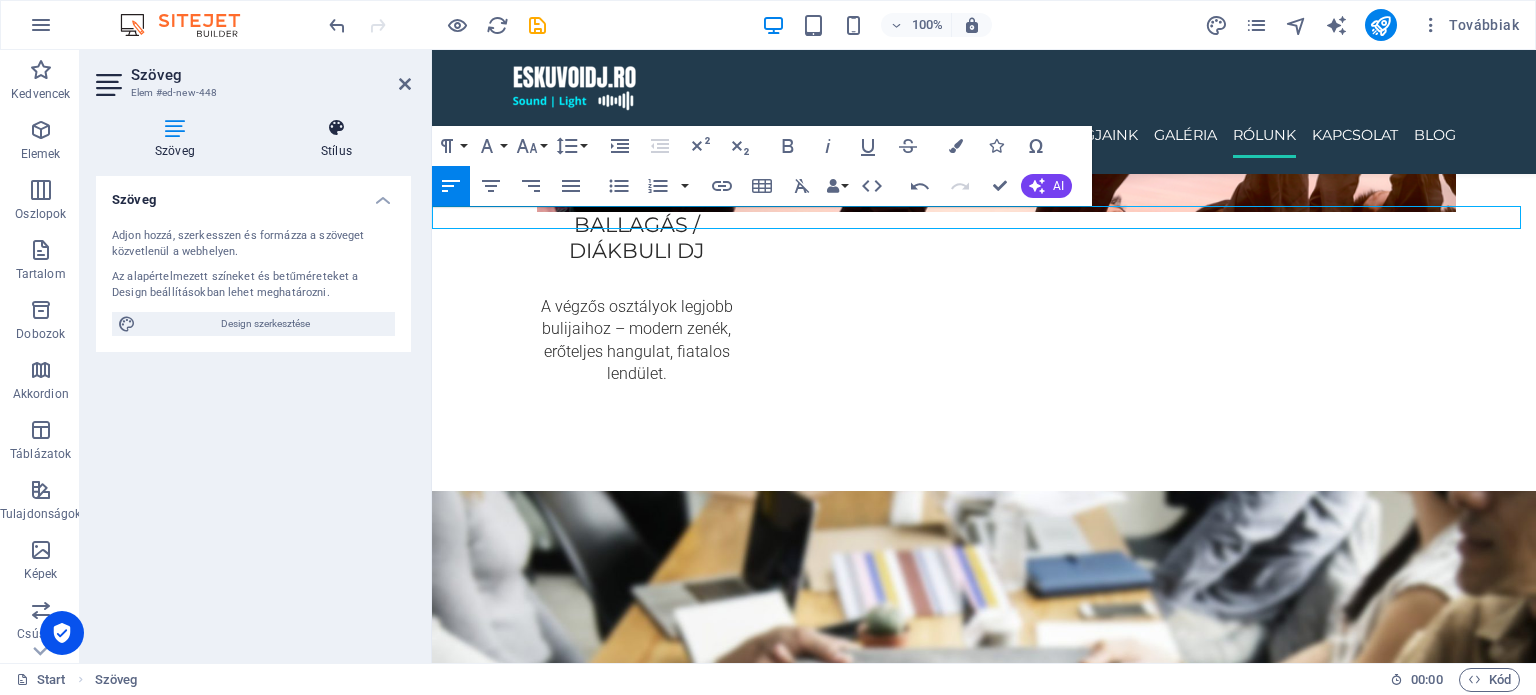 click on "Stílus" at bounding box center [336, 139] 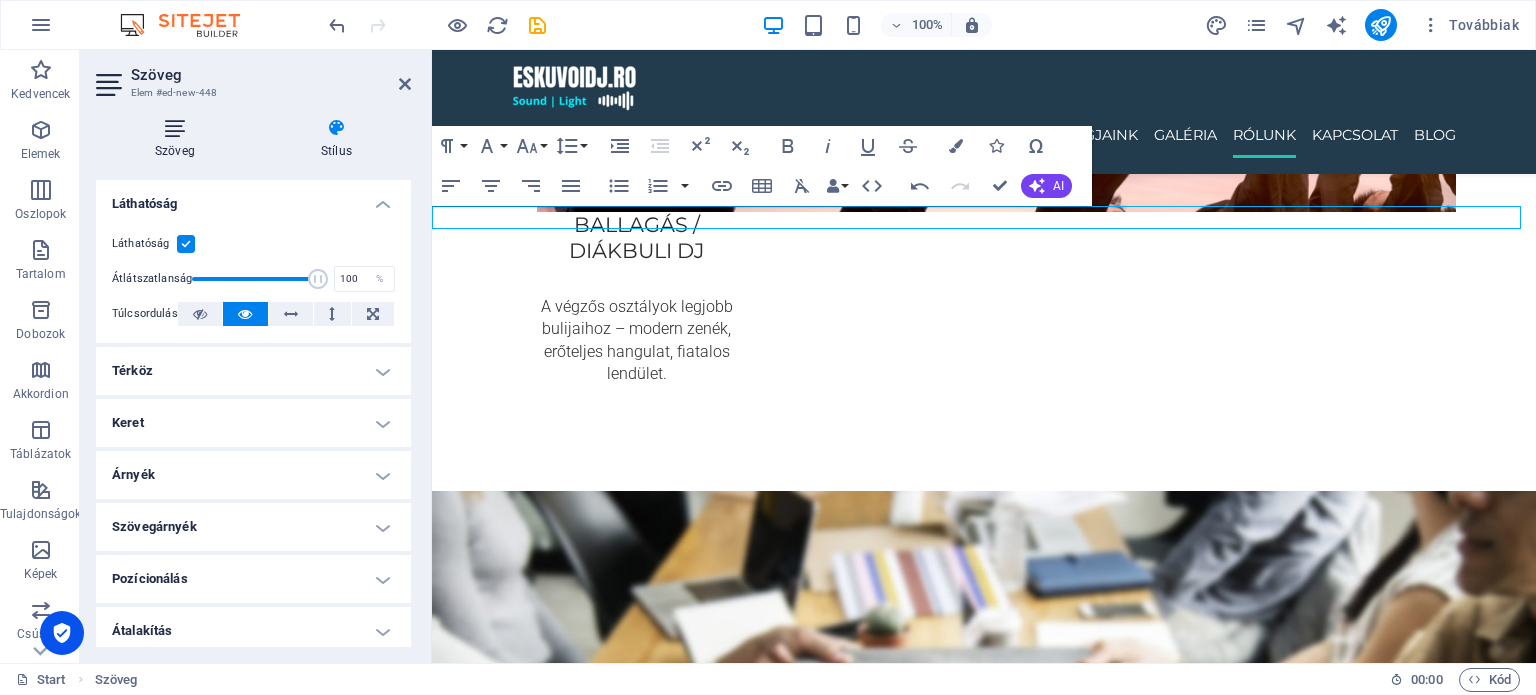 click on "Szöveg" at bounding box center (179, 139) 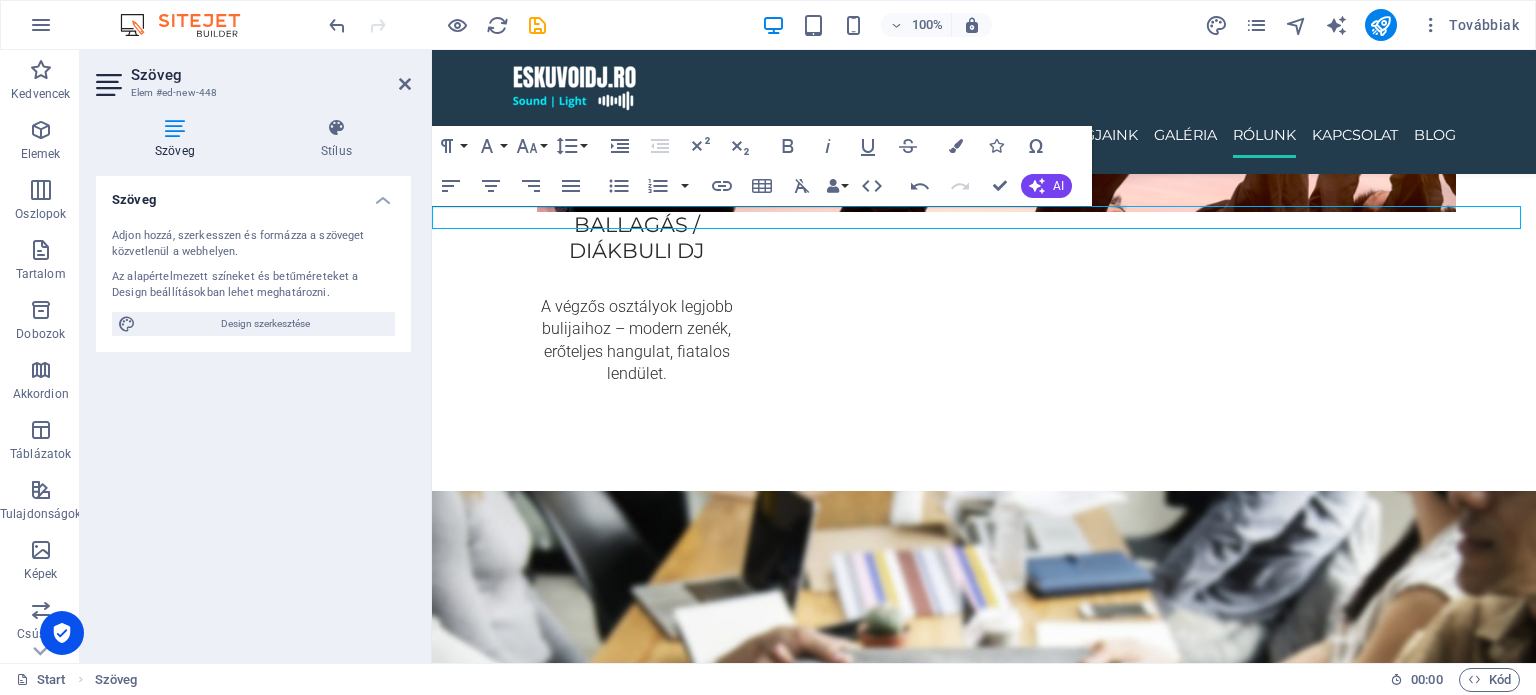 click on "Elérhetőek vagyunk itt és a környező településeken is." at bounding box center (984, 4771) 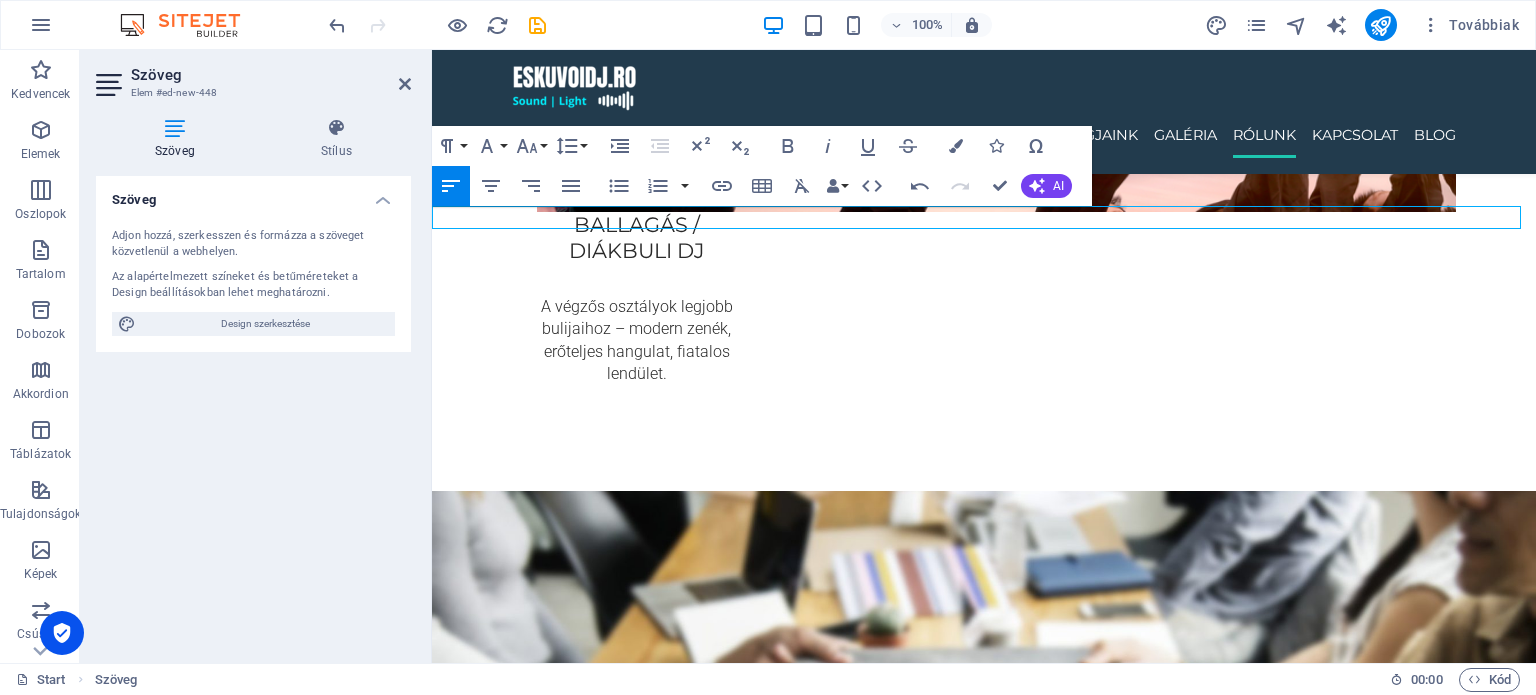 drag, startPoint x: 829, startPoint y: 216, endPoint x: 408, endPoint y: 194, distance: 421.57443 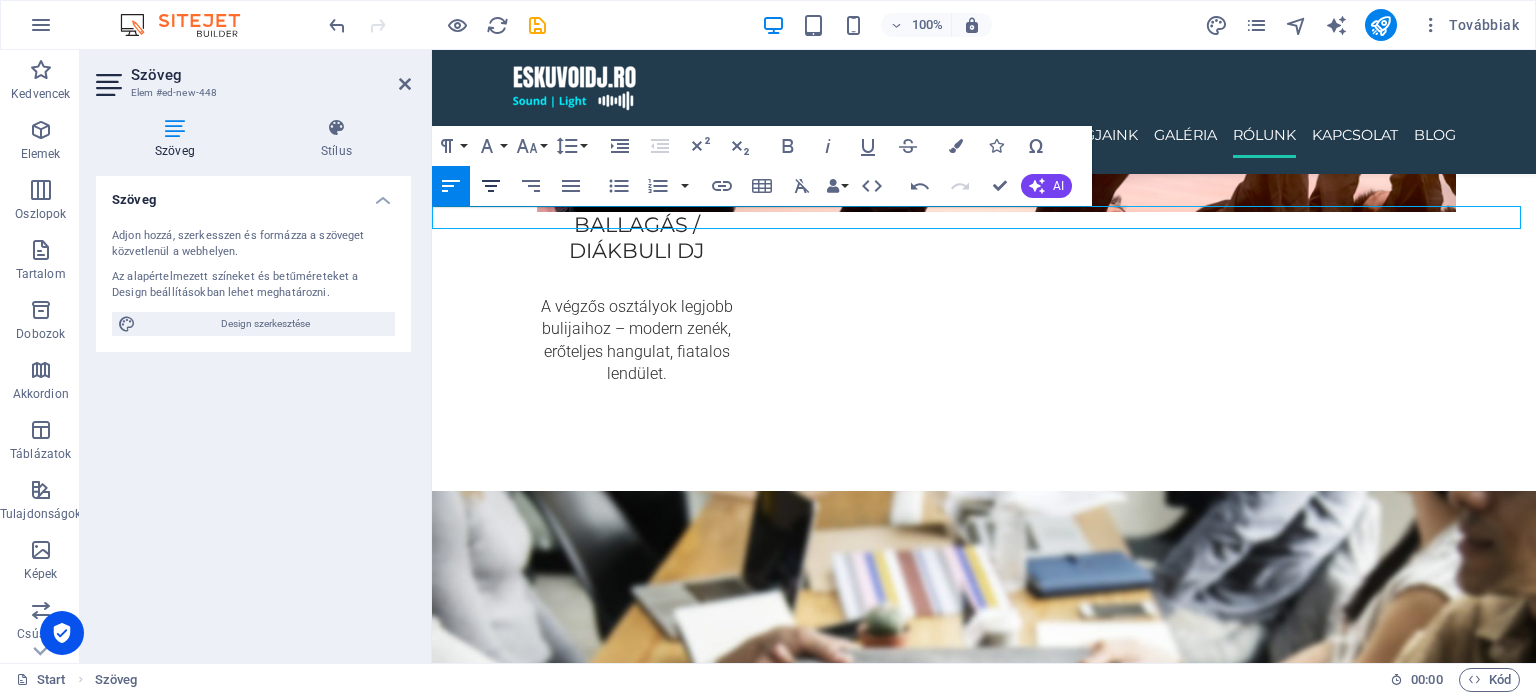 click 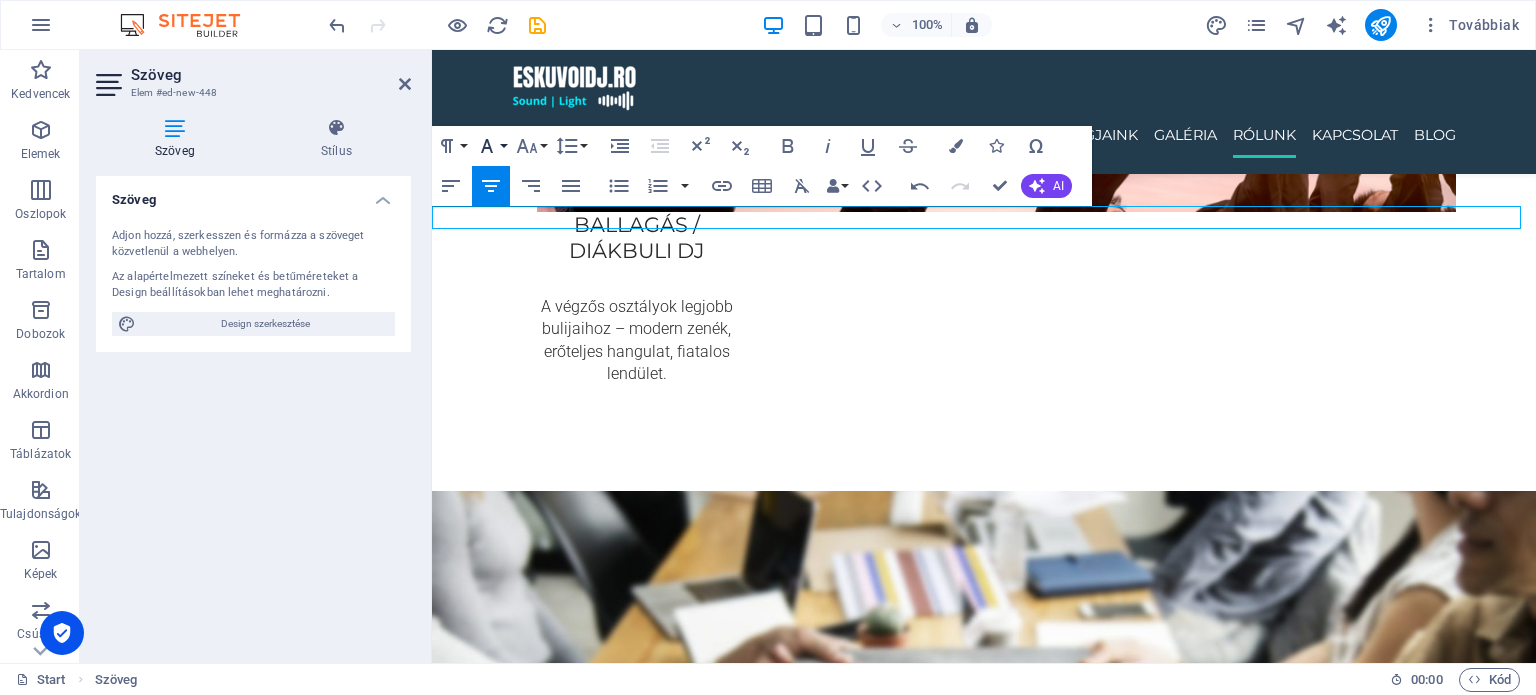 click on "Font Family" at bounding box center [491, 146] 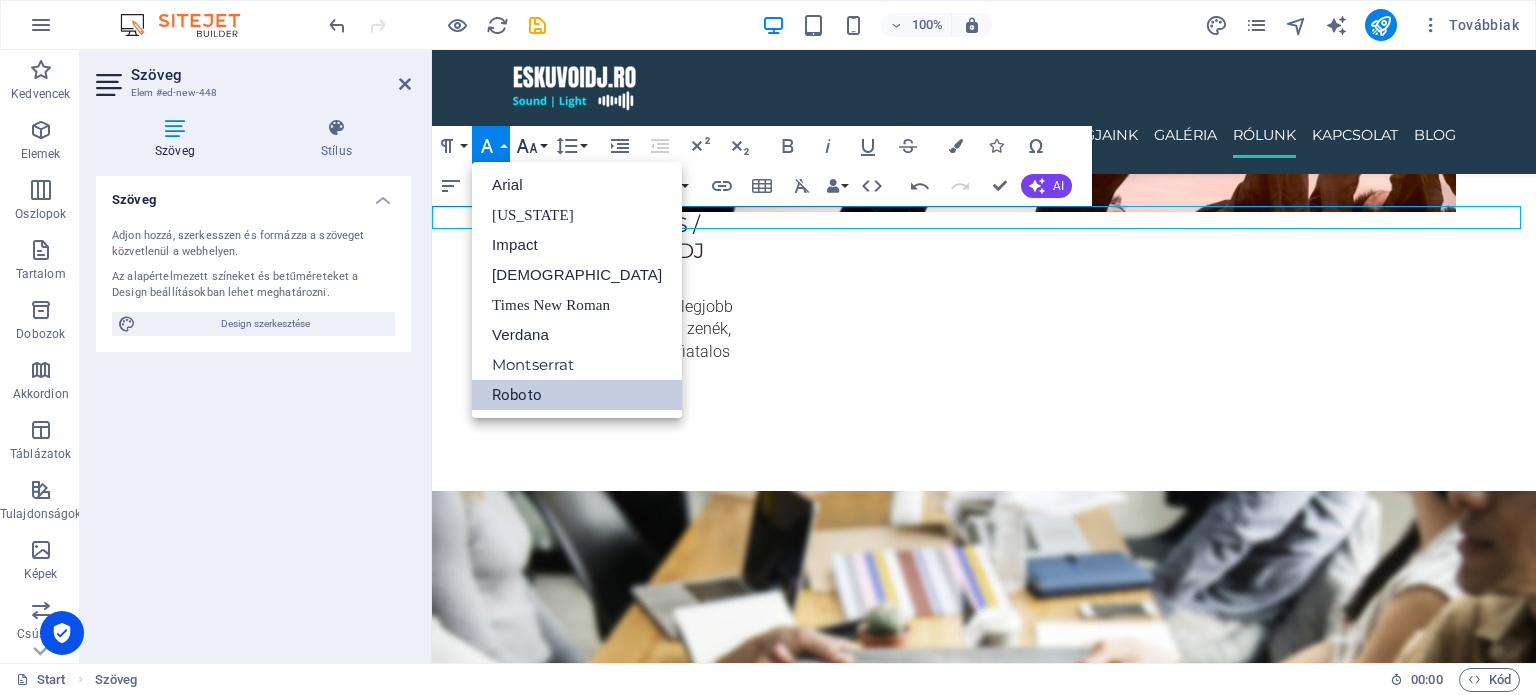 scroll, scrollTop: 0, scrollLeft: 0, axis: both 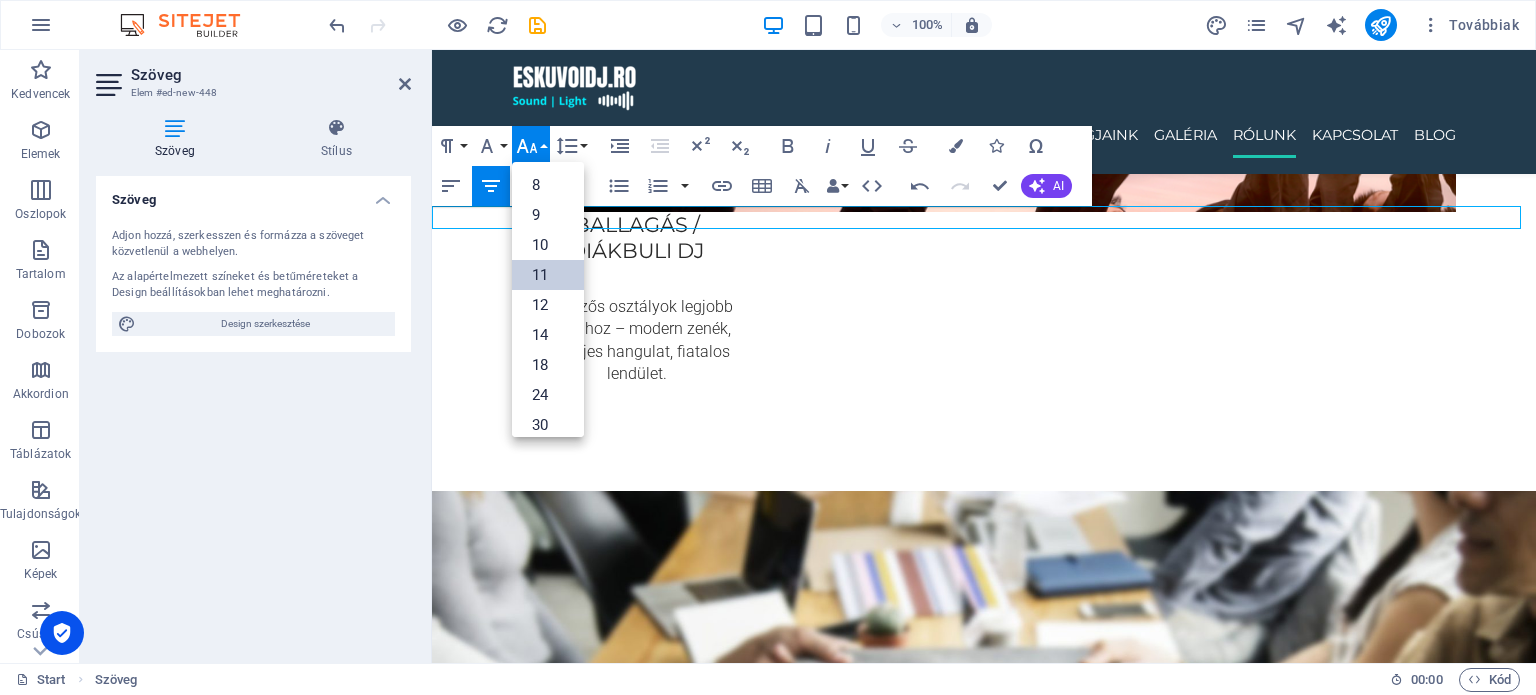 click on "11" at bounding box center [548, 275] 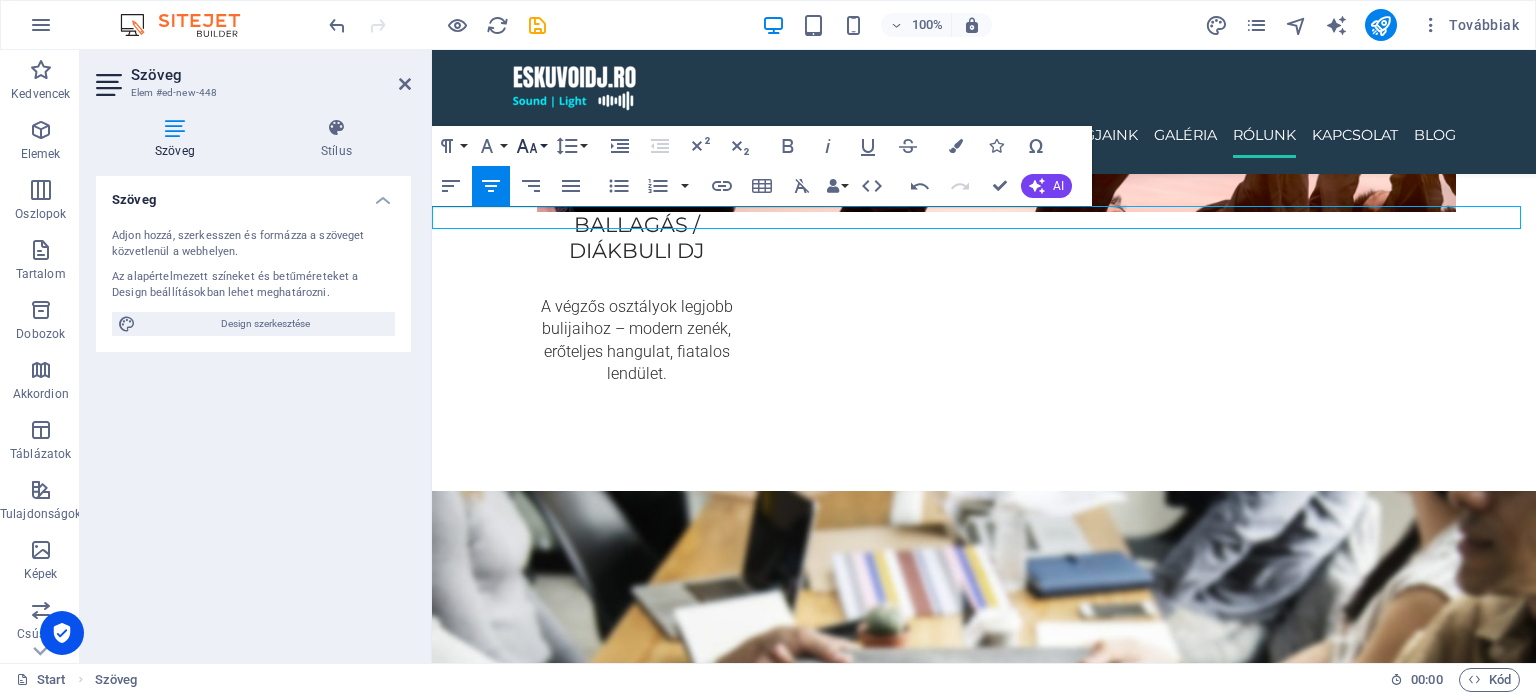 click on "Font Size" at bounding box center (531, 146) 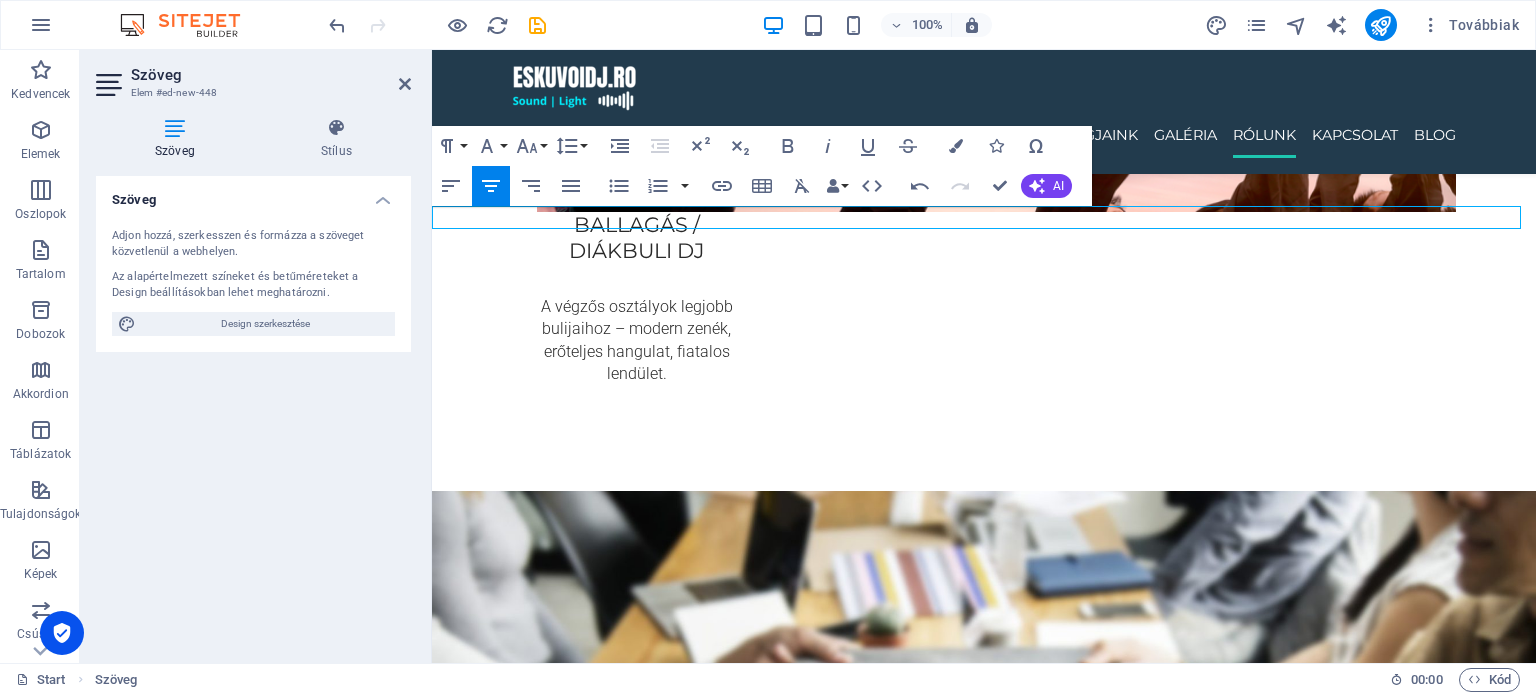scroll, scrollTop: 112, scrollLeft: 0, axis: vertical 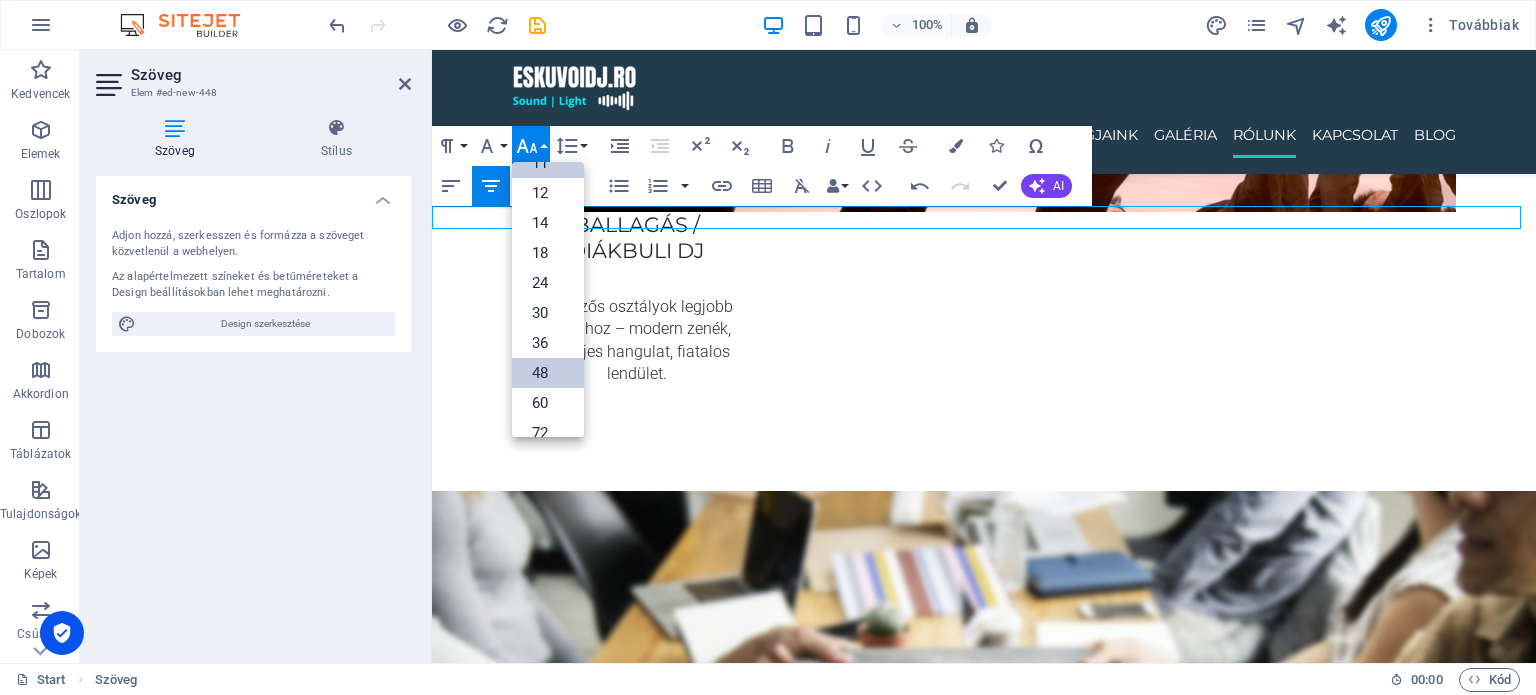 click on "48" at bounding box center (548, 373) 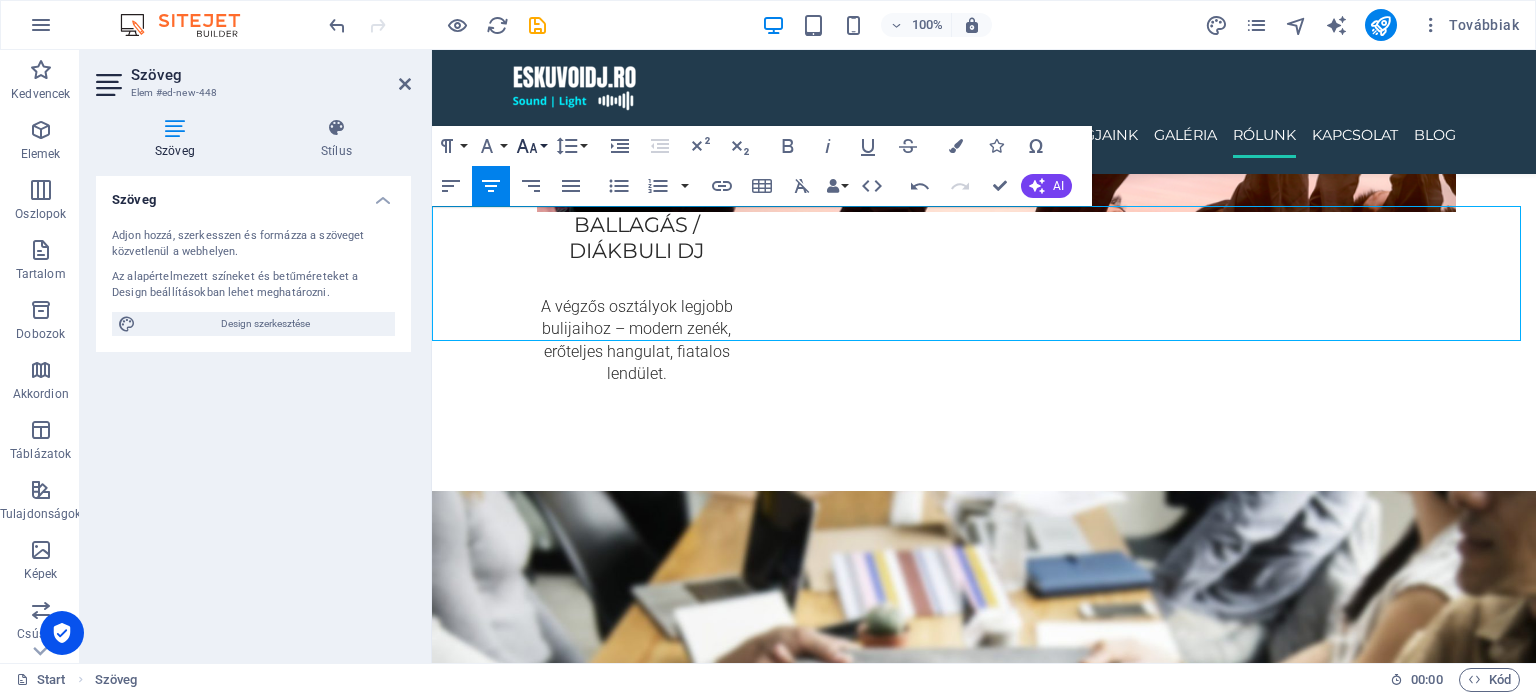 click on "Font Size" at bounding box center (531, 146) 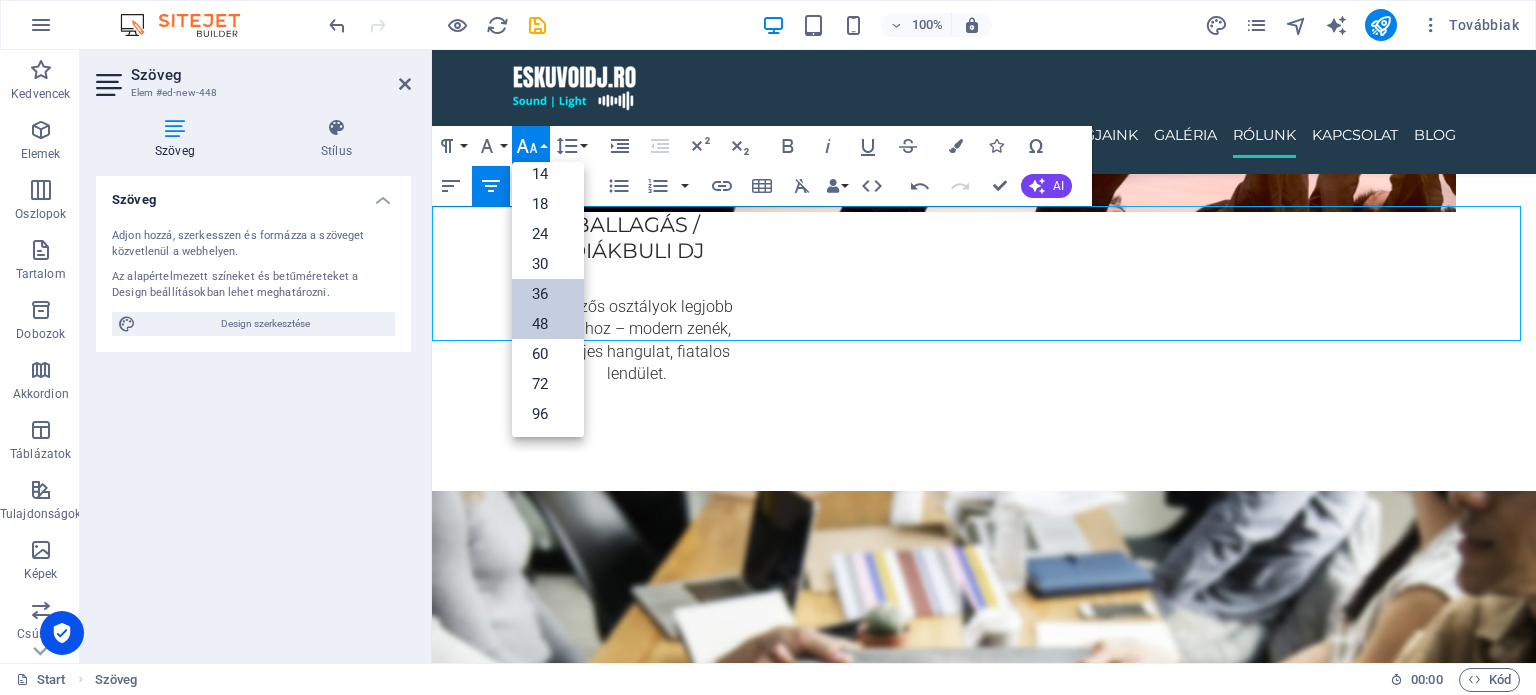 scroll, scrollTop: 160, scrollLeft: 0, axis: vertical 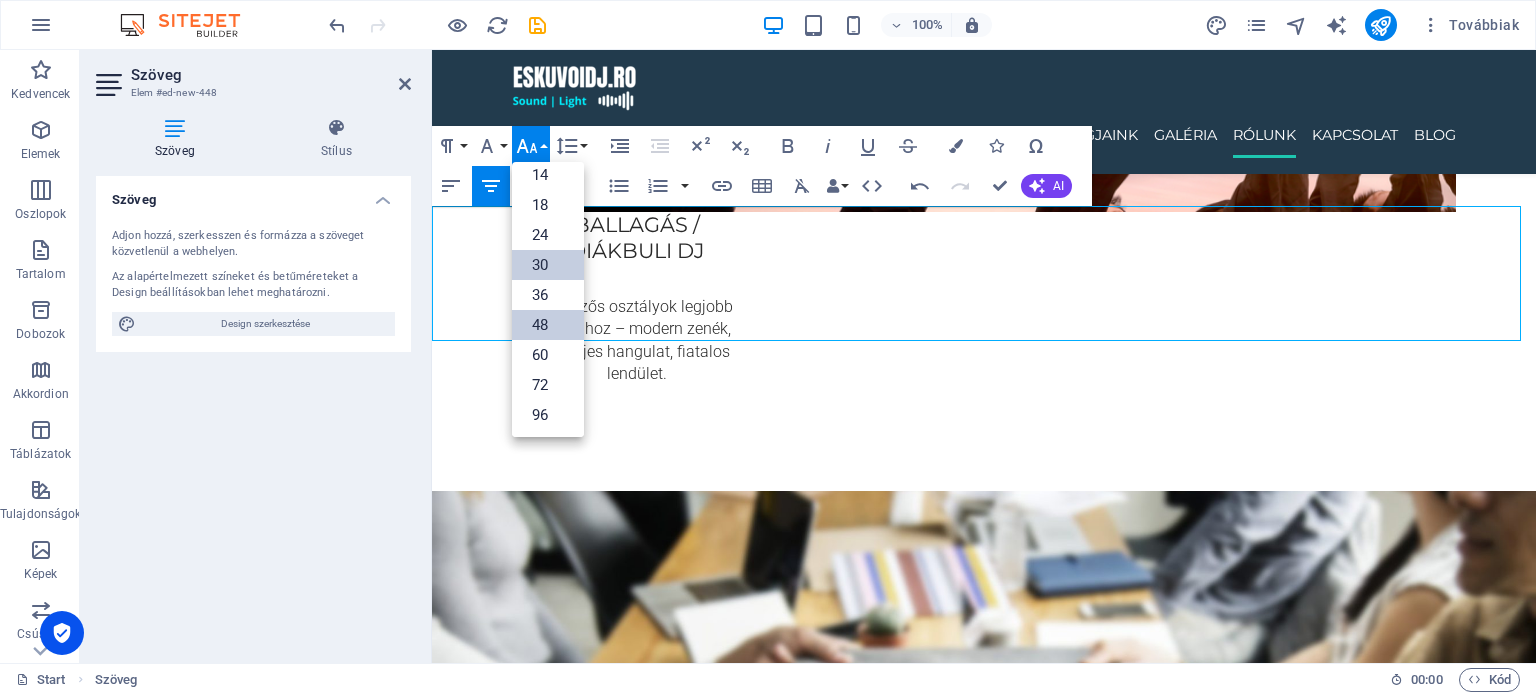 click on "30" at bounding box center [548, 265] 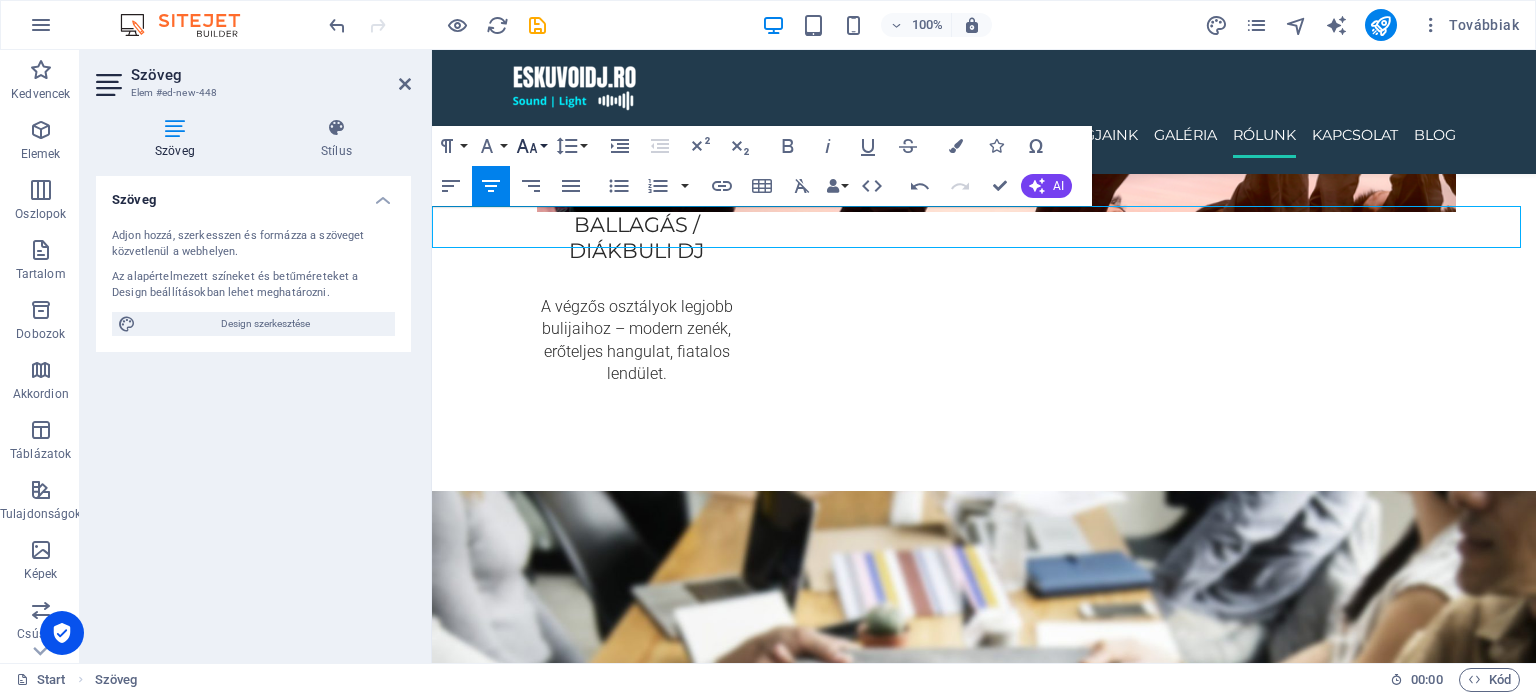 click 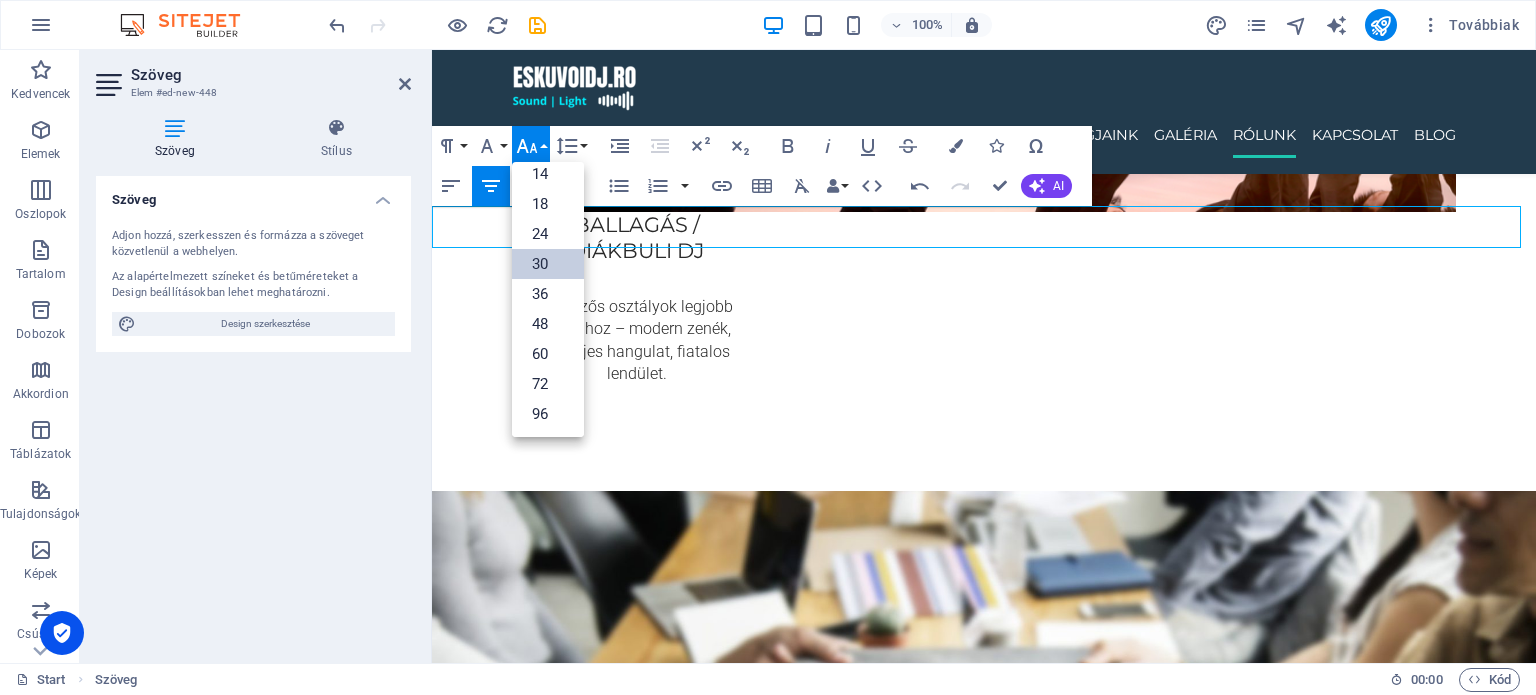 scroll, scrollTop: 160, scrollLeft: 0, axis: vertical 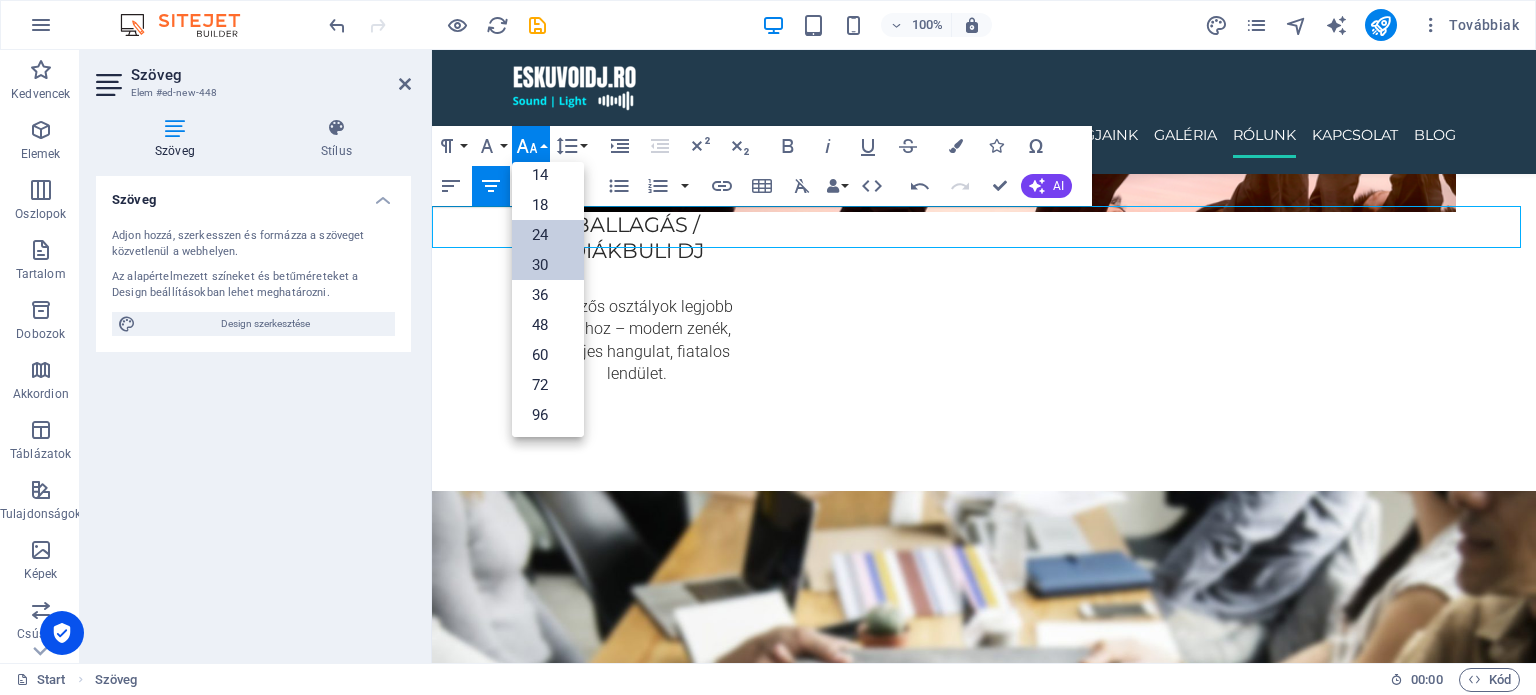 click on "24" at bounding box center [548, 235] 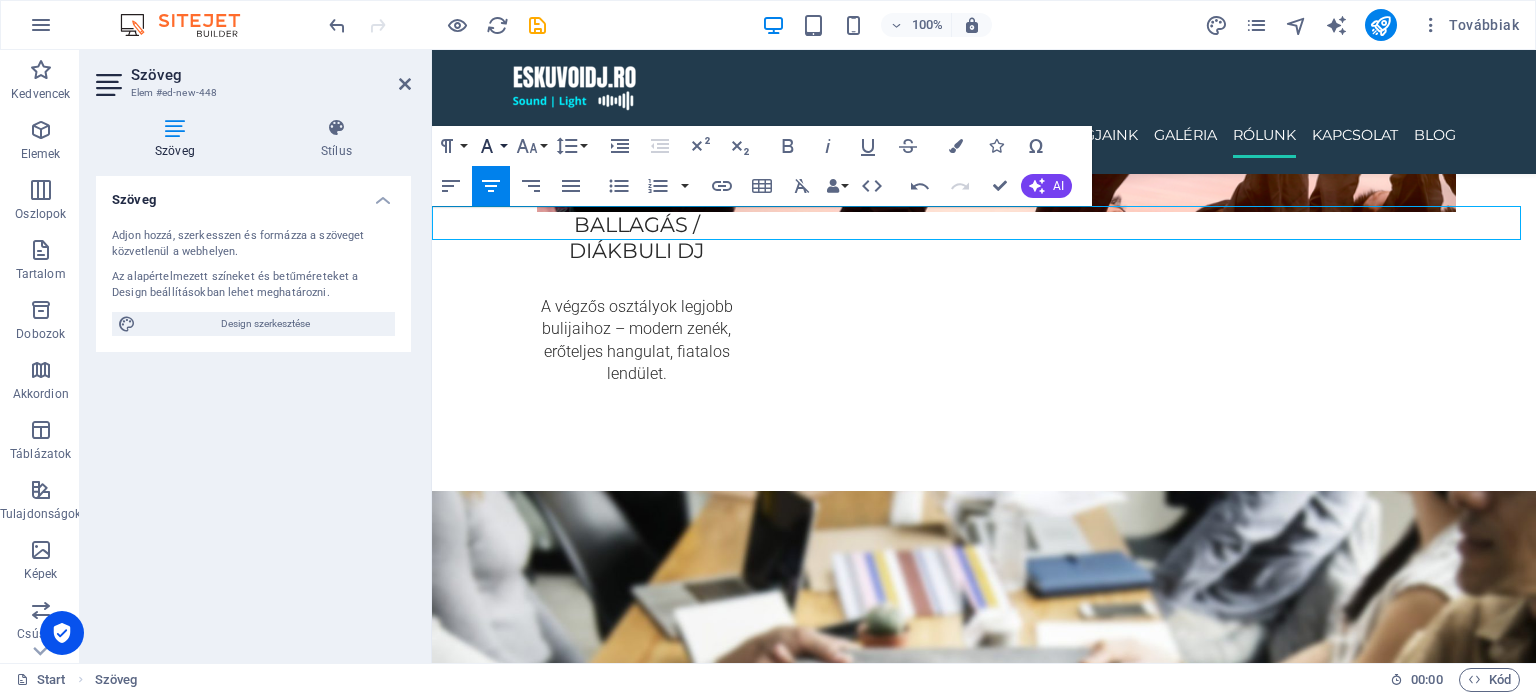 click 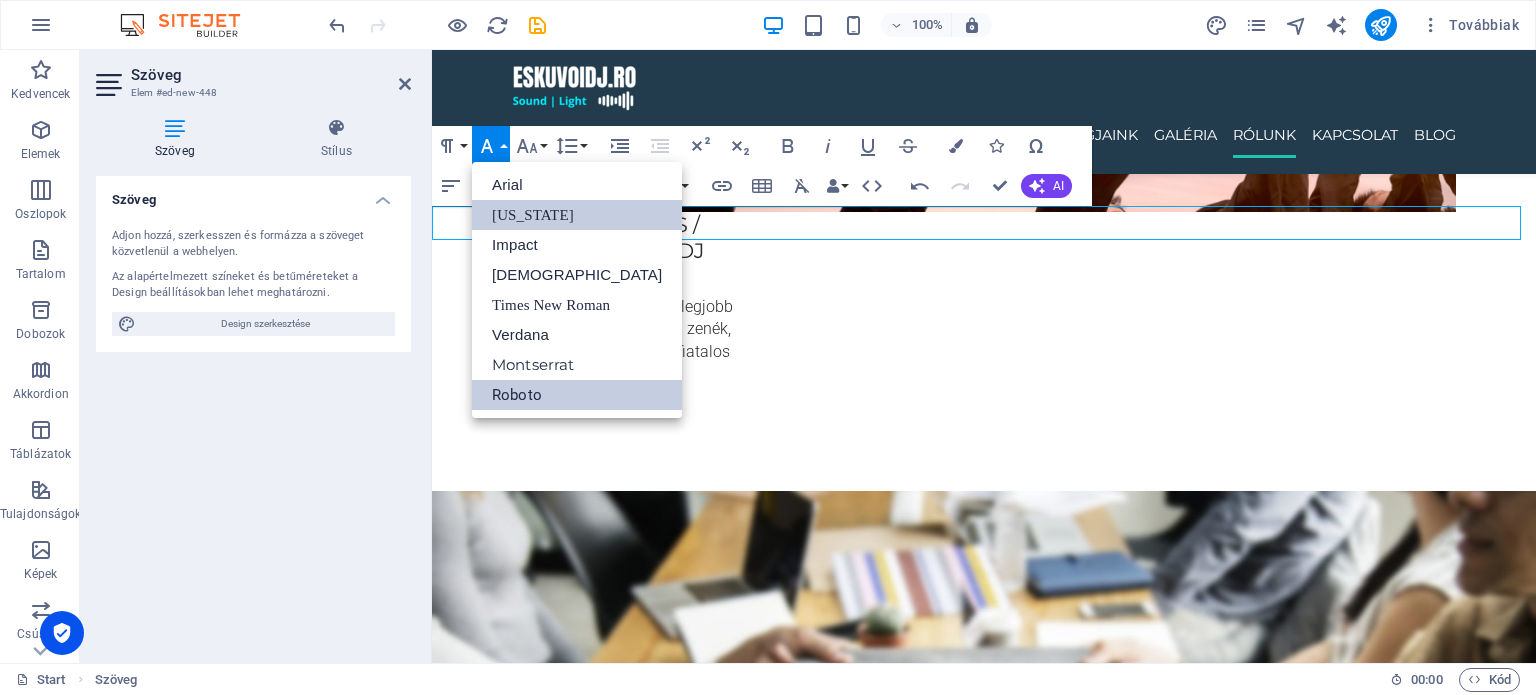 scroll, scrollTop: 0, scrollLeft: 0, axis: both 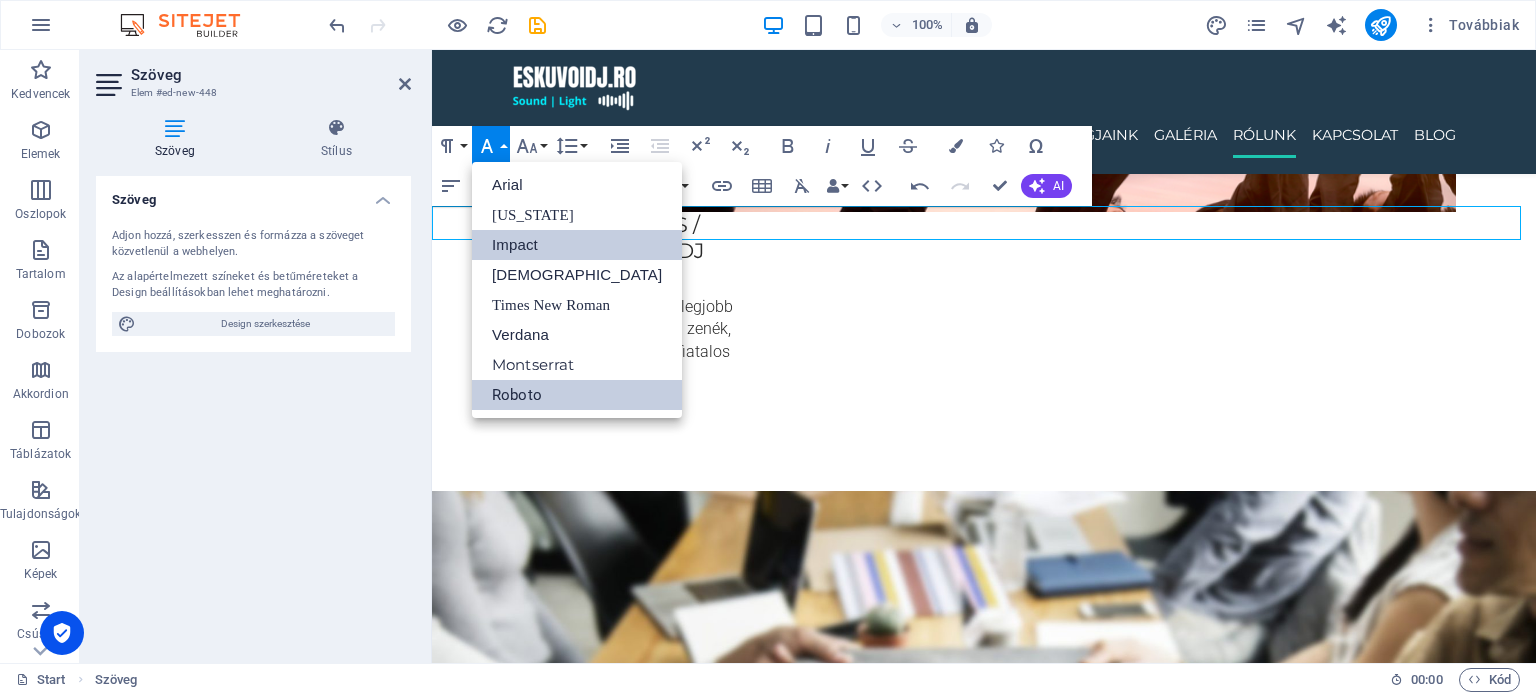 click on "Impact" at bounding box center [577, 245] 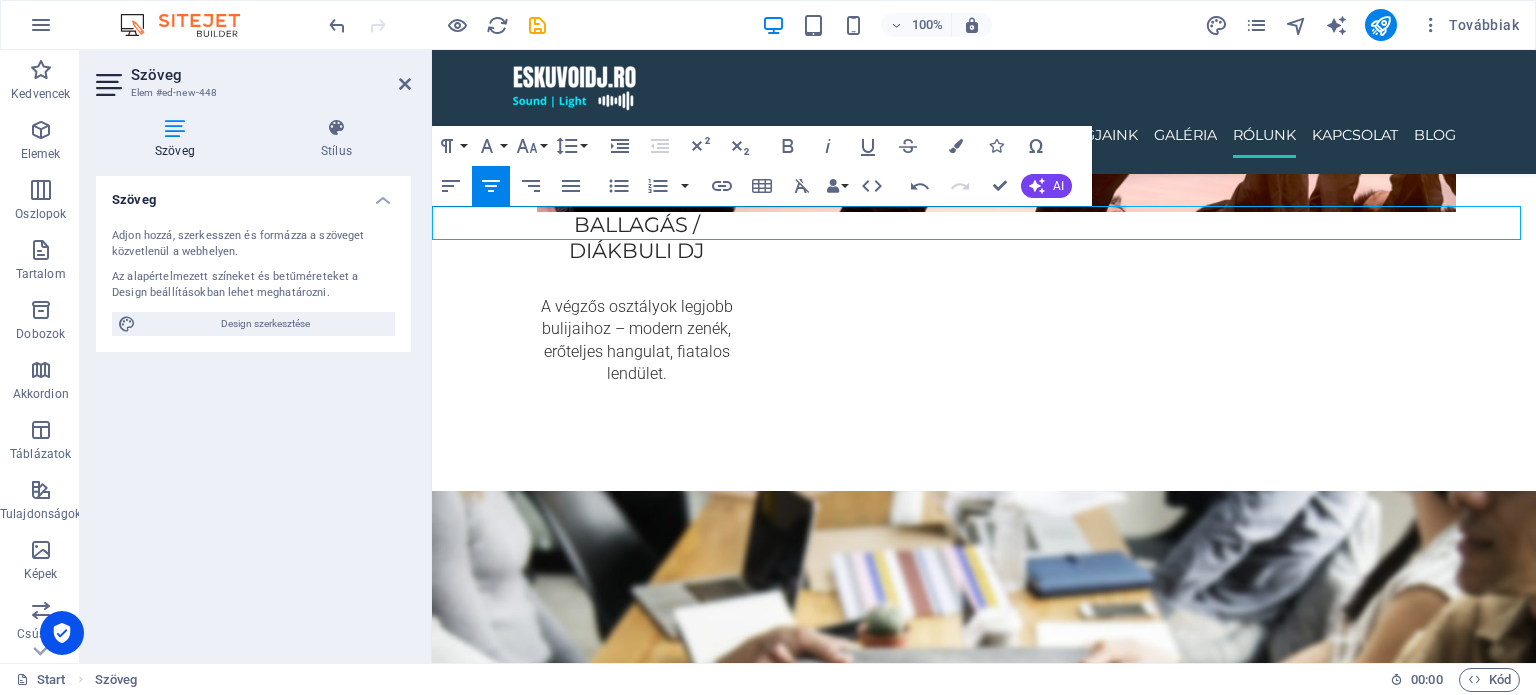 click on "Elérhetőek vagyunk itt és a környező településeken is." at bounding box center (984, 4777) 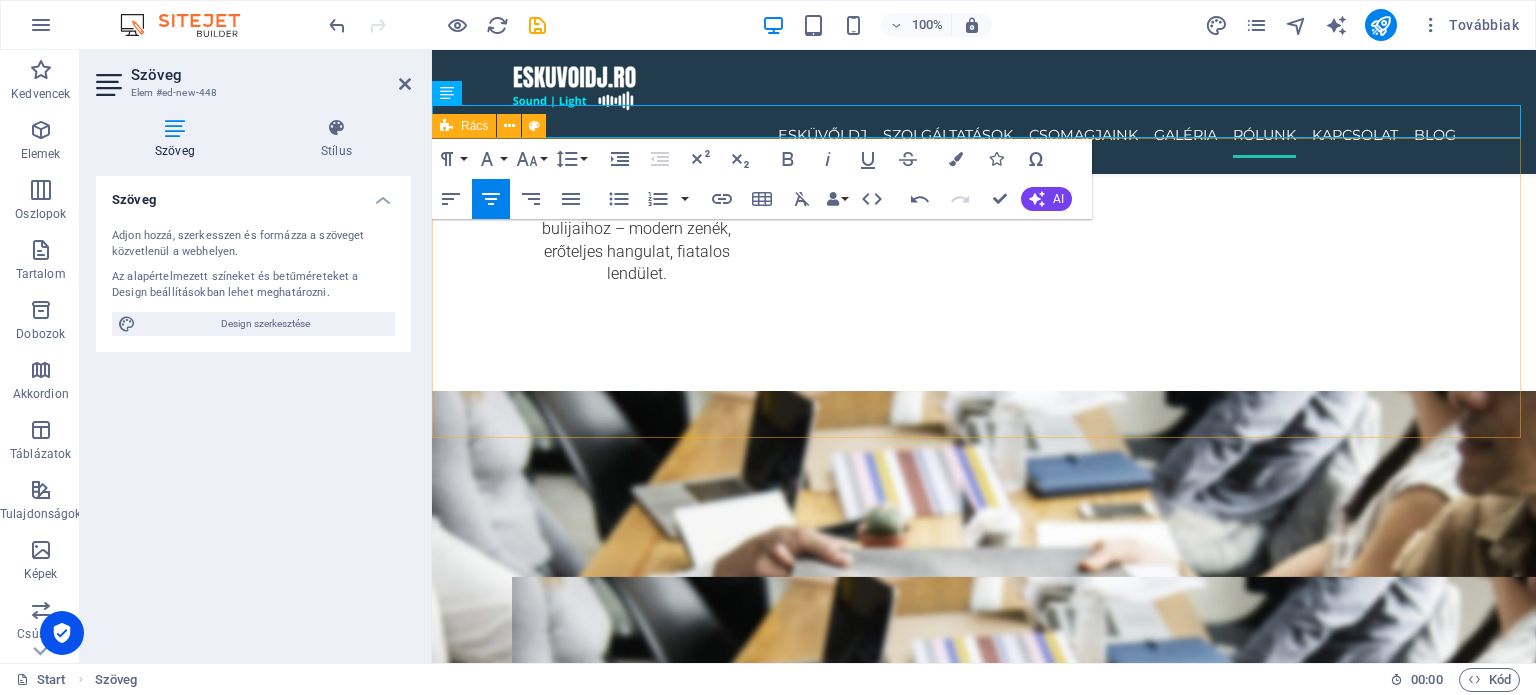 scroll, scrollTop: 4356, scrollLeft: 0, axis: vertical 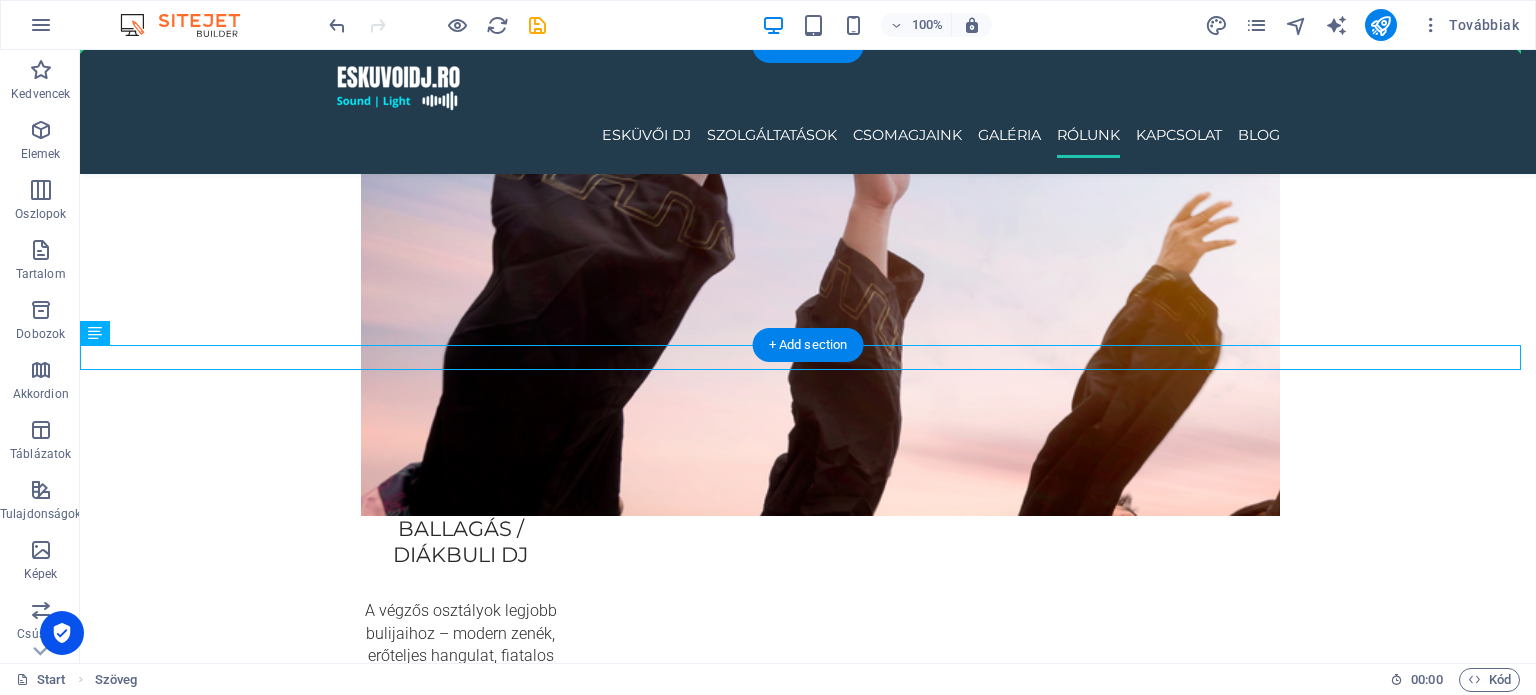 drag, startPoint x: 592, startPoint y: 251, endPoint x: 945, endPoint y: 261, distance: 353.1416 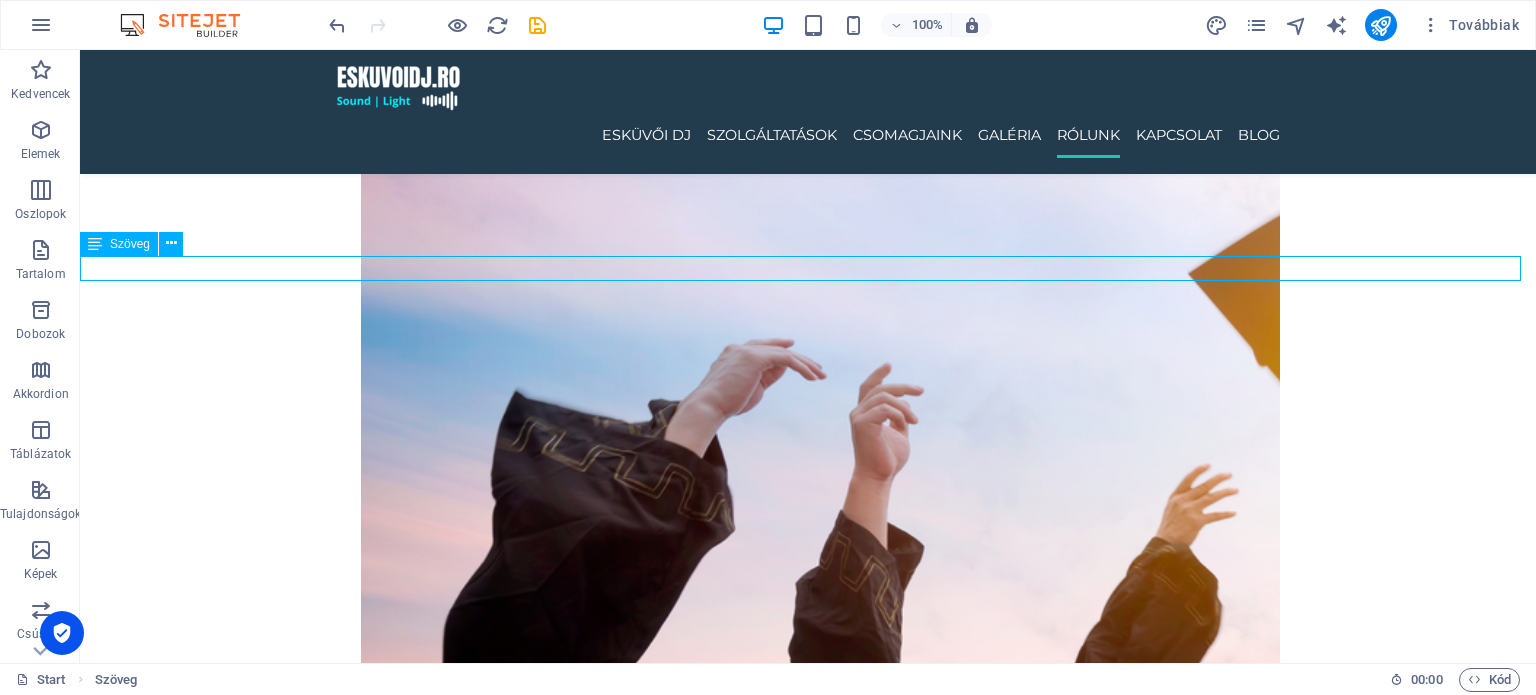 scroll, scrollTop: 3952, scrollLeft: 0, axis: vertical 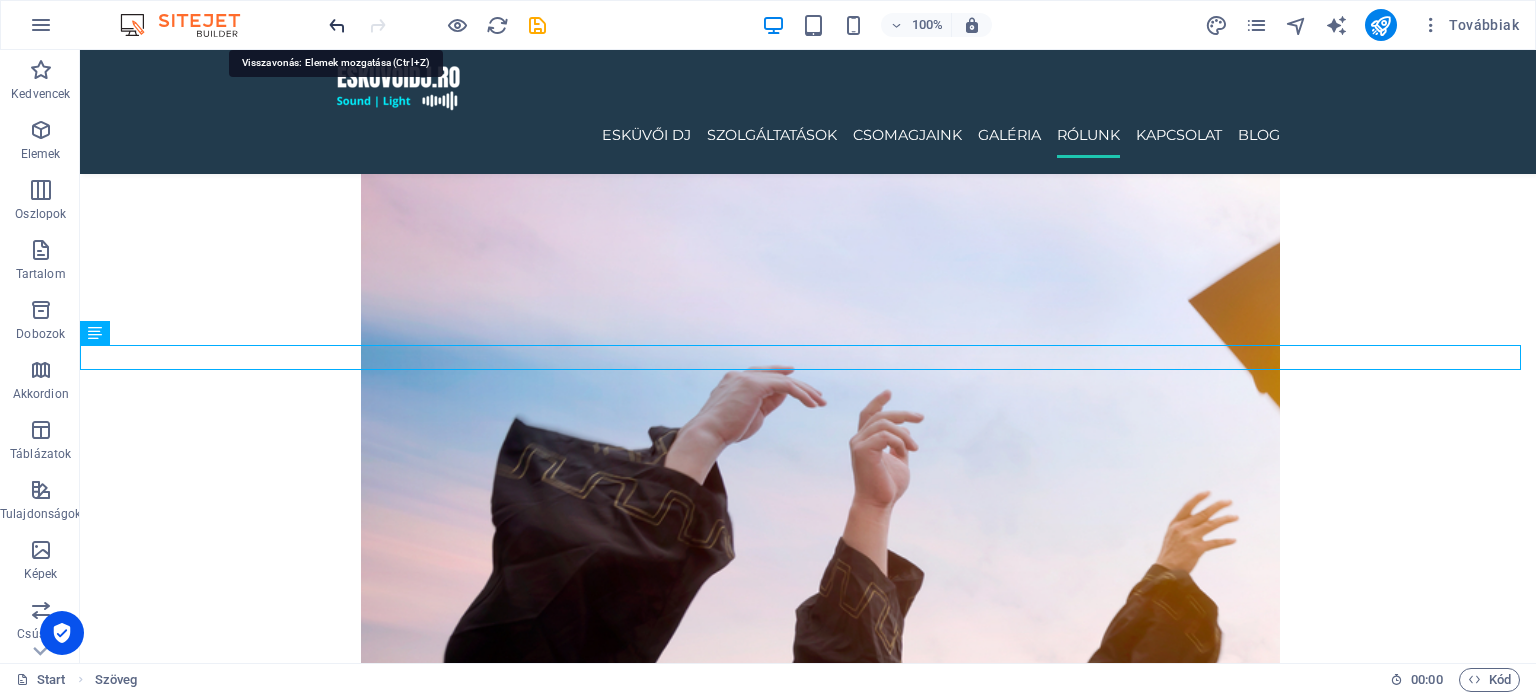 click at bounding box center [337, 25] 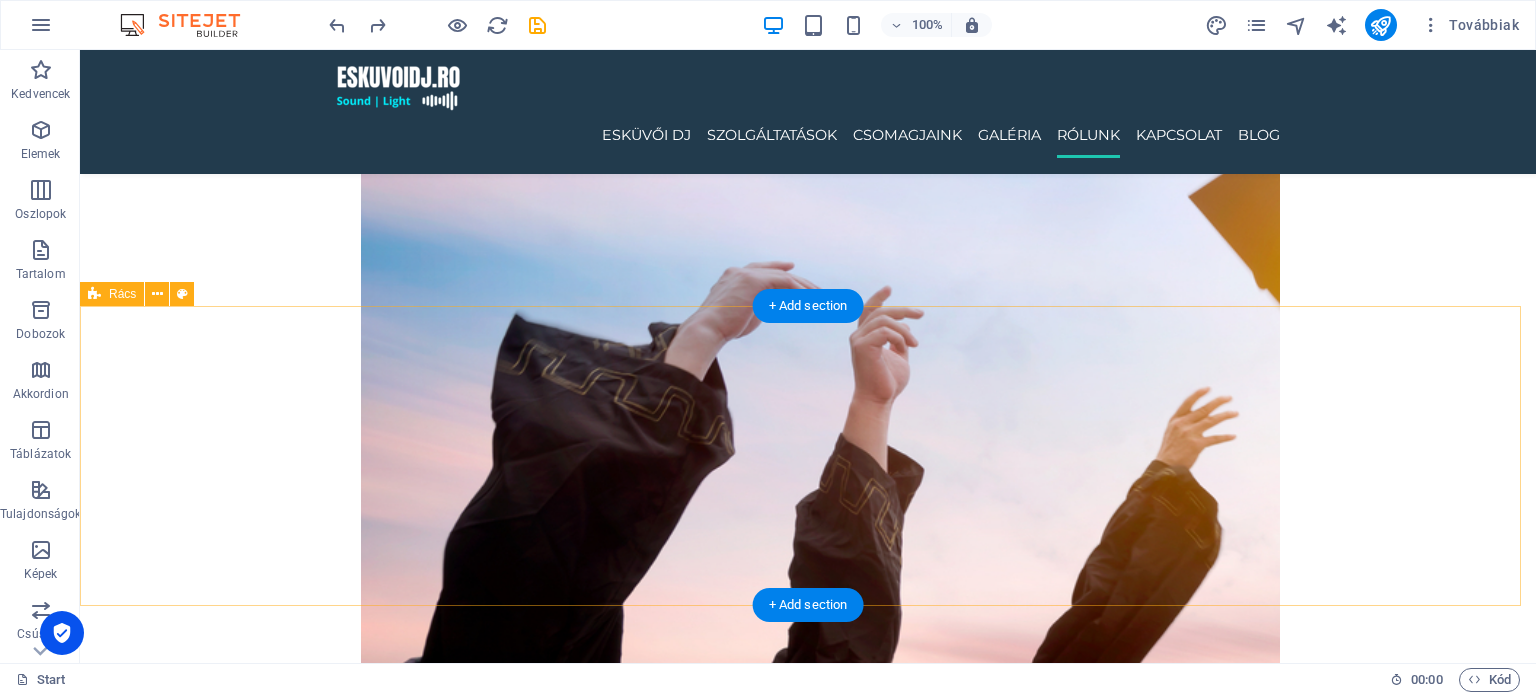 scroll, scrollTop: 4090, scrollLeft: 0, axis: vertical 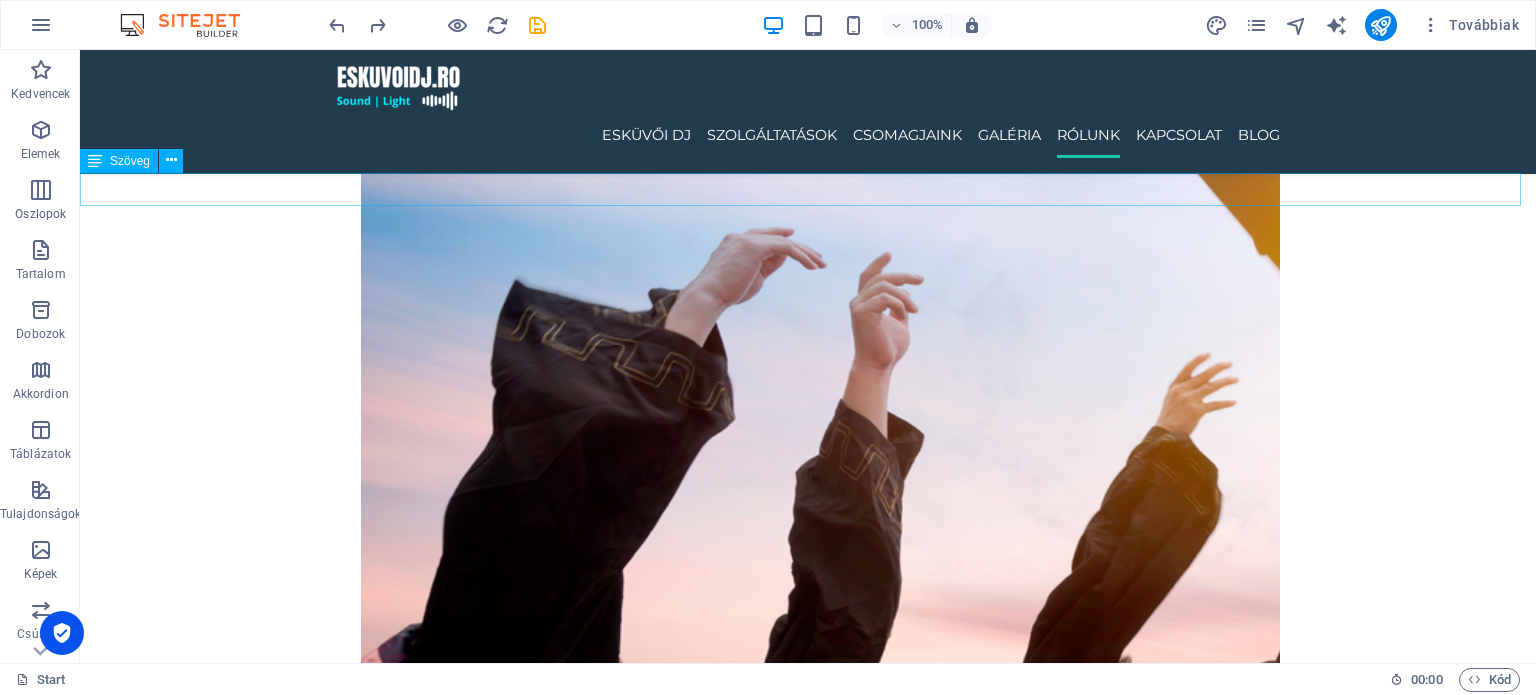 click on "Elérhetőek vagyunk ez és a környező településeken is." at bounding box center (808, 5242) 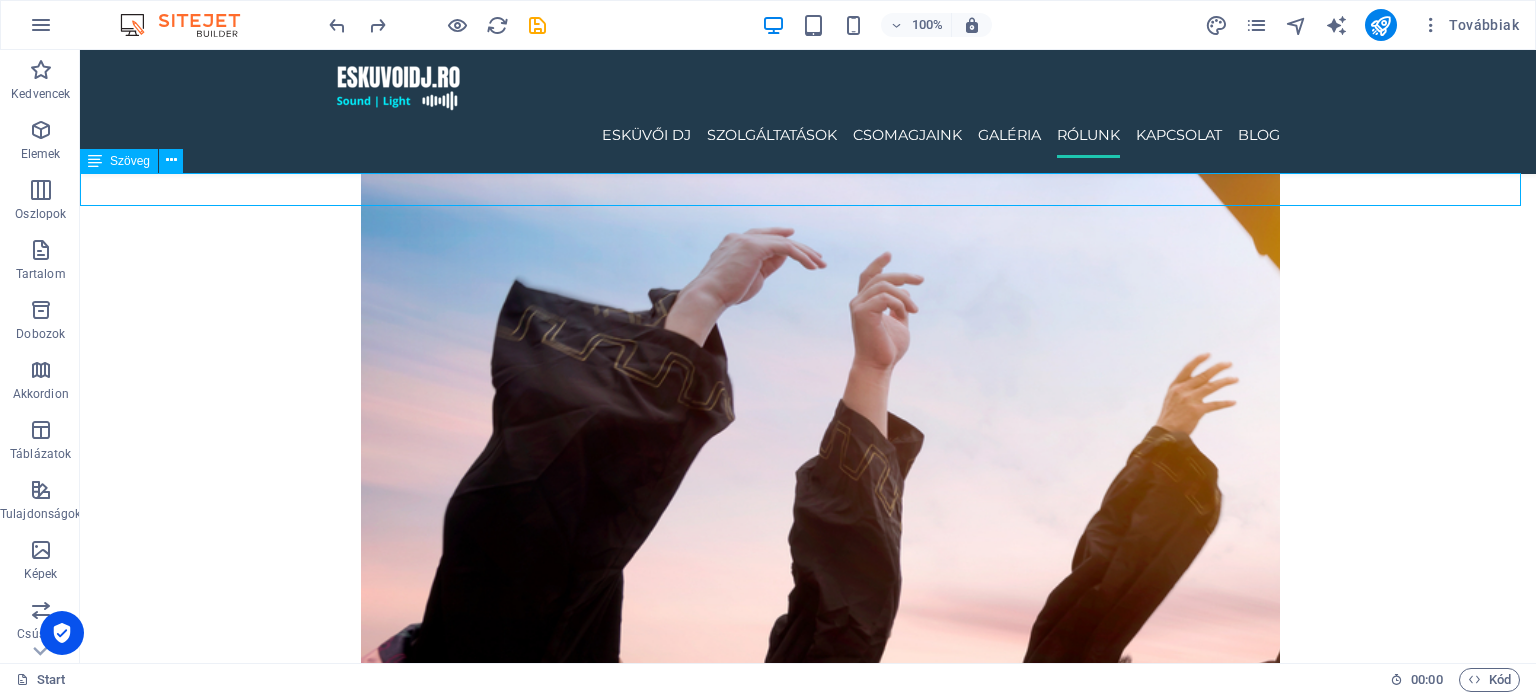 click on "Elérhetőek vagyunk ez és a környező településeken is." at bounding box center (808, 5242) 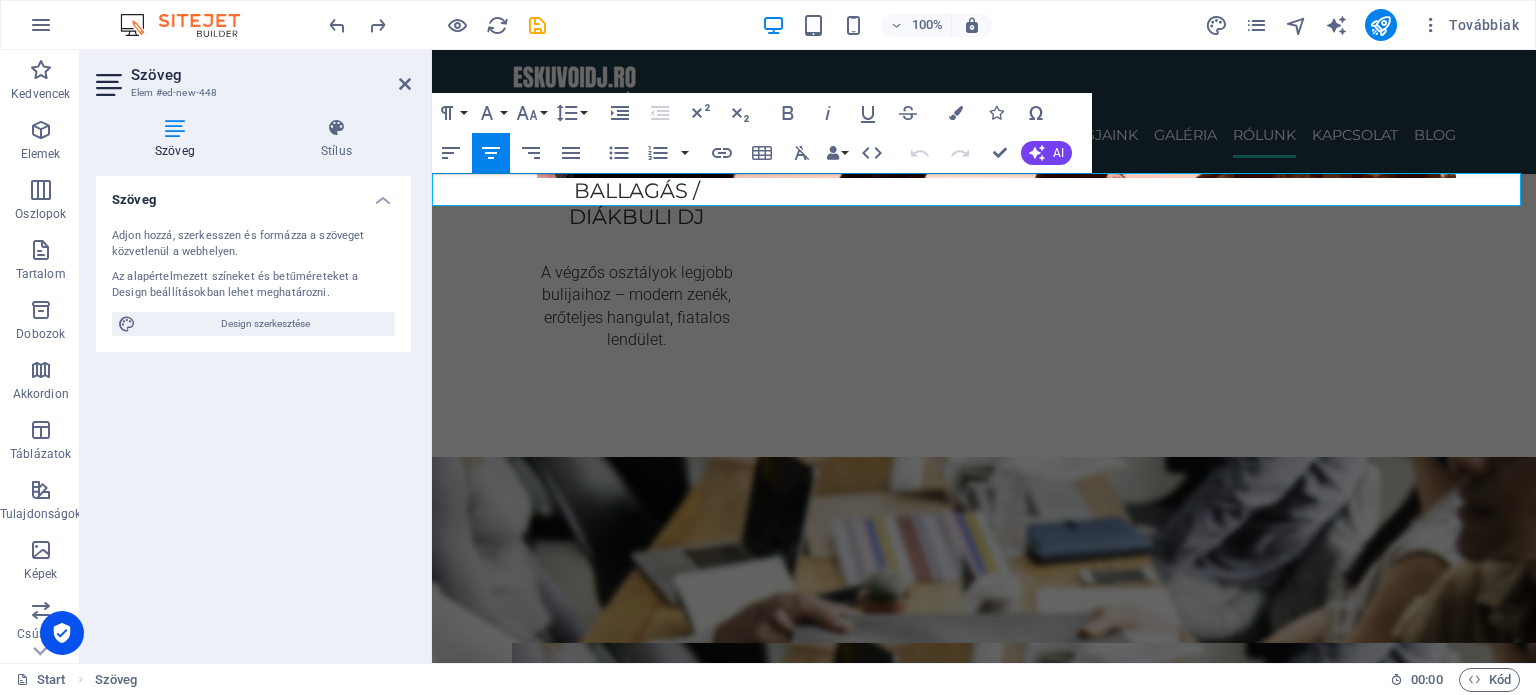 click on "Elérhetőek vagyunk ez és a környező településeken is." at bounding box center (984, 4742) 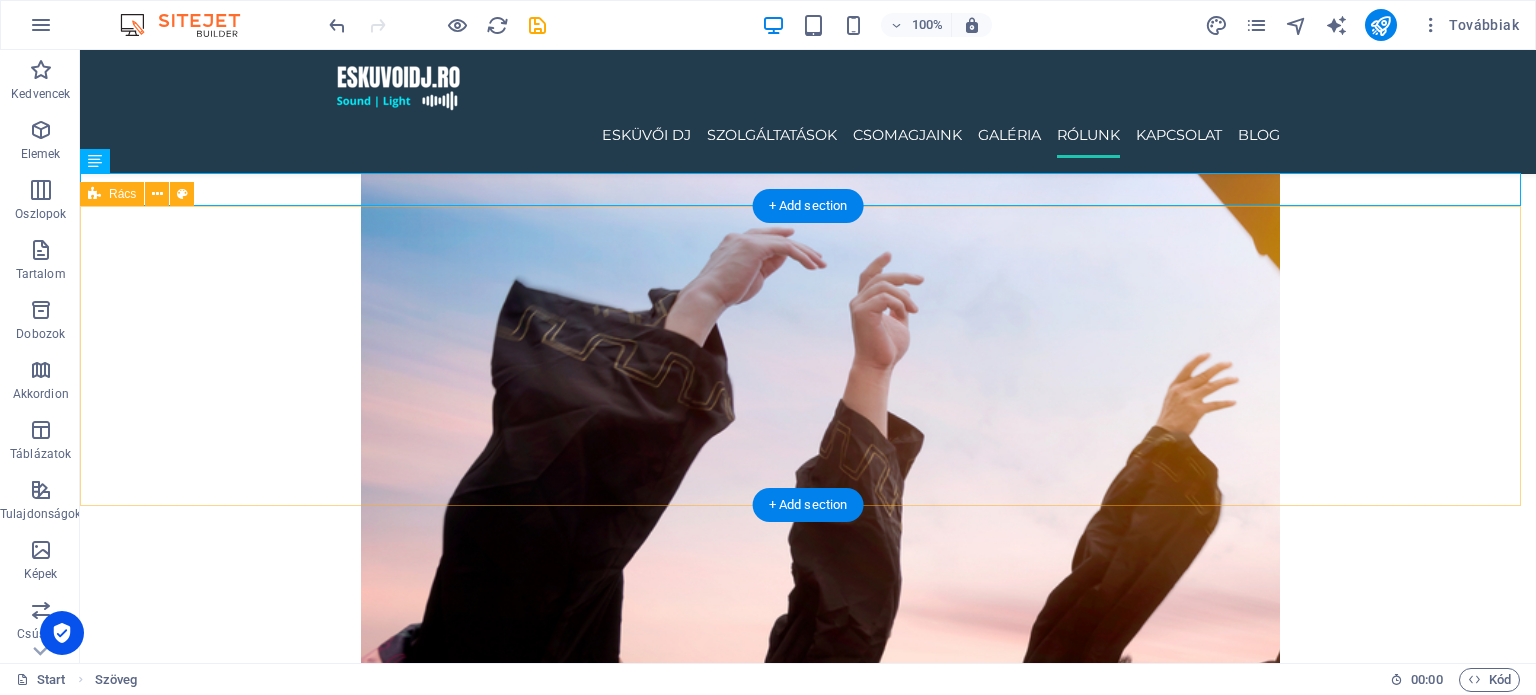 click on "Marosvásárhely Új szöveg elem Székelyudvarhely CsÍkszereda Beszterce Székelykeresztúr Szováta" at bounding box center [808, 5525] 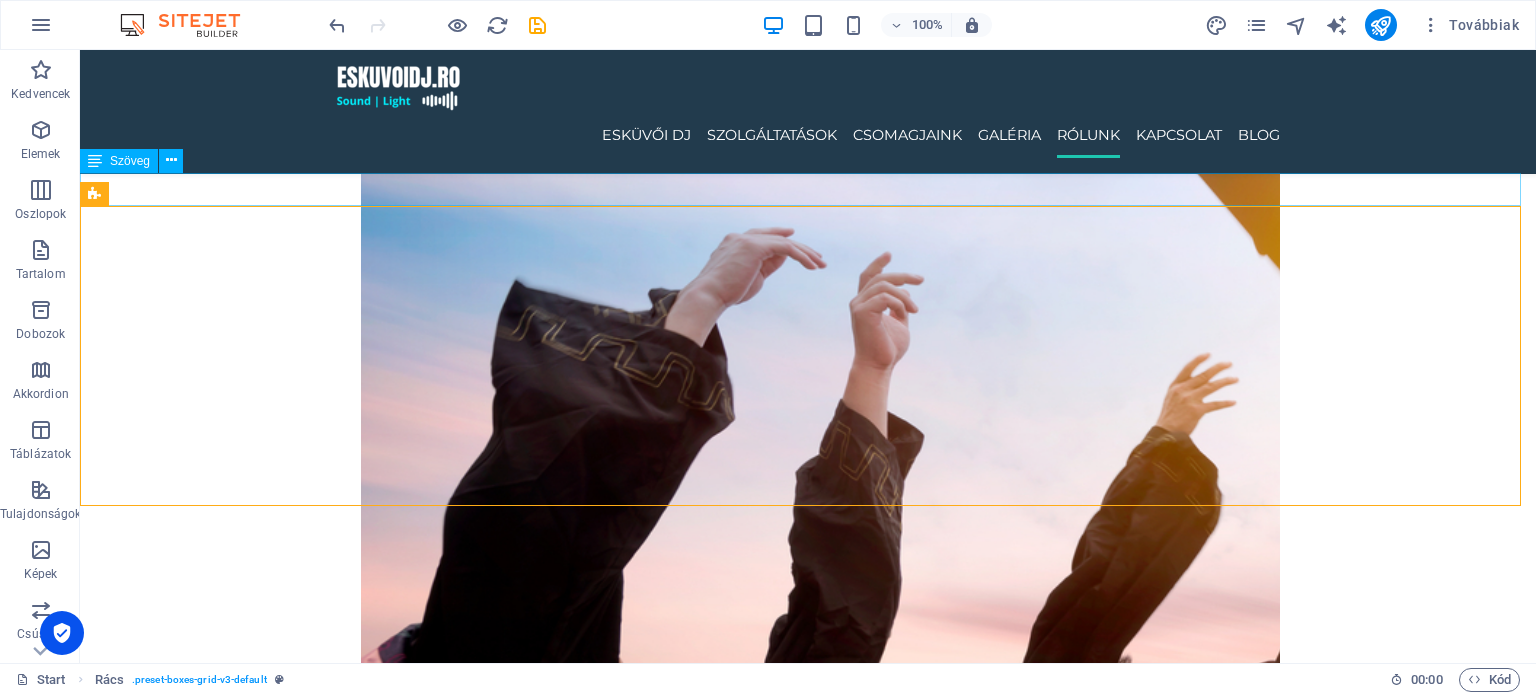 click on "Elérhetőek vagyunk ezekben a városokban és a környező településeken is." at bounding box center (808, 5242) 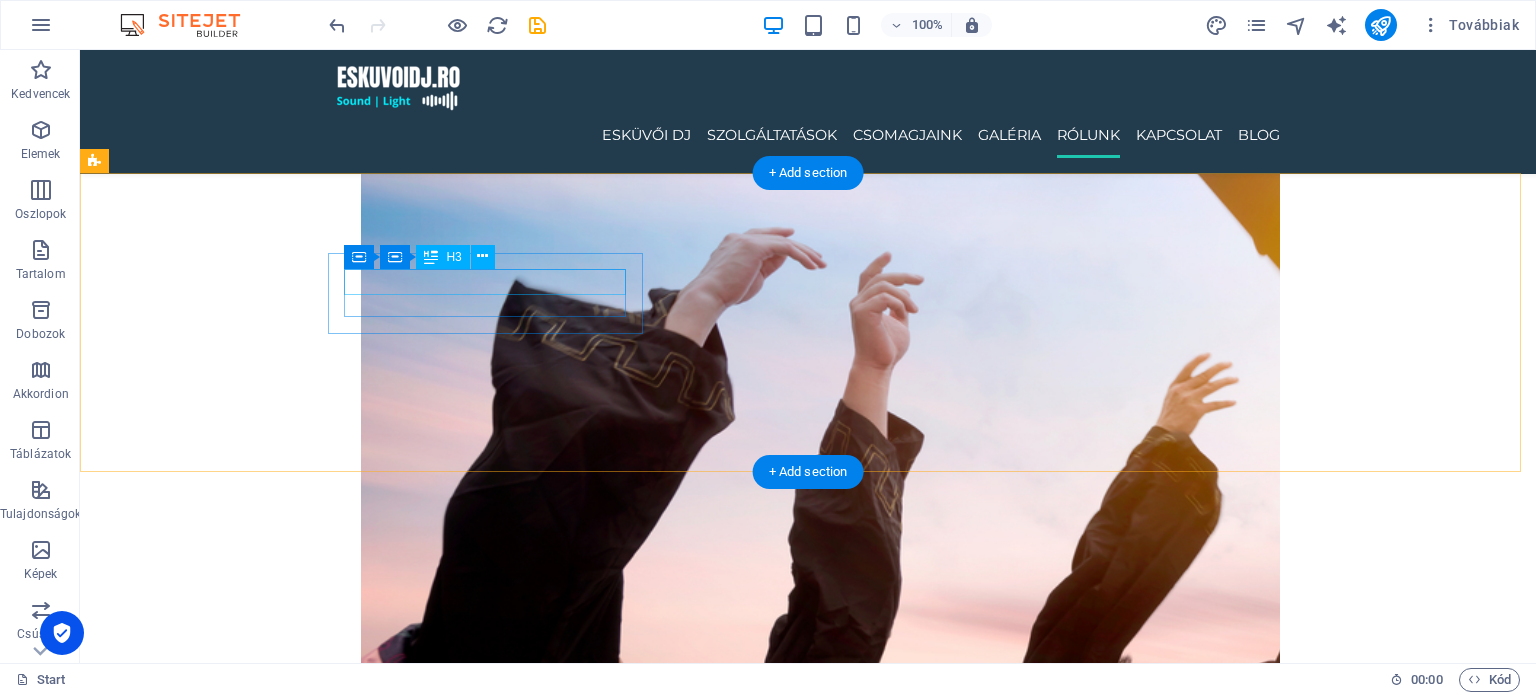 click on "Marosvásárhely" at bounding box center [493, 5334] 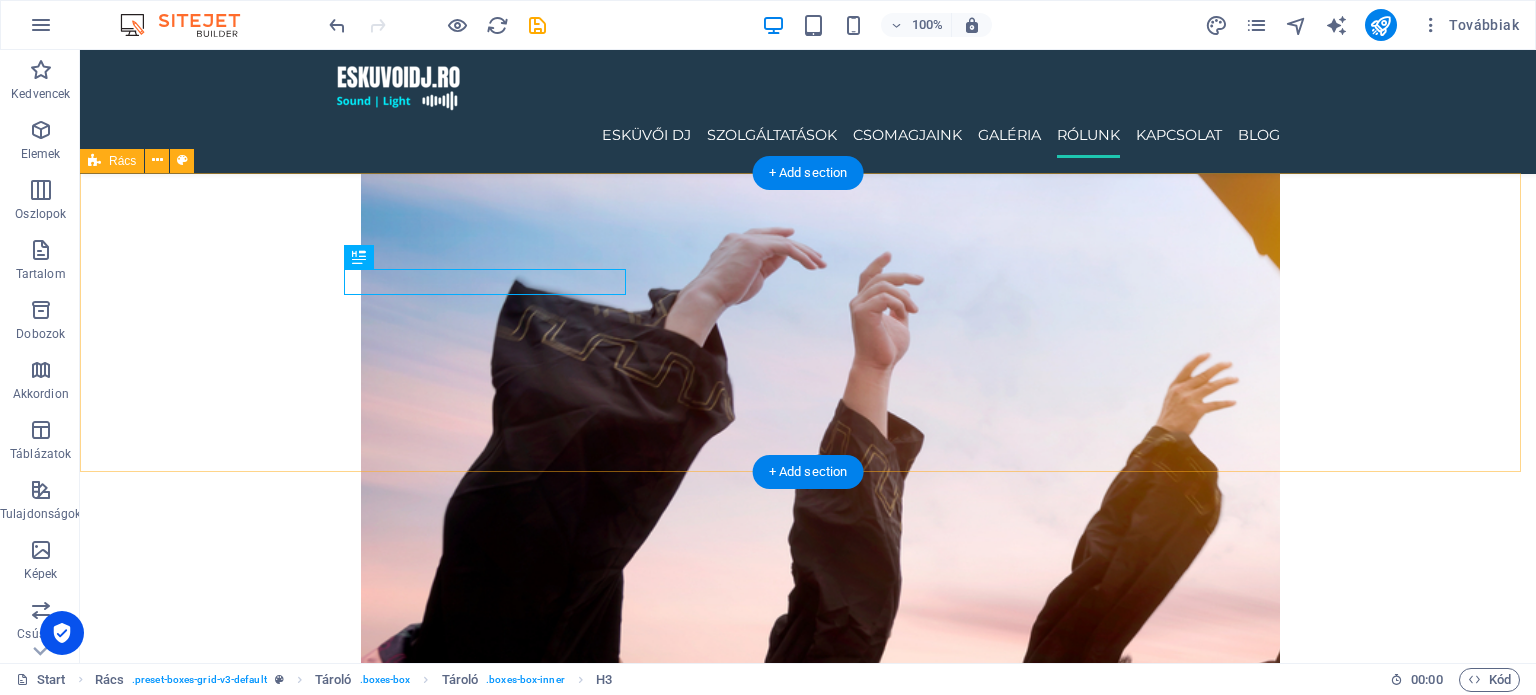 click on "Marosvásárhely Új szöveg elem Székelyudvarhely CsÍkszereda Beszterce Székelykeresztúr Szováta" at bounding box center (808, 5491) 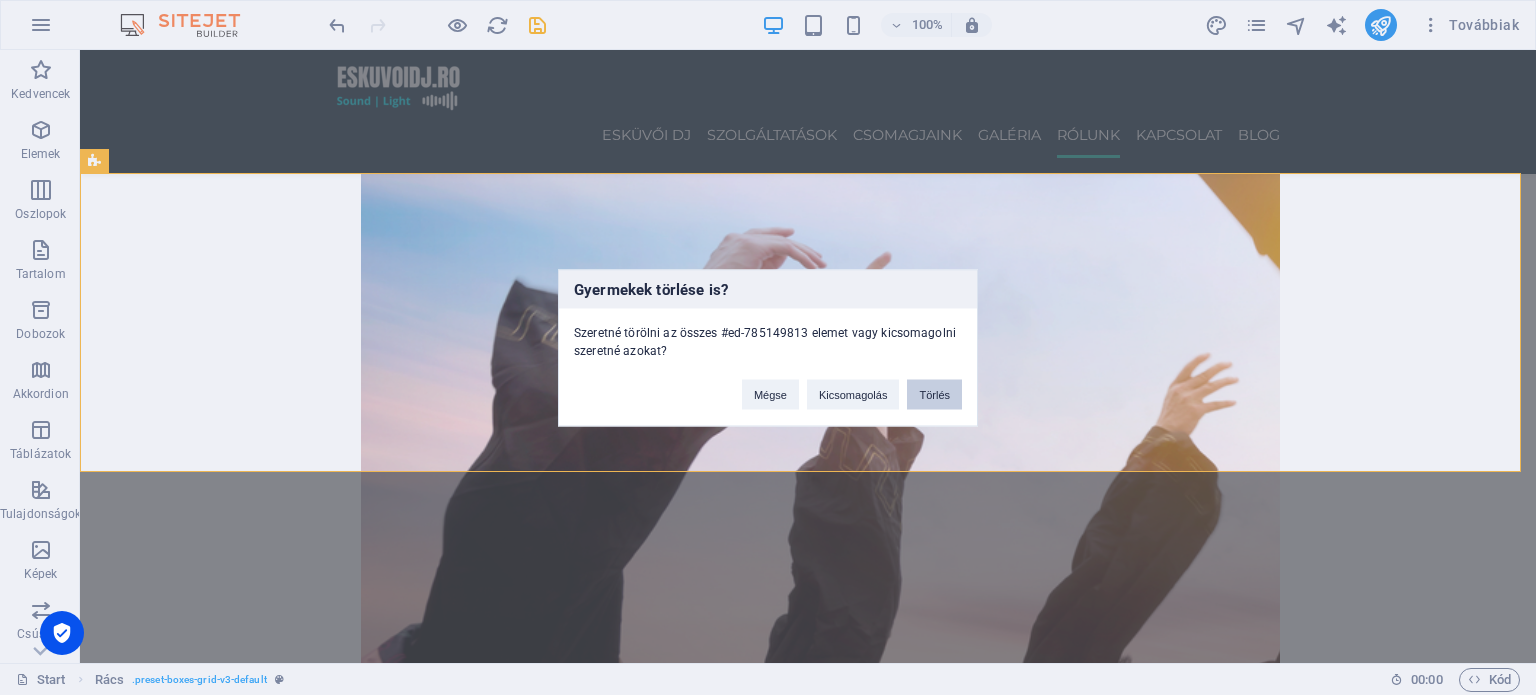 click on "Törlés" at bounding box center (934, 394) 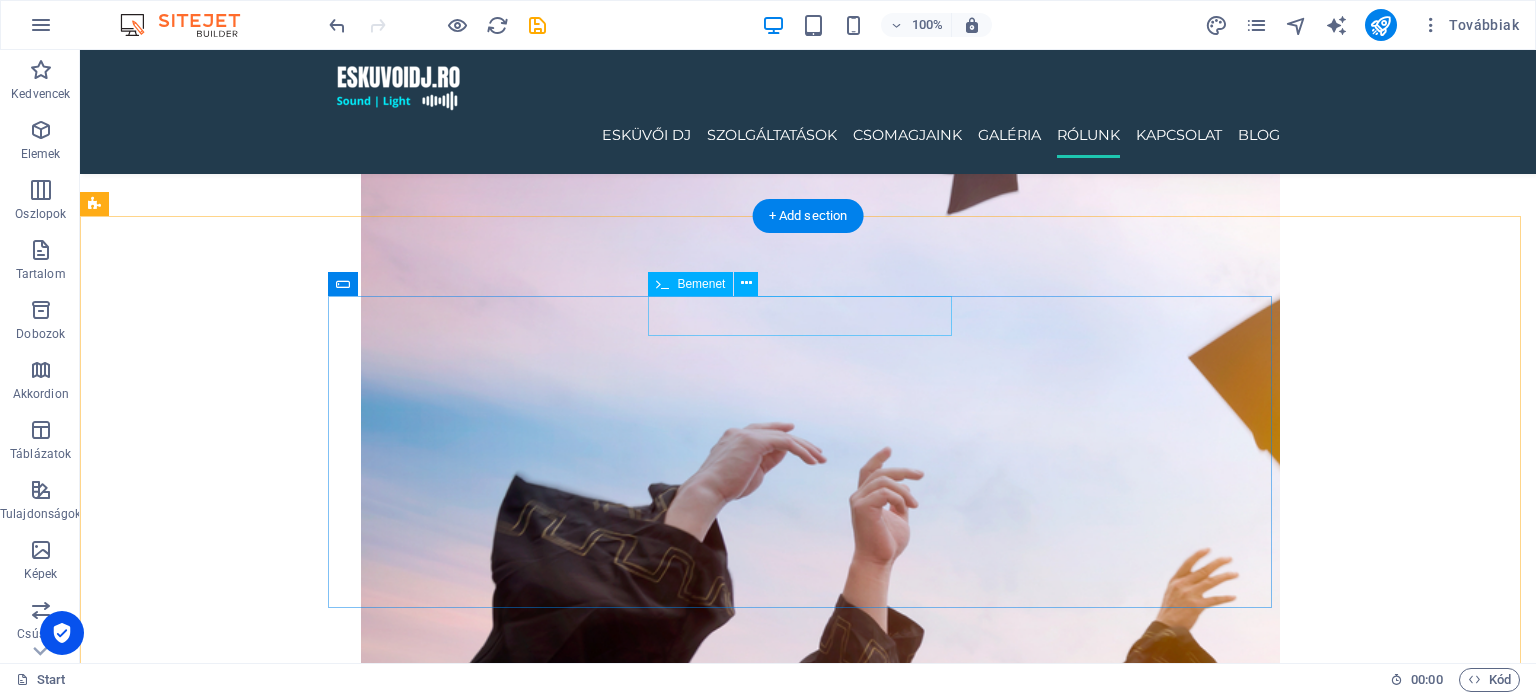 scroll, scrollTop: 3790, scrollLeft: 0, axis: vertical 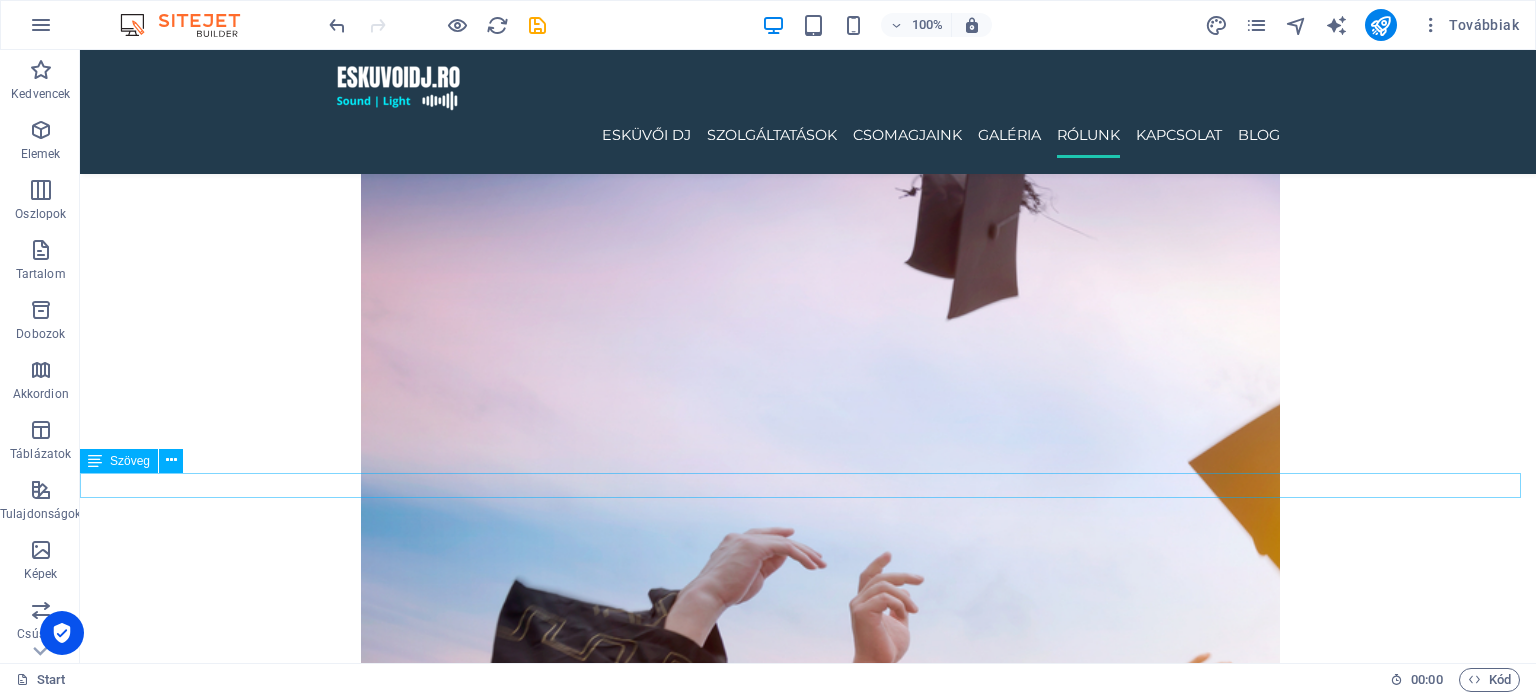 click on "Küldj nekünk üzenetet, 24 órán belűl válaszolunk" at bounding box center [808, 5537] 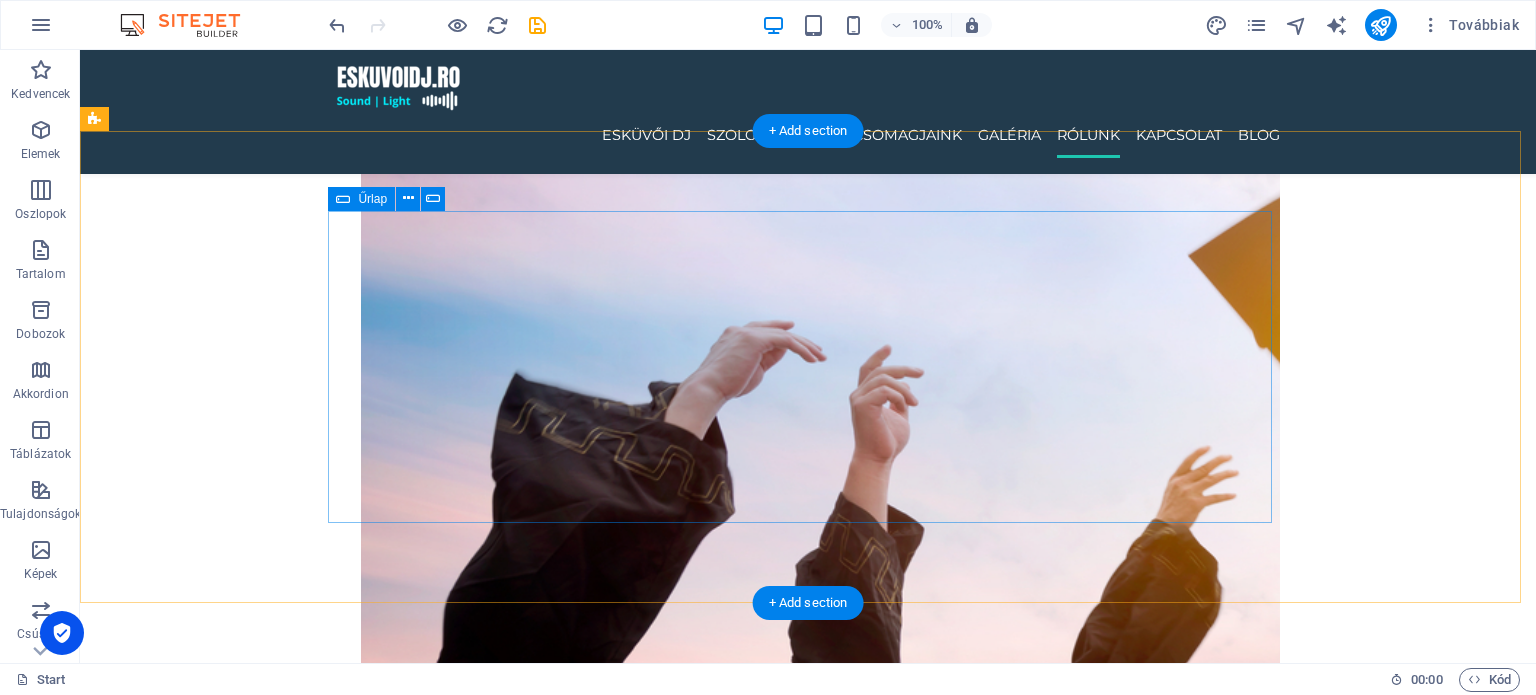 scroll, scrollTop: 3857, scrollLeft: 0, axis: vertical 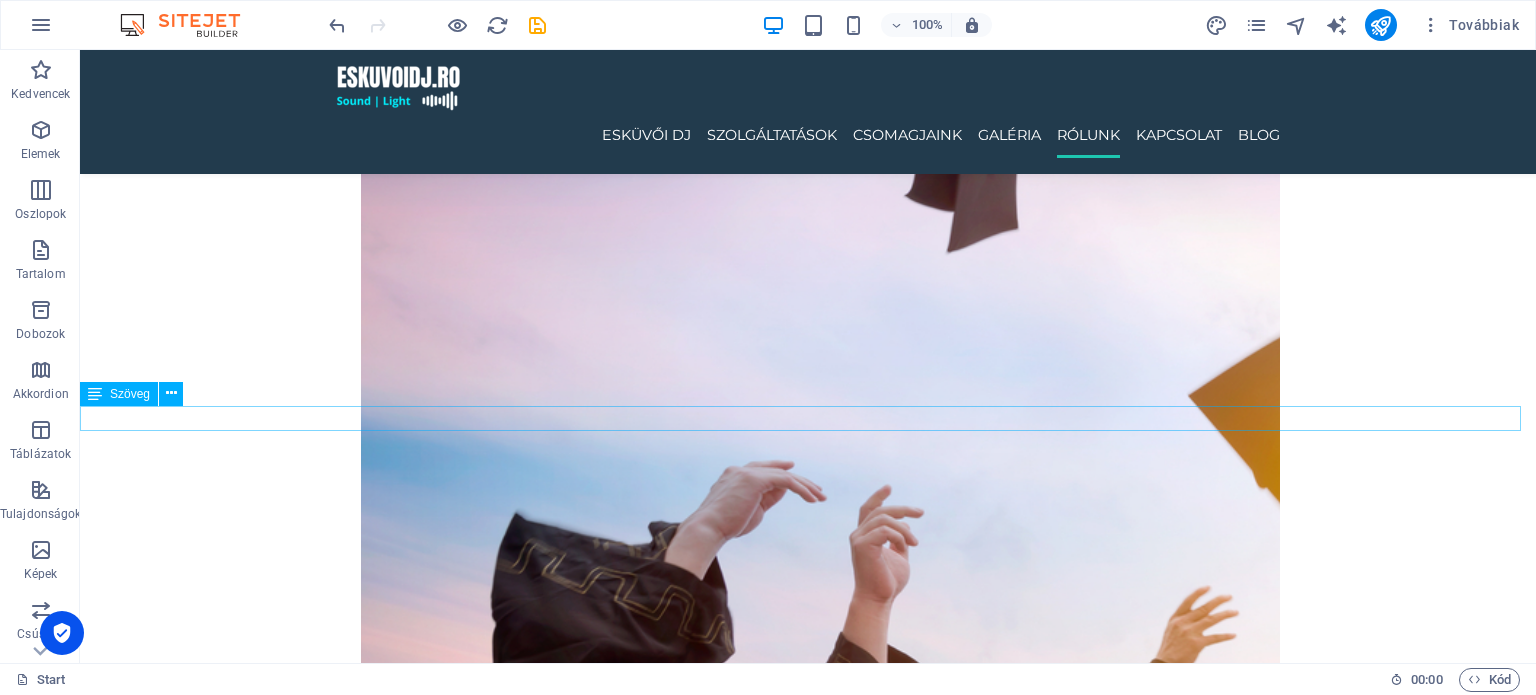 click on "Küldj nekünk üzenetet, 24 órán belűl válaszolunk" at bounding box center (808, 5470) 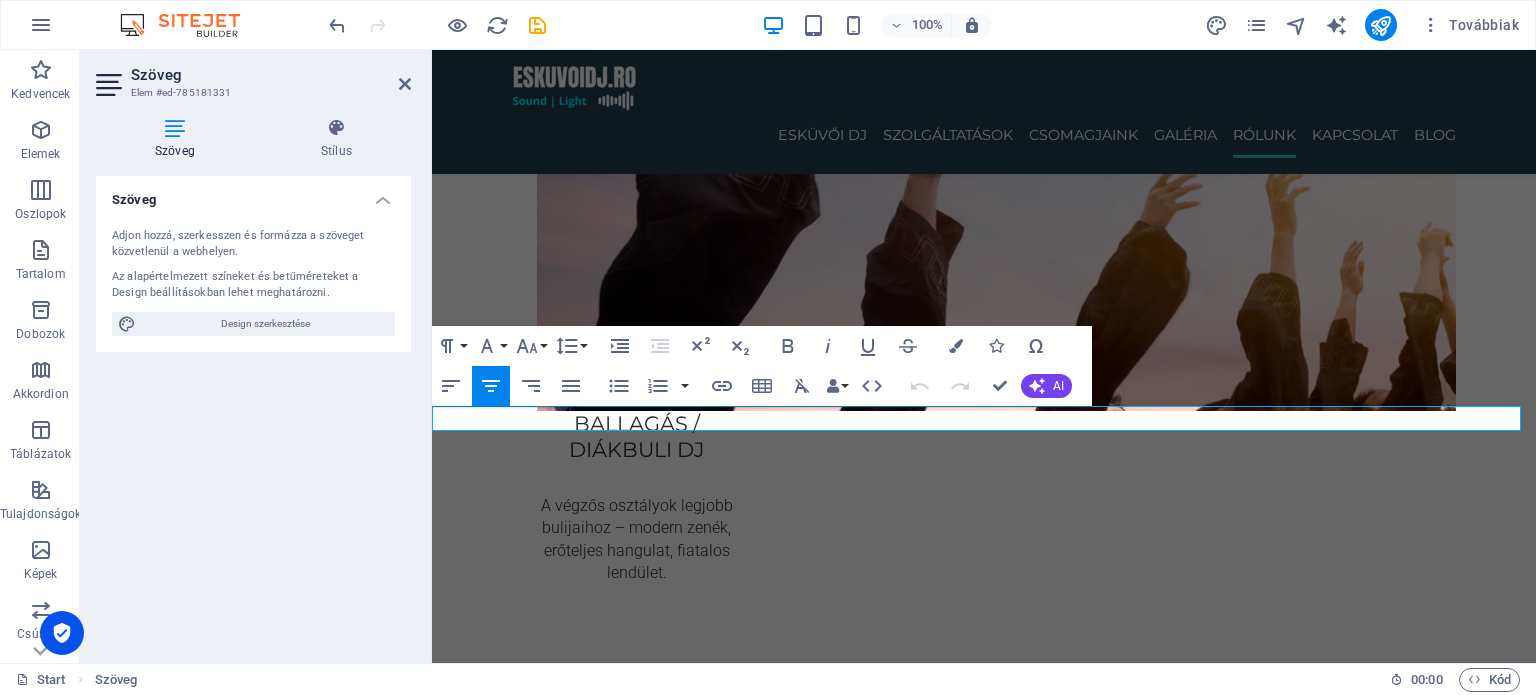 click on "Küldj nekünk üzenetet, 24 órán belűl válaszolunk" at bounding box center (983, 4971) 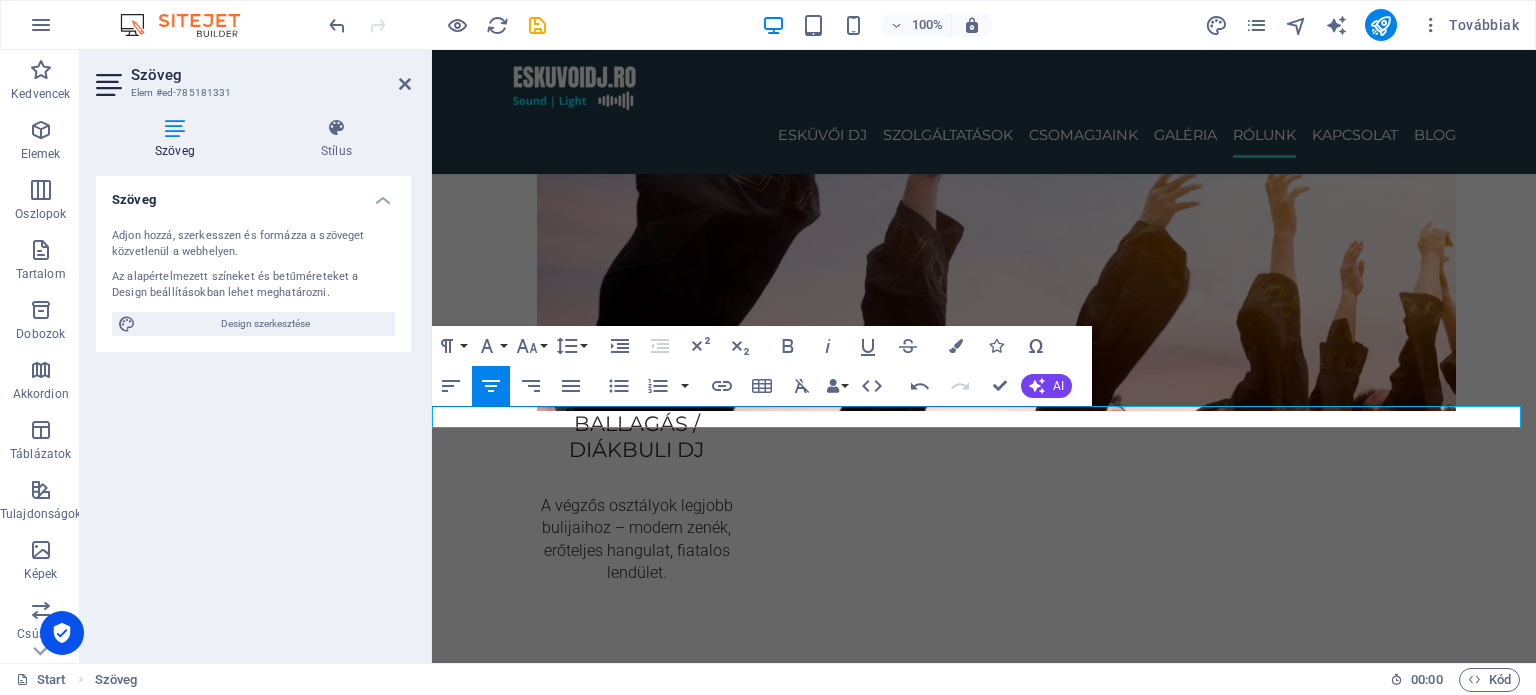 click on "[PERSON_NAME] nekünk üzenetet, 24 [PERSON_NAME] válaszolunk." at bounding box center (984, 4970) 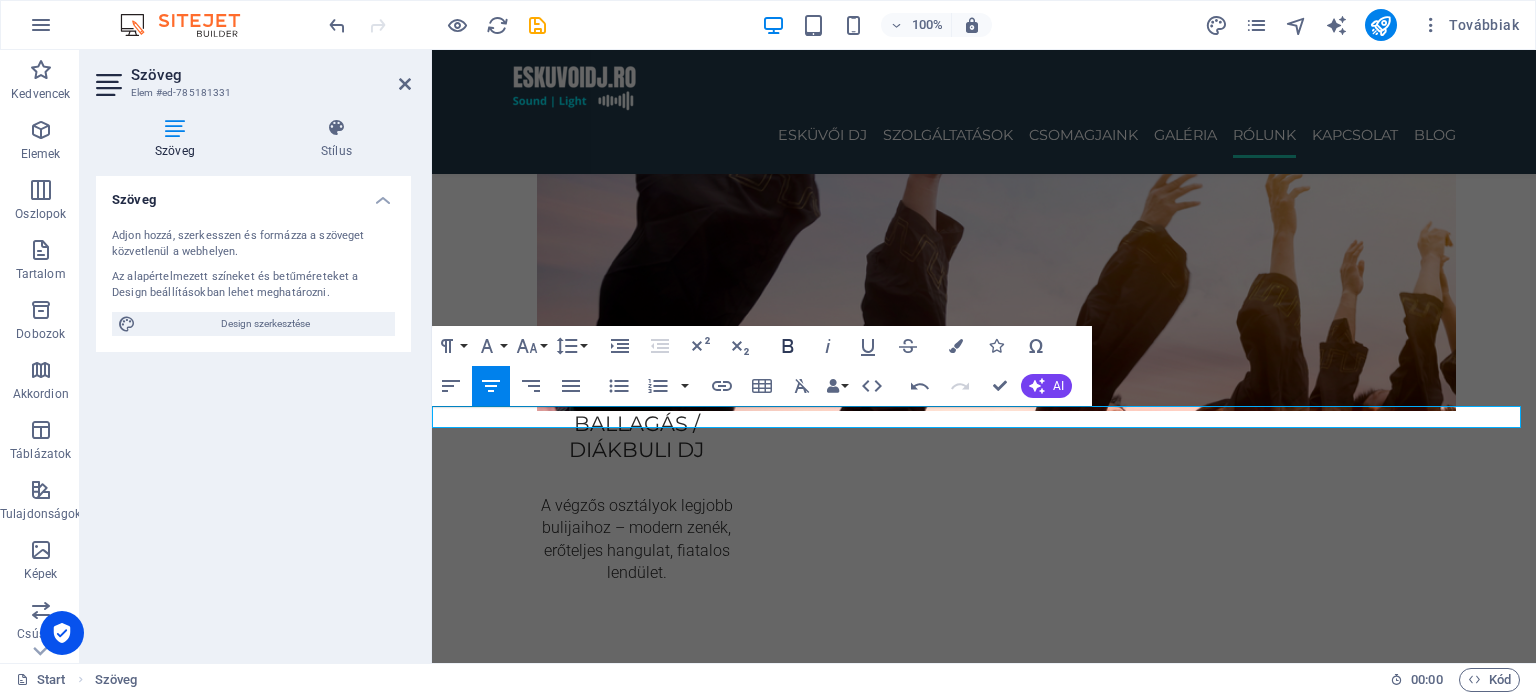 click 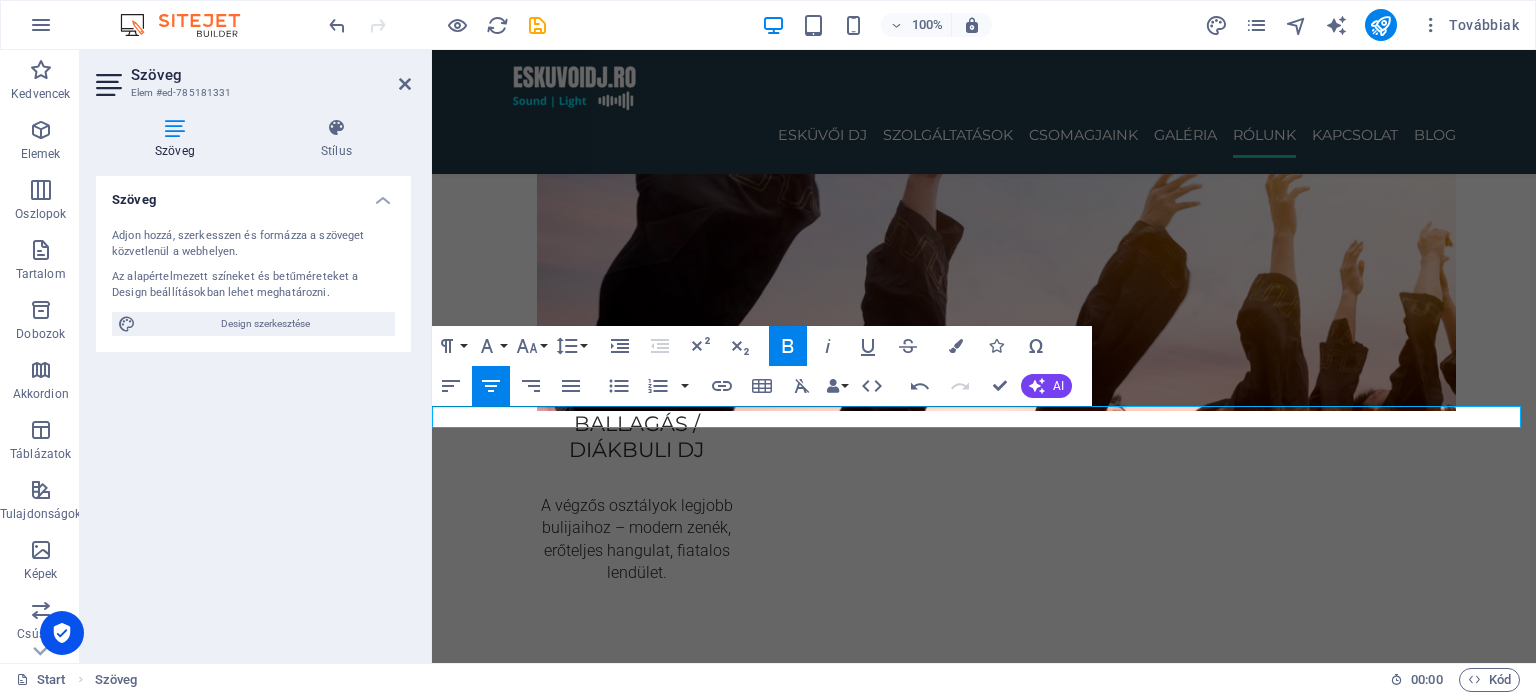 click 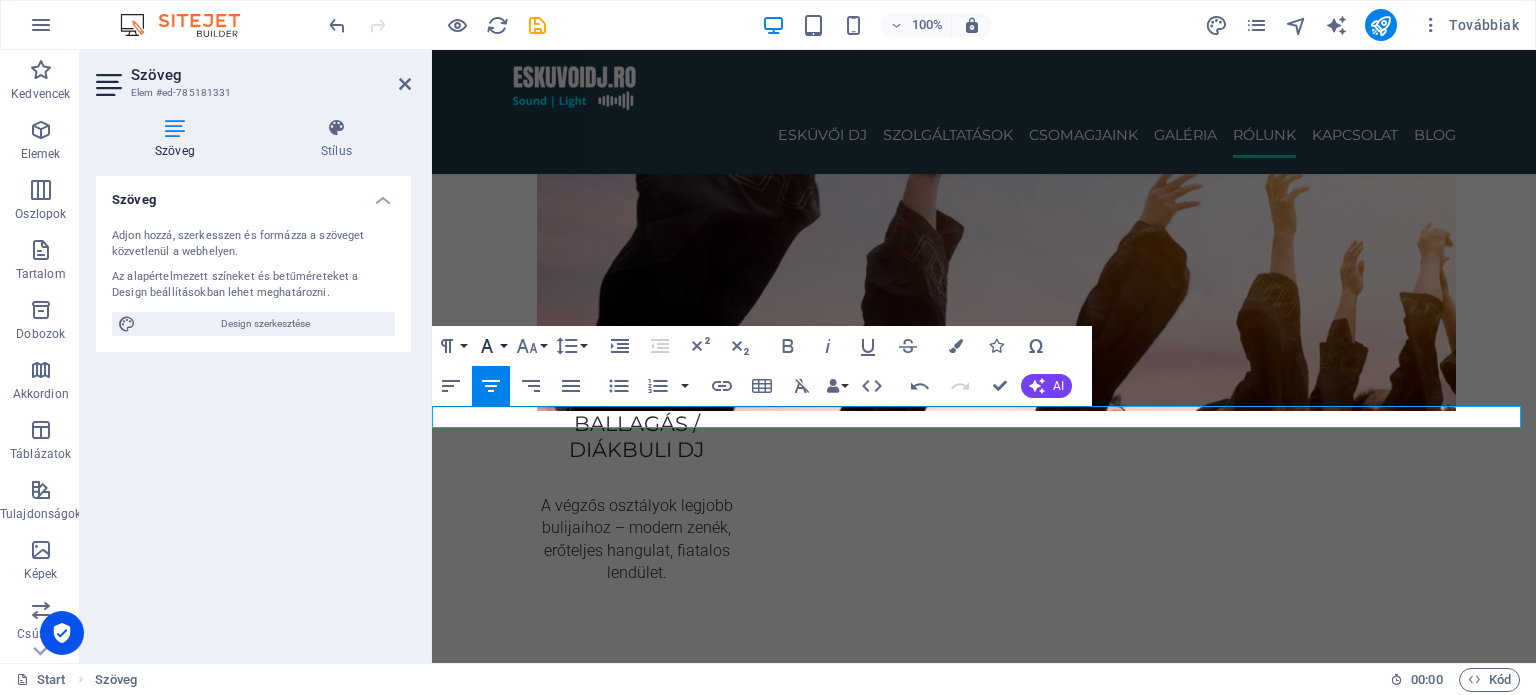 click on "Font Family" at bounding box center [491, 346] 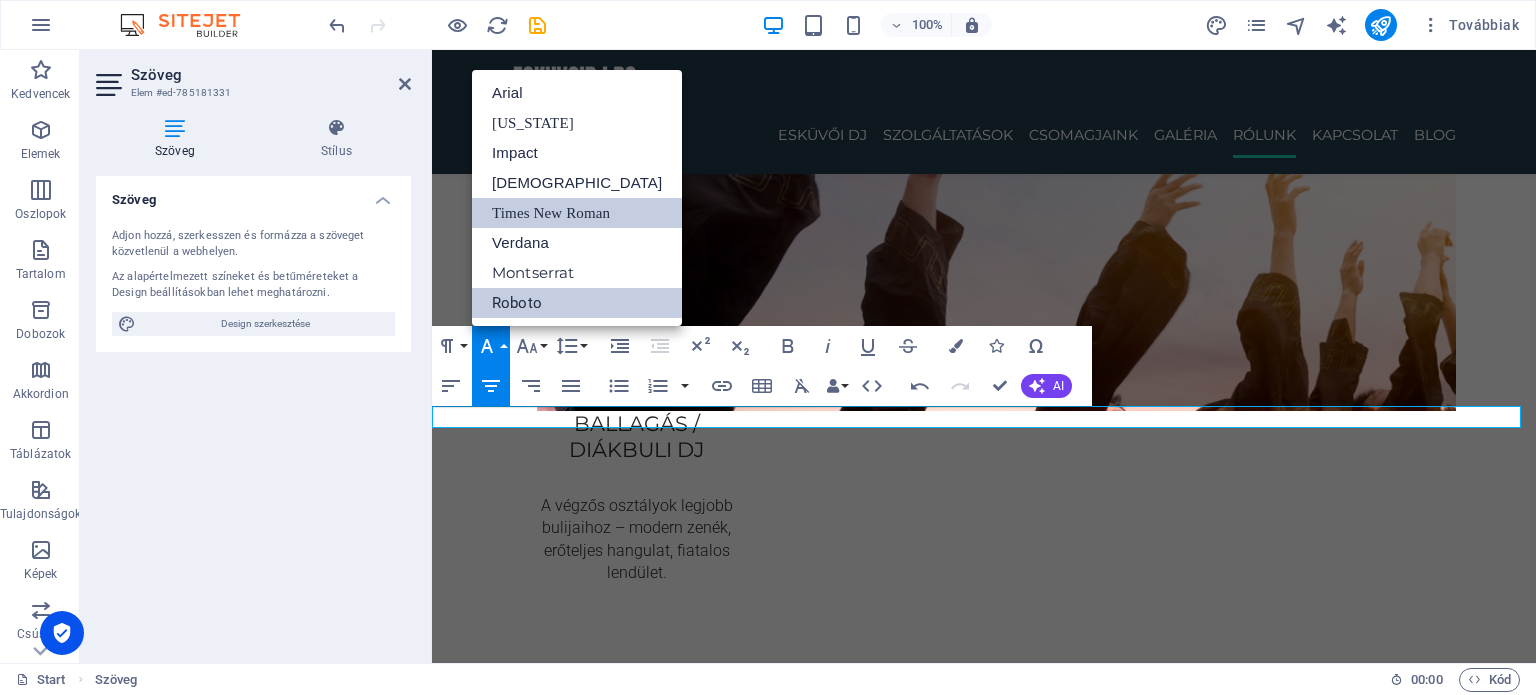 scroll, scrollTop: 0, scrollLeft: 0, axis: both 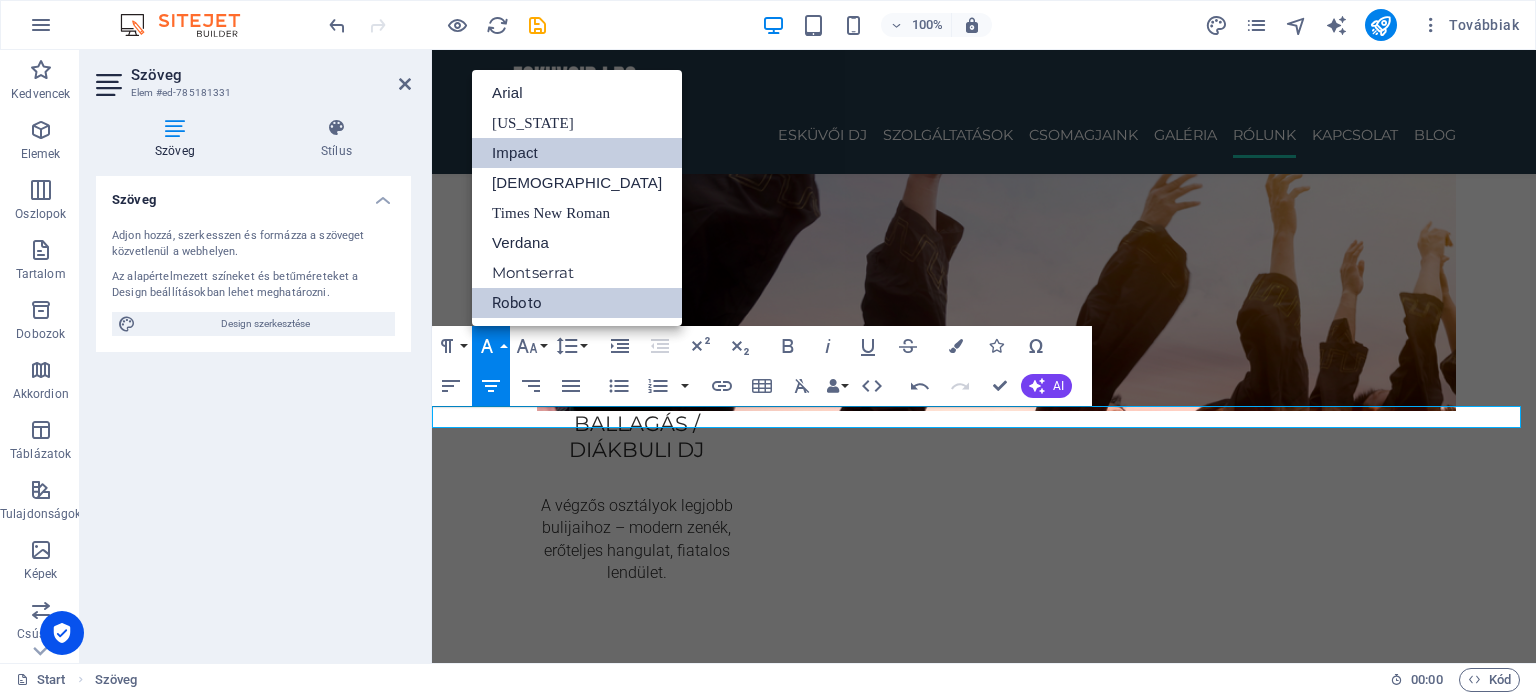 click on "Impact" at bounding box center (577, 153) 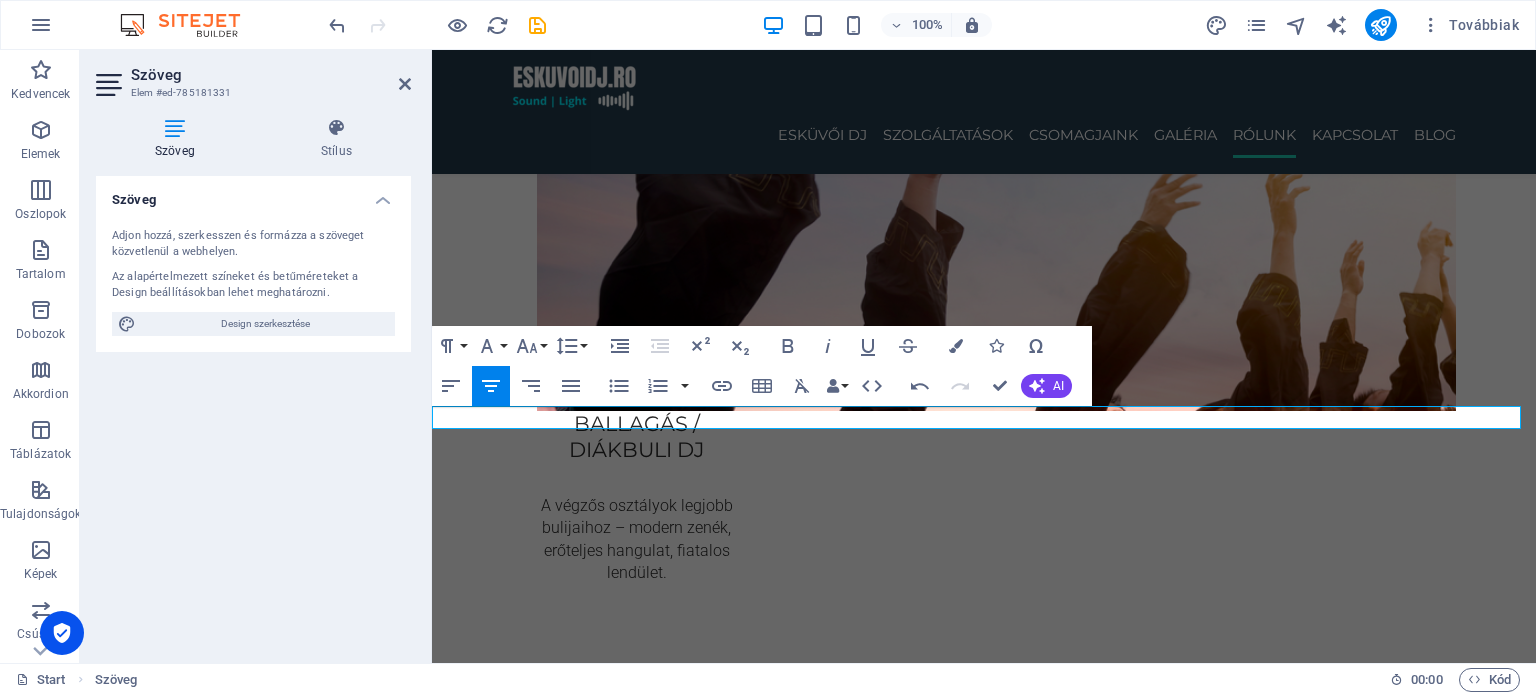 click on "[PERSON_NAME] nekünk üzenetet, 24 [PERSON_NAME] válaszolunk." at bounding box center (984, 4970) 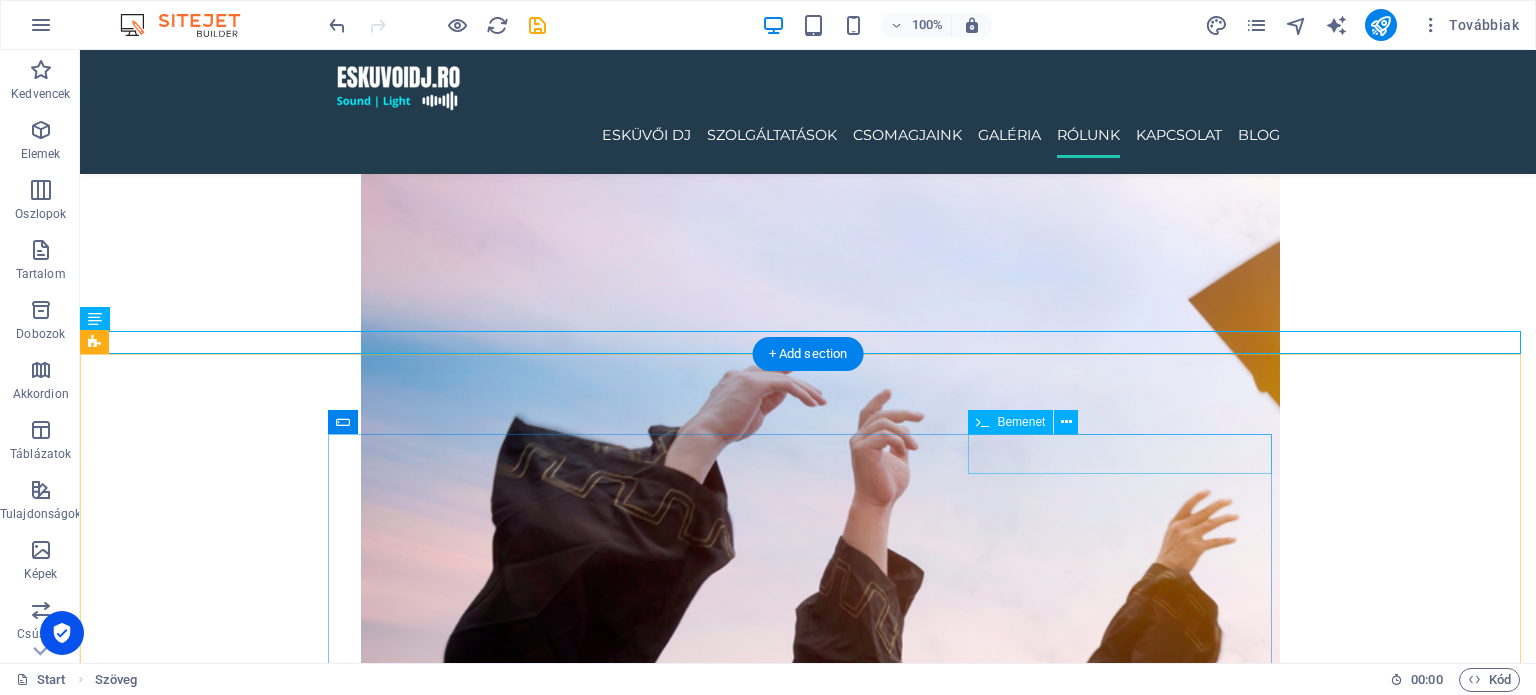 scroll, scrollTop: 4057, scrollLeft: 0, axis: vertical 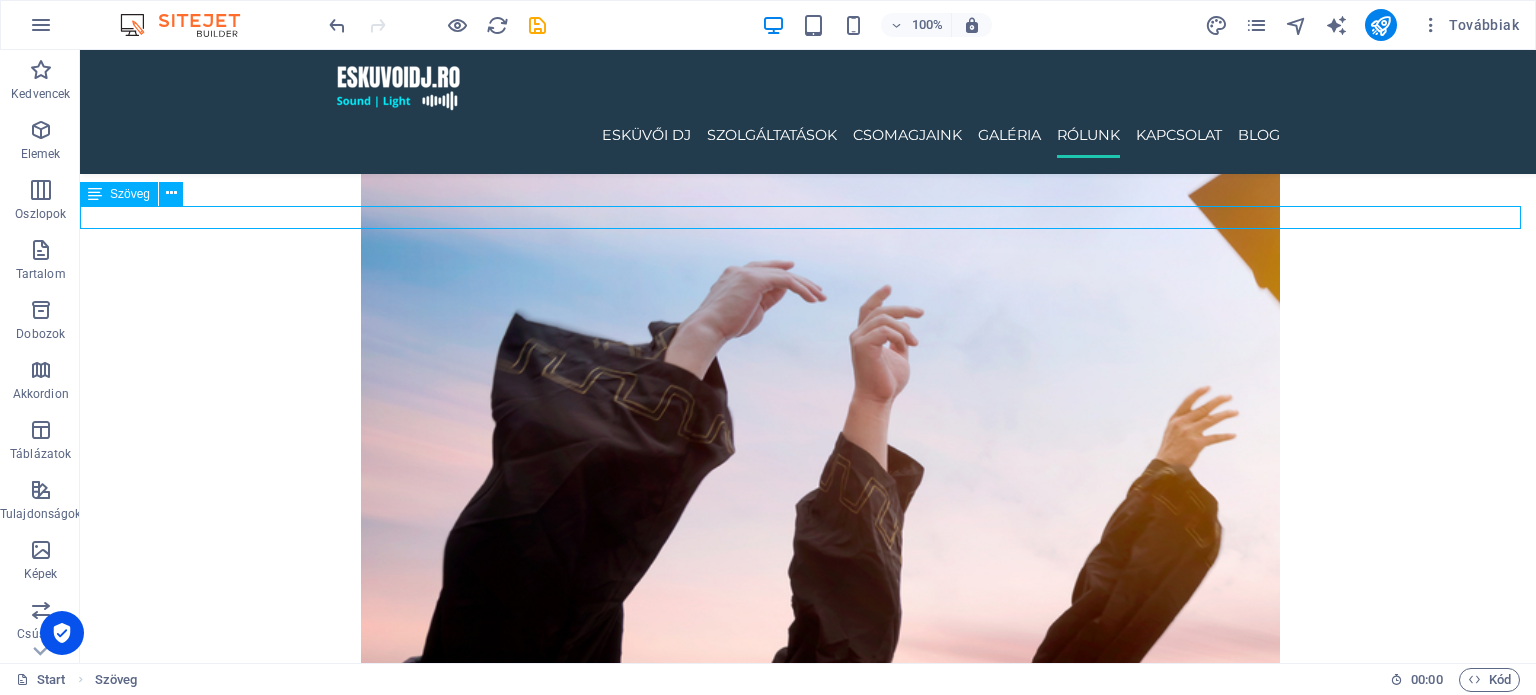 click on "[PERSON_NAME] nekünk üzenetet, 24 [PERSON_NAME] válaszolunk." at bounding box center (808, 5269) 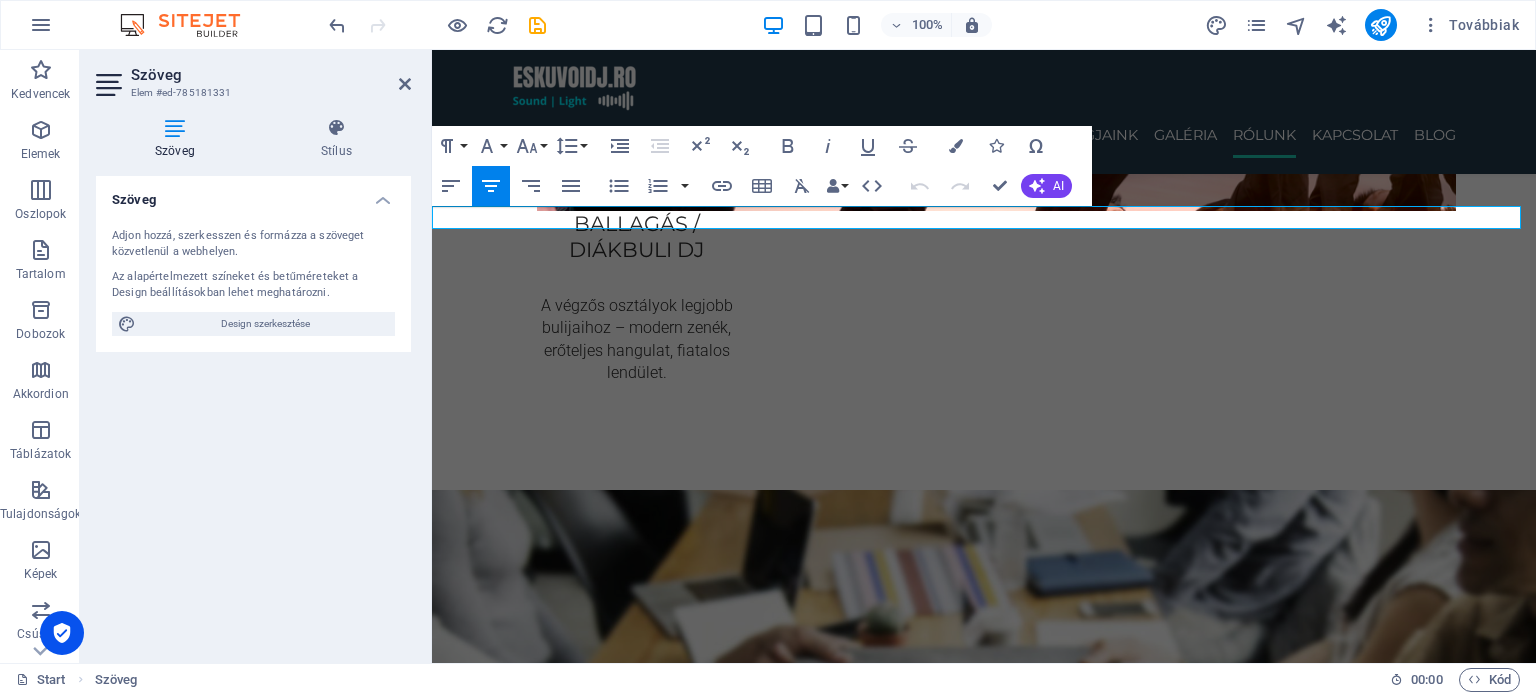 click on "[PERSON_NAME] nekünk üzenetet, 24 [PERSON_NAME] válaszolunk." at bounding box center (984, 4769) 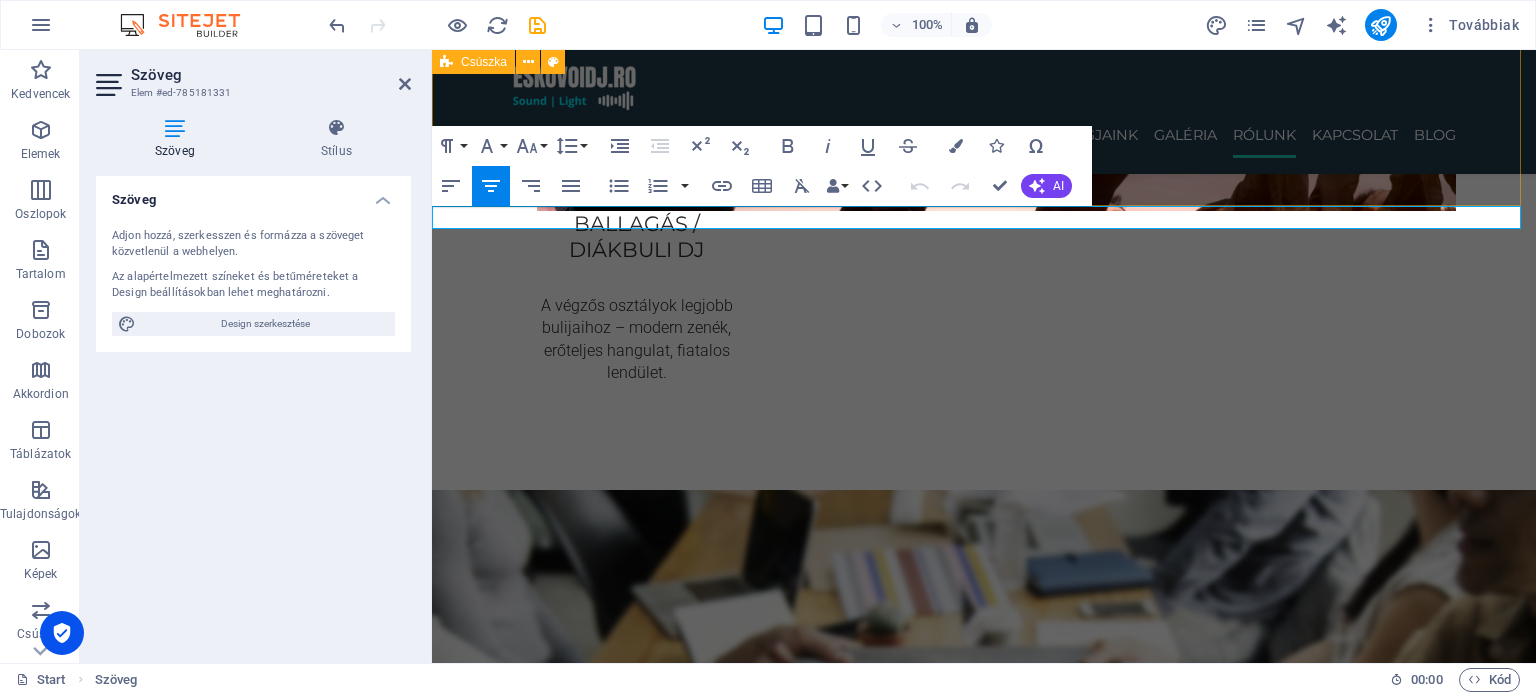 drag, startPoint x: 1149, startPoint y: 217, endPoint x: 1113, endPoint y: 237, distance: 41.18252 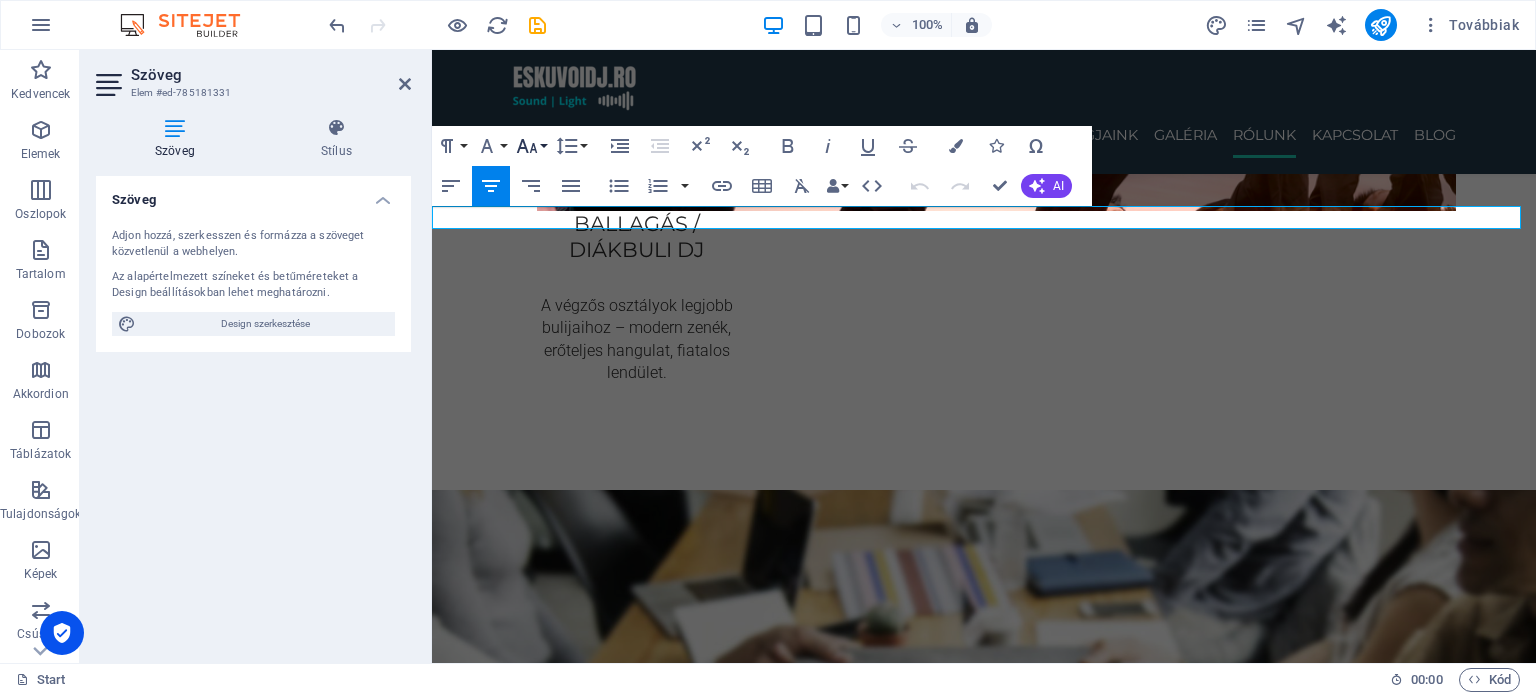 click 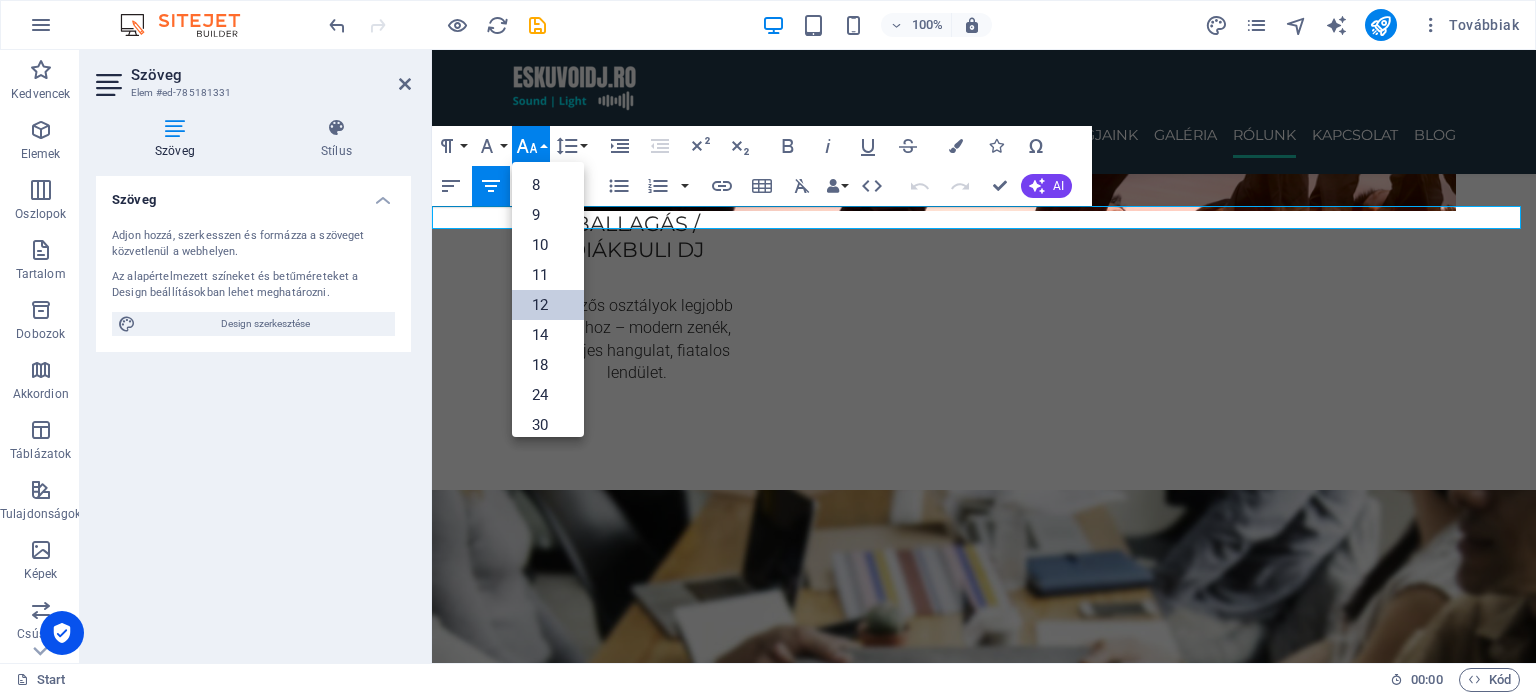 click on "12" at bounding box center [548, 305] 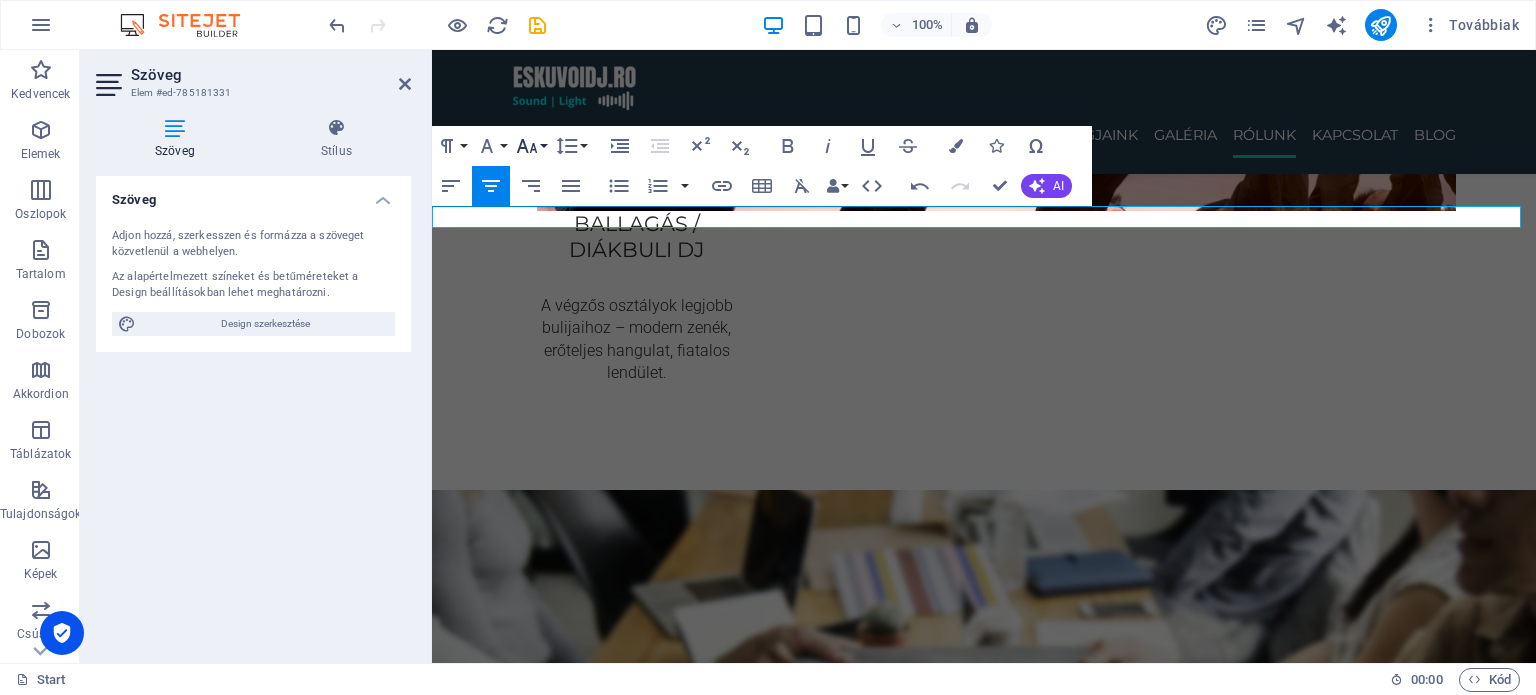 click 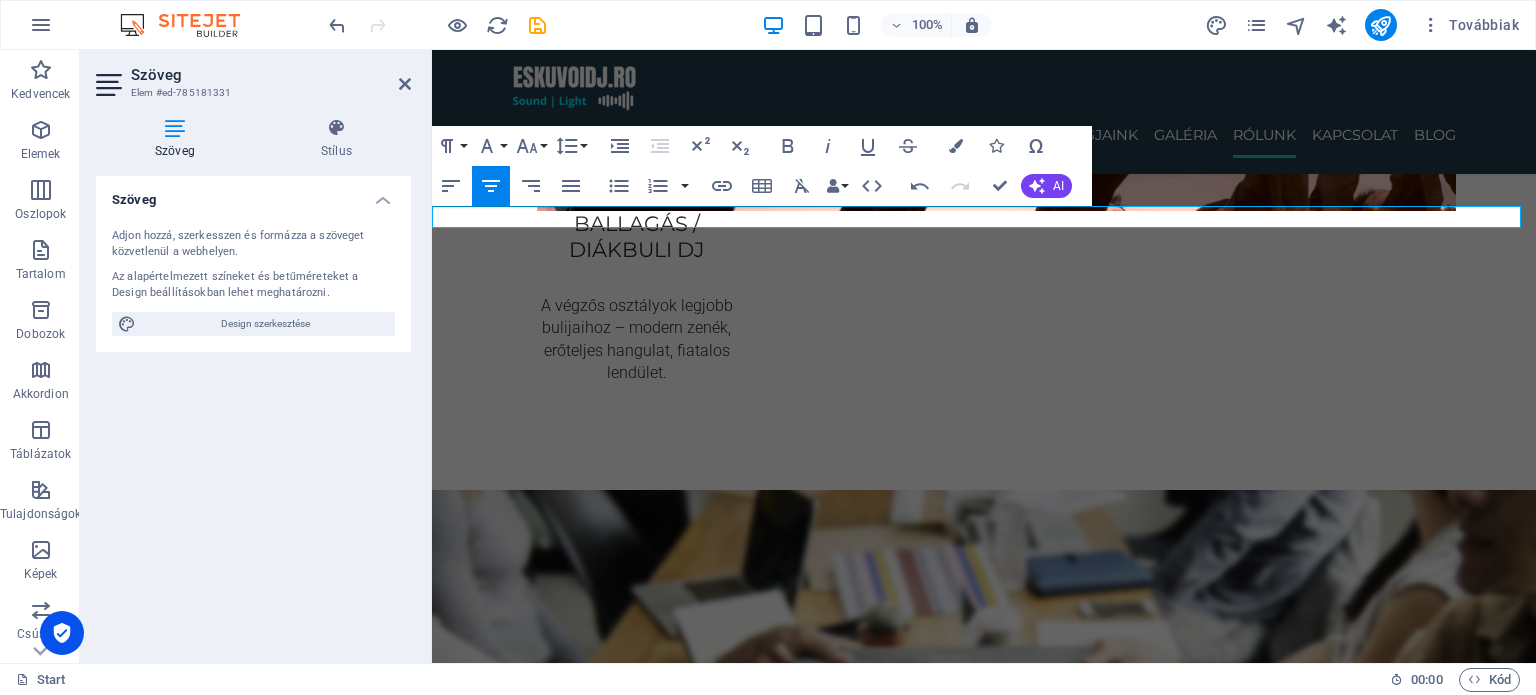 scroll, scrollTop: 143, scrollLeft: 0, axis: vertical 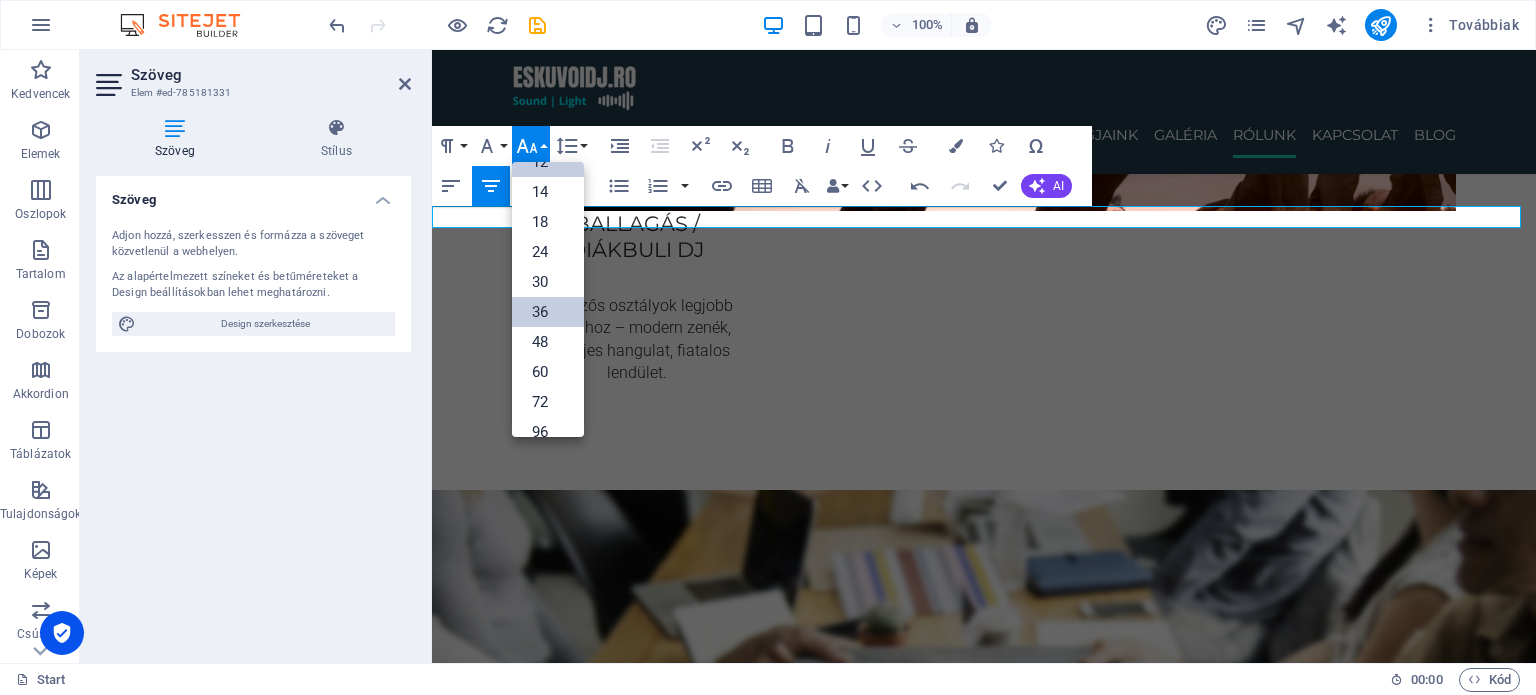 click on "36" at bounding box center (548, 312) 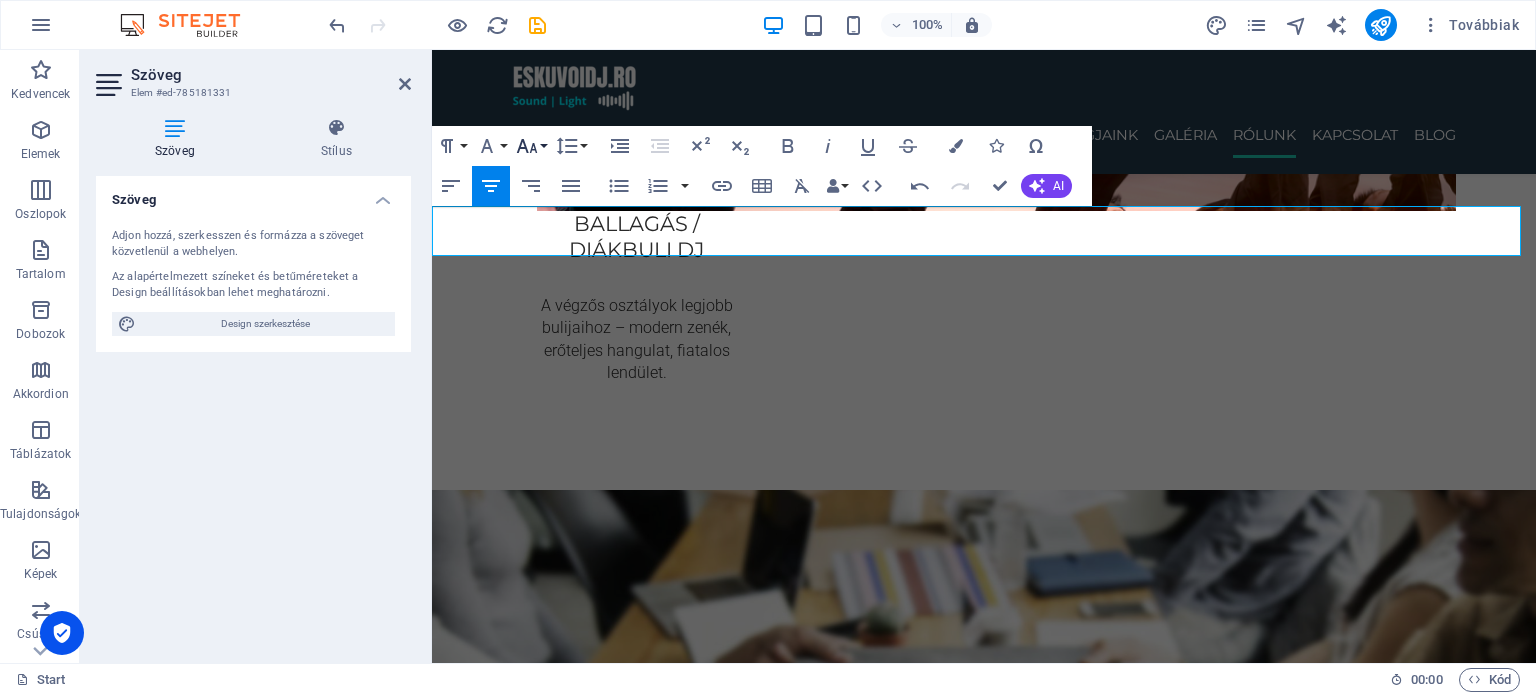 click on "Font Size" at bounding box center (531, 146) 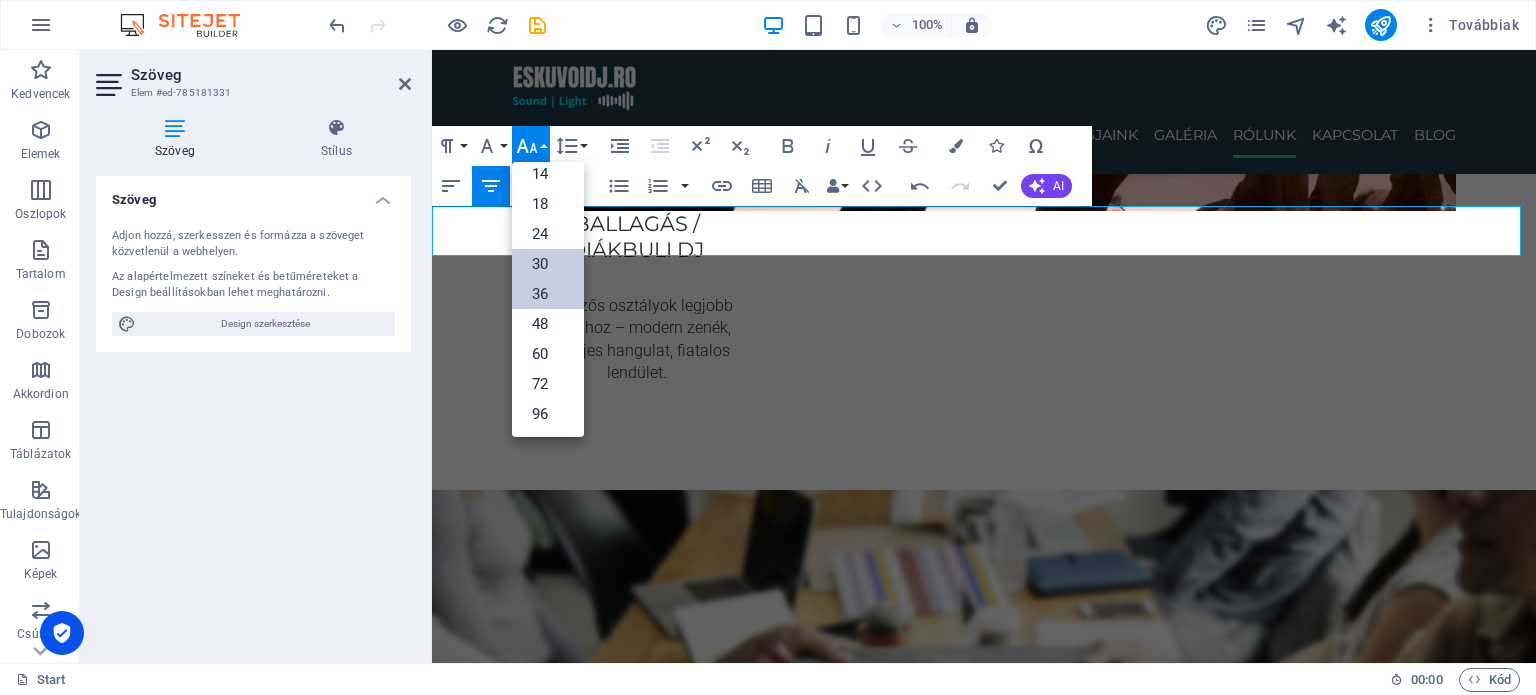 scroll, scrollTop: 160, scrollLeft: 0, axis: vertical 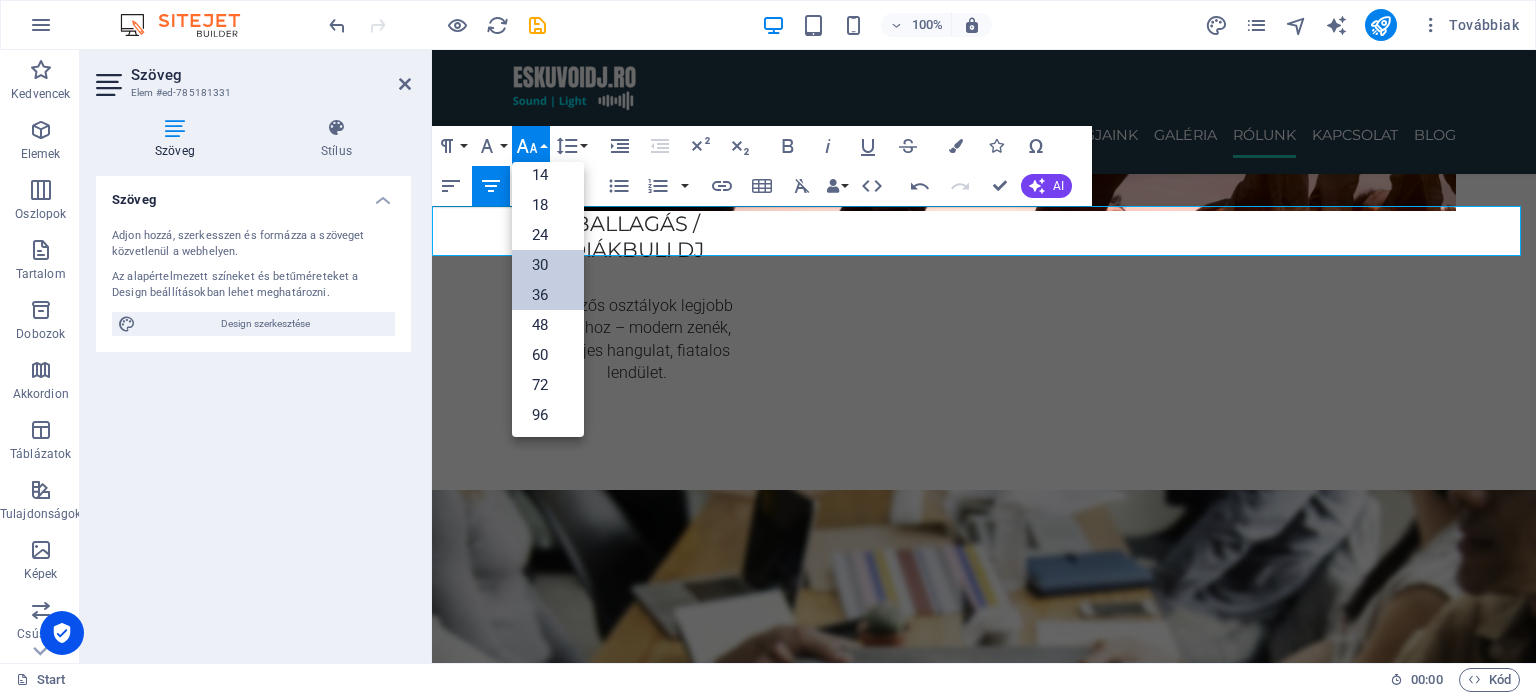 click on "30" at bounding box center [548, 265] 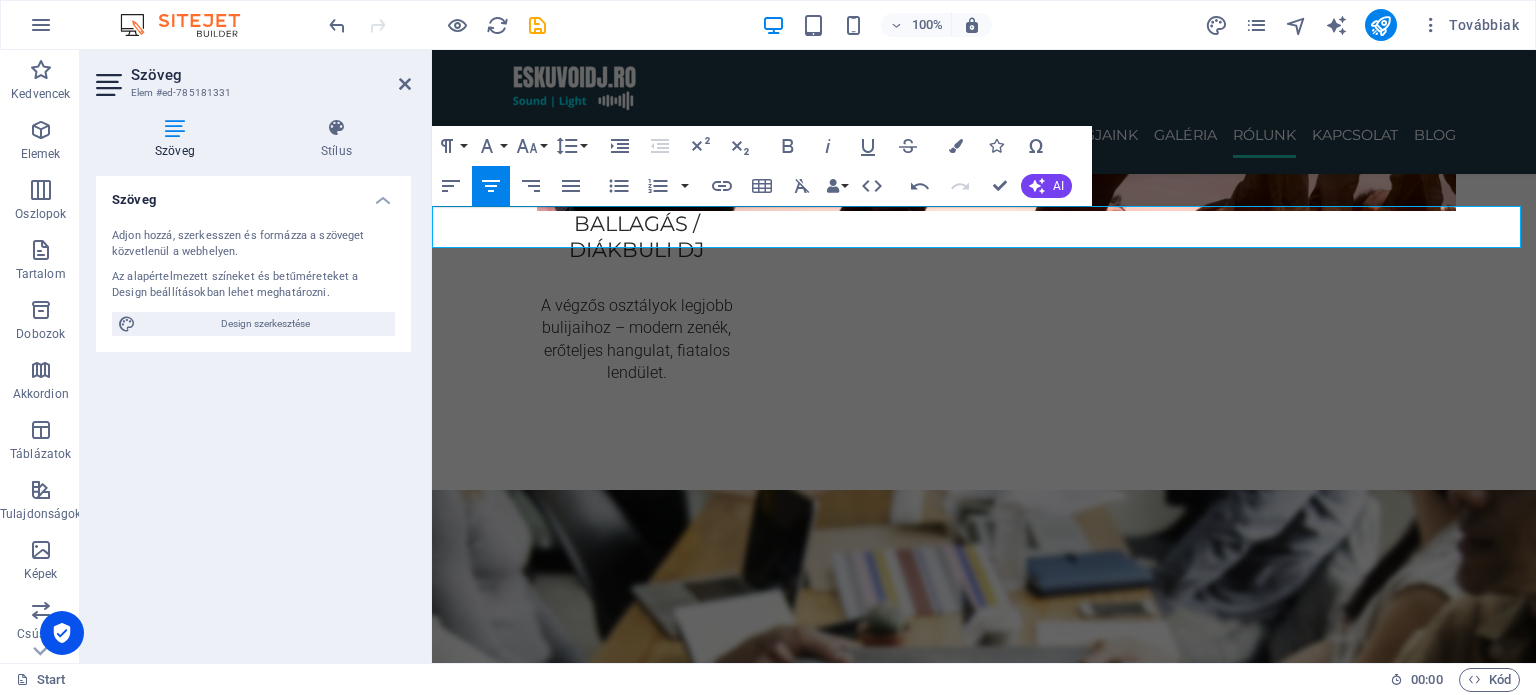 click on "[PERSON_NAME] nekünk üzenetet, 24 [PERSON_NAME] válaszolunk." at bounding box center (984, 4780) 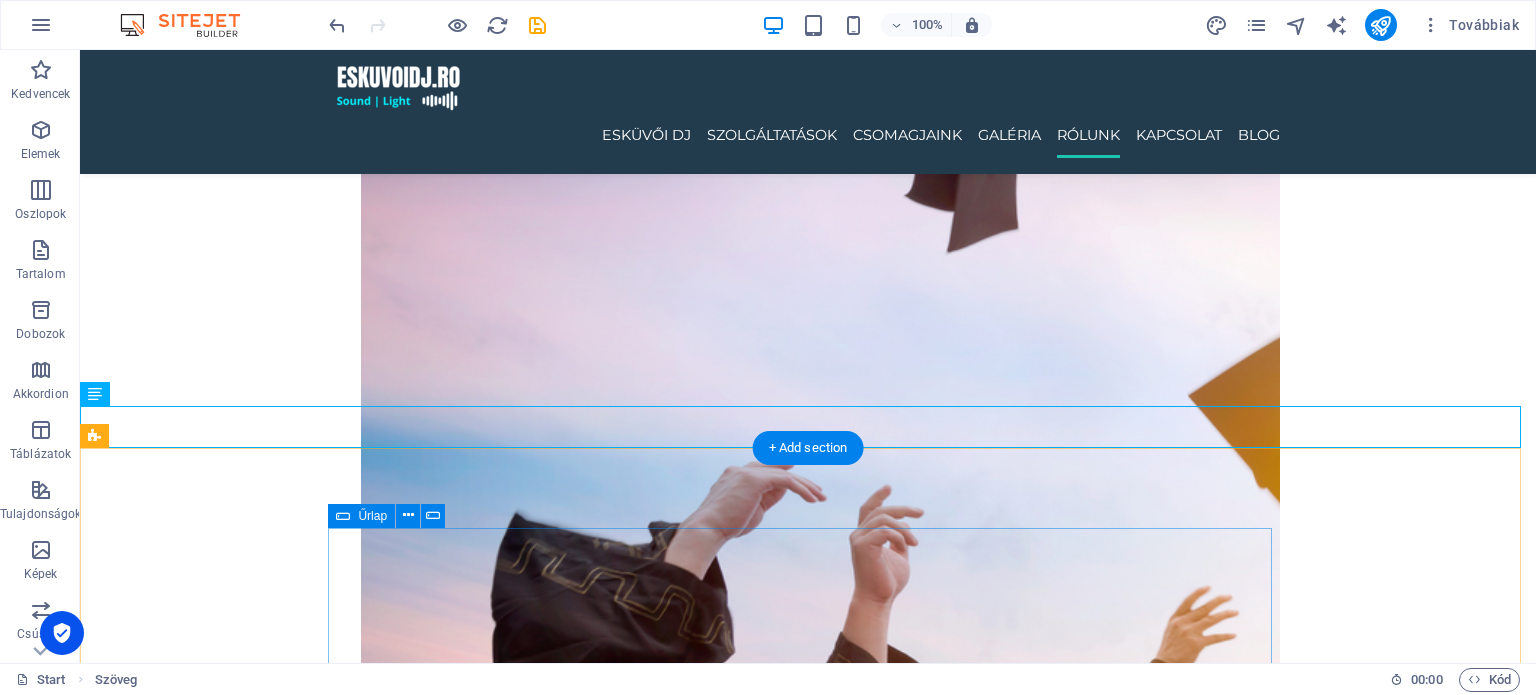 scroll, scrollTop: 3957, scrollLeft: 0, axis: vertical 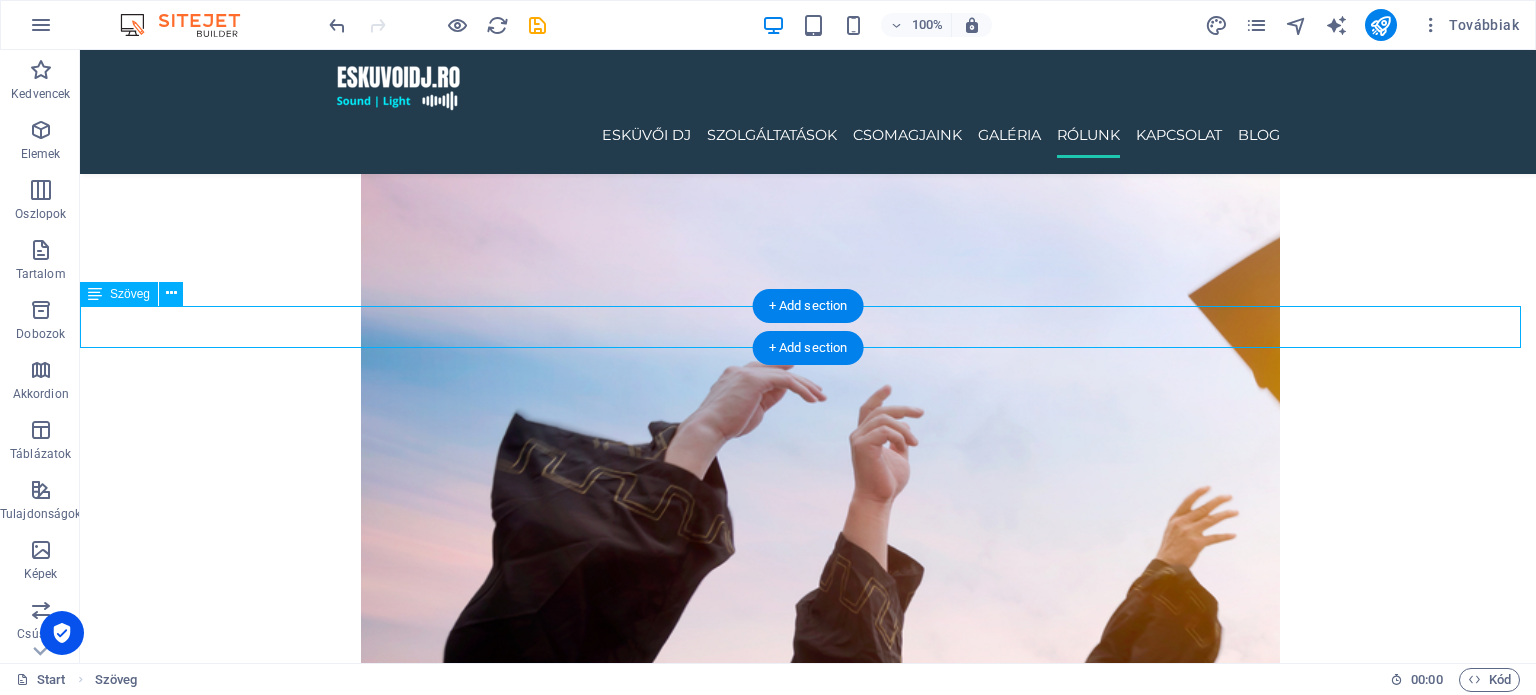 click on "[PERSON_NAME] nekünk üzenetet, 24 [PERSON_NAME] válaszolunk." at bounding box center [808, 5379] 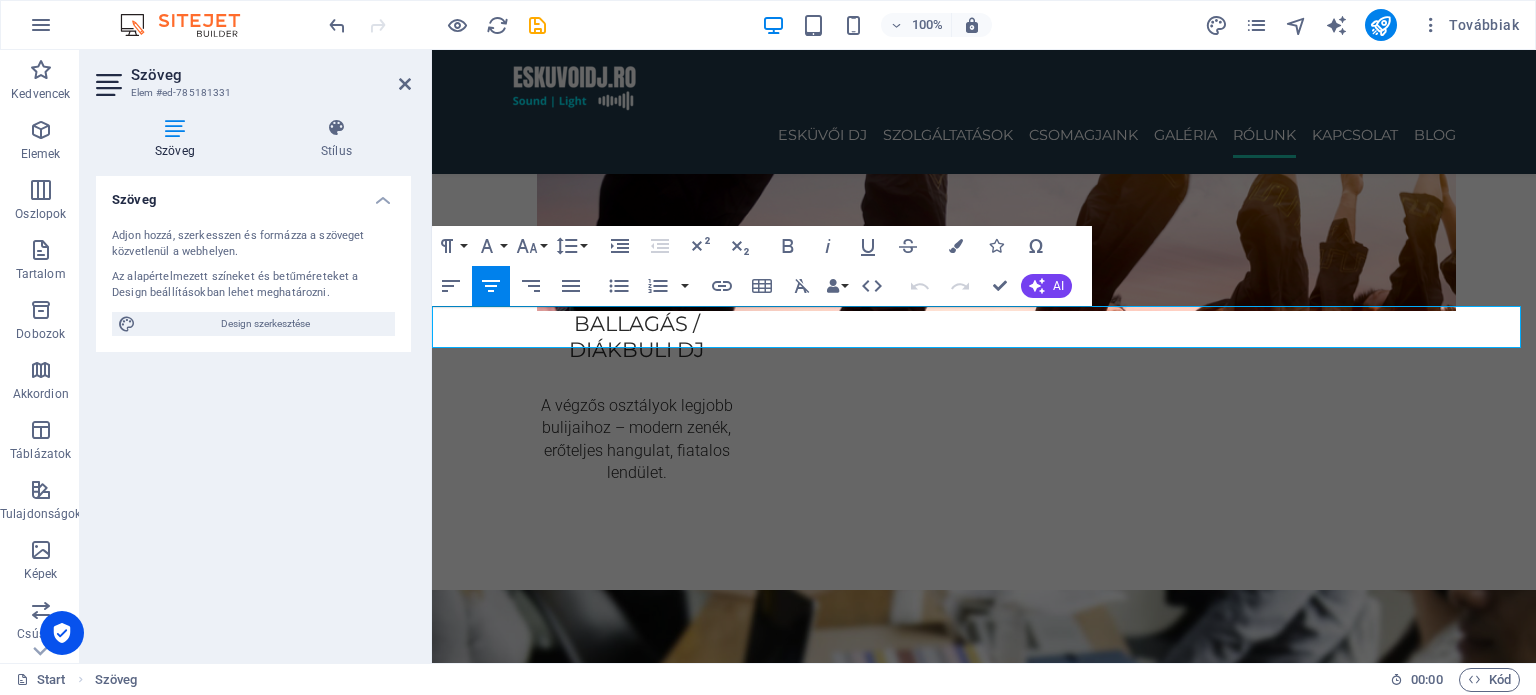 drag, startPoint x: 1308, startPoint y: 327, endPoint x: 571, endPoint y: 325, distance: 737.0027 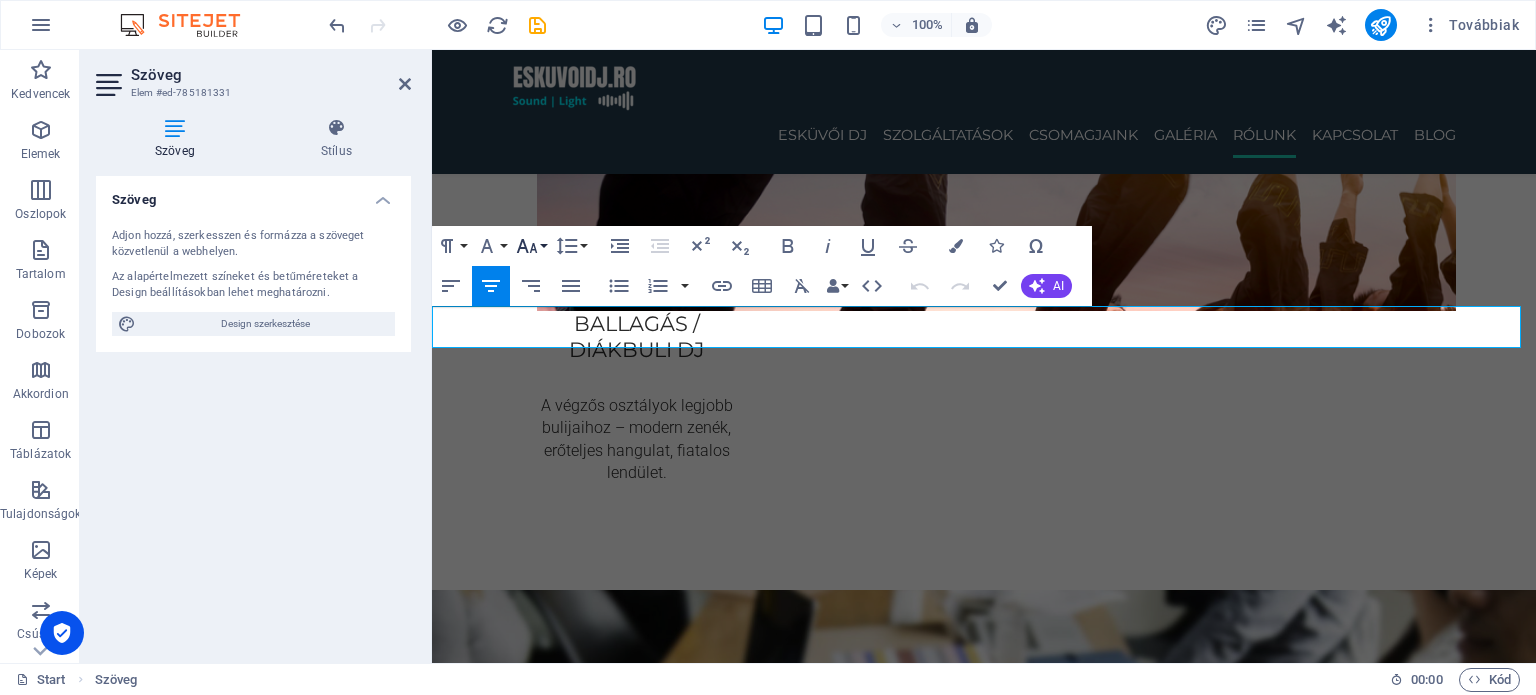 click 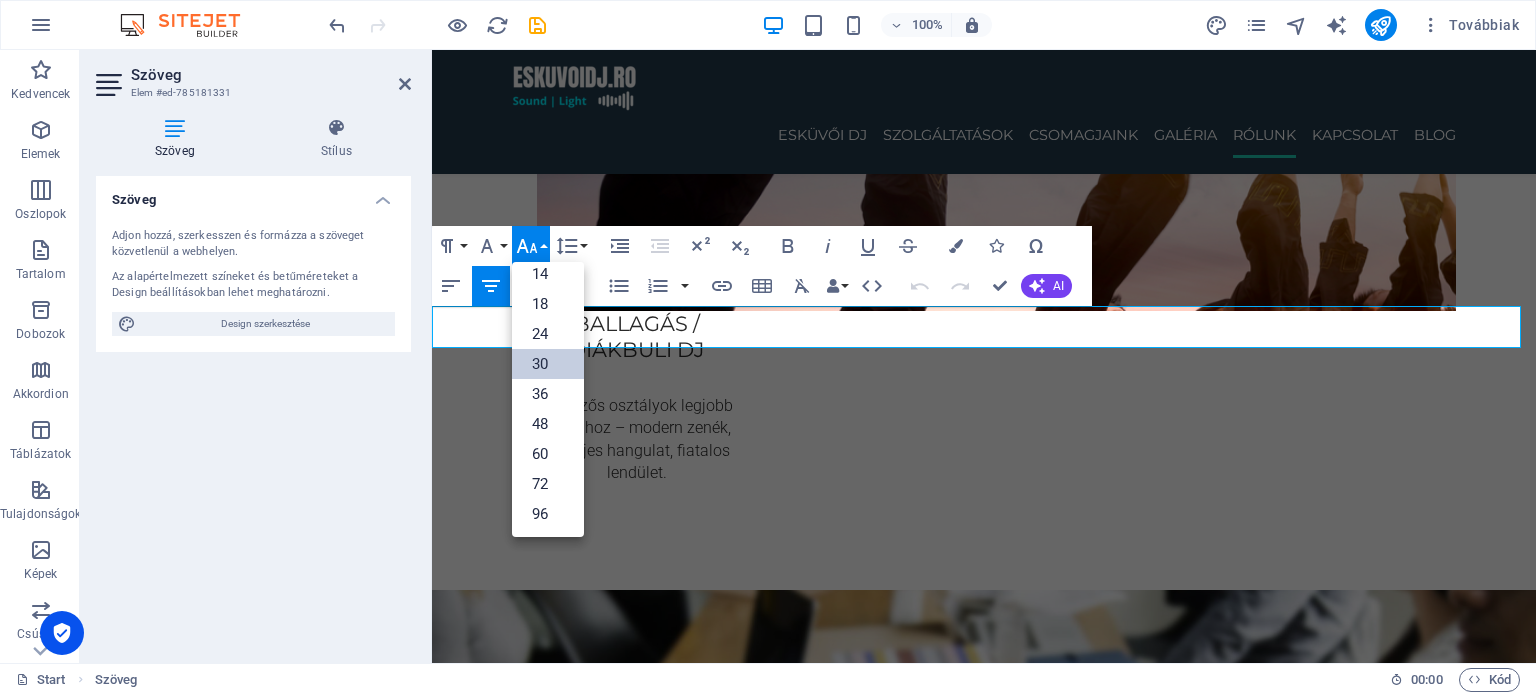 scroll, scrollTop: 160, scrollLeft: 0, axis: vertical 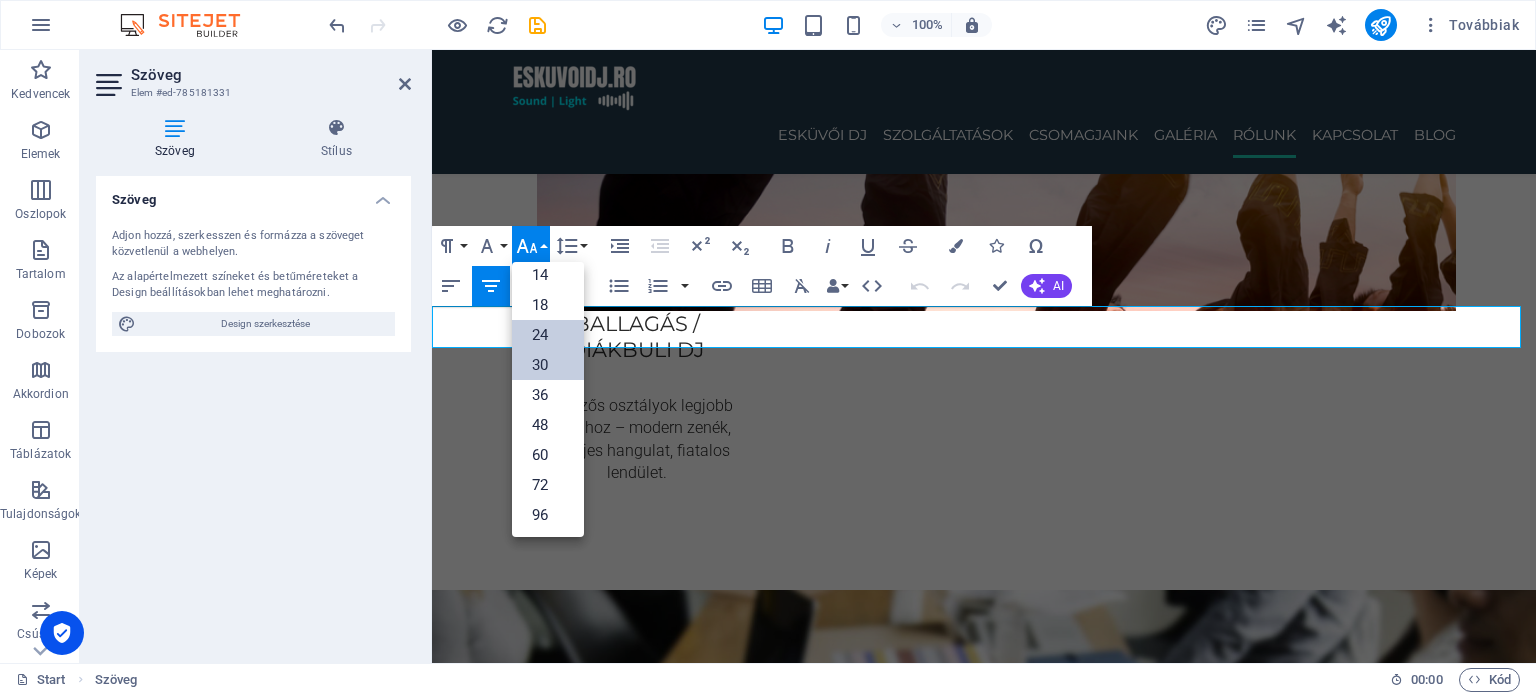 click on "24" at bounding box center [548, 335] 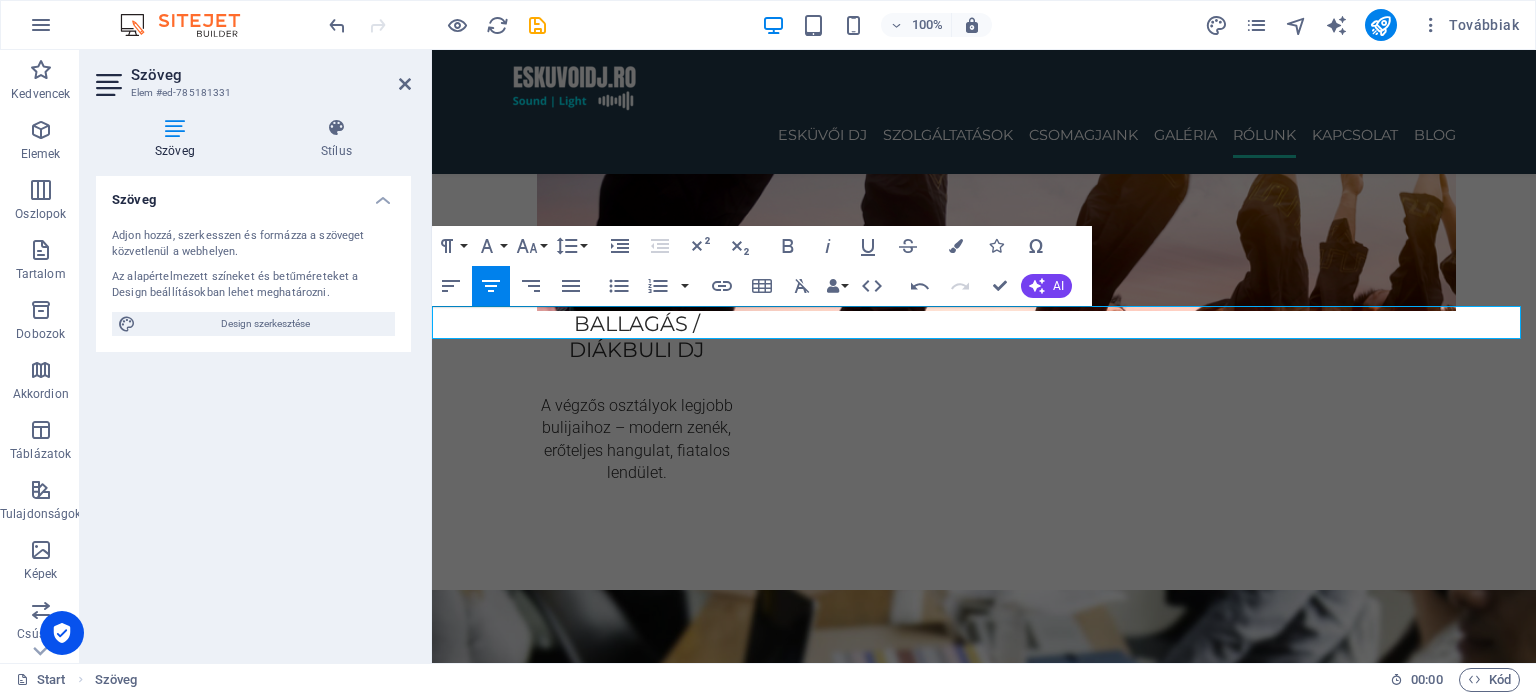 click on "[PERSON_NAME] nekünk üzenetet, 24 [PERSON_NAME] válaszolunk." at bounding box center (984, 4876) 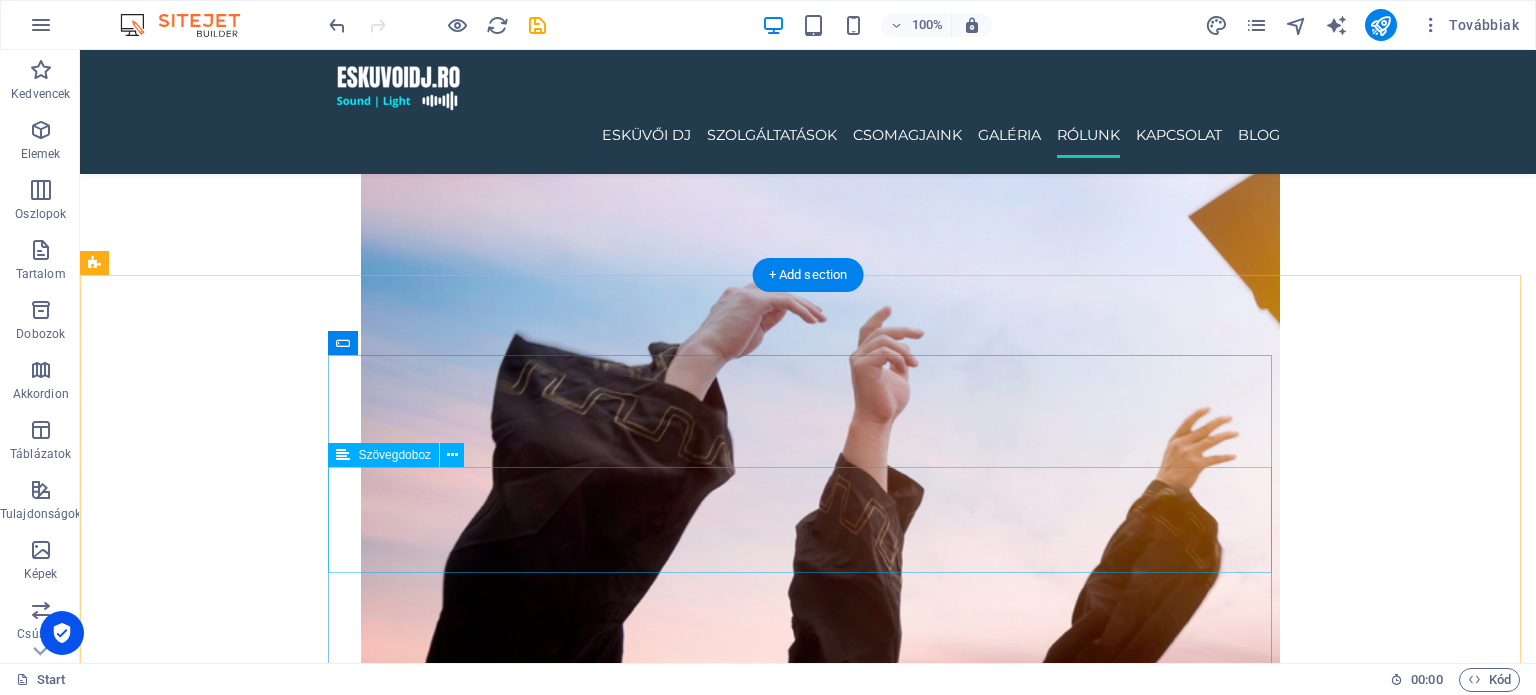 scroll, scrollTop: 4066, scrollLeft: 0, axis: vertical 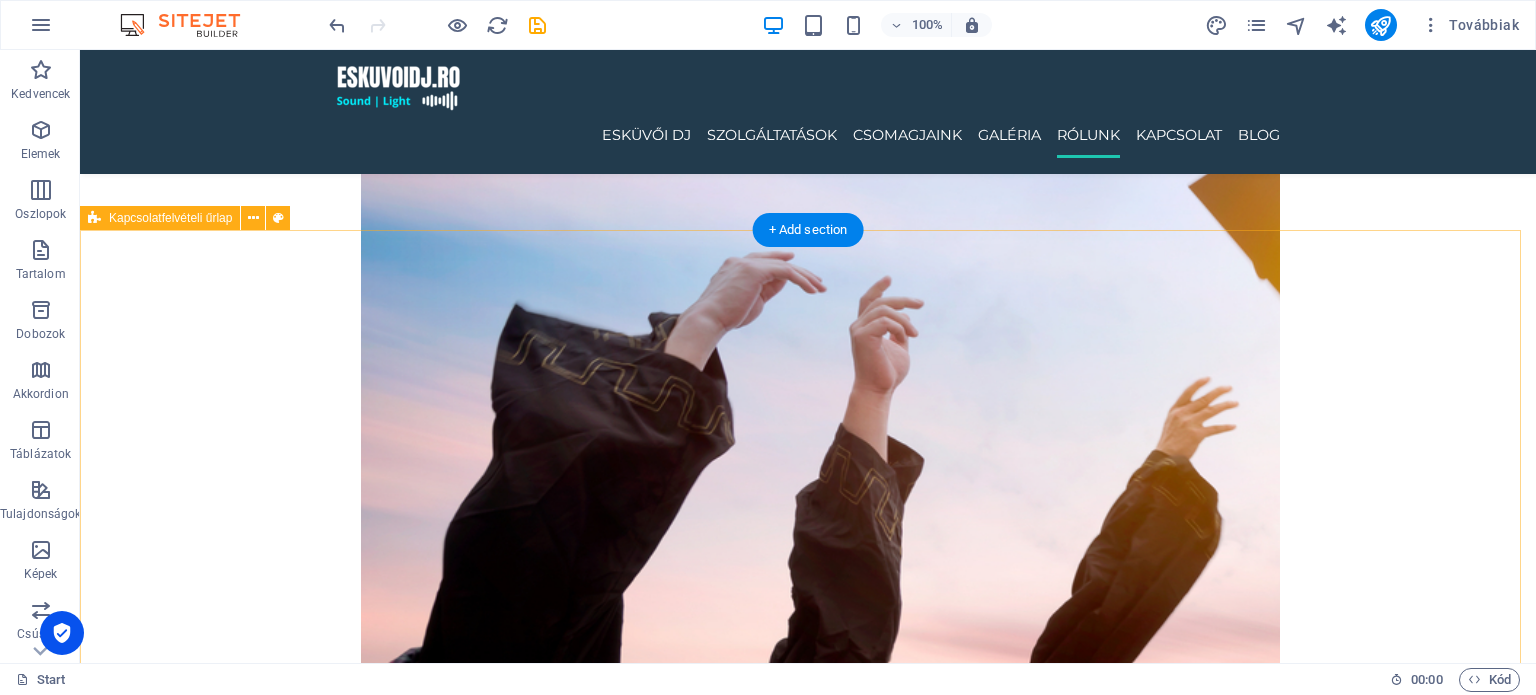 click on "Vezetéknév Keresztnév   Elfogadom az és hozzájárulok az üzenetküldéshez. Olvashatatlan? Regenerálás Küldés" at bounding box center [808, 5520] 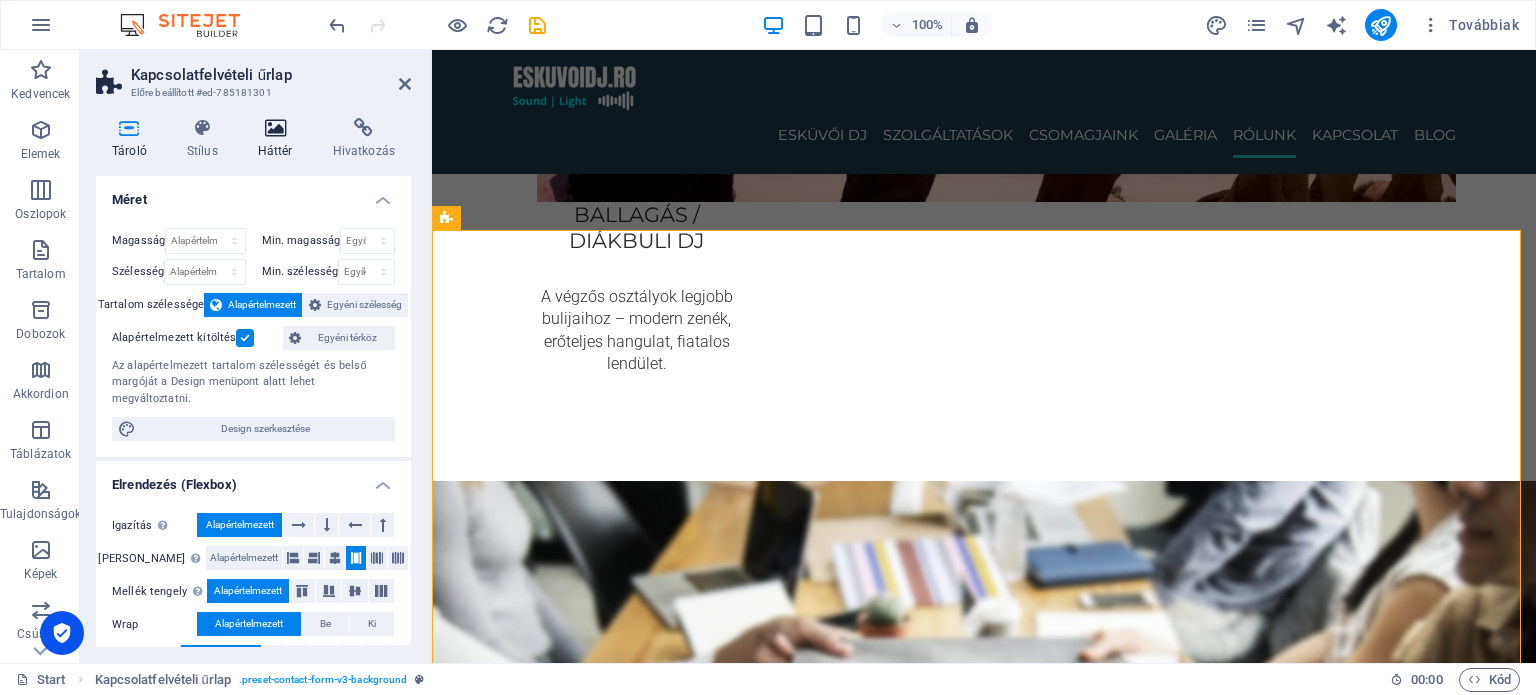 click at bounding box center [275, 128] 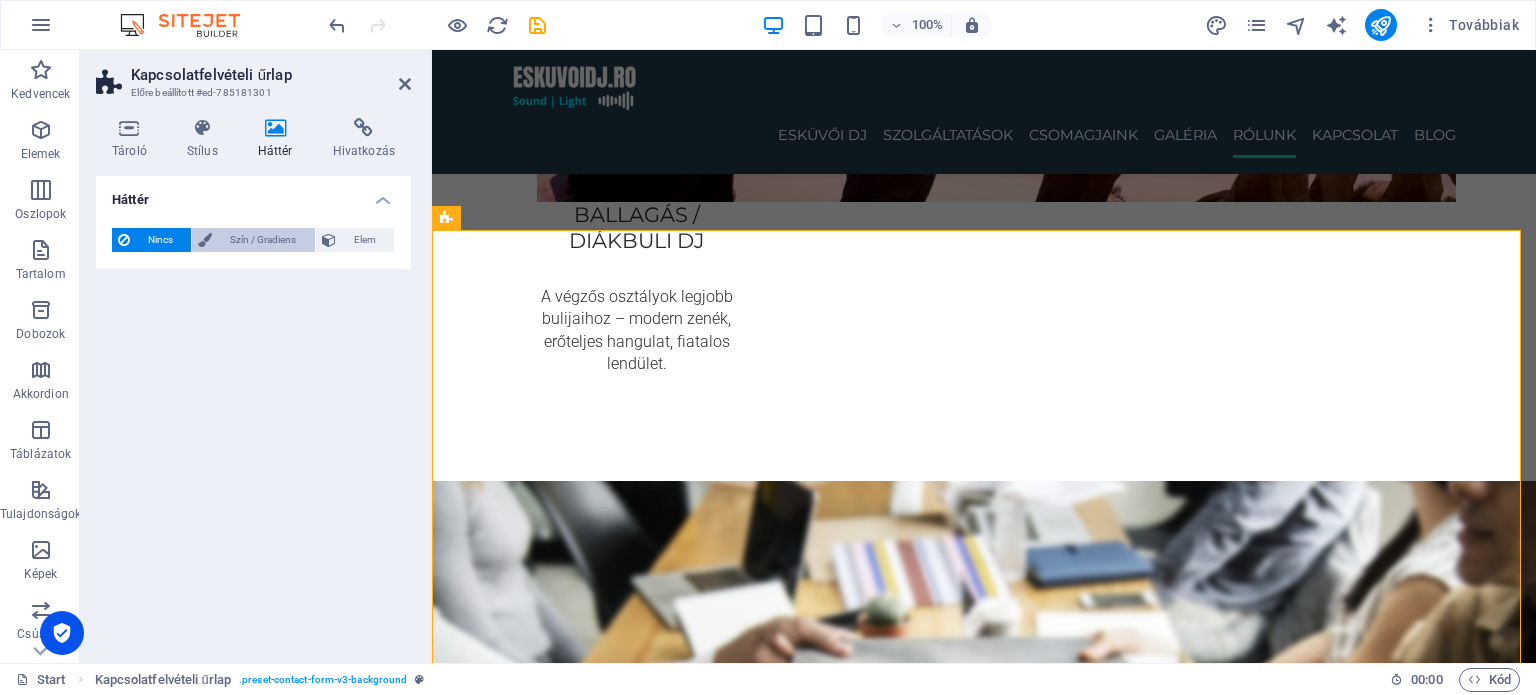 click on "Szín / Gradiens" at bounding box center [263, 240] 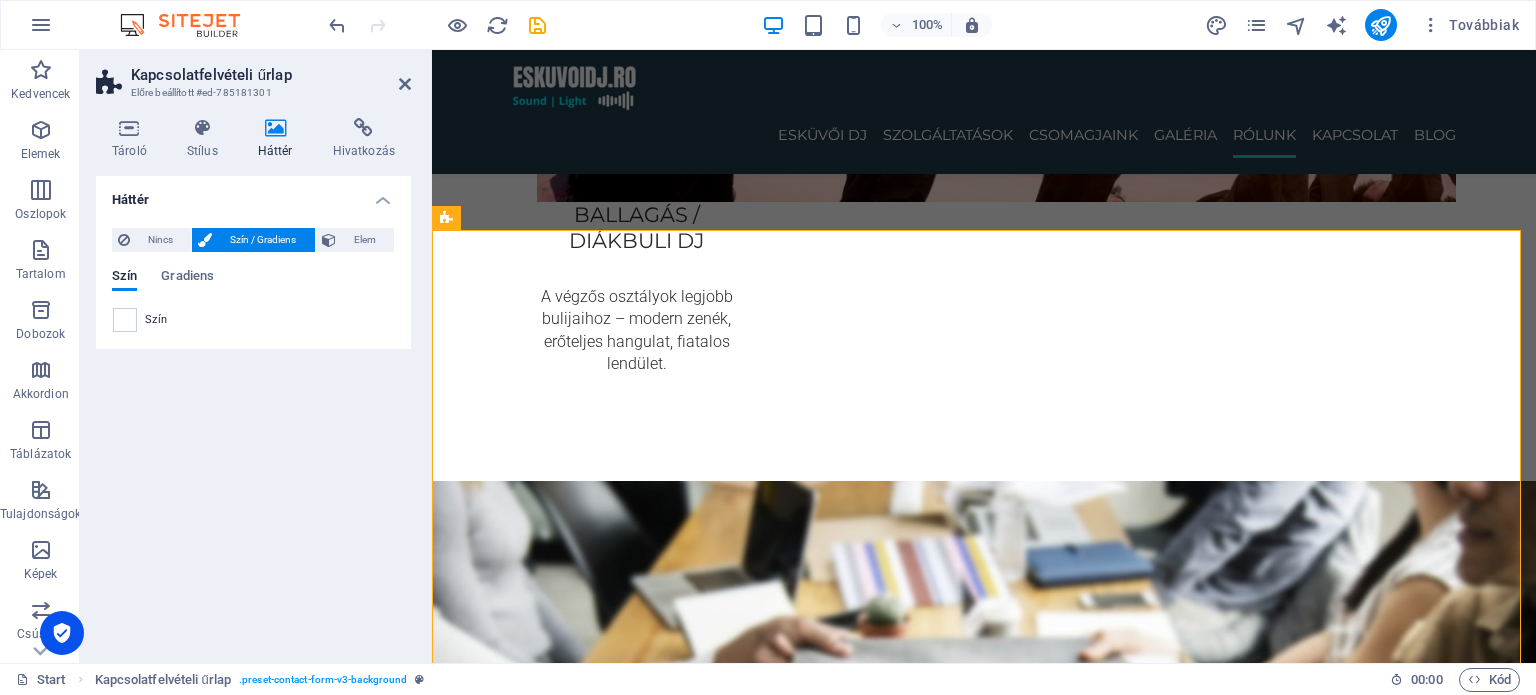 click at bounding box center (125, 320) 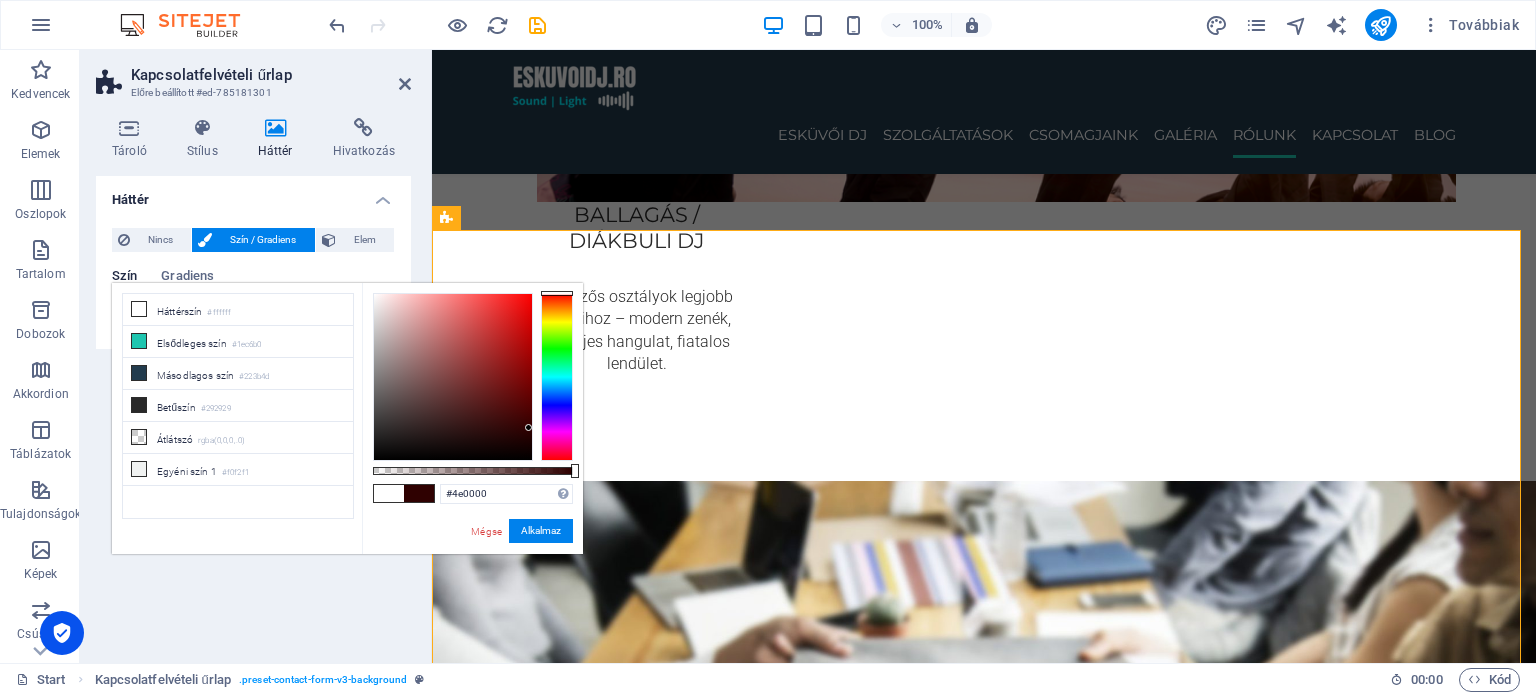 drag, startPoint x: 459, startPoint y: 347, endPoint x: 543, endPoint y: 401, distance: 99.8599 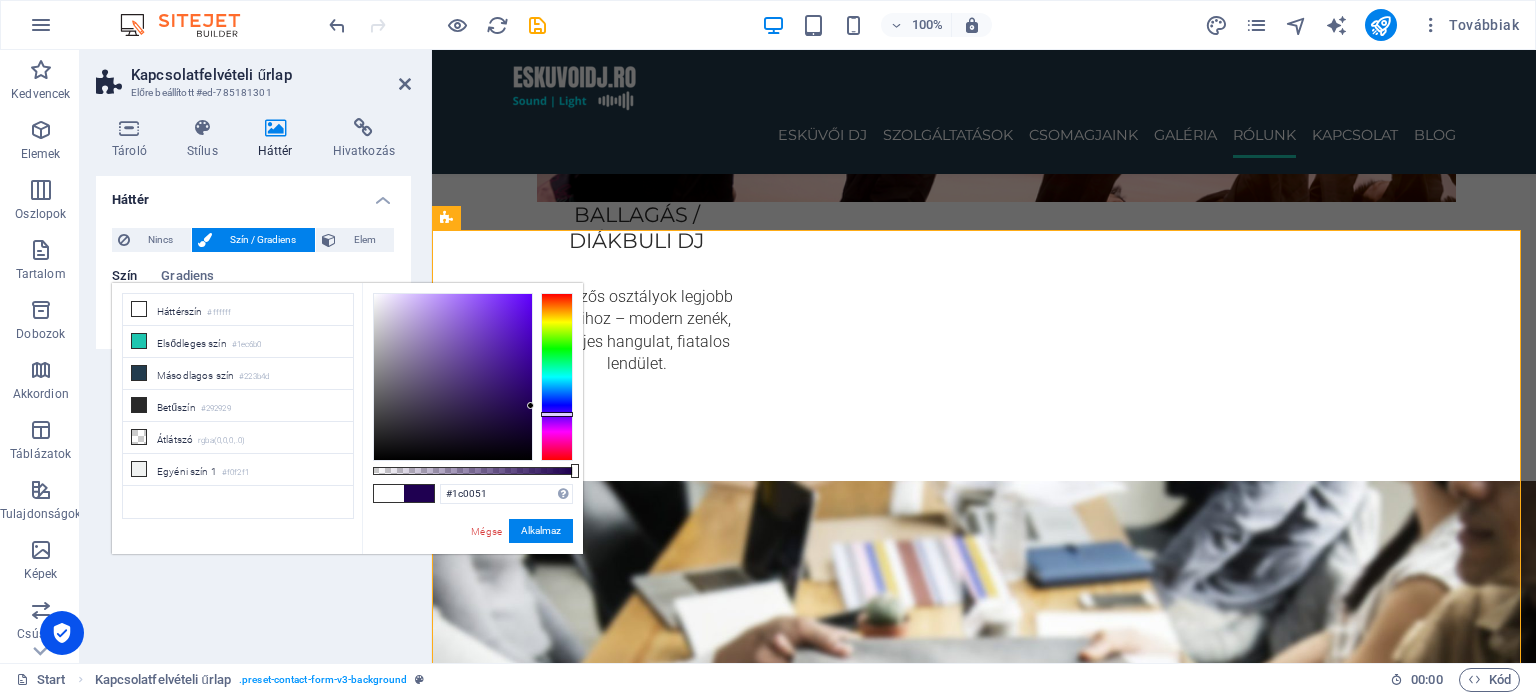 drag, startPoint x: 557, startPoint y: 399, endPoint x: 560, endPoint y: 413, distance: 14.3178215 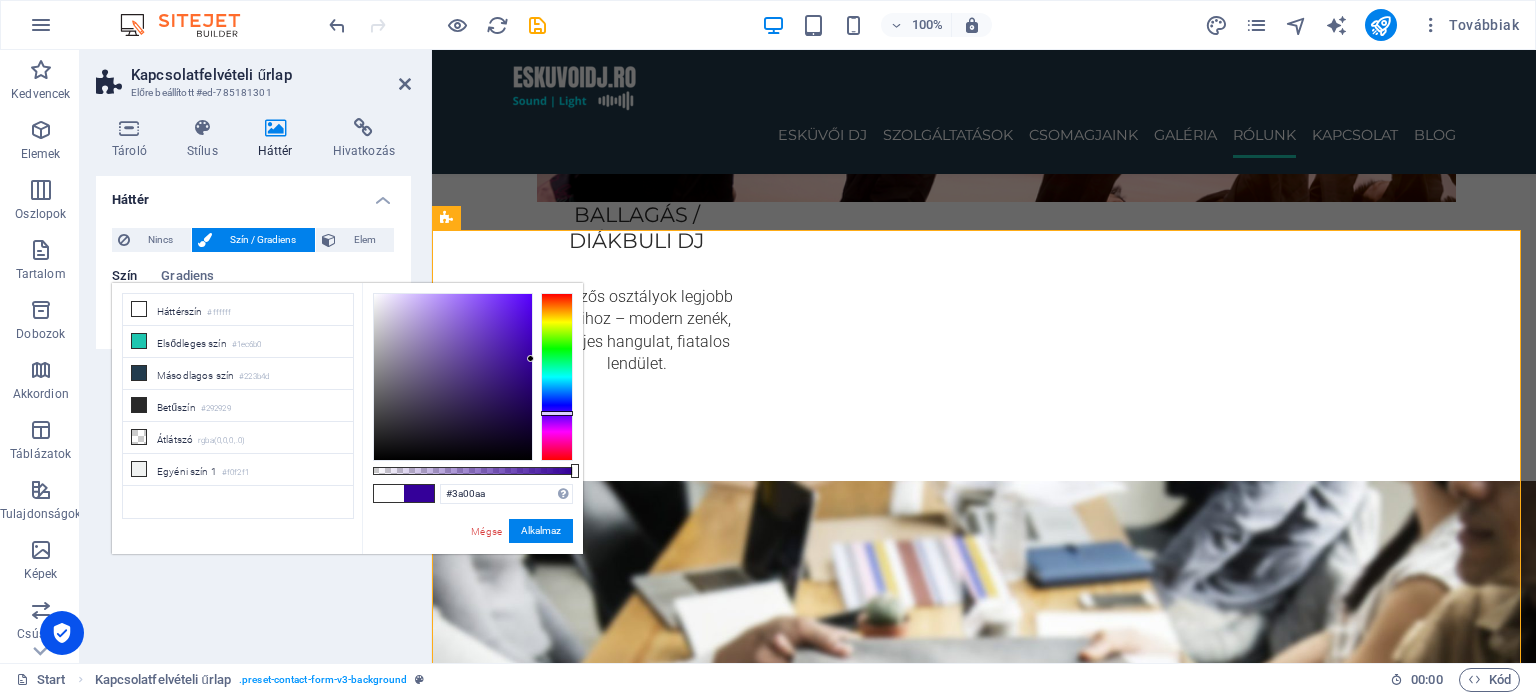 drag, startPoint x: 506, startPoint y: 398, endPoint x: 549, endPoint y: 355, distance: 60.811184 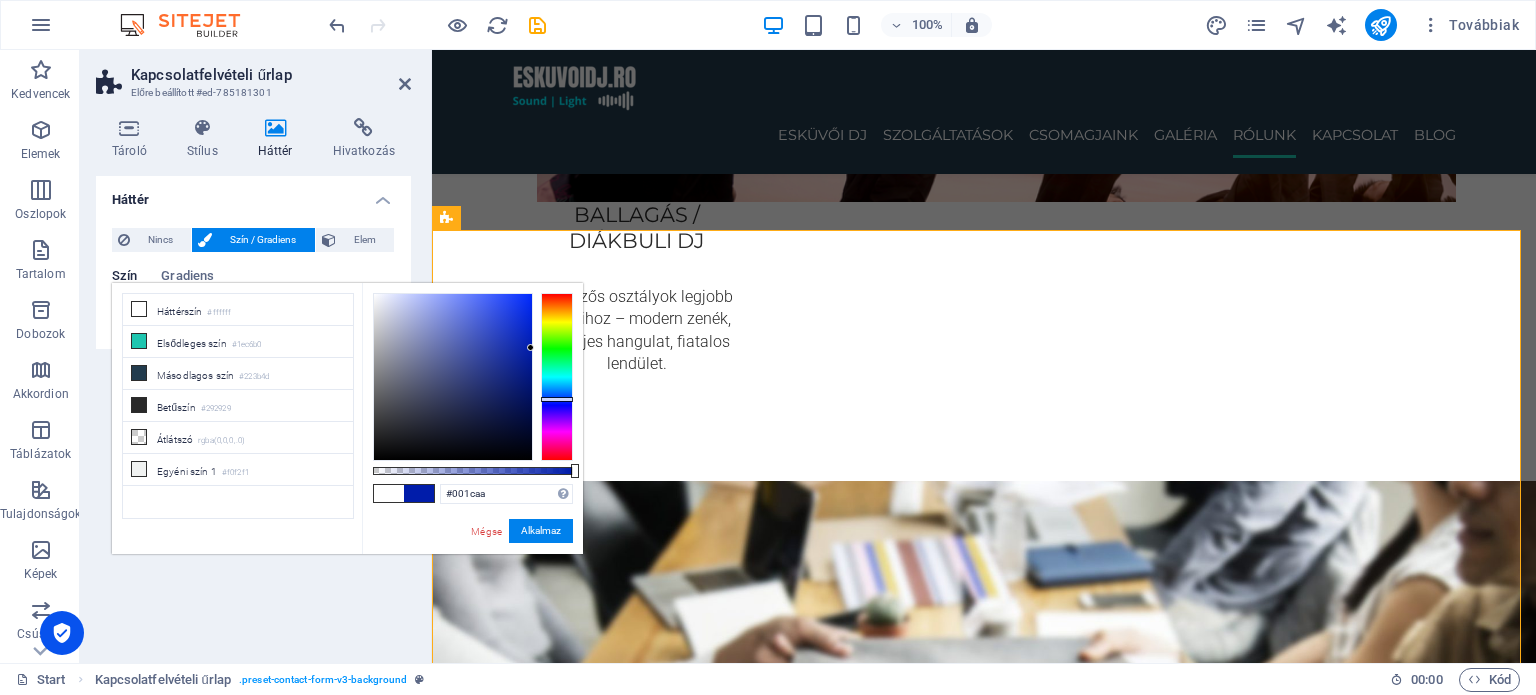 click at bounding box center (557, 377) 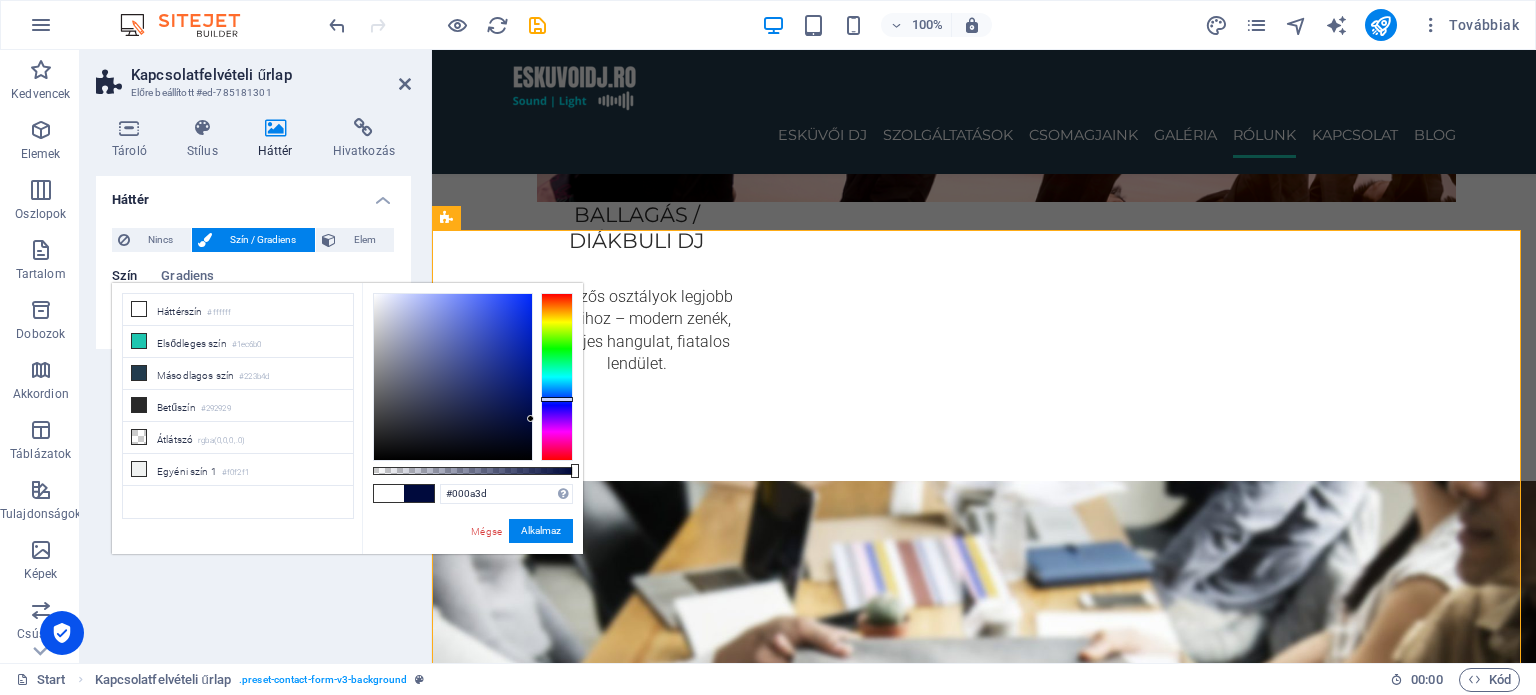 drag, startPoint x: 525, startPoint y: 344, endPoint x: 533, endPoint y: 419, distance: 75.42546 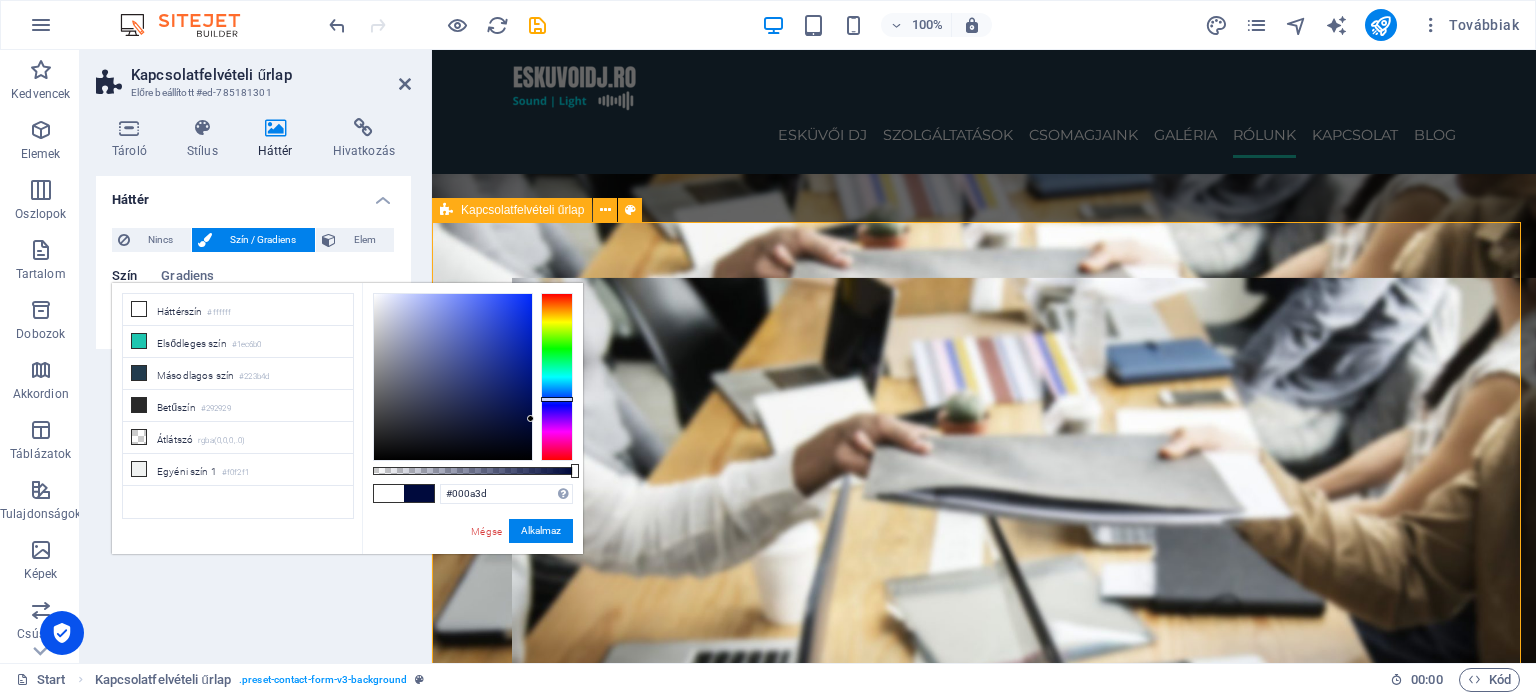 scroll, scrollTop: 4466, scrollLeft: 0, axis: vertical 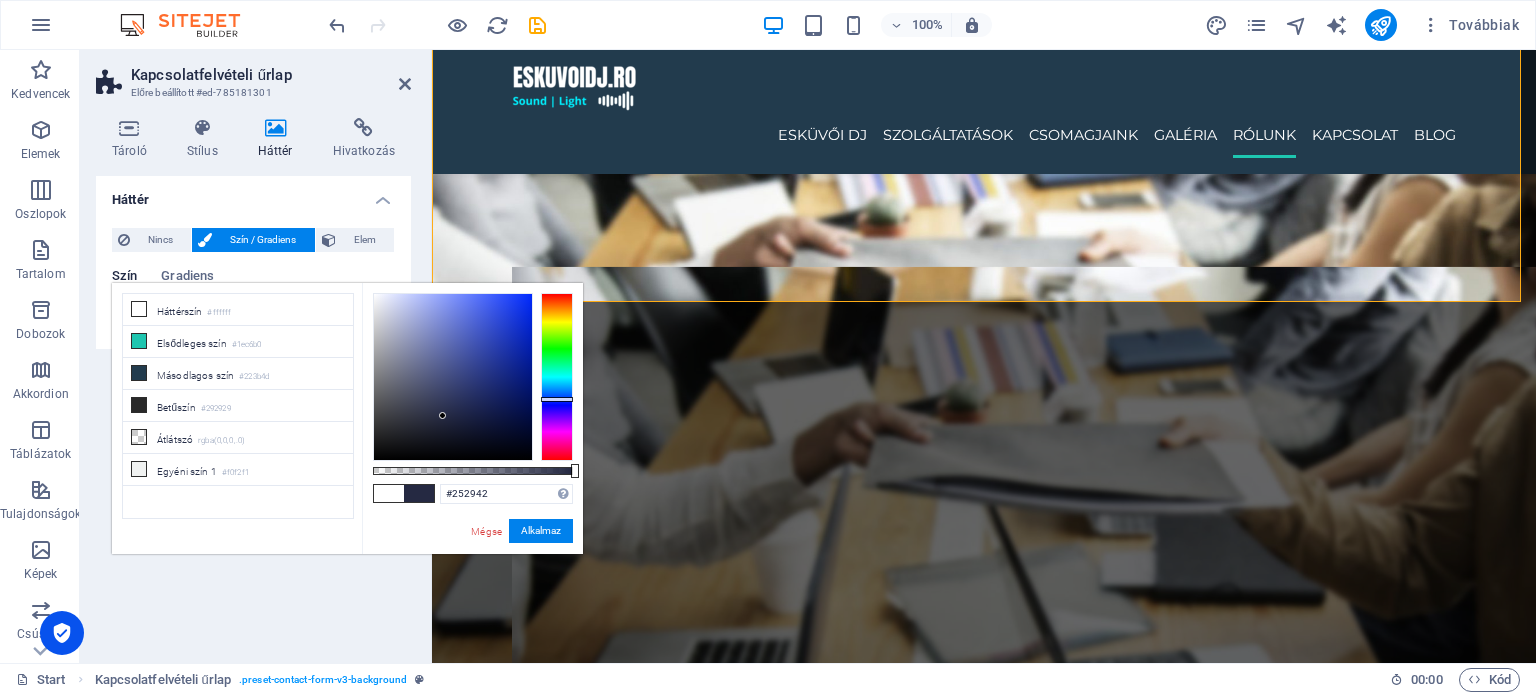 drag, startPoint x: 508, startPoint y: 424, endPoint x: 443, endPoint y: 416, distance: 65.490456 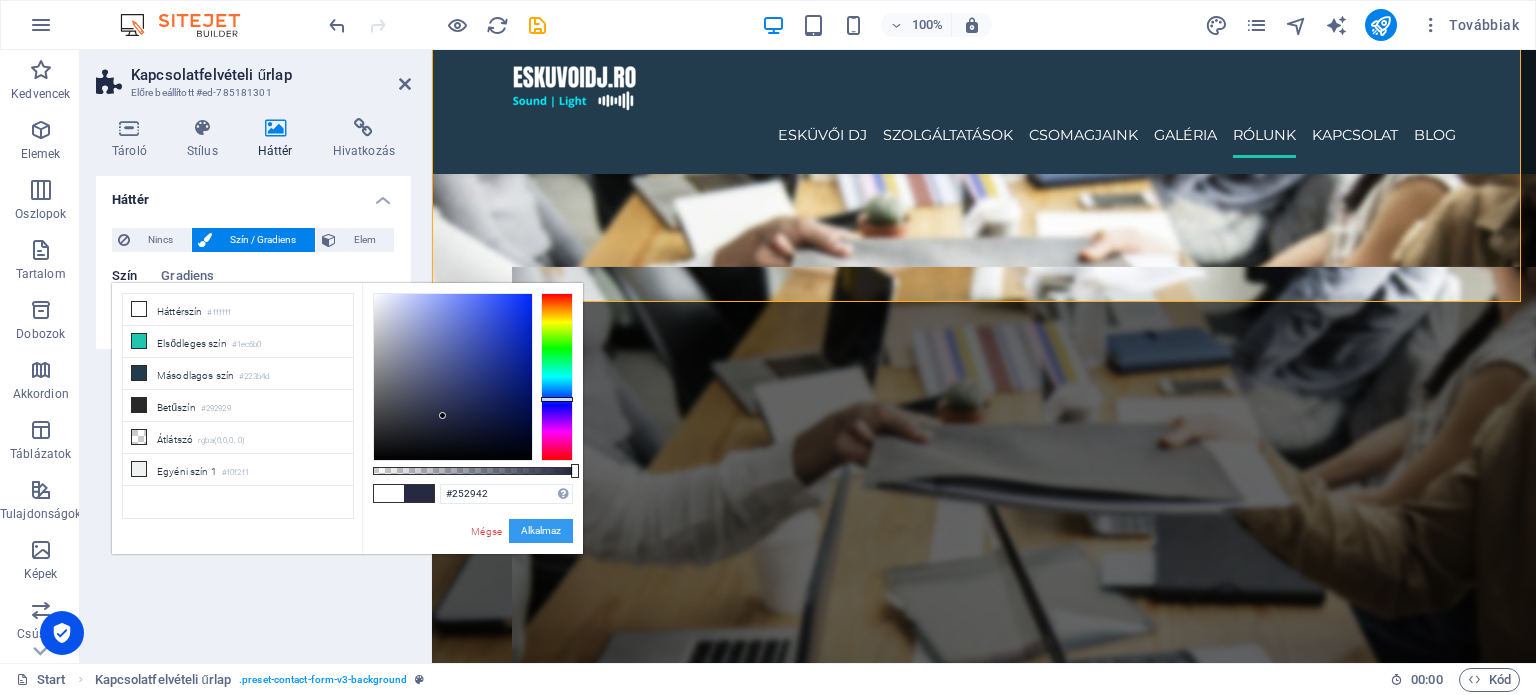 click on "Alkalmaz" at bounding box center (541, 531) 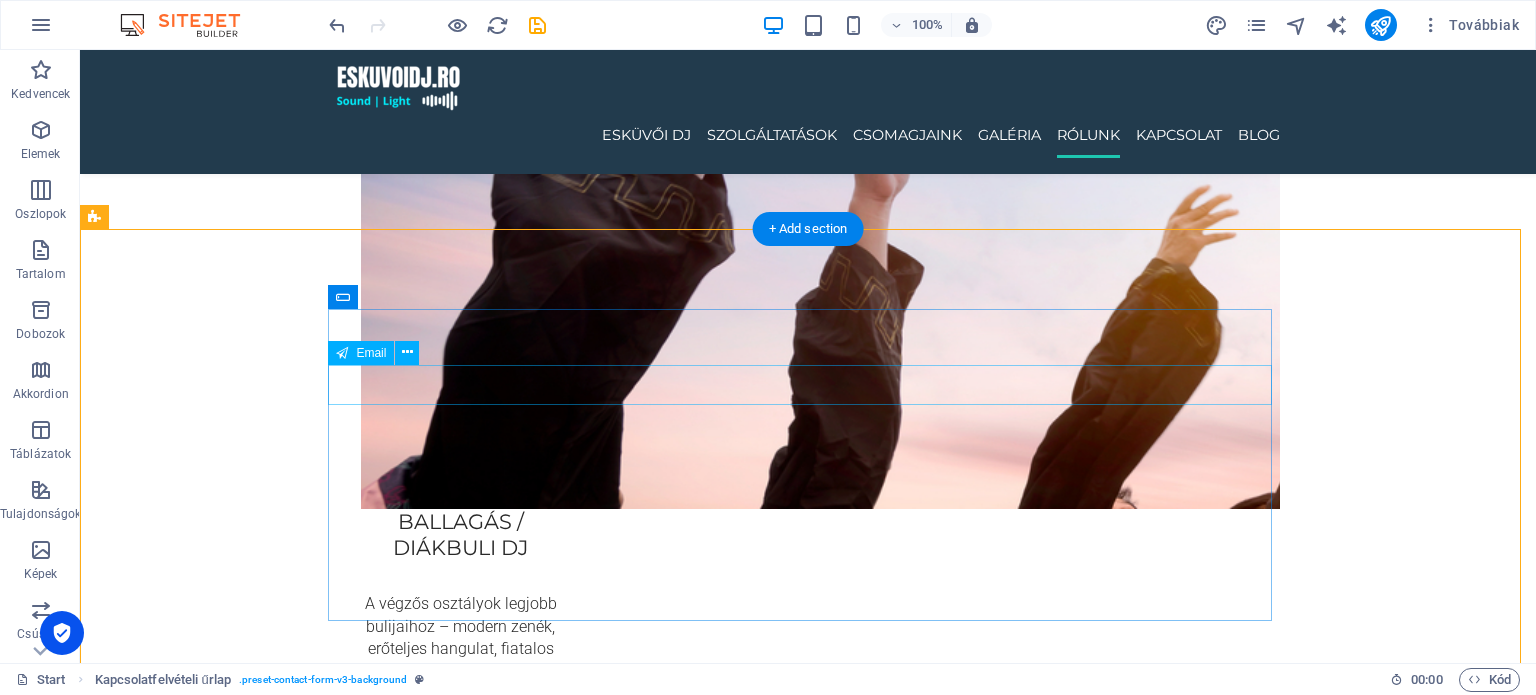 scroll, scrollTop: 4366, scrollLeft: 0, axis: vertical 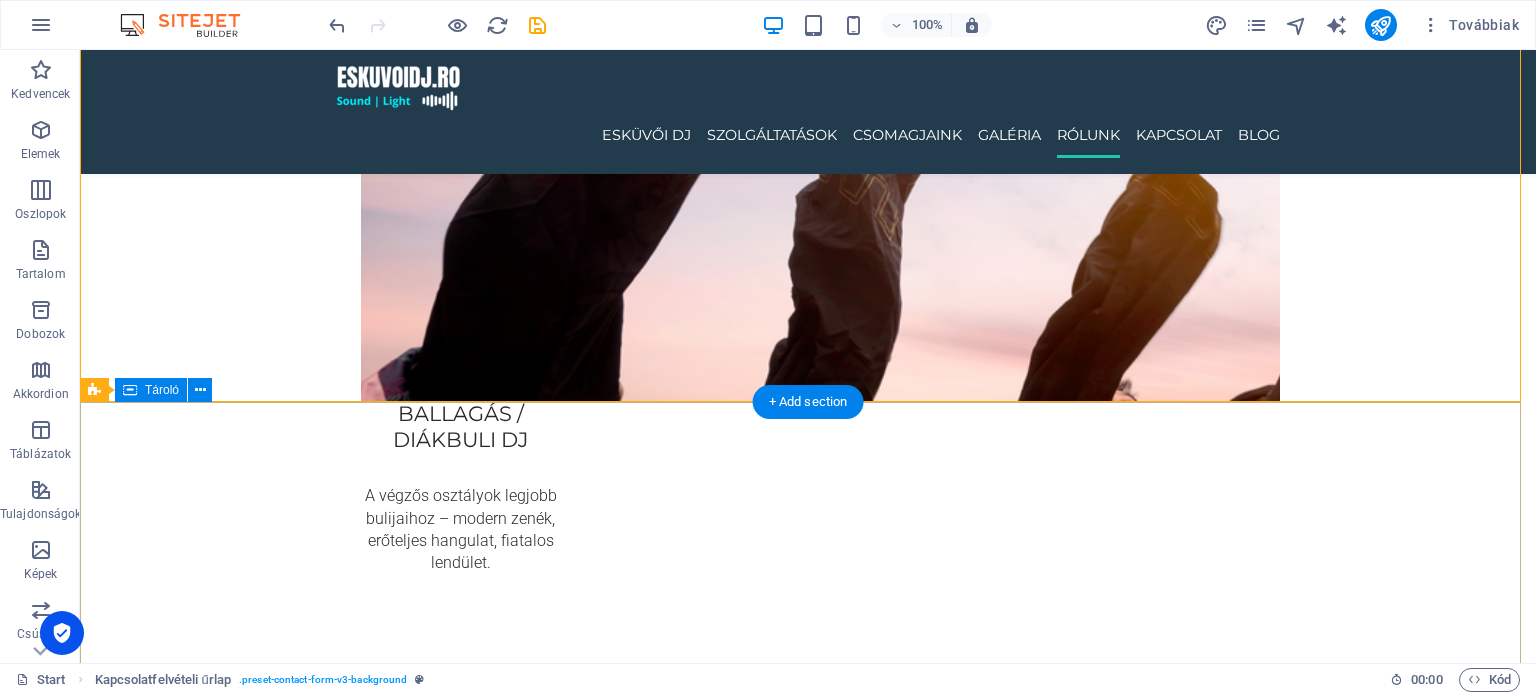 click on "Teilor 6 ,  547410   Miercurea Nirajului [PHONE_NUMBER] [EMAIL_ADDRESS][DOMAIN_NAME] Navigáció Esküvöi DJ Rólunk Szolgáltatások Kapcsolat Jogi nyilatkozat Adatvédelmi irányelvek Közösségi média Facebook Tiktok Instagram" at bounding box center (808, 5841) 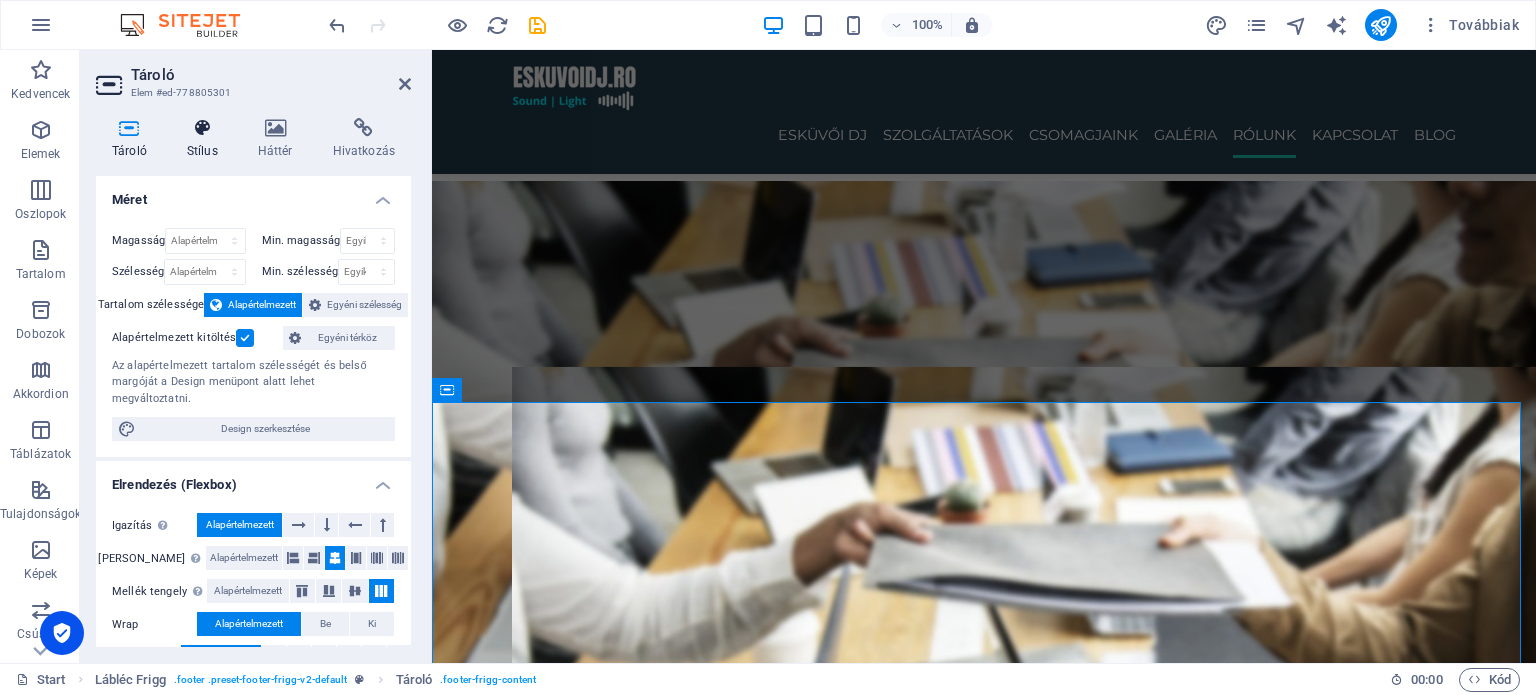 click at bounding box center [202, 128] 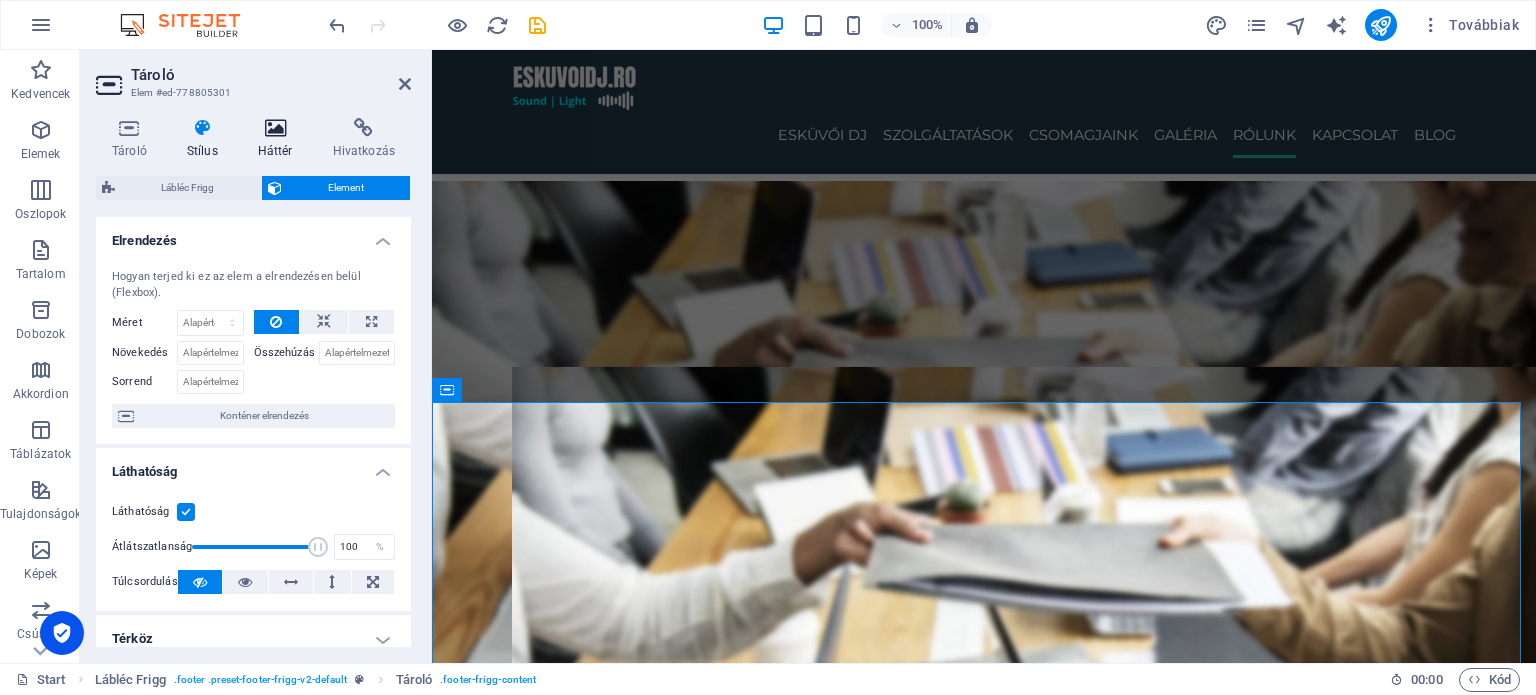 click at bounding box center [275, 128] 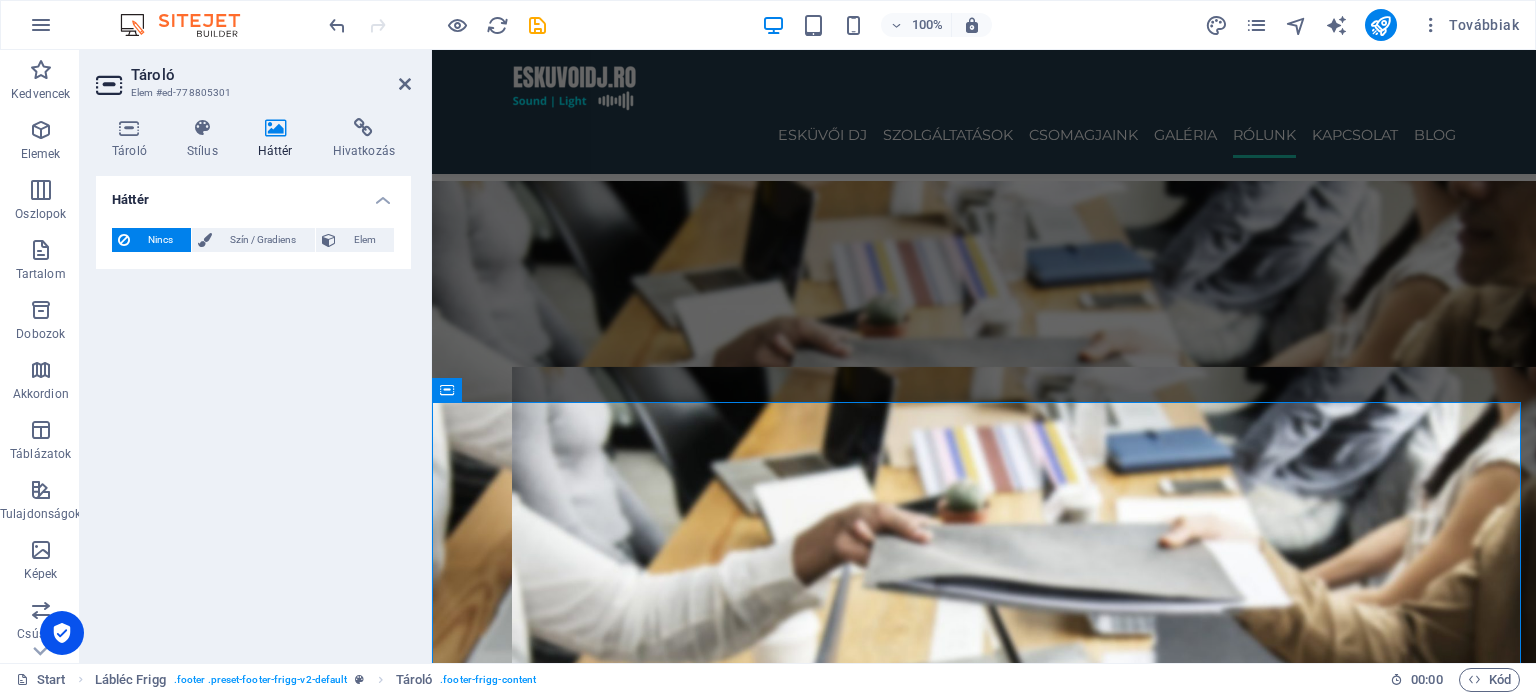 click on "Nincs Szín / Gradiens Elem A háttér teljes szélességben való kiterjesztése Színátmenet Áthelyezés helyezése a háttérre annak színezéséhez Parallaxis 0 % Image Kép csúszka Térkép Videó YouTube Vimeo HTML Szín Gradiens Szín Egy szülőelem tartalmaz egy háttért. Háttér szerkesztése a szülőelemen" at bounding box center [253, 240] 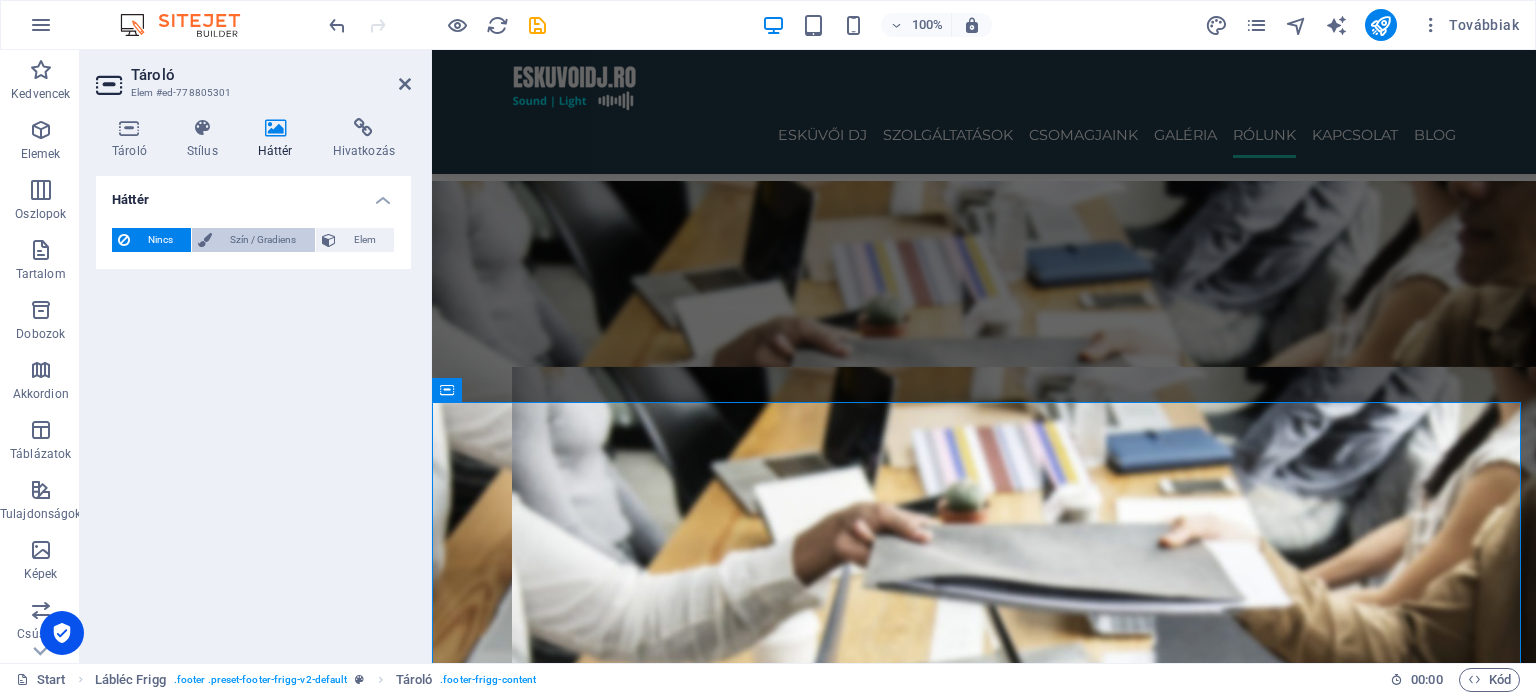 click on "Szín / Gradiens" at bounding box center (263, 240) 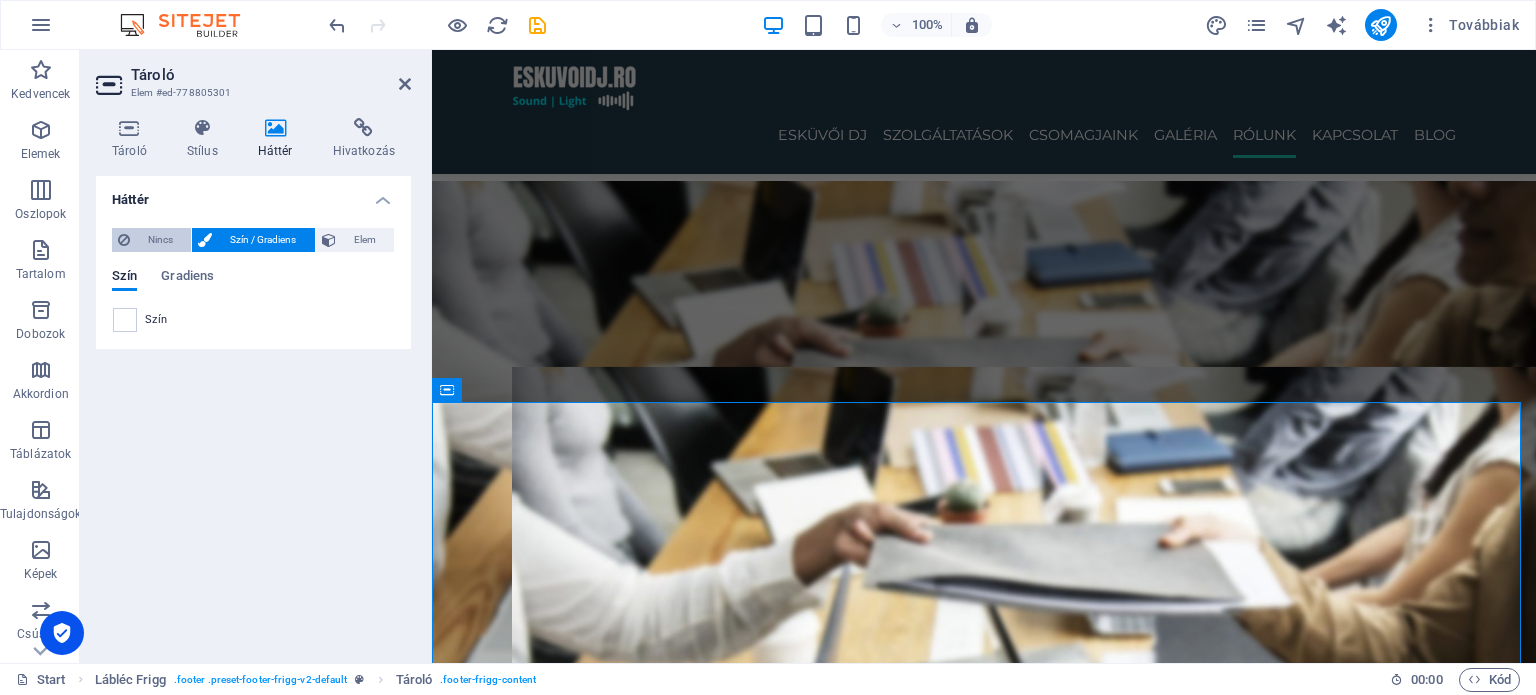 click on "Nincs" at bounding box center (160, 240) 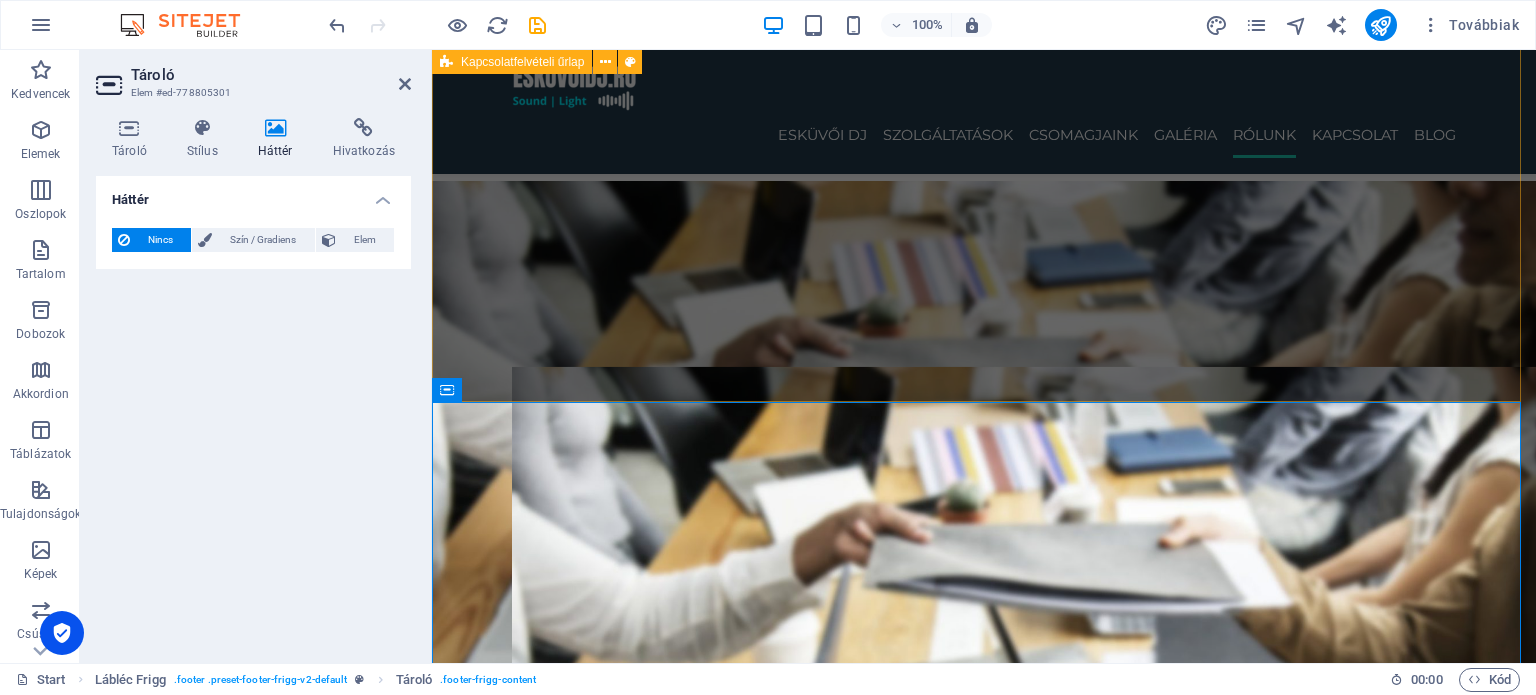 click on "Vezetéknév Keresztnév   Elfogadom az és hozzájárulok az üzenetküldéshez. Olvashatatlan? Regenerálás Küldés" at bounding box center [984, 4721] 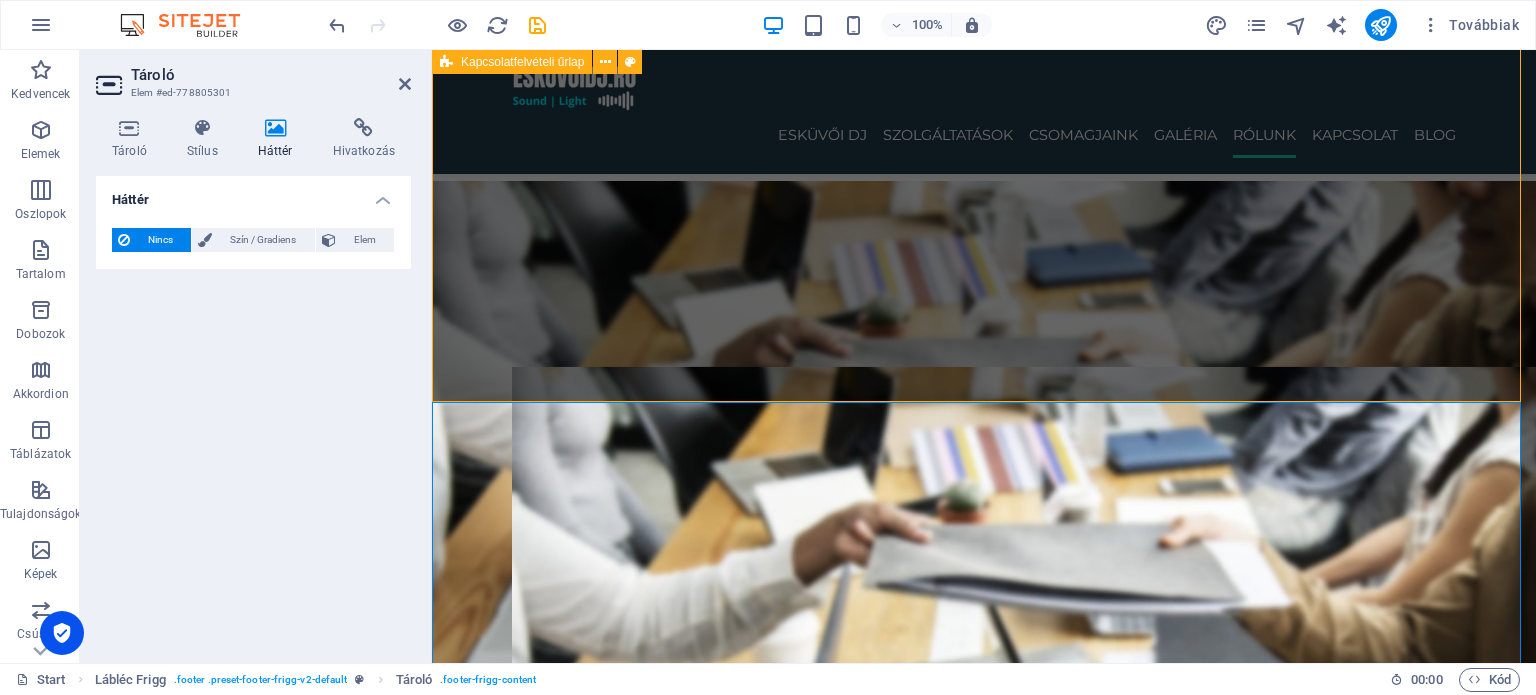 click on "Vezetéknév Keresztnév   Elfogadom az és hozzájárulok az üzenetküldéshez. Olvashatatlan? Regenerálás Küldés" at bounding box center (984, 4721) 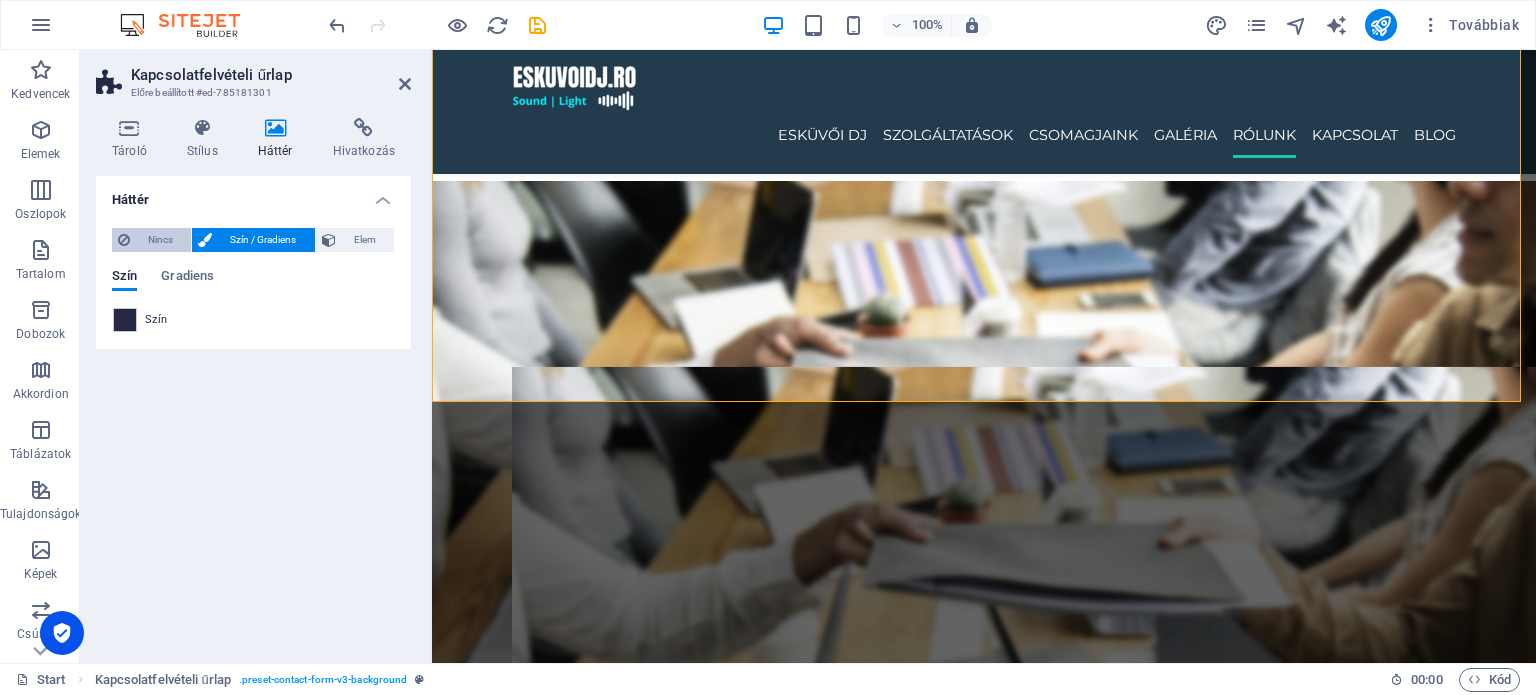 click on "Nincs" at bounding box center (160, 240) 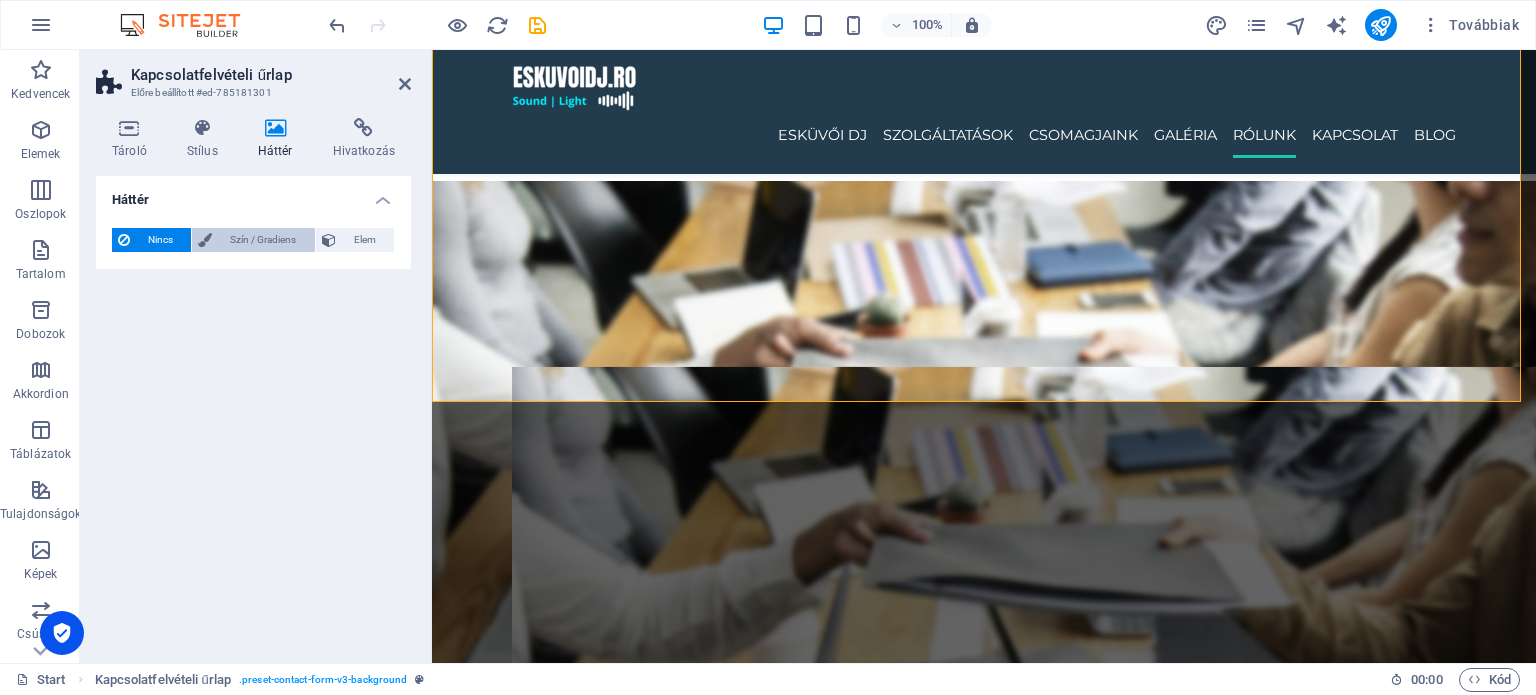 drag, startPoint x: 237, startPoint y: 235, endPoint x: 232, endPoint y: 244, distance: 10.29563 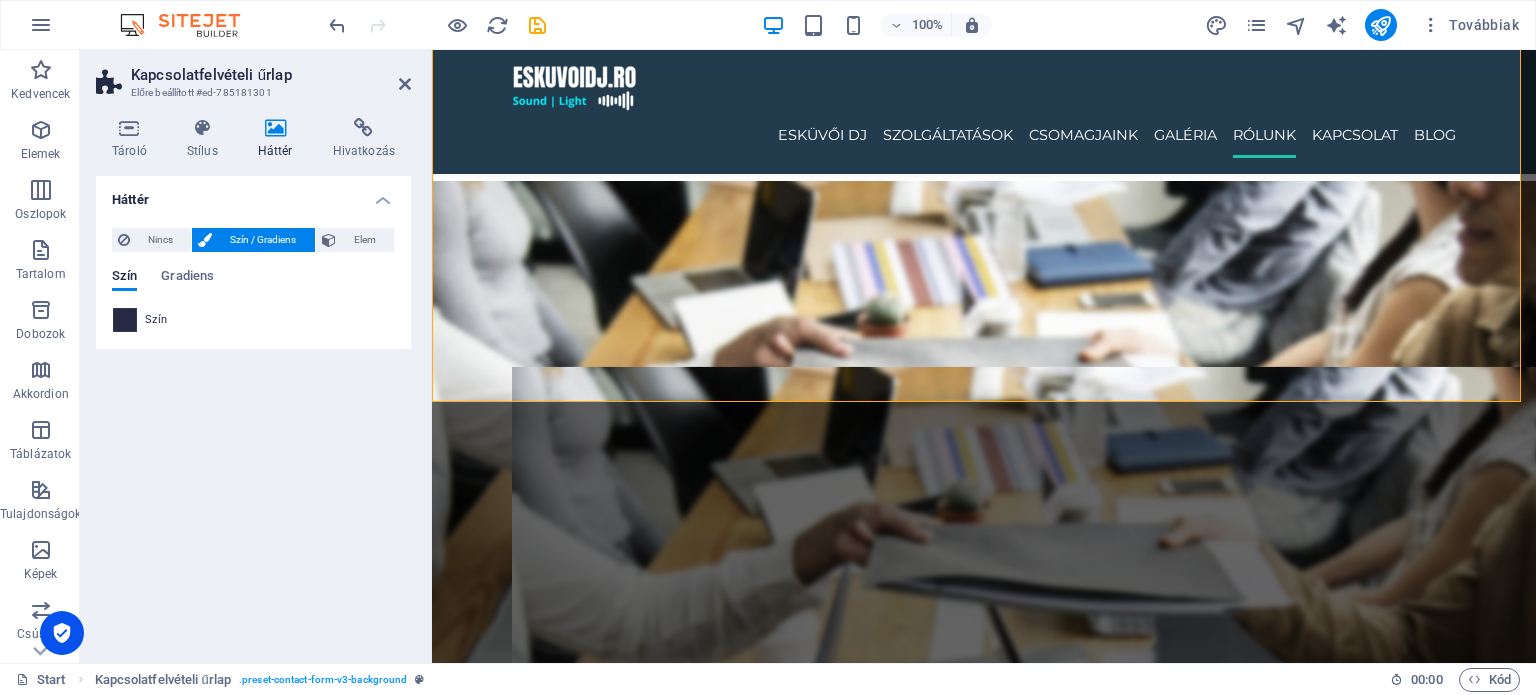 click at bounding box center [125, 320] 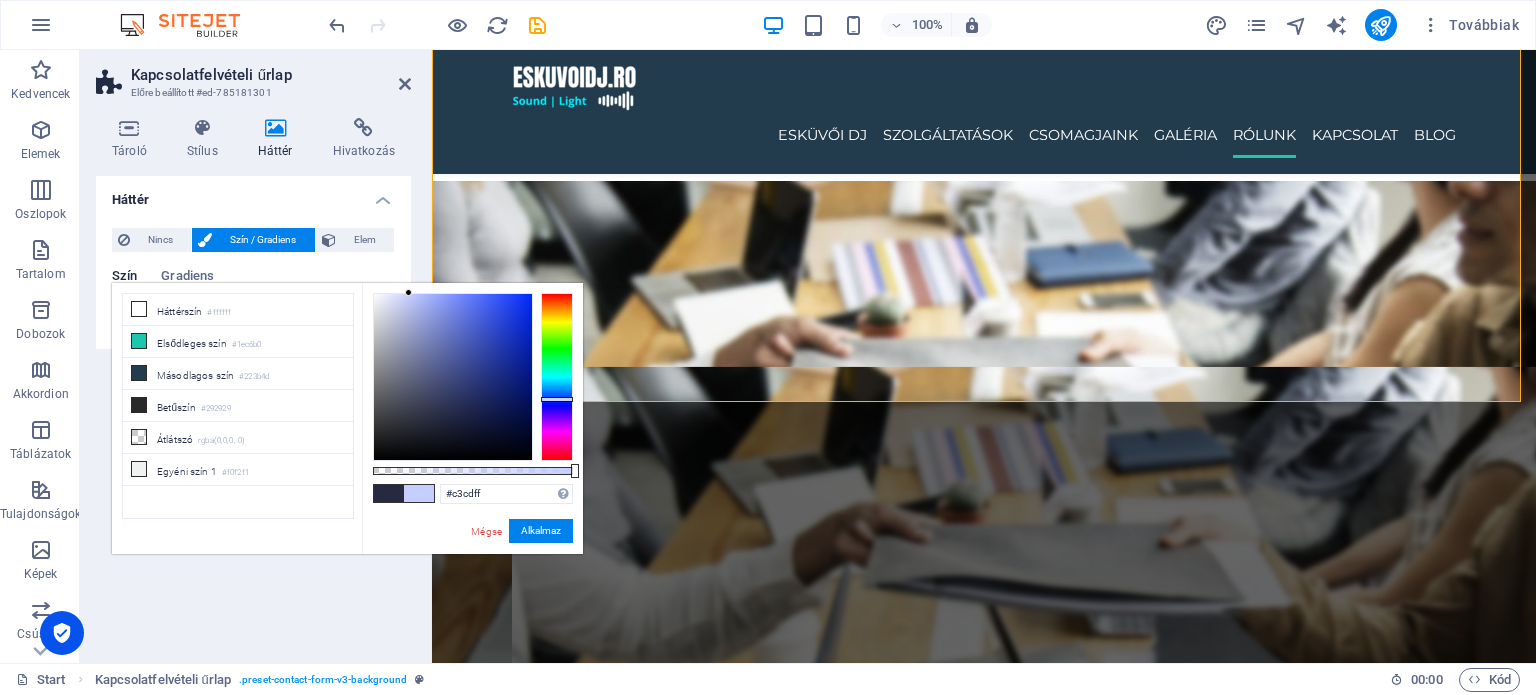 drag, startPoint x: 473, startPoint y: 395, endPoint x: 441, endPoint y: 325, distance: 76.96753 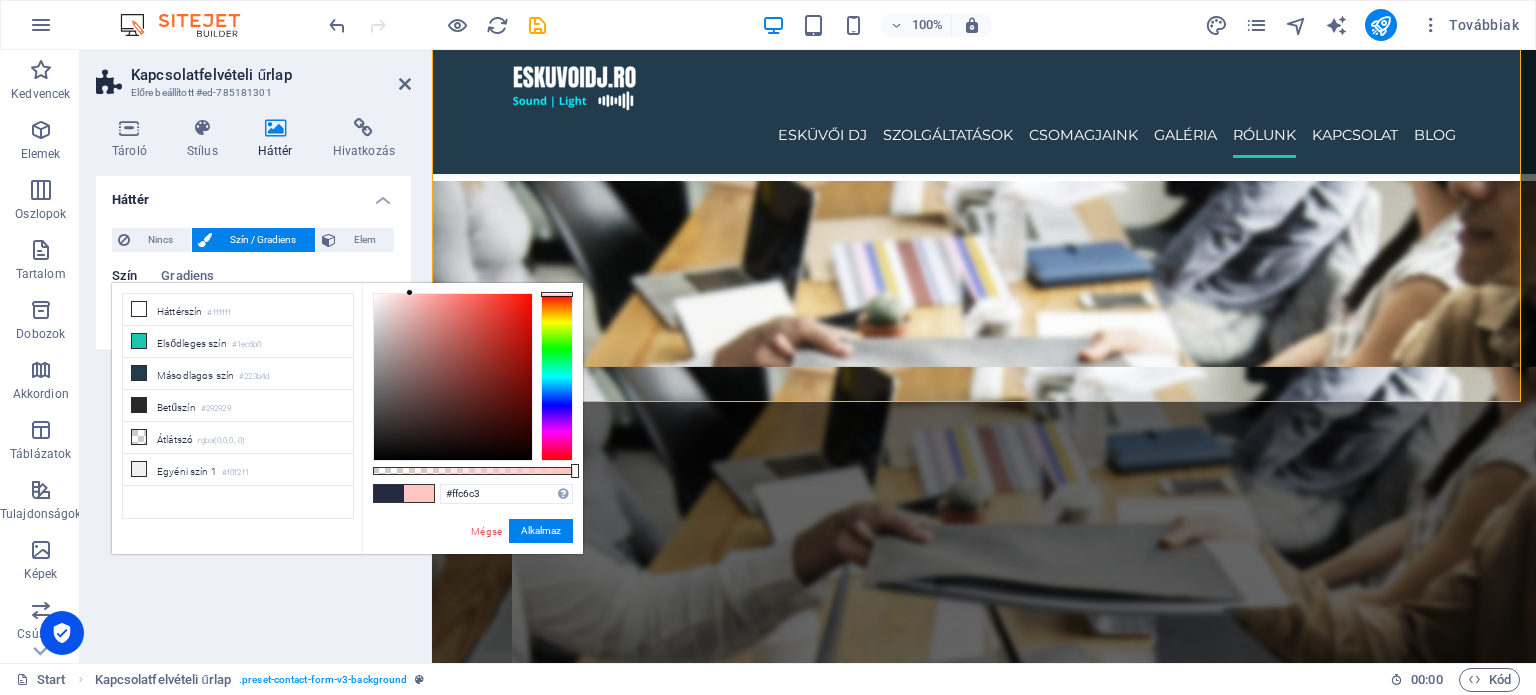 drag, startPoint x: 564, startPoint y: 387, endPoint x: 561, endPoint y: 294, distance: 93.04838 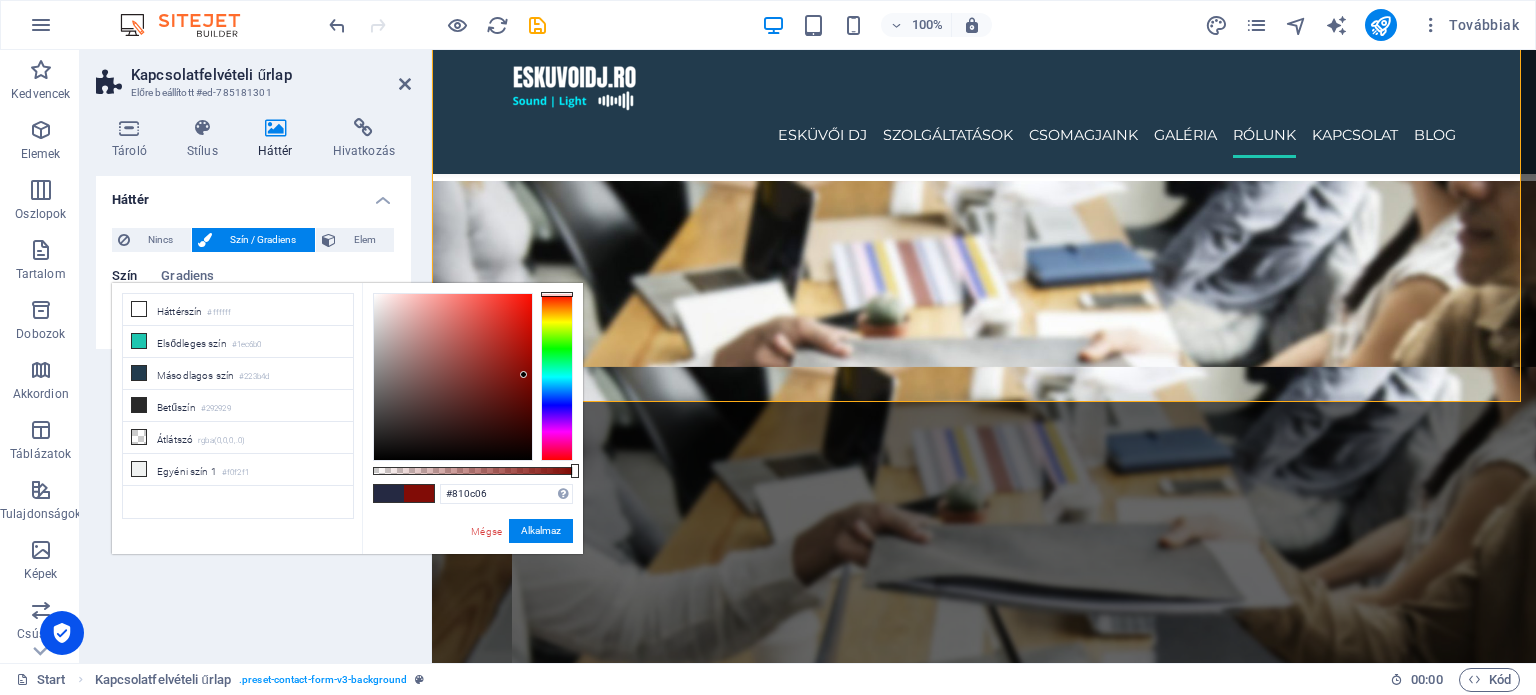 drag, startPoint x: 493, startPoint y: 296, endPoint x: 554, endPoint y: 371, distance: 96.67471 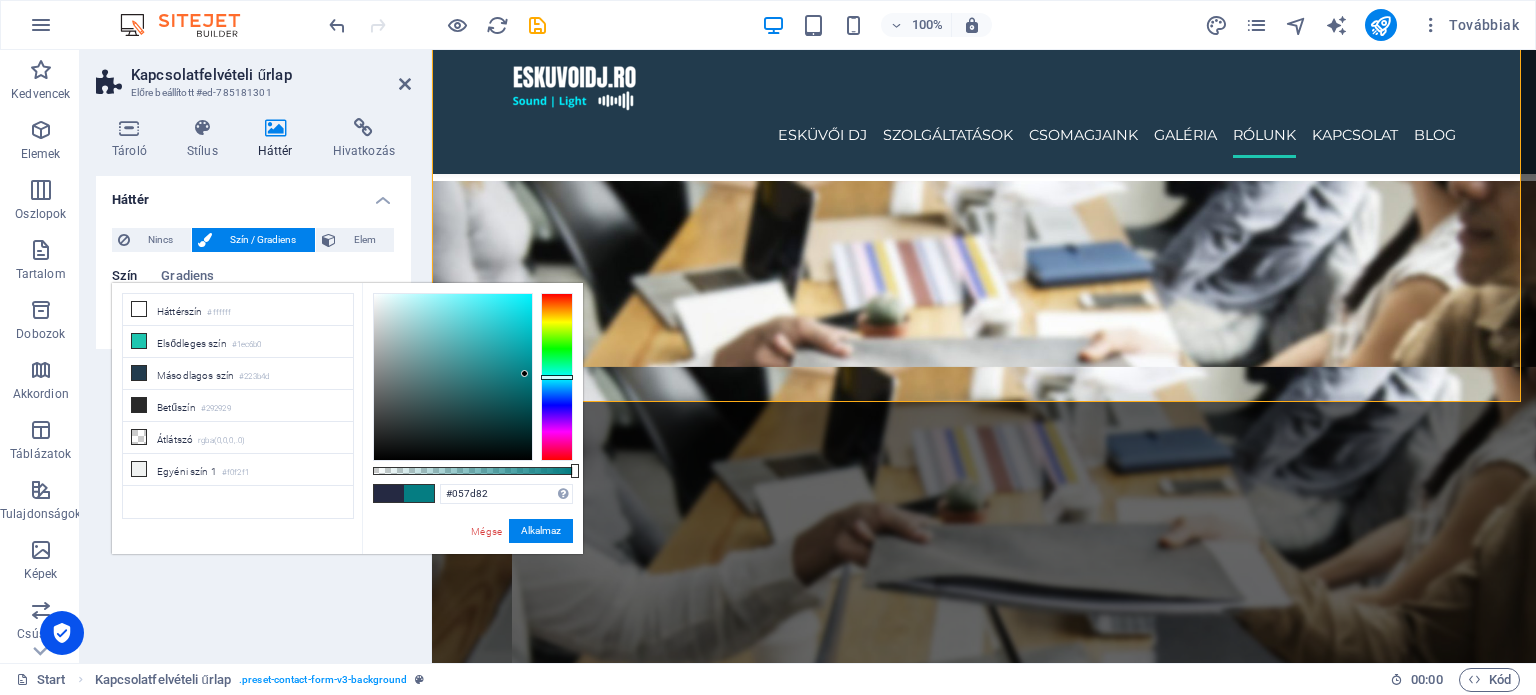 drag, startPoint x: 561, startPoint y: 354, endPoint x: 561, endPoint y: 377, distance: 23 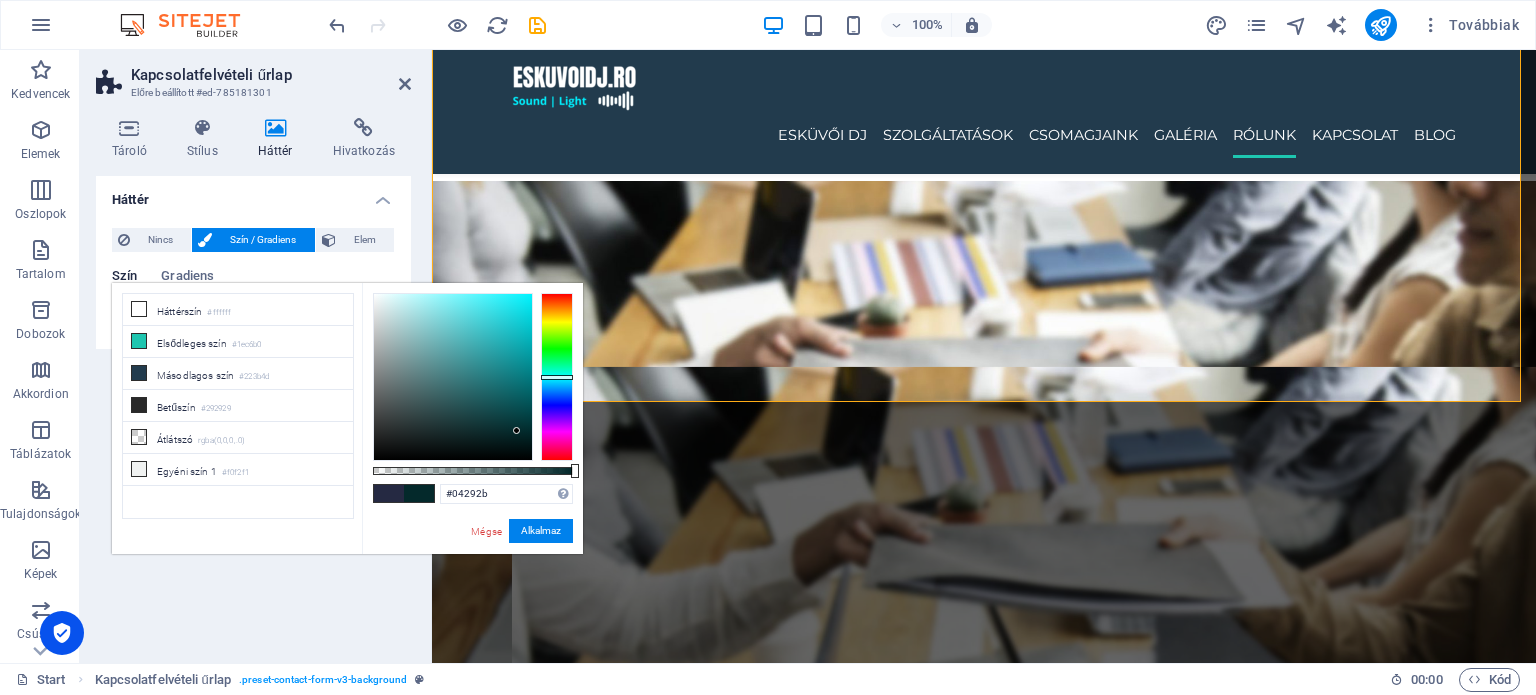 drag, startPoint x: 520, startPoint y: 375, endPoint x: 517, endPoint y: 431, distance: 56.0803 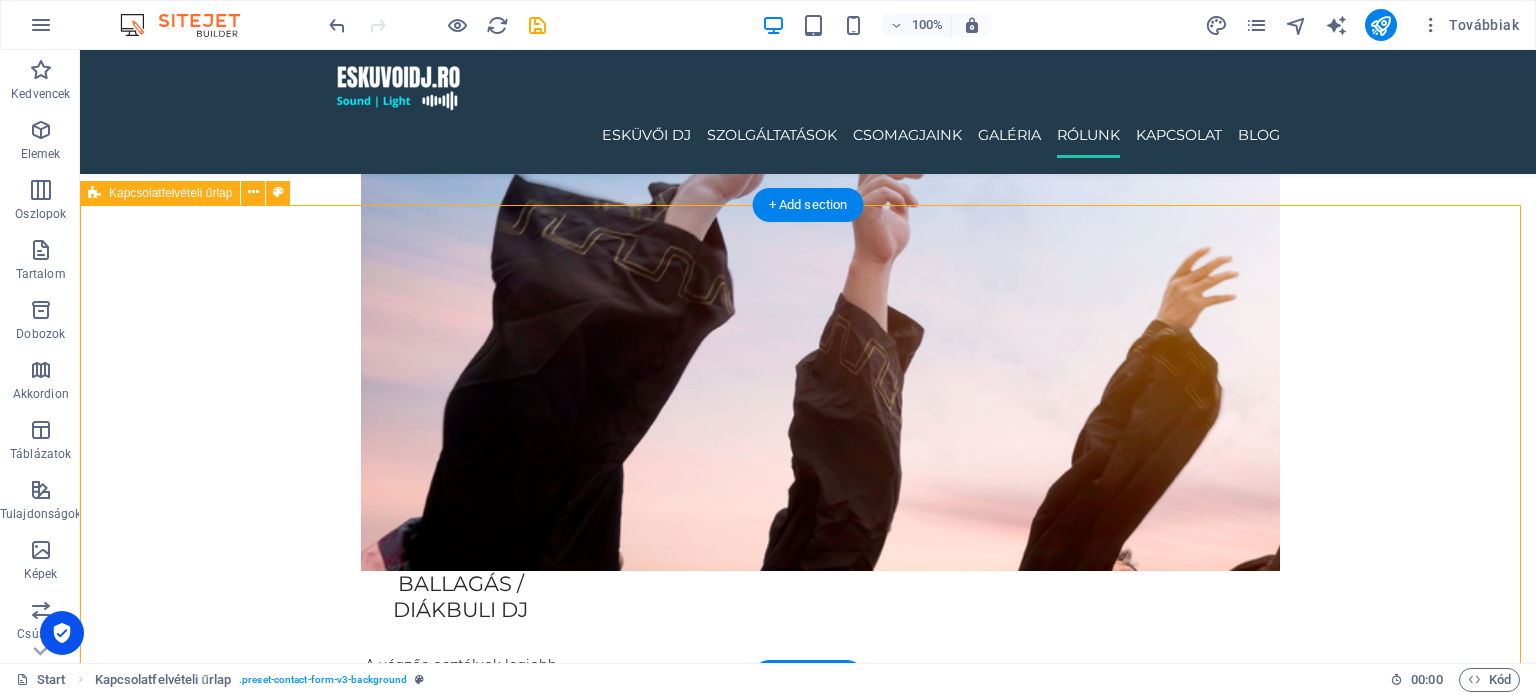 scroll, scrollTop: 4266, scrollLeft: 0, axis: vertical 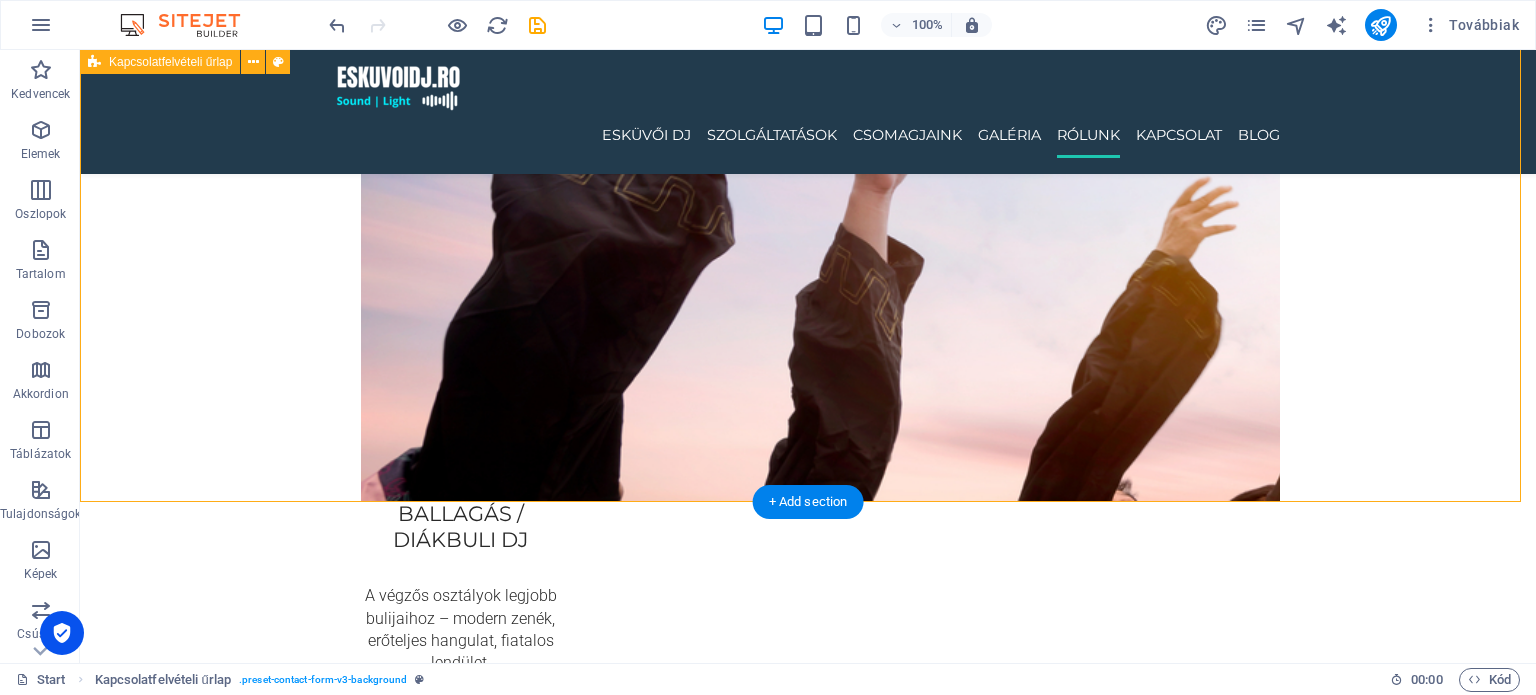 click on "Vezetéknév Keresztnév   Elfogadom az és hozzájárulok az üzenetküldéshez. Olvashatatlan? Regenerálás Küldés" at bounding box center (808, 5320) 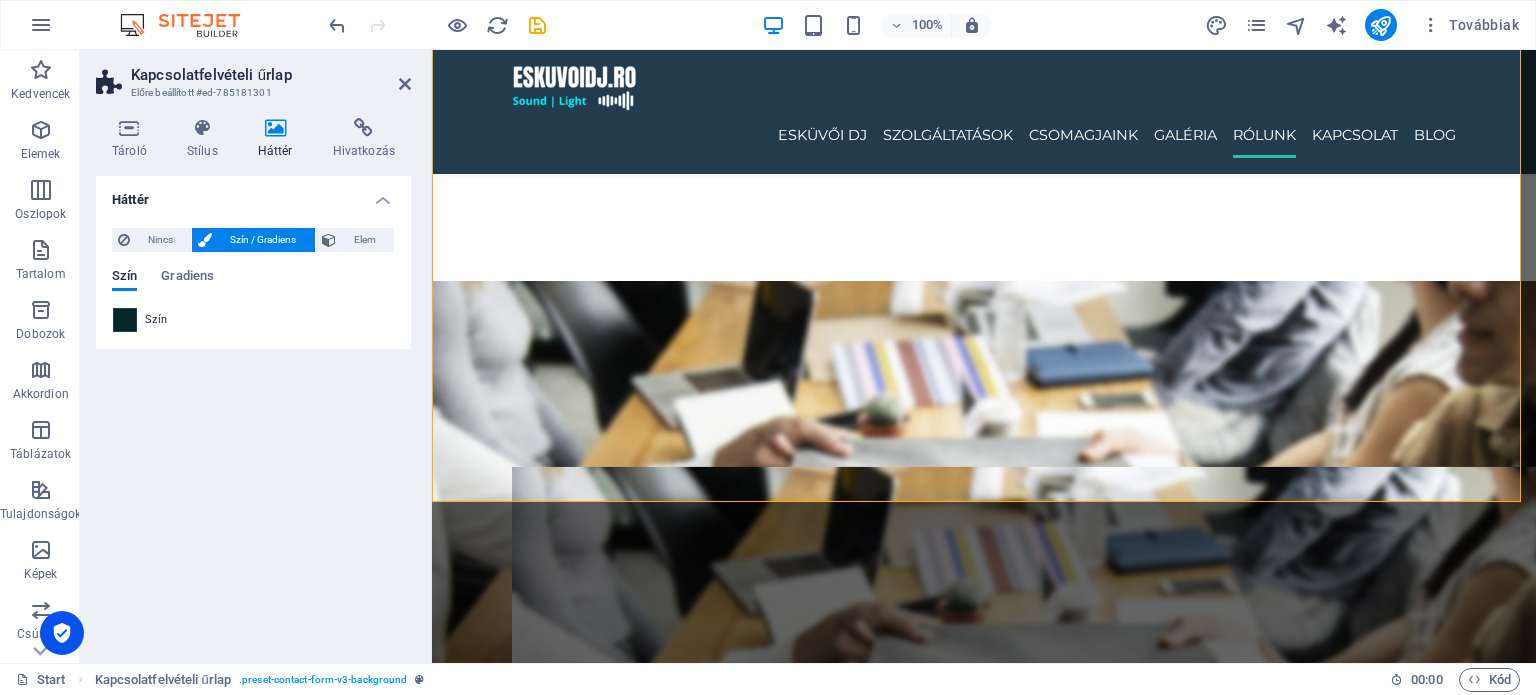 click at bounding box center (125, 320) 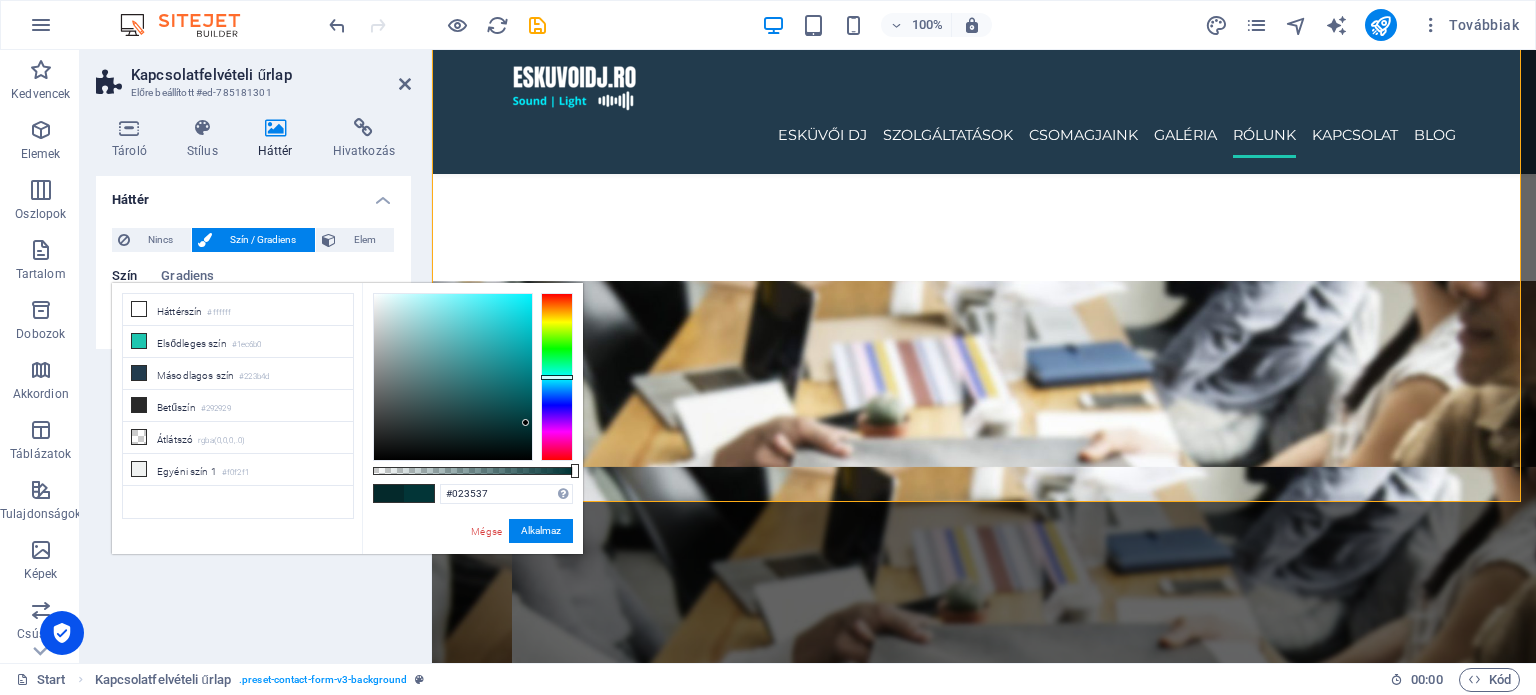 click at bounding box center (453, 377) 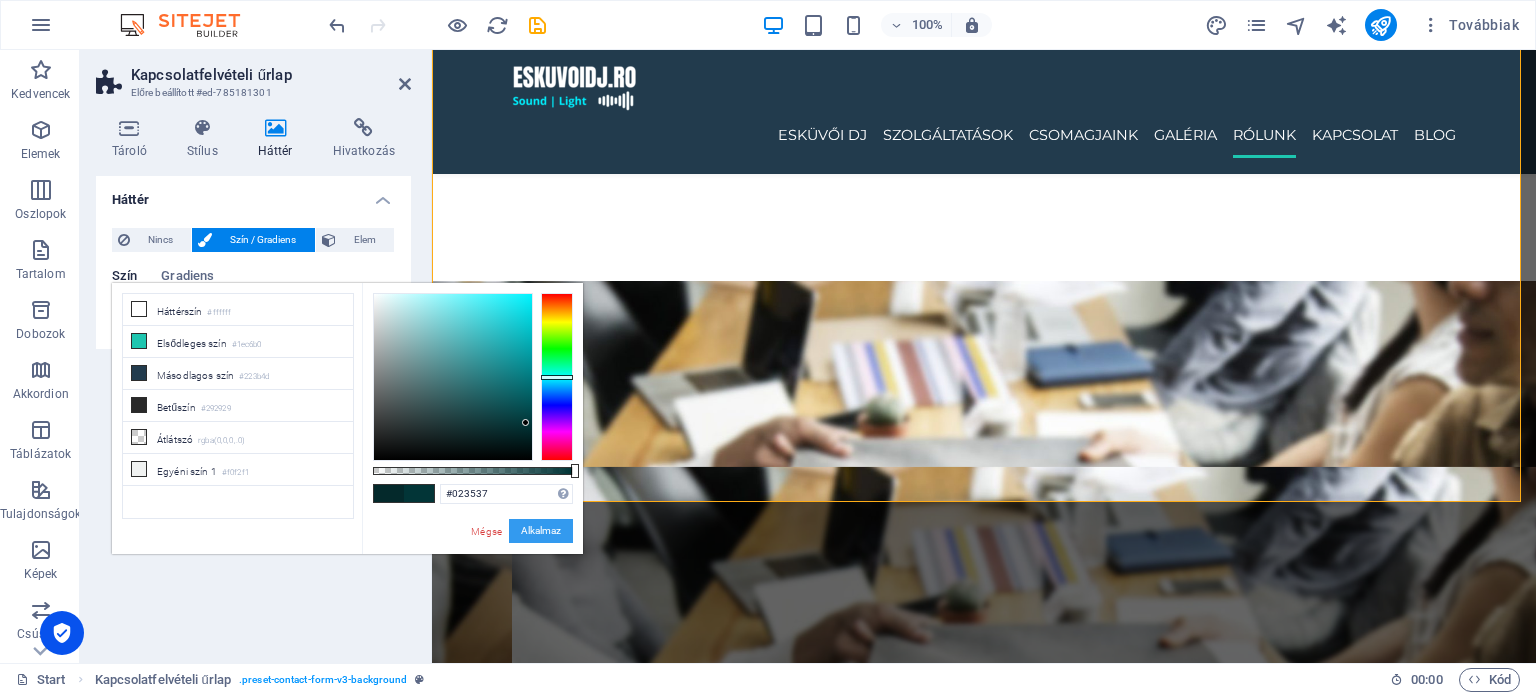 click on "Alkalmaz" at bounding box center [541, 531] 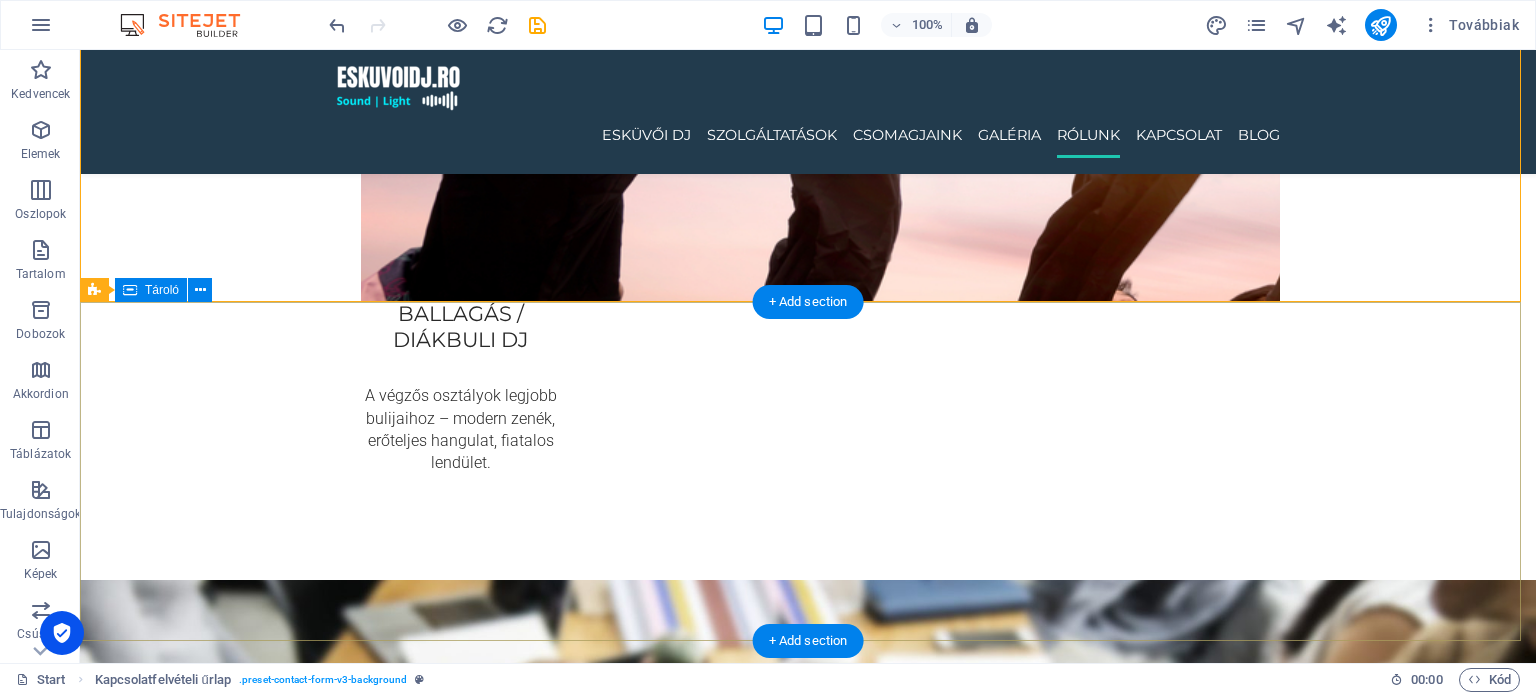 click on "Teilor 6 ,  547410   Miercurea Nirajului [PHONE_NUMBER] [EMAIL_ADDRESS][DOMAIN_NAME] Navigáció Esküvöi DJ Rólunk Szolgáltatások Kapcsolat Jogi nyilatkozat Adatvédelmi irányelvek Közösségi média Facebook Tiktok Instagram" at bounding box center [808, 5741] 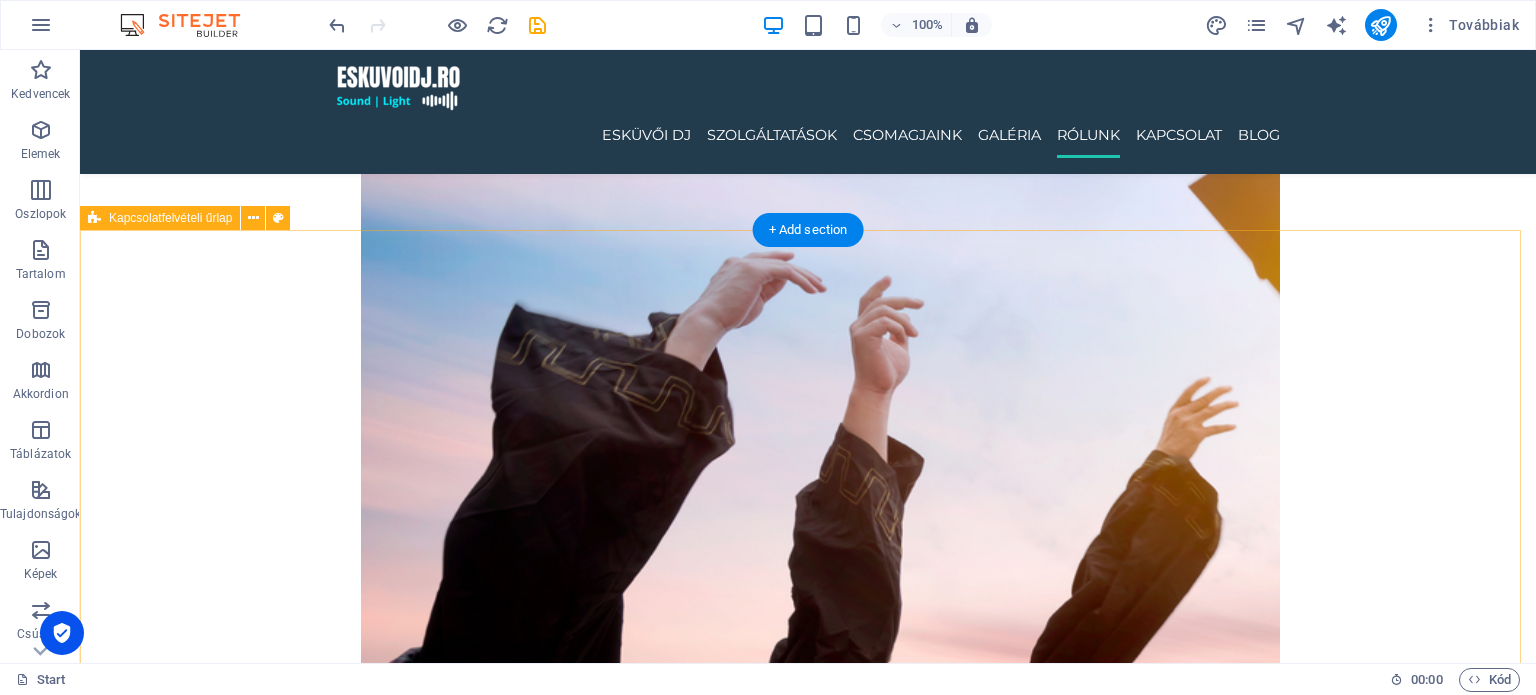 scroll, scrollTop: 4166, scrollLeft: 0, axis: vertical 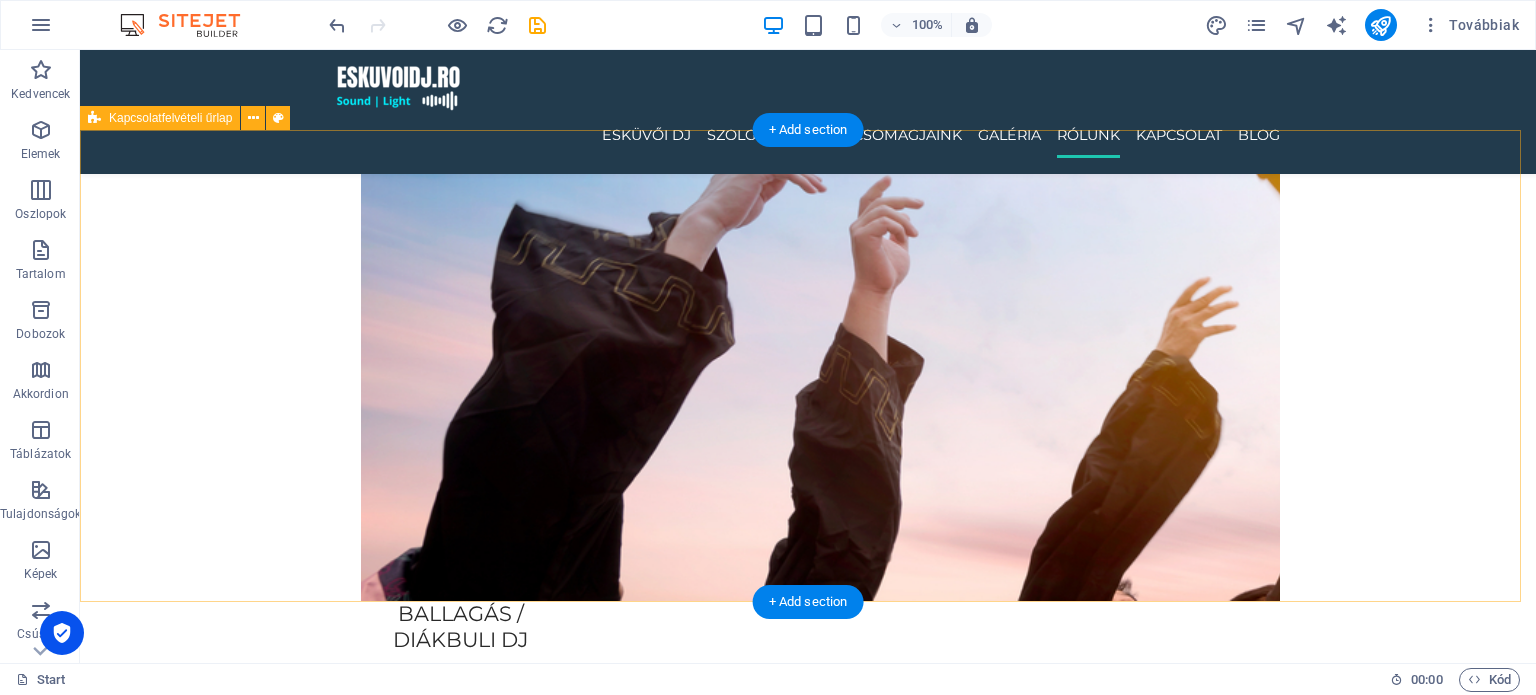 click on "Vezetéknév Keresztnév   Elfogadom az és hozzájárulok az üzenetküldéshez. Olvashatatlan? Regenerálás Küldés" at bounding box center [808, 5420] 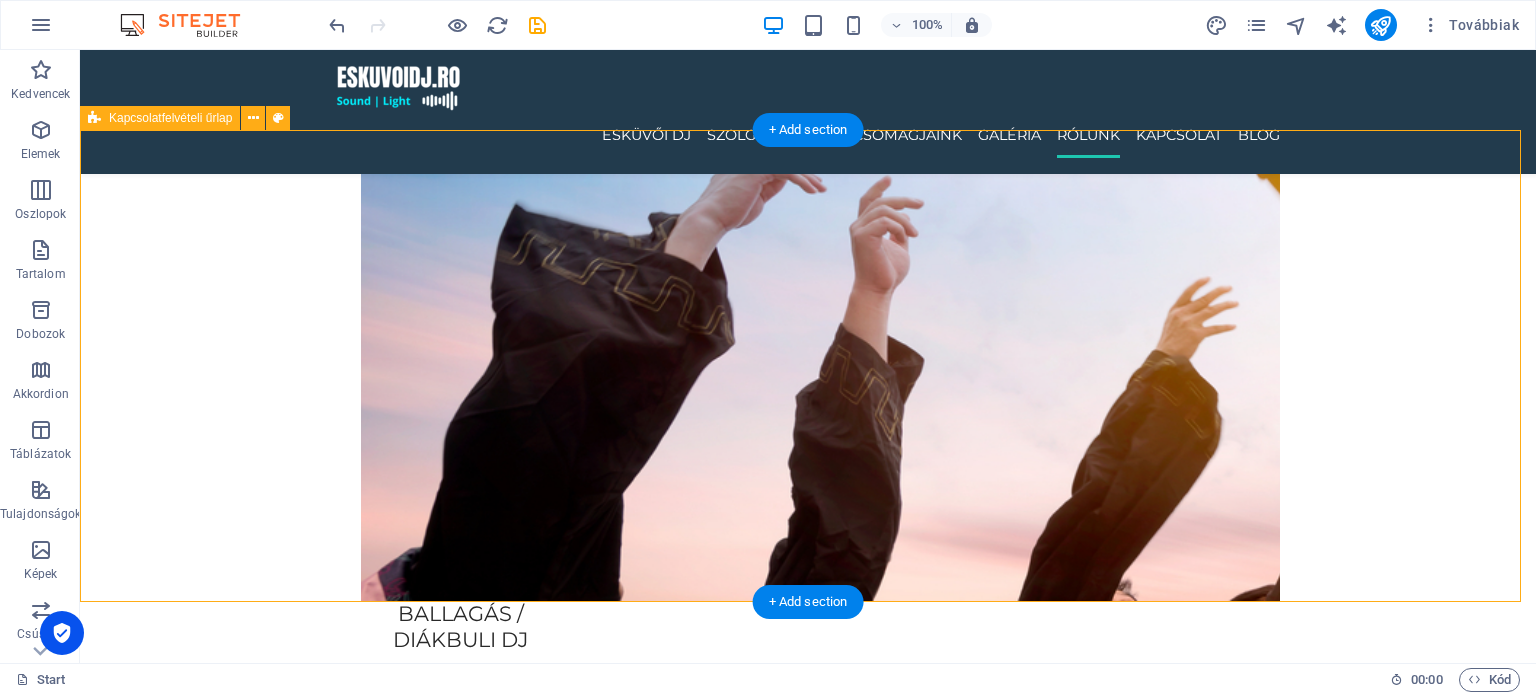 click on "Vezetéknév Keresztnév   Elfogadom az és hozzájárulok az üzenetküldéshez. Olvashatatlan? Regenerálás Küldés" at bounding box center (808, 5420) 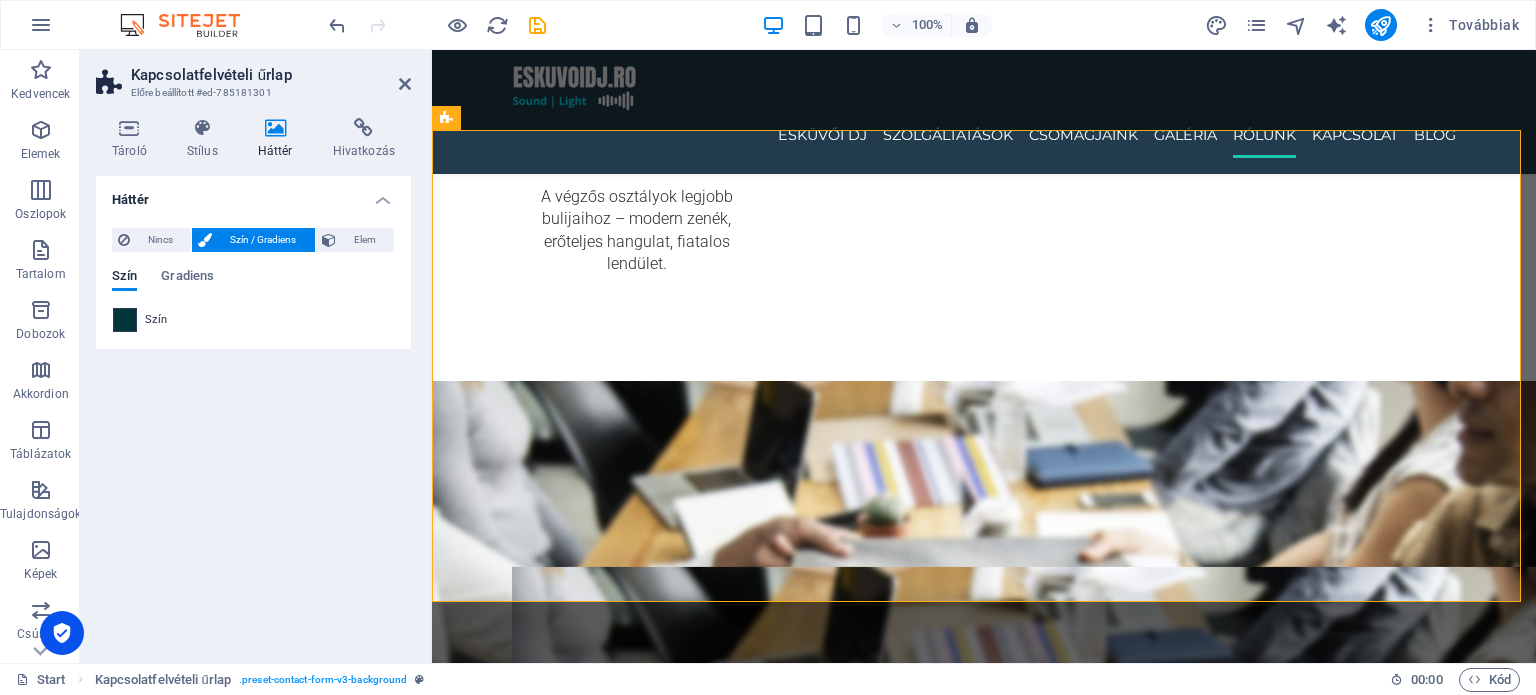 click at bounding box center (125, 320) 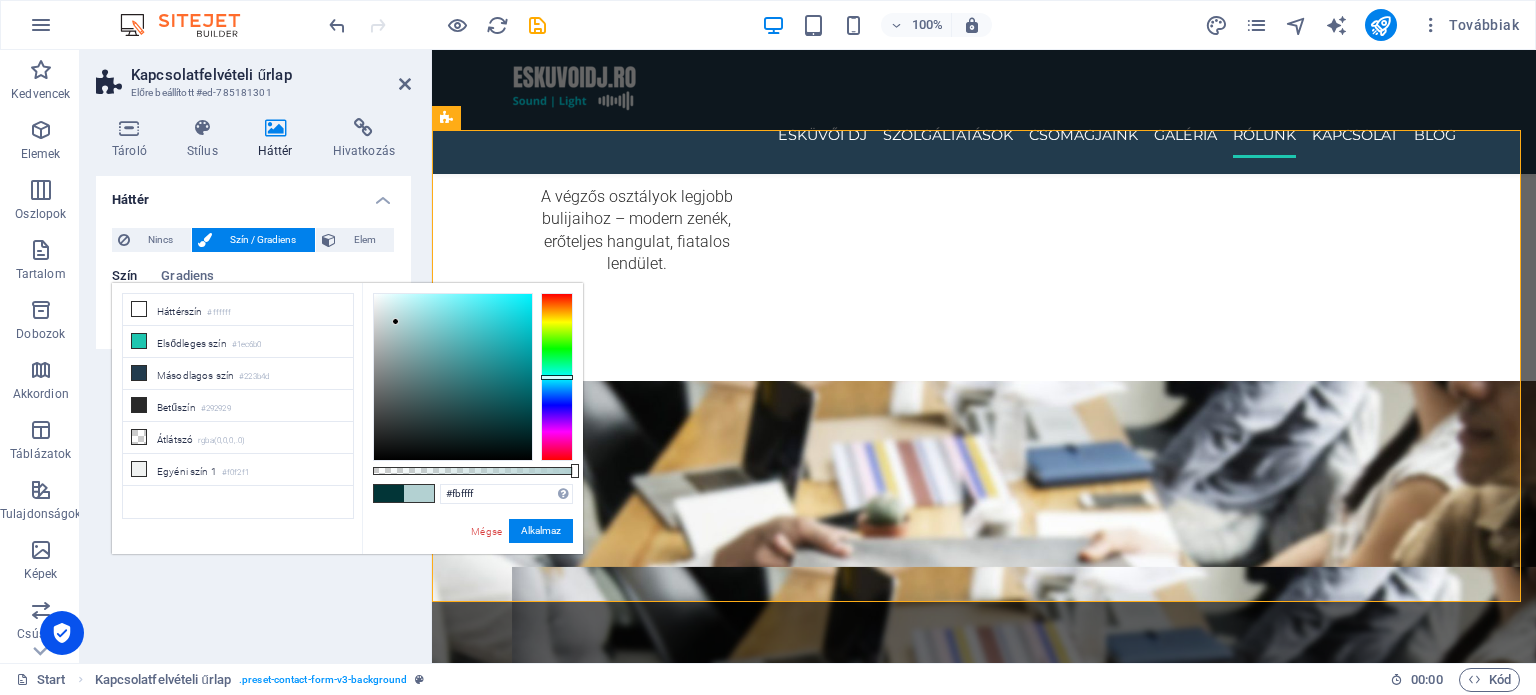 type on "#ffffff" 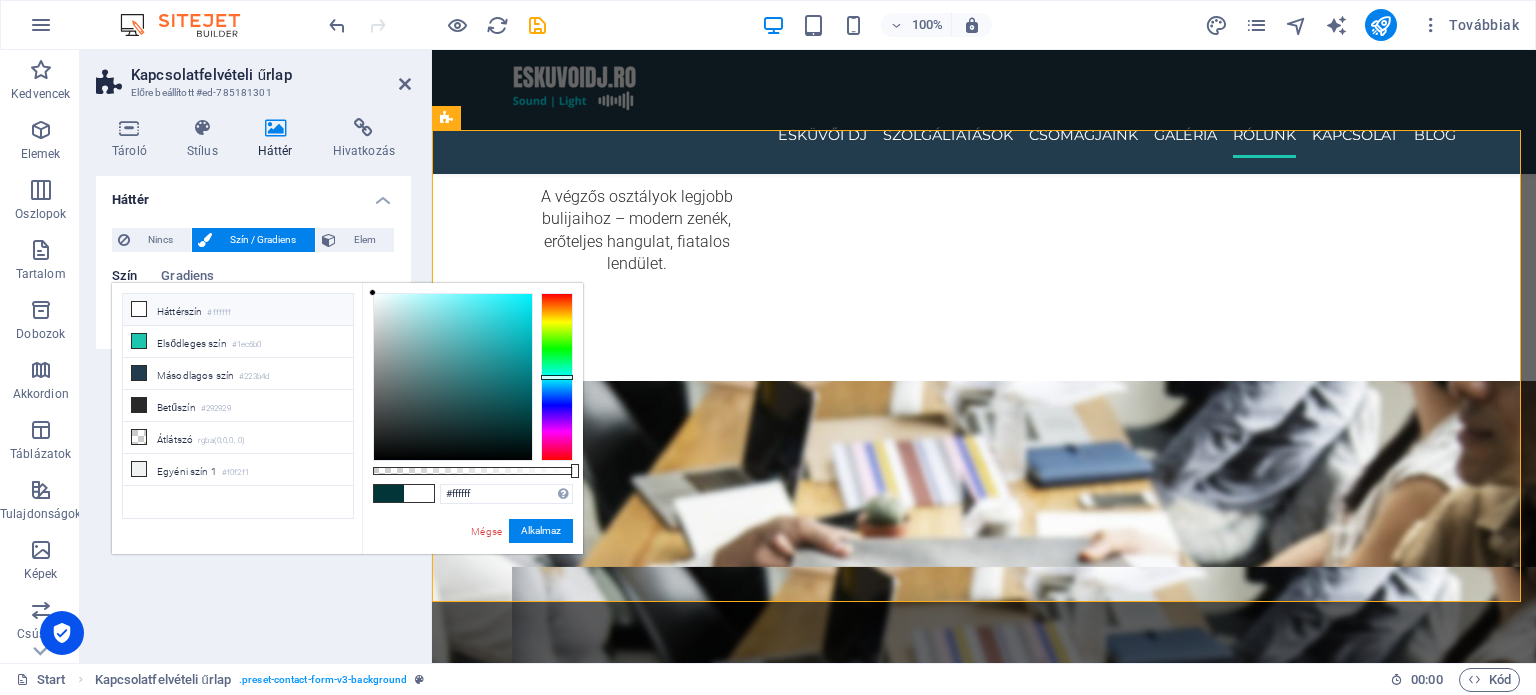drag, startPoint x: 396, startPoint y: 322, endPoint x: 335, endPoint y: 285, distance: 71.34424 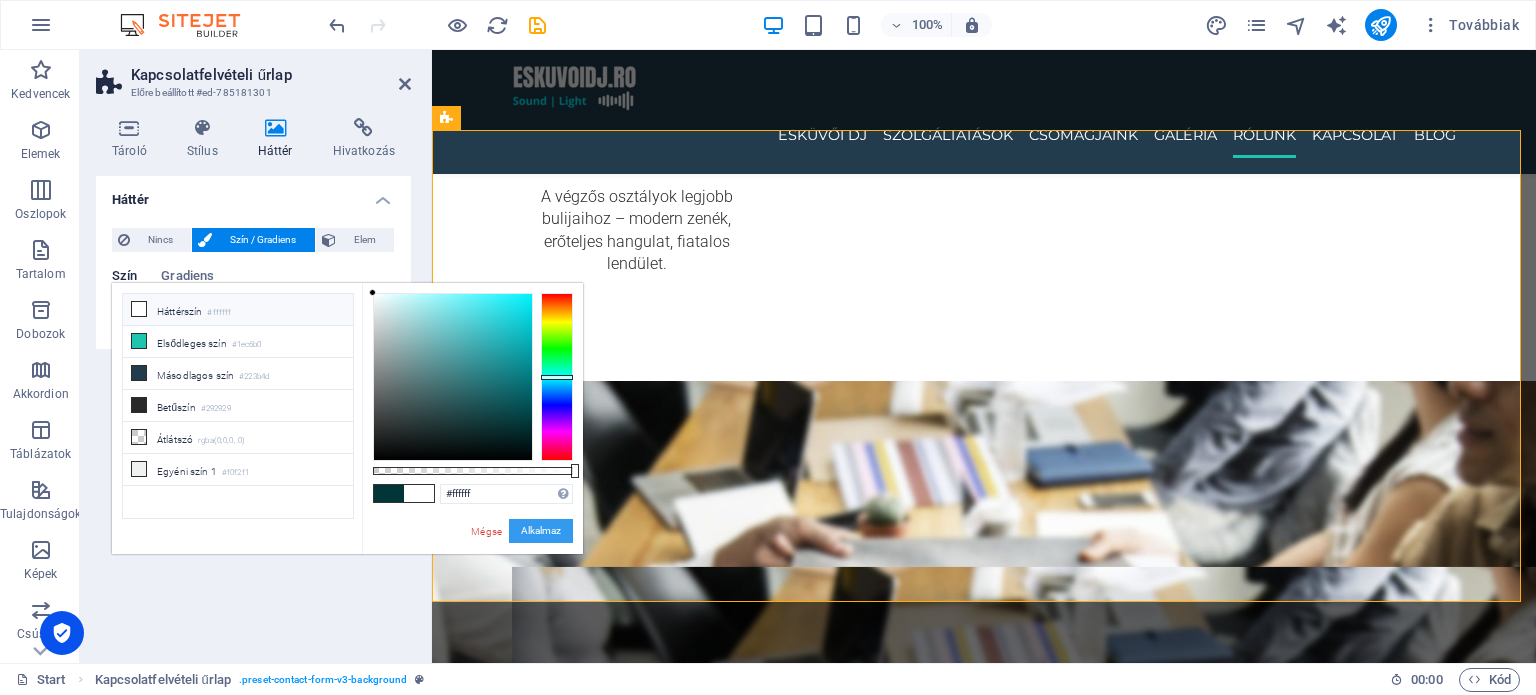 click on "Alkalmaz" at bounding box center [541, 531] 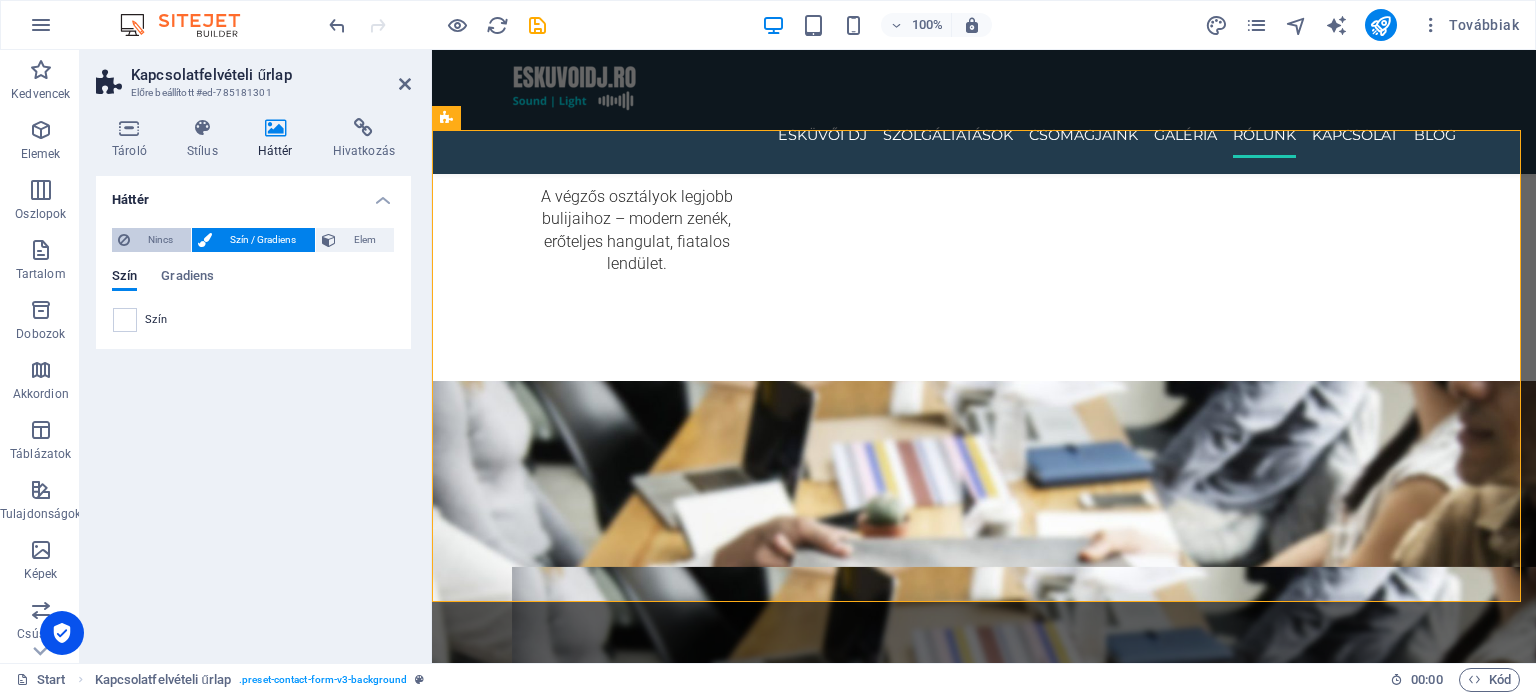 click at bounding box center [124, 240] 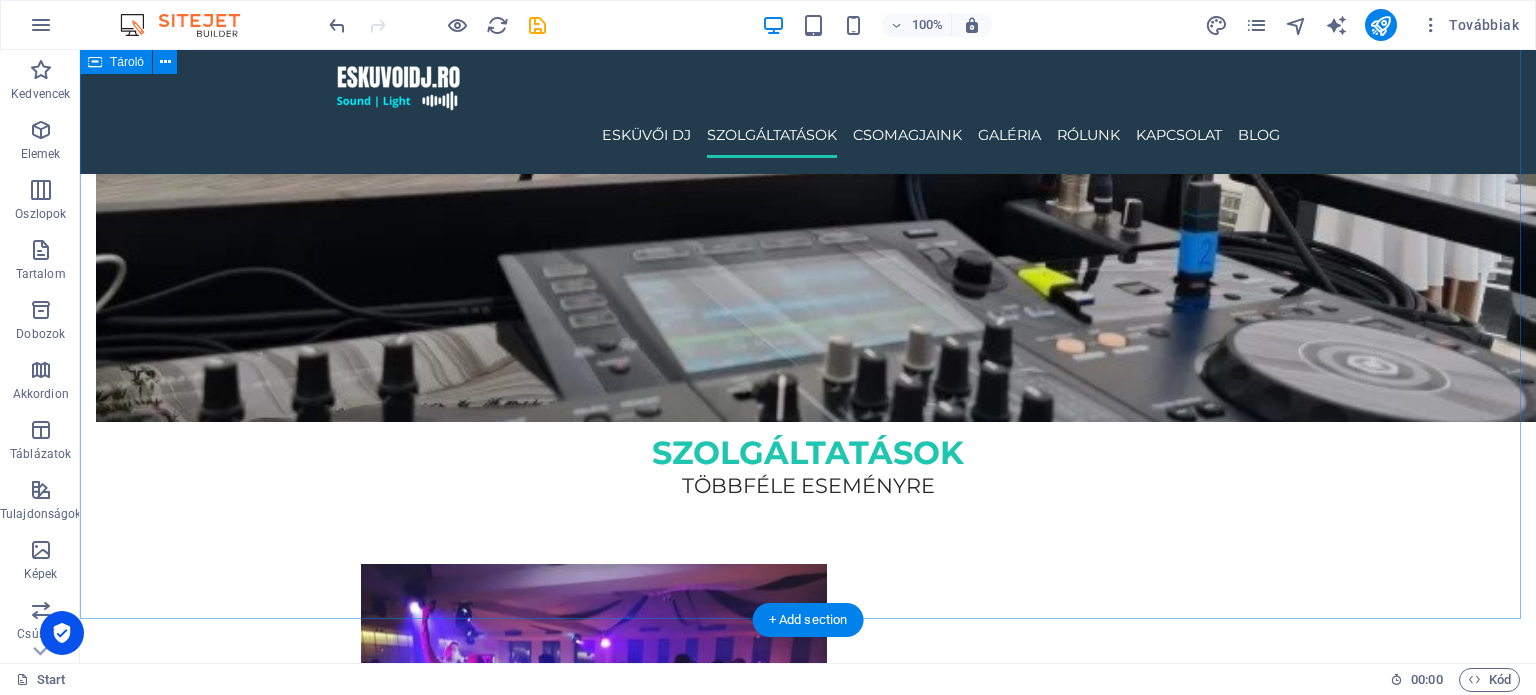 scroll, scrollTop: 1066, scrollLeft: 0, axis: vertical 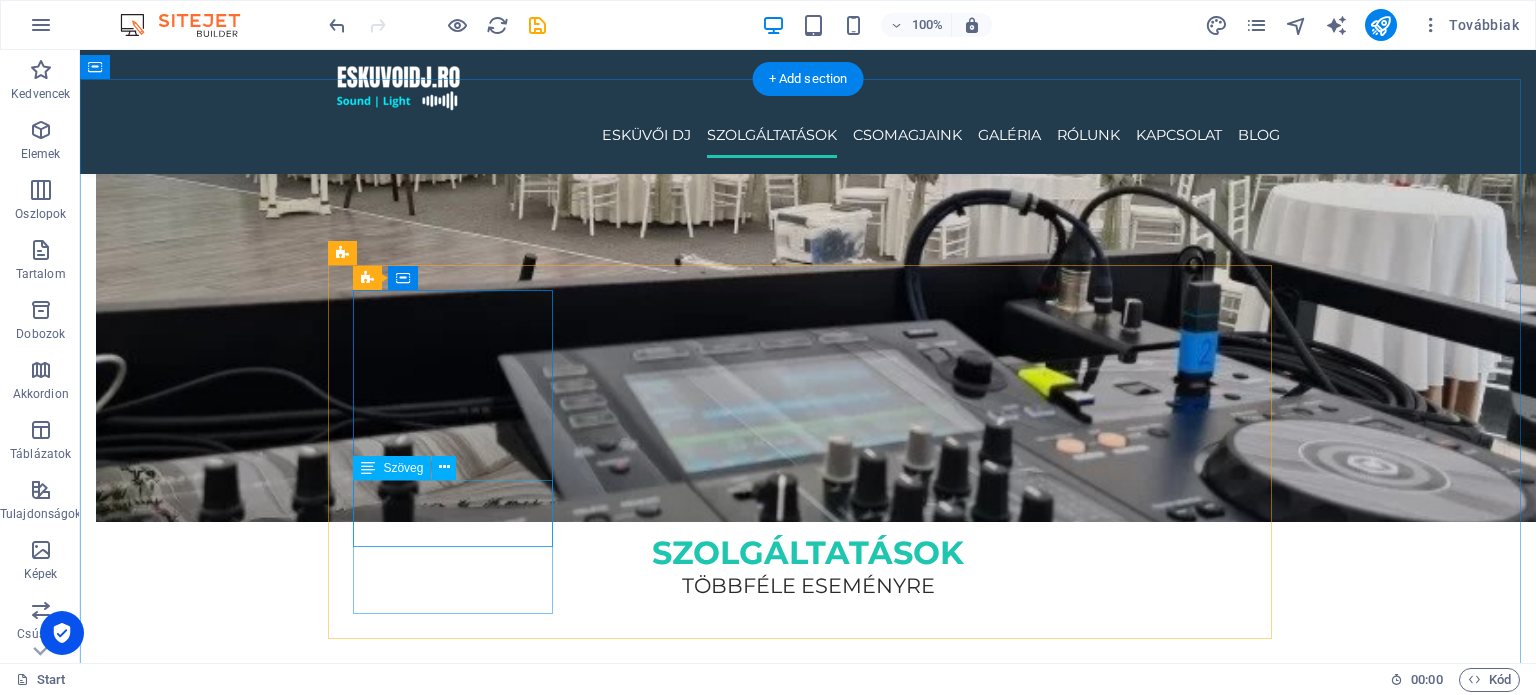 click on "Elegáns és hangulatos zenei élmény a nagy napra, minden korosztálynak." at bounding box center (461, 1093) 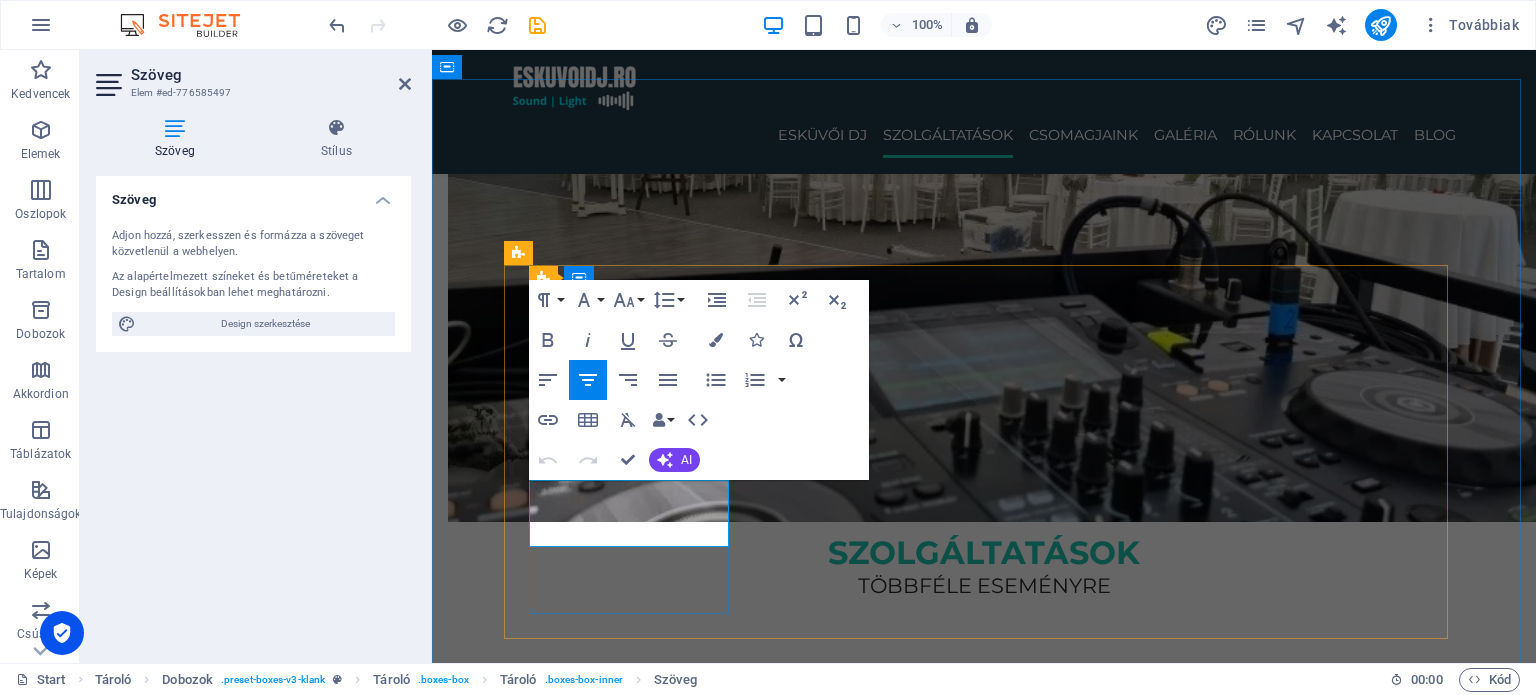 click on "Elegáns és hangulatos zenei élmény a nagy napra, minden korosztálynak." at bounding box center (637, 1093) 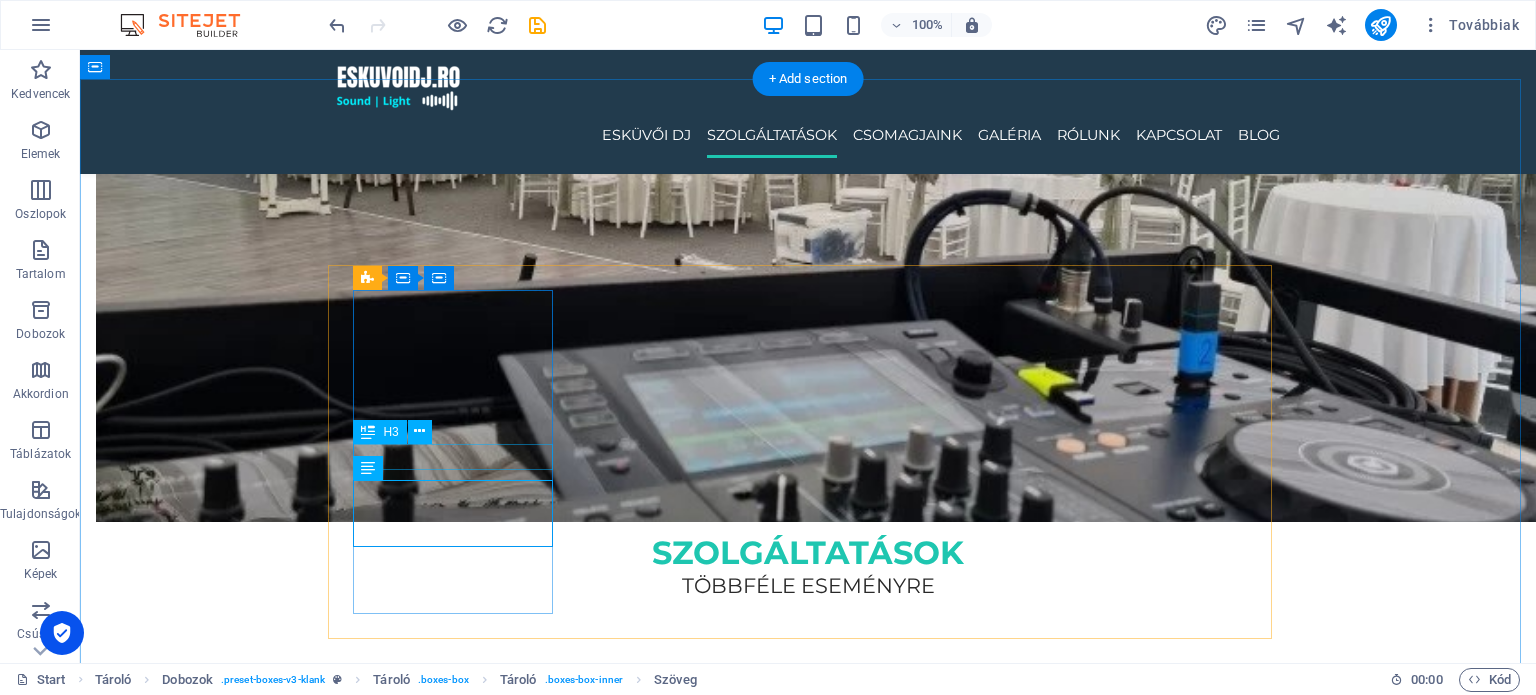 click on "ESKÜVŐI DJ" at bounding box center (461, 1037) 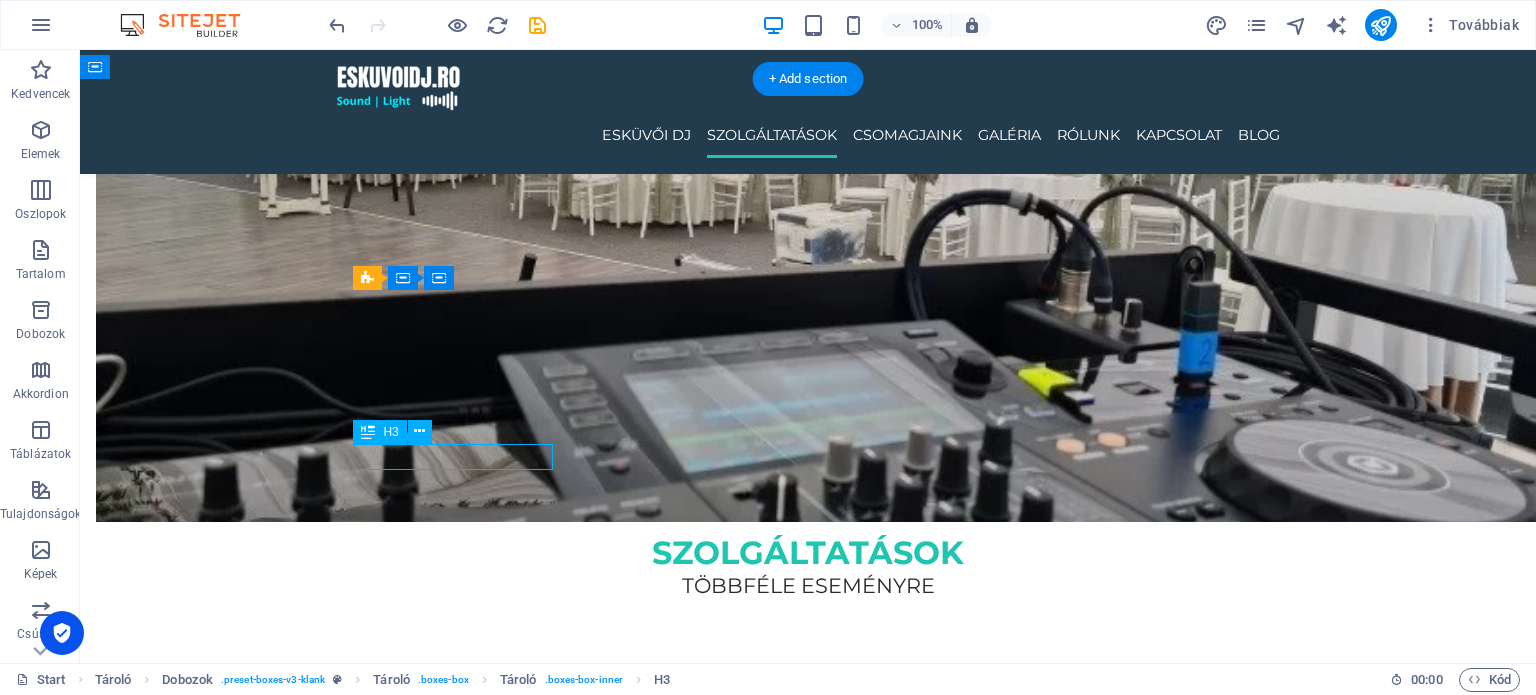 click on "ESKÜVŐI DJ" at bounding box center (461, 1037) 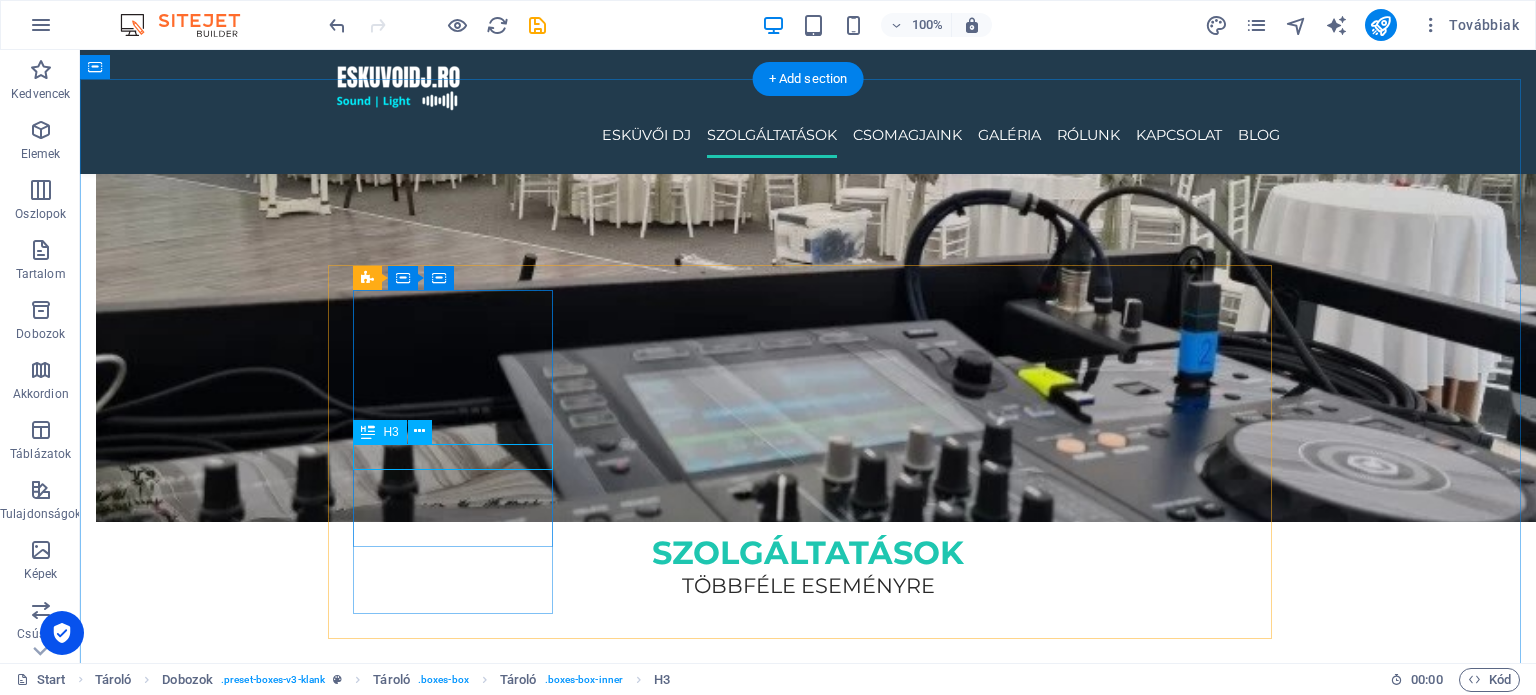 click on "ESKÜVŐI DJ" at bounding box center [461, 1037] 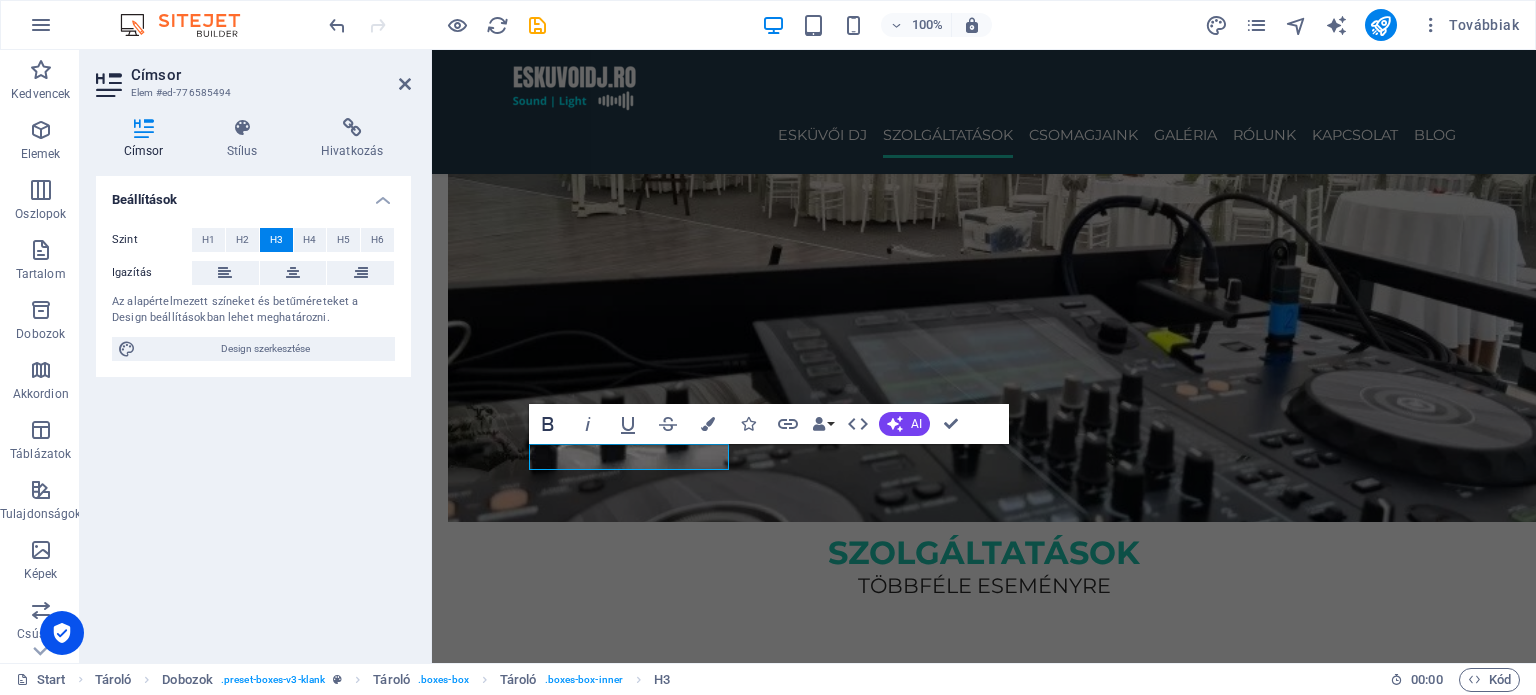 click 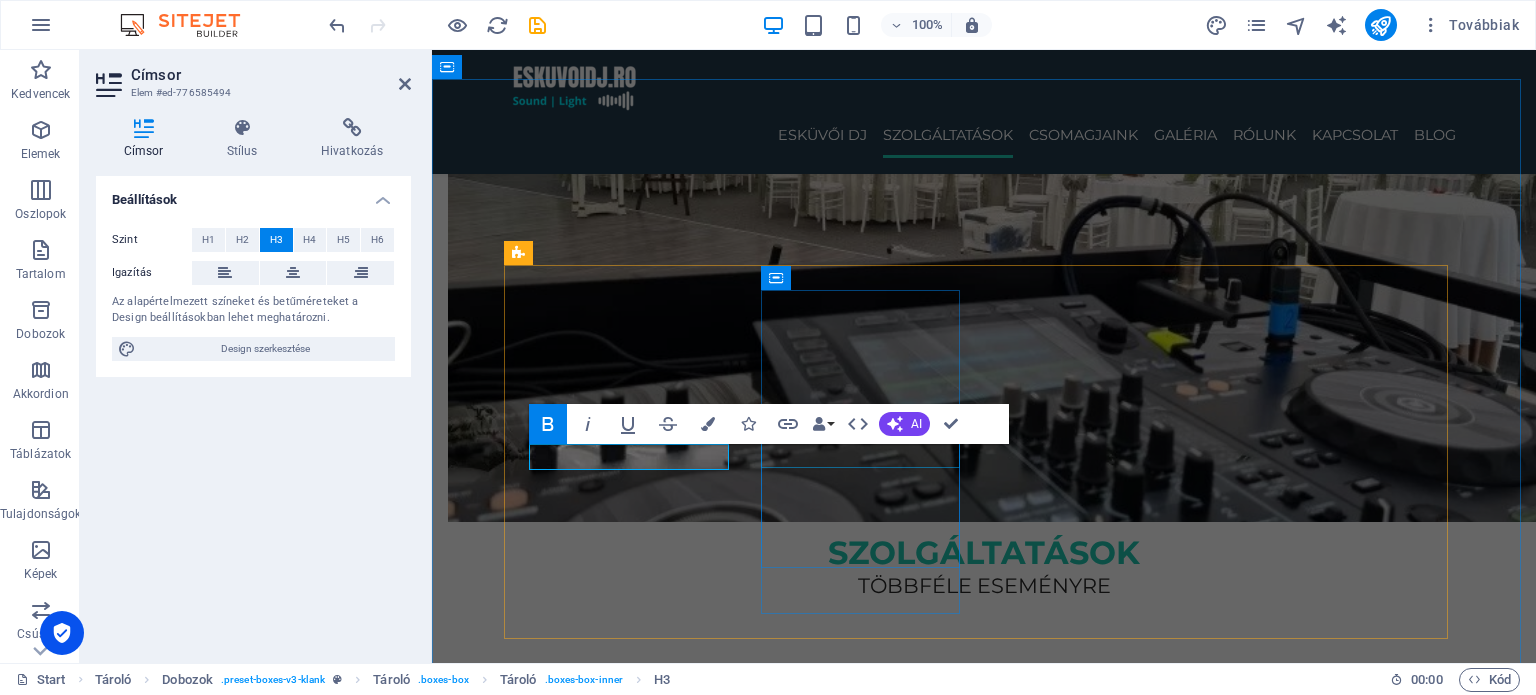 click on "RENDEZVÉNY DJ" at bounding box center [637, 1984] 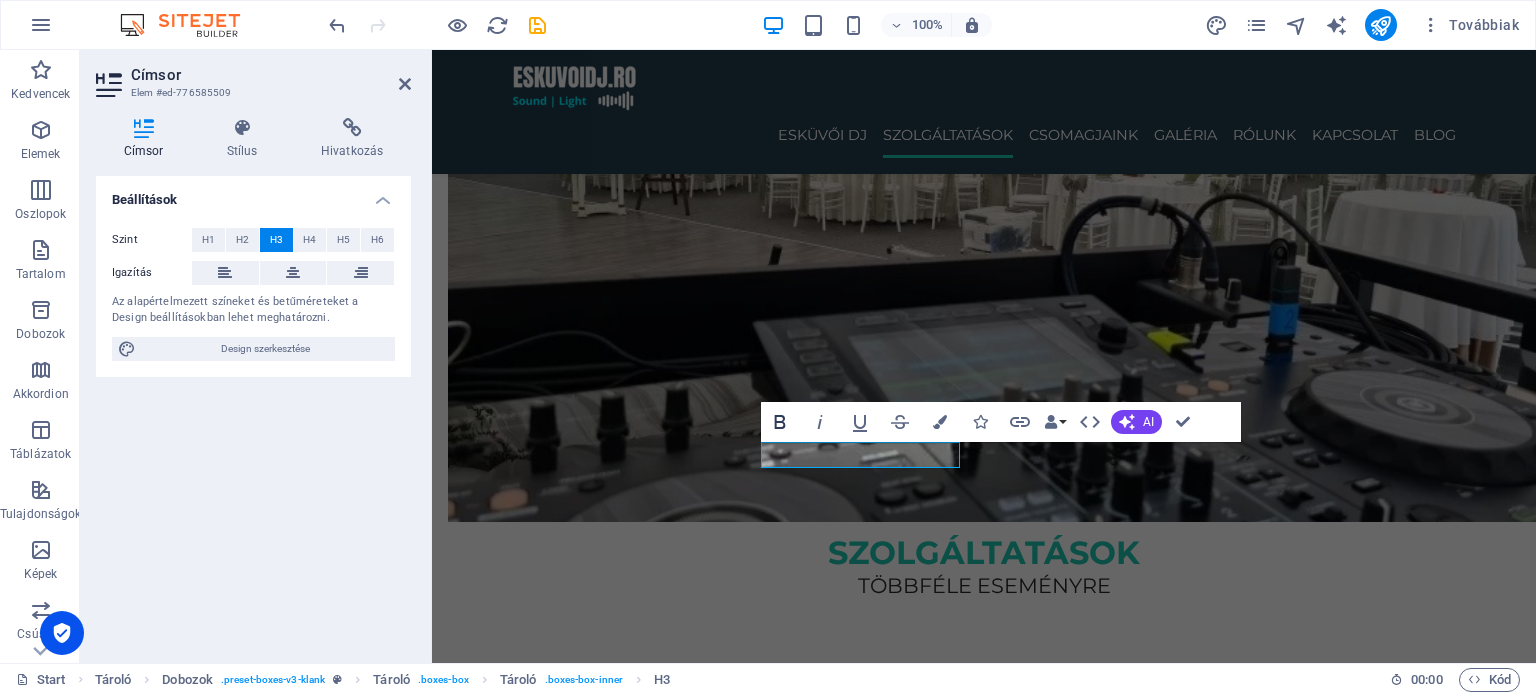 click 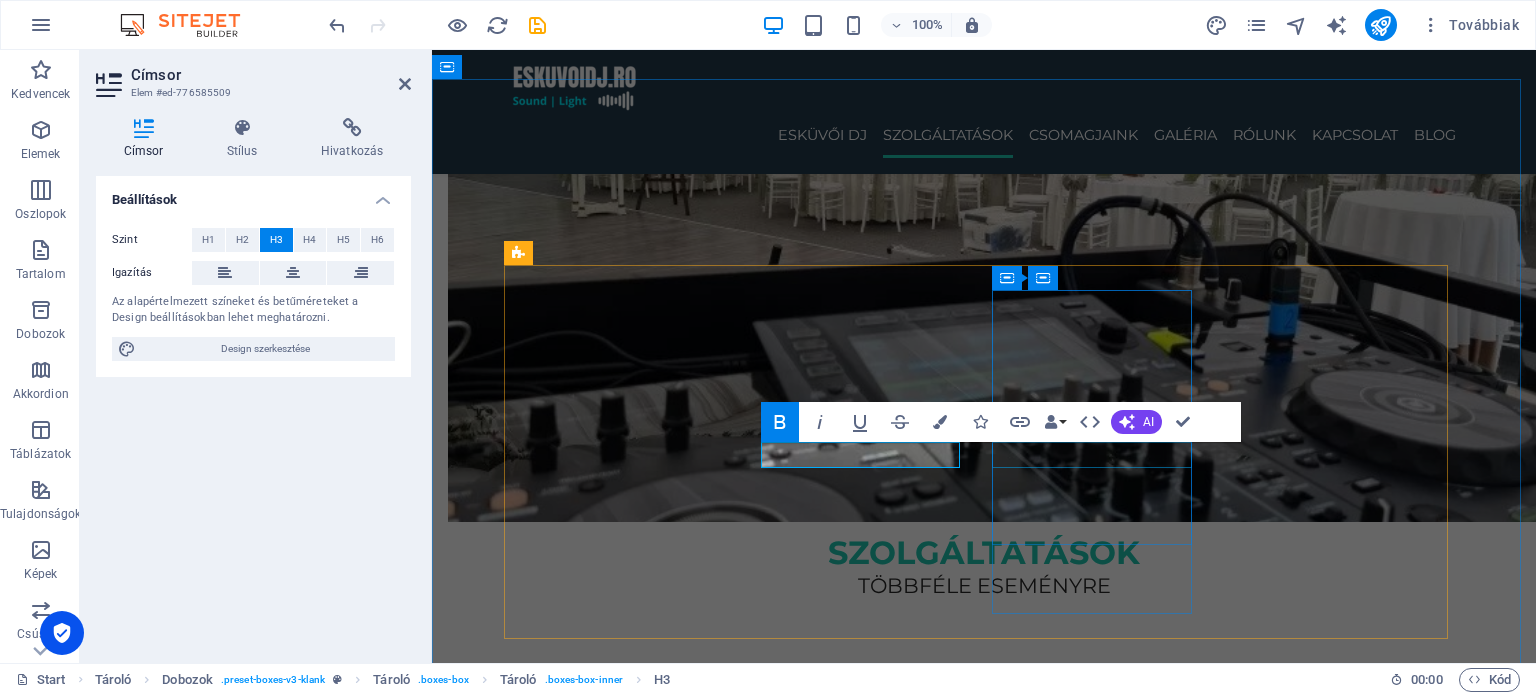 click on "Privát party DJ" at bounding box center [637, 2358] 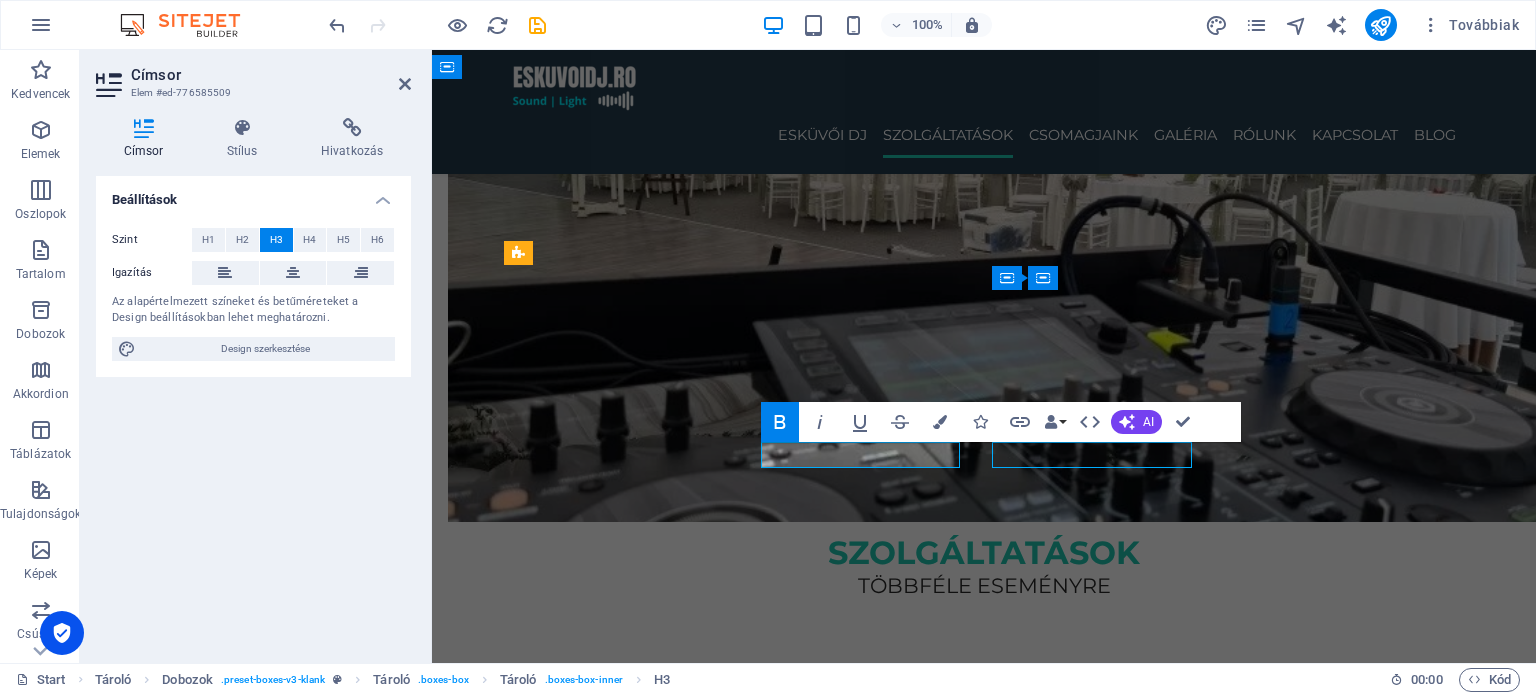 click on "Privát party DJ" at bounding box center [637, 2358] 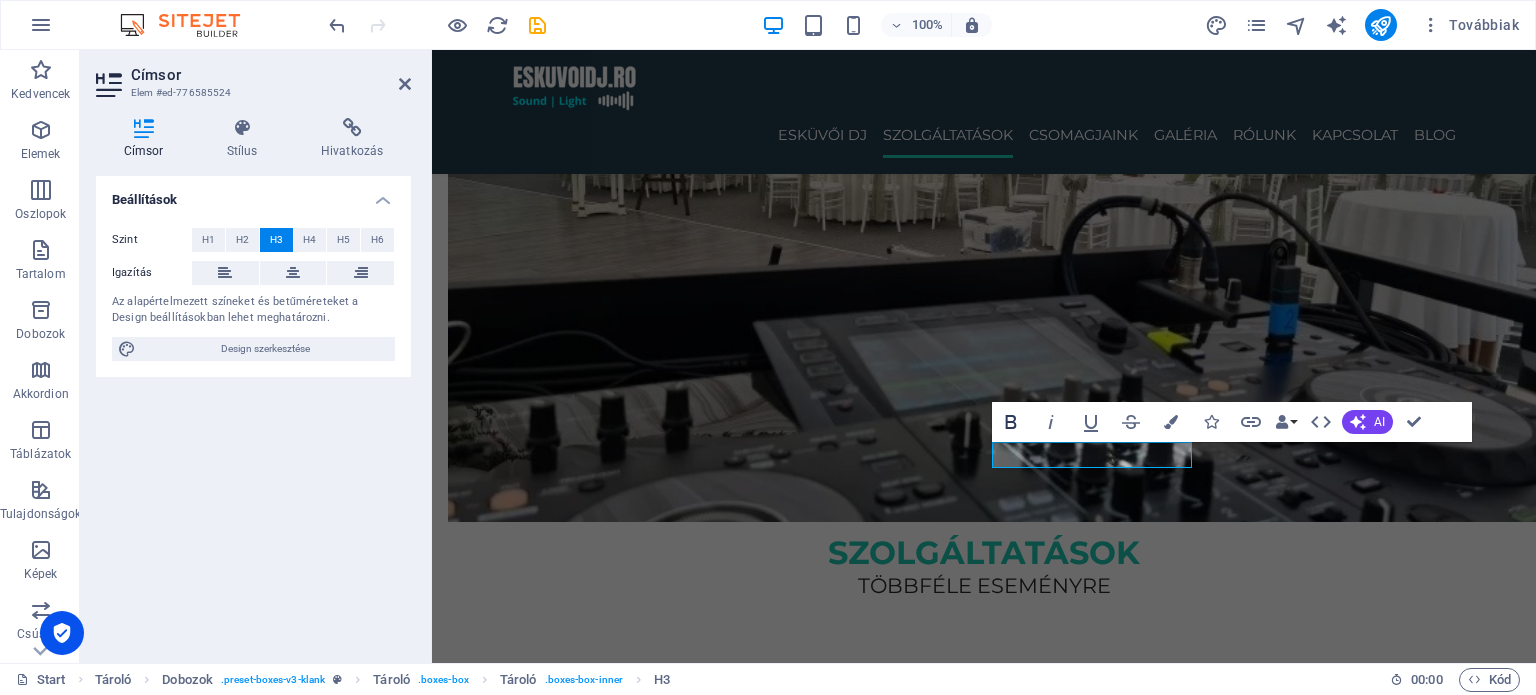 click 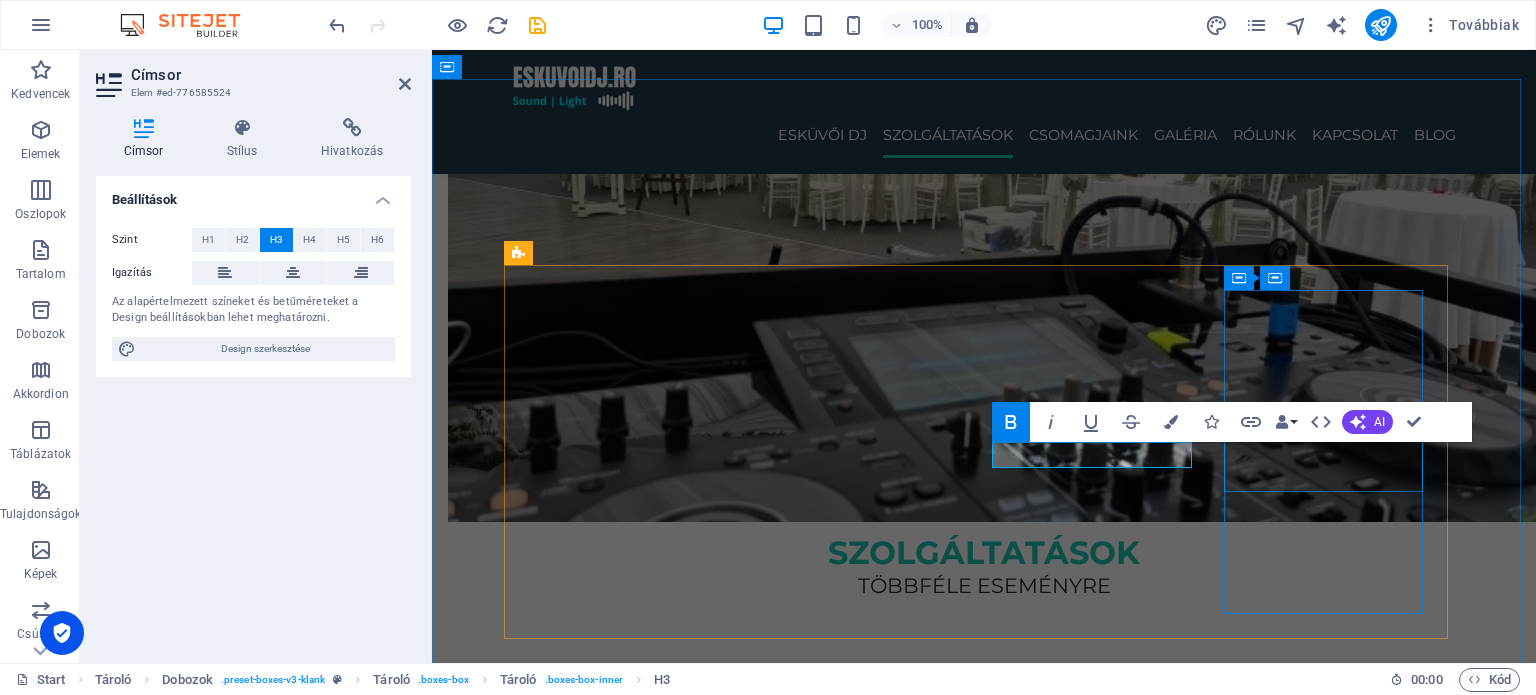 click on "Ballagás / Diákbuli DJ" at bounding box center [637, 3228] 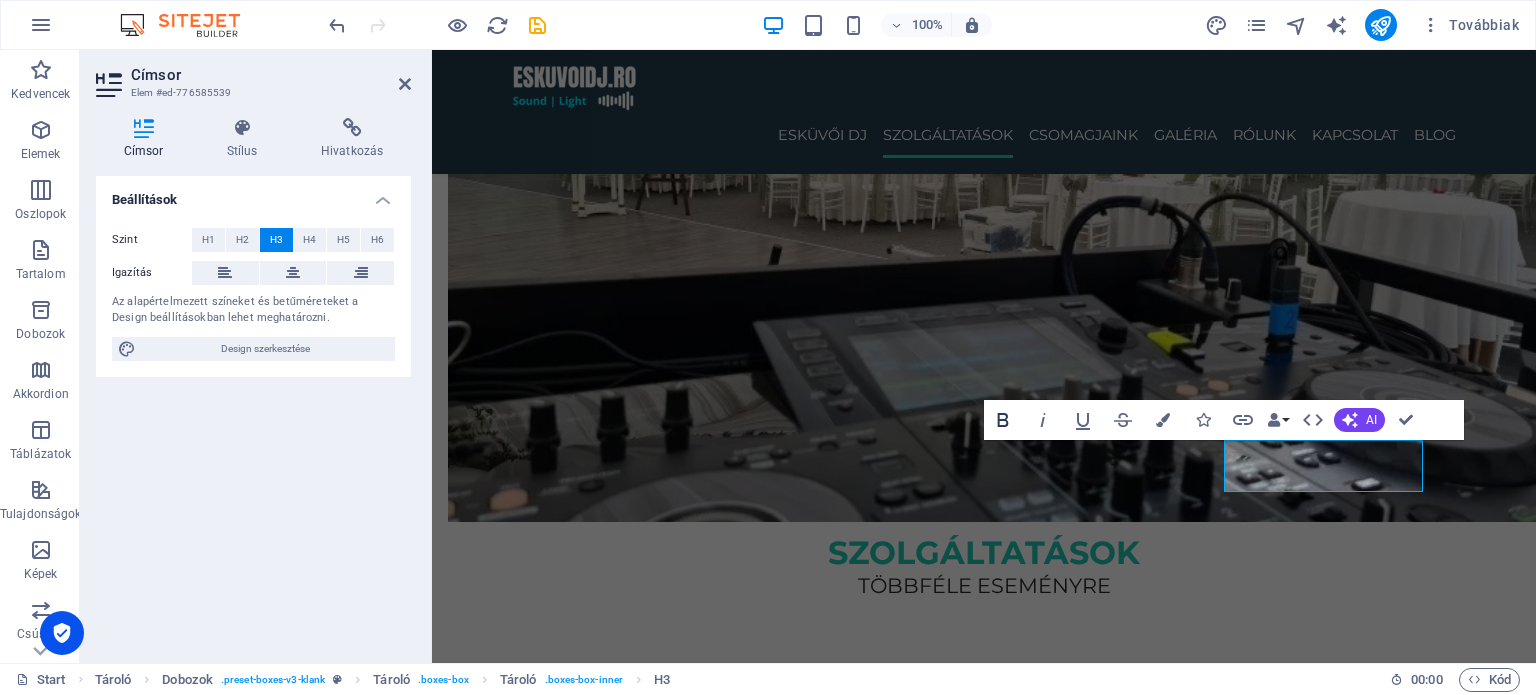 click on "Bold" at bounding box center (1003, 420) 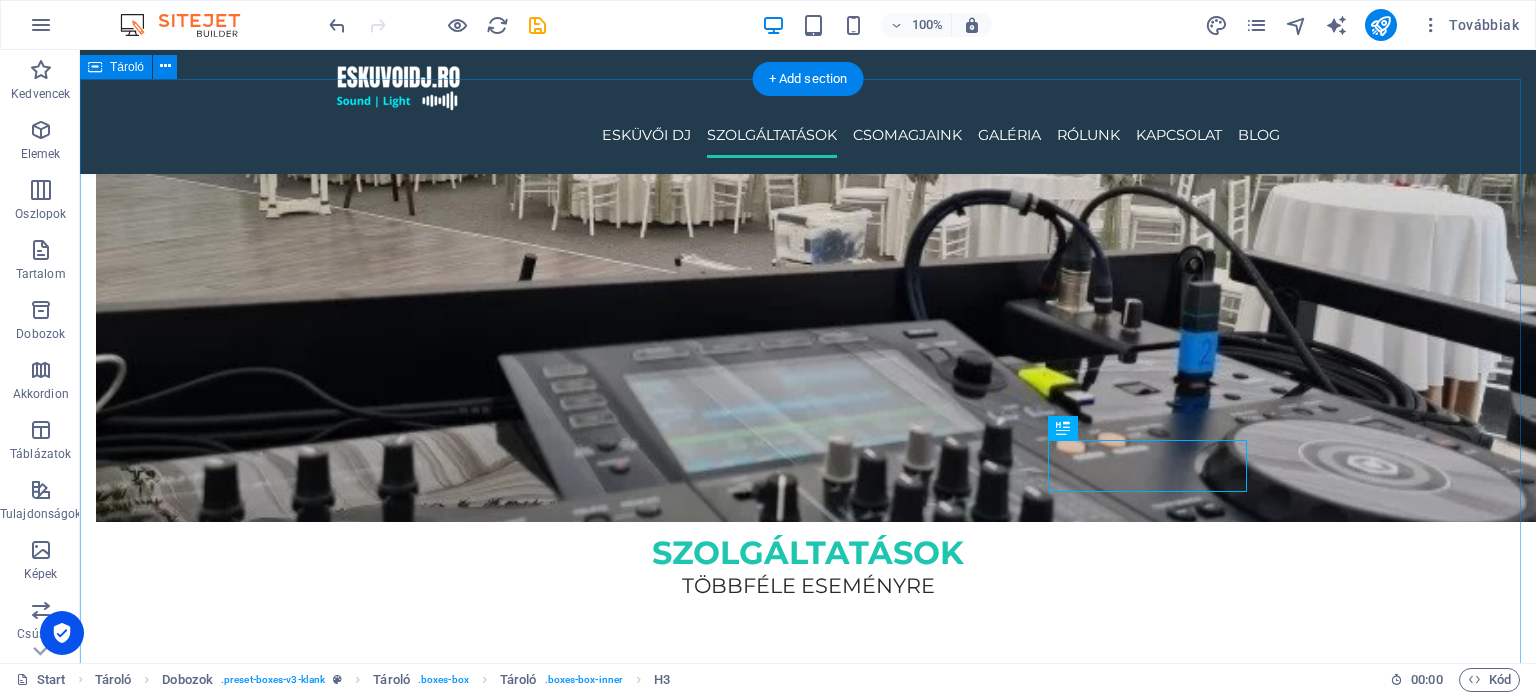 click on "szolgáltatások többféle eseményre ESKÜVŐI DJ Elegáns és hangulatos zenei élmény a nagy napra, minden korosztálynak. RENDEZVÉNY DJ Céges események, nyitórendezvények, közösségi programok profi hangosítással. Privát party DJ Szülinap, házibuli, vagy exkluzív partik – garantált hangulat minden alkalomra. Ballagás / Diákbuli DJ A végzős osztályok legjobb bulijaihoz – modern zenék, erőteljes hangulat, fiatalos lendület." at bounding box center [808, 2216] 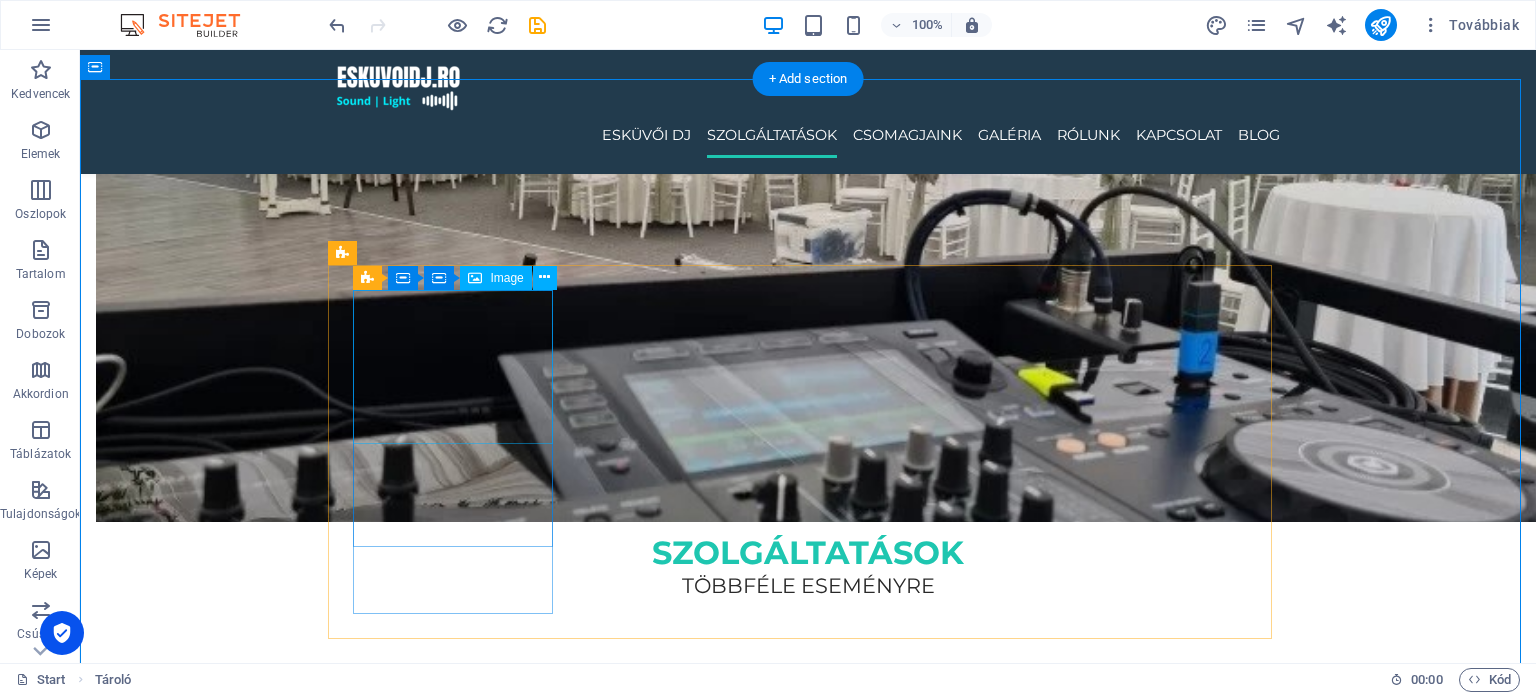 click at bounding box center (461, 844) 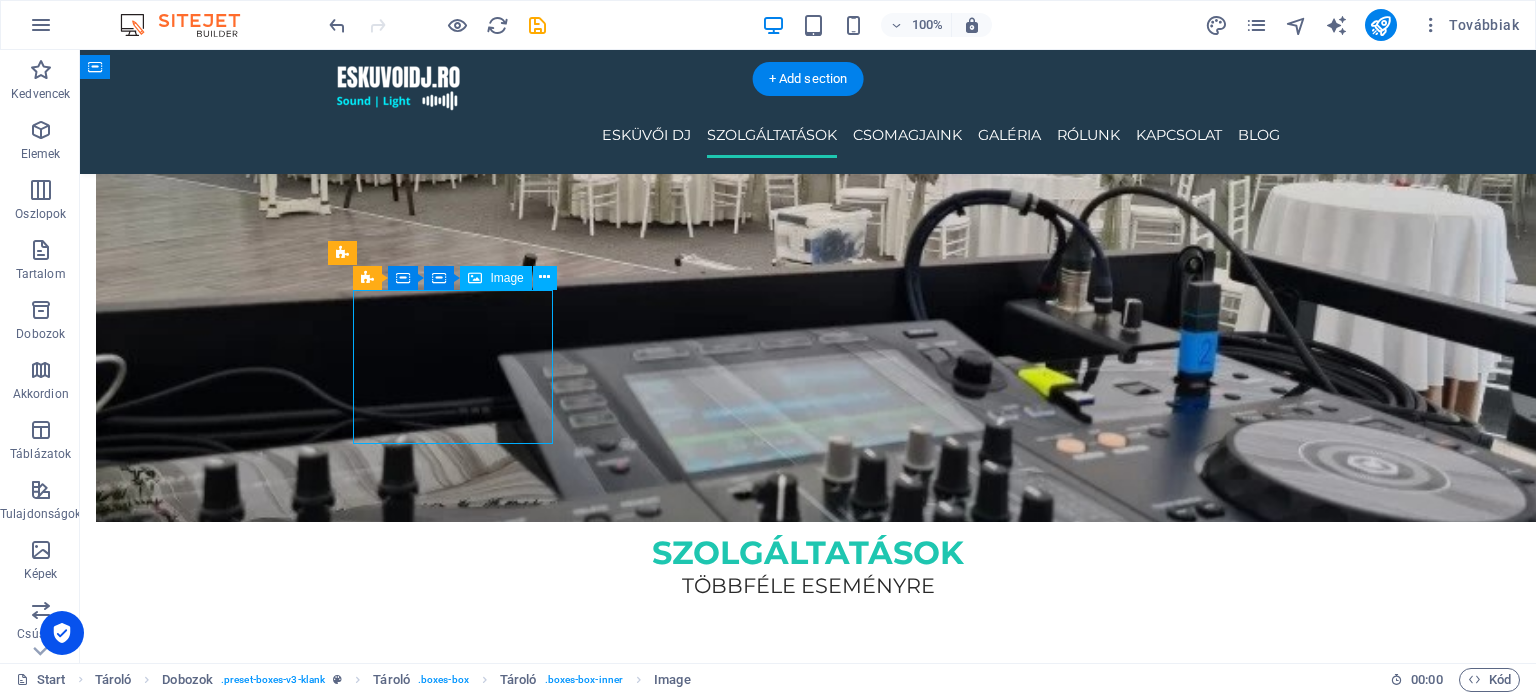 click at bounding box center [461, 844] 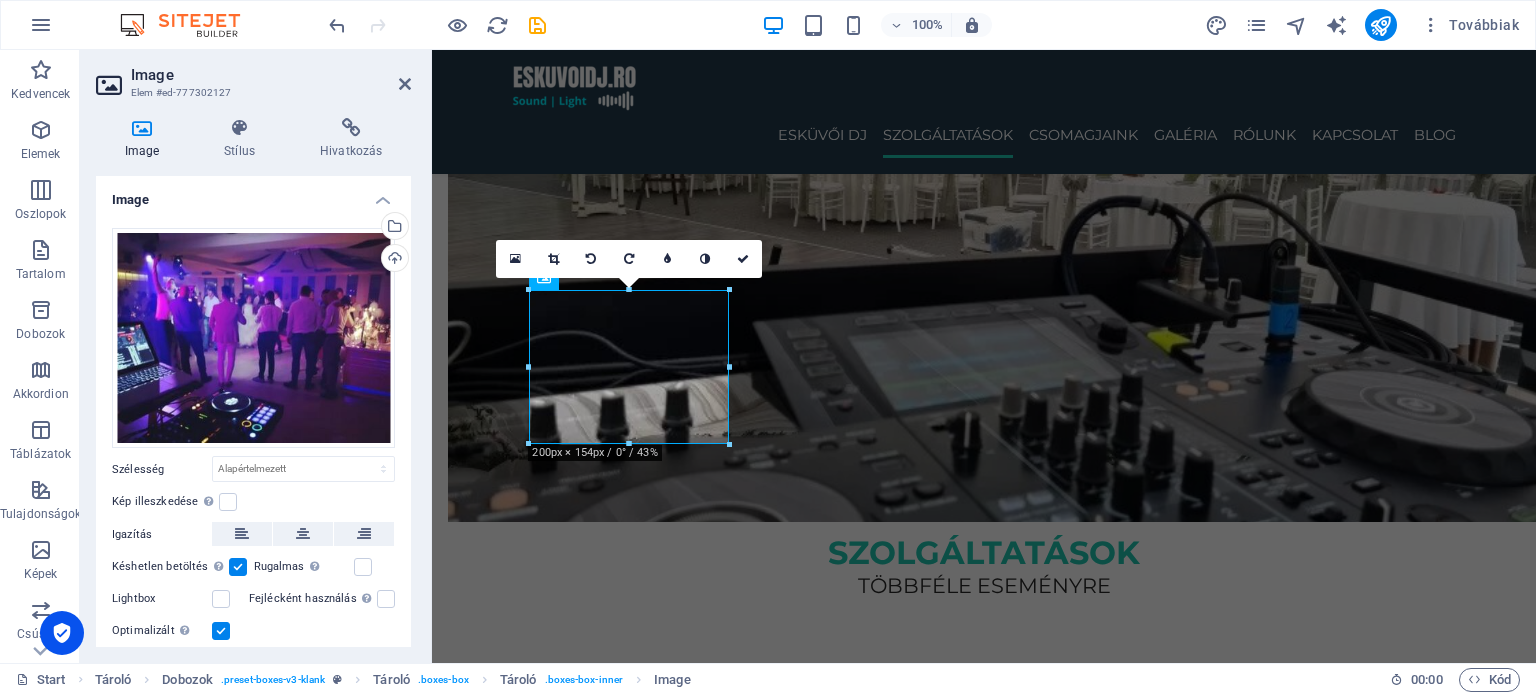scroll, scrollTop: 60, scrollLeft: 0, axis: vertical 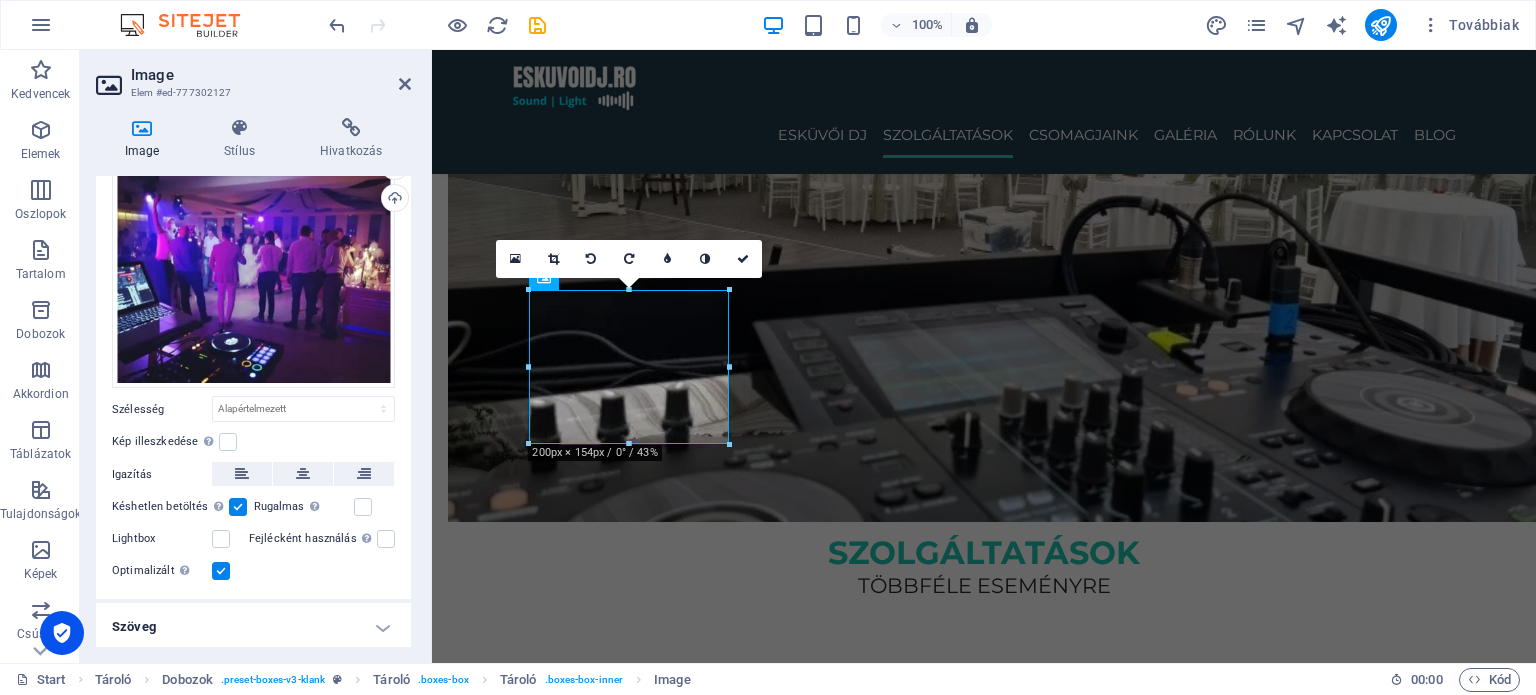 click on "Image Stílus Hivatkozás Image Húzza ide a fájlokat, kattintson a fájlok kiválasztásához, vagy válasszon fájlokat a Fájlokból vagy a szabadon elérhető képek és videók közül Válasszon fájlokat a fájlkezelőből, a szabadon elérhető képek közül, vagy töltsön fel fájlokat Feltöltés Szélesség Alapértelmezett automatikus px rem % em vh vw Kép illeszkedése Automatikusan igazítja a képet egy fix szélességhez és magassághoz Magasság Alapértelmezett automatikus px Igazítás Késhetlen betöltés Az oldal betöltése után a képek betöltése javítja az oldal sebességét. Rugalmas Automatikusan betölti a retina képet és az okostelefonra optimalizált méreteket. Lightbox Fejlécként használás A képet H1 fejléccel veszi körül. Hasznos az alternatív szöveg megadásához, például a logónak. Hagyja kijelölve, ha bizonytalan. Optimalizált A képek tömörítése az oldal sebességének javítása érdekében történik. Pozíció Irány Egyéni X eltolás 50 %" at bounding box center [253, 382] 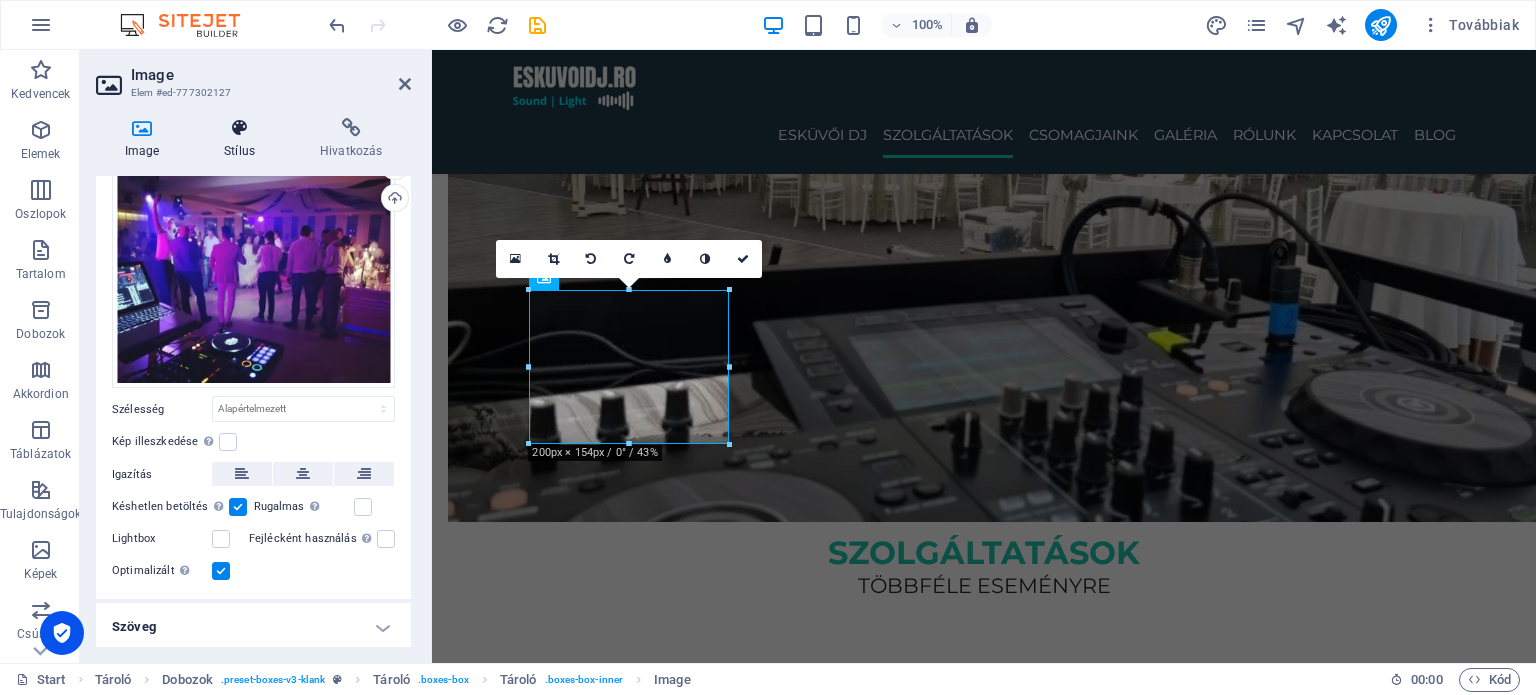 click on "Stílus" at bounding box center (244, 139) 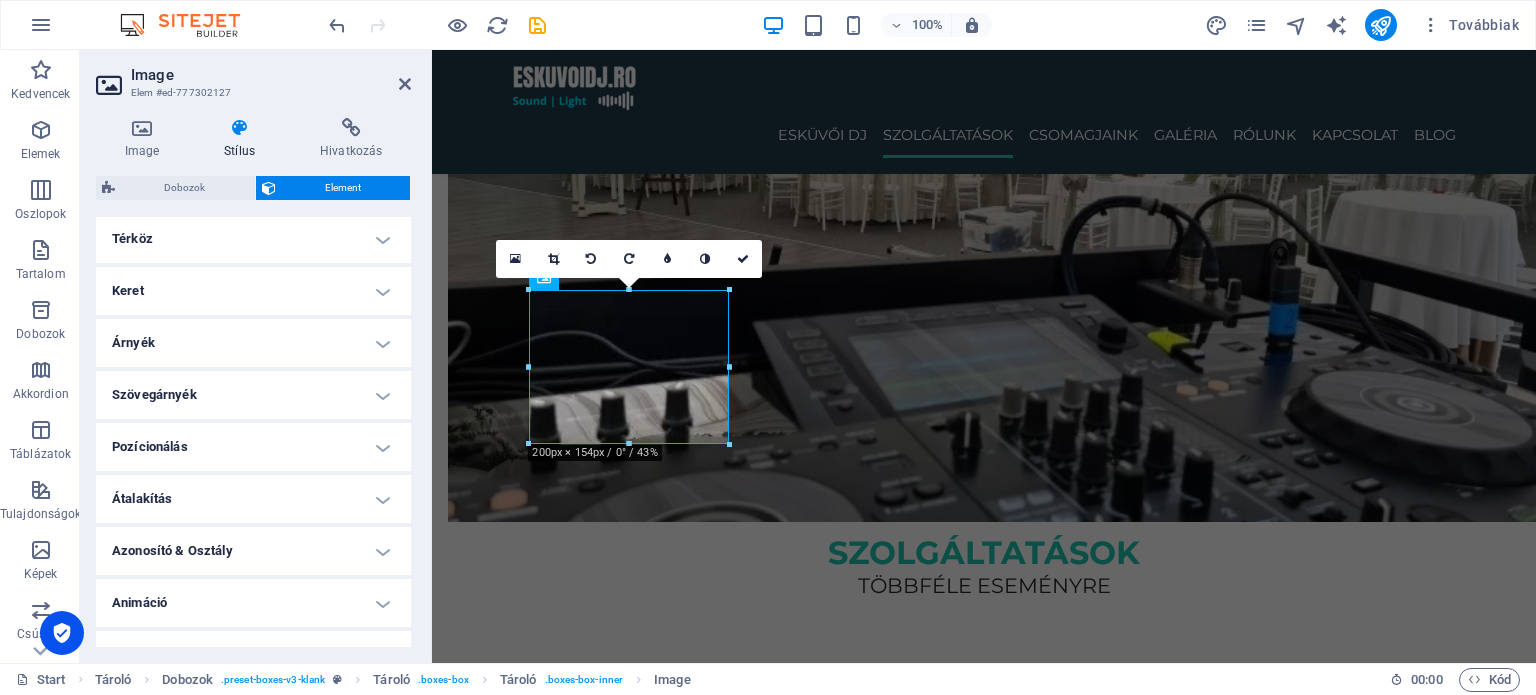 scroll, scrollTop: 300, scrollLeft: 0, axis: vertical 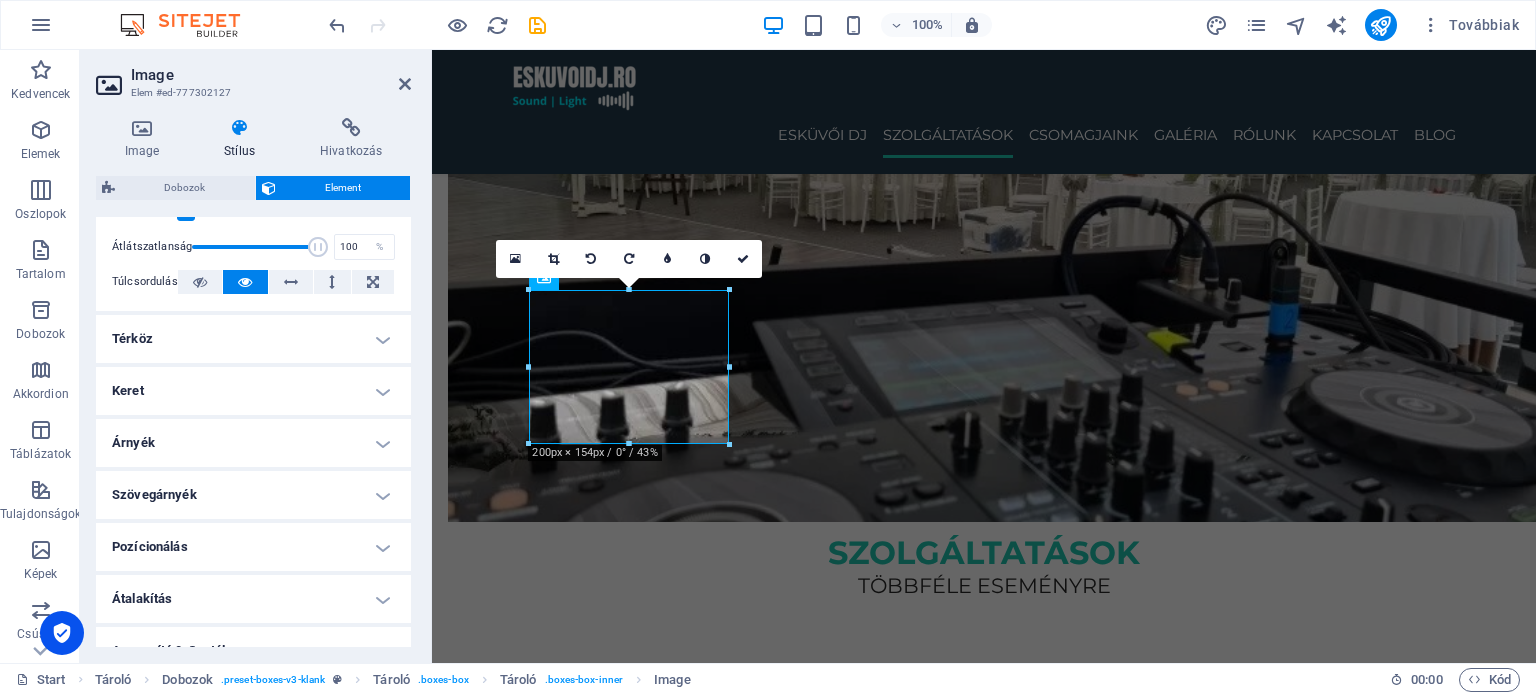 click on "Térköz" at bounding box center (253, 339) 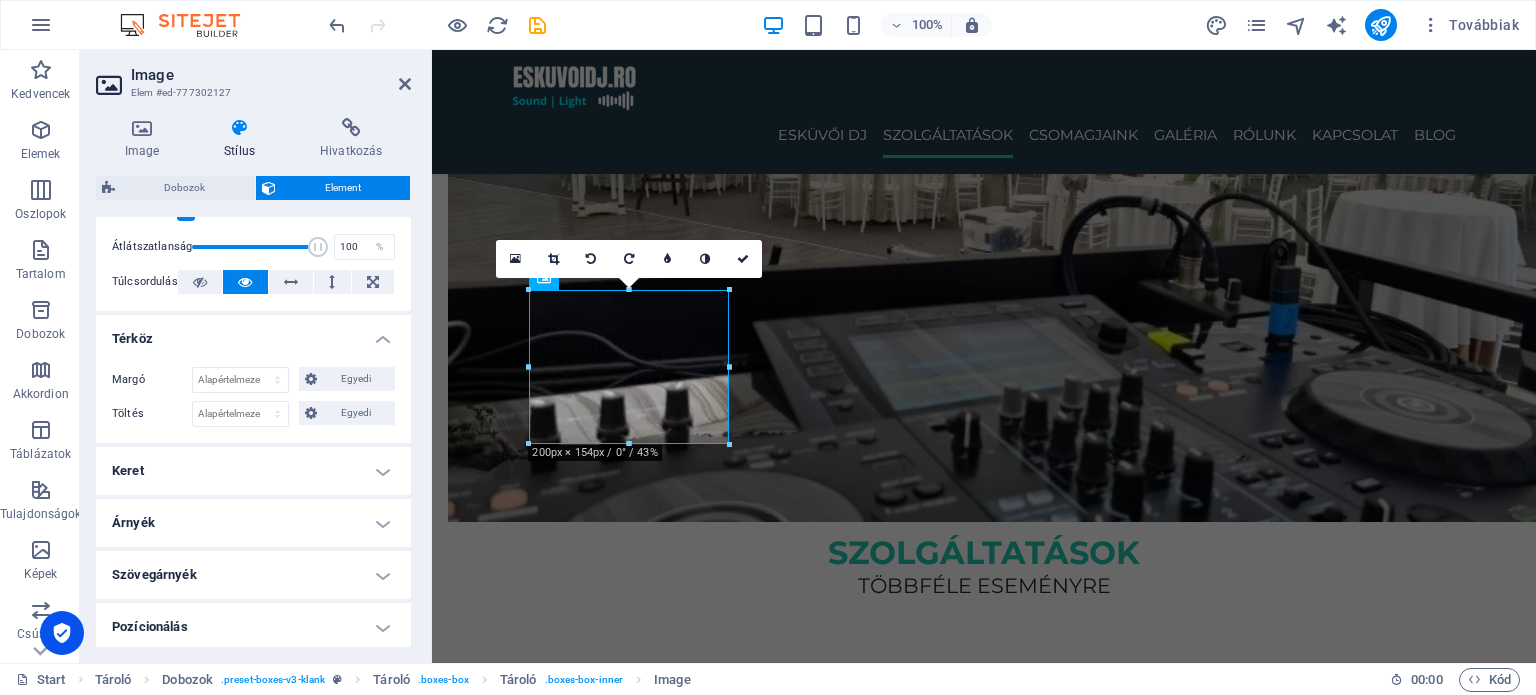 click on "Térköz" at bounding box center [253, 333] 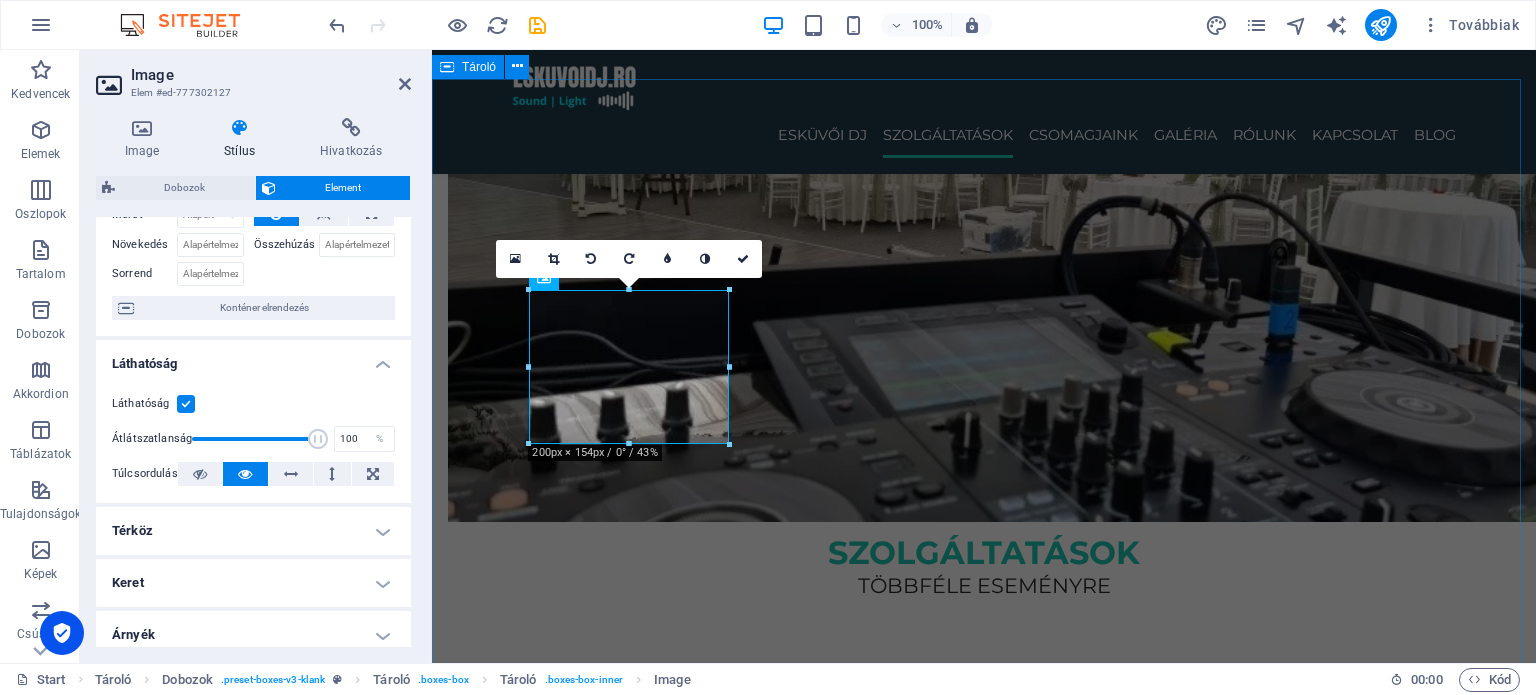 scroll, scrollTop: 100, scrollLeft: 0, axis: vertical 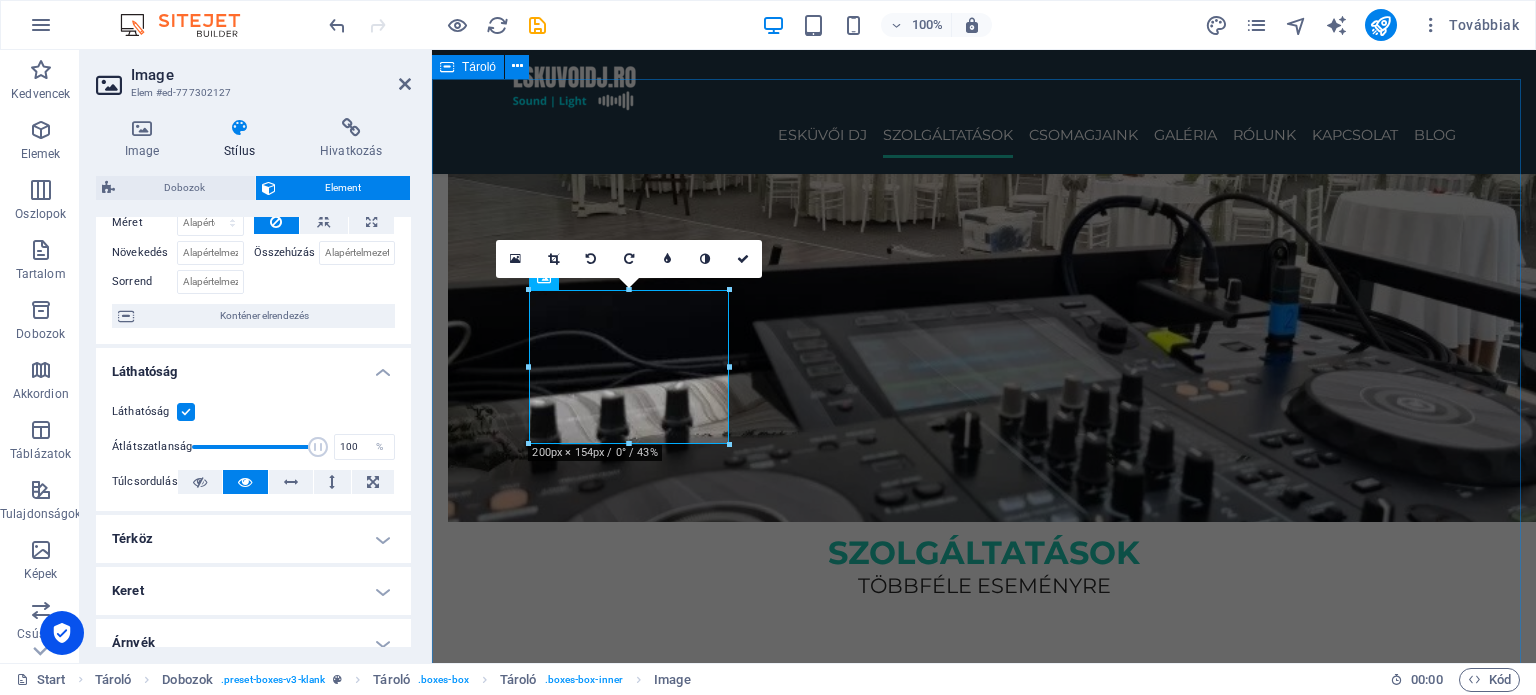 click on "szolgáltatások többféle eseményre ESKÜVŐI DJ Elegáns és hangulatos zenei élmény a nagy napra, minden korosztálynak. RENDEZVÉNY DJ Céges események, nyitórendezvények, közösségi programok profi hangosítással. Privát party DJ Szülinap, házibuli, vagy exkluzív partik – garantált hangulat minden alkalomra. Ballagás / Diákbuli DJ A végzős osztályok legjobb bulijaihoz – modern zenék, erőteljes hangulat, fiatalos lendület." at bounding box center [984, 1967] 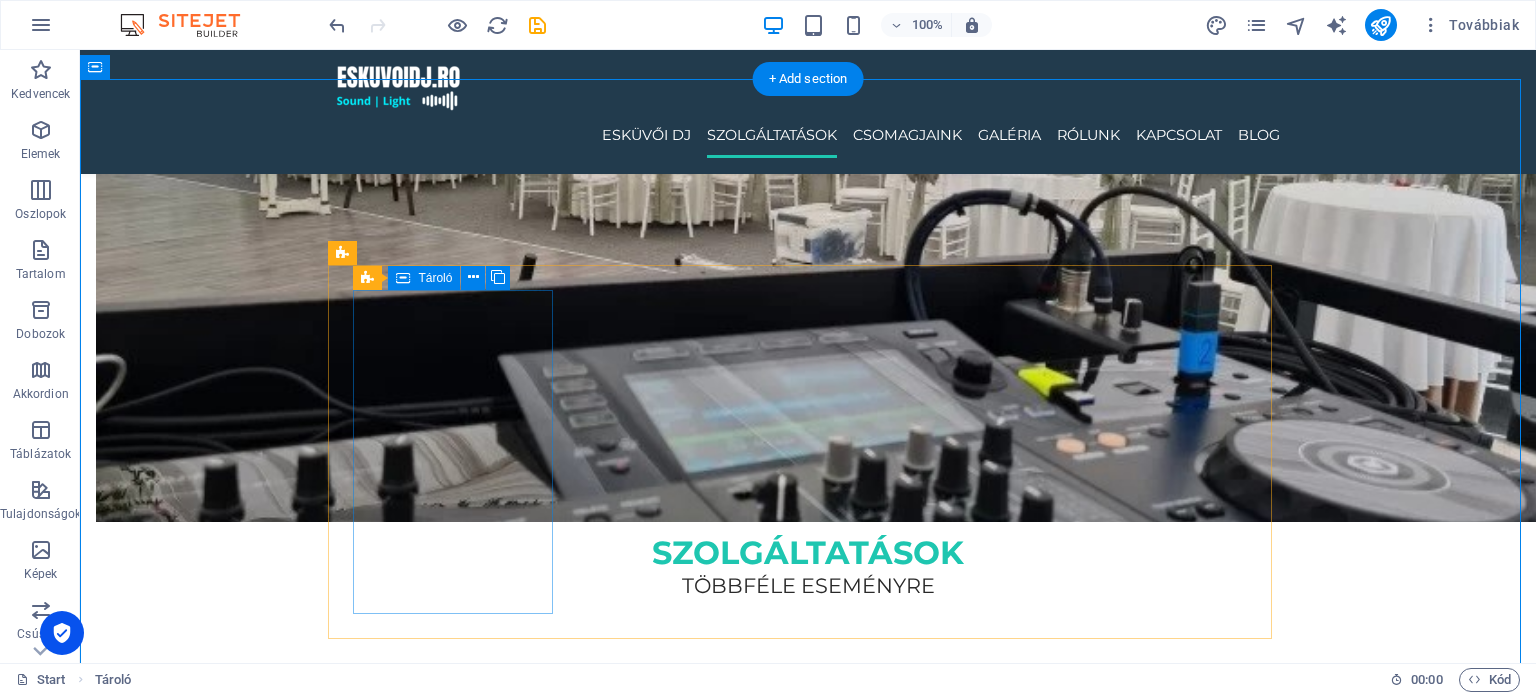 click on "ESKÜVŐI DJ Elegáns és hangulatos zenei élmény a nagy napra, minden korosztálynak." at bounding box center (461, 895) 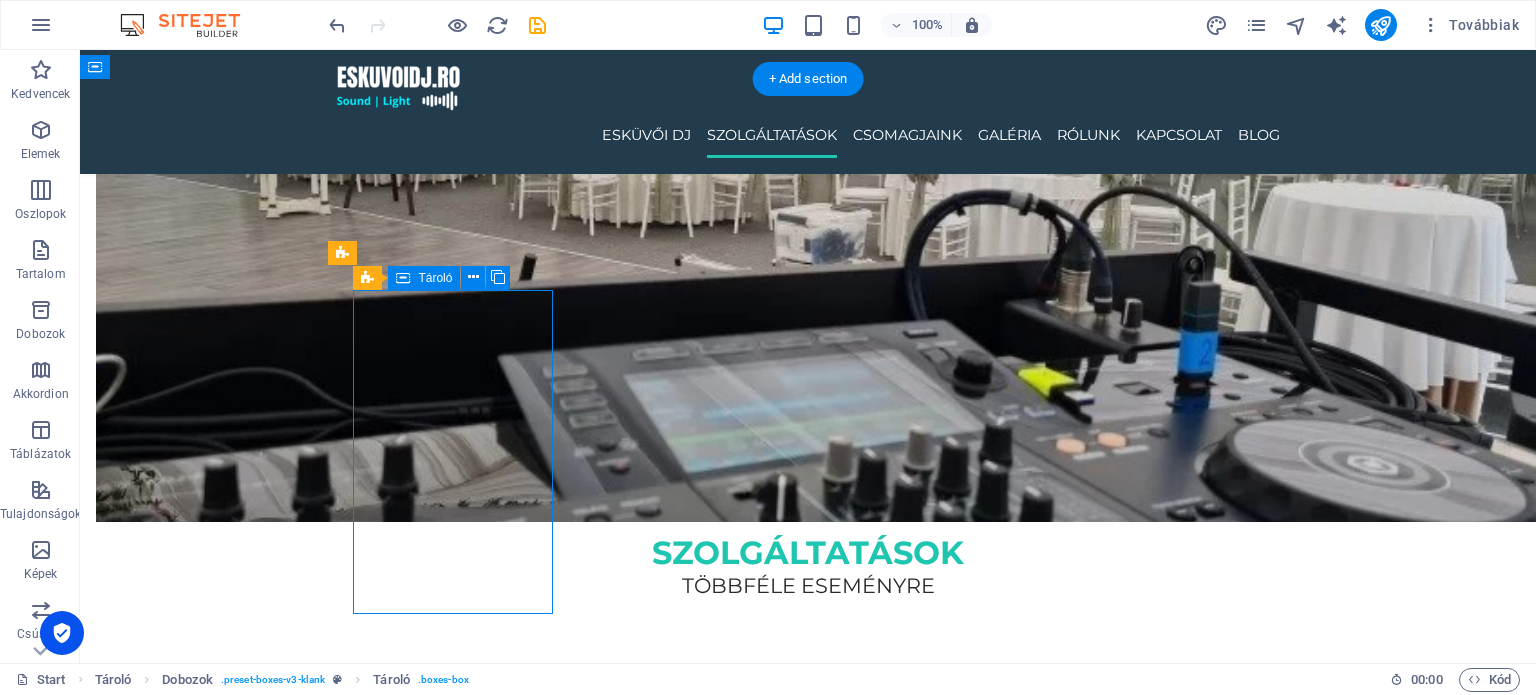 click on "ESKÜVŐI DJ Elegáns és hangulatos zenei élmény a nagy napra, minden korosztálynak." at bounding box center [461, 895] 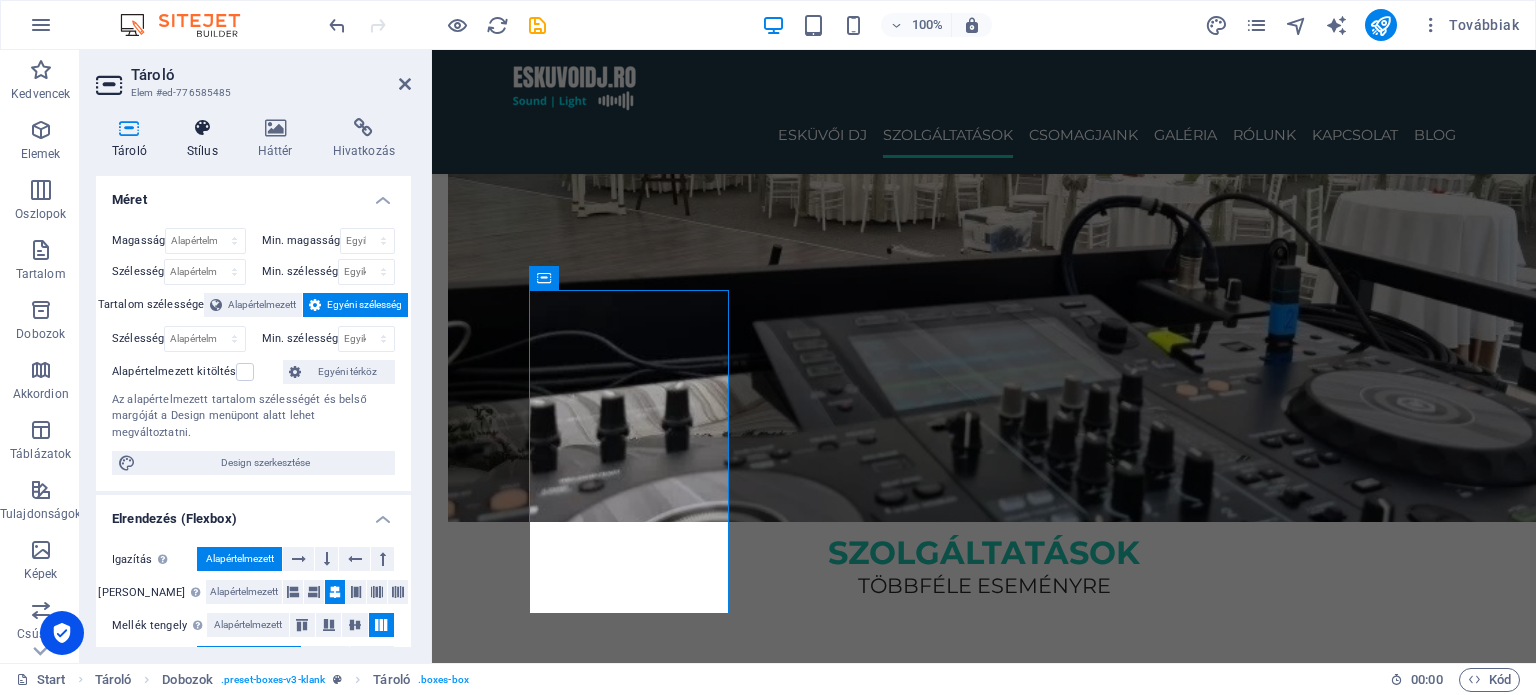 click on "Stílus" at bounding box center (206, 139) 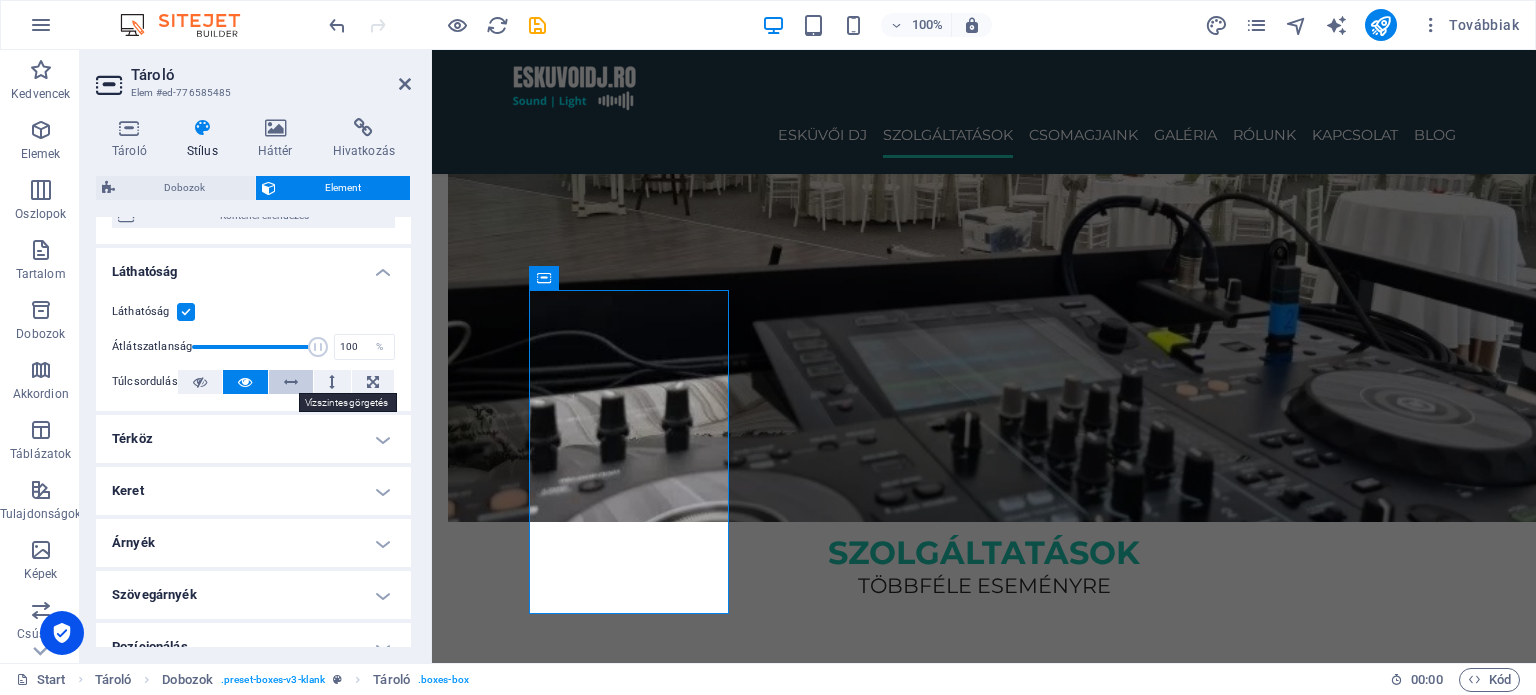 scroll, scrollTop: 0, scrollLeft: 0, axis: both 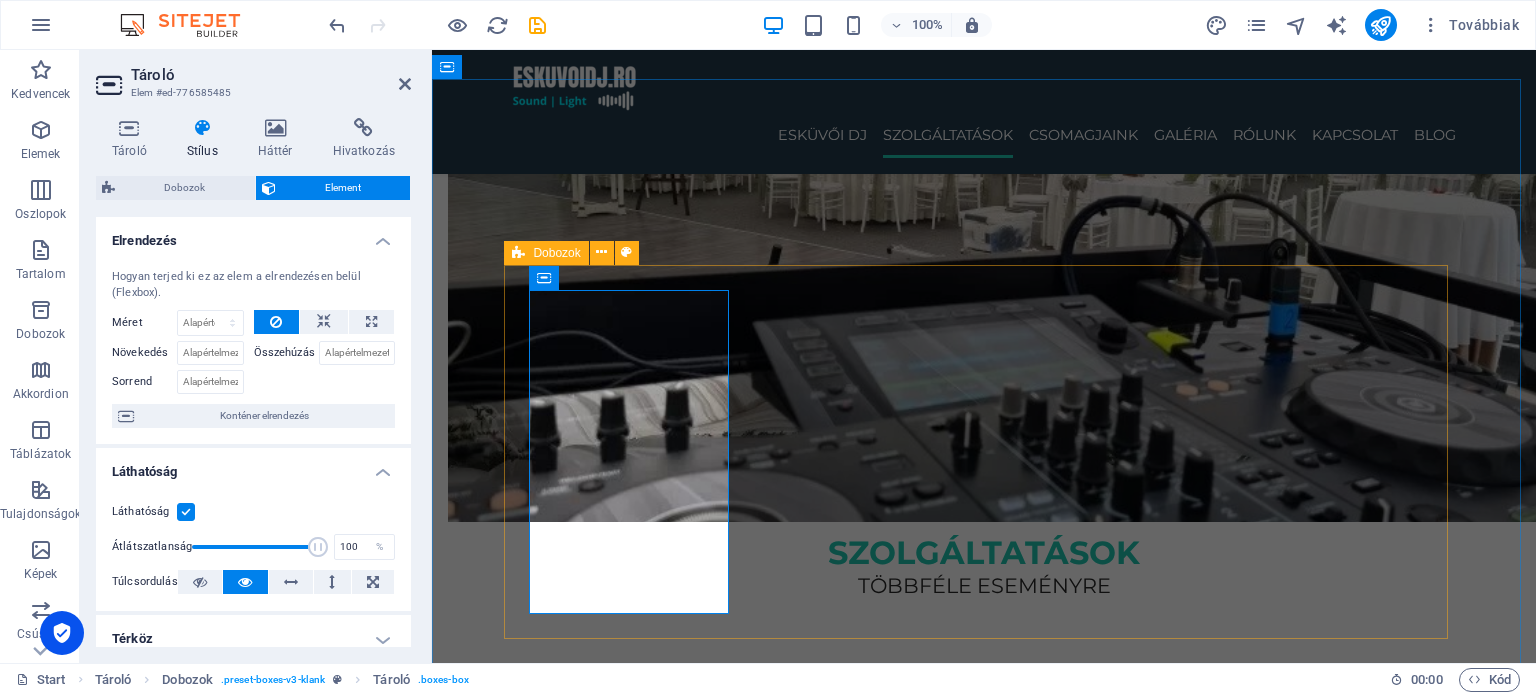 click on "ESKÜVŐI DJ Elegáns és hangulatos zenei élmény a nagy napra, minden korosztálynak. RENDEZVÉNY DJ Céges események, nyitórendezvények, közösségi programok profi hangosítással. Privát party DJ Szülinap, házibuli, vagy exkluzív partik – garantált hangulat minden alkalomra. Ballagás / Diákbuli DJ A végzős osztályok legjobb bulijaihoz – modern zenék, erőteljes hangulat, fiatalos lendület." at bounding box center [984, 2020] 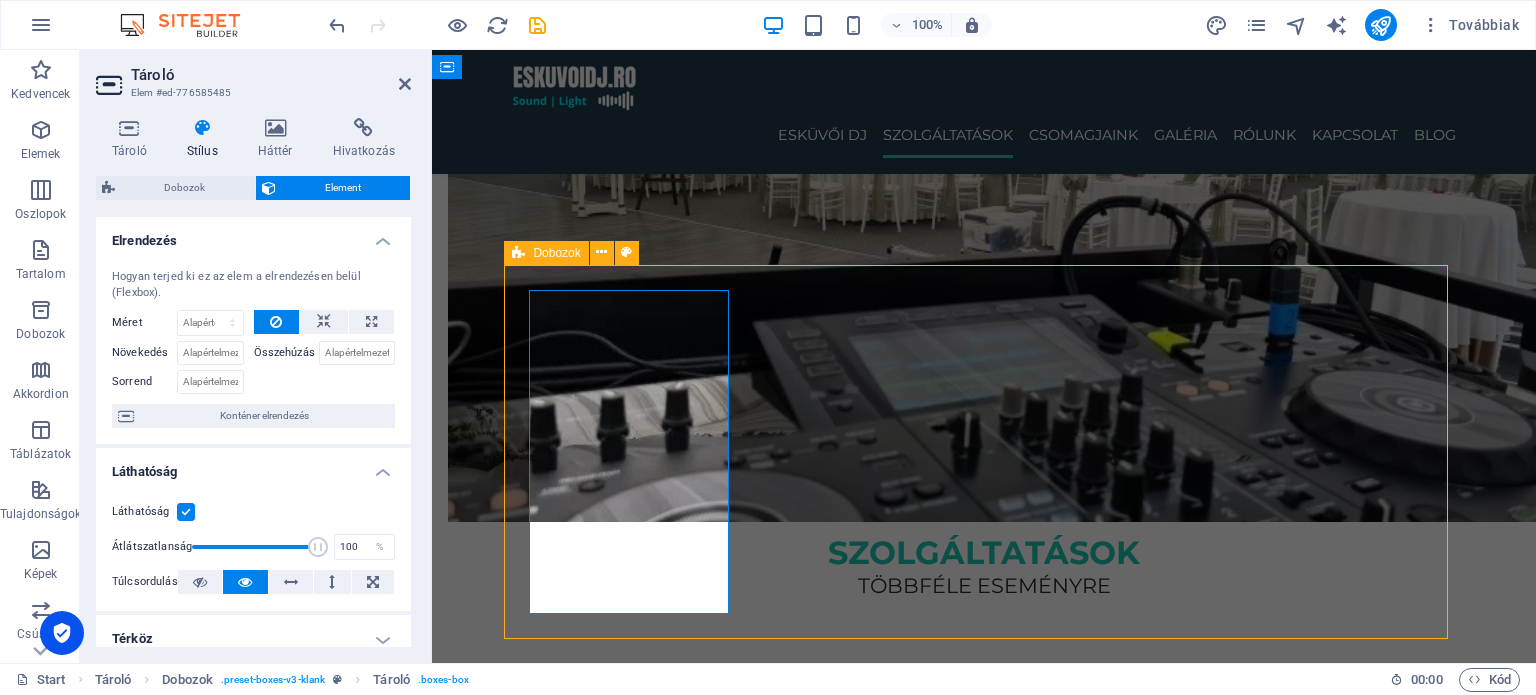 click on "ESKÜVŐI DJ Elegáns és hangulatos zenei élmény a nagy napra, minden korosztálynak. RENDEZVÉNY DJ Céges események, nyitórendezvények, közösségi programok profi hangosítással. Privát party DJ Szülinap, házibuli, vagy exkluzív partik – garantált hangulat minden alkalomra. Ballagás / Diákbuli DJ A végzős osztályok legjobb bulijaihoz – modern zenék, erőteljes hangulat, fiatalos lendület." at bounding box center [984, 2020] 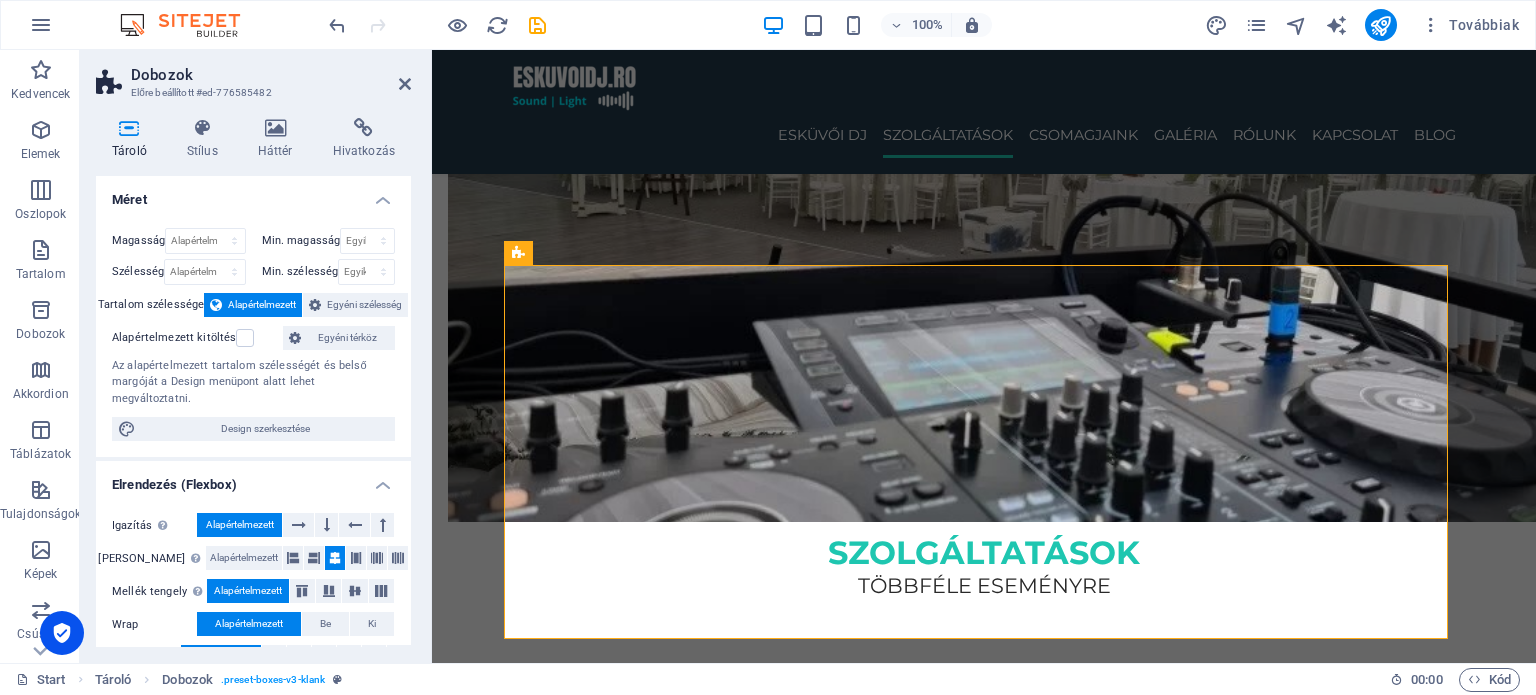 scroll, scrollTop: 100, scrollLeft: 0, axis: vertical 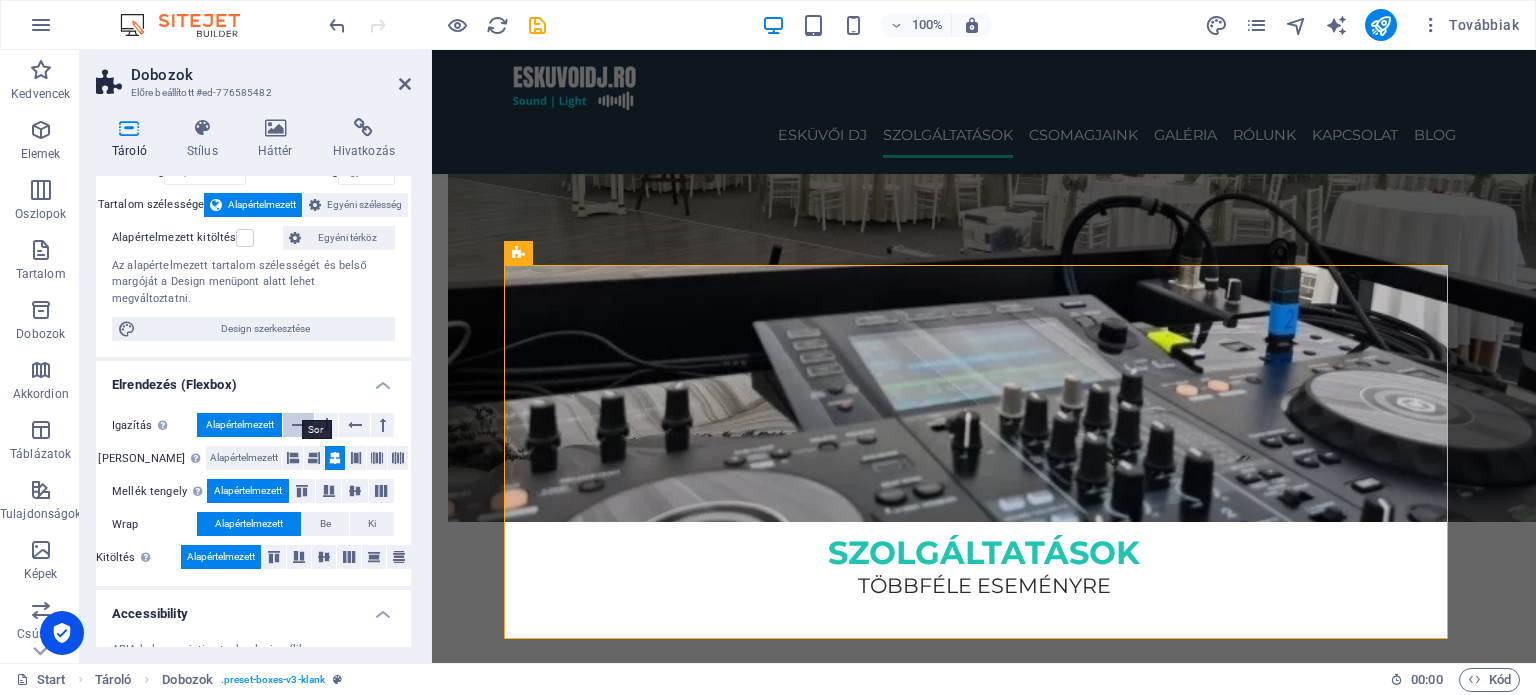click at bounding box center (298, 425) 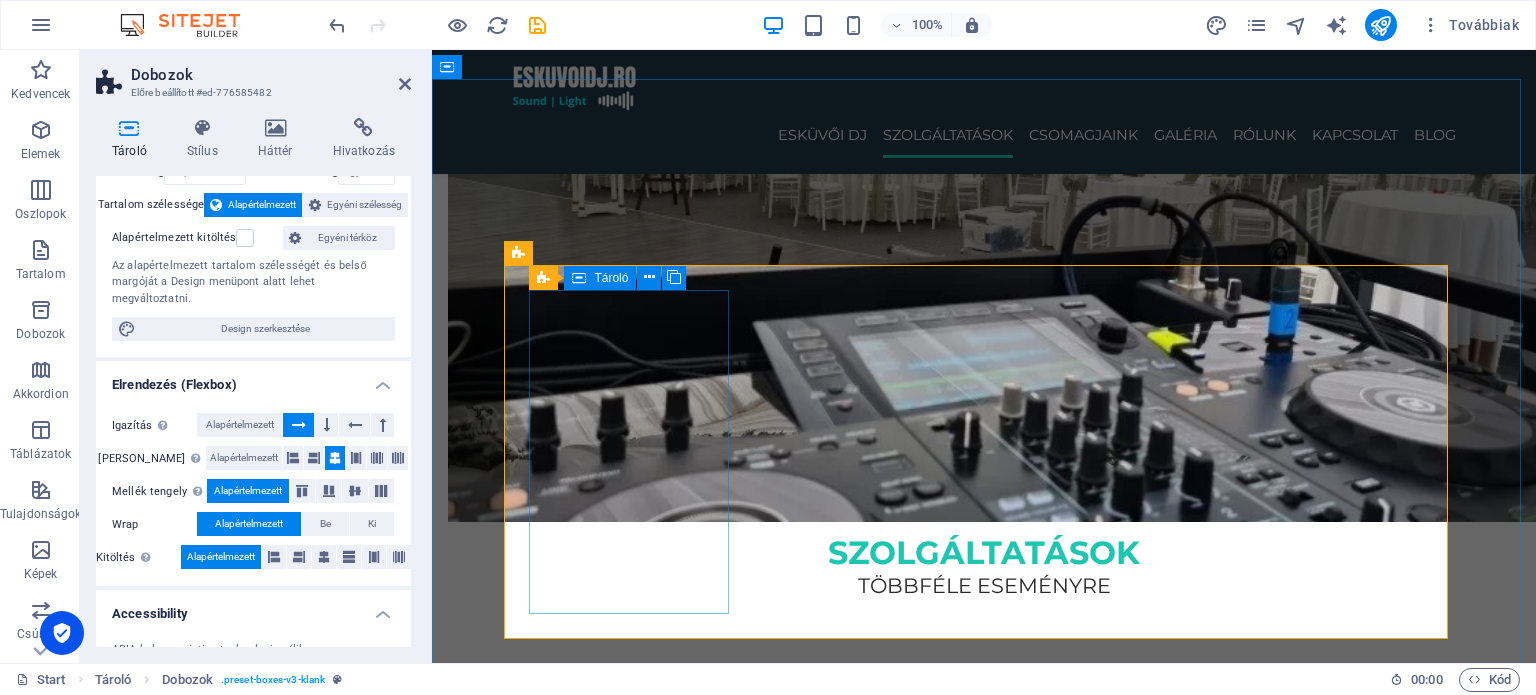 click on "ESKÜVŐI DJ Elegáns és hangulatos zenei élmény a nagy napra, minden korosztálynak." at bounding box center [637, 895] 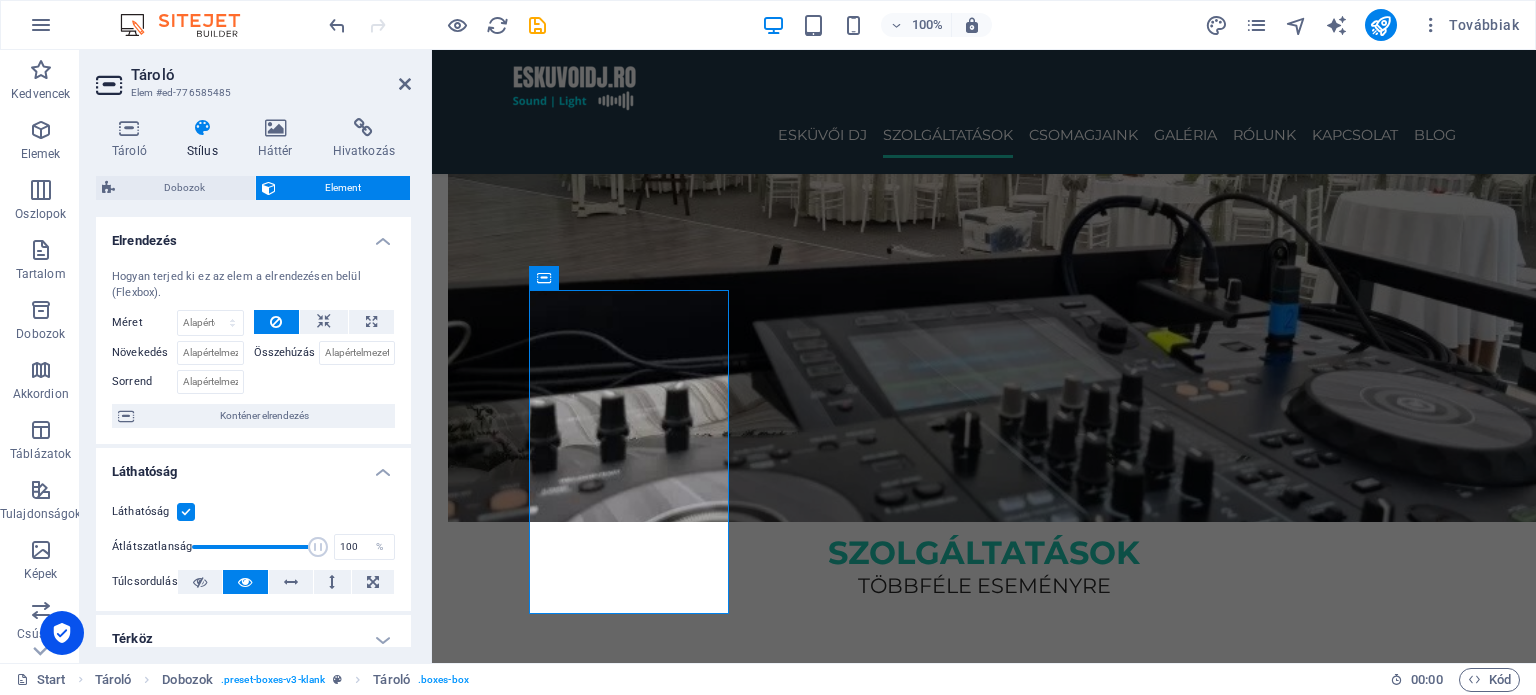scroll, scrollTop: 200, scrollLeft: 0, axis: vertical 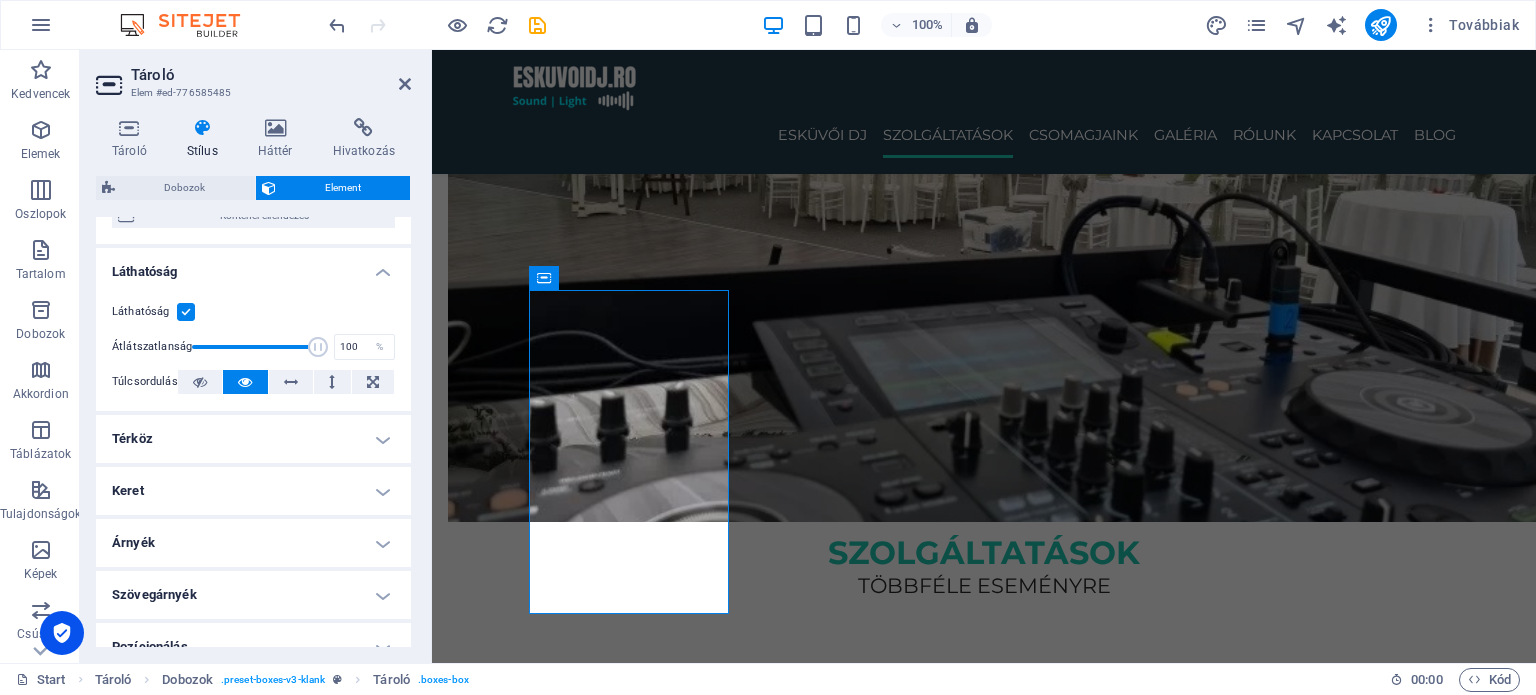click on "Láthatóság" at bounding box center (253, 266) 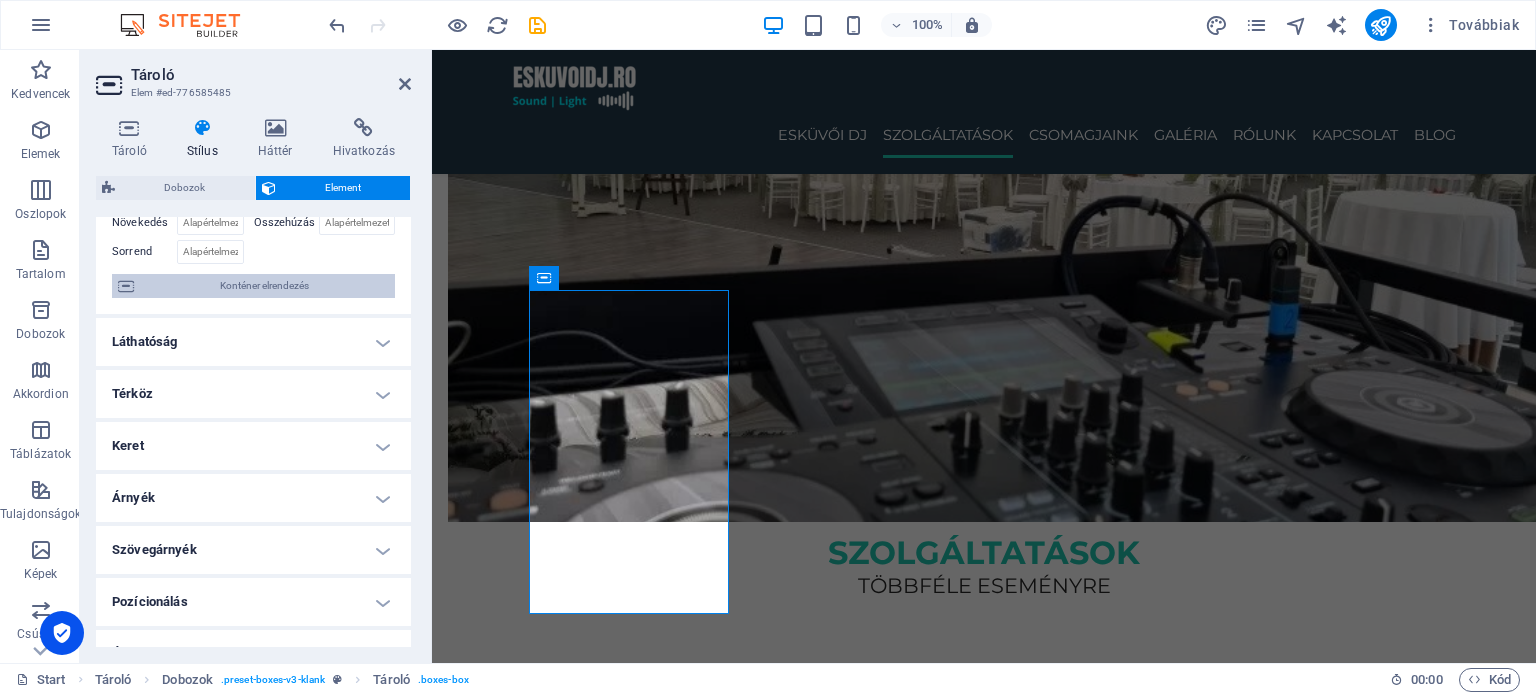 scroll, scrollTop: 0, scrollLeft: 0, axis: both 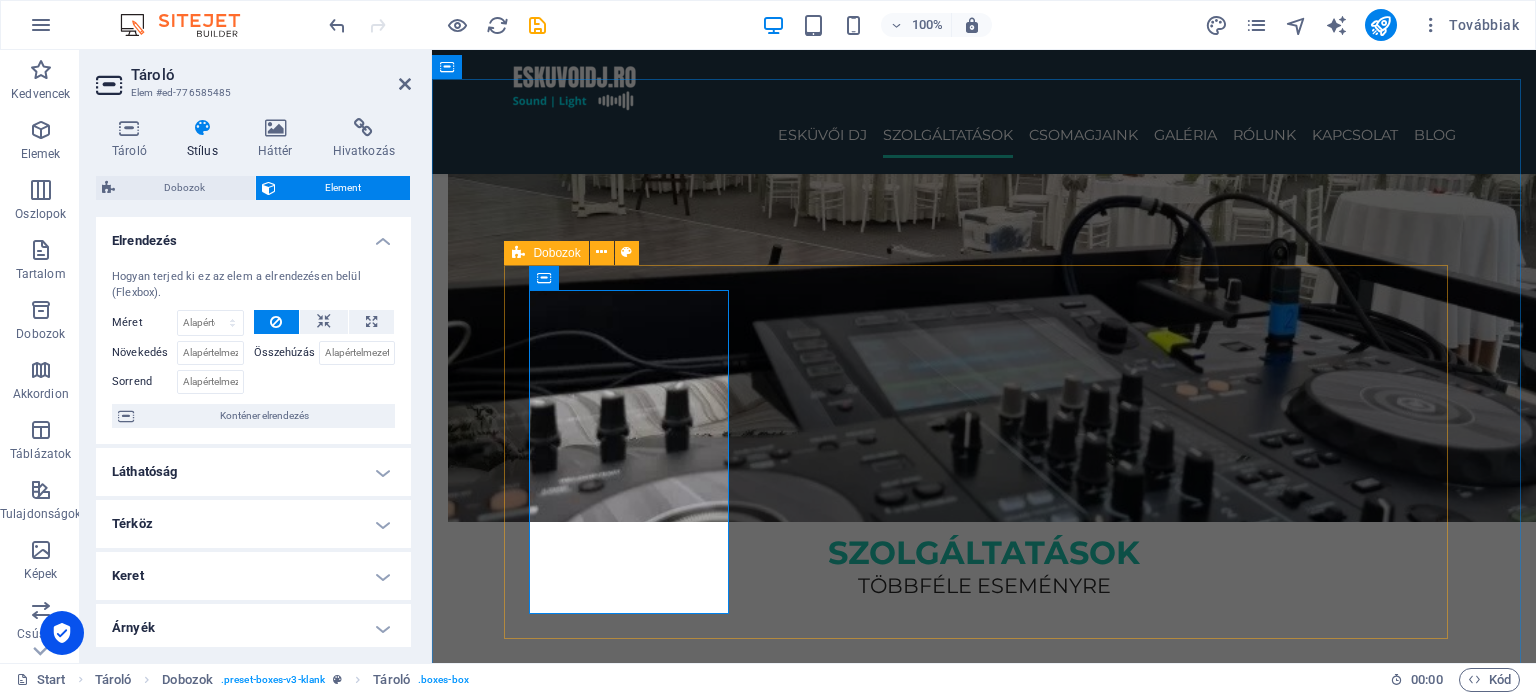 click on "ESKÜVŐI DJ Elegáns és hangulatos zenei élmény a nagy napra, minden korosztálynak. RENDEZVÉNY DJ Céges események, nyitórendezvények, közösségi programok profi hangosítással. Privát party DJ Szülinap, házibuli, vagy exkluzív partik – garantált hangulat minden alkalomra. Ballagás / Diákbuli DJ A végzős osztályok legjobb bulijaihoz – modern zenék, erőteljes hangulat, fiatalos lendület." at bounding box center [984, 2020] 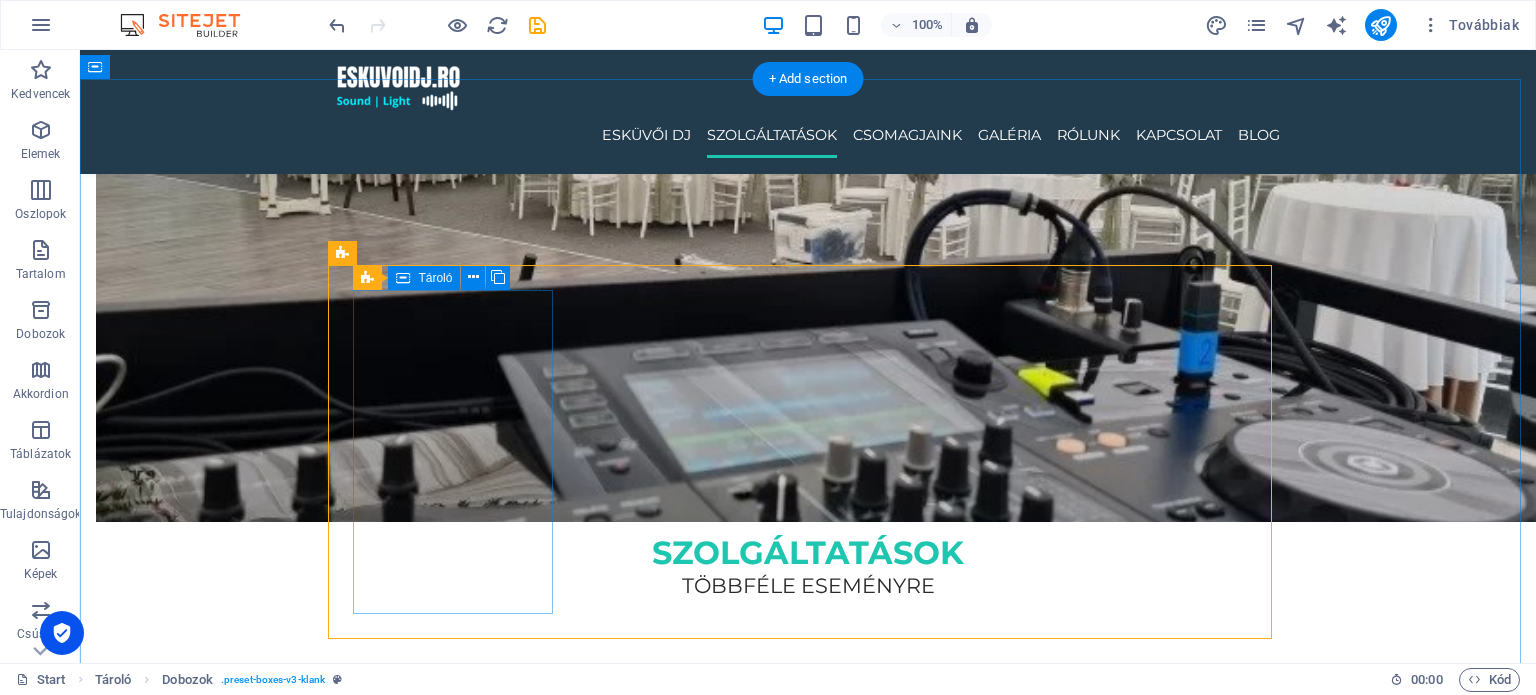 click on "ESKÜVŐI DJ Elegáns és hangulatos zenei élmény a nagy napra, minden korosztálynak." at bounding box center (461, 895) 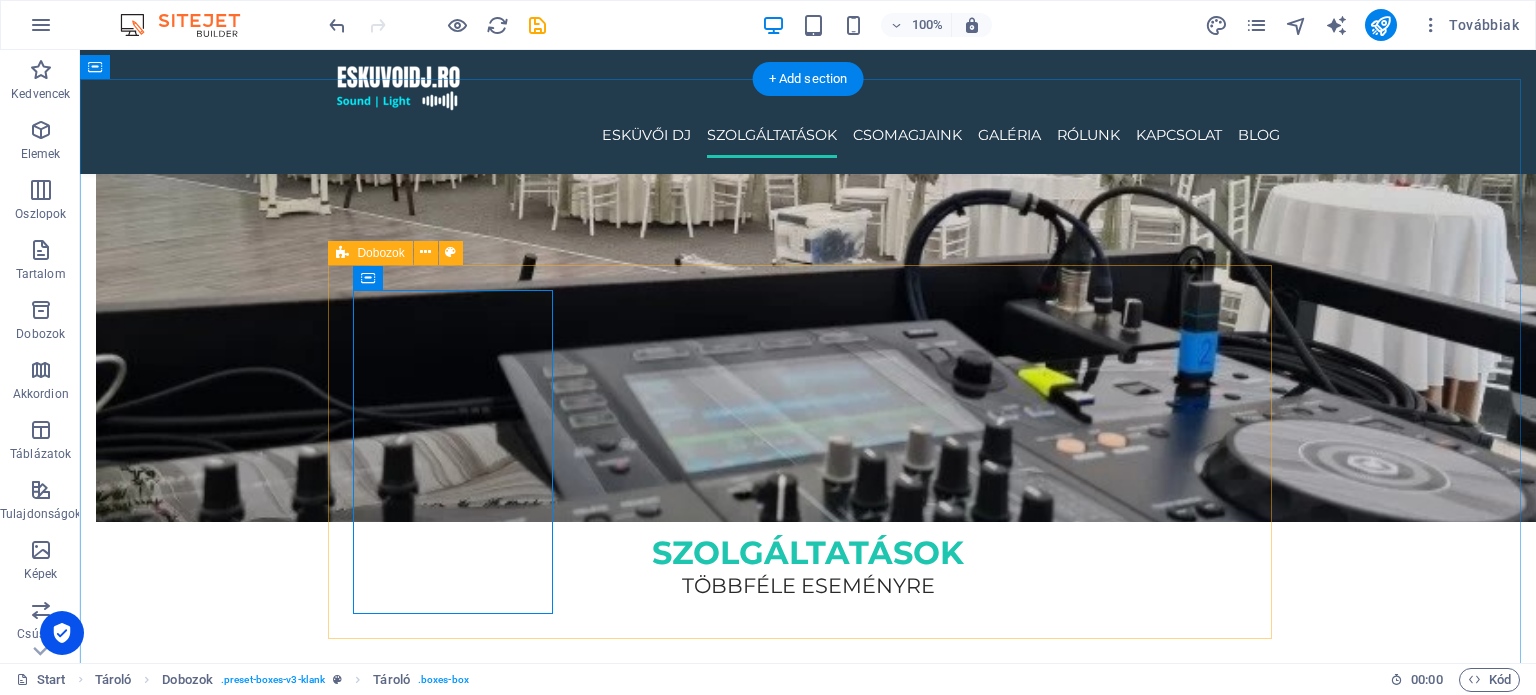 click on "ESKÜVŐI DJ Elegáns és hangulatos zenei élmény a nagy napra, minden korosztálynak. RENDEZVÉNY DJ Céges események, nyitórendezvények, közösségi programok profi hangosítással. Privát party DJ Szülinap, házibuli, vagy exkluzív partik – garantált hangulat minden alkalomra. Ballagás / Diákbuli DJ A végzős osztályok legjobb bulijaihoz – modern zenék, erőteljes hangulat, fiatalos lendület." at bounding box center [808, 2269] 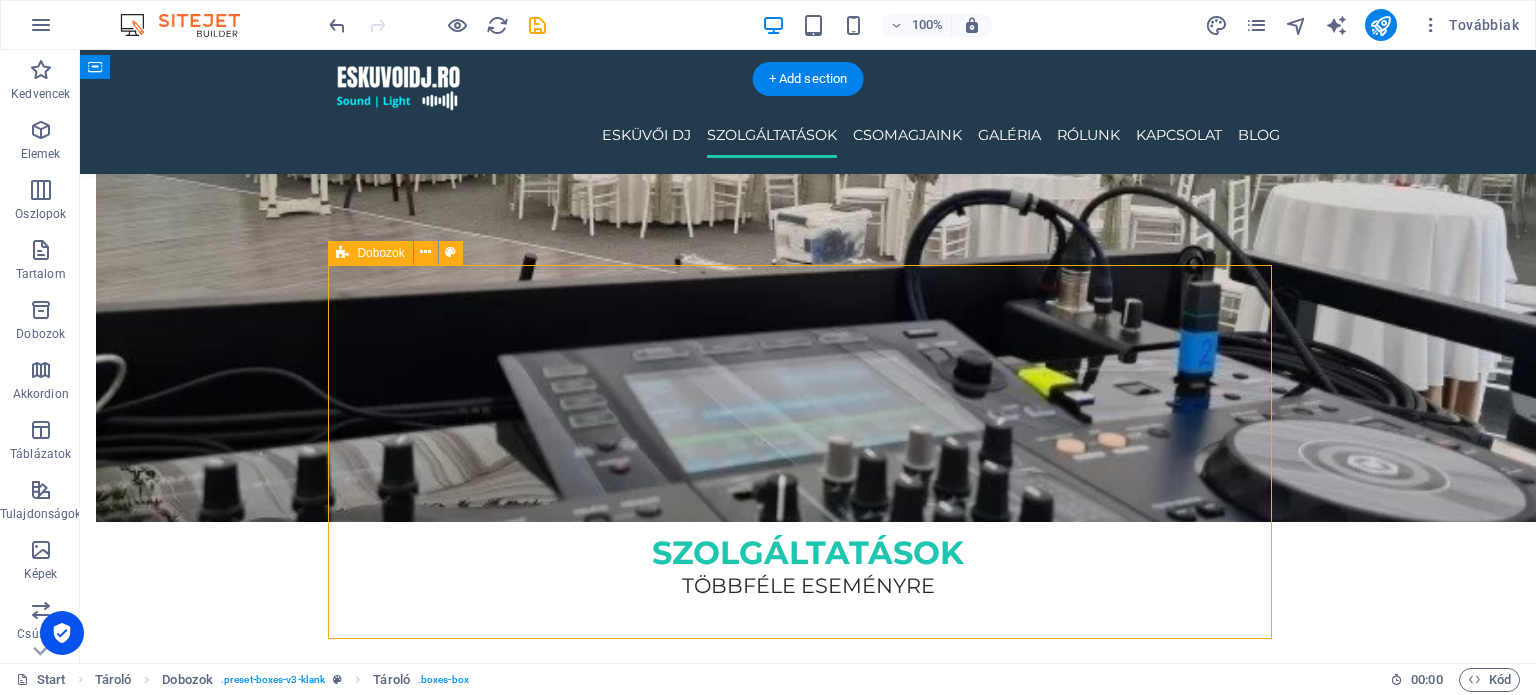 click on "ESKÜVŐI DJ Elegáns és hangulatos zenei élmény a nagy napra, minden korosztálynak. RENDEZVÉNY DJ Céges események, nyitórendezvények, közösségi programok profi hangosítással. Privát party DJ Szülinap, házibuli, vagy exkluzív partik – garantált hangulat minden alkalomra. Ballagás / Diákbuli DJ A végzős osztályok legjobb bulijaihoz – modern zenék, erőteljes hangulat, fiatalos lendület." at bounding box center [808, 2269] 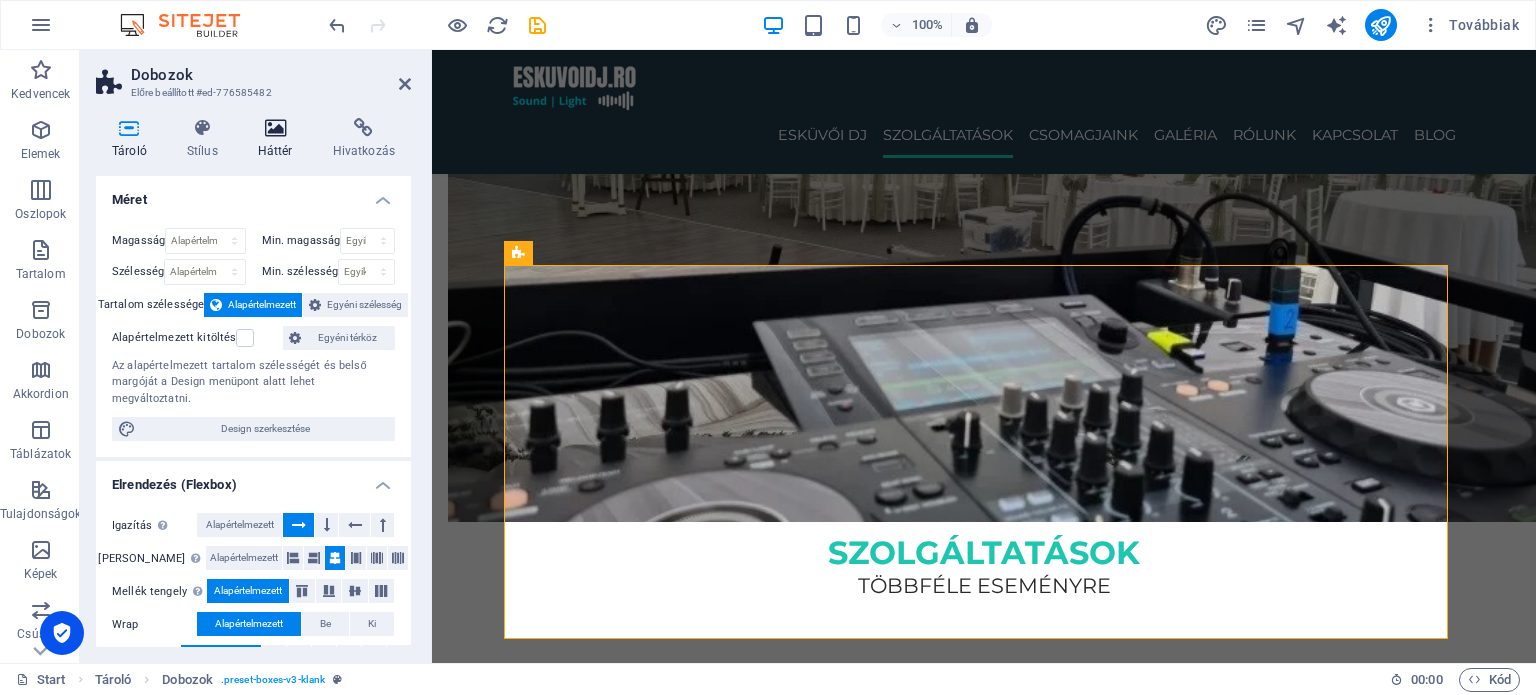 click at bounding box center (275, 128) 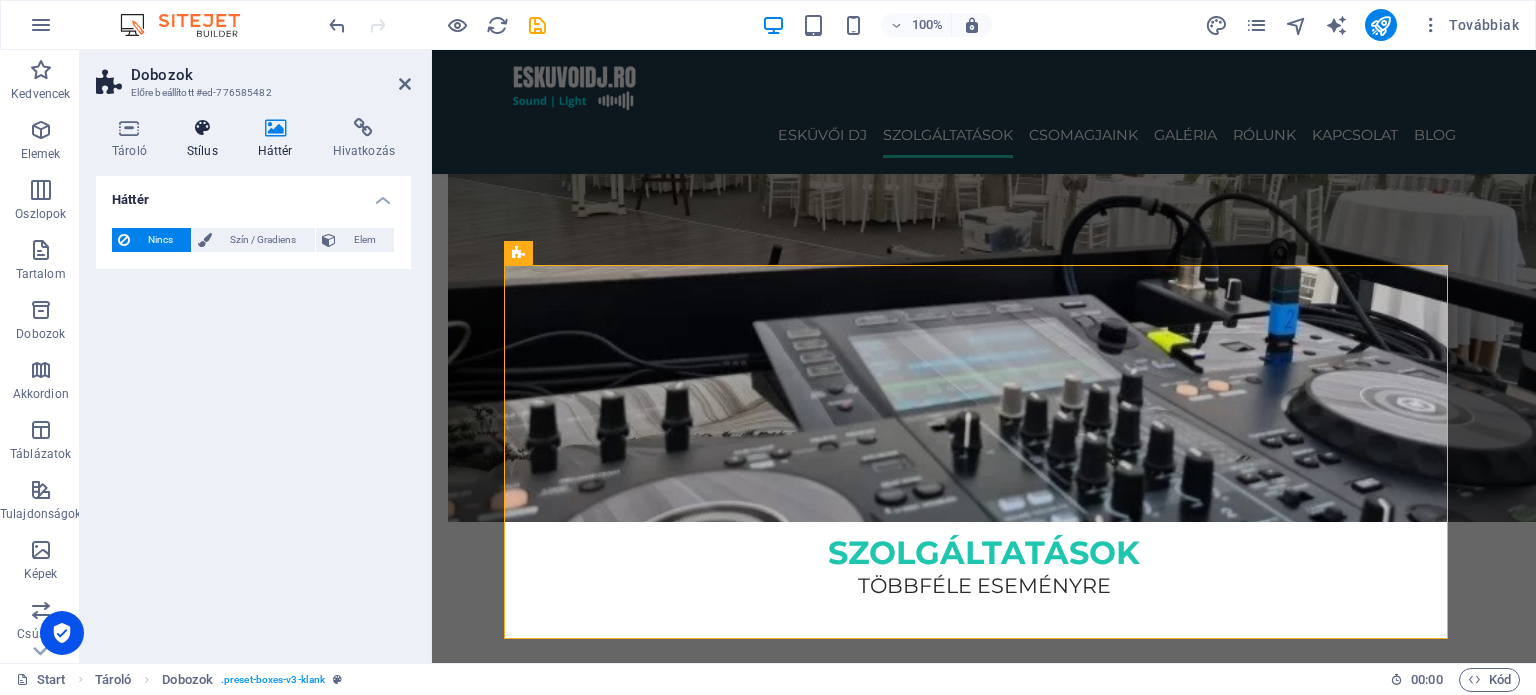 click at bounding box center (202, 128) 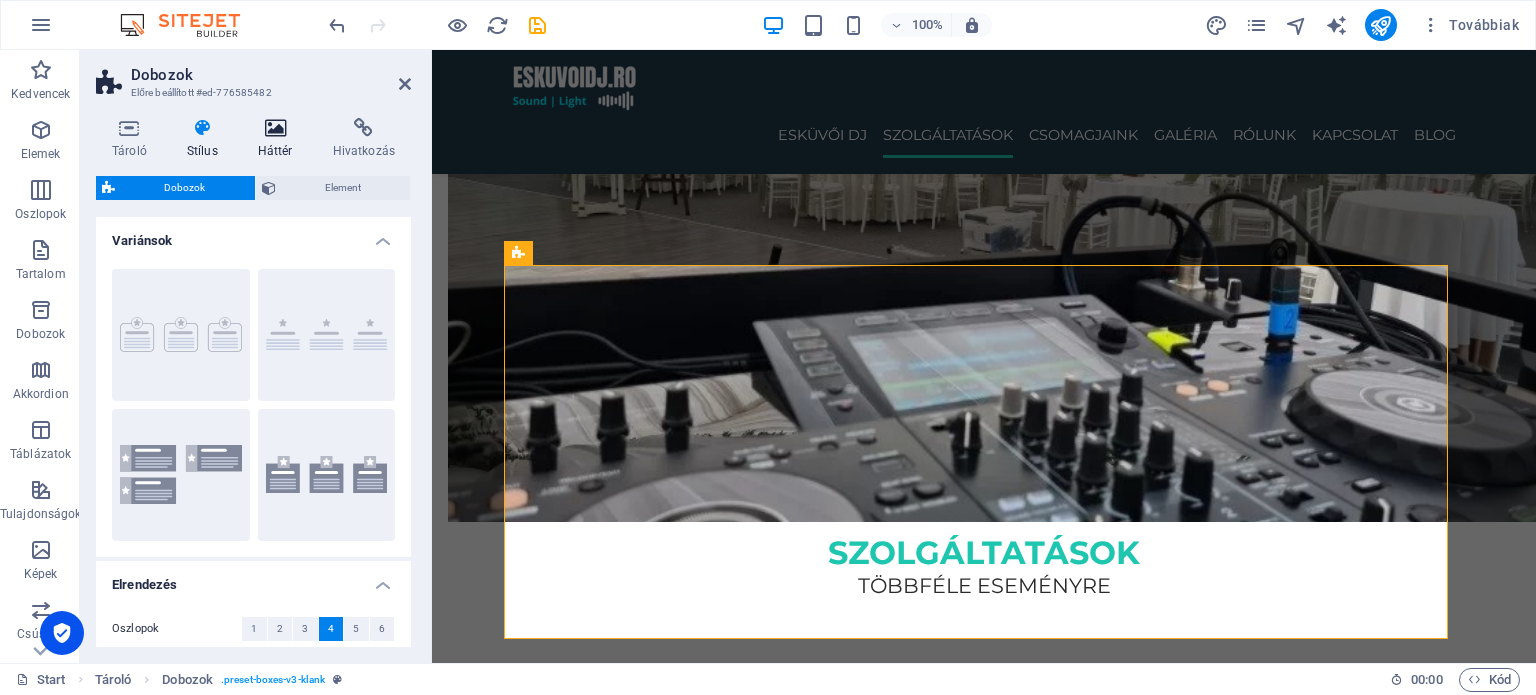 click on "Háttér" at bounding box center [279, 139] 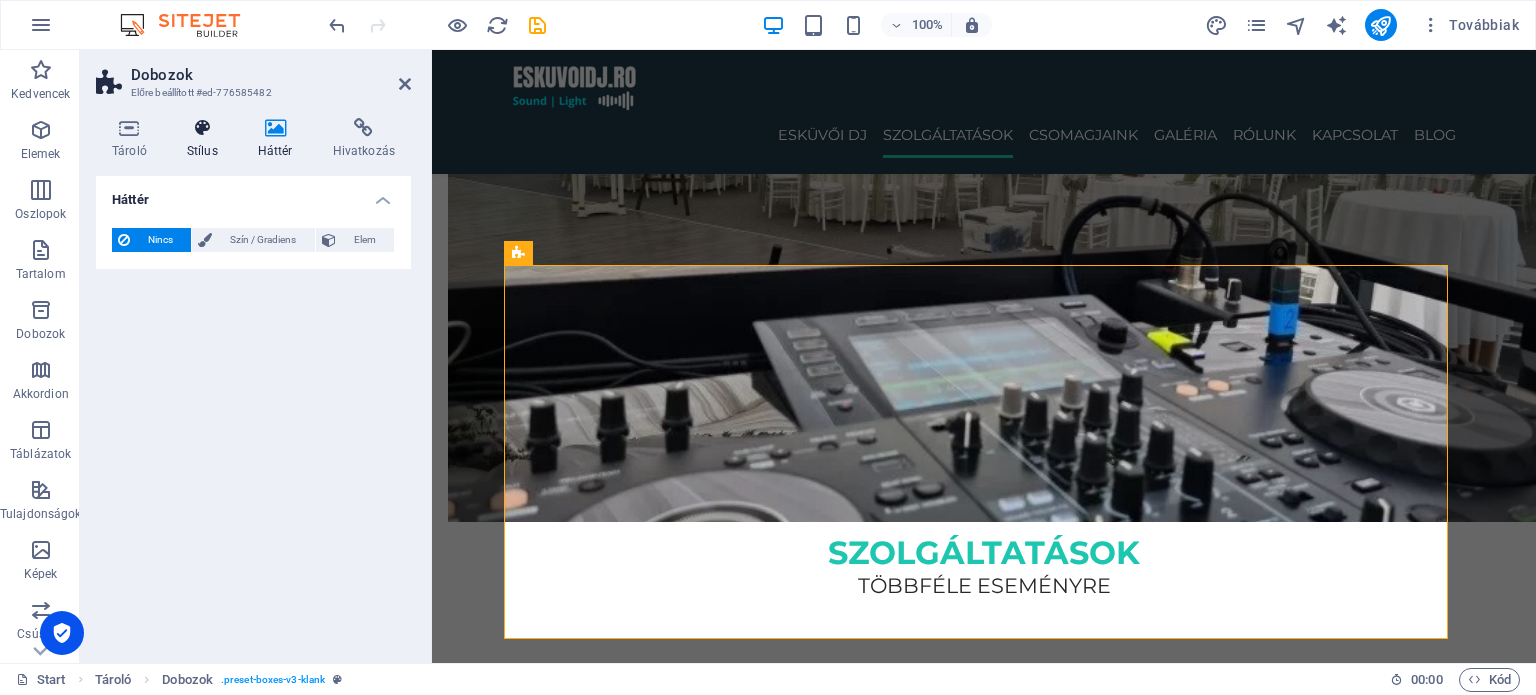 click at bounding box center (202, 128) 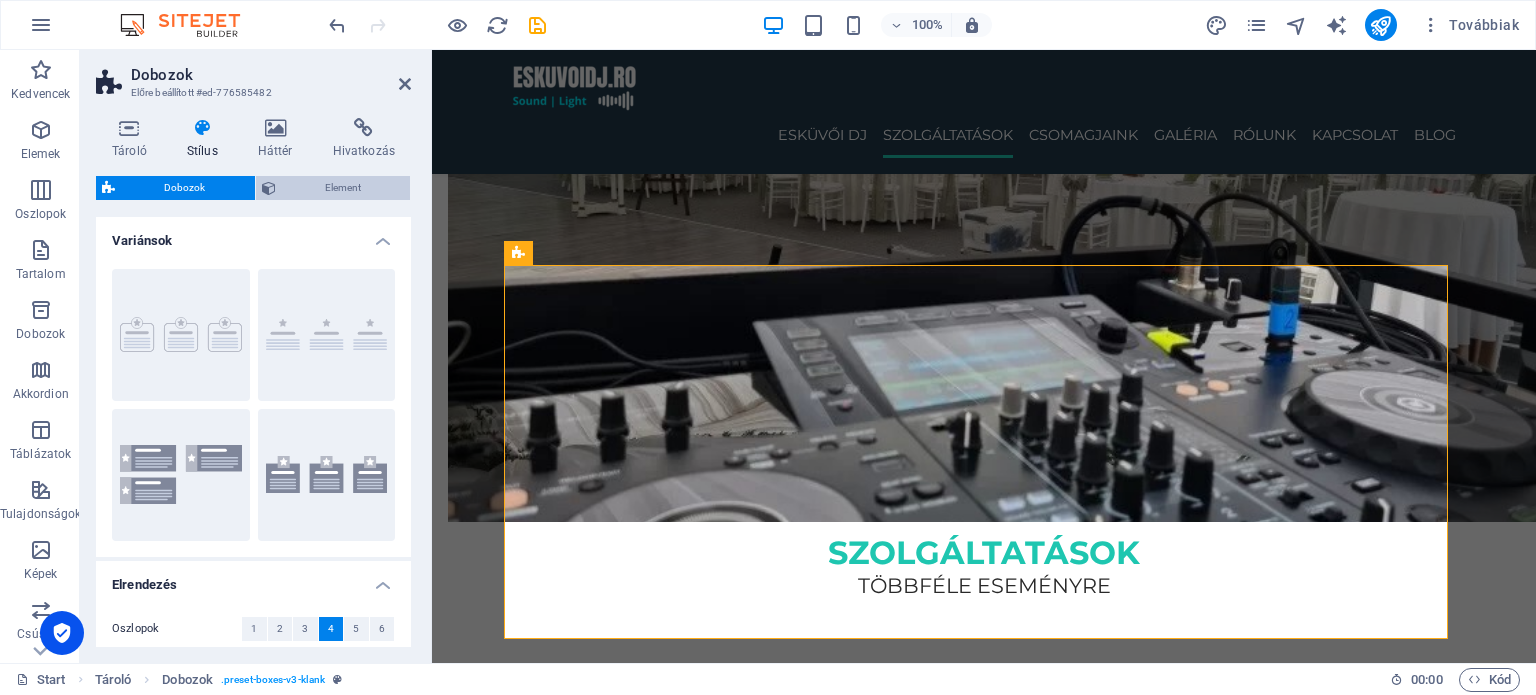 click on "Element" at bounding box center (343, 188) 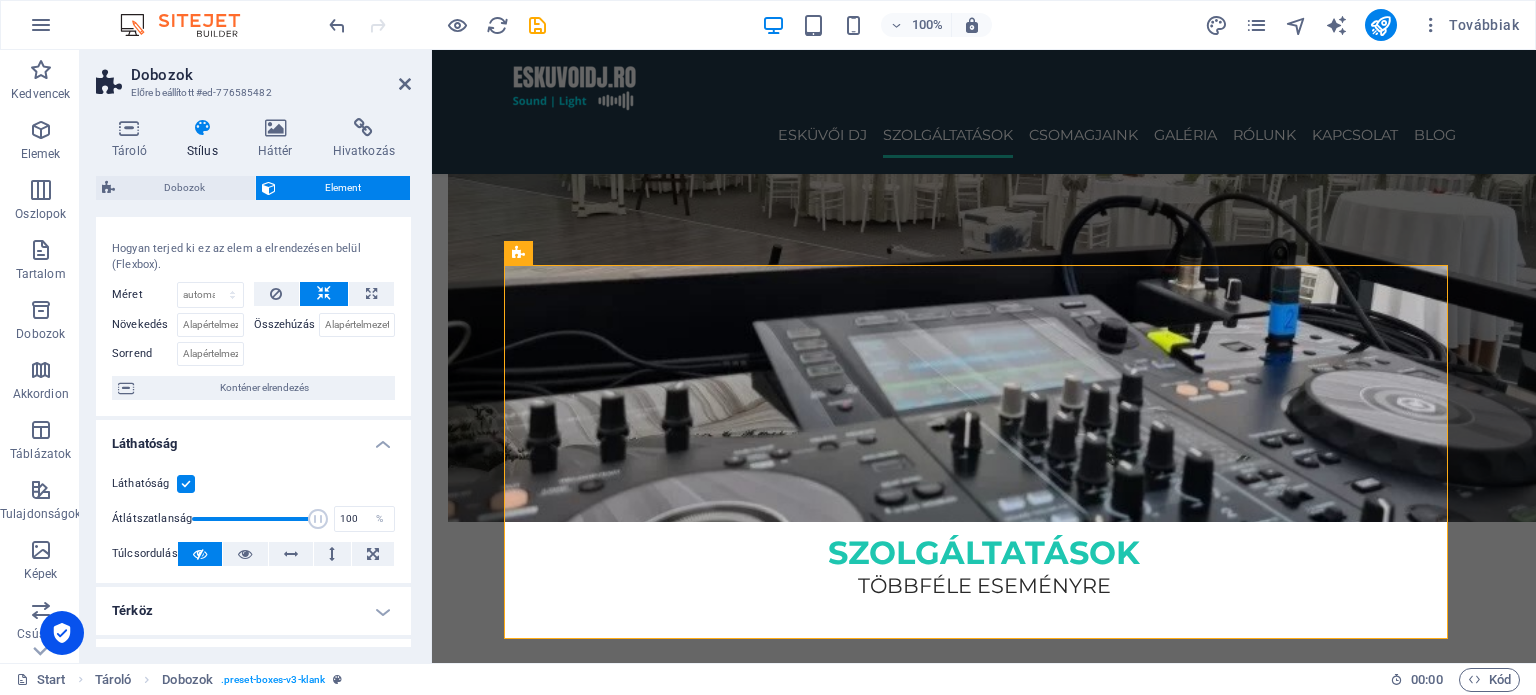 scroll, scrollTop: 0, scrollLeft: 0, axis: both 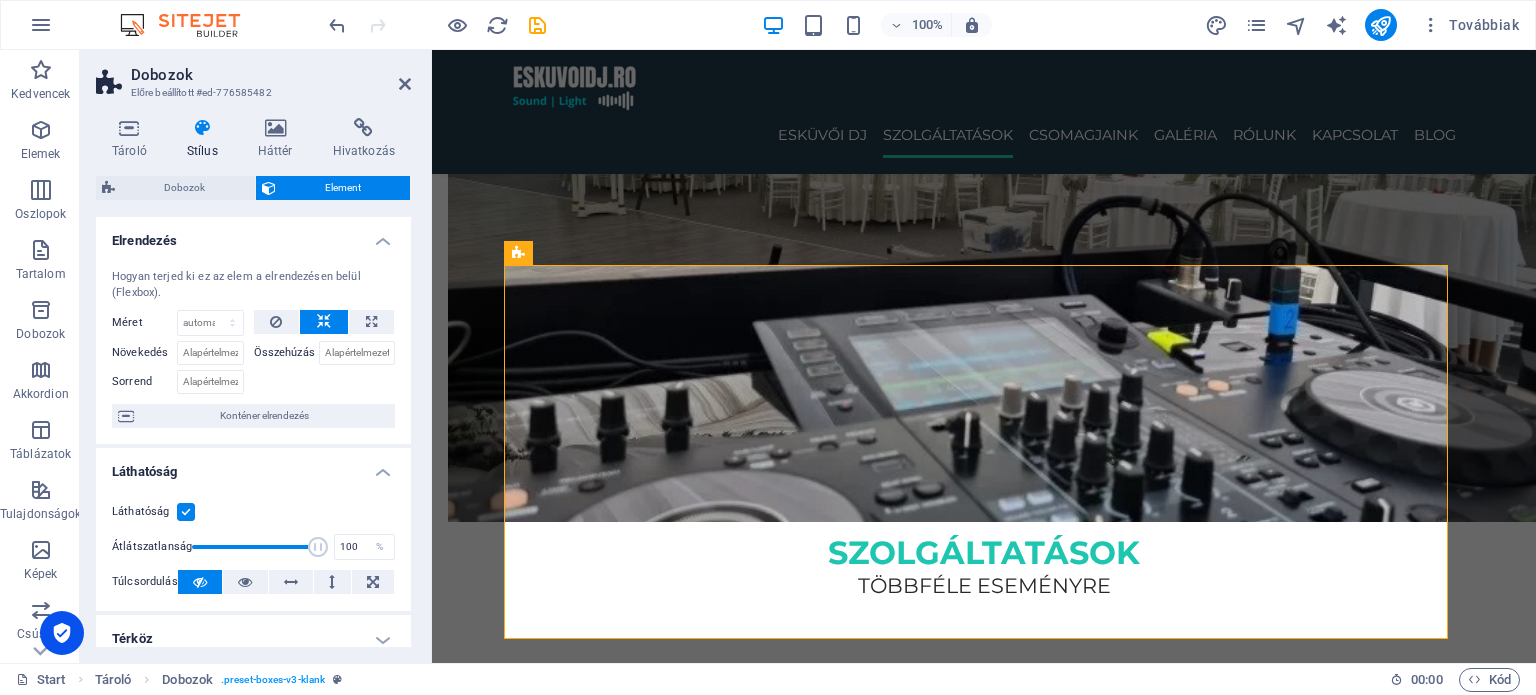 click on "Stílus" at bounding box center (206, 139) 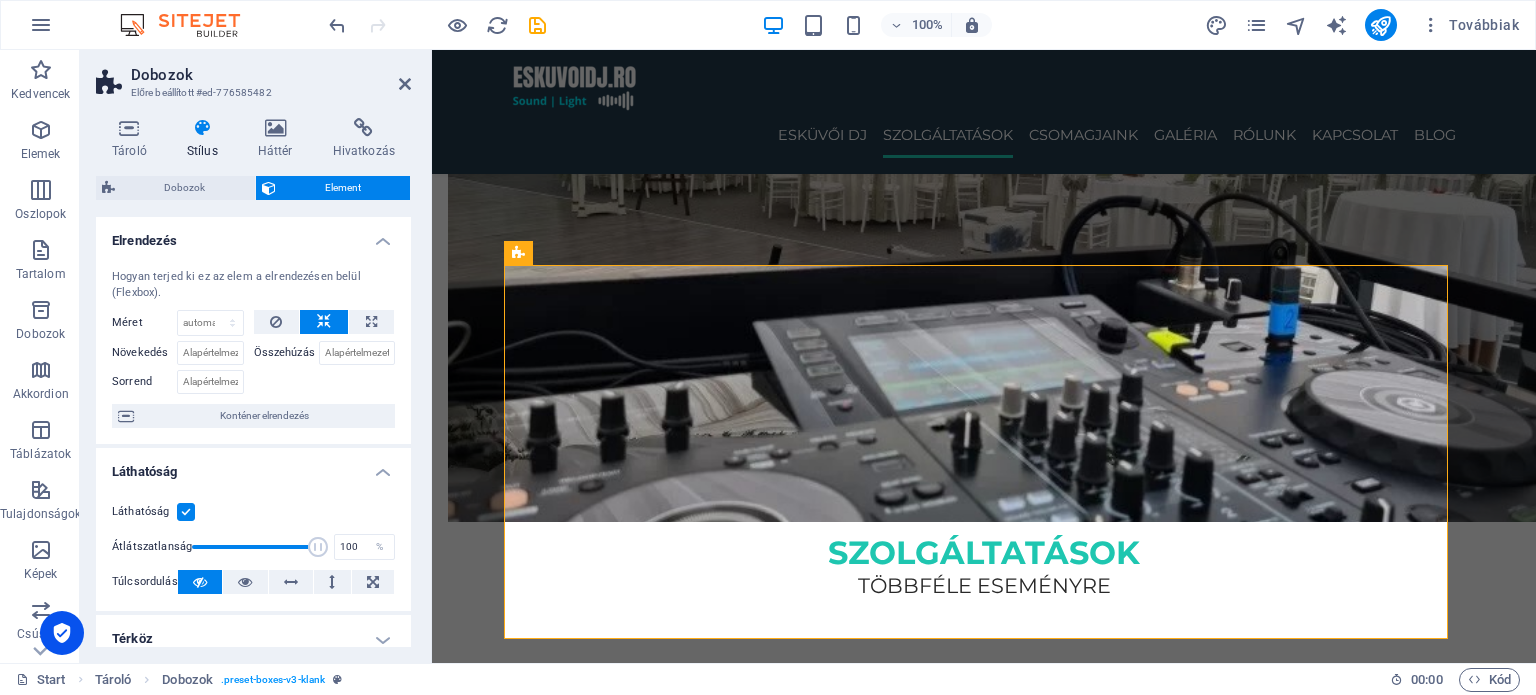 click at bounding box center (202, 128) 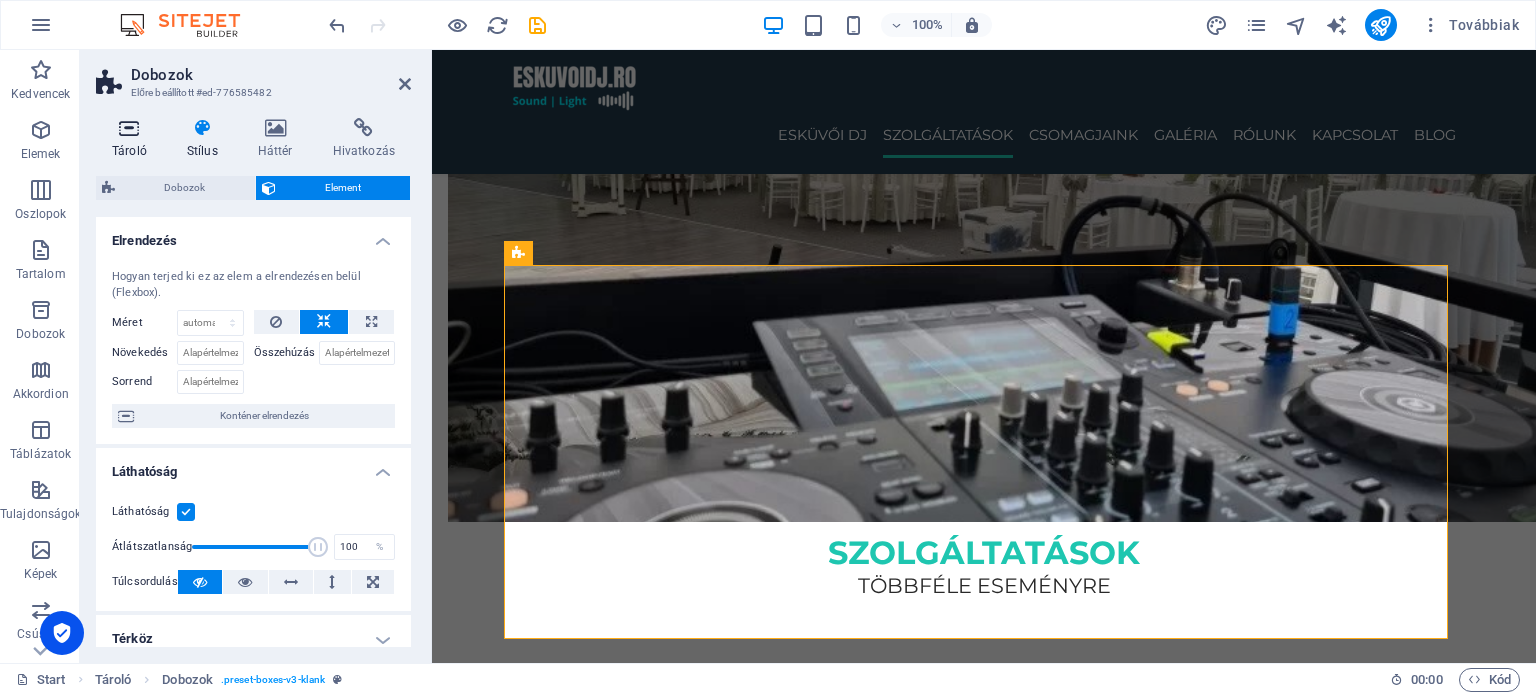 click at bounding box center (129, 128) 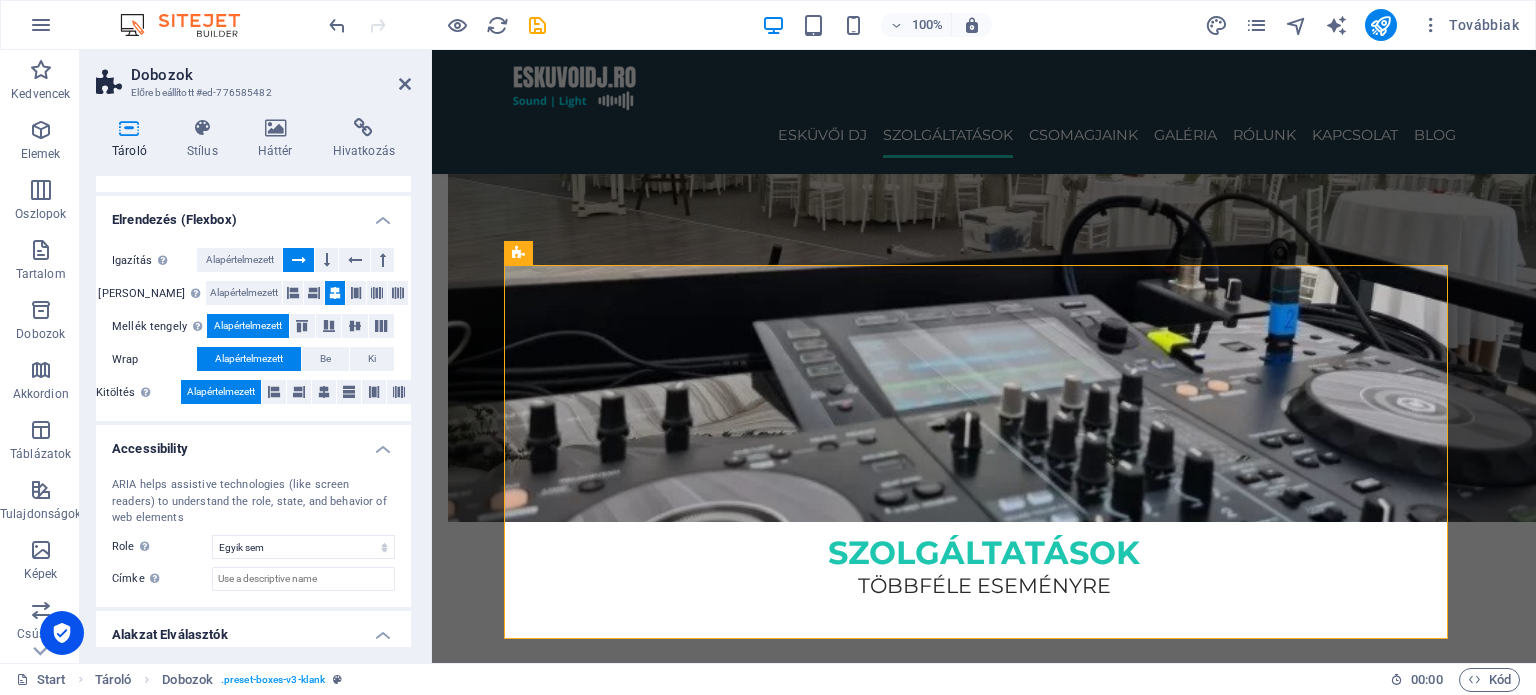 scroll, scrollTop: 300, scrollLeft: 0, axis: vertical 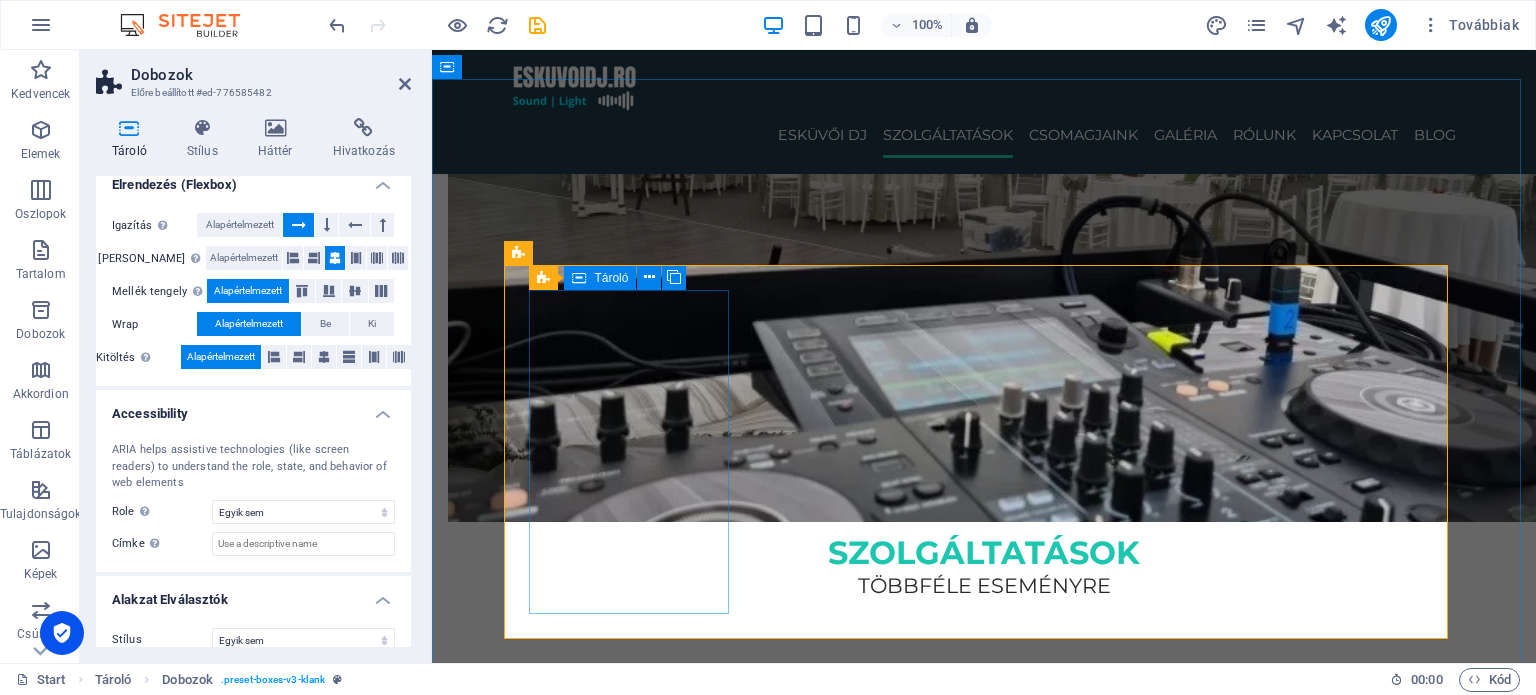 click on "ESKÜVŐI DJ Elegáns és hangulatos zenei élmény a nagy napra, minden korosztálynak." at bounding box center [637, 895] 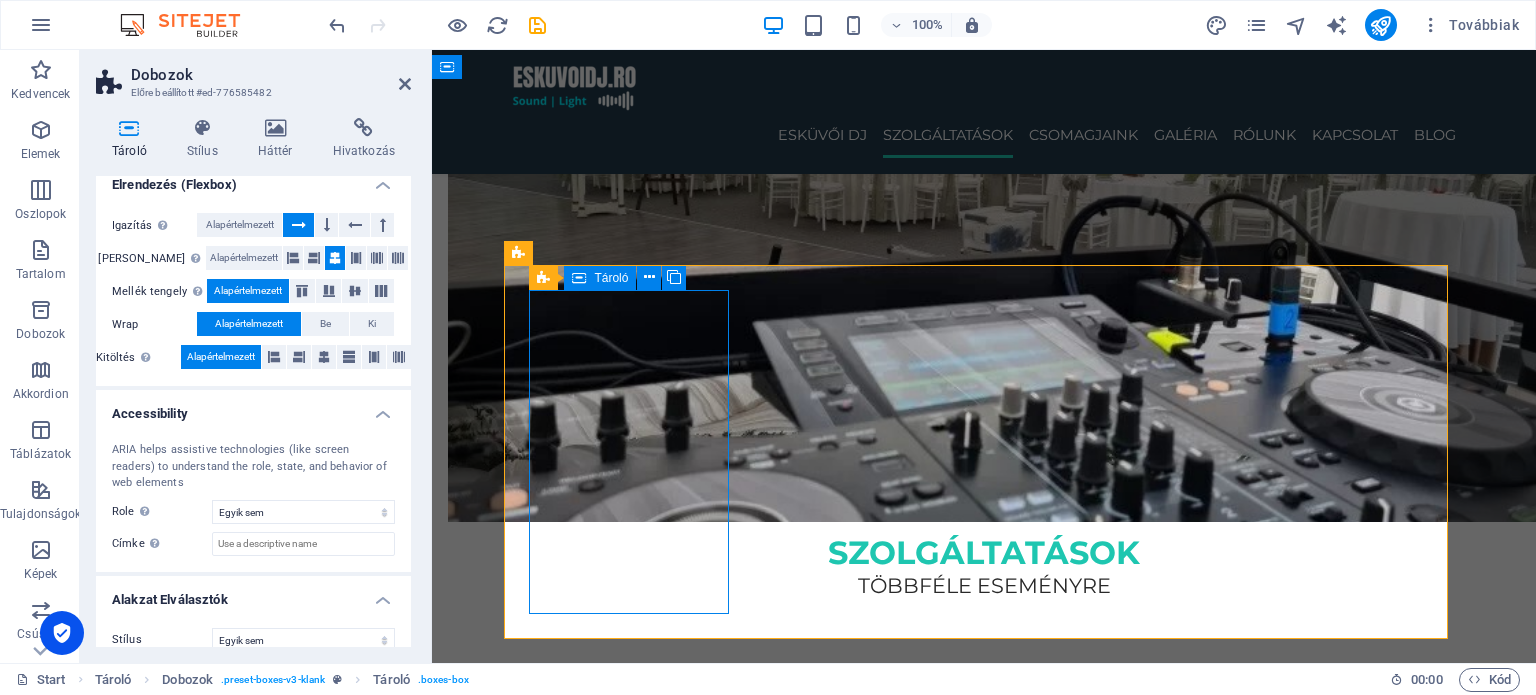 click on "ESKÜVŐI DJ Elegáns és hangulatos zenei élmény a nagy napra, minden korosztálynak." at bounding box center [637, 895] 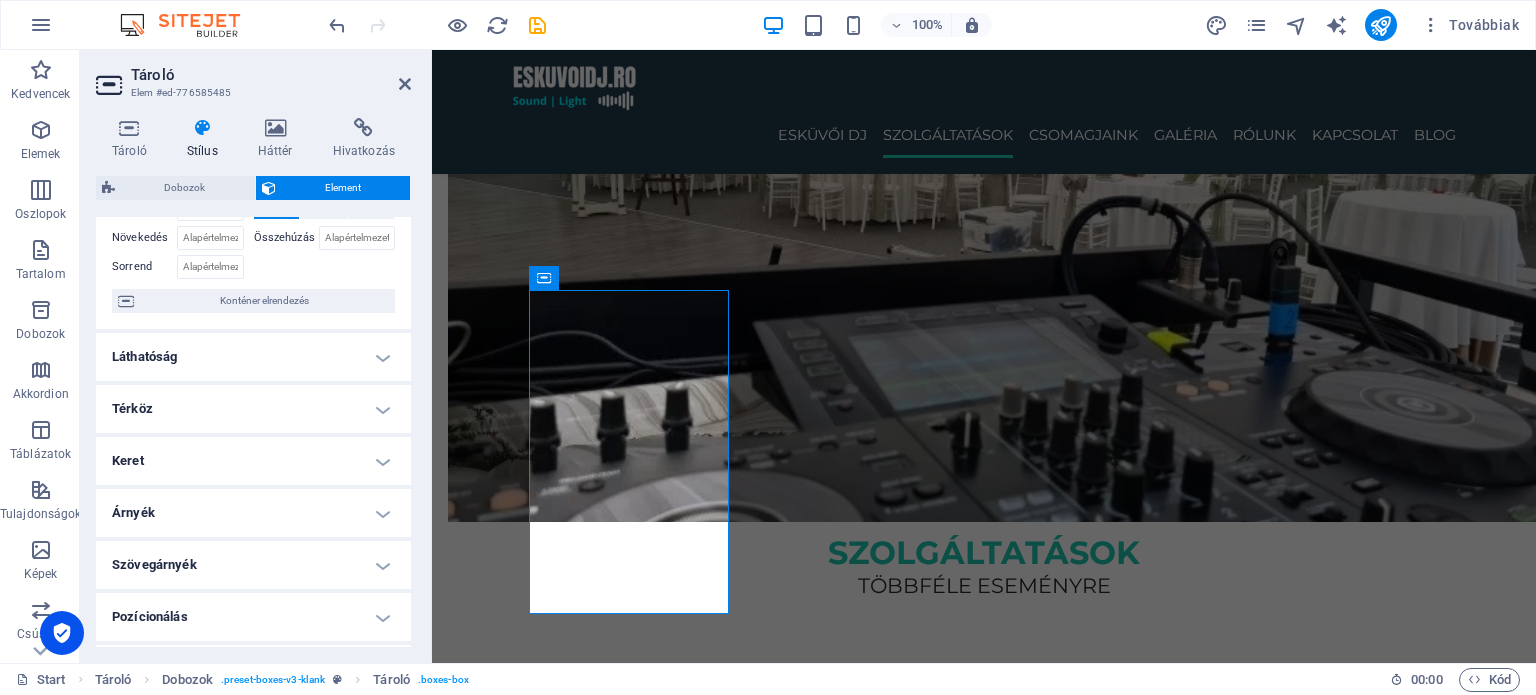 scroll, scrollTop: 0, scrollLeft: 0, axis: both 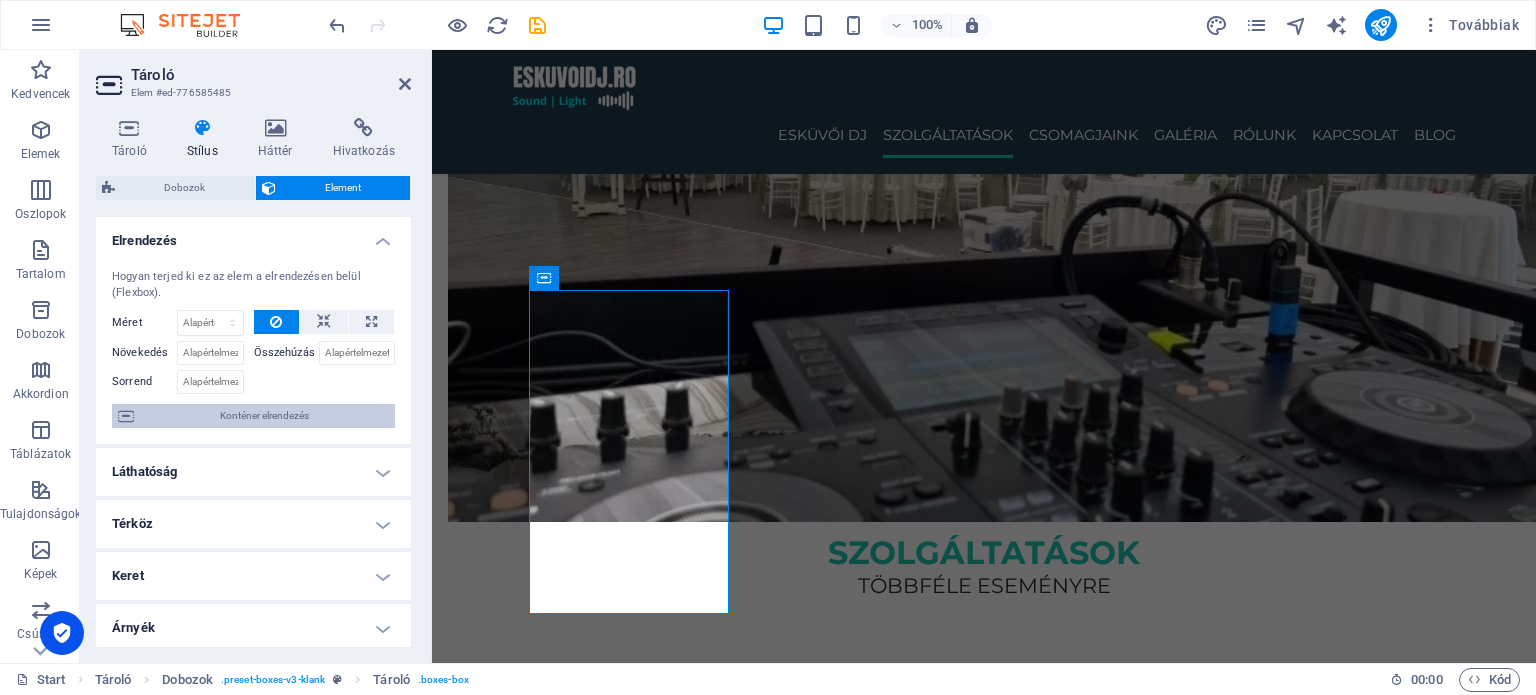 click on "Konténer elrendezés" at bounding box center (264, 416) 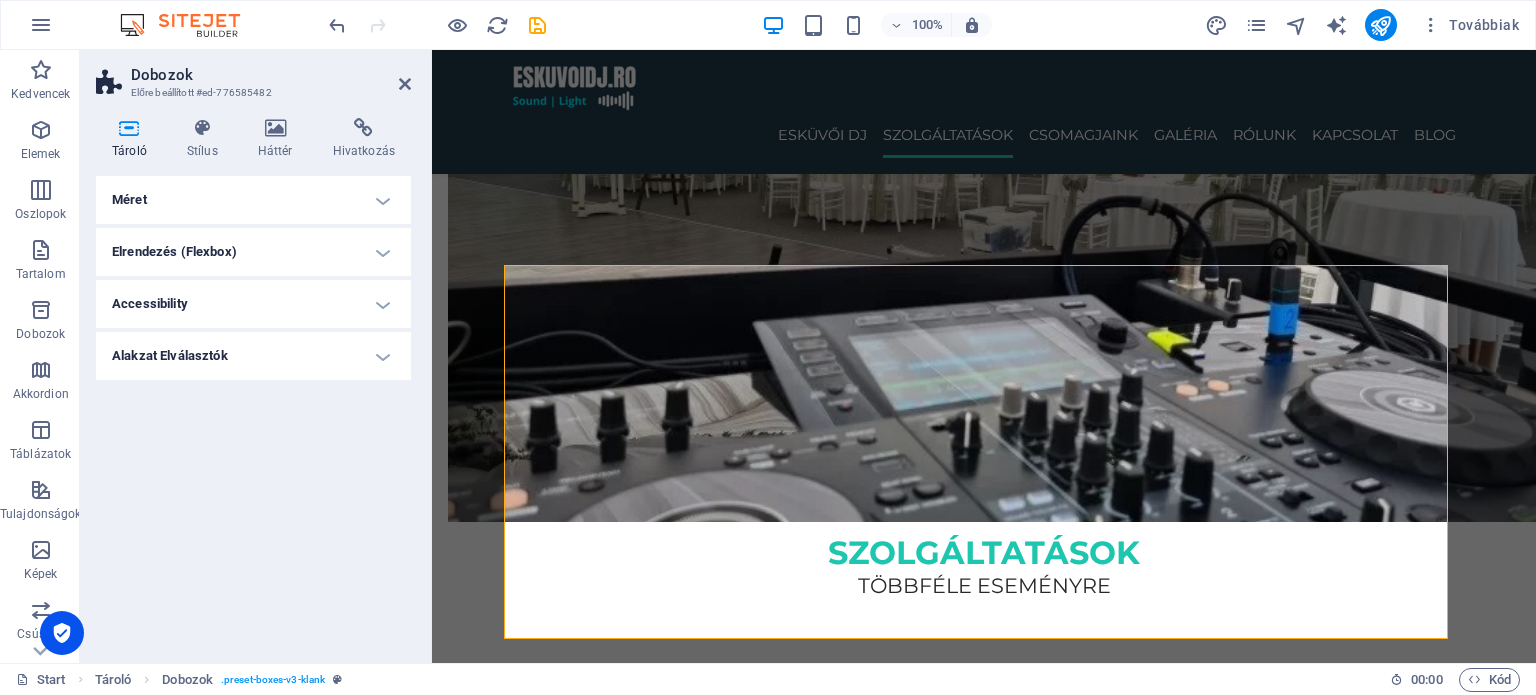 click on "Elrendezés (Flexbox)" at bounding box center (253, 252) 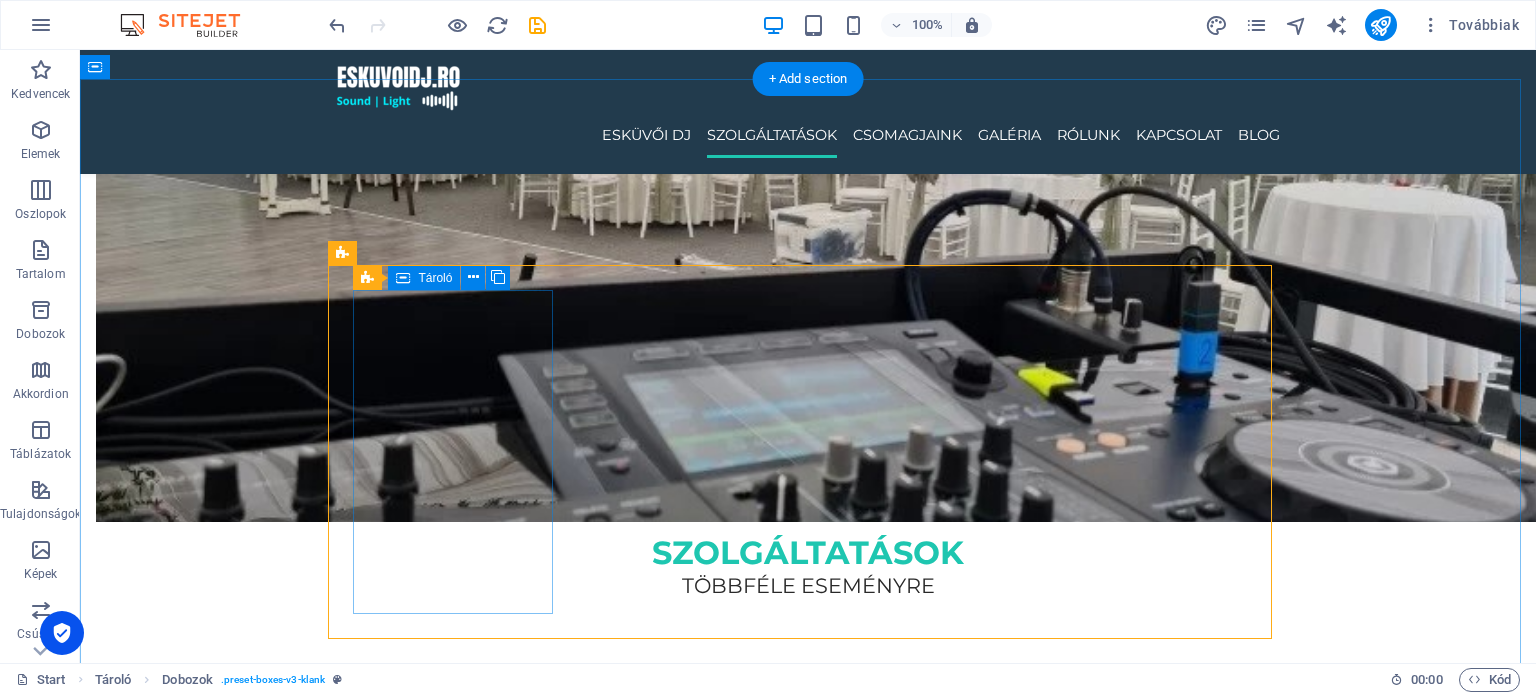 click on "ESKÜVŐI DJ Elegáns és hangulatos zenei élmény a nagy napra, minden korosztálynak." at bounding box center (461, 895) 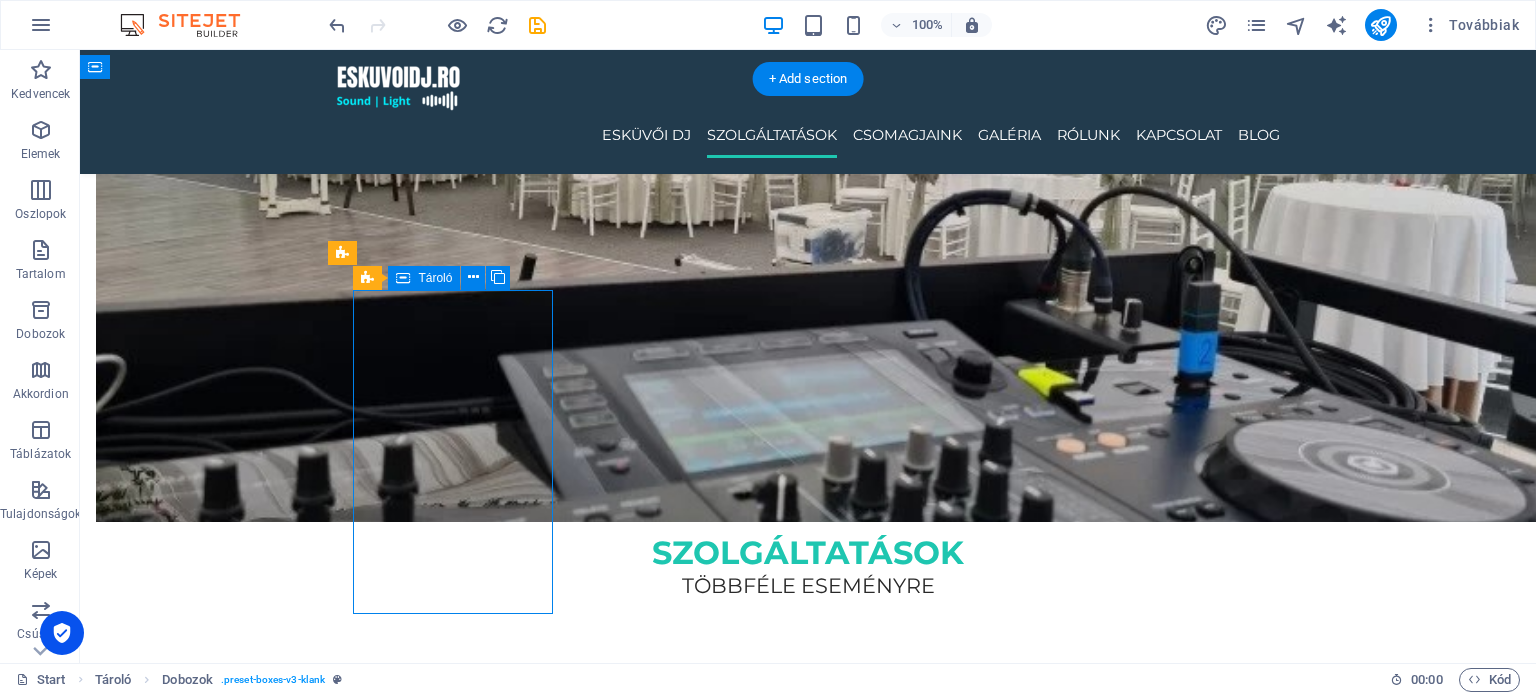 click on "ESKÜVŐI DJ Elegáns és hangulatos zenei élmény a nagy napra, minden korosztálynak." at bounding box center [461, 895] 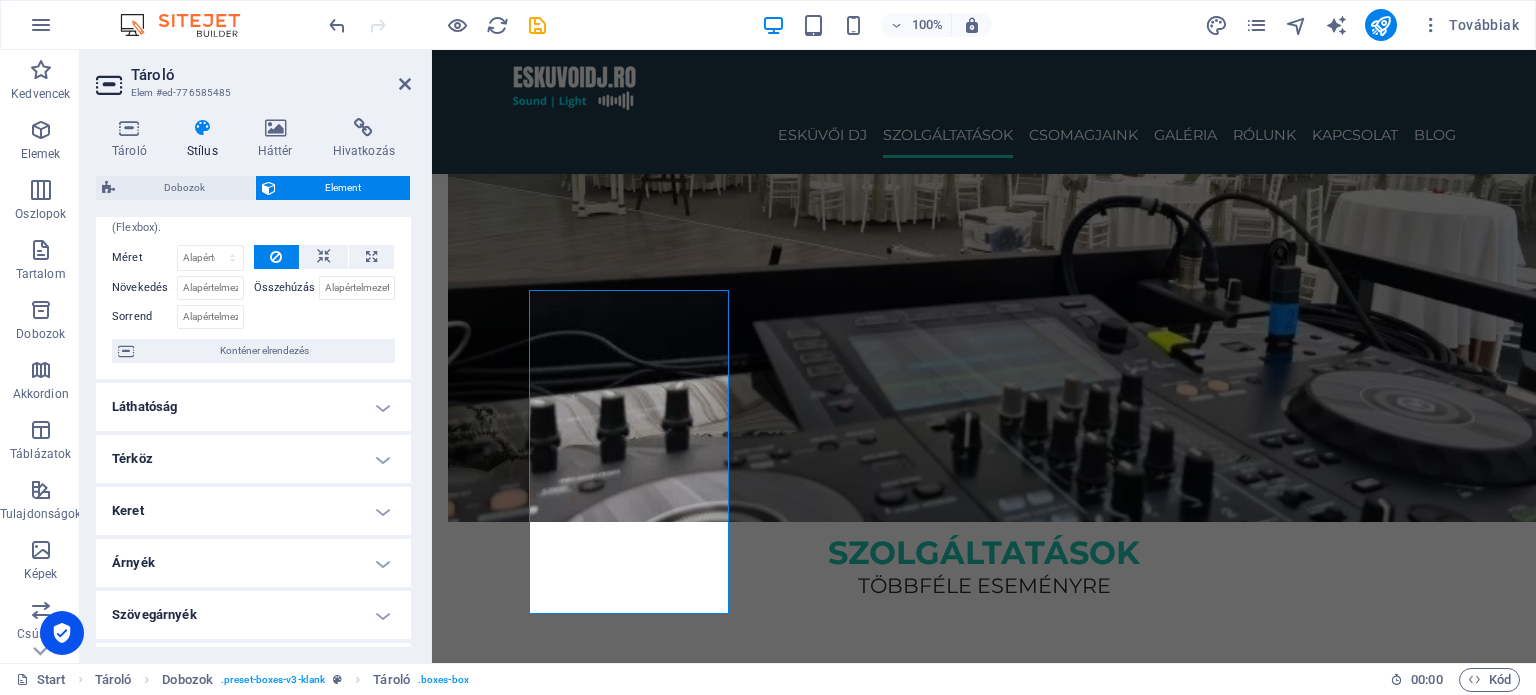 scroll, scrollTop: 100, scrollLeft: 0, axis: vertical 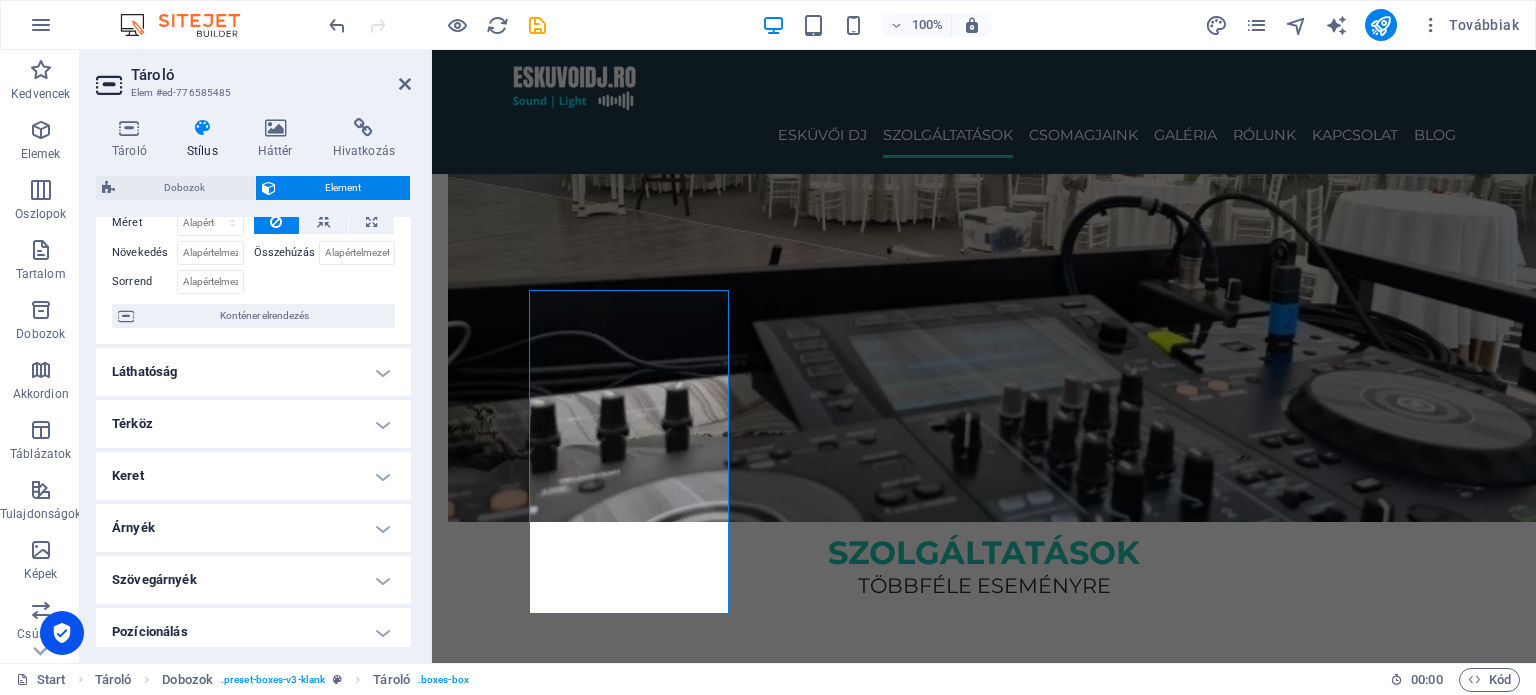 click on "Láthatóság" at bounding box center [253, 372] 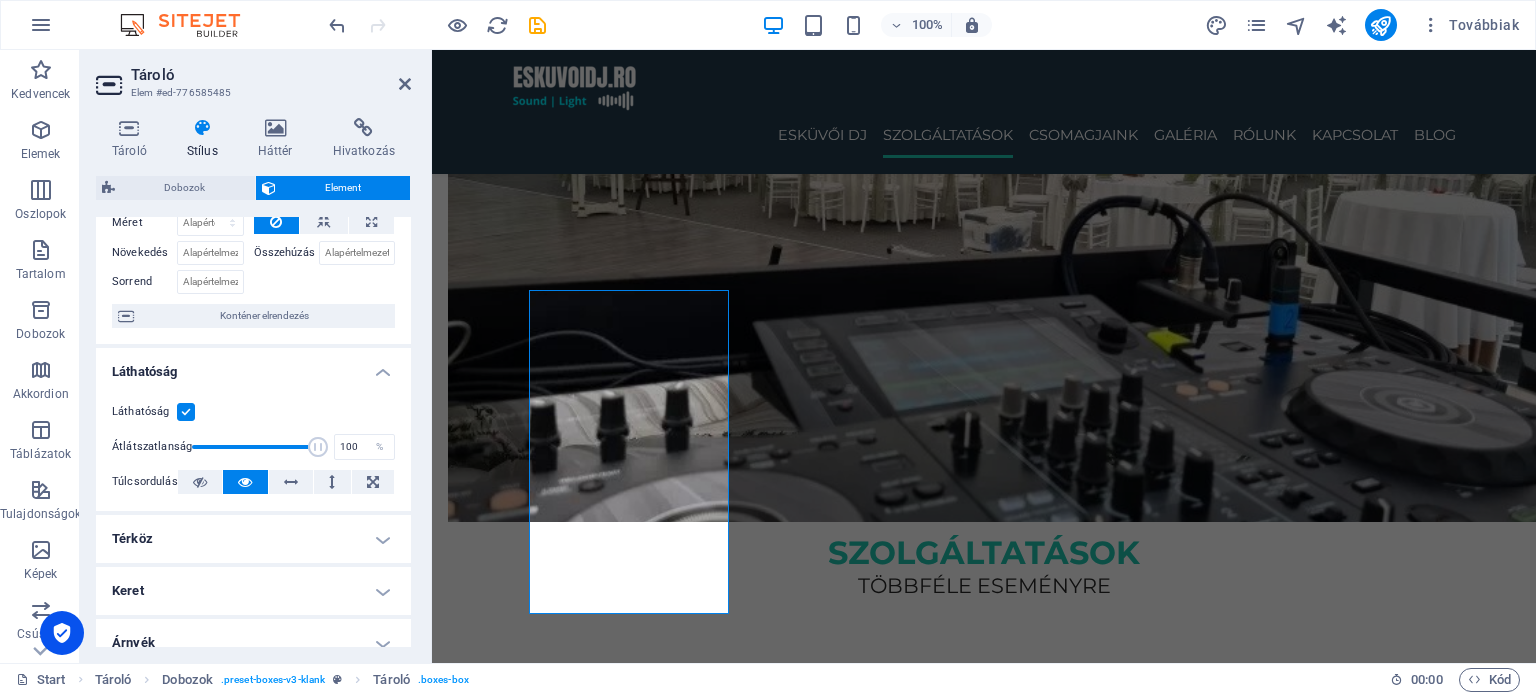 click on "Láthatóság" at bounding box center [253, 366] 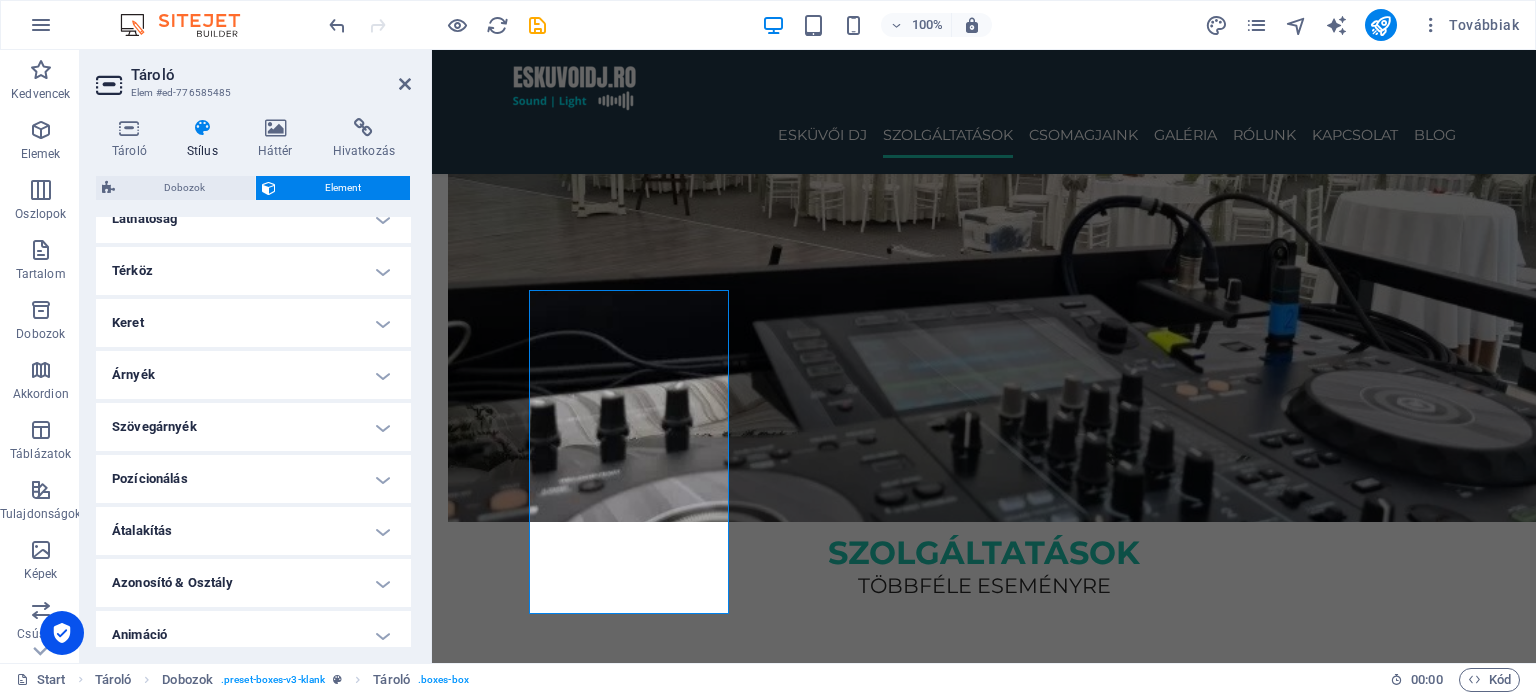 scroll, scrollTop: 316, scrollLeft: 0, axis: vertical 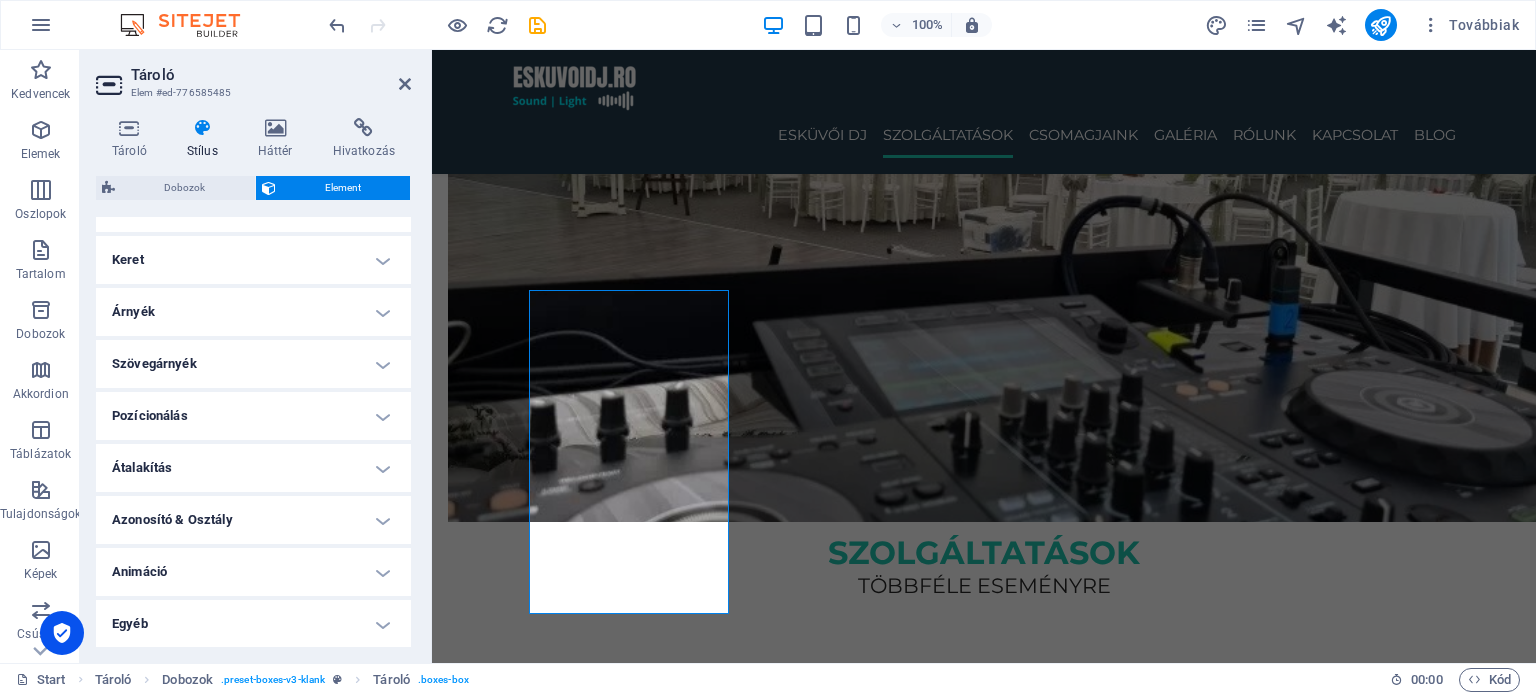 click on "Animáció" at bounding box center [253, 572] 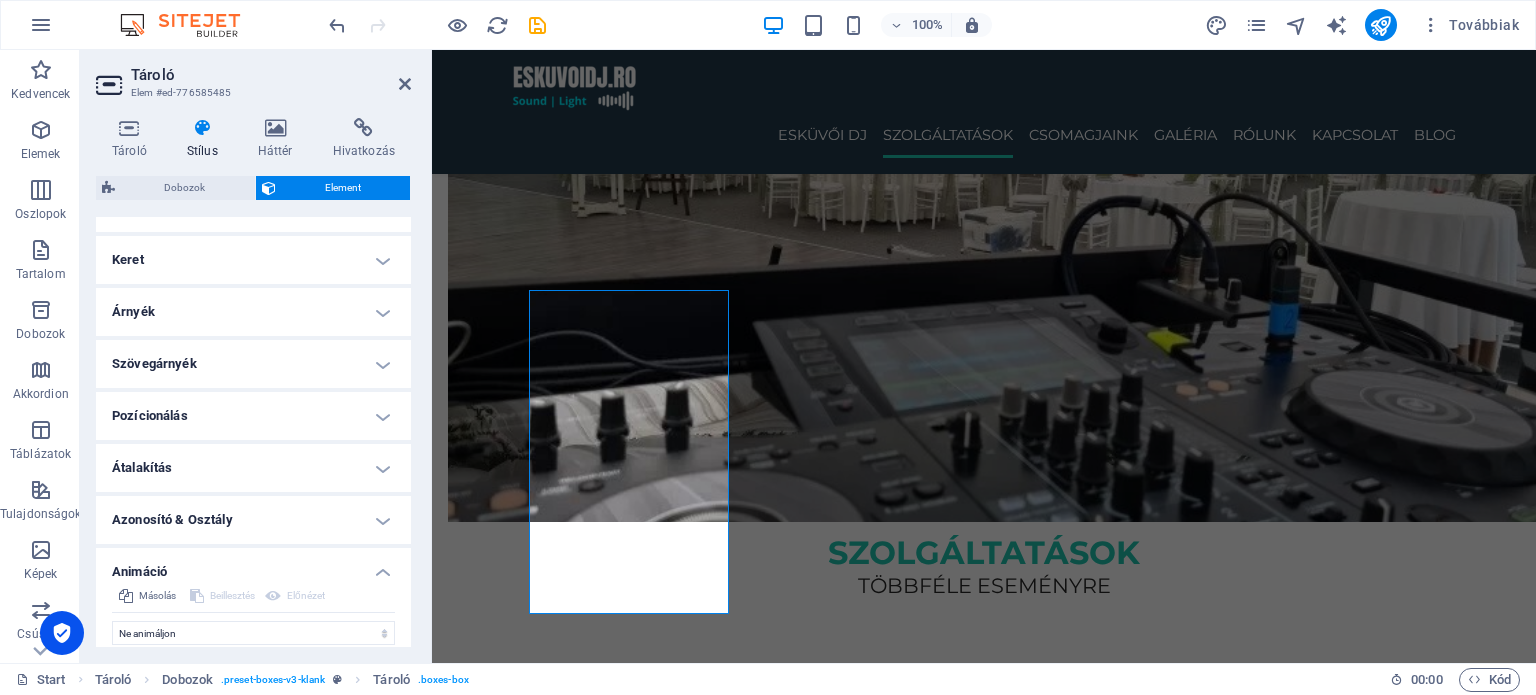 click on "Animáció" at bounding box center (253, 566) 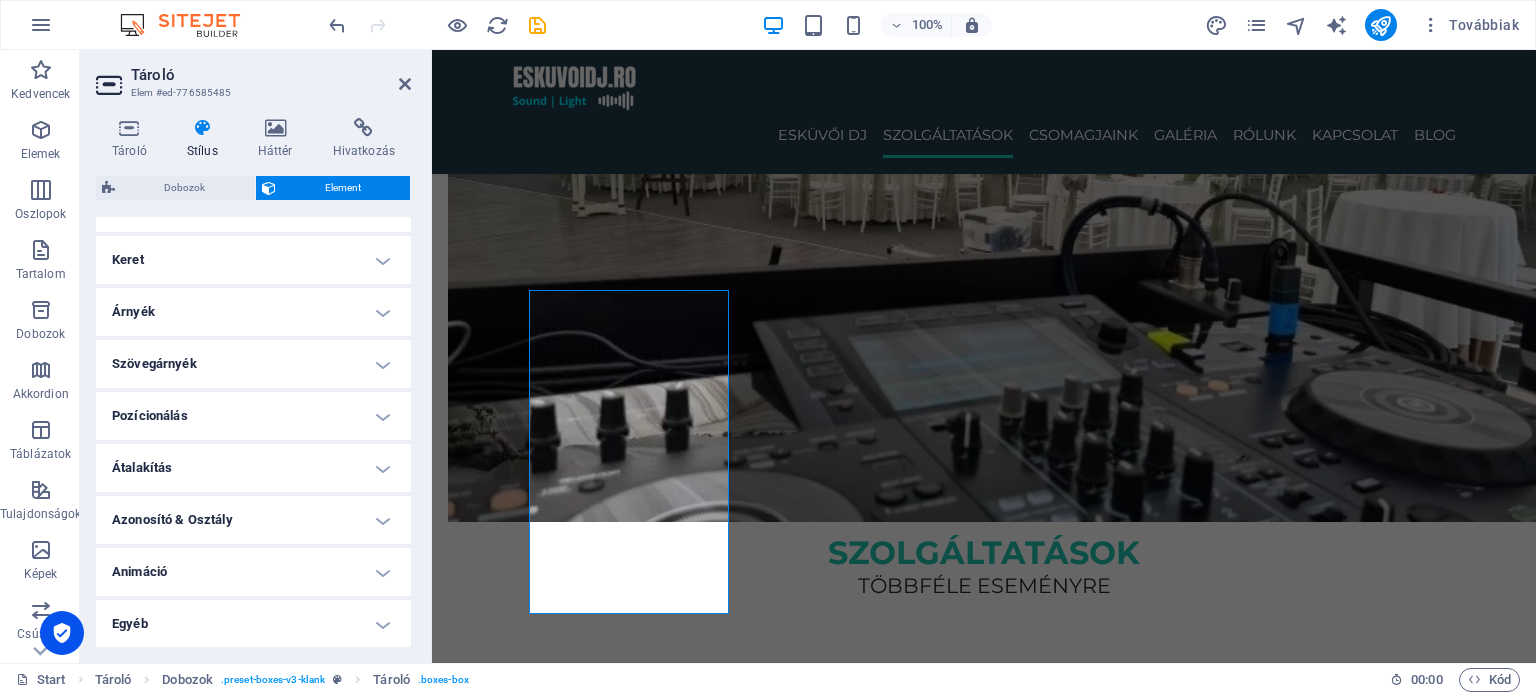 click on "Azonosító & Osztály" at bounding box center (253, 520) 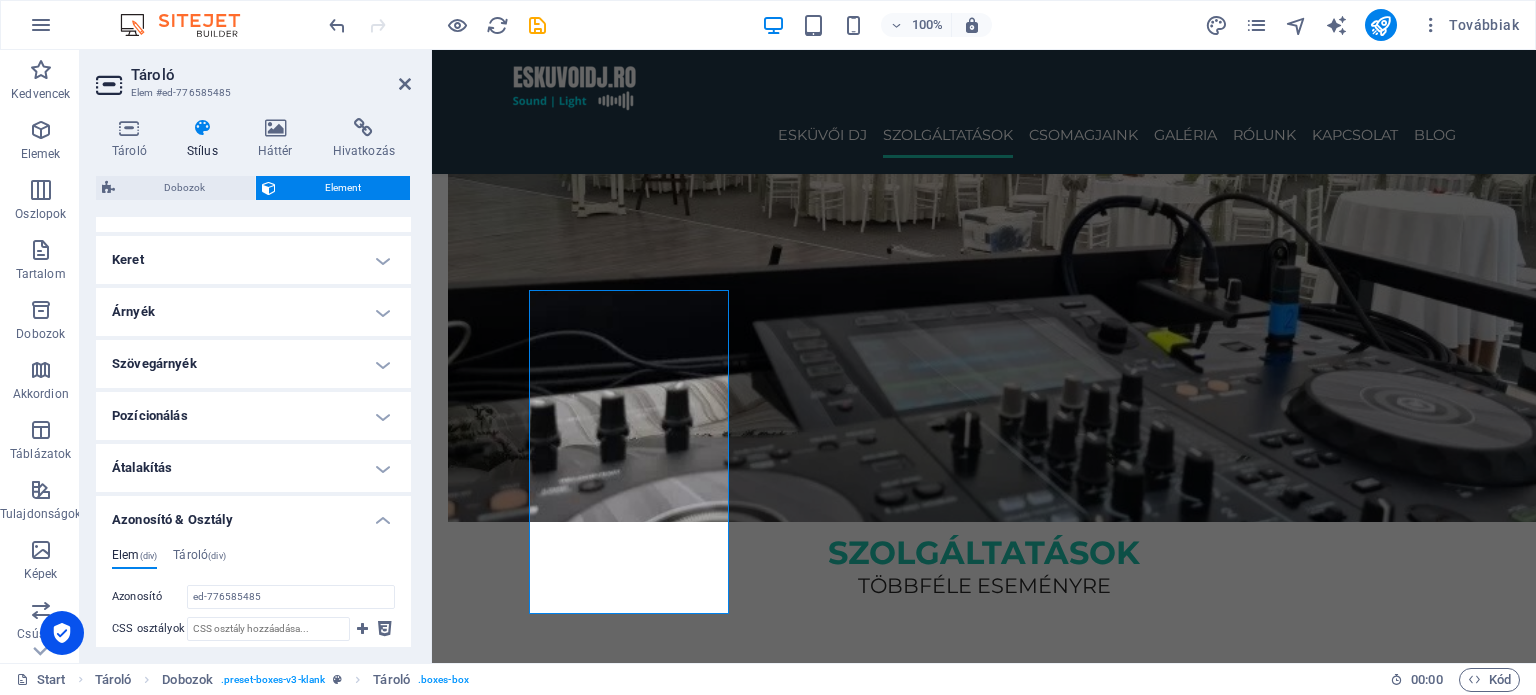 click on "Azonosító & Osztály" at bounding box center [253, 514] 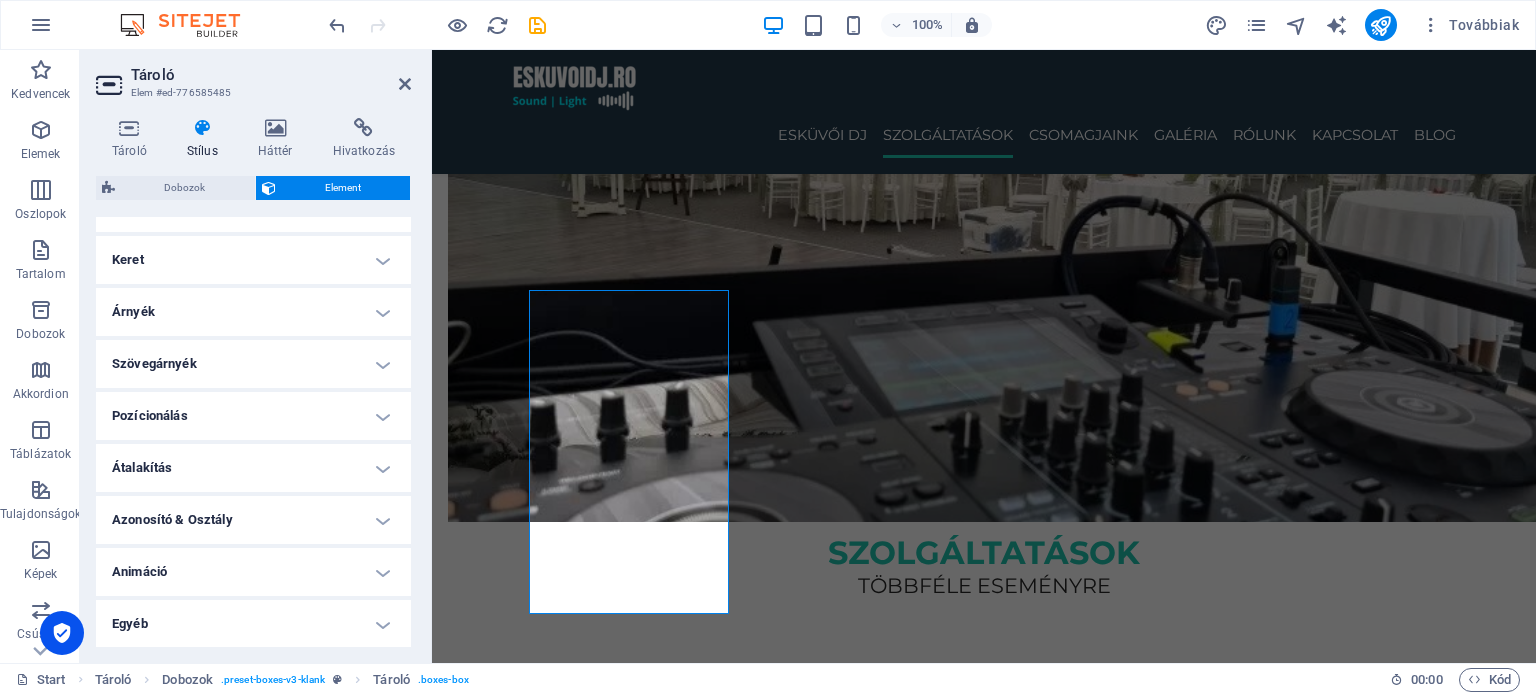 click on "Átalakítás" at bounding box center (253, 468) 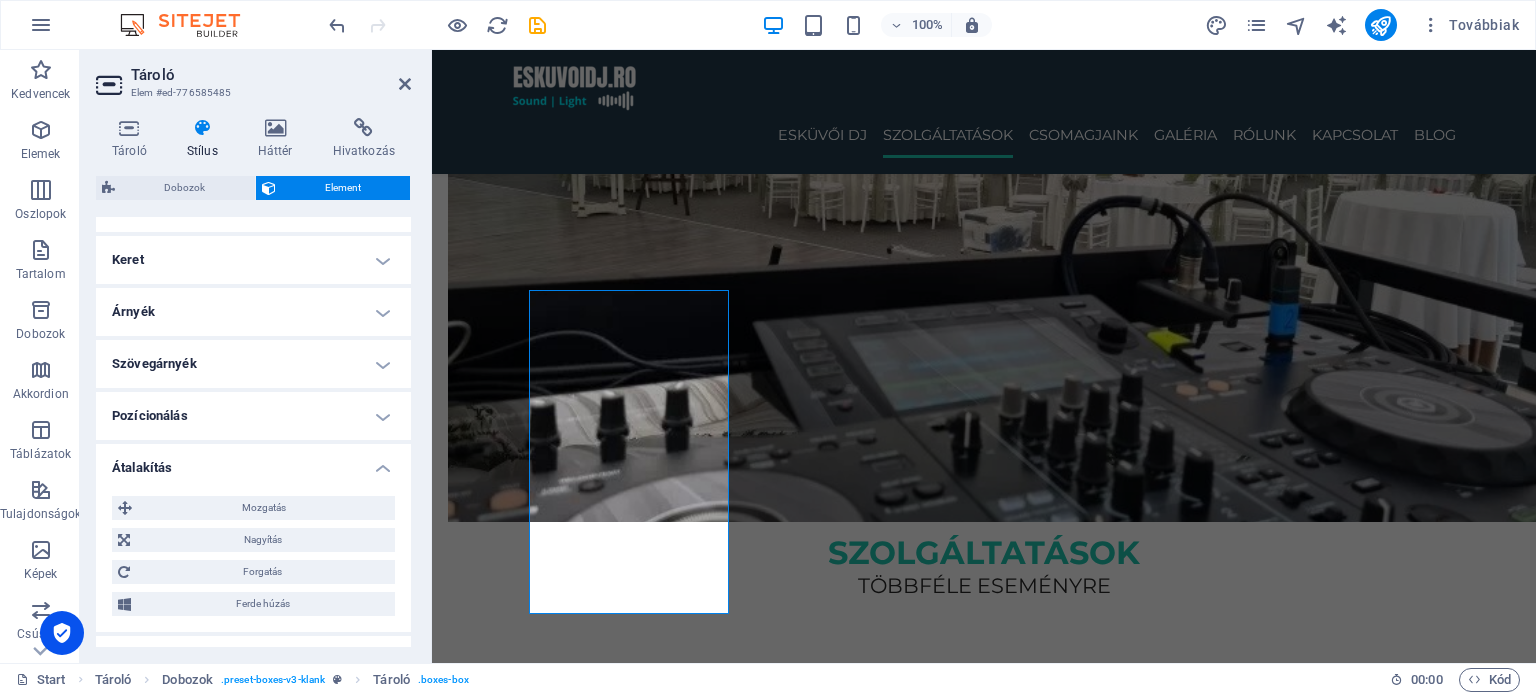 click on "Átalakítás" at bounding box center (253, 462) 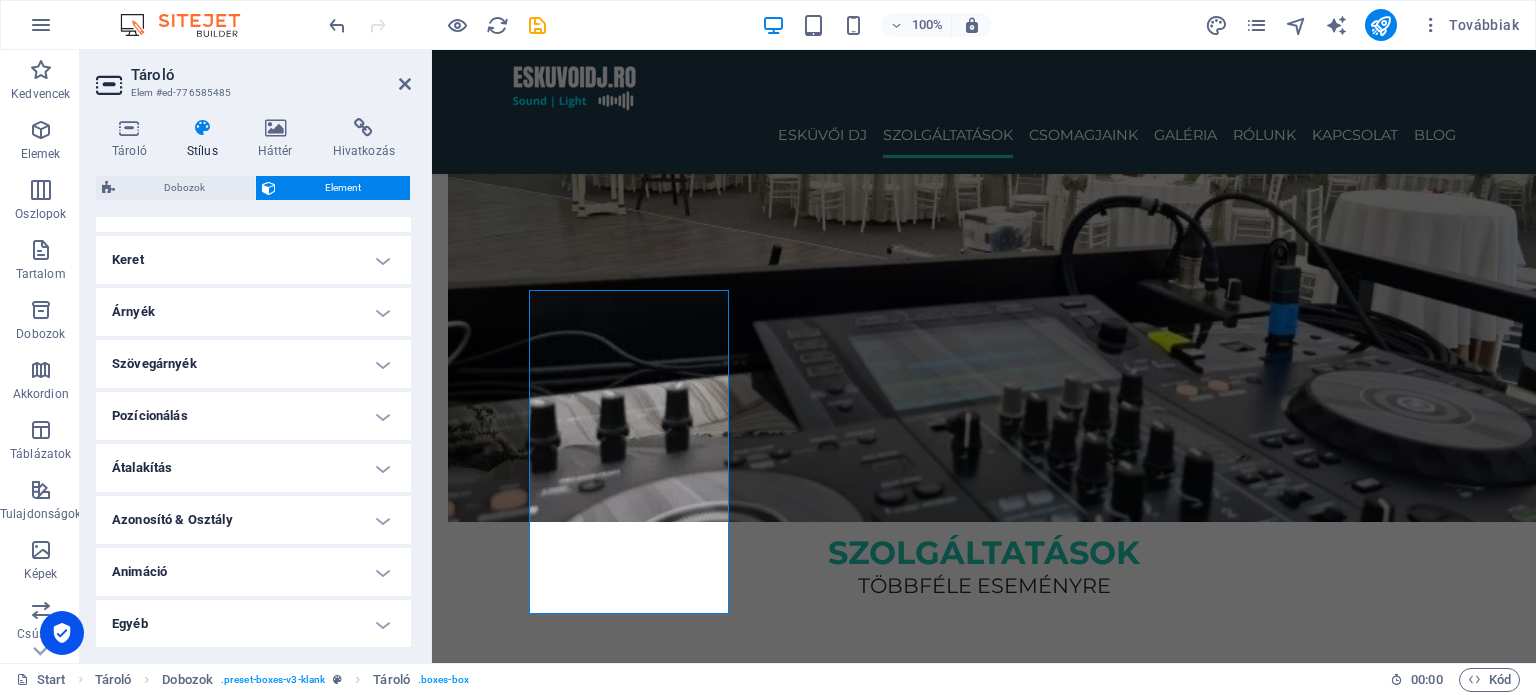 click on "Pozícionálás" at bounding box center (253, 416) 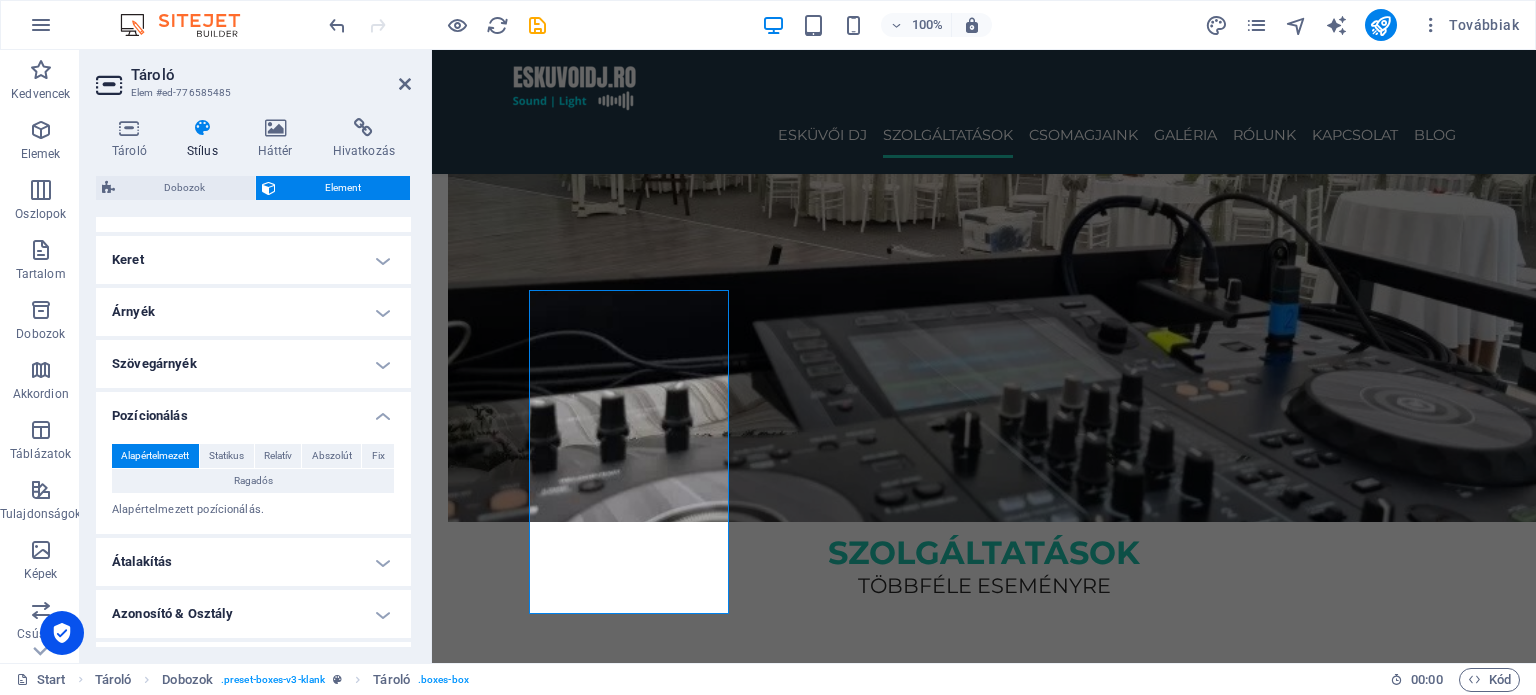 click on "Pozícionálás" at bounding box center (253, 410) 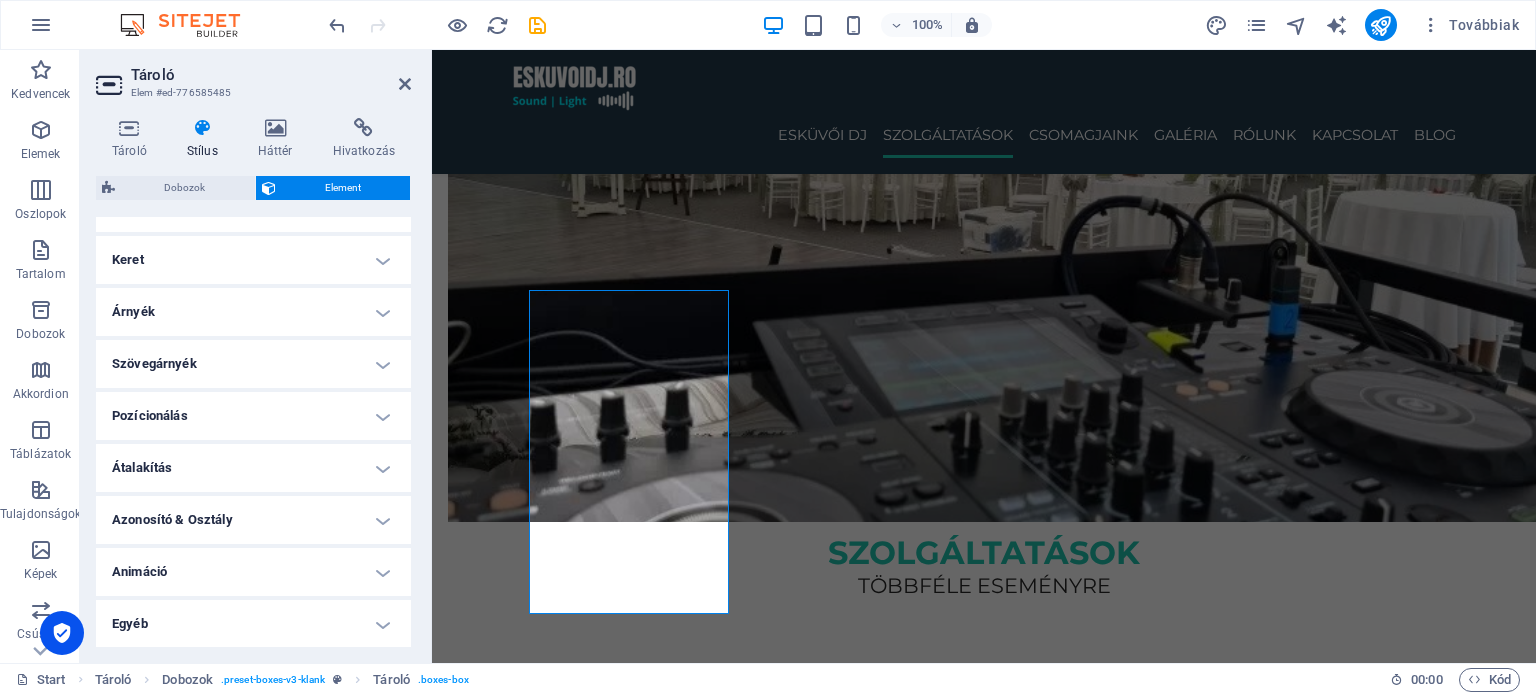 click on "Szövegárnyék" at bounding box center (253, 364) 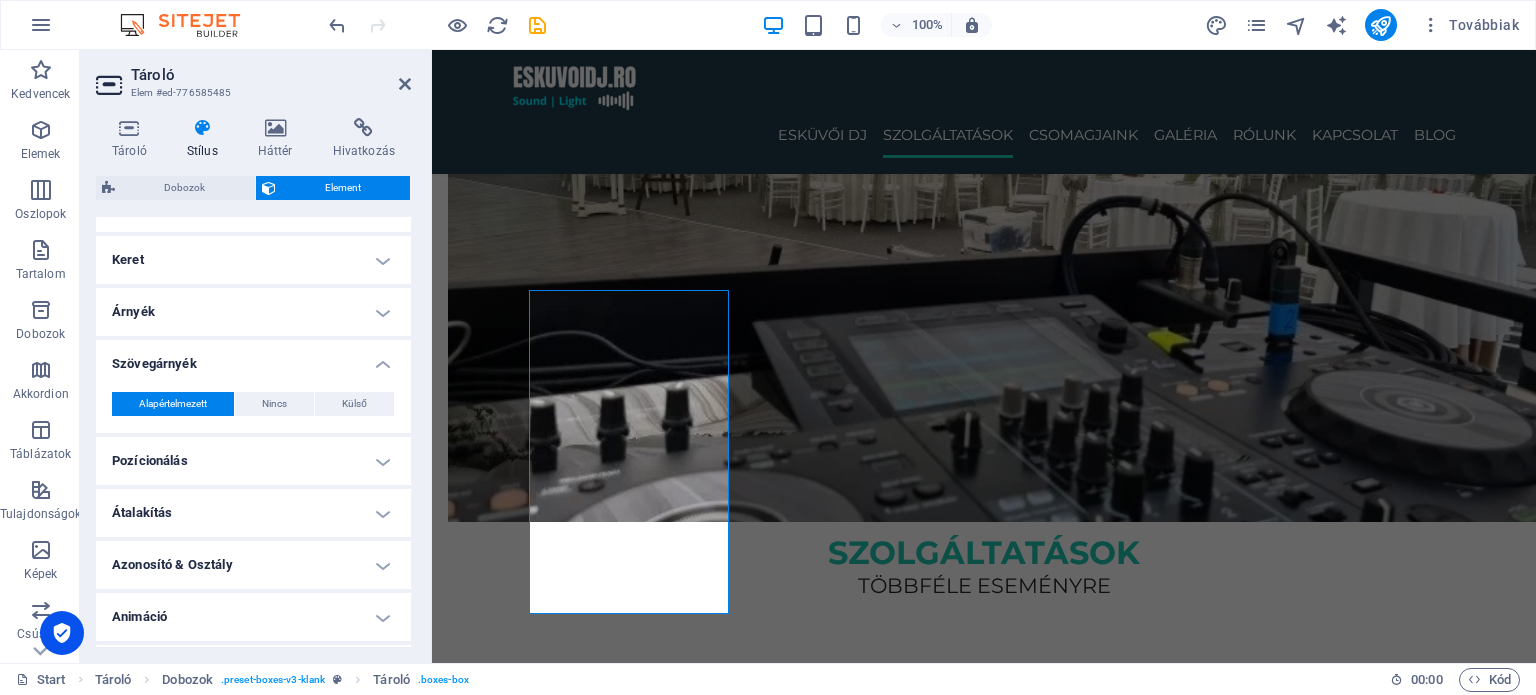 click on "Szövegárnyék" at bounding box center (253, 358) 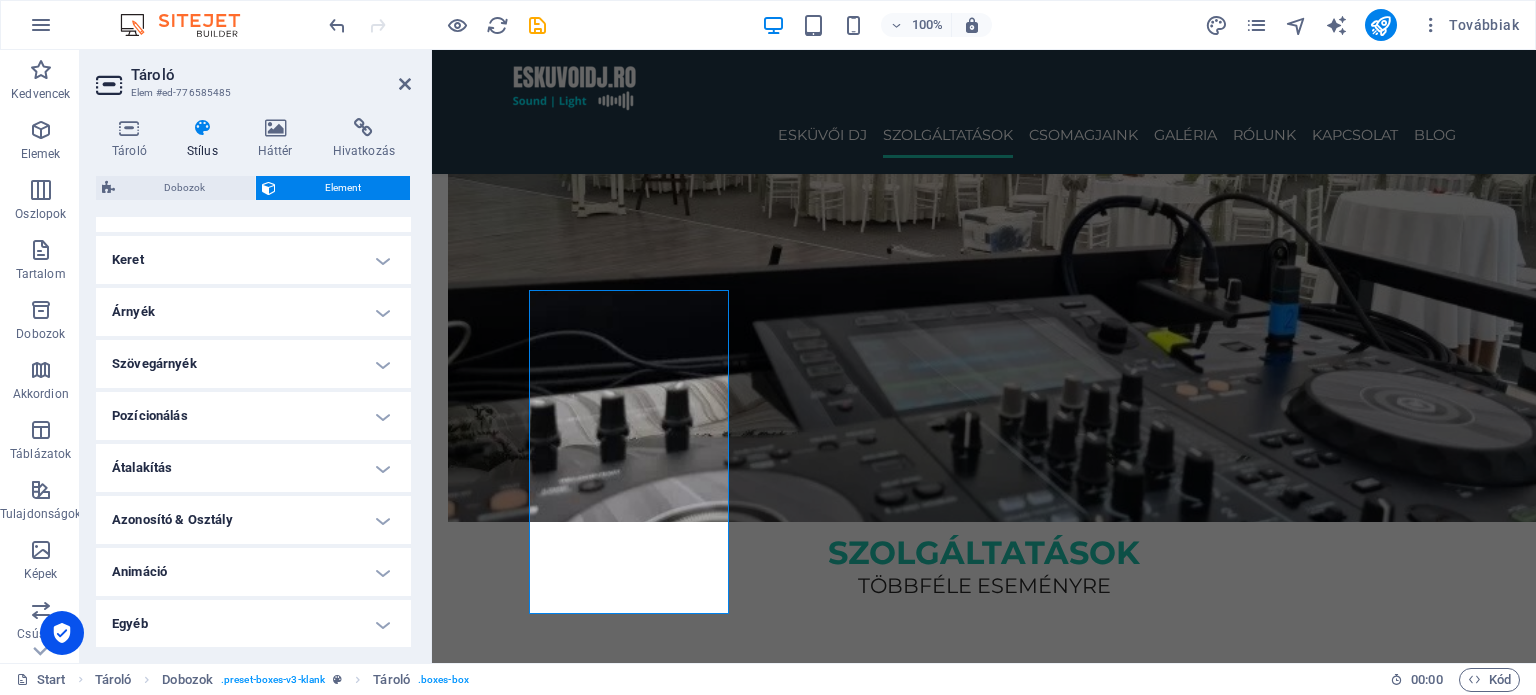 click on "Árnyék" at bounding box center (253, 312) 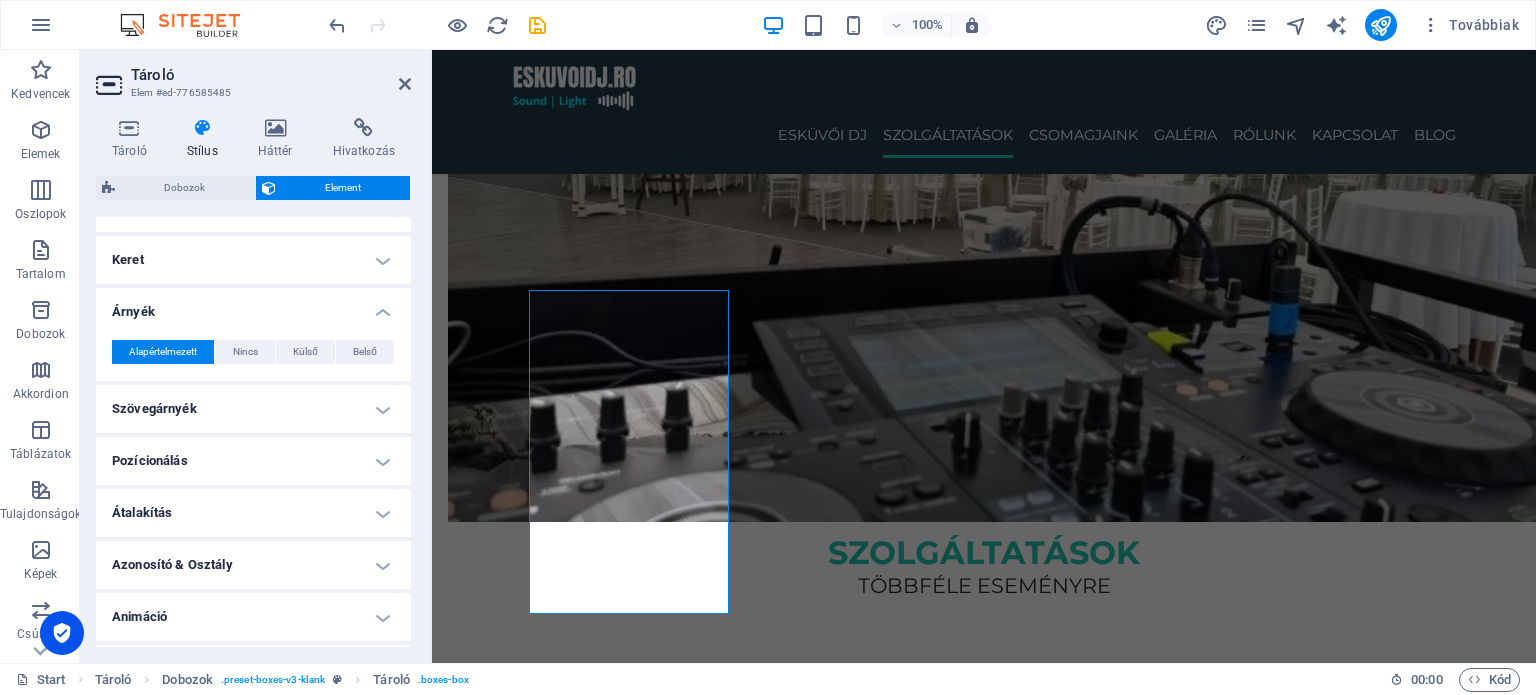 click on "Árnyék" at bounding box center (253, 306) 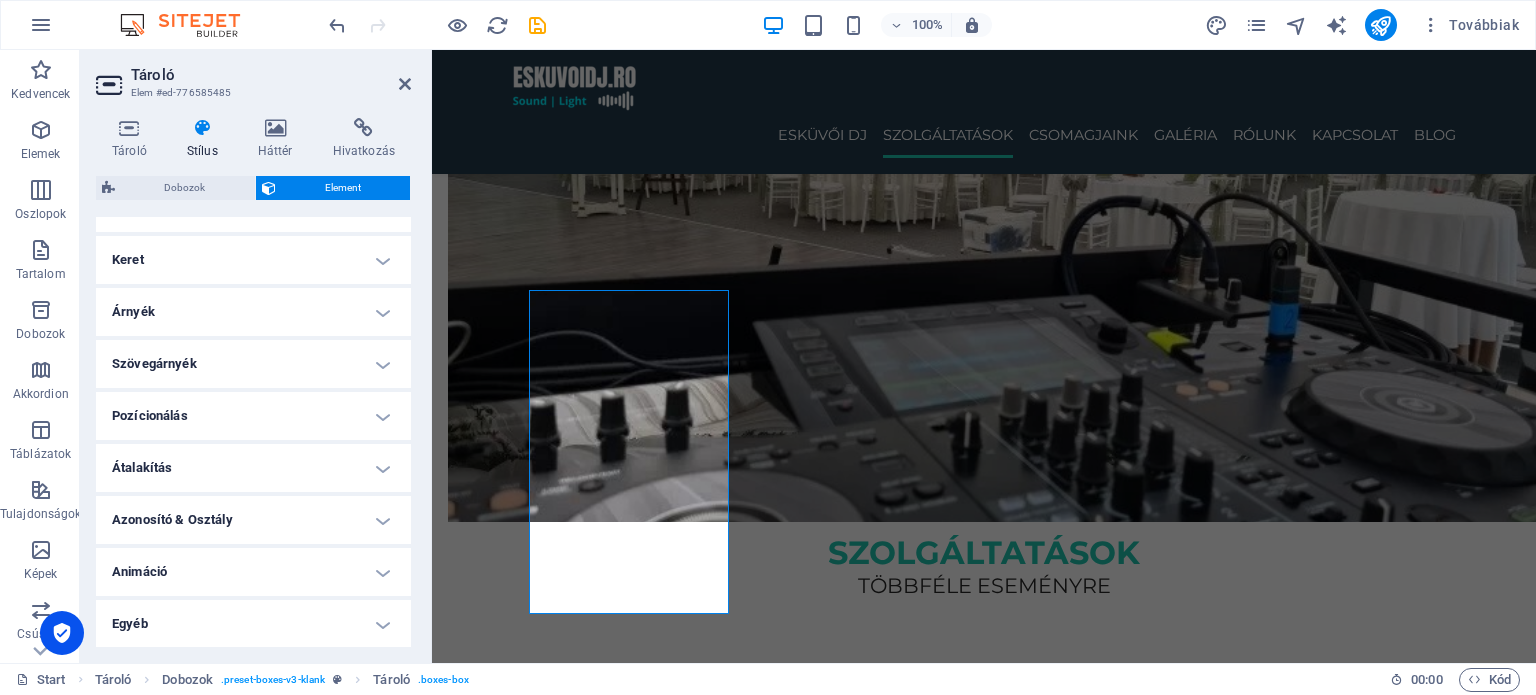click on "Dobozok Element Elrendezés Hogyan terjed ki ez az elem a elrendezésen belül (Flexbox). Méret Alapértelmezett automatikus px % 1/1 1/2 1/3 1/4 1/5 1/6 1/7 1/8 1/9 1/10 Növekedés Összehúzás Sorrend Konténer elrendezés Láthatóság Láthatóság Átlátszatlanság 100 % Túlcsordulás Térköz Margó Alapértelmezett automatikus px % rem vw vh Egyedi Egyedi automatikus px % rem vw vh automatikus px % rem vw vh automatikus px % rem vw vh automatikus px % rem vw vh Töltés Alapértelmezett px rem % vh vw Egyedi Egyedi px rem % vh vw px rem % vh vw px rem % vh vw px rem % vh vw Keret Stílus              - Szélesség 1 automatikus px rem % vh vw Egyedi Egyedi 1 automatikus px rem % vh vw 1 automatikus px rem % vh vw 1 automatikus px rem % vh vw 1 automatikus px rem % vh vw  - Szín Kerek sarkok Az átfedő hátterű és háttérképeknél a túlcsordulásnak rejtettnek kell lennie, hogy a kerek sarkok láthatók legyenek Alapértelmezett px rem % vh vw Egyedi Egyedi px rem % vh vw px rem %" at bounding box center (253, 411) 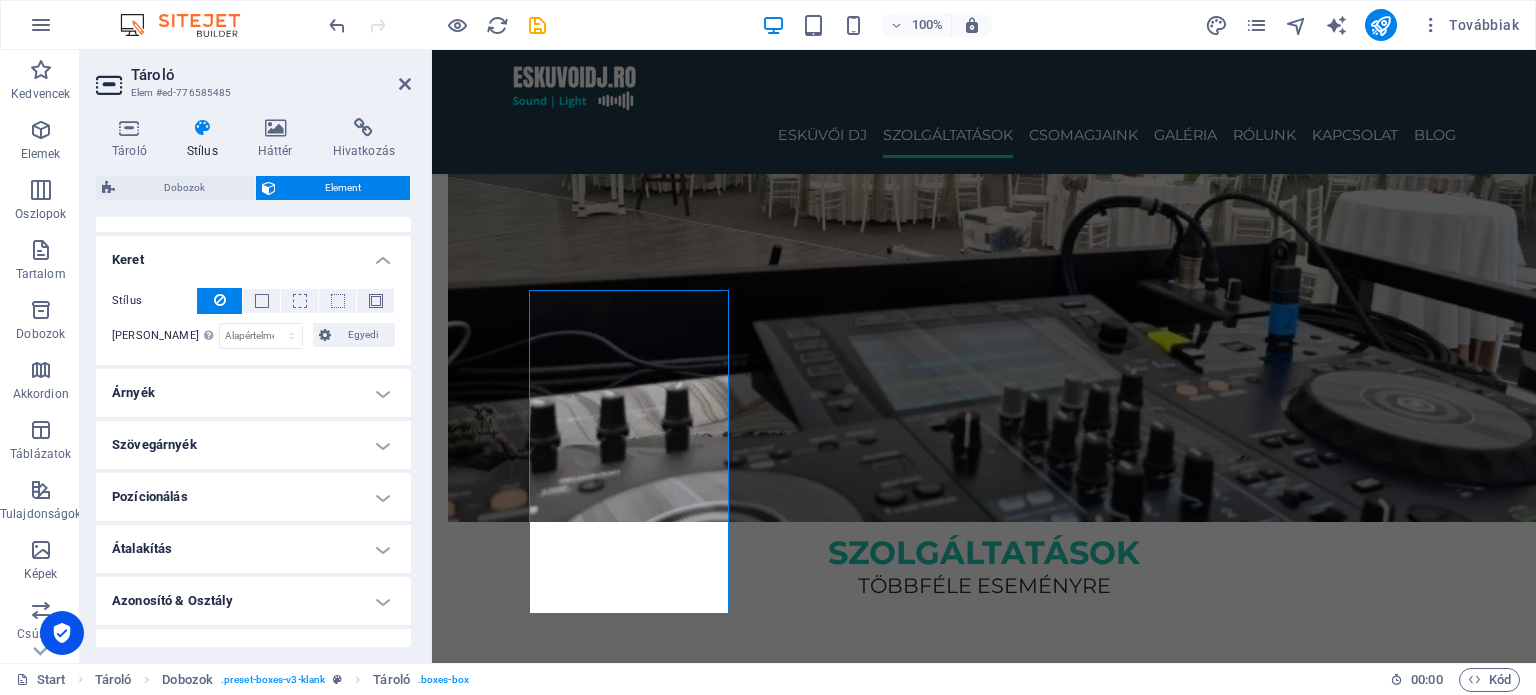 scroll, scrollTop: 216, scrollLeft: 0, axis: vertical 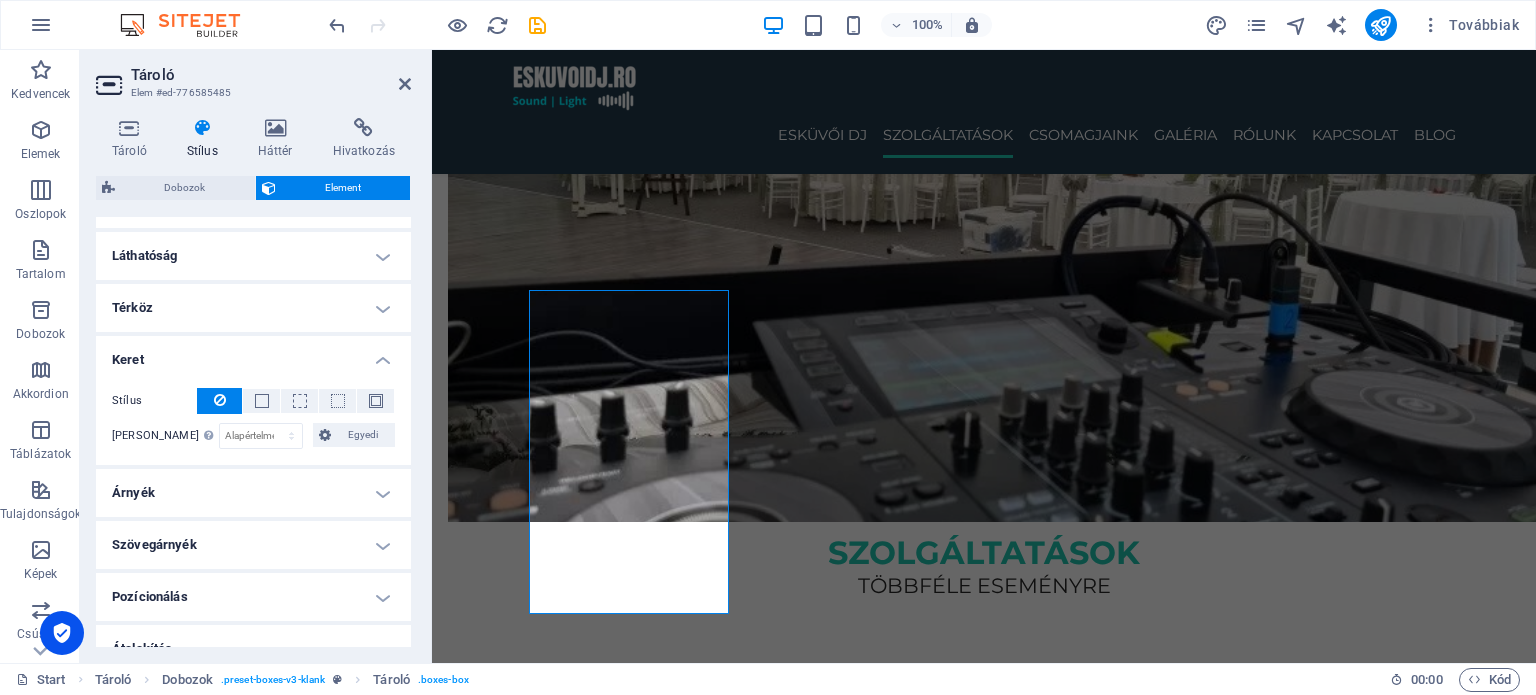 click on "Keret" at bounding box center [253, 354] 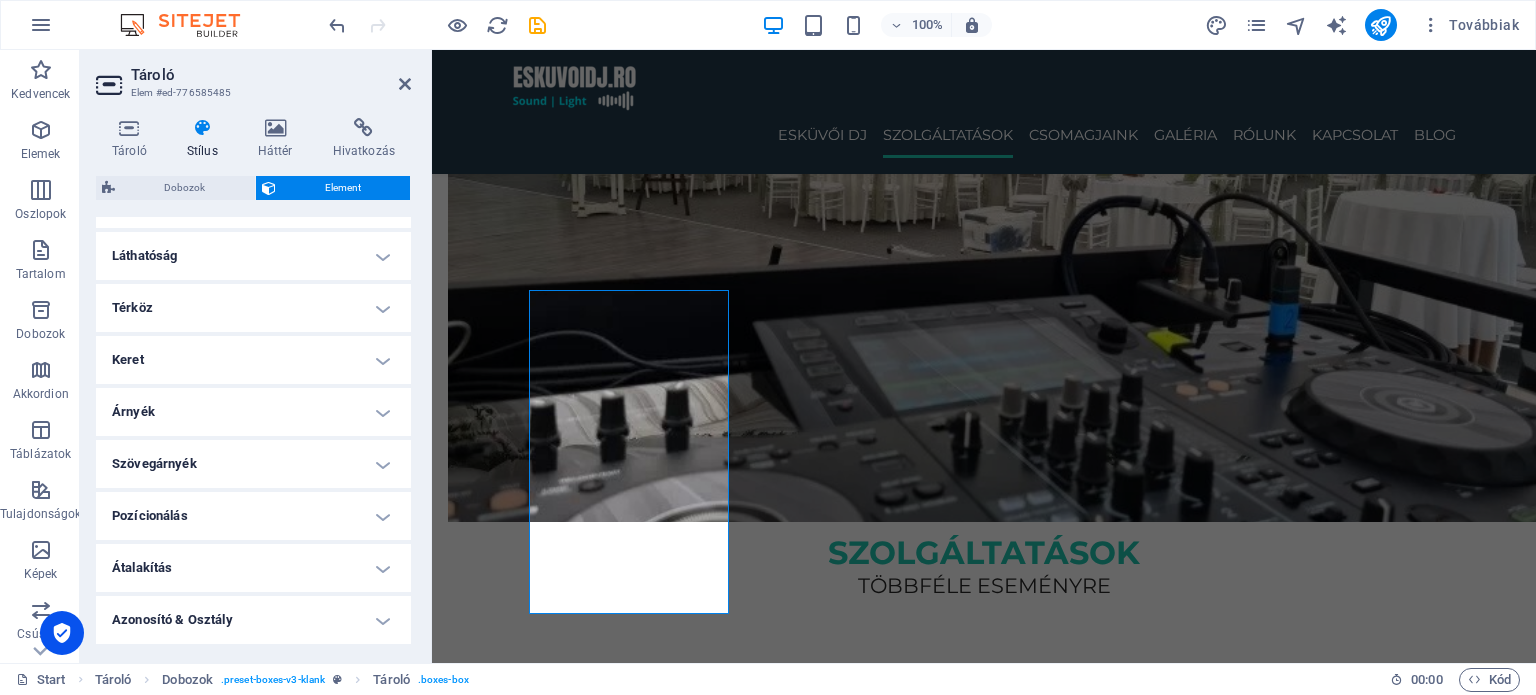 click on "Térköz" at bounding box center [253, 308] 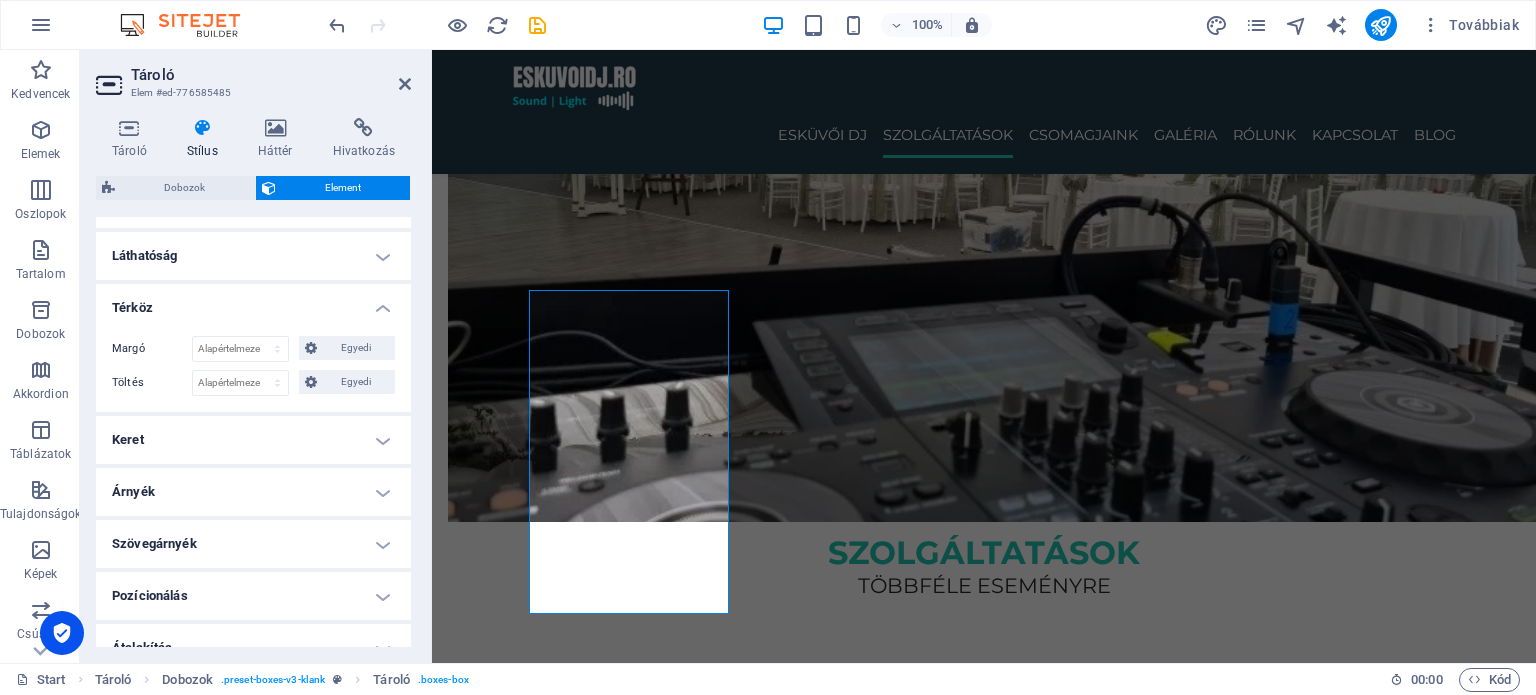 click on "Térköz" at bounding box center (253, 302) 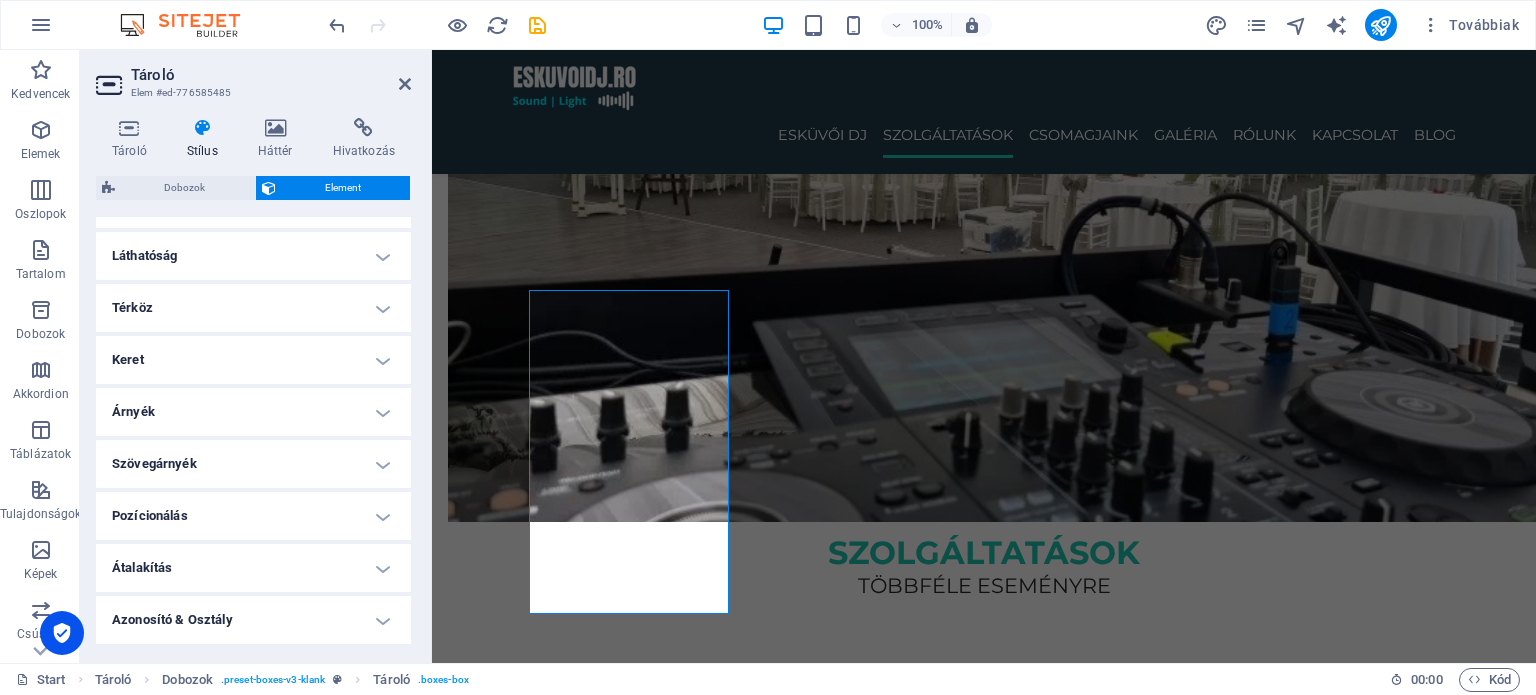 click on "Láthatóság" at bounding box center [253, 256] 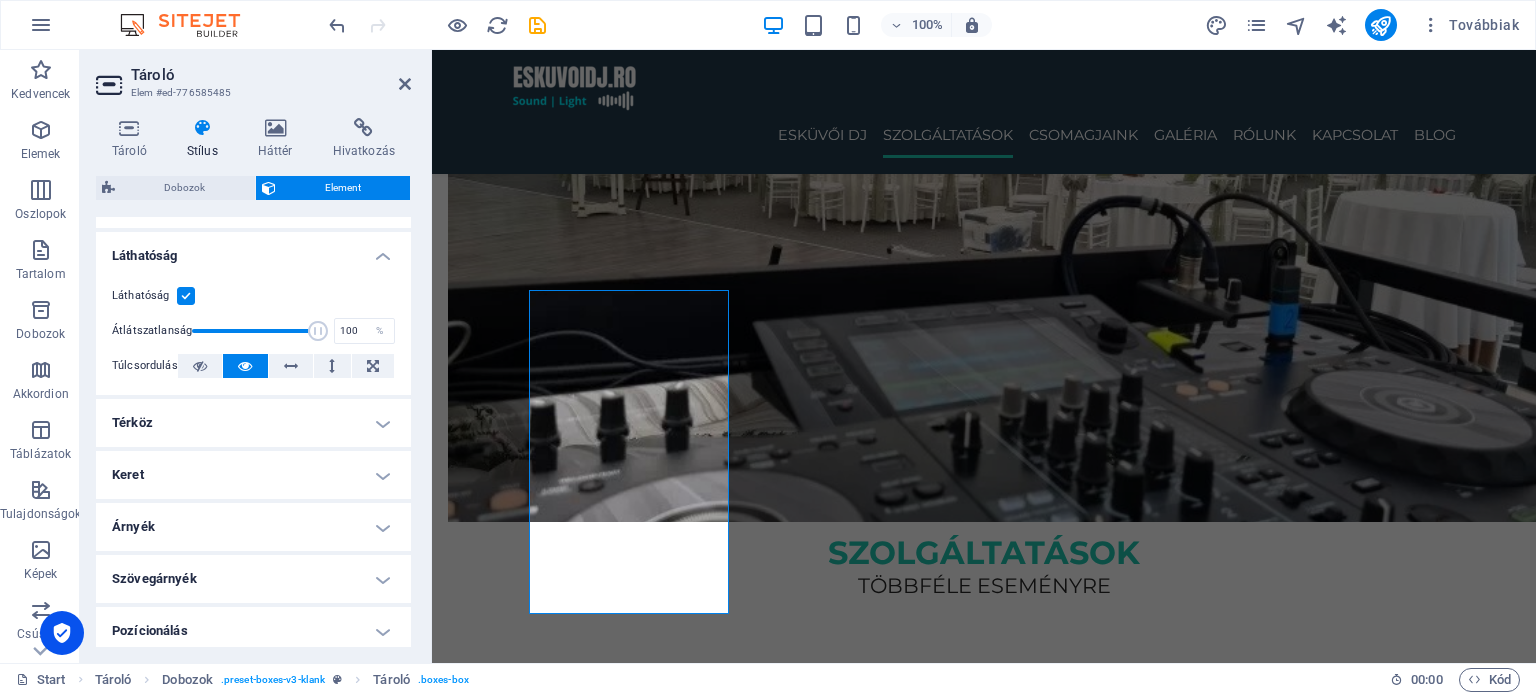click on "Láthatóság" at bounding box center [253, 250] 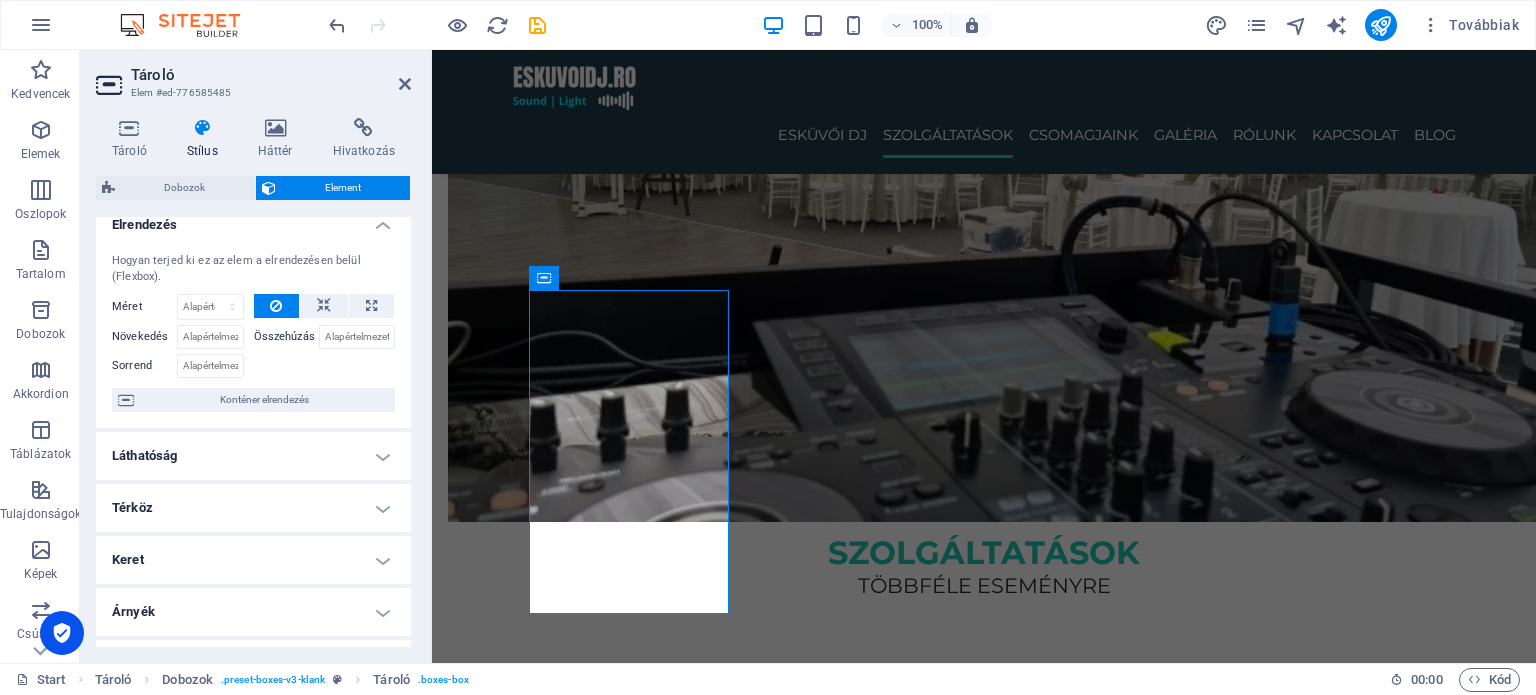 scroll, scrollTop: 0, scrollLeft: 0, axis: both 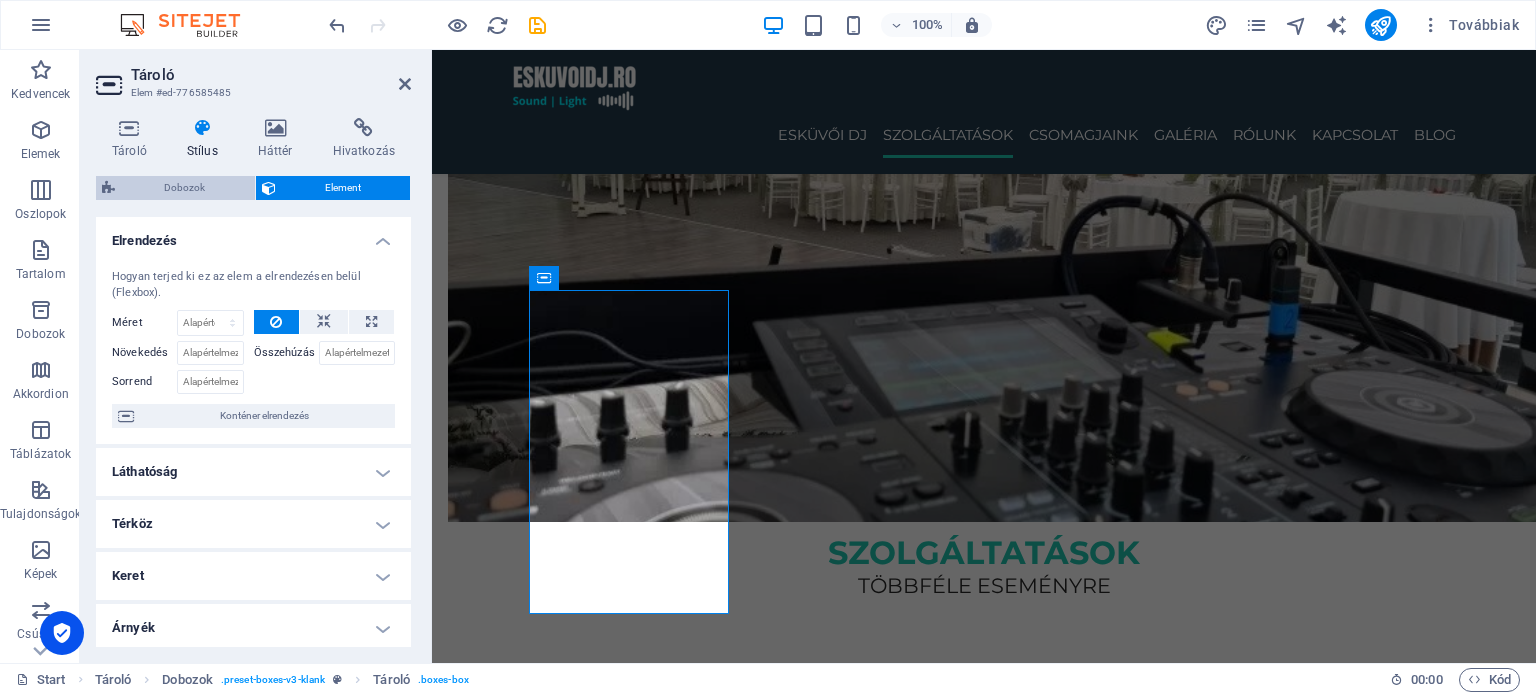 click on "Dobozok" at bounding box center [185, 188] 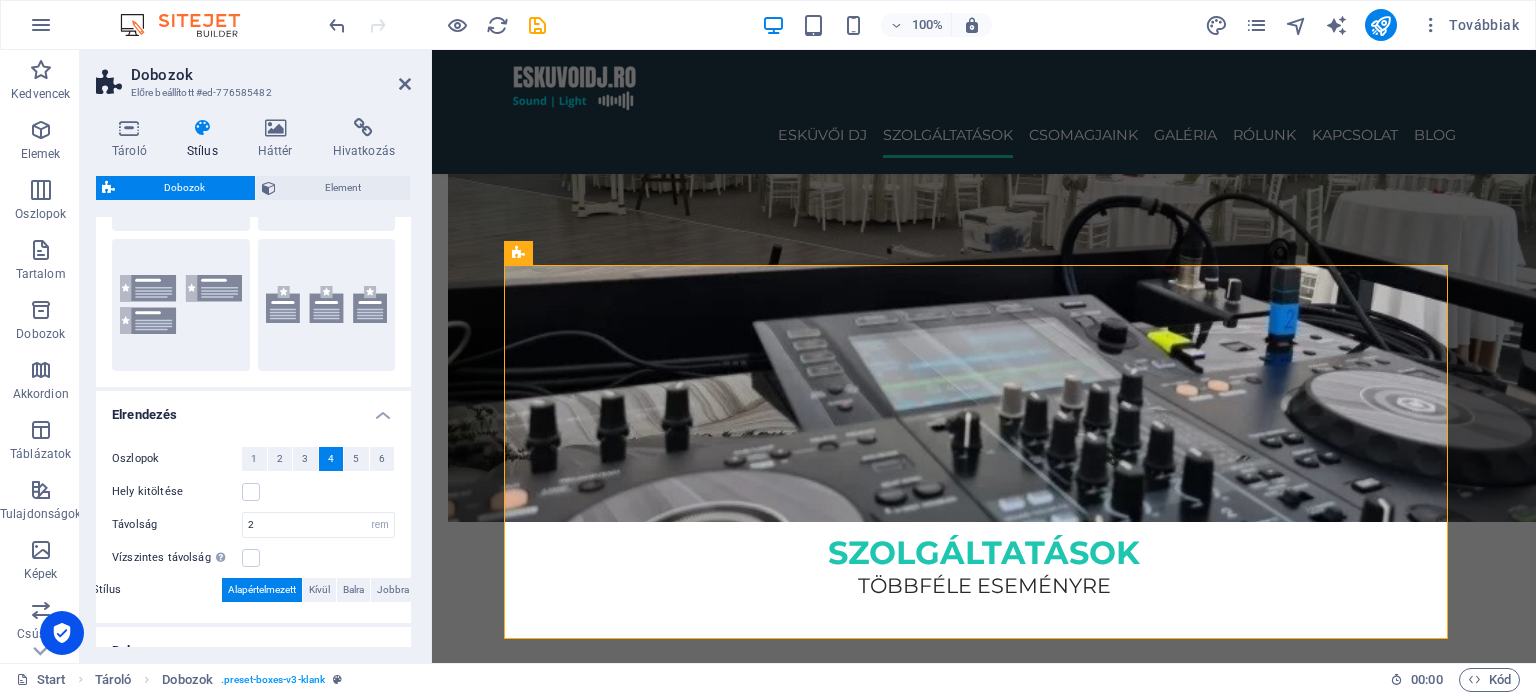 scroll, scrollTop: 200, scrollLeft: 0, axis: vertical 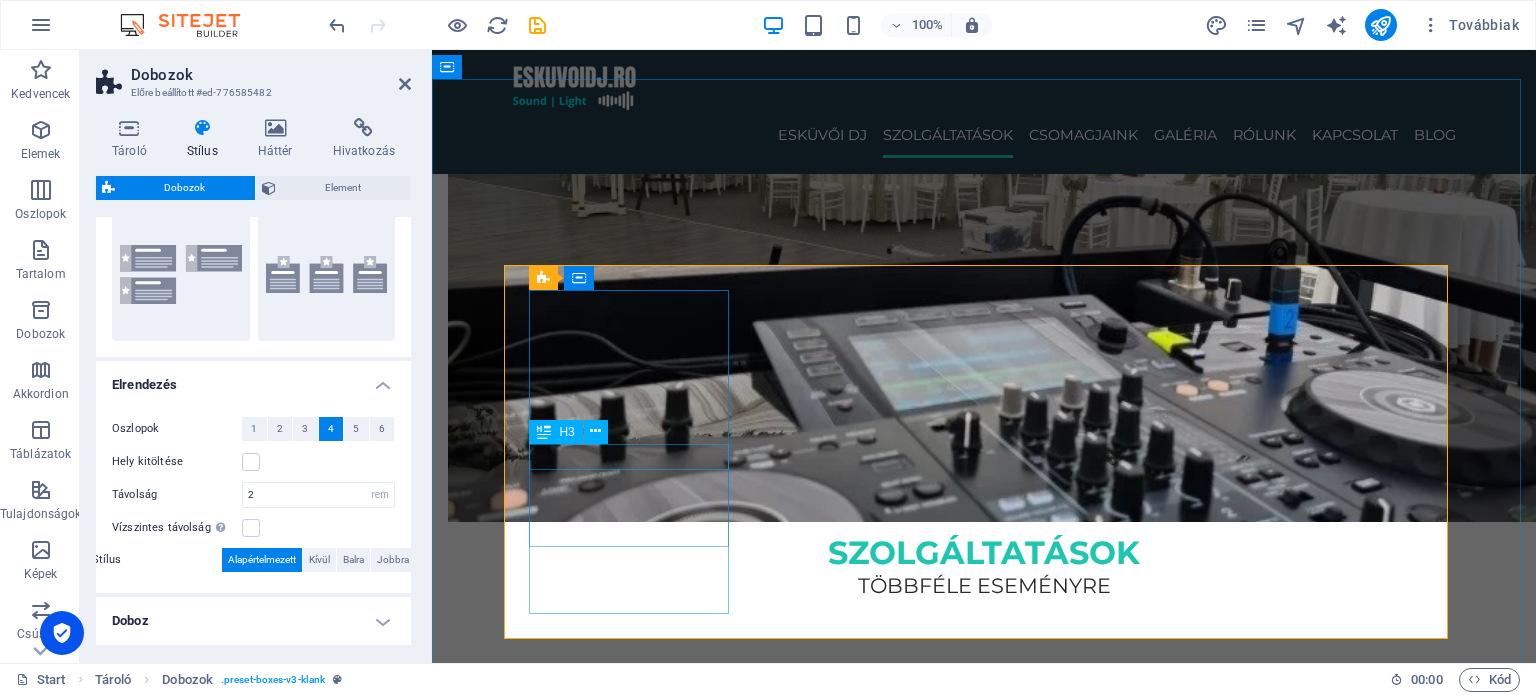 click on "ESKÜVŐI DJ" at bounding box center [637, 1037] 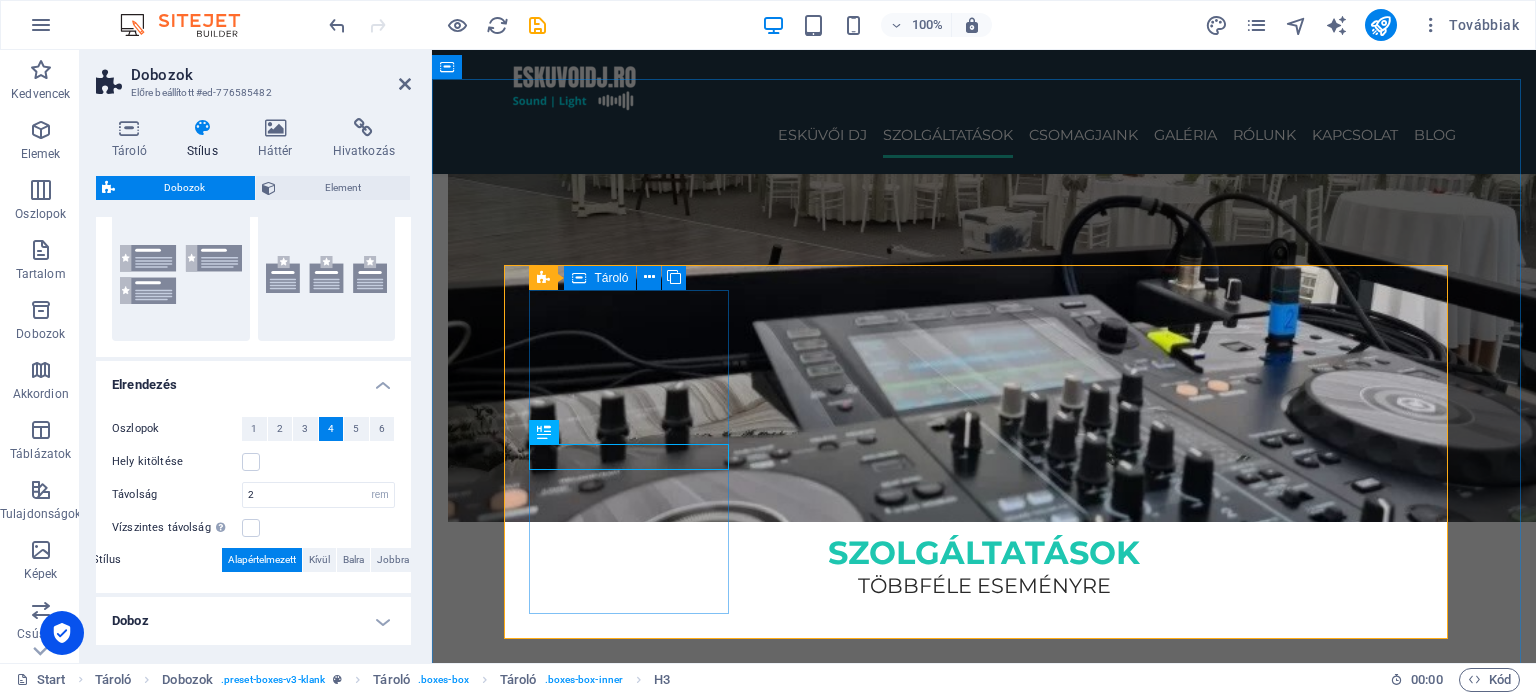 click on "ESKÜVŐI DJ Elegáns és hangulatos zenei élmény a nagy napra, minden korosztálynak." at bounding box center (637, 895) 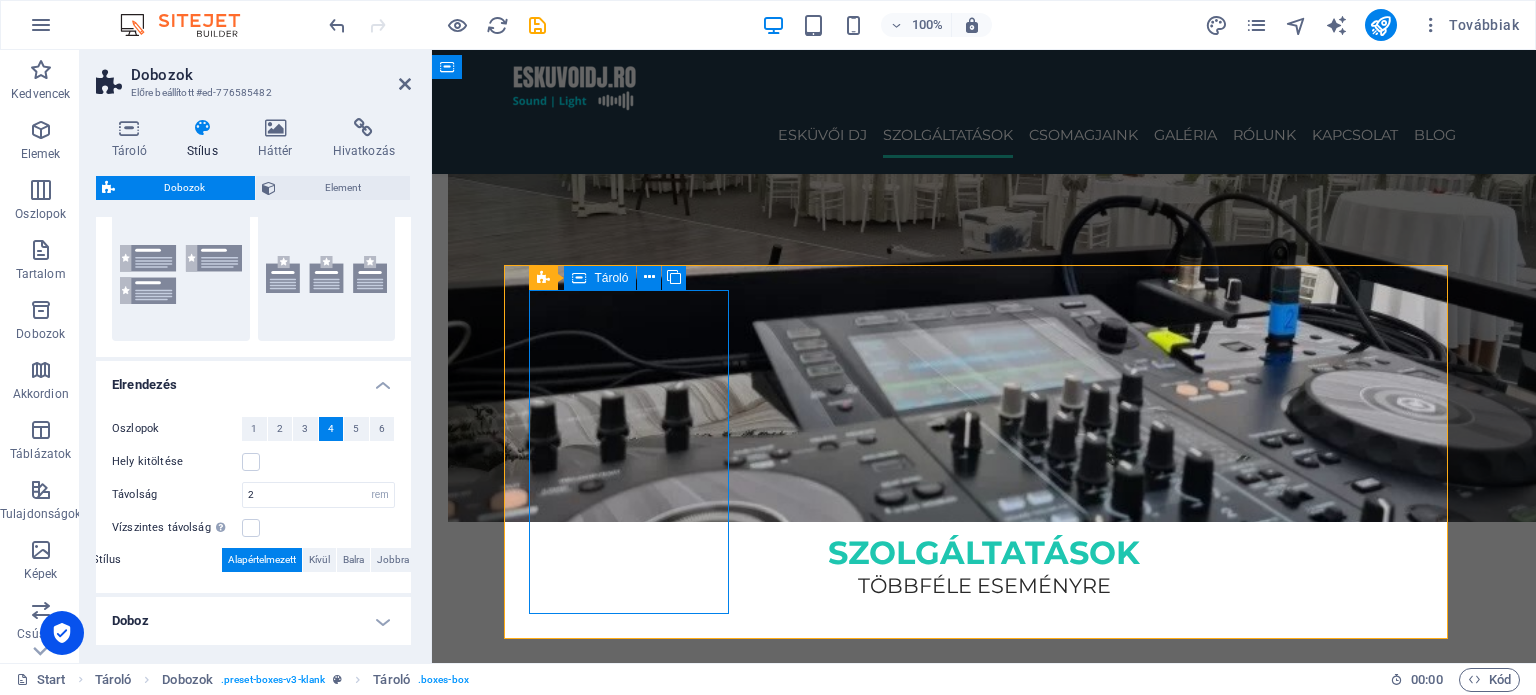 click on "ESKÜVŐI DJ Elegáns és hangulatos zenei élmény a nagy napra, minden korosztálynak." at bounding box center (637, 895) 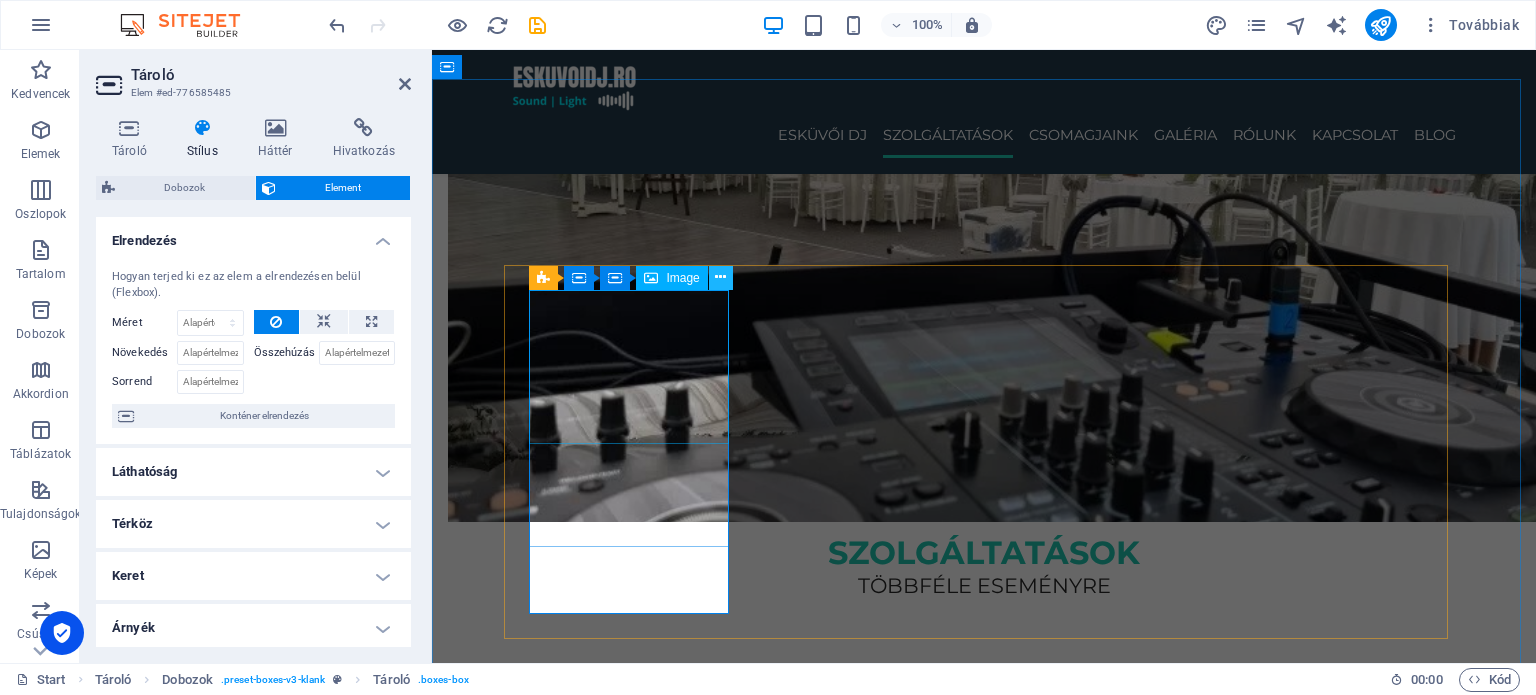 click at bounding box center [721, 278] 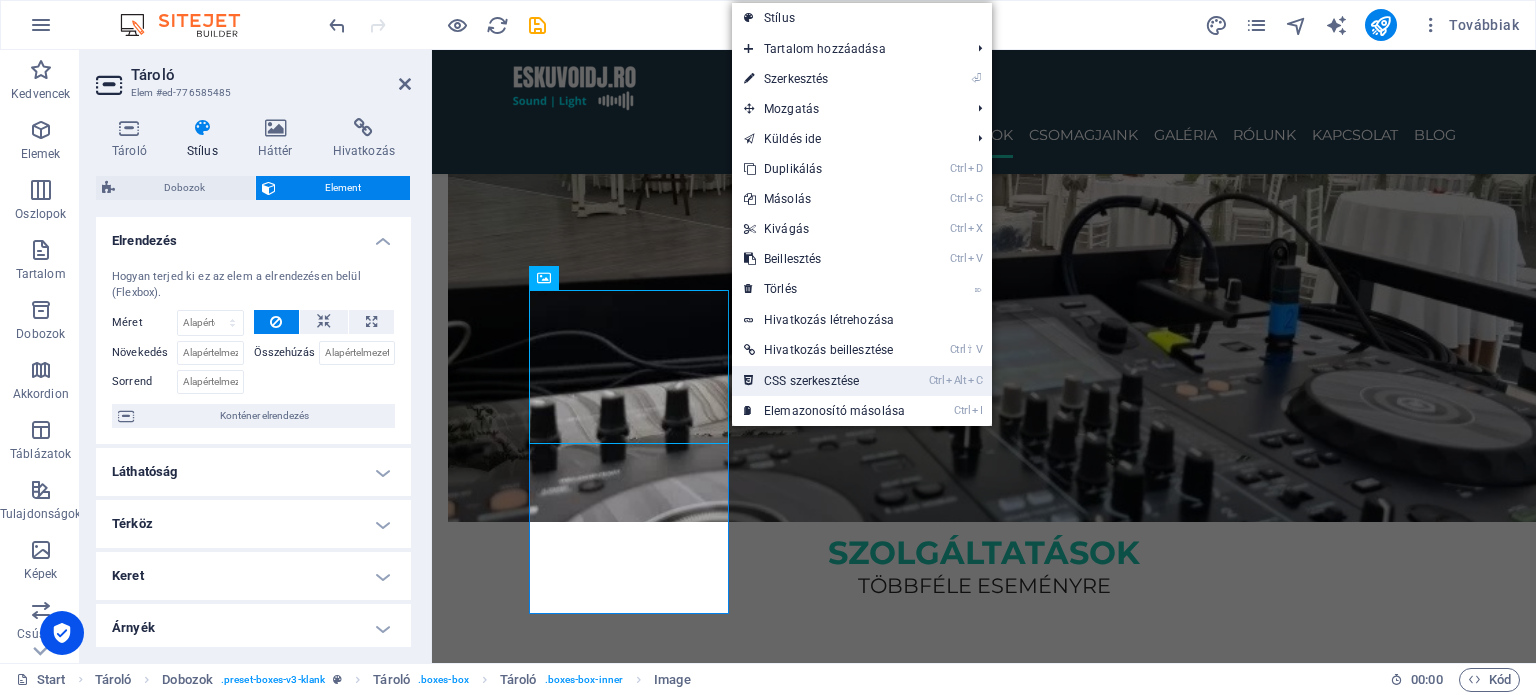 click on "Ctrl Alt C  CSS szerkesztése" at bounding box center [824, 381] 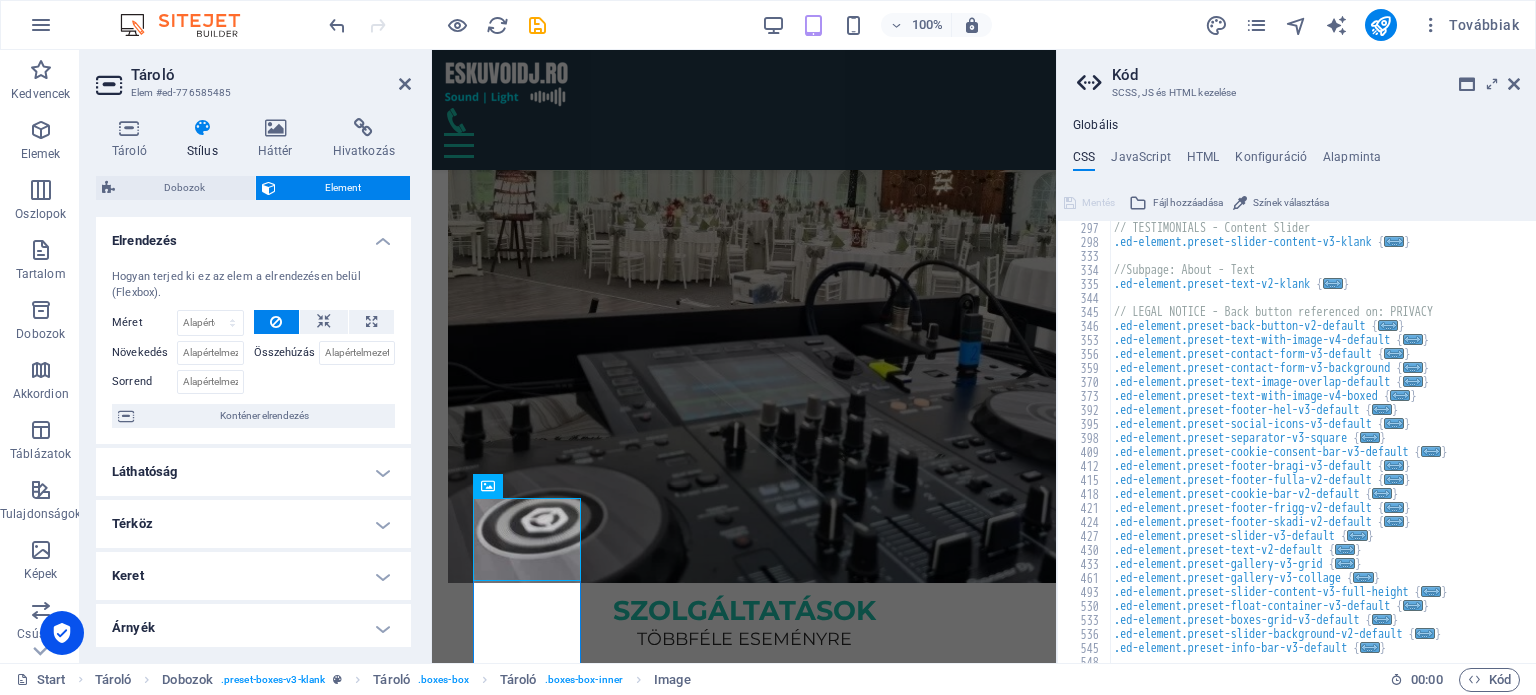 scroll, scrollTop: 537, scrollLeft: 0, axis: vertical 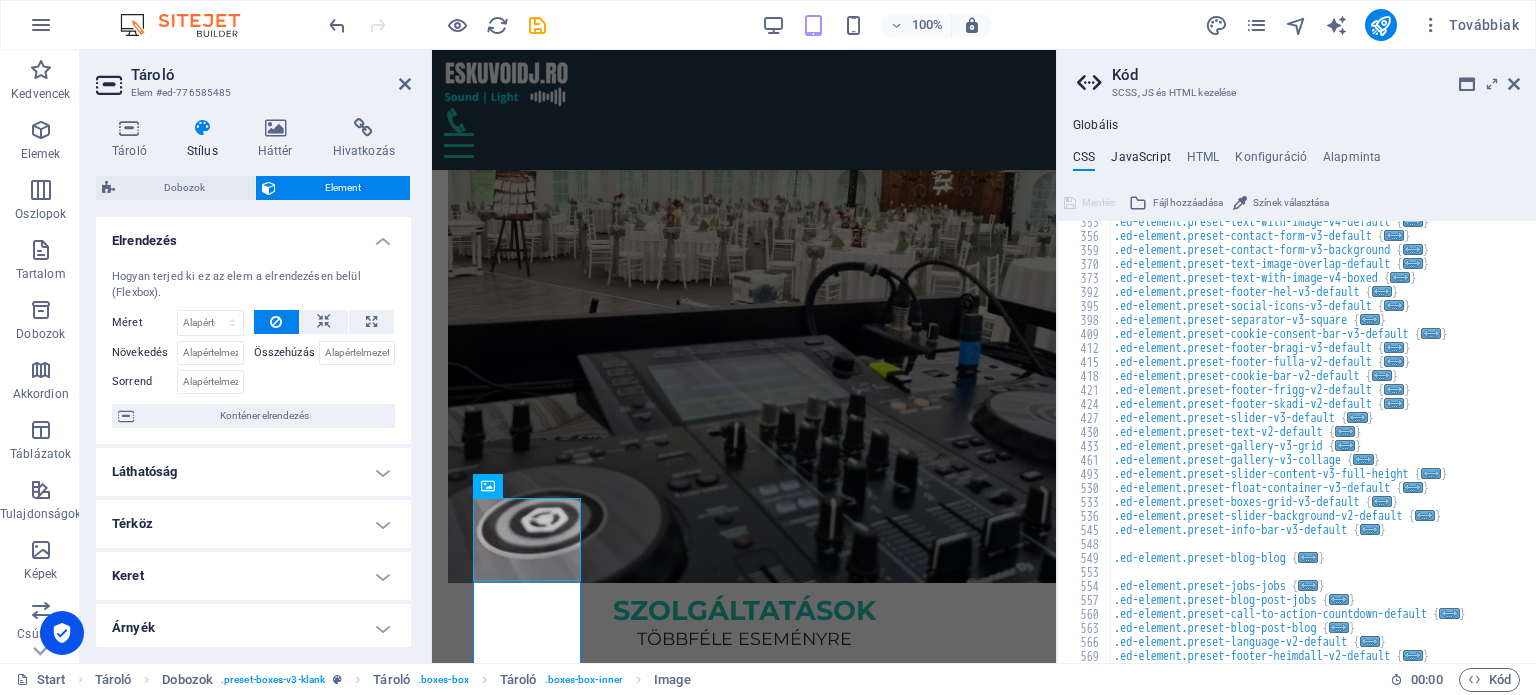 click on "JavaScript" at bounding box center [1140, 161] 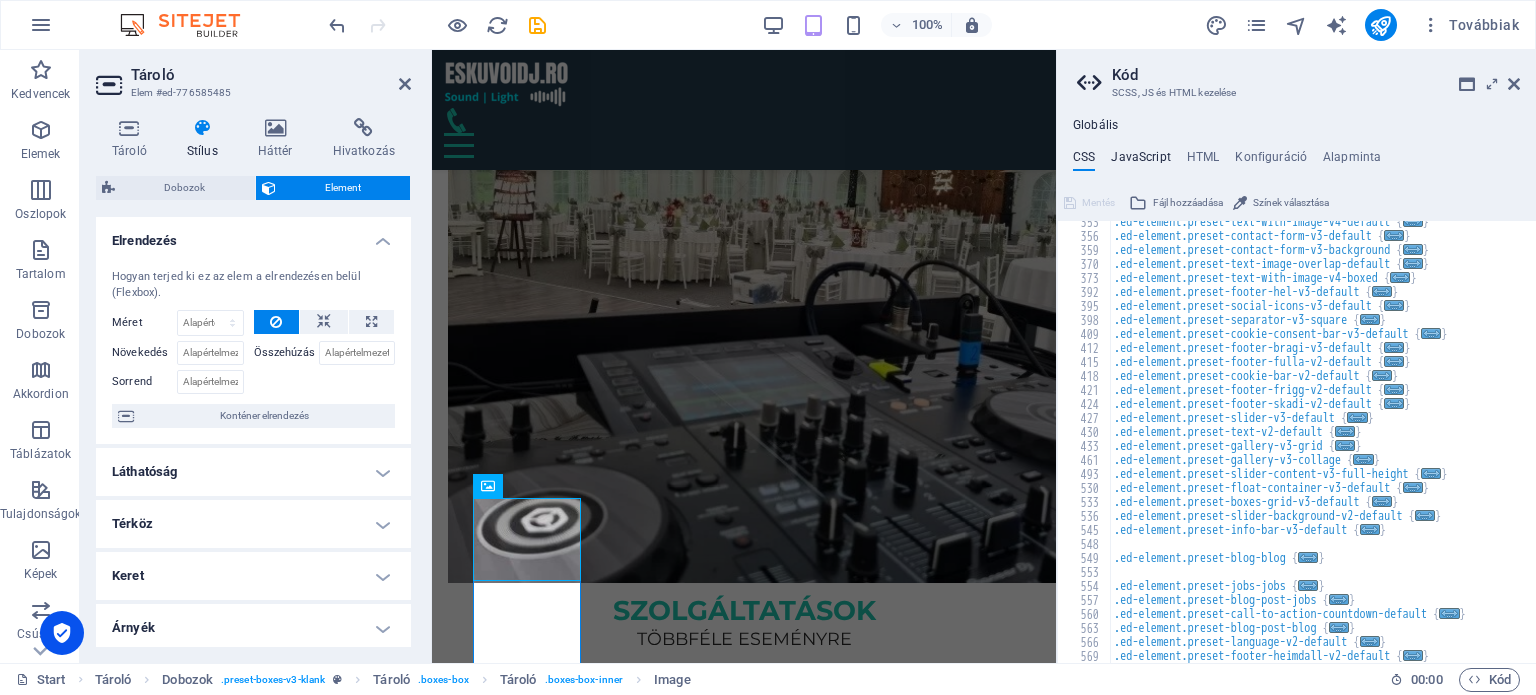 type on "/* JS for preset "Menu V2" */" 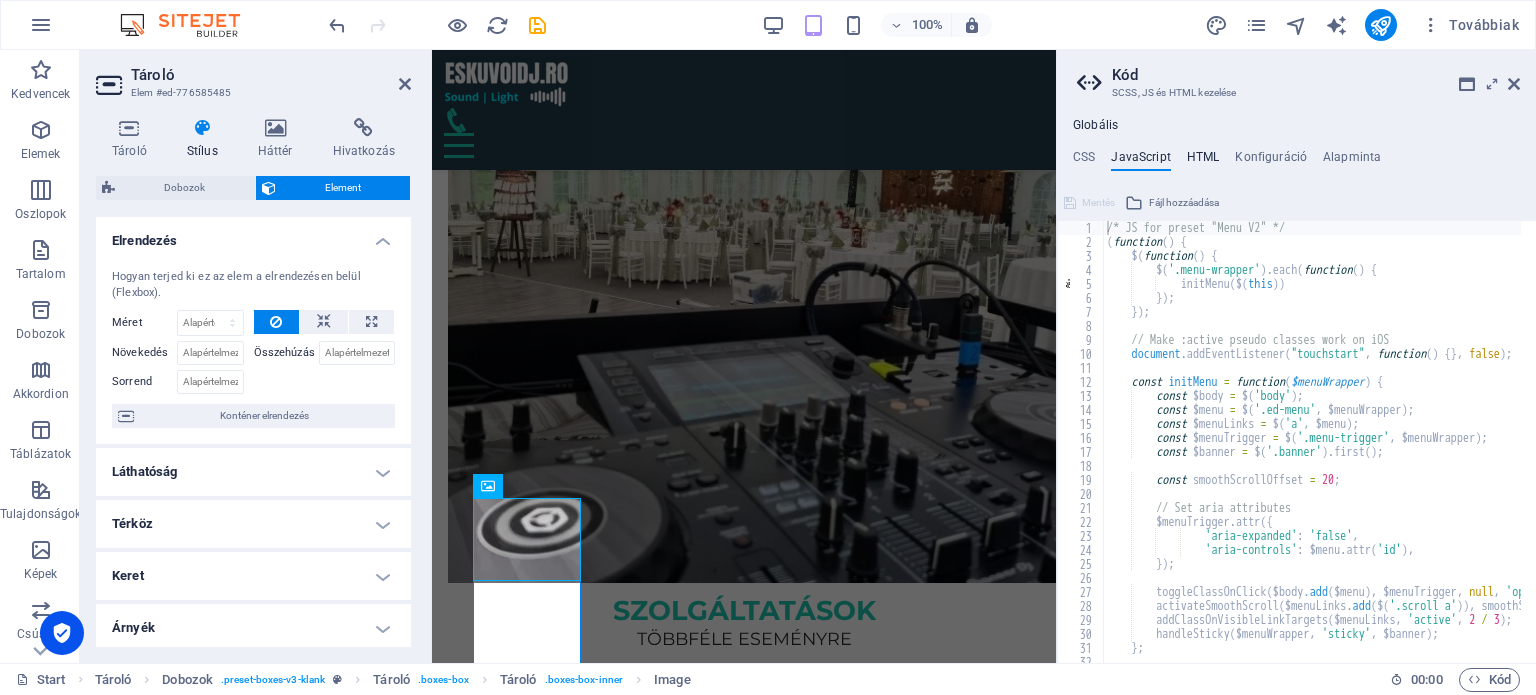click on "HTML" at bounding box center (1203, 161) 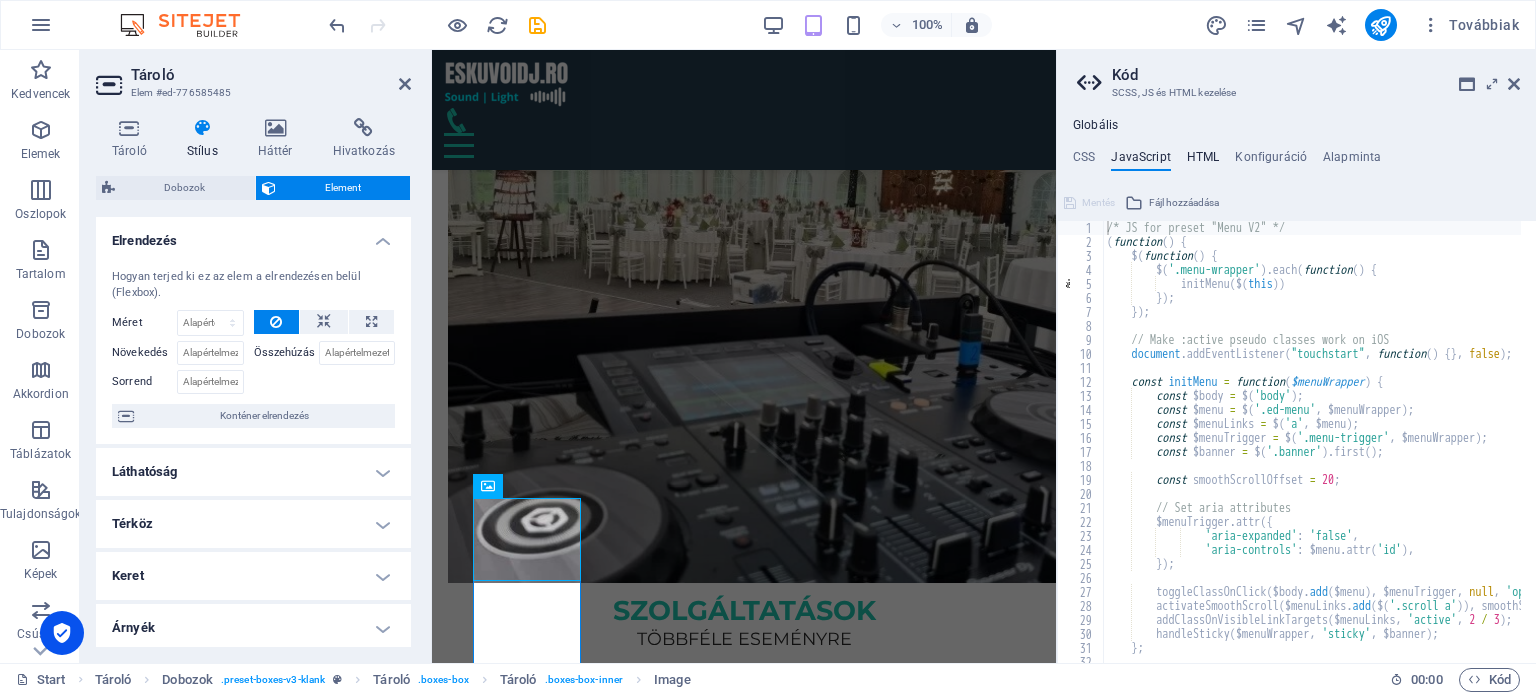 type on "<a href="#main-content" class="wv-link-content button">Skip to main content</a>" 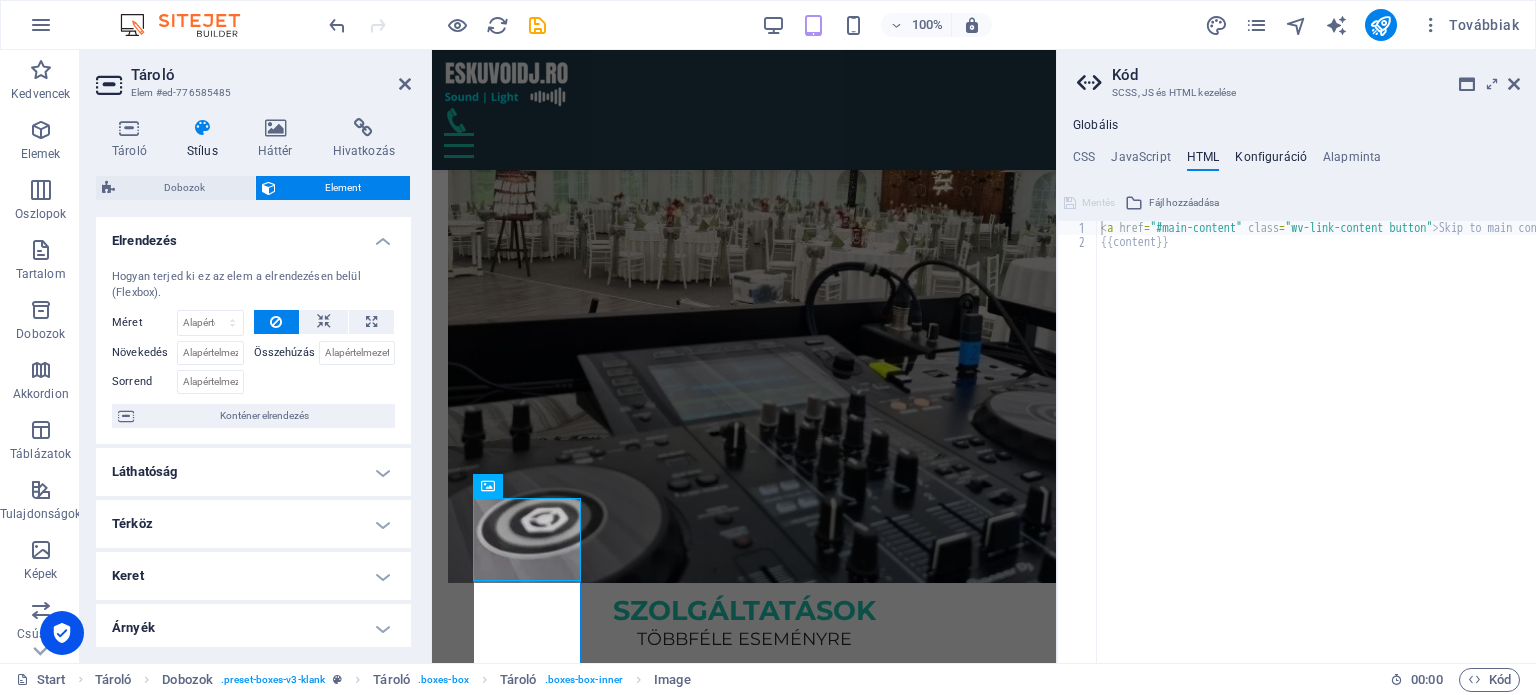 click on "Konfiguráció" at bounding box center (1271, 161) 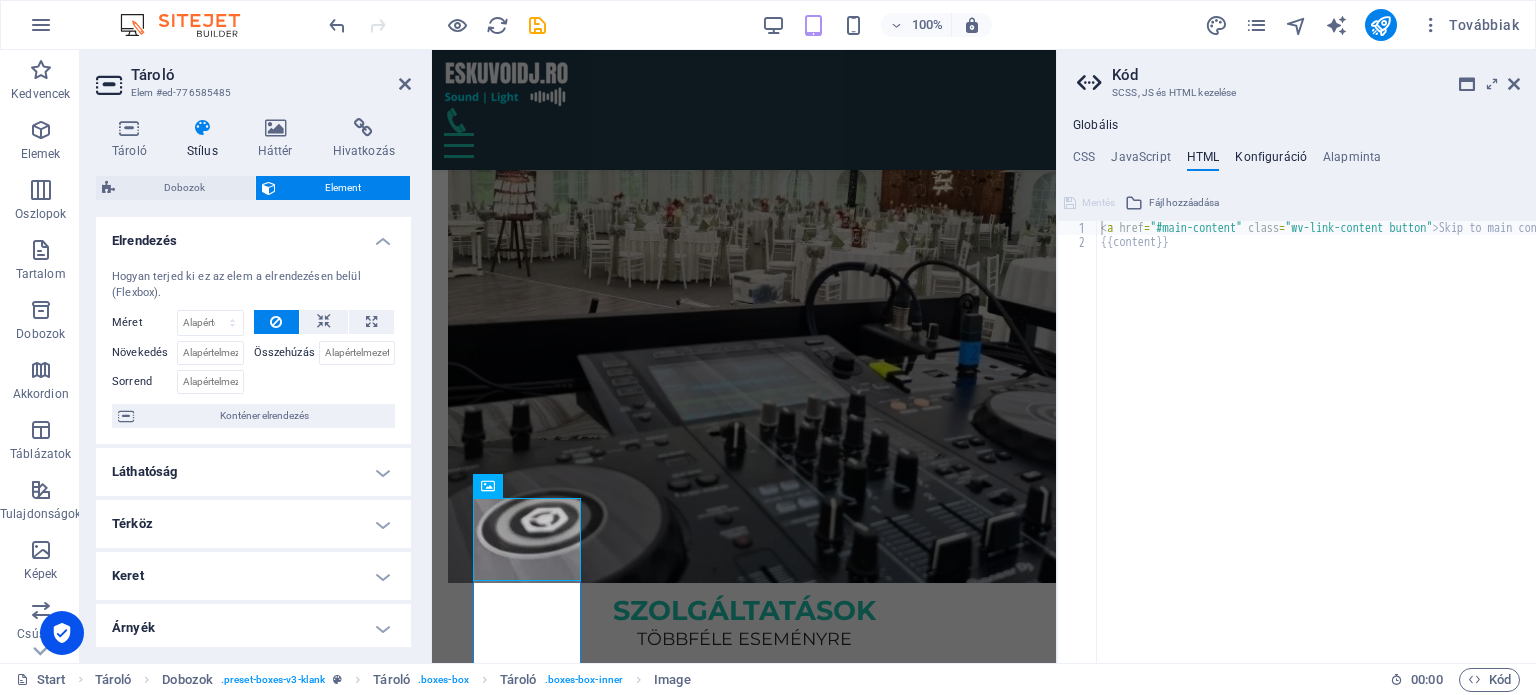 type on "$color-background: #ffffff;" 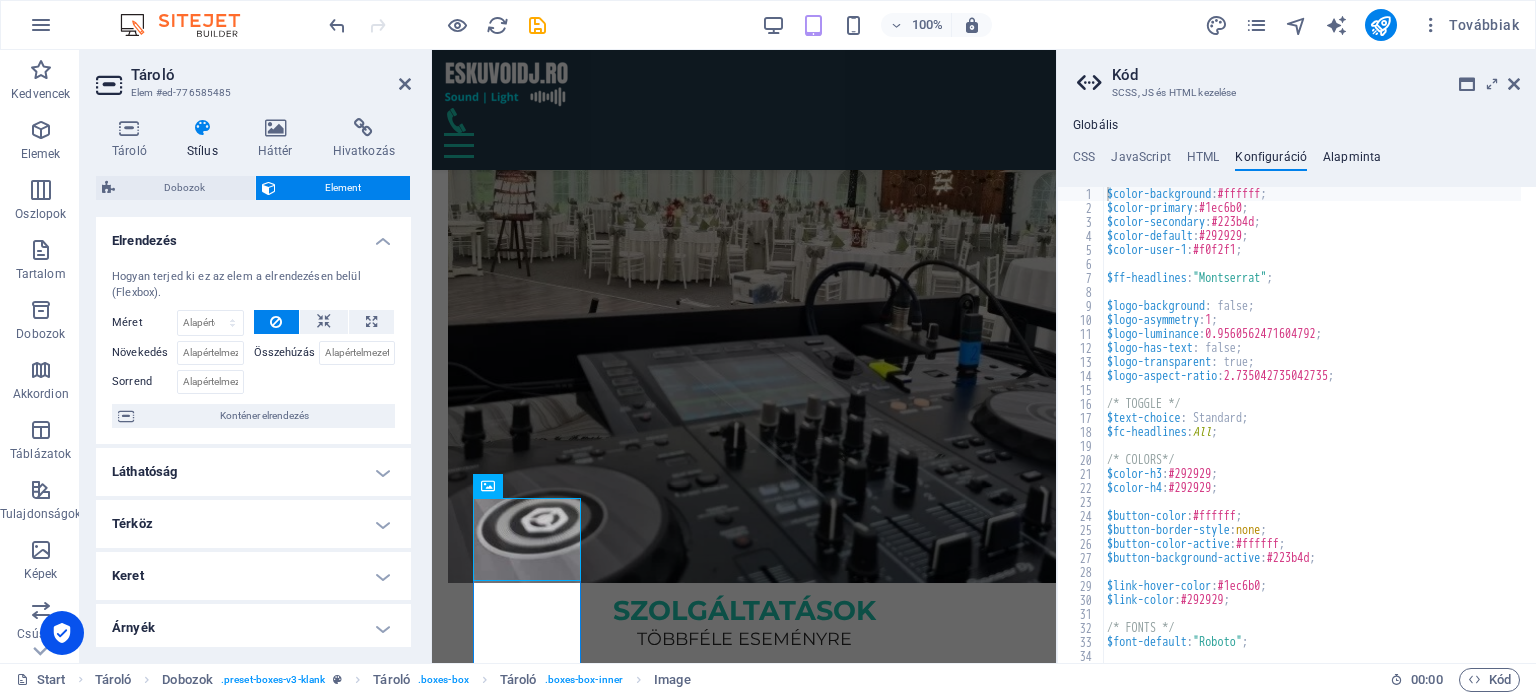 click on "Alapminta" at bounding box center (1352, 161) 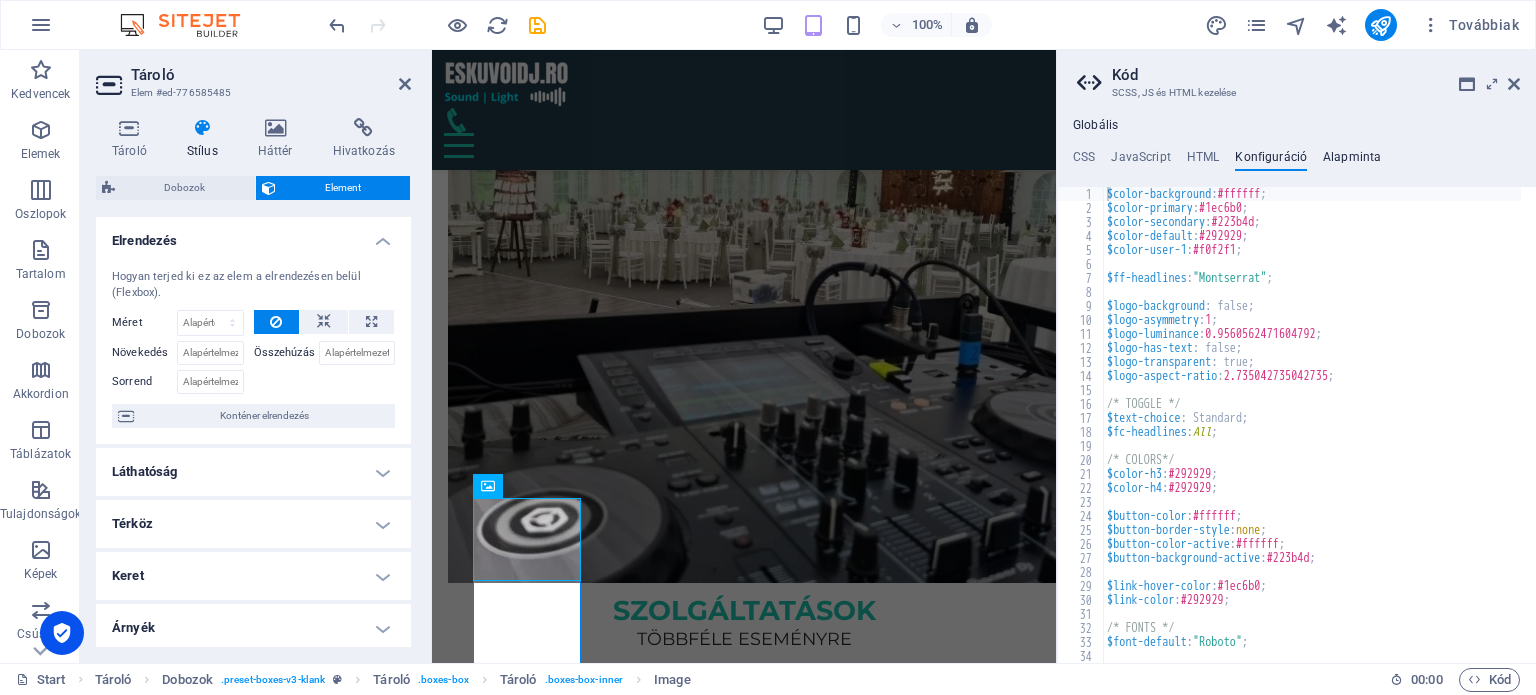 type 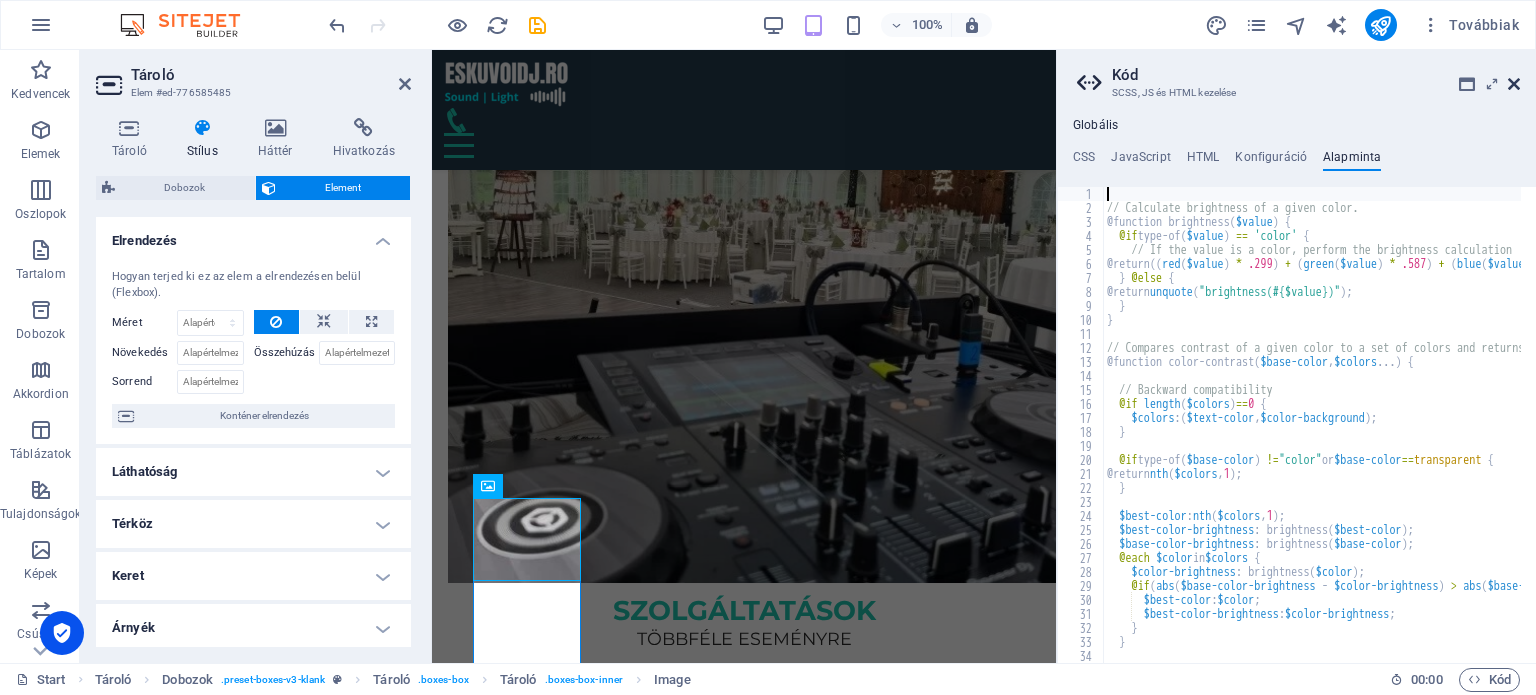 click at bounding box center [1514, 84] 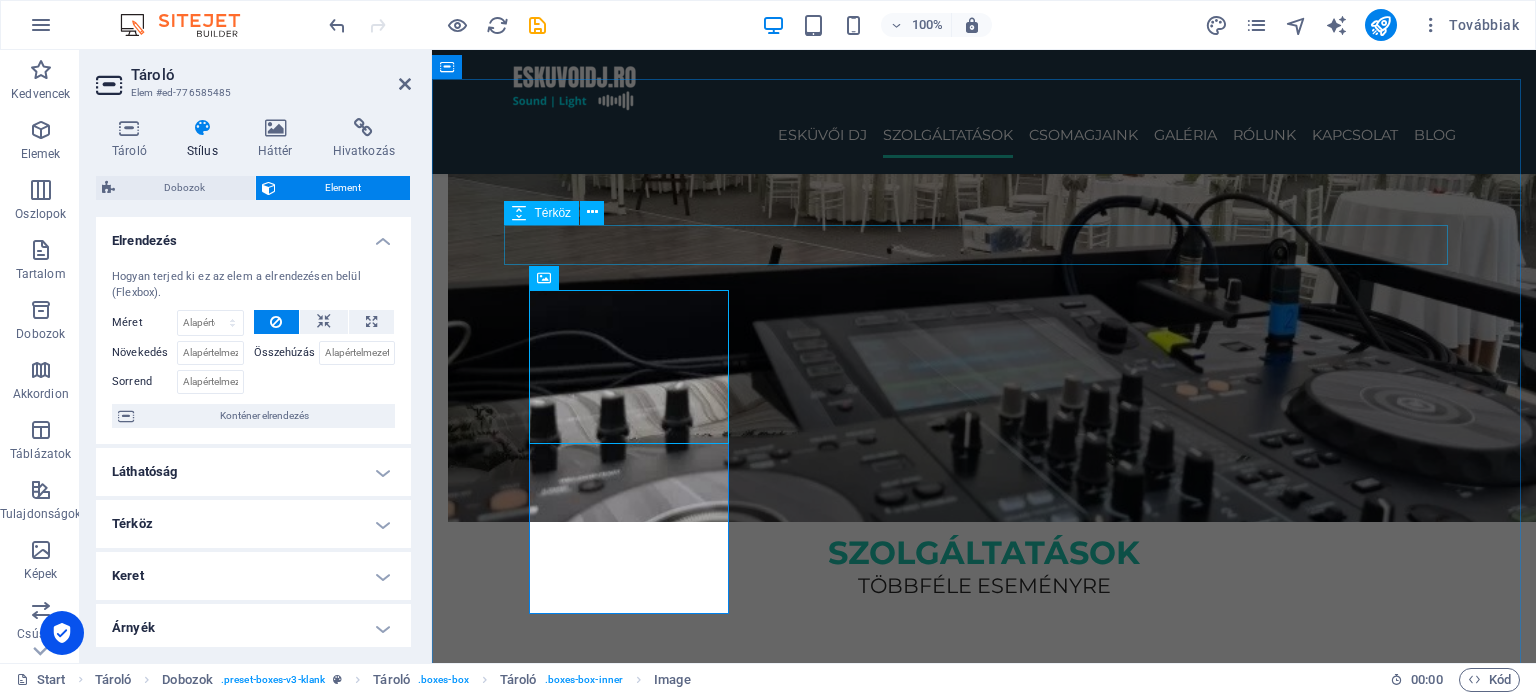 drag, startPoint x: 672, startPoint y: 251, endPoint x: 1126, endPoint y: 326, distance: 460.15323 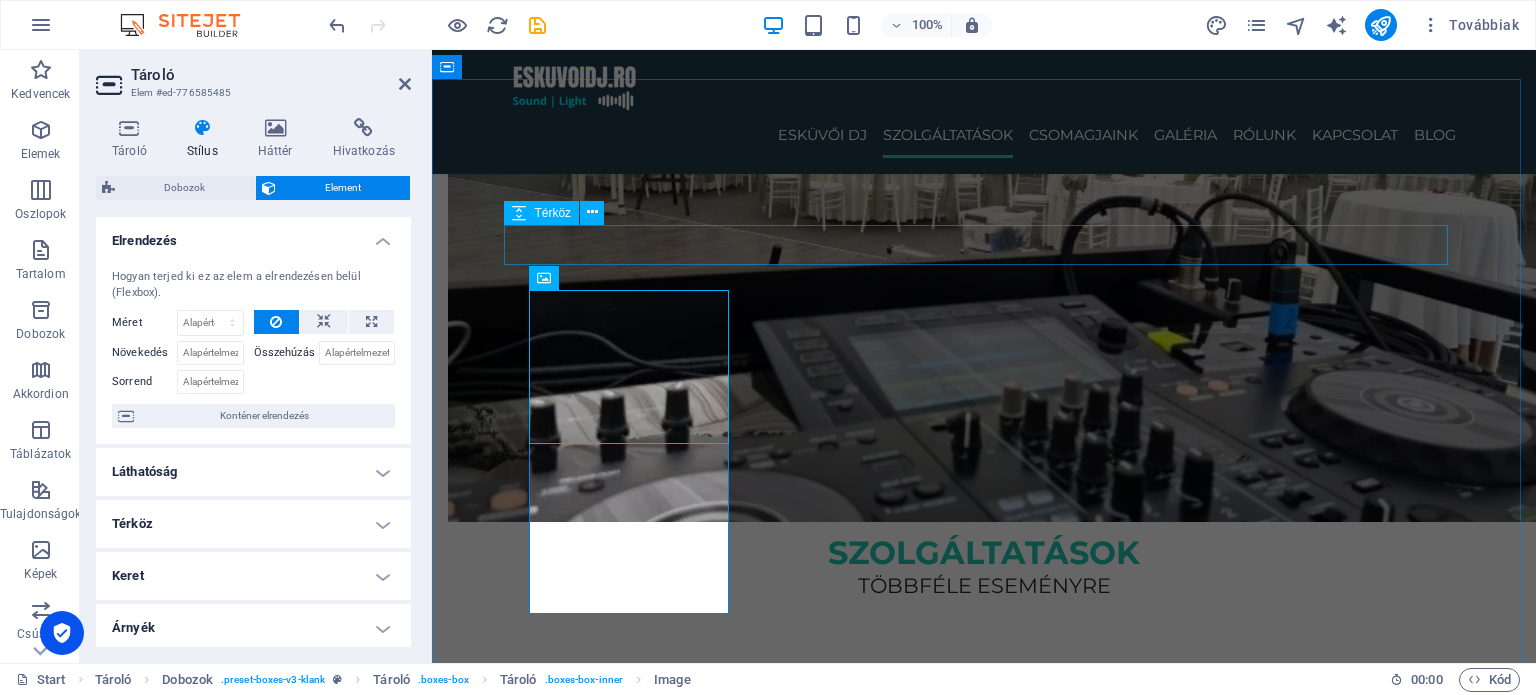 click at bounding box center [984, 619] 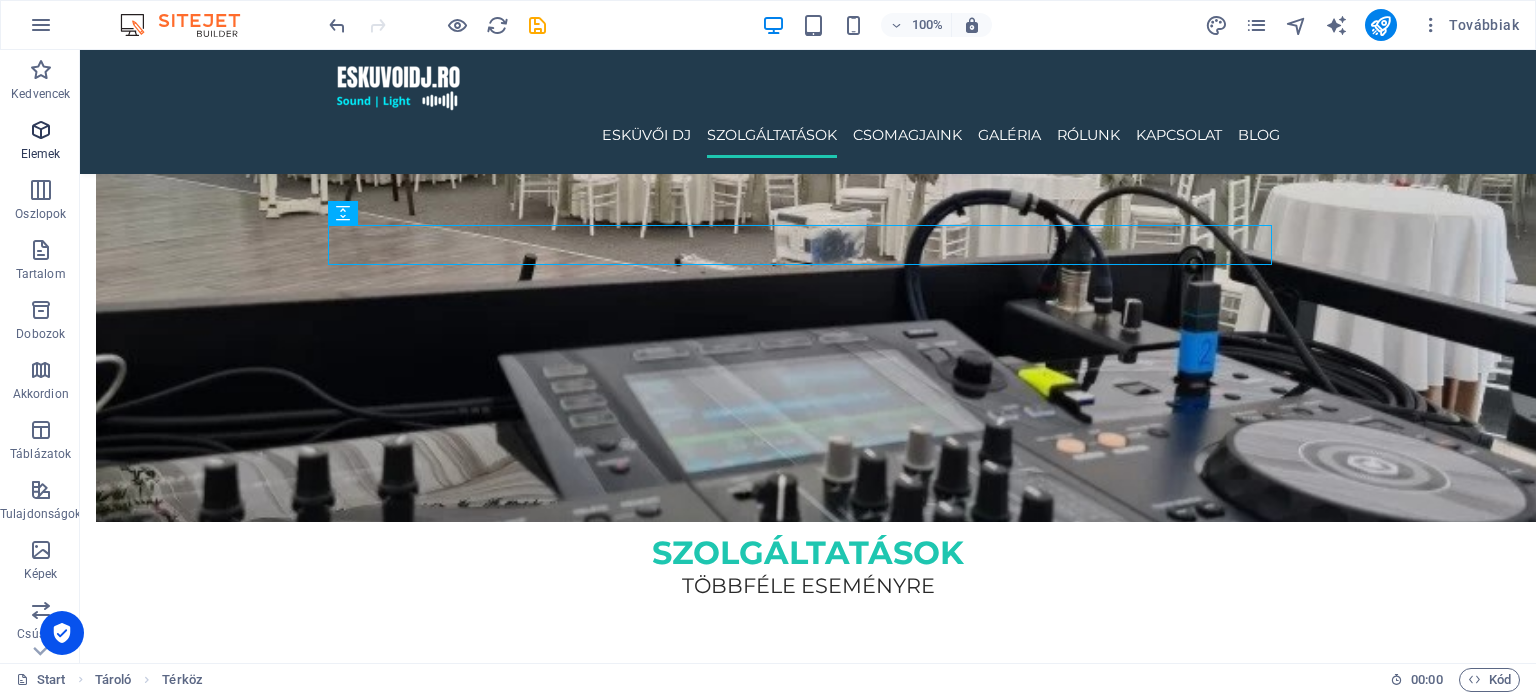 click on "Elemek" at bounding box center [40, 142] 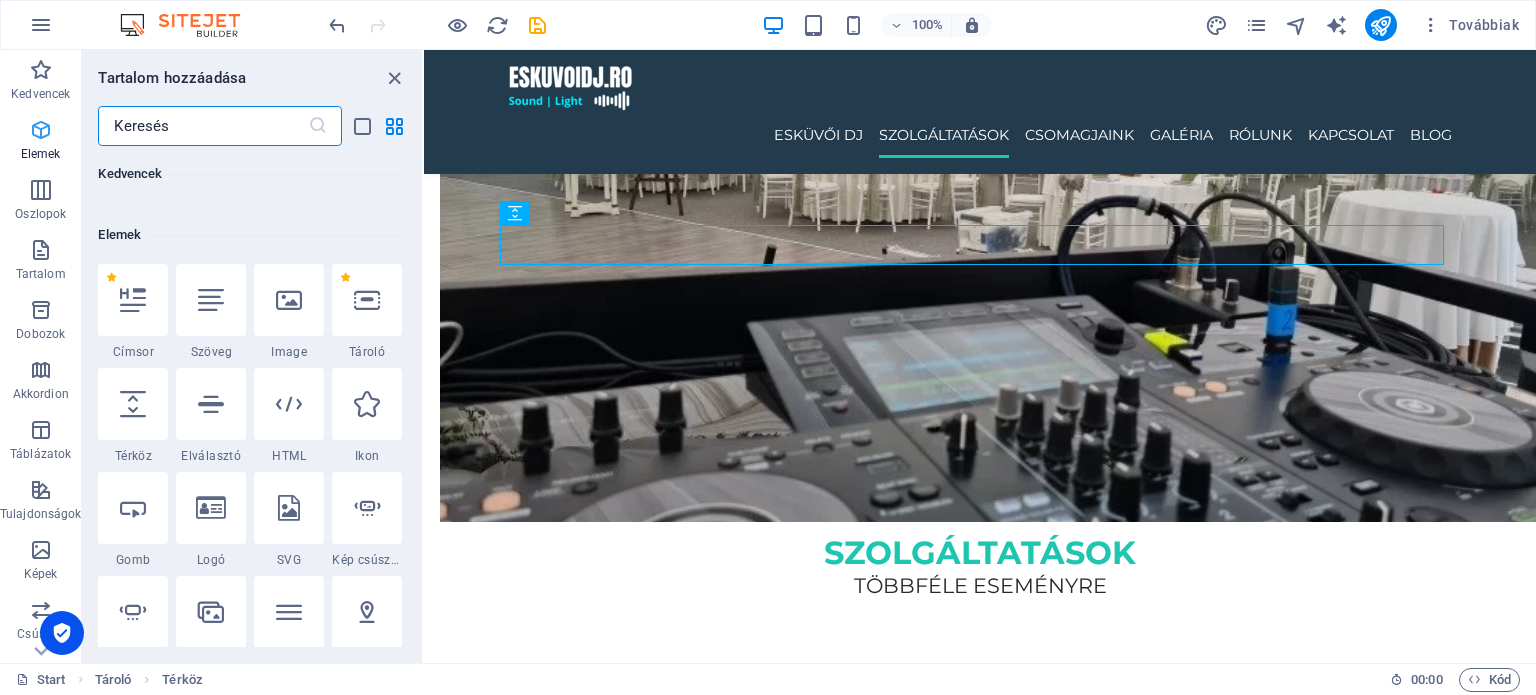 scroll, scrollTop: 212, scrollLeft: 0, axis: vertical 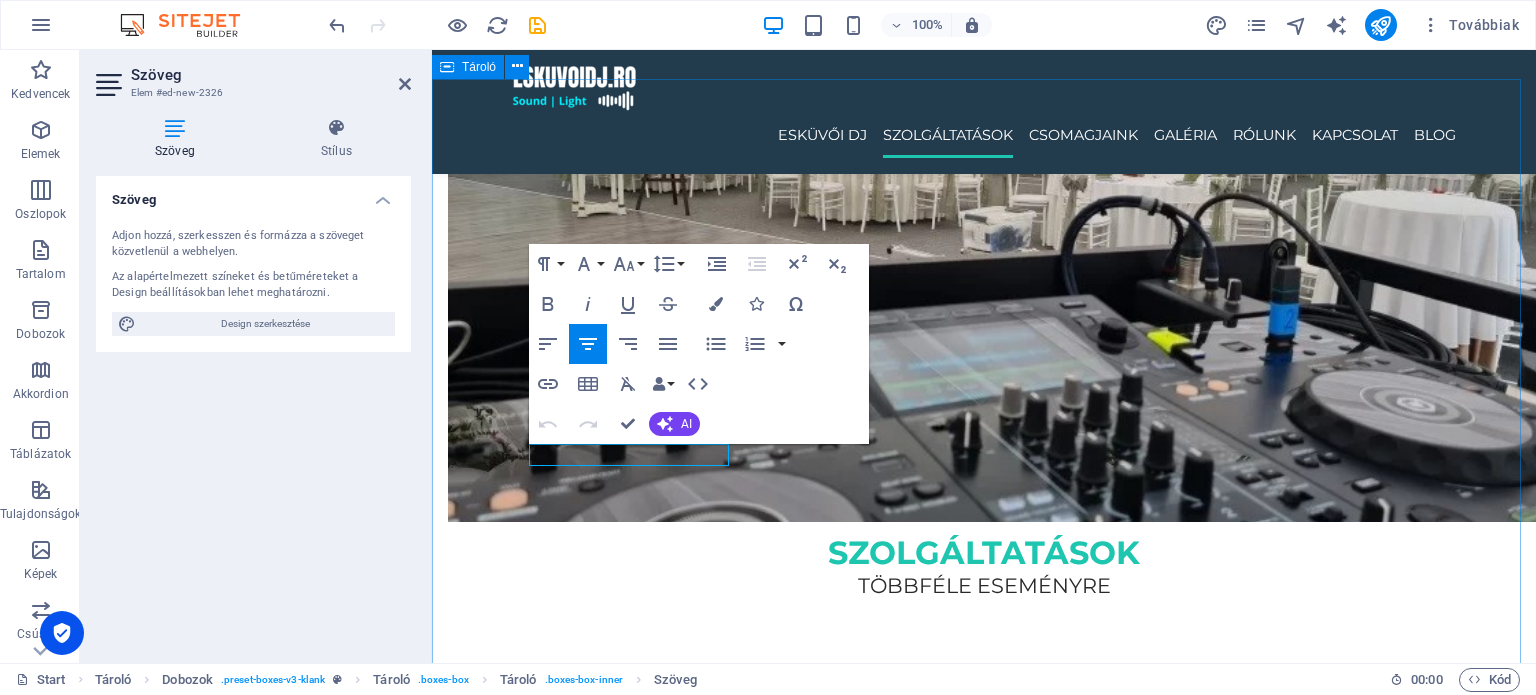 click on "szolgáltatások többféle eseményre Új szöveg elem ESKÜVŐI DJ Elegáns és hangulatos zenei élmény a nagy napra, minden korosztálynak. RENDEZVÉNY DJ Céges események, nyitórendezvények, közösségi programok profi hangosítással. Privát party DJ Szülinap, házibuli, vagy exkluzív partik – garantált hangulat minden alkalomra. Ballagás / Diákbuli DJ A végzős osztályok legjobb bulijaihoz – modern zenék, erőteljes hangulat, fiatalos lendület." at bounding box center [984, 1978] 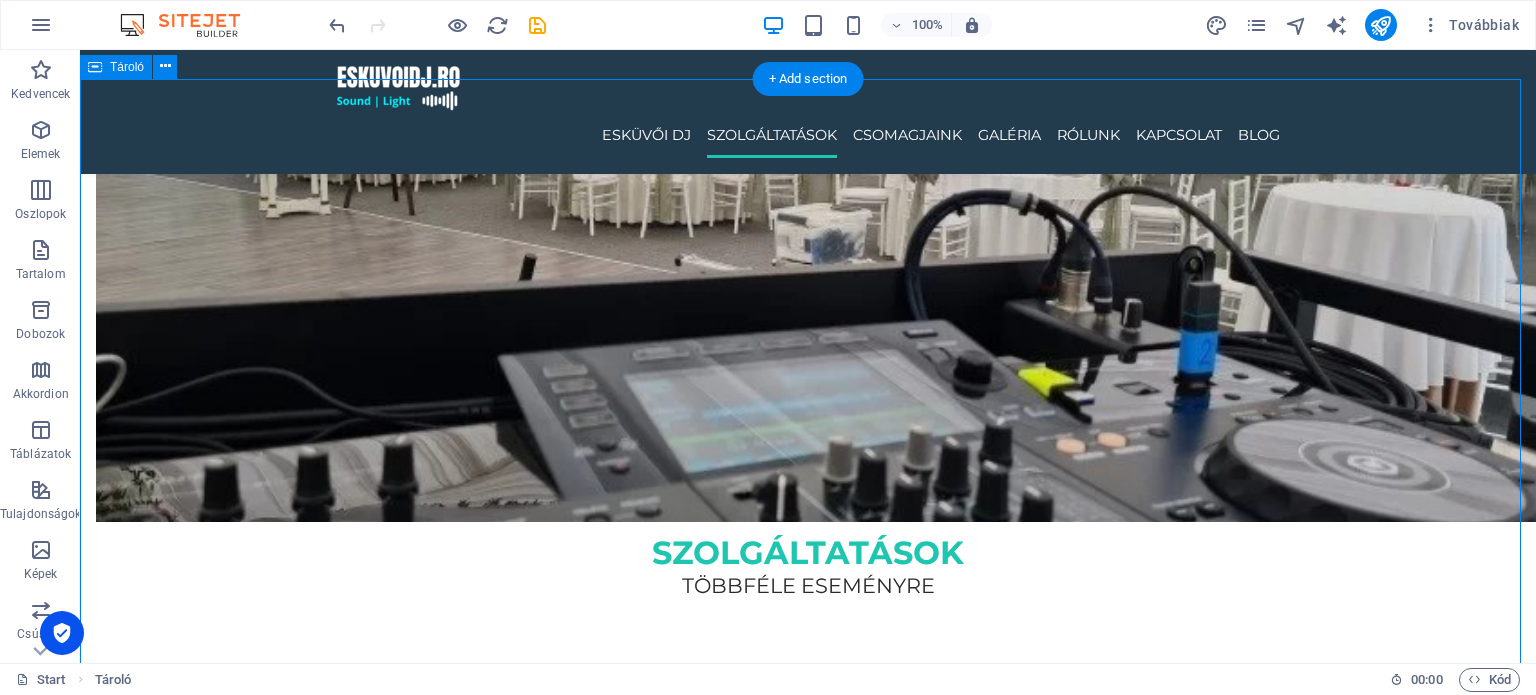 click on "szolgáltatások többféle eseményre Új szöveg elem ESKÜVŐI DJ Elegáns és hangulatos zenei élmény a nagy napra, minden korosztálynak. RENDEZVÉNY DJ Céges események, nyitórendezvények, közösségi programok profi hangosítással. Privát party DJ Szülinap, házibuli, vagy exkluzív partik – garantált hangulat minden alkalomra. Ballagás / Diákbuli DJ A végzős osztályok legjobb bulijaihoz – modern zenék, erőteljes hangulat, fiatalos lendület." at bounding box center (808, 2227) 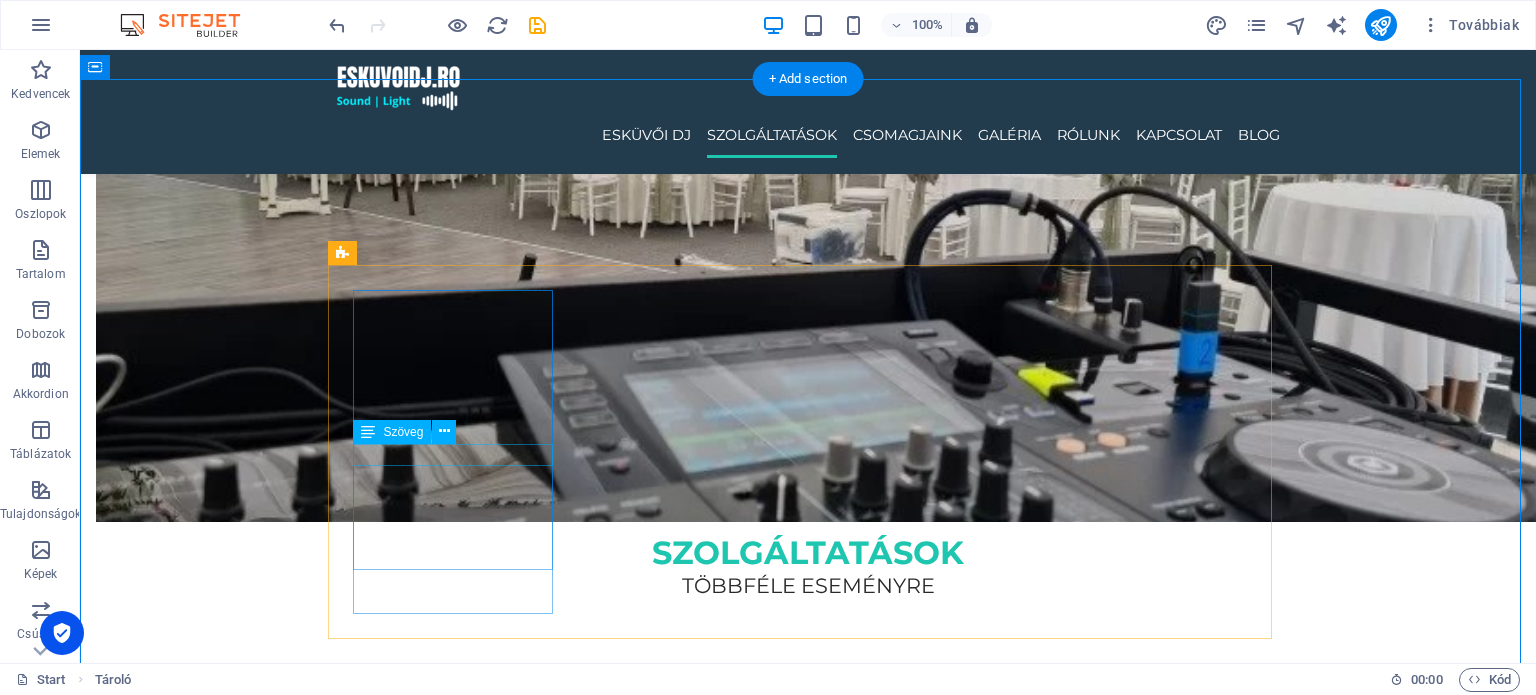 click on "Új szöveg elem" at bounding box center (461, 1035) 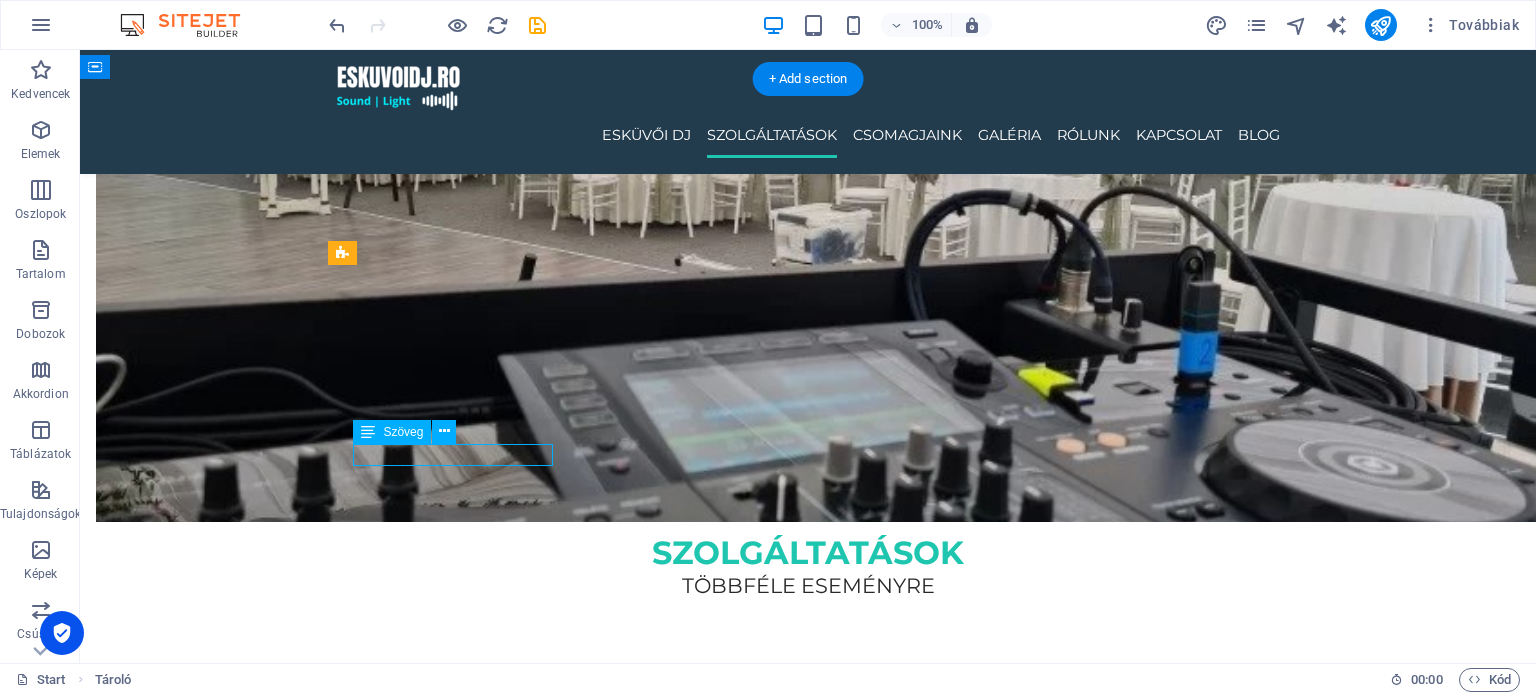click on "Új szöveg elem" at bounding box center (461, 1035) 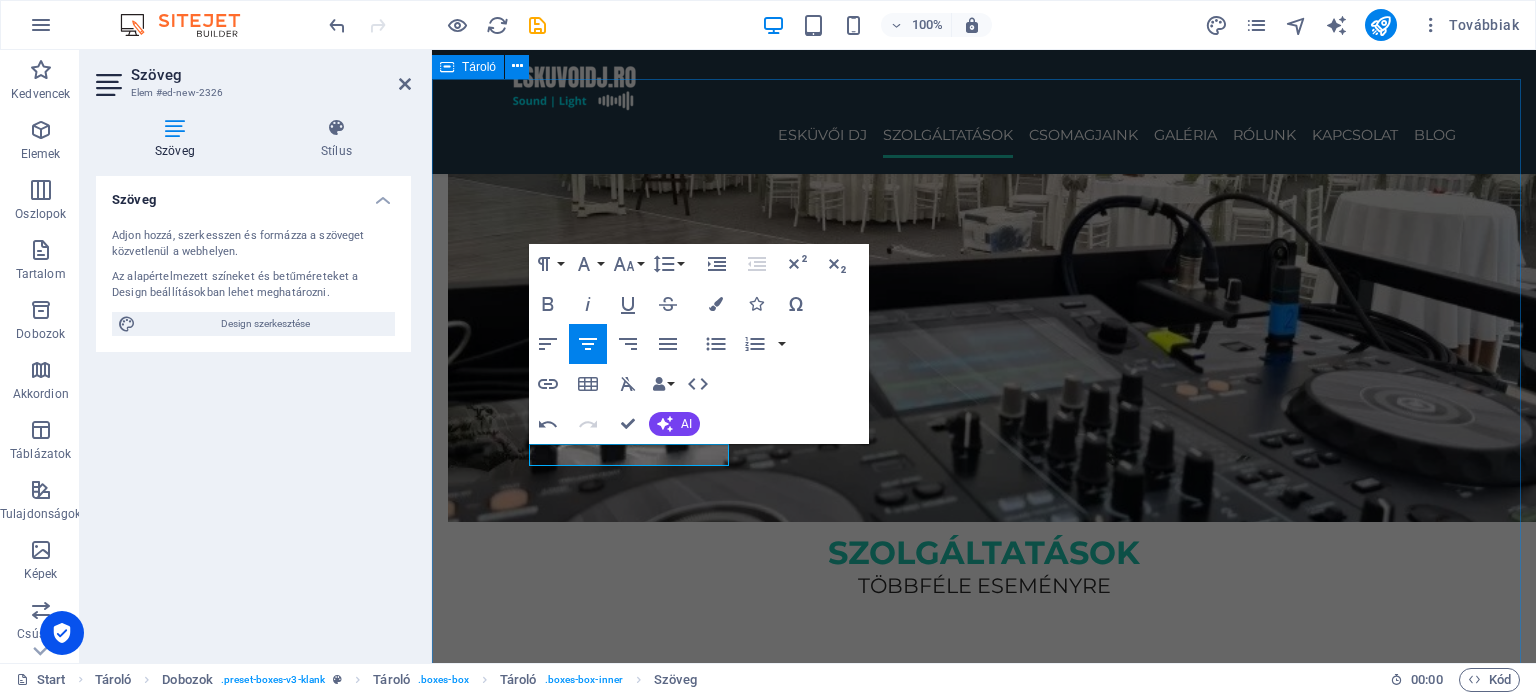 click on "szolgáltatások többféle eseményre ESKÜVŐI DJ Elegáns és hangulatos zenei élmény a nagy napra, minden korosztálynak. RENDEZVÉNY DJ Céges események, nyitórendezvények, közösségi programok profi hangosítással. Privát party DJ Szülinap, házibuli, vagy exkluzív partik – garantált hangulat minden alkalomra. Ballagás / Diákbuli DJ A végzős osztályok legjobb bulijaihoz – modern zenék, erőteljes hangulat, fiatalos lendület." at bounding box center (984, 1978) 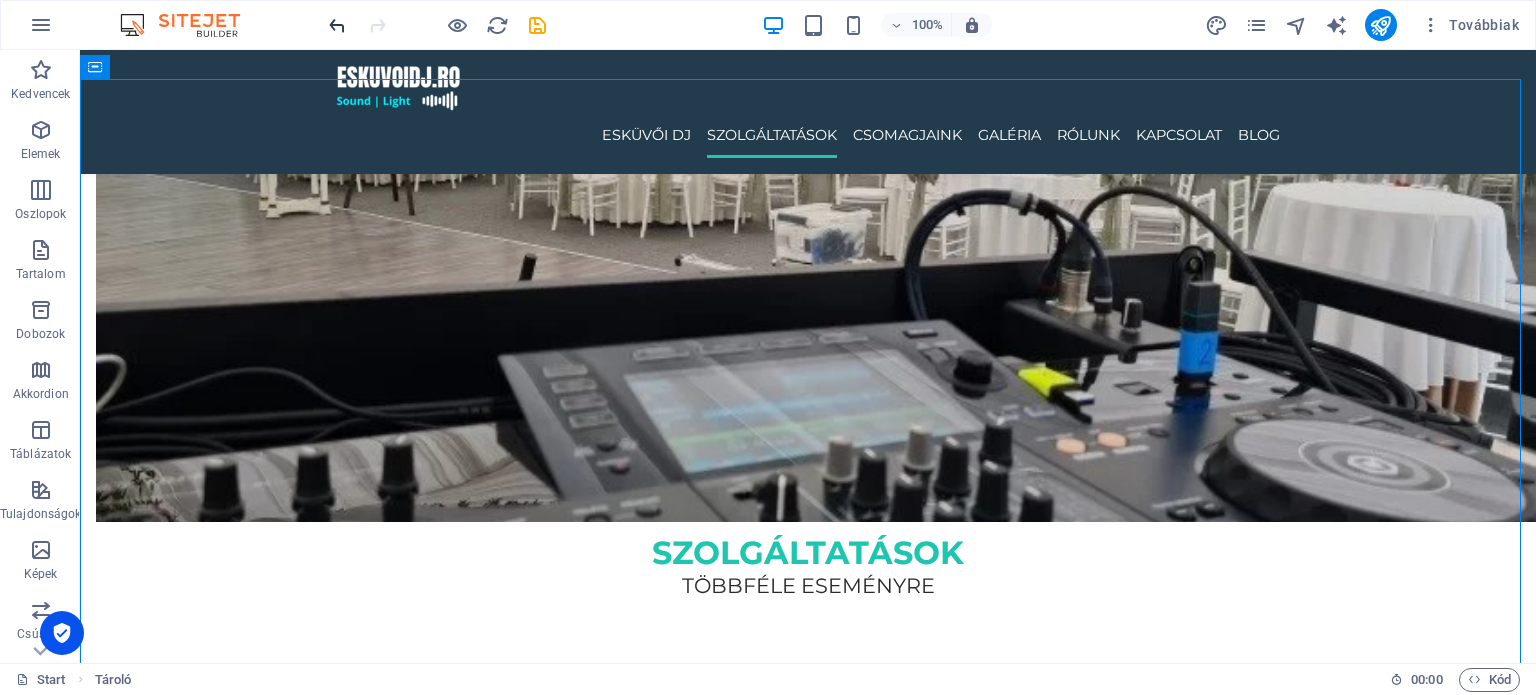 click at bounding box center (337, 25) 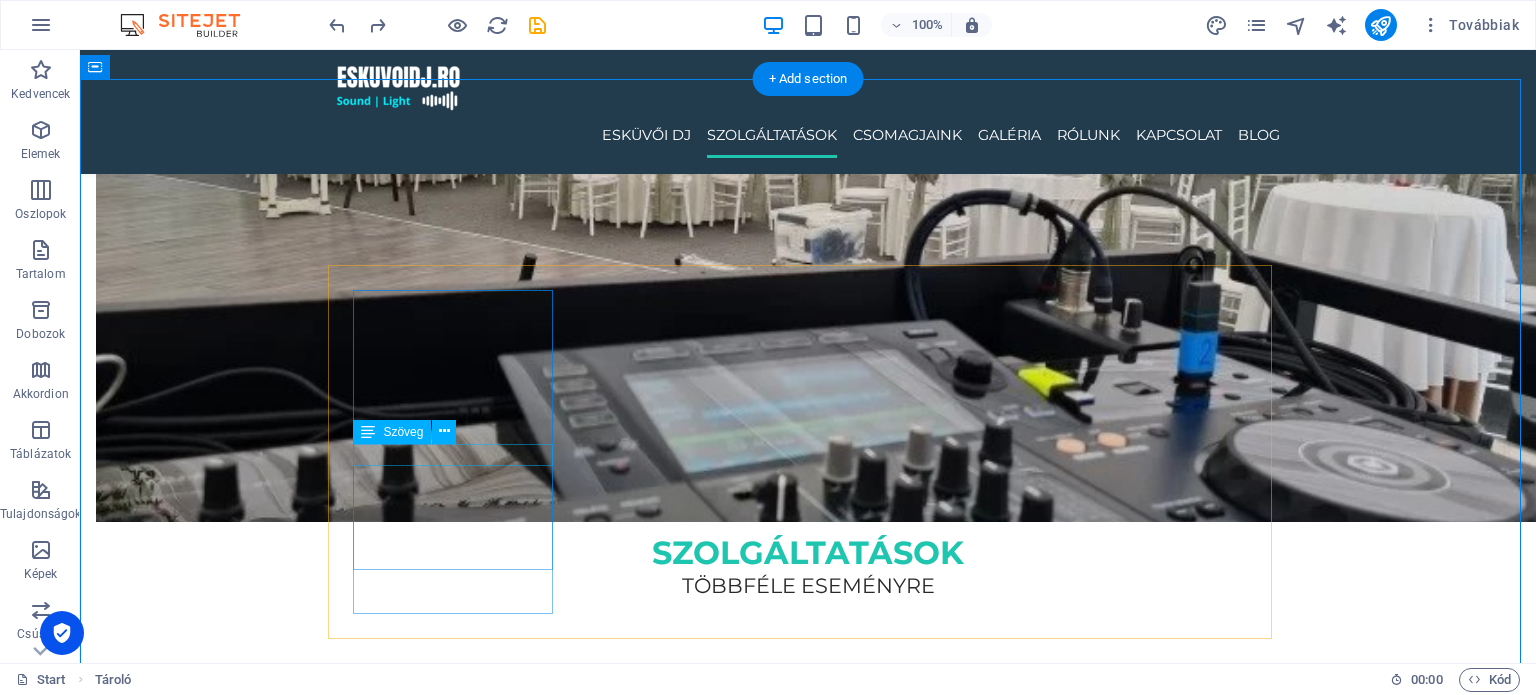 click on "Új szöveg elem" at bounding box center (461, 1035) 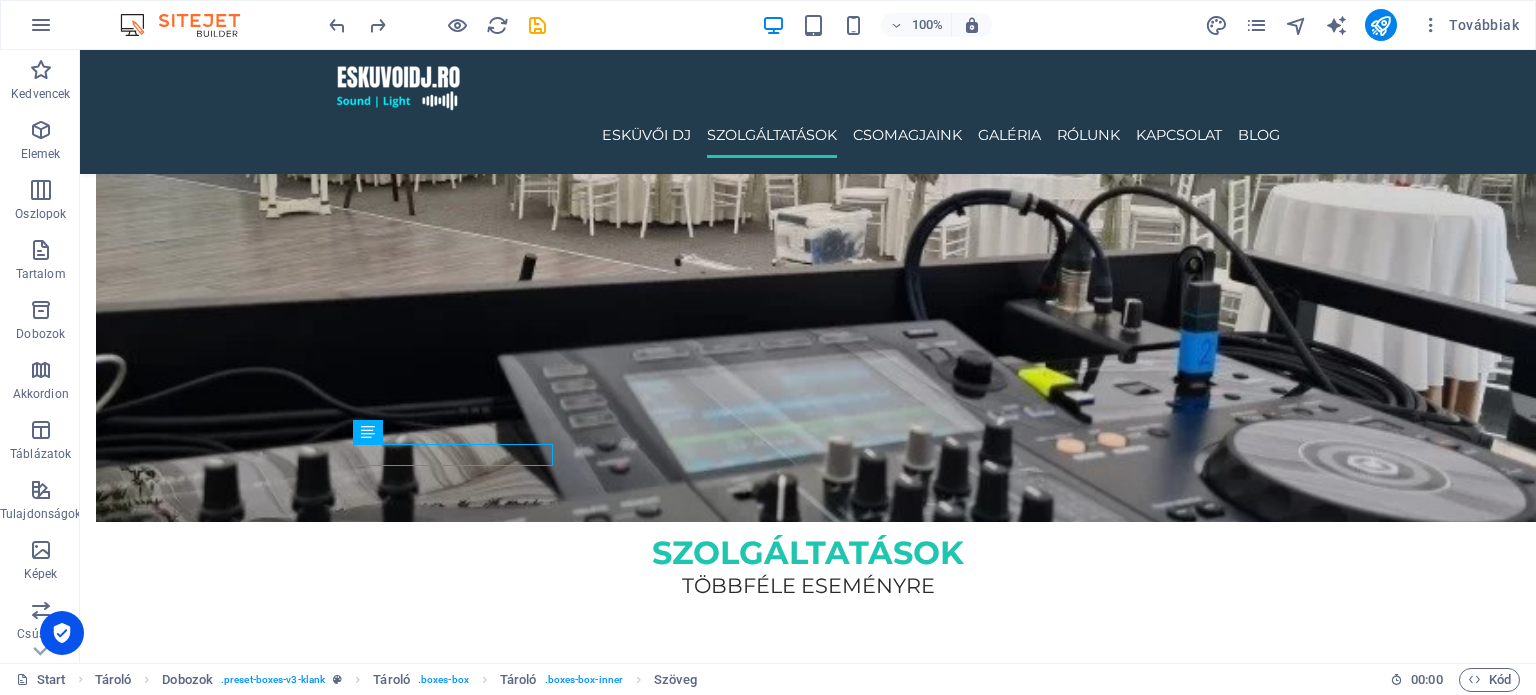 click on "100% Továbbiak" at bounding box center (768, 25) 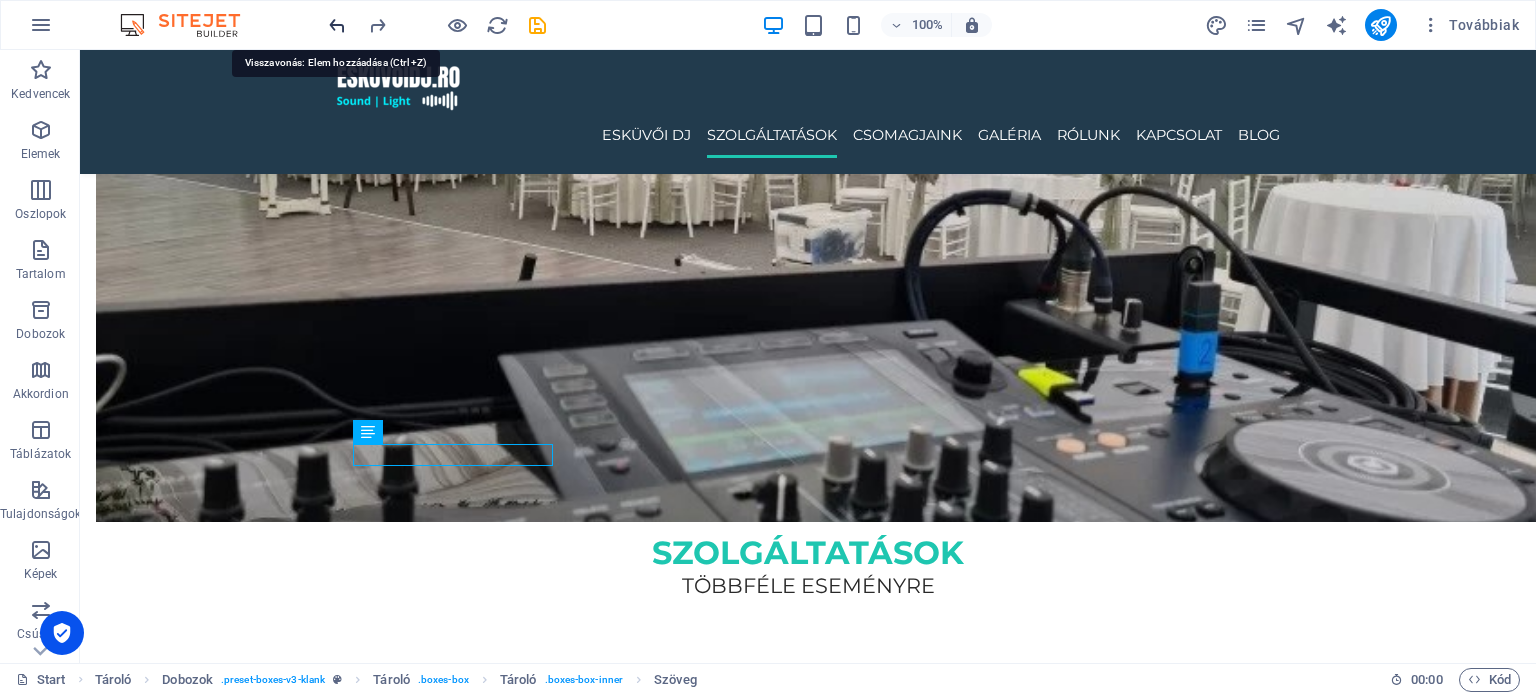 click at bounding box center (337, 25) 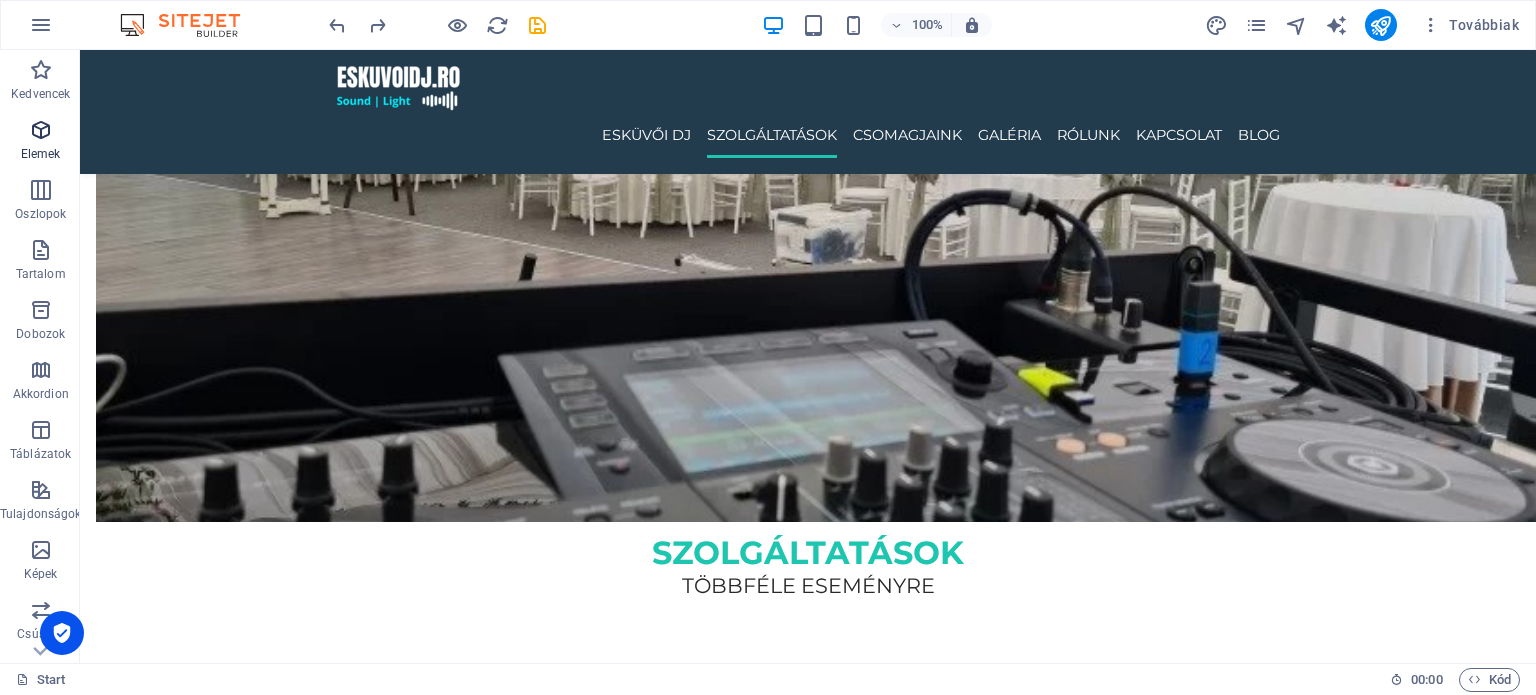click at bounding box center (41, 130) 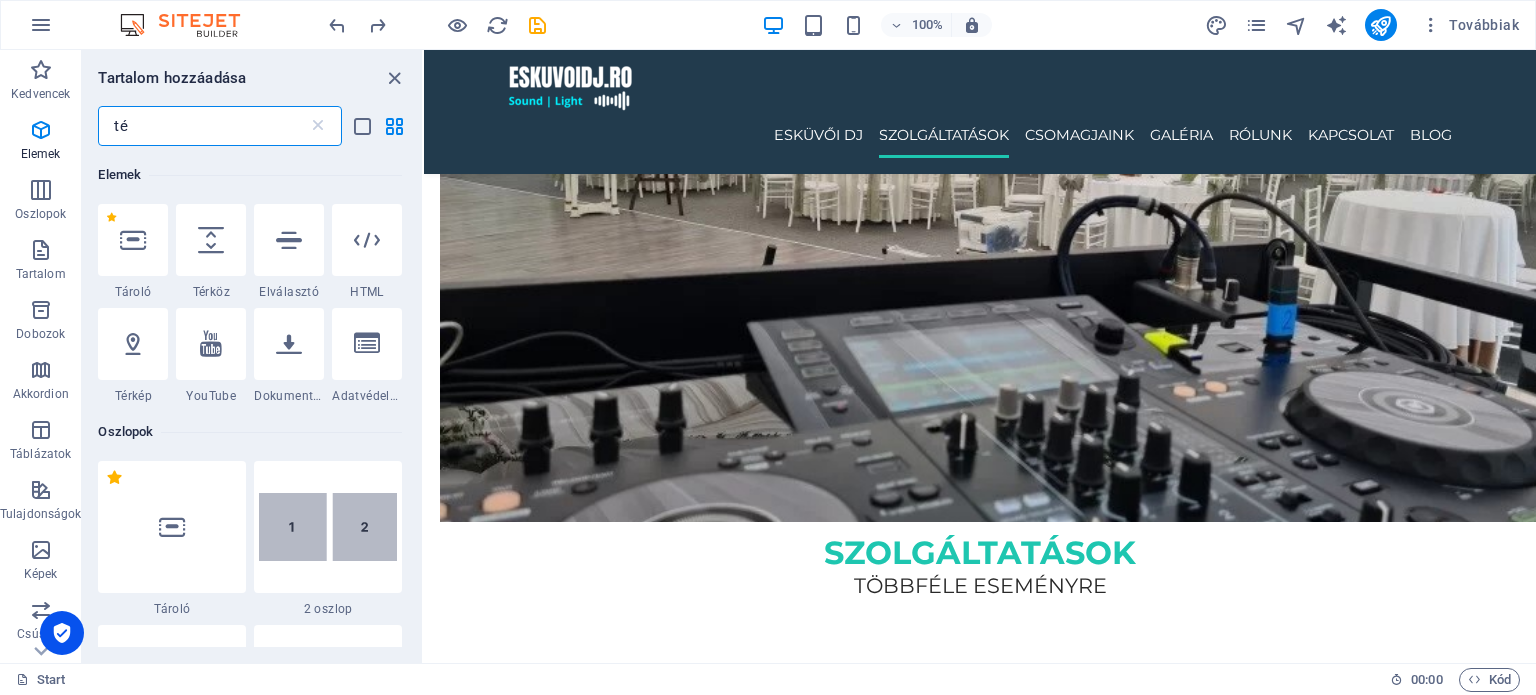scroll, scrollTop: 0, scrollLeft: 0, axis: both 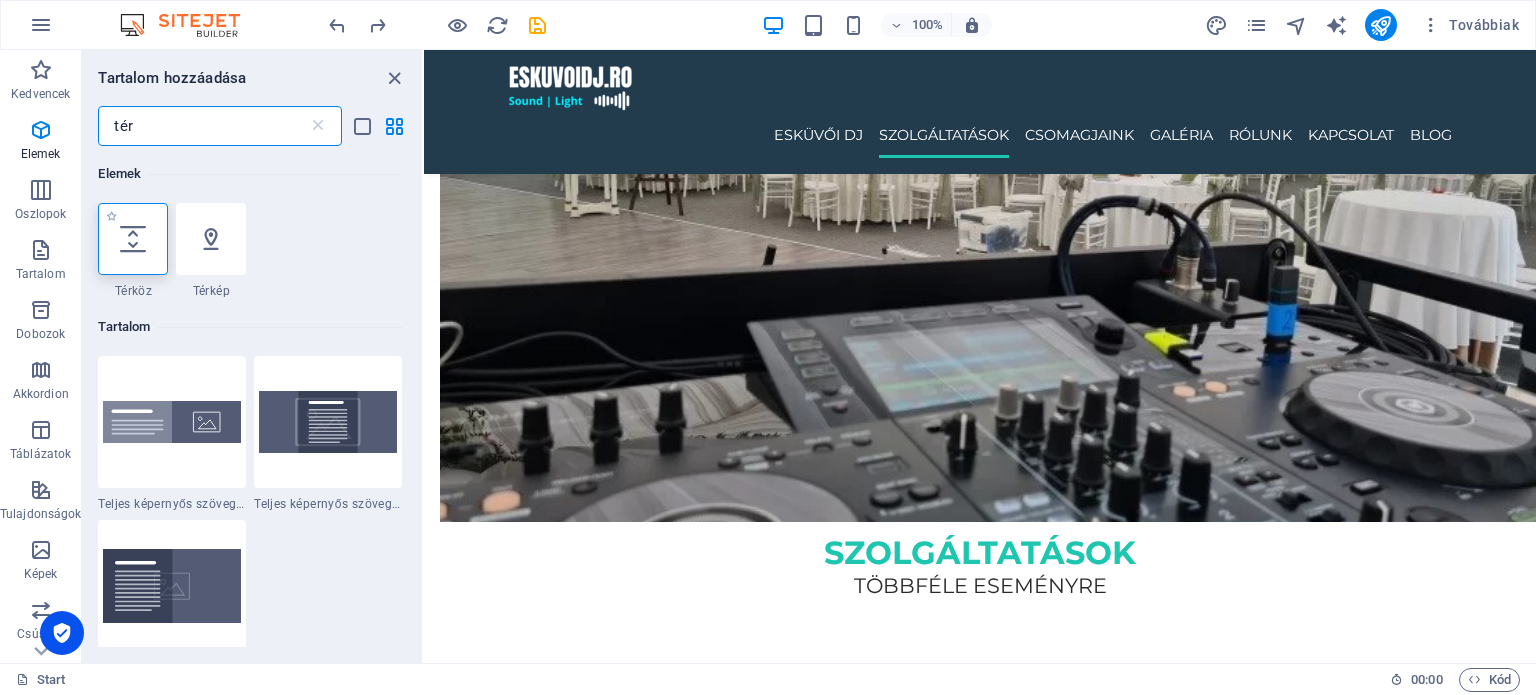 type on "tér" 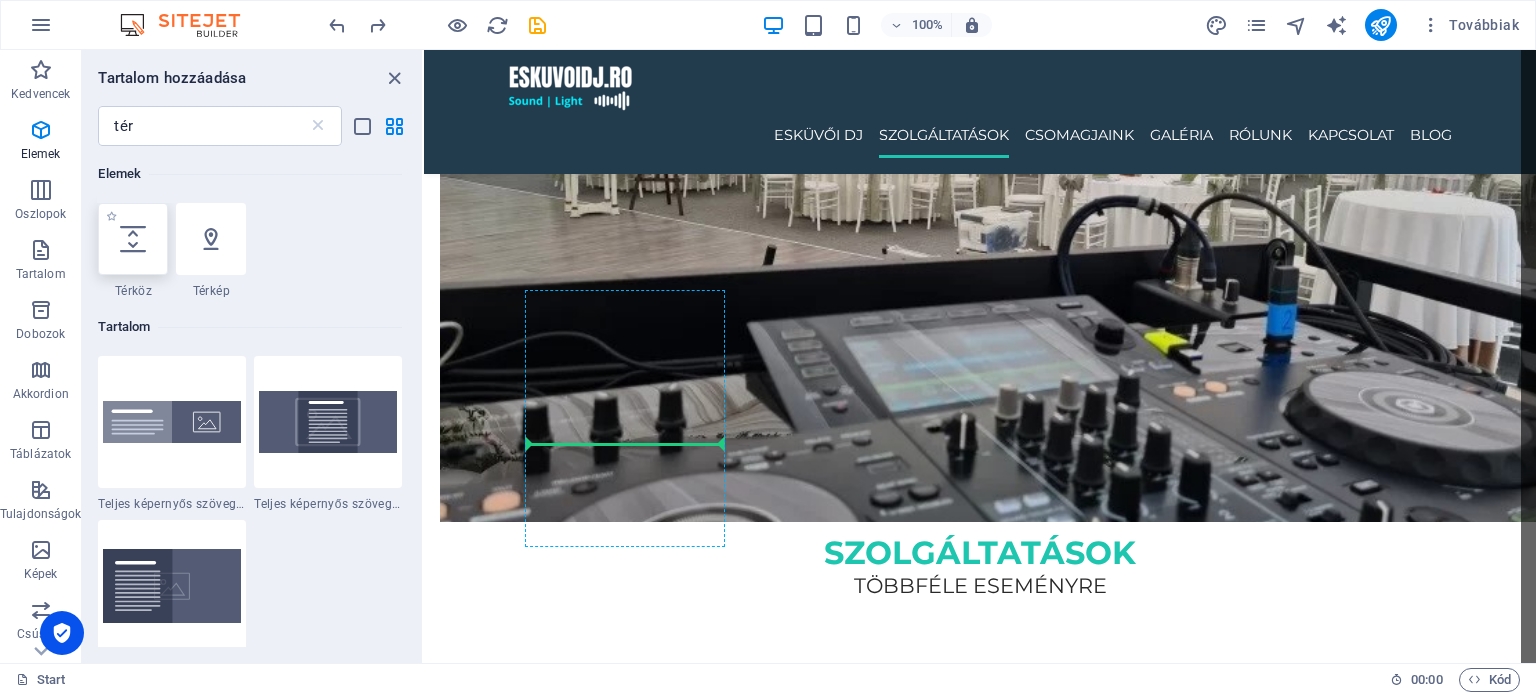 select on "px" 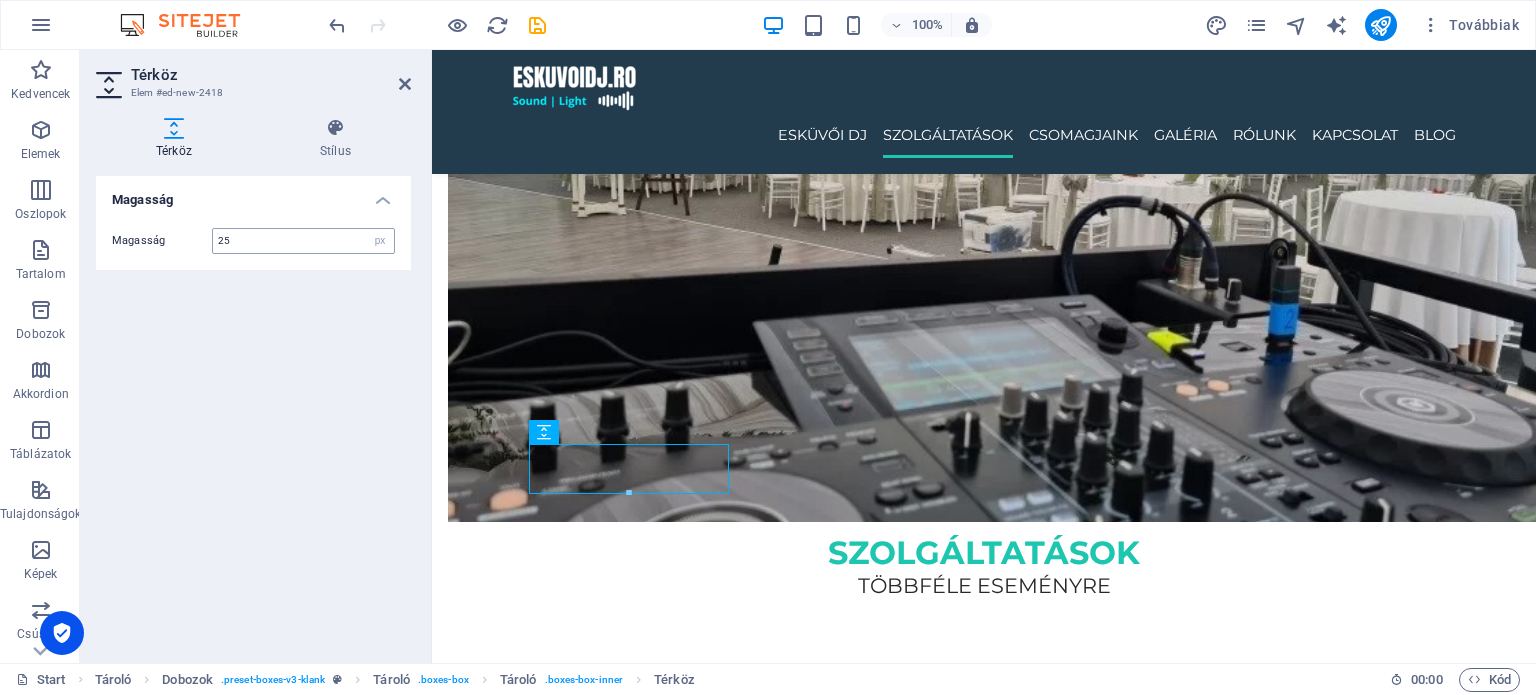 type on "25" 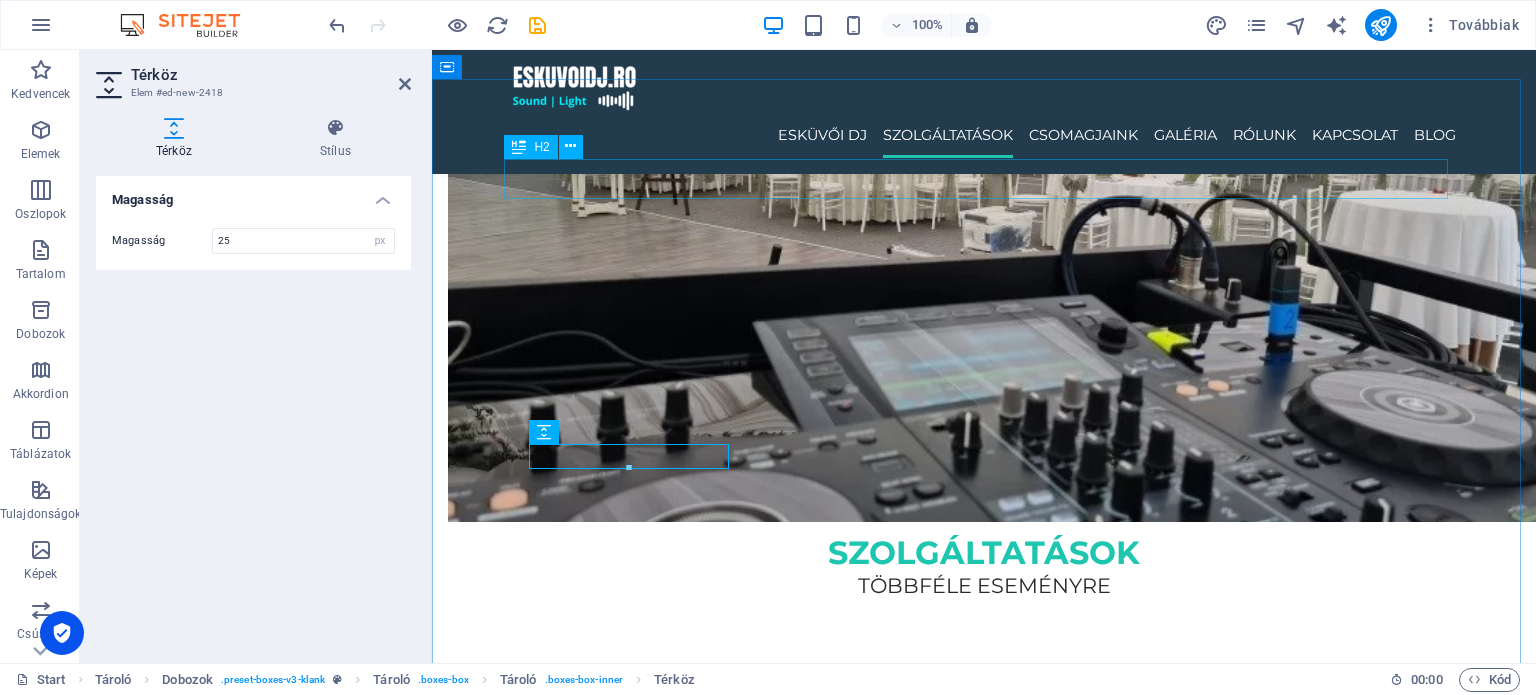 click on "szolgáltatások" at bounding box center [984, 553] 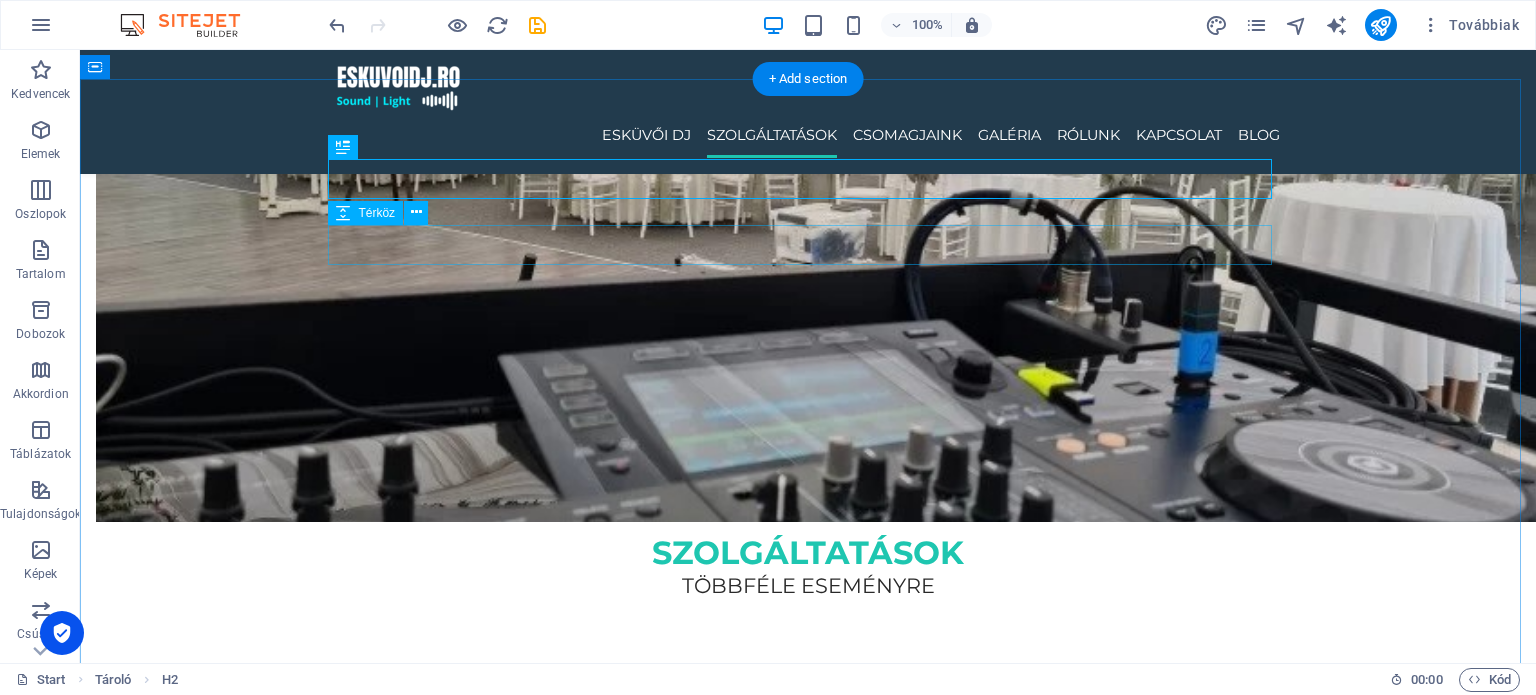 click at bounding box center (808, 619) 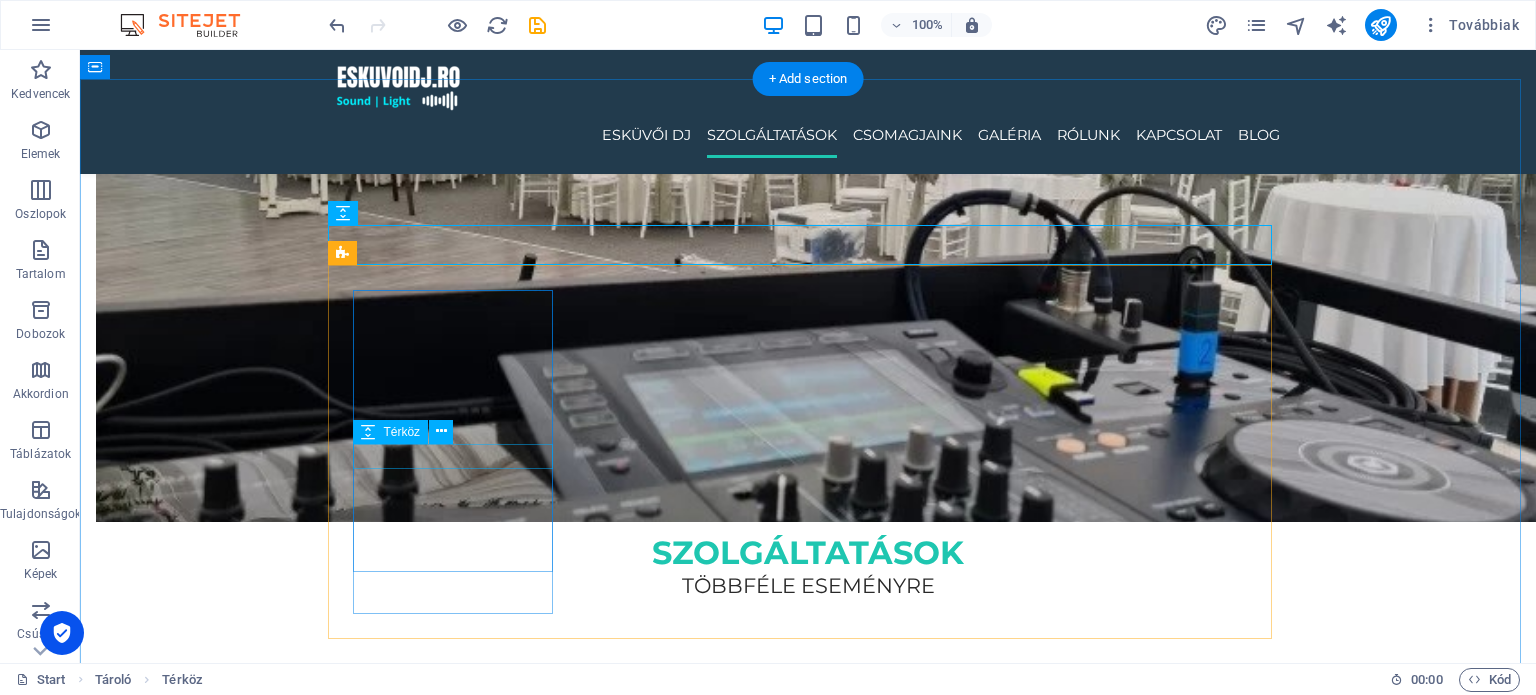 click at bounding box center [461, 1036] 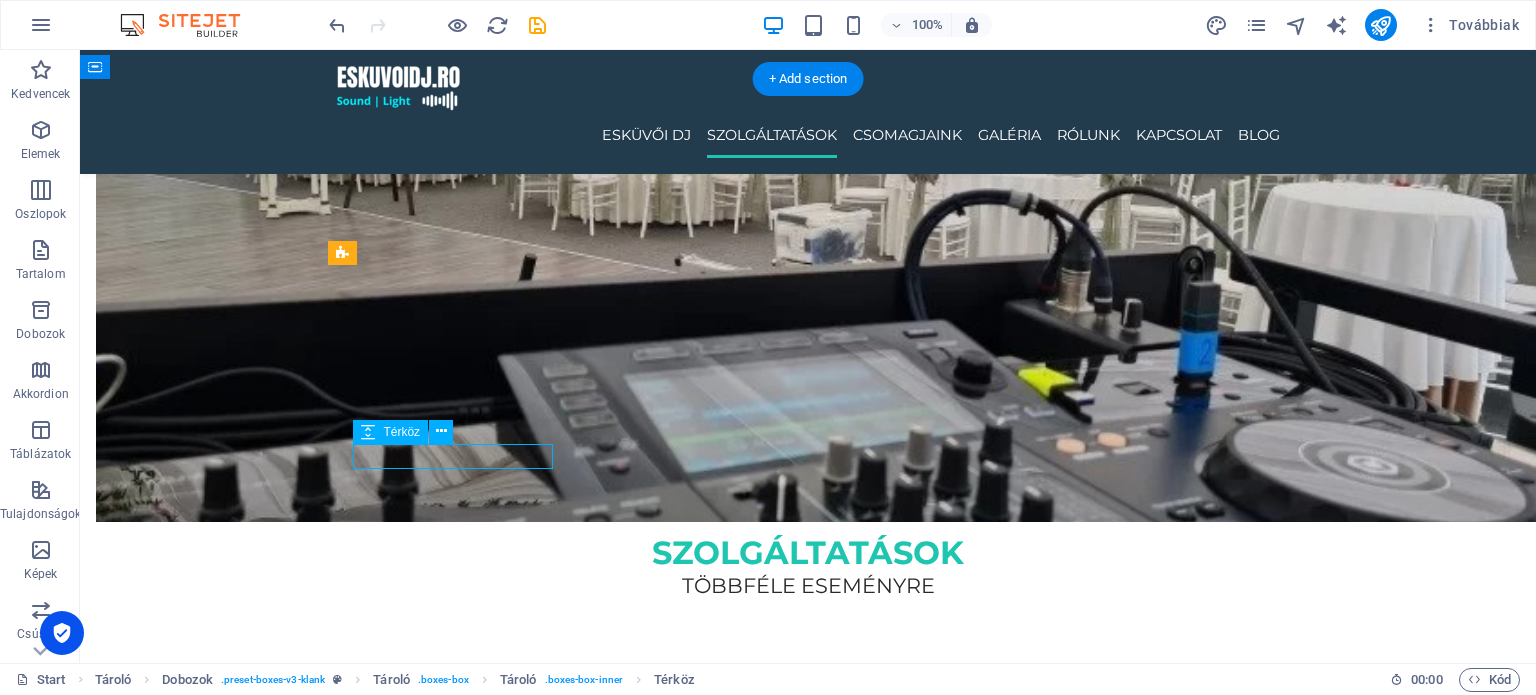 click at bounding box center (461, 1036) 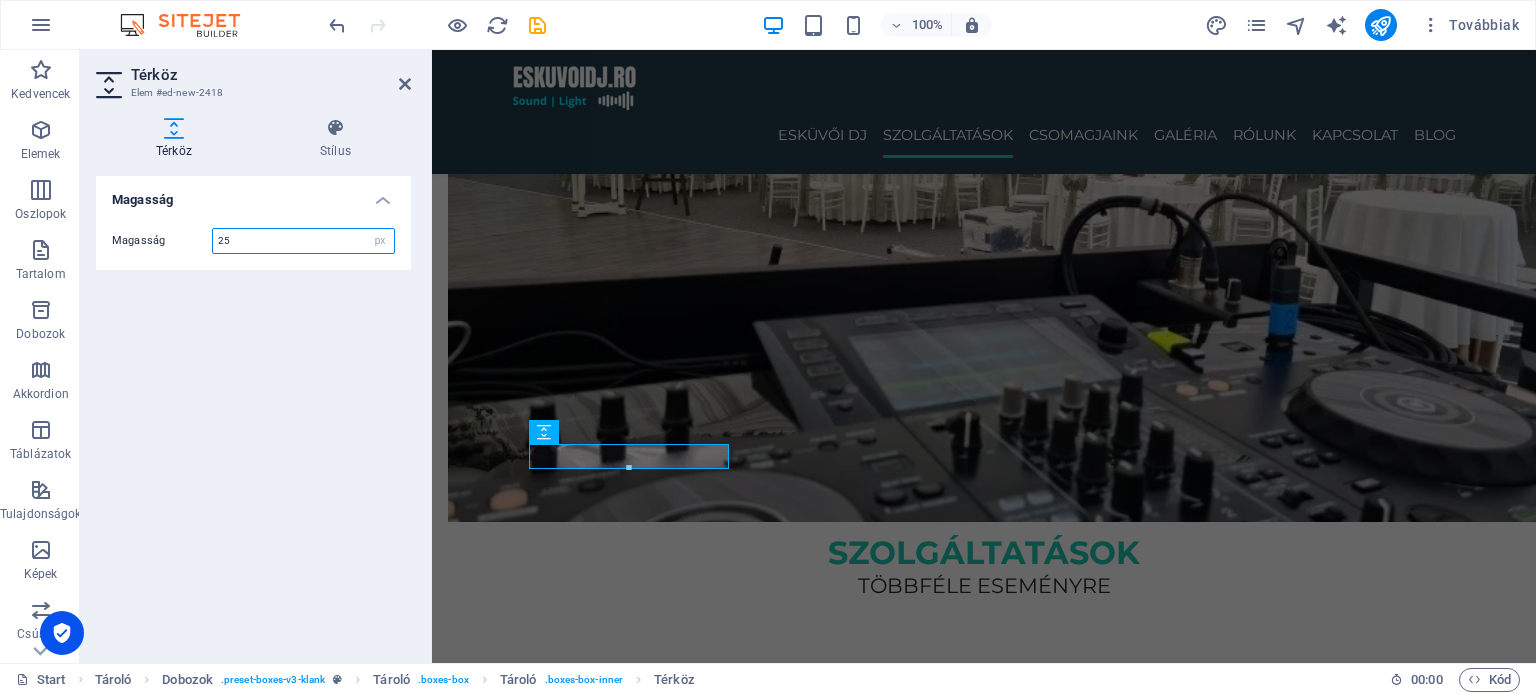 drag, startPoint x: 240, startPoint y: 244, endPoint x: 112, endPoint y: 229, distance: 128.87592 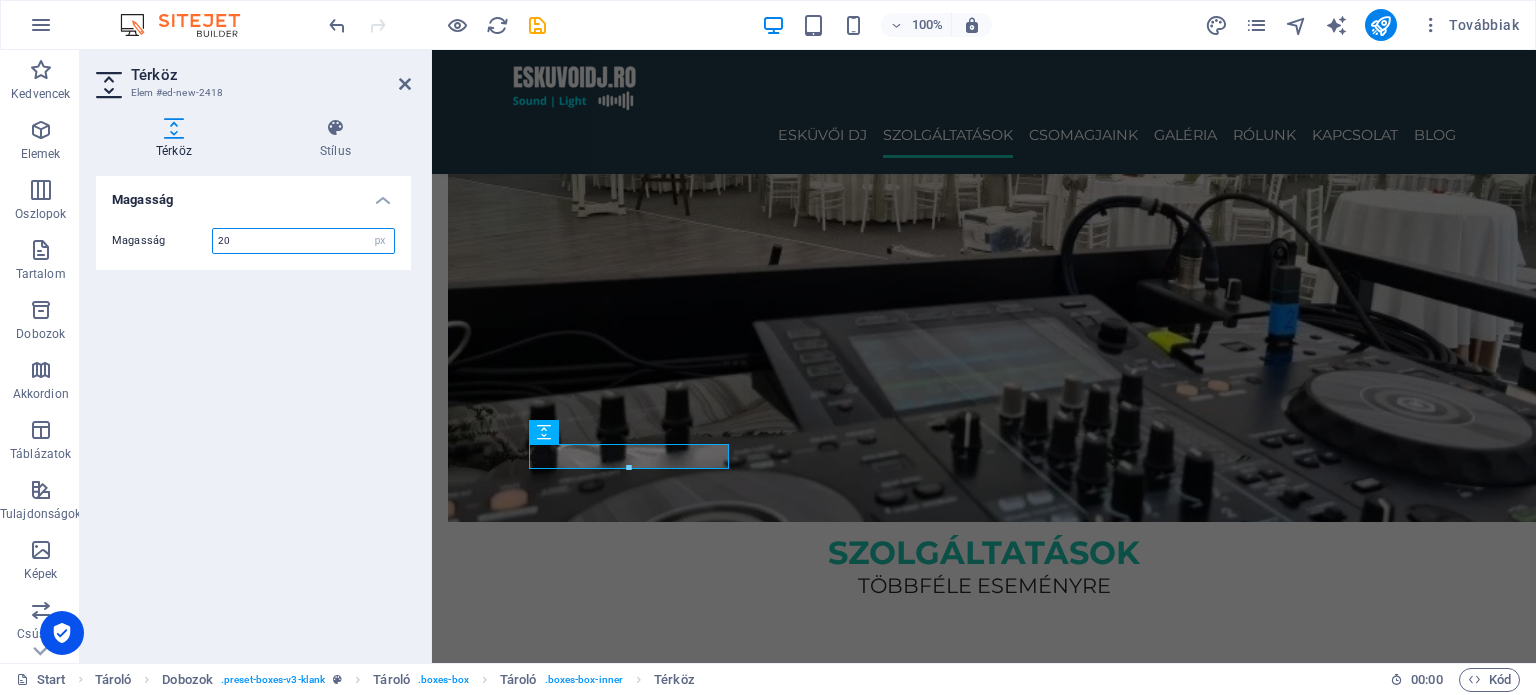 type on "20" 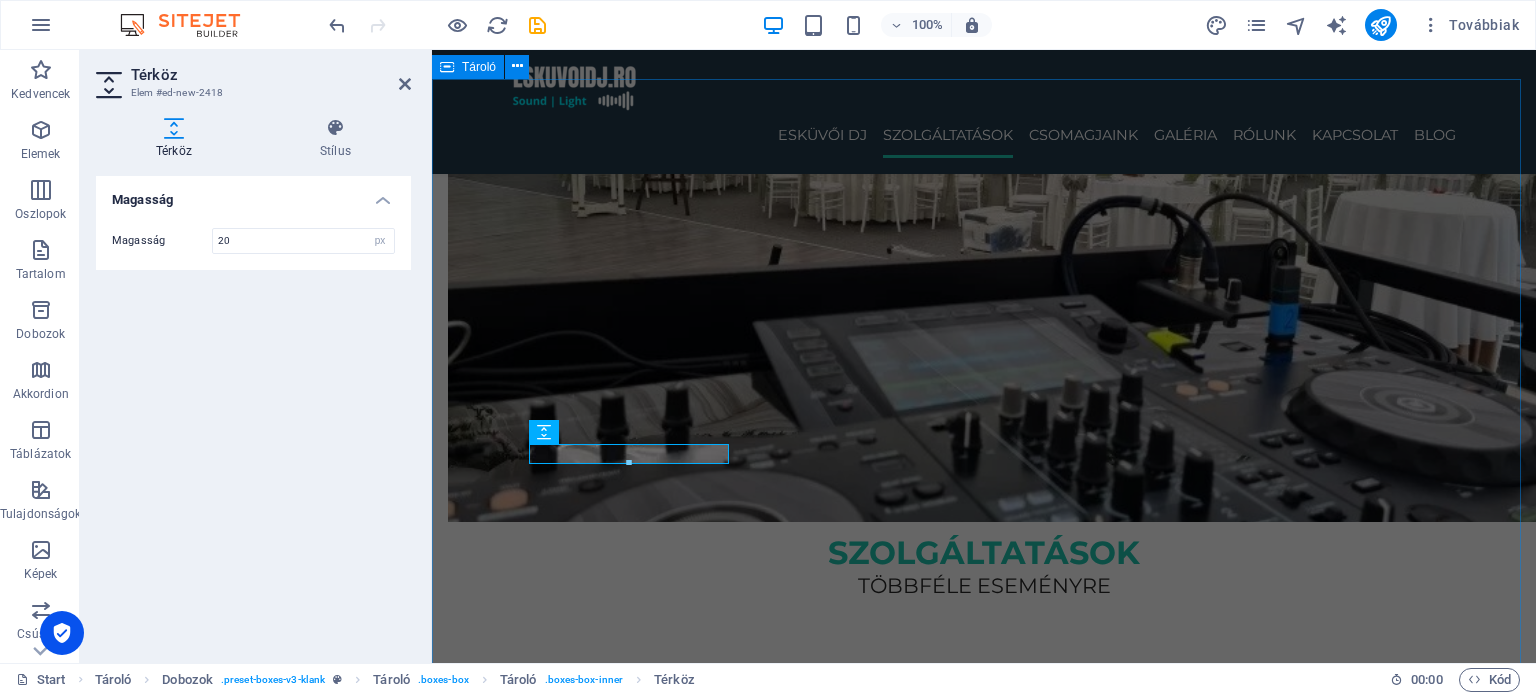 click on "szolgáltatások többféle eseményre ESKÜVŐI DJ Elegáns és hangulatos zenei élmény a nagy napra, minden korosztálynak. RENDEZVÉNY DJ Céges események, nyitórendezvények, közösségi programok profi hangosítással. Privát party DJ Szülinap, házibuli, vagy exkluzív partik – garantált hangulat minden alkalomra. Ballagás / Diákbuli DJ A végzős osztályok legjobb bulijaihoz – modern zenék, erőteljes hangulat, fiatalos lendület." at bounding box center (984, 1977) 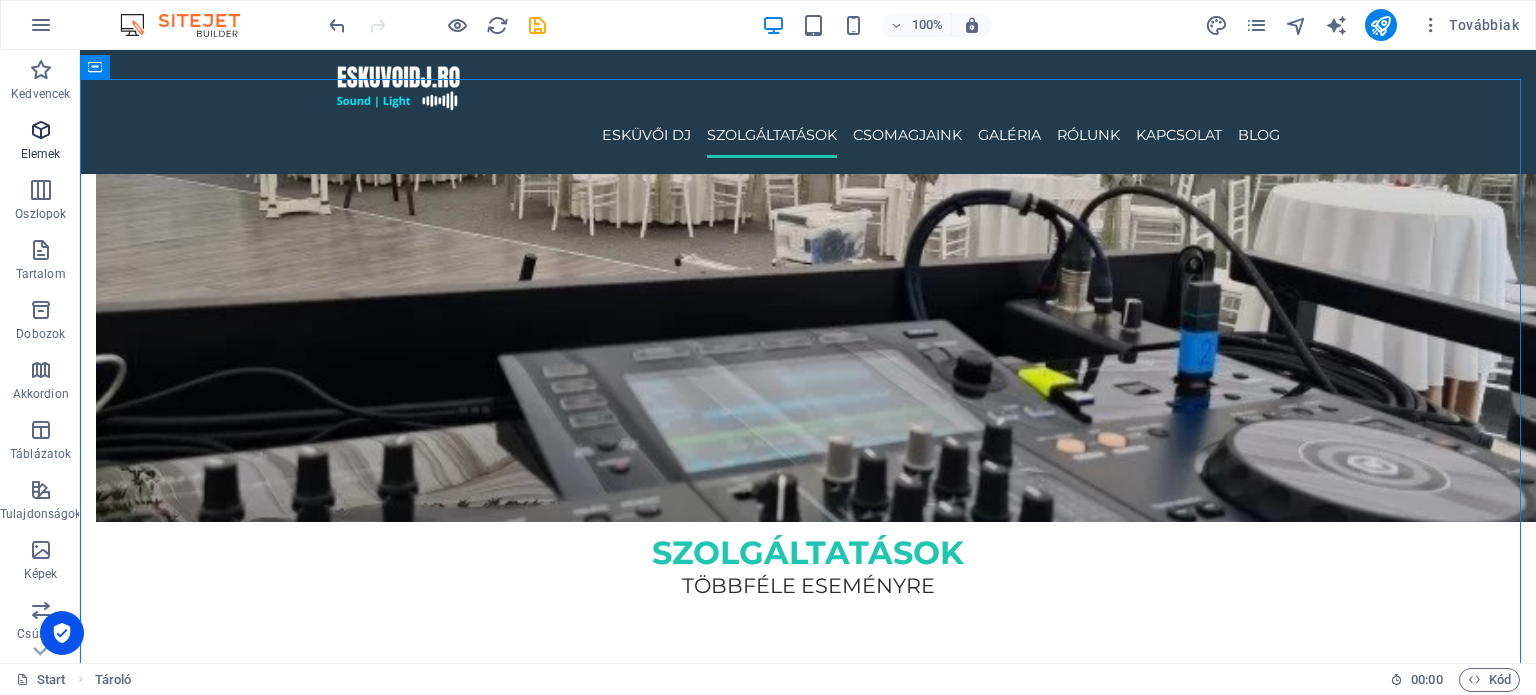 click on "Elemek" at bounding box center [41, 154] 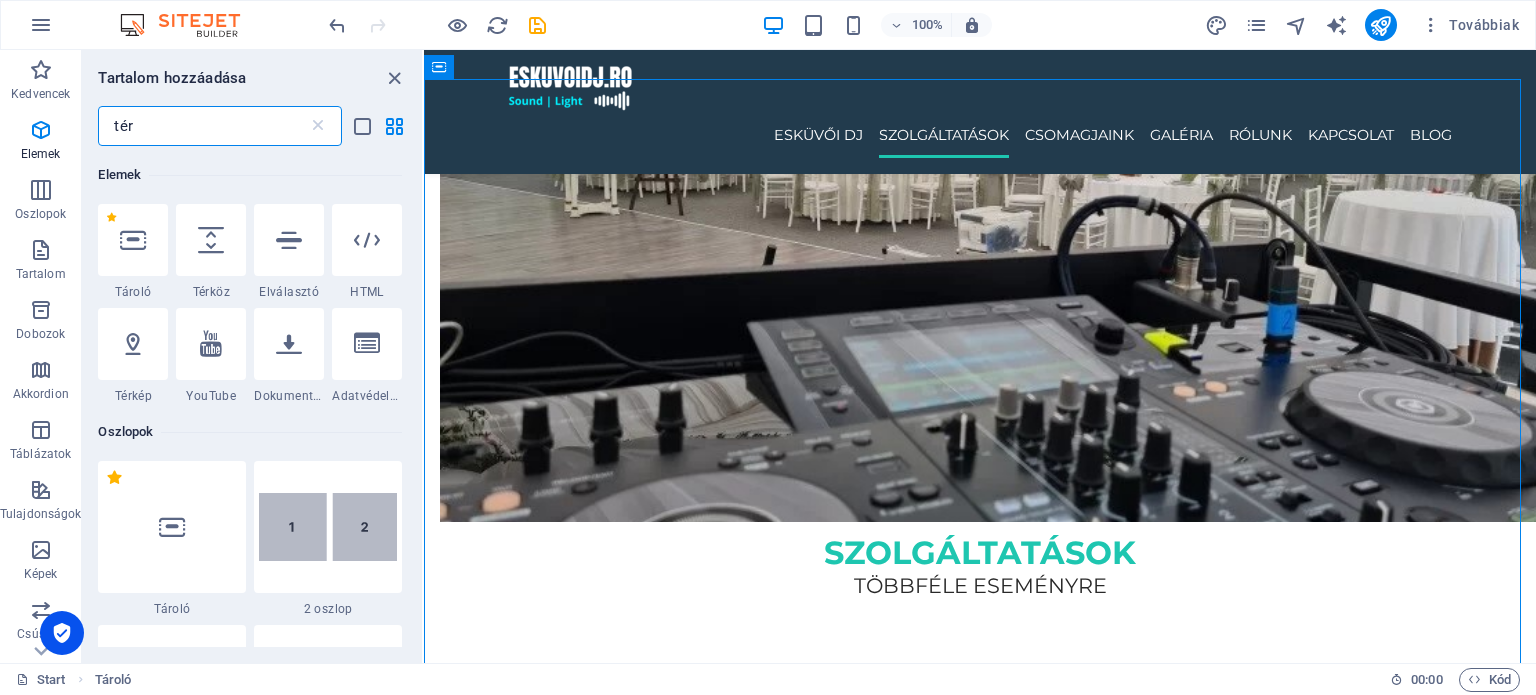 scroll, scrollTop: 0, scrollLeft: 0, axis: both 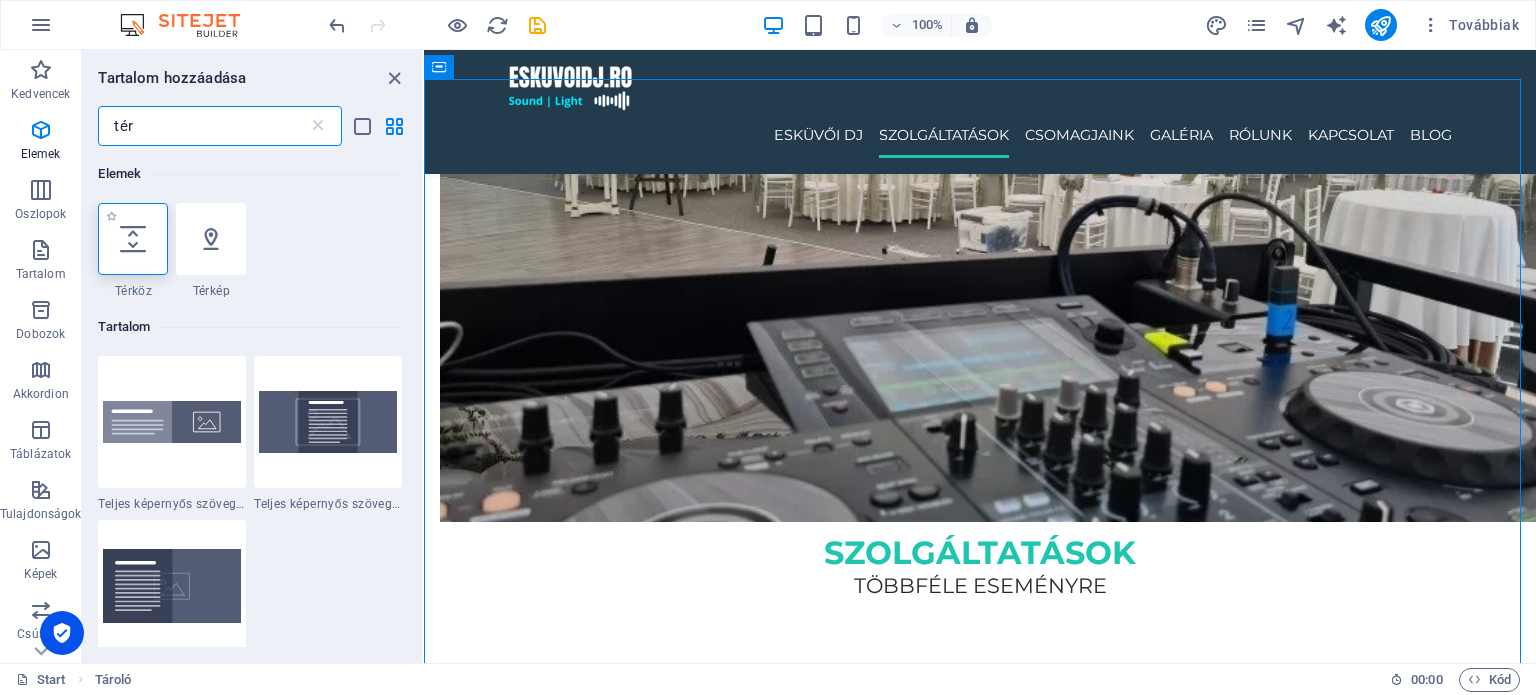 type on "tér" 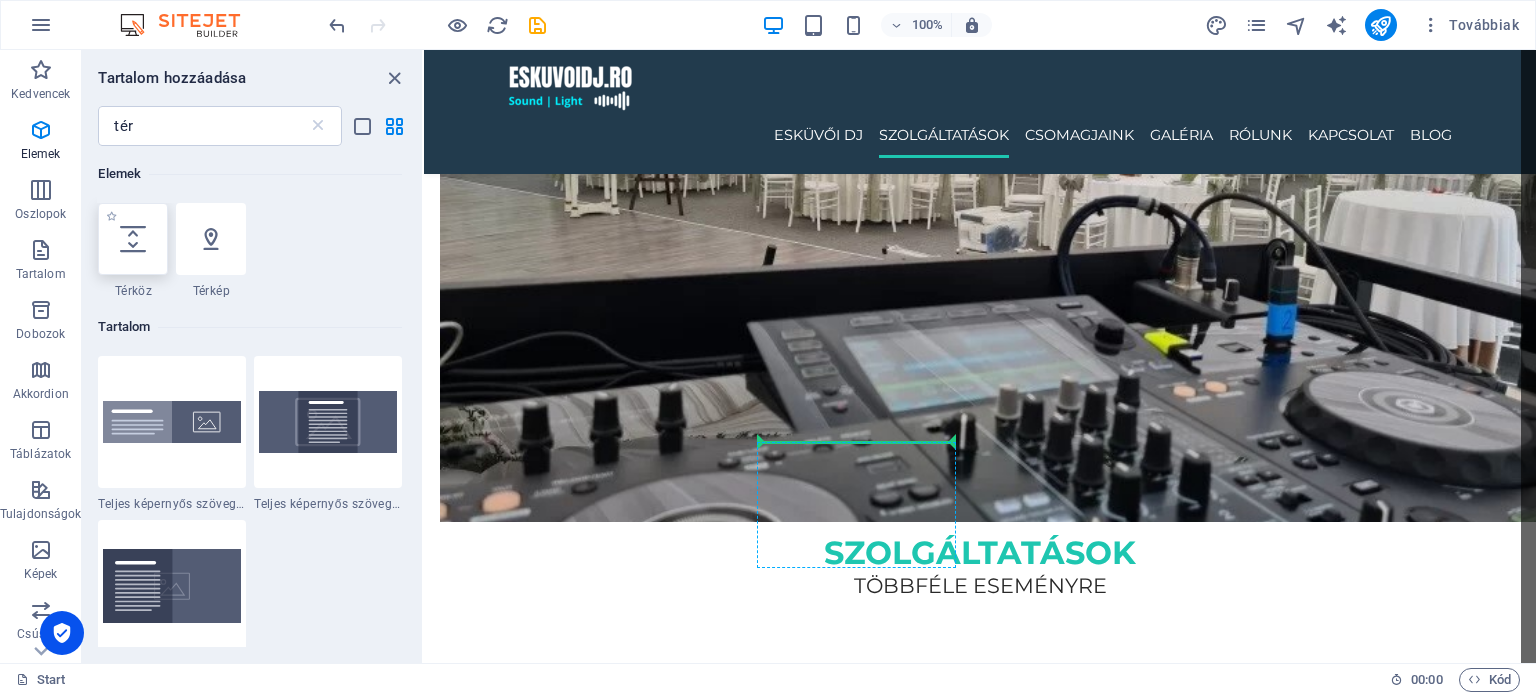 select on "px" 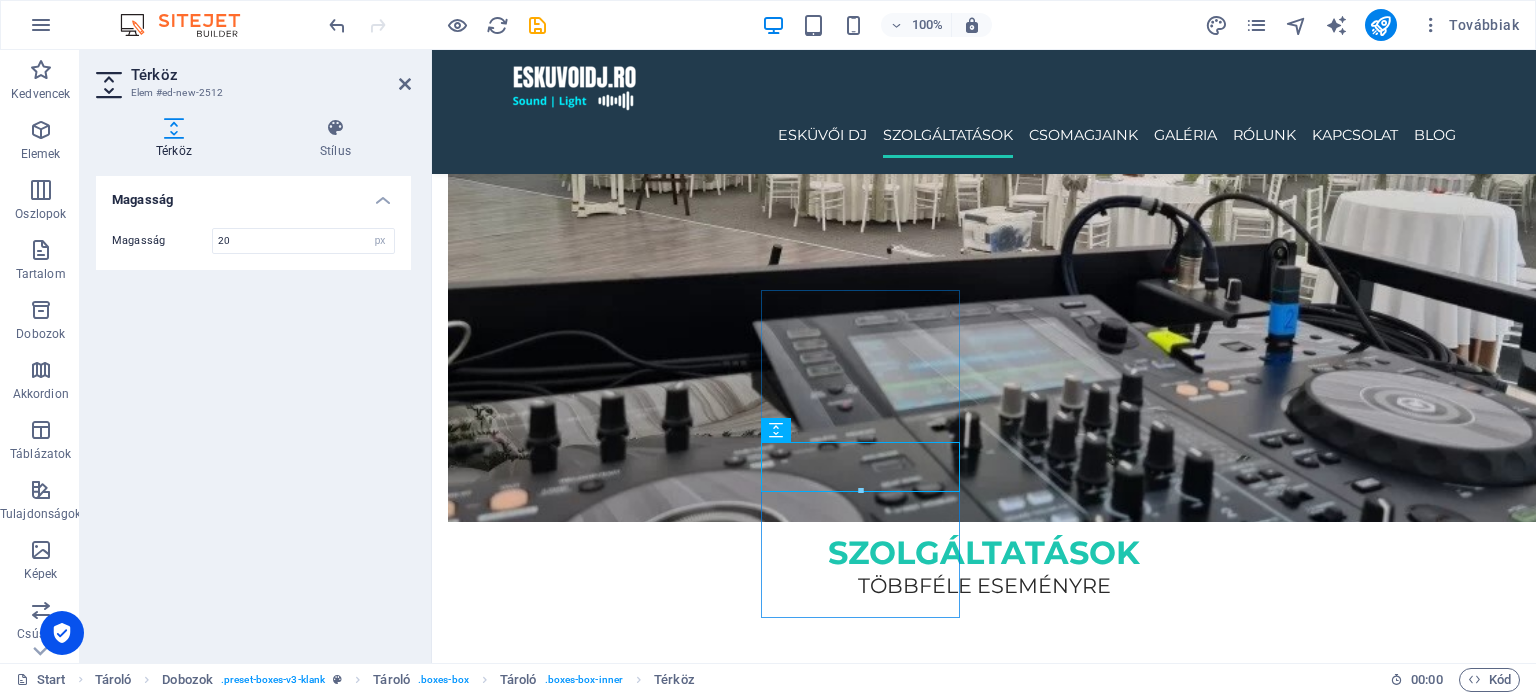 type on "20" 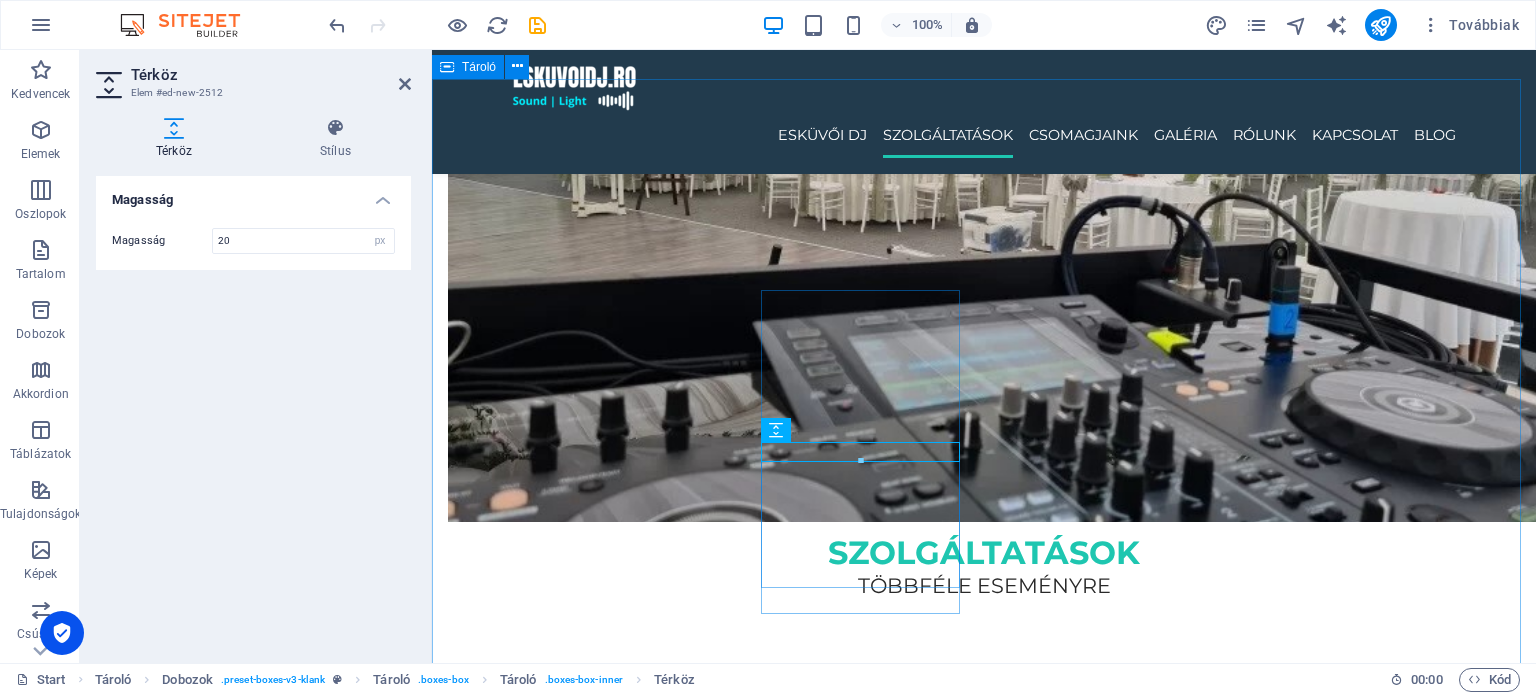 click on "szolgáltatások többféle eseményre ESKÜVŐI DJ Elegáns és hangulatos zenei élmény a nagy napra, minden korosztálynak. RENDEZVÉNY DJ Céges események, nyitórendezvények, közösségi programok profi hangosítással. Privát party DJ Szülinap, házibuli, vagy exkluzív partik – garantált hangulat minden alkalomra. Ballagás / Diákbuli DJ A végzős osztályok legjobb bulijaihoz – modern zenék, erőteljes hangulat, fiatalos lendület." at bounding box center [984, 1987] 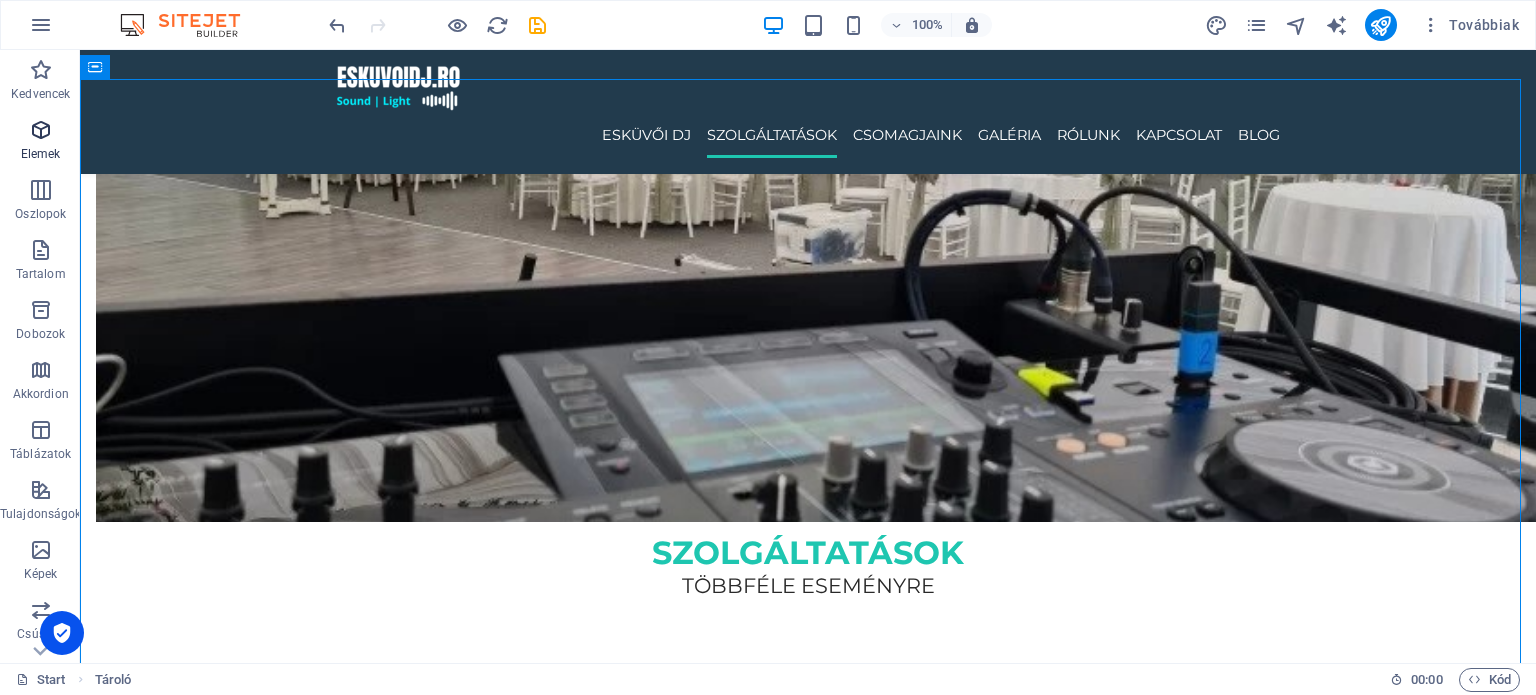 click at bounding box center [41, 130] 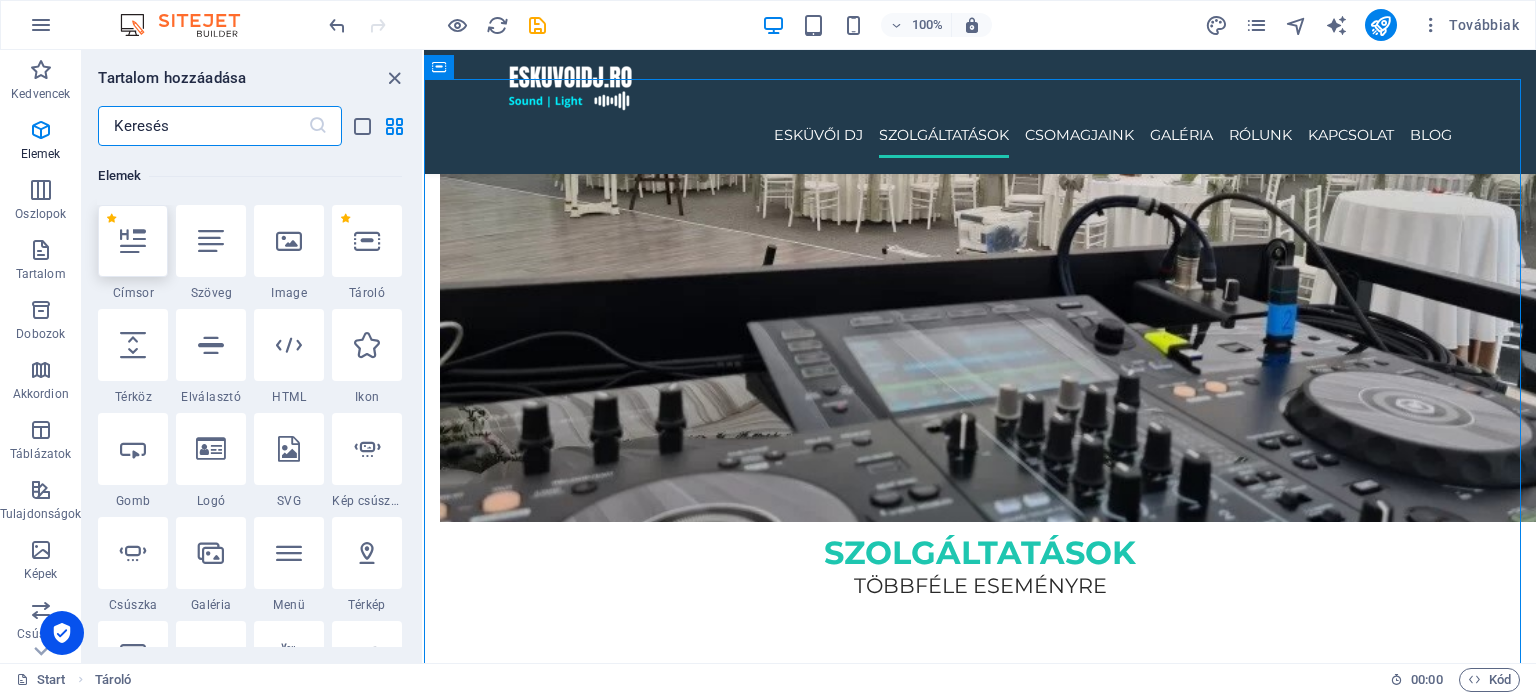 scroll, scrollTop: 212, scrollLeft: 0, axis: vertical 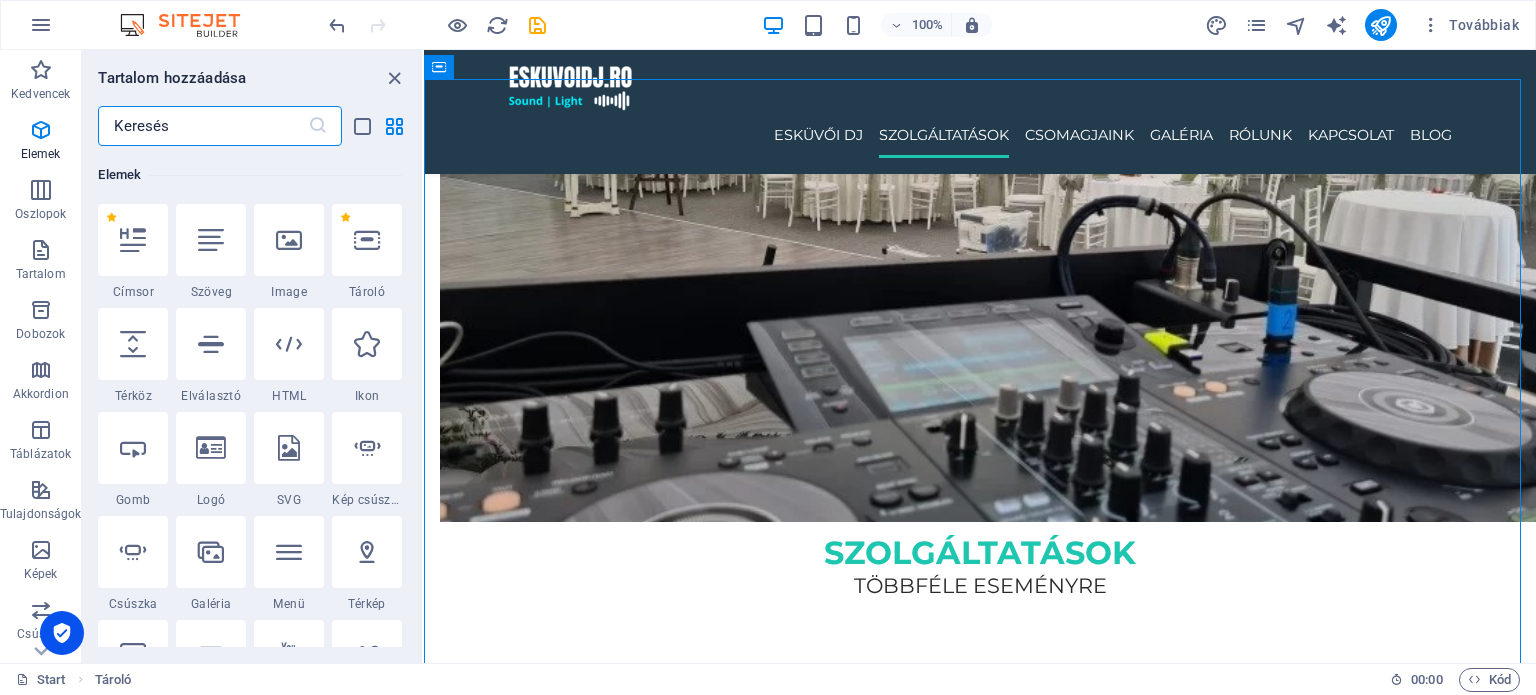 click at bounding box center (202, 126) 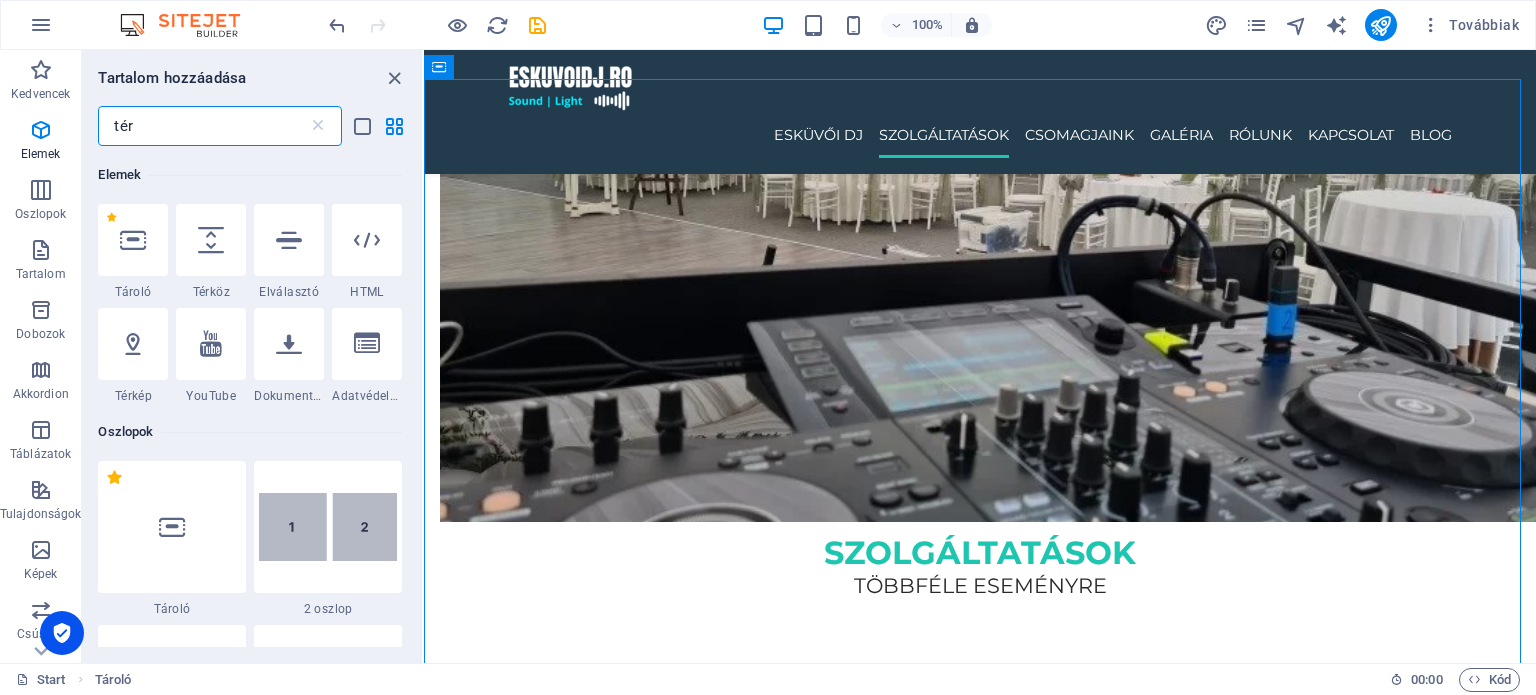 scroll, scrollTop: 0, scrollLeft: 0, axis: both 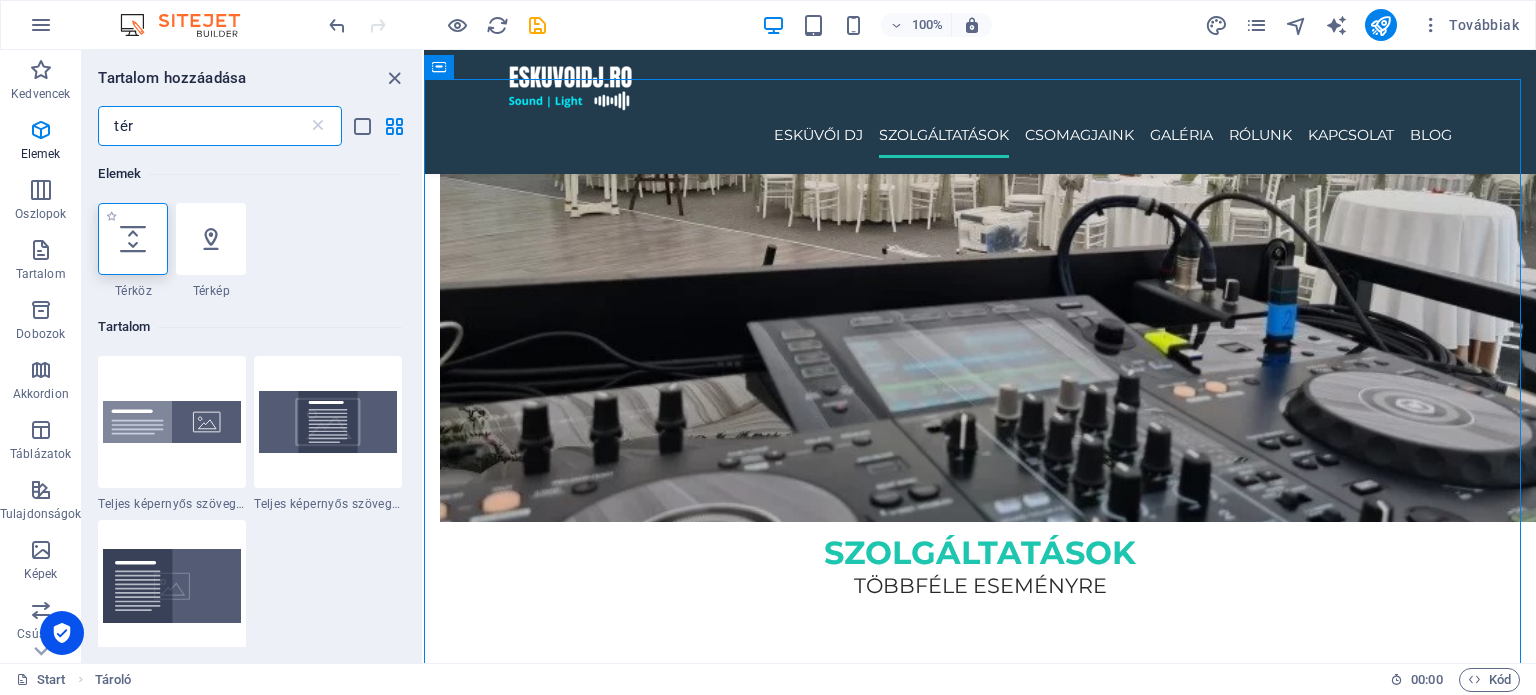 type on "tér" 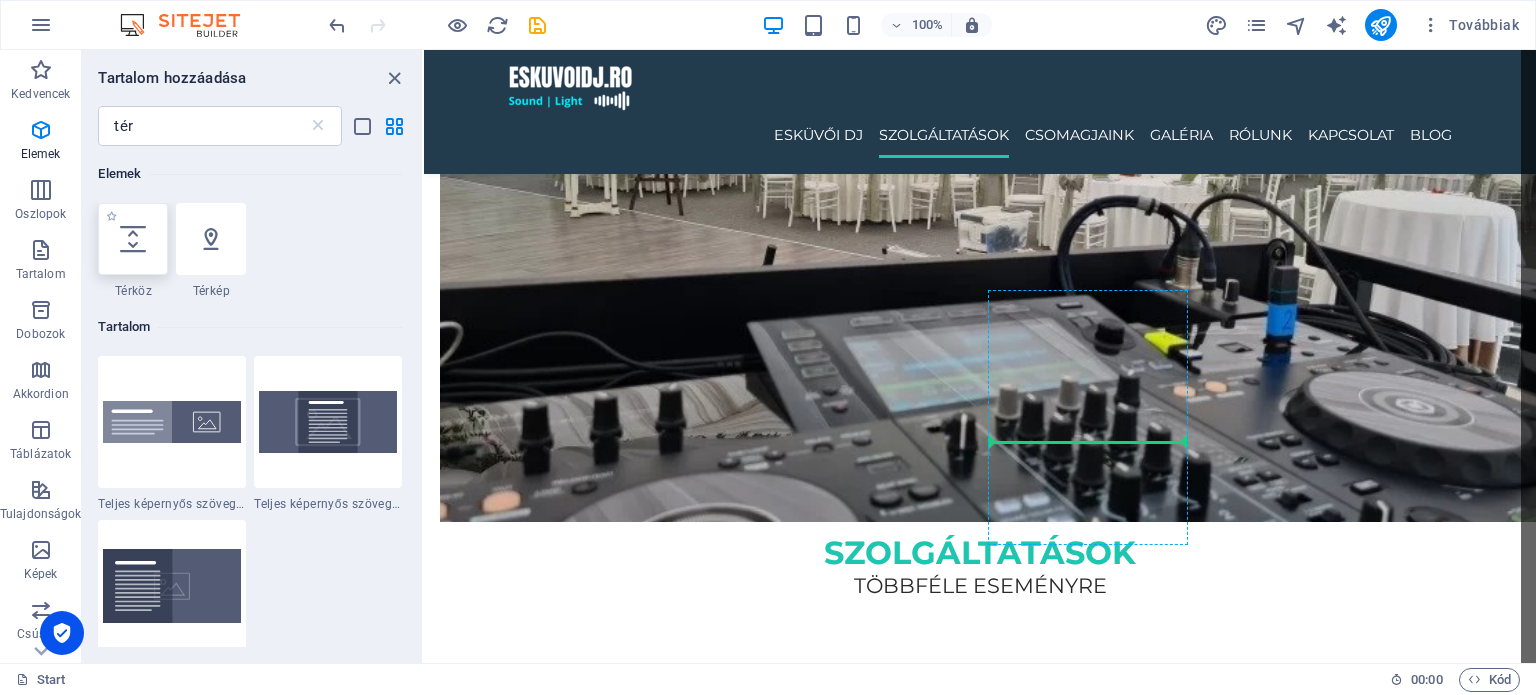 select on "px" 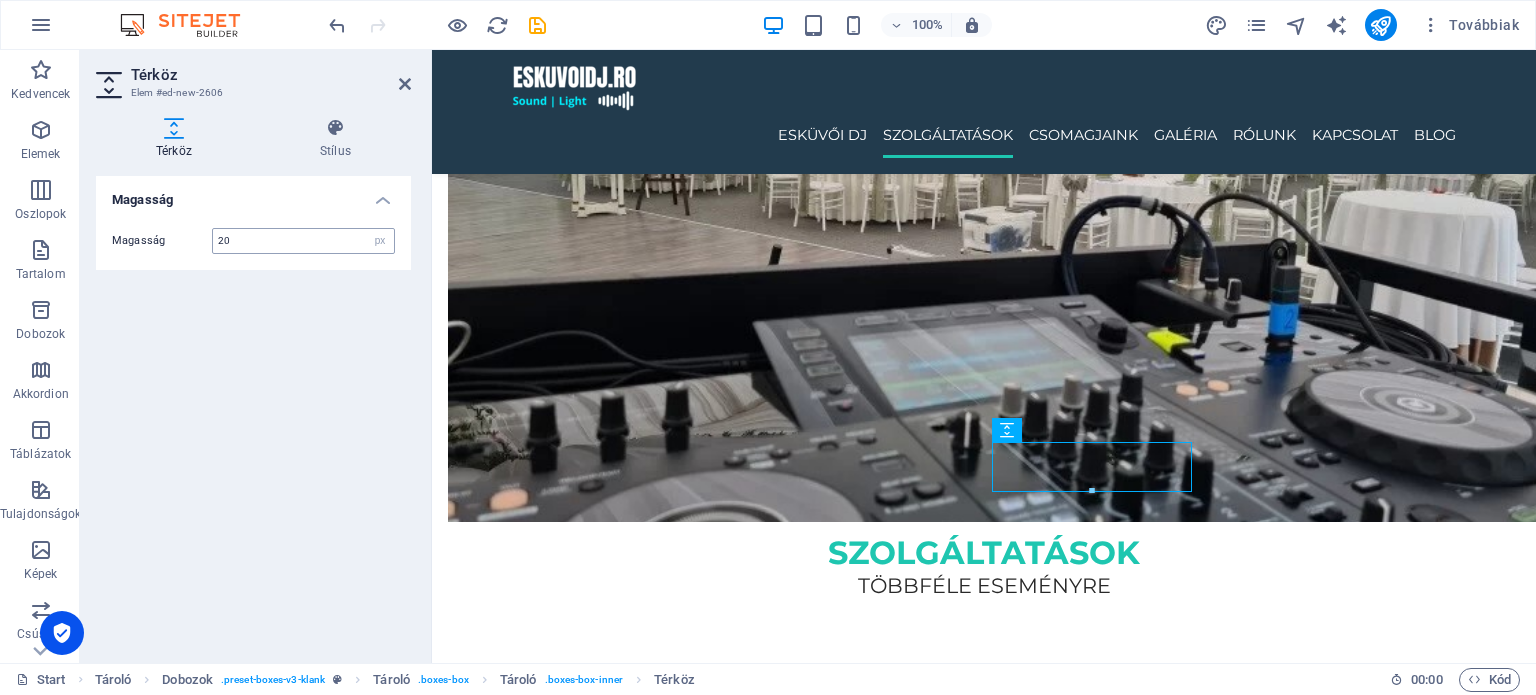 type on "20" 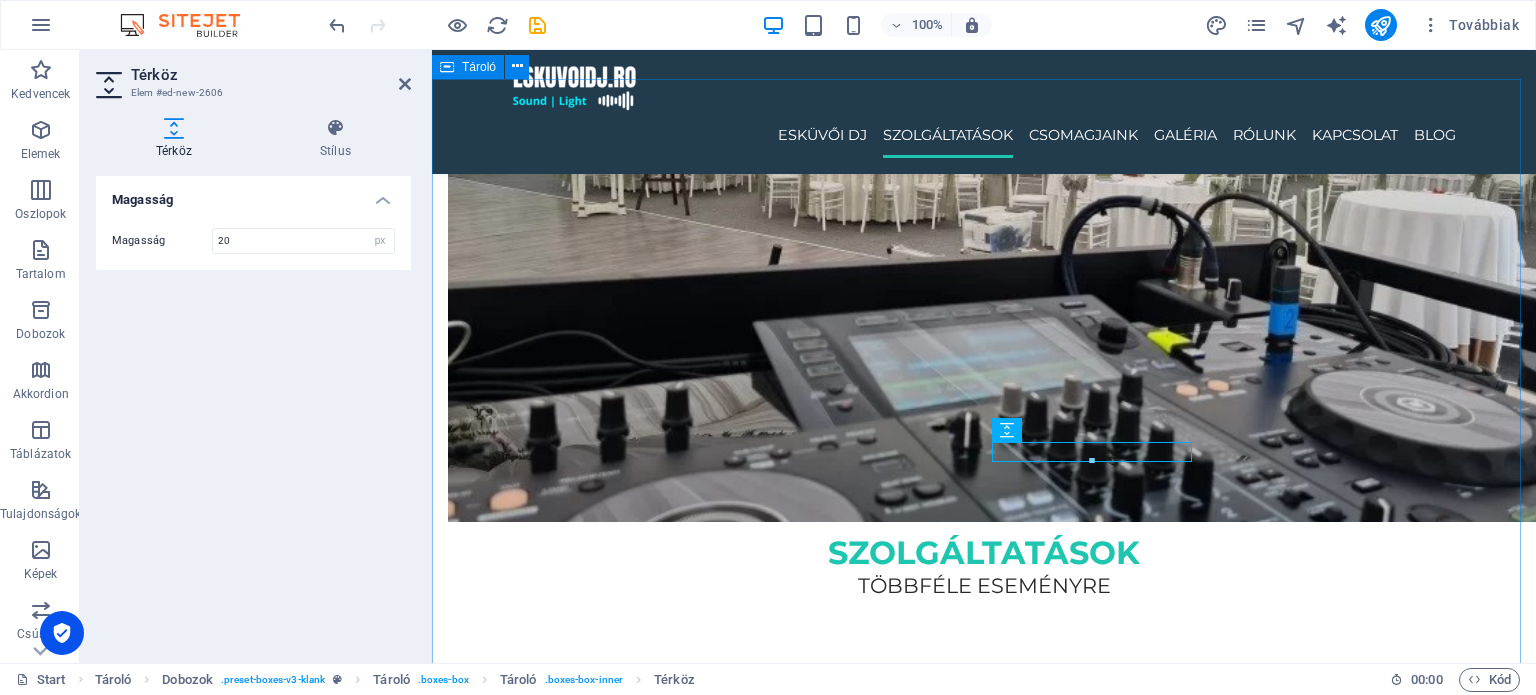 click on "szolgáltatások többféle eseményre ESKÜVŐI DJ Elegáns és hangulatos zenei élmény a nagy napra, minden korosztálynak. RENDEZVÉNY DJ Céges események, nyitórendezvények, közösségi programok profi hangosítással. Privát party DJ Szülinap, házibuli, vagy exkluzív partik – garantált hangulat minden alkalomra. Ballagás / Diákbuli DJ A végzős osztályok legjobb bulijaihoz – modern zenék, erőteljes hangulat, fiatalos lendület." at bounding box center (984, 1997) 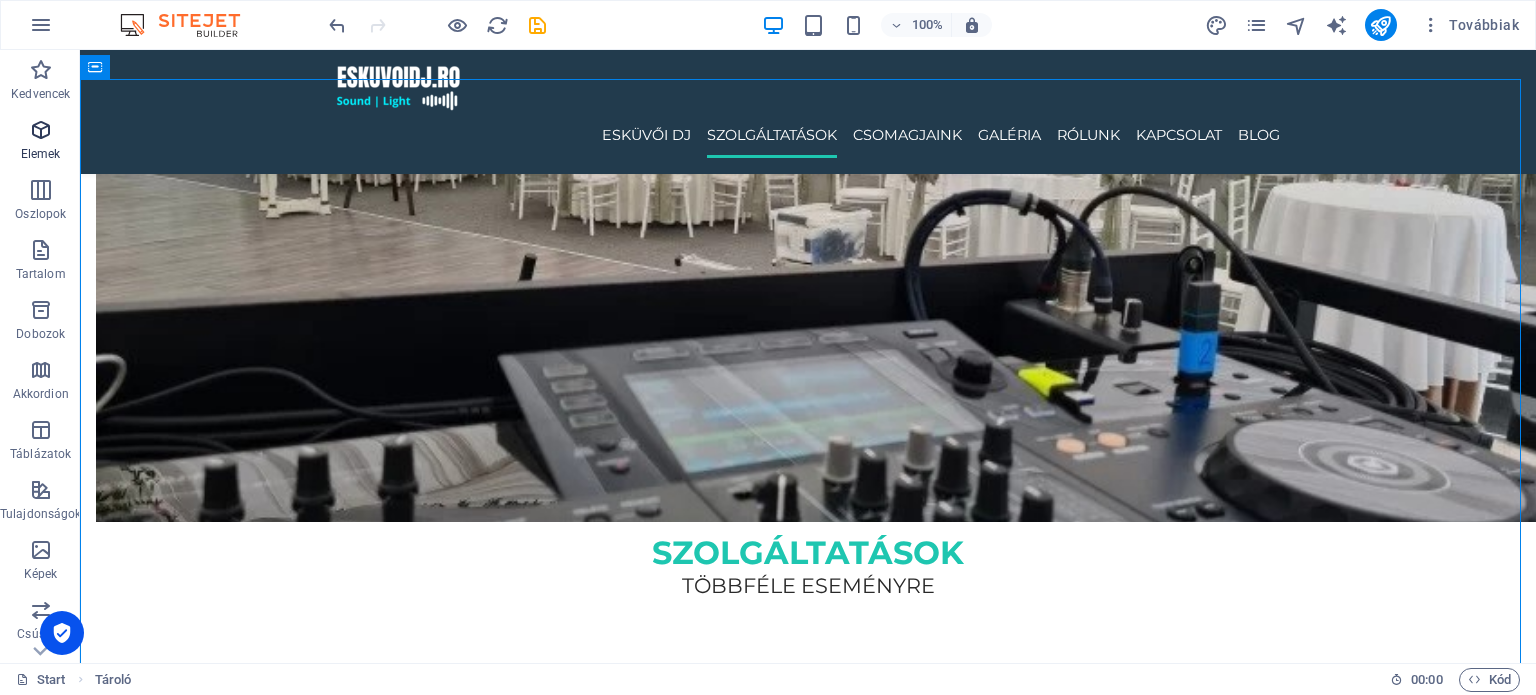 click at bounding box center [41, 130] 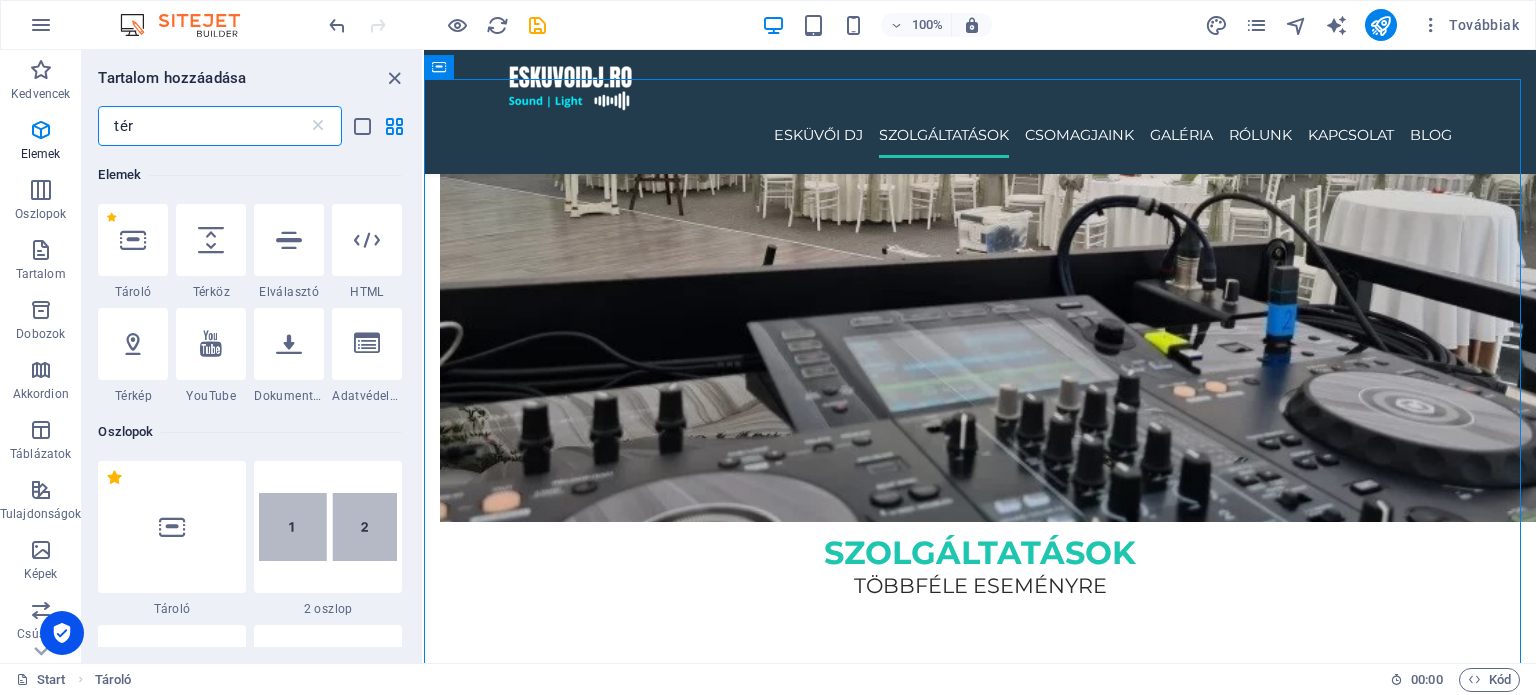 scroll, scrollTop: 0, scrollLeft: 0, axis: both 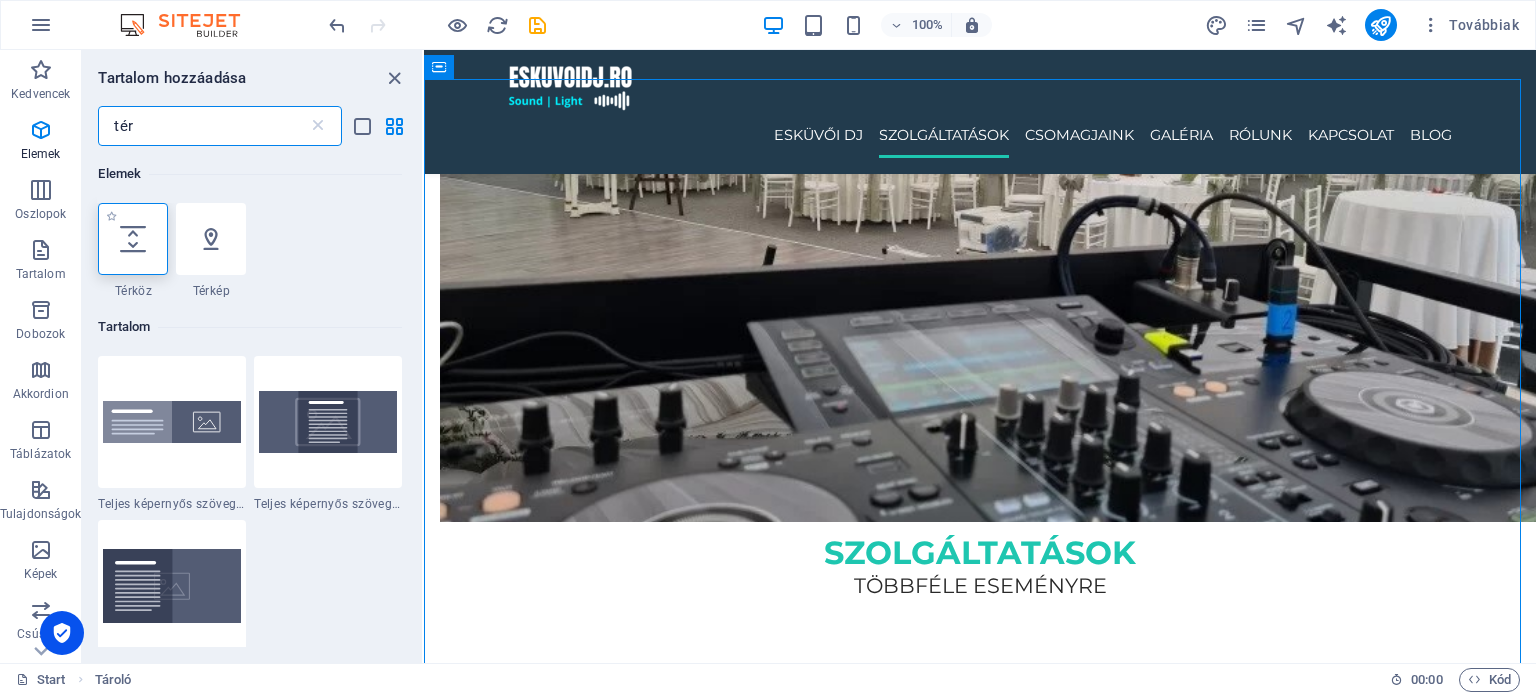 type on "tér" 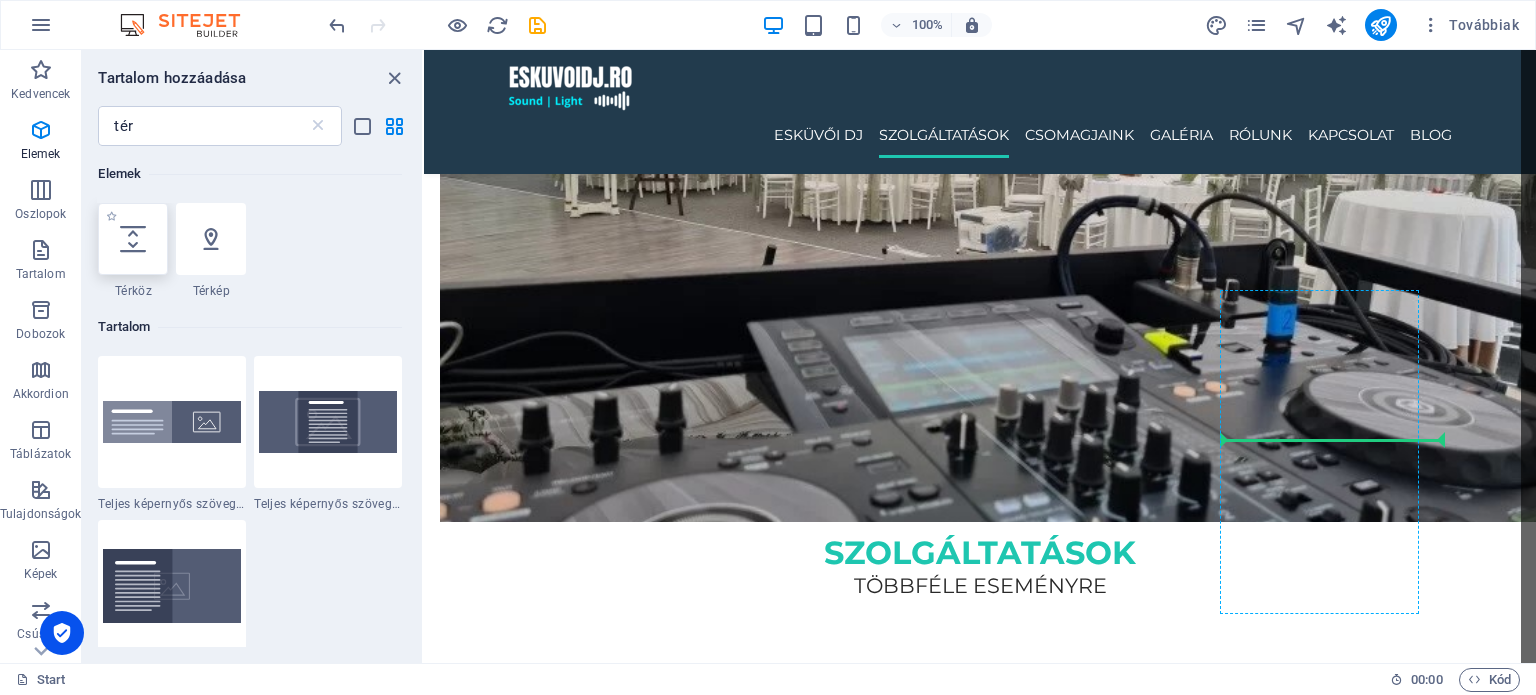 select on "px" 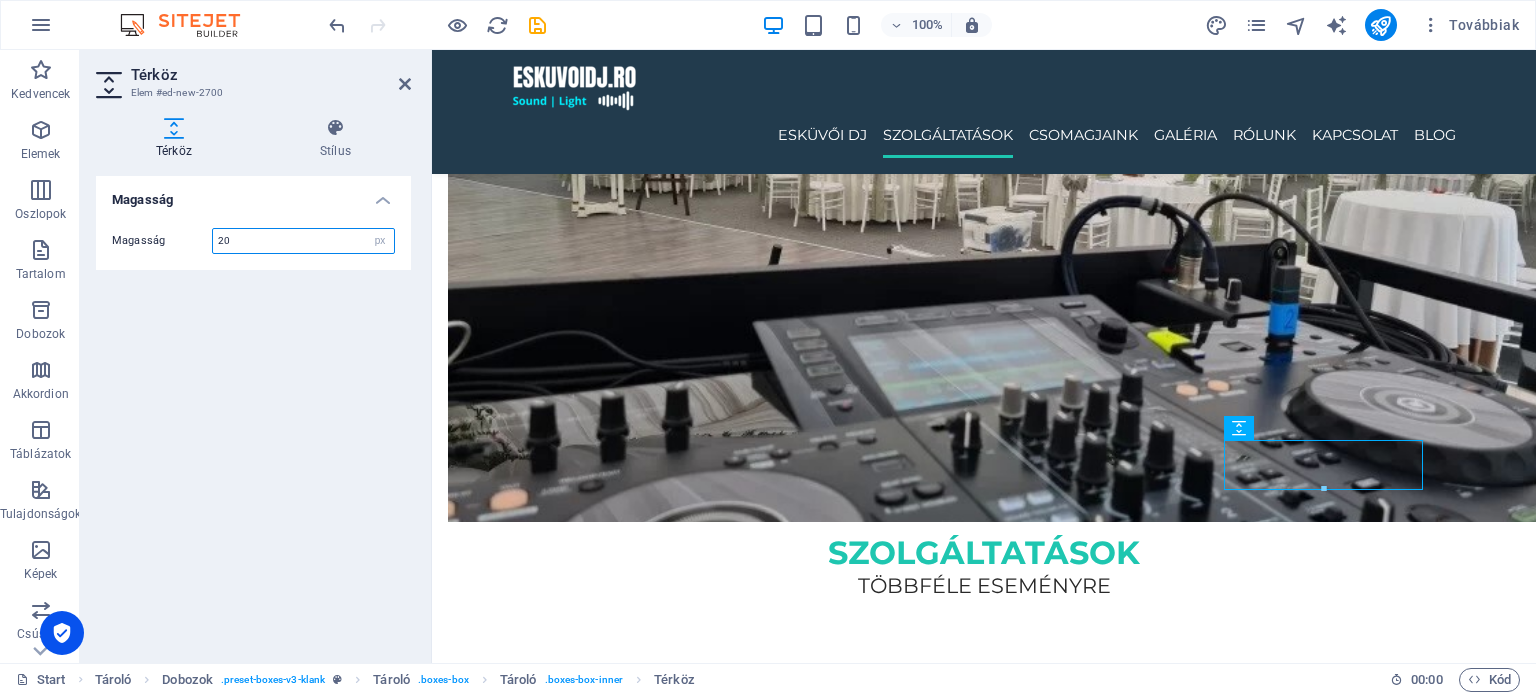 type on "20" 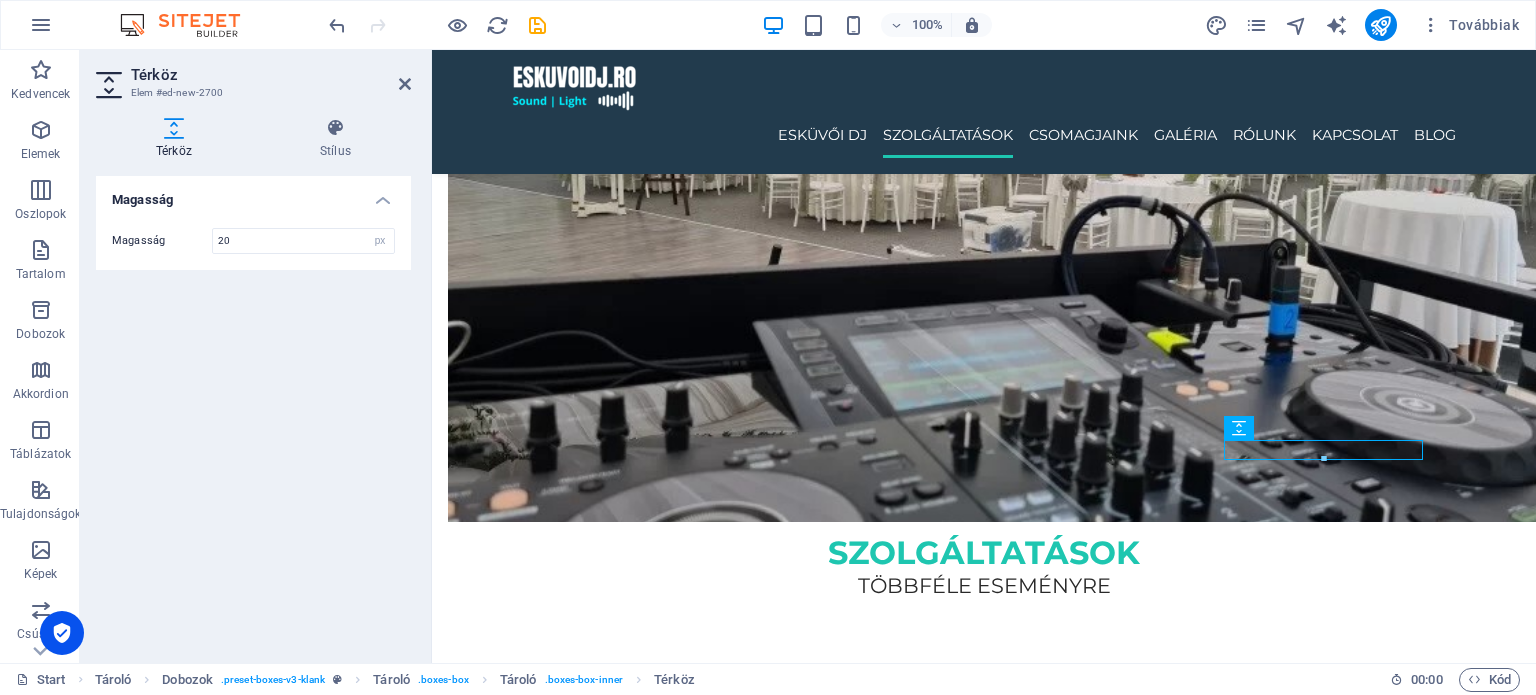 click on "szolgáltatások többféle eseményre ESKÜVŐI DJ Elegáns és hangulatos zenei élmény a nagy napra, minden korosztálynak. RENDEZVÉNY DJ Céges események, nyitórendezvények, közösségi programok profi hangosítással. Privát party DJ Szülinap, házibuli, vagy exkluzív partik – garantált hangulat minden alkalomra. Ballagás / Diákbuli DJ A végzős osztályok legjobb bulijaihoz – modern zenék, erőteljes hangulat, fiatalos lendület." at bounding box center (984, 2007) 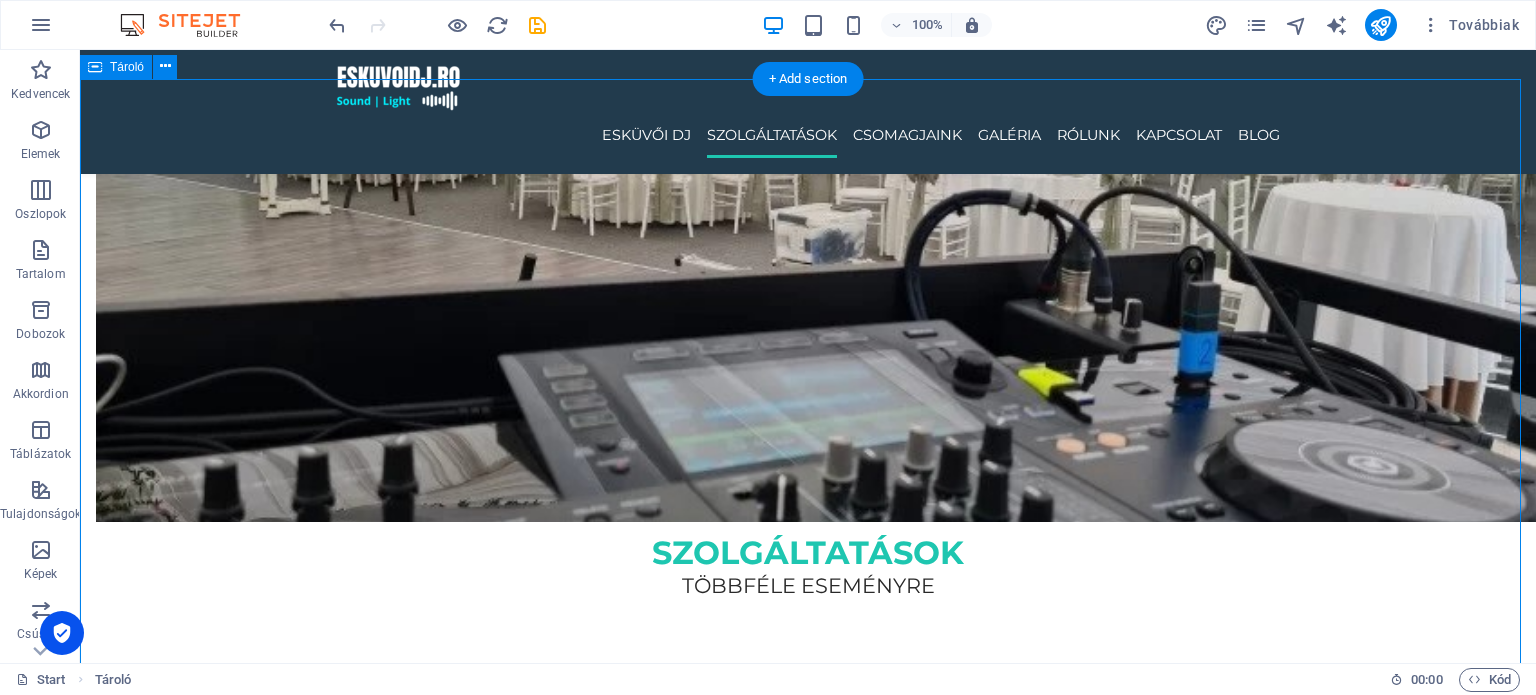click on "szolgáltatások többféle eseményre ESKÜVŐI DJ Elegáns és hangulatos zenei élmény a nagy napra, minden korosztálynak. RENDEZVÉNY DJ Céges események, nyitórendezvények, közösségi programok profi hangosítással. Privát party DJ Szülinap, házibuli, vagy exkluzív partik – garantált hangulat minden alkalomra. Ballagás / Diákbuli DJ A végzős osztályok legjobb bulijaihoz – modern zenék, erőteljes hangulat, fiatalos lendület." at bounding box center (808, 2256) 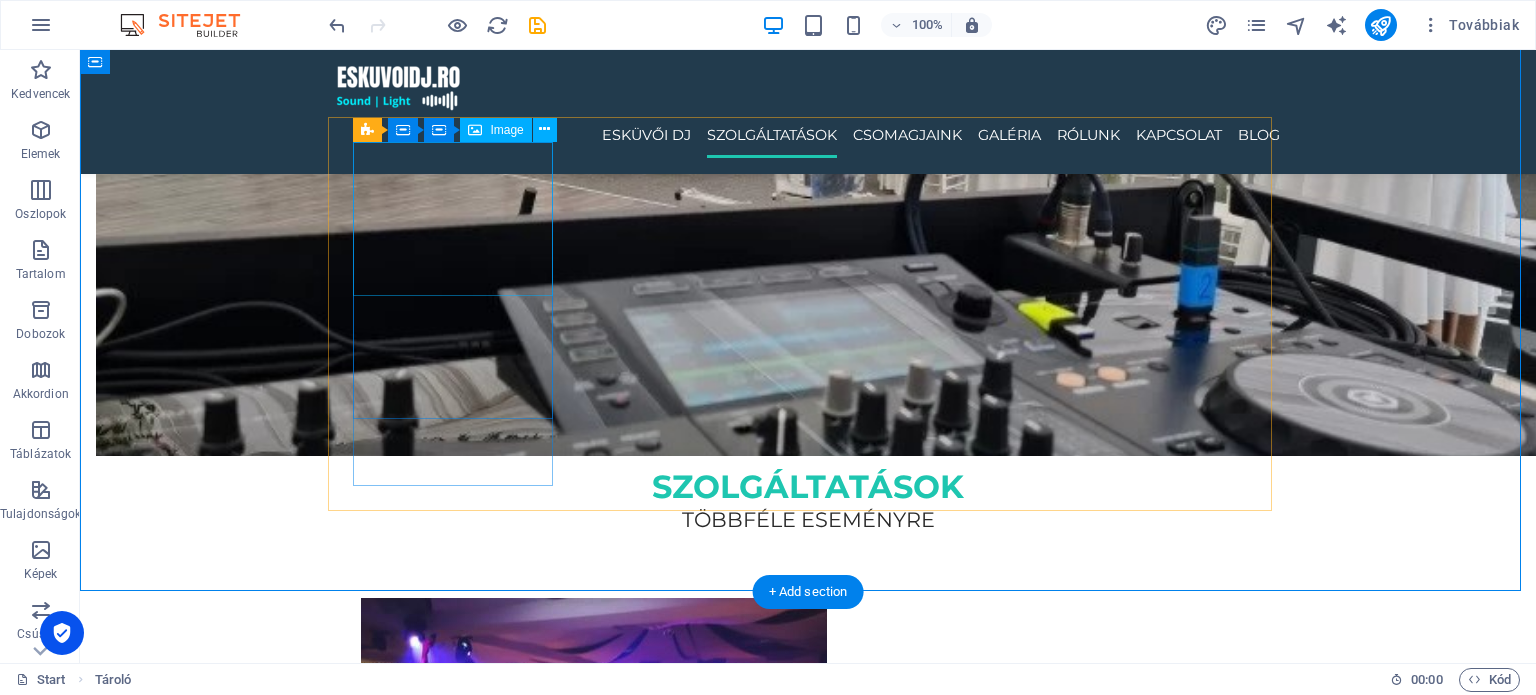 scroll, scrollTop: 1266, scrollLeft: 0, axis: vertical 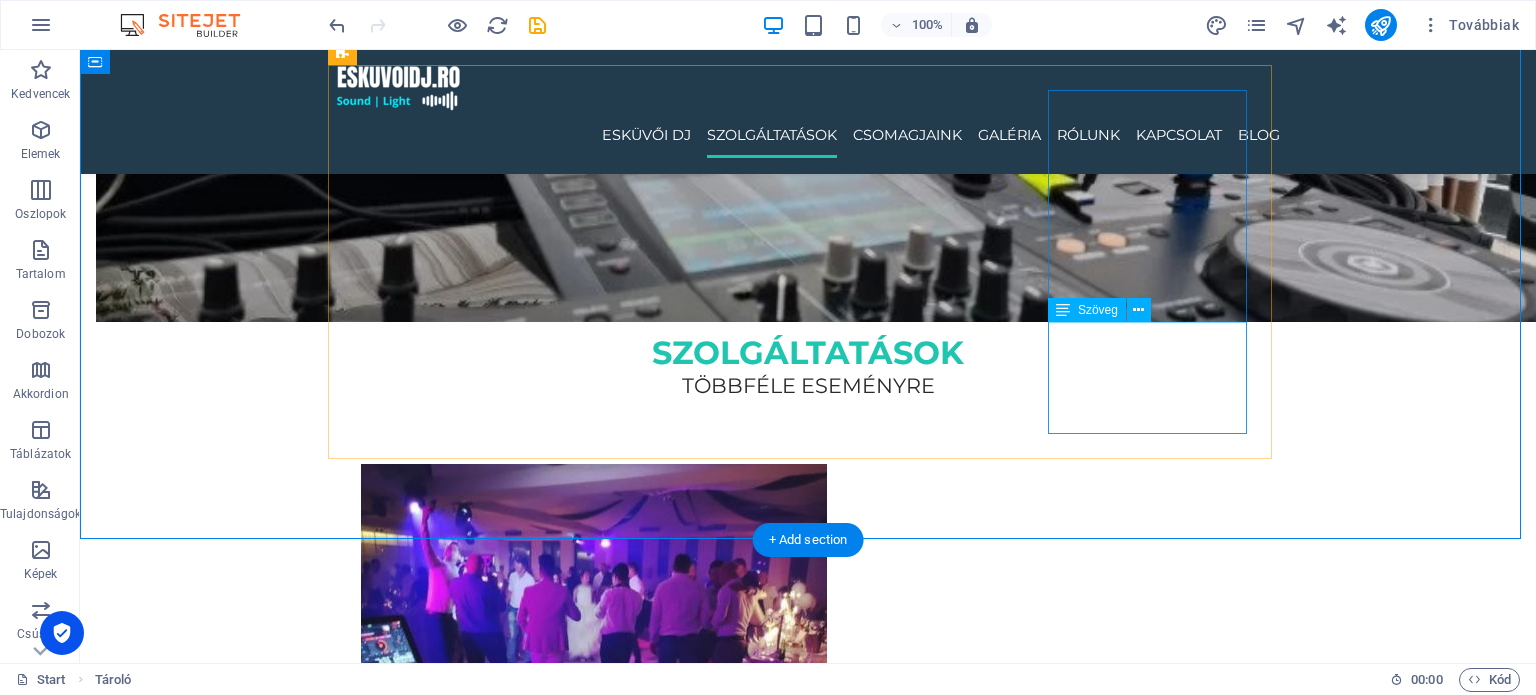 click on "A végzős osztályok legjobb bulijaihoz – modern zenék, erőteljes hangulat, fiatalos lendület." at bounding box center [461, 3699] 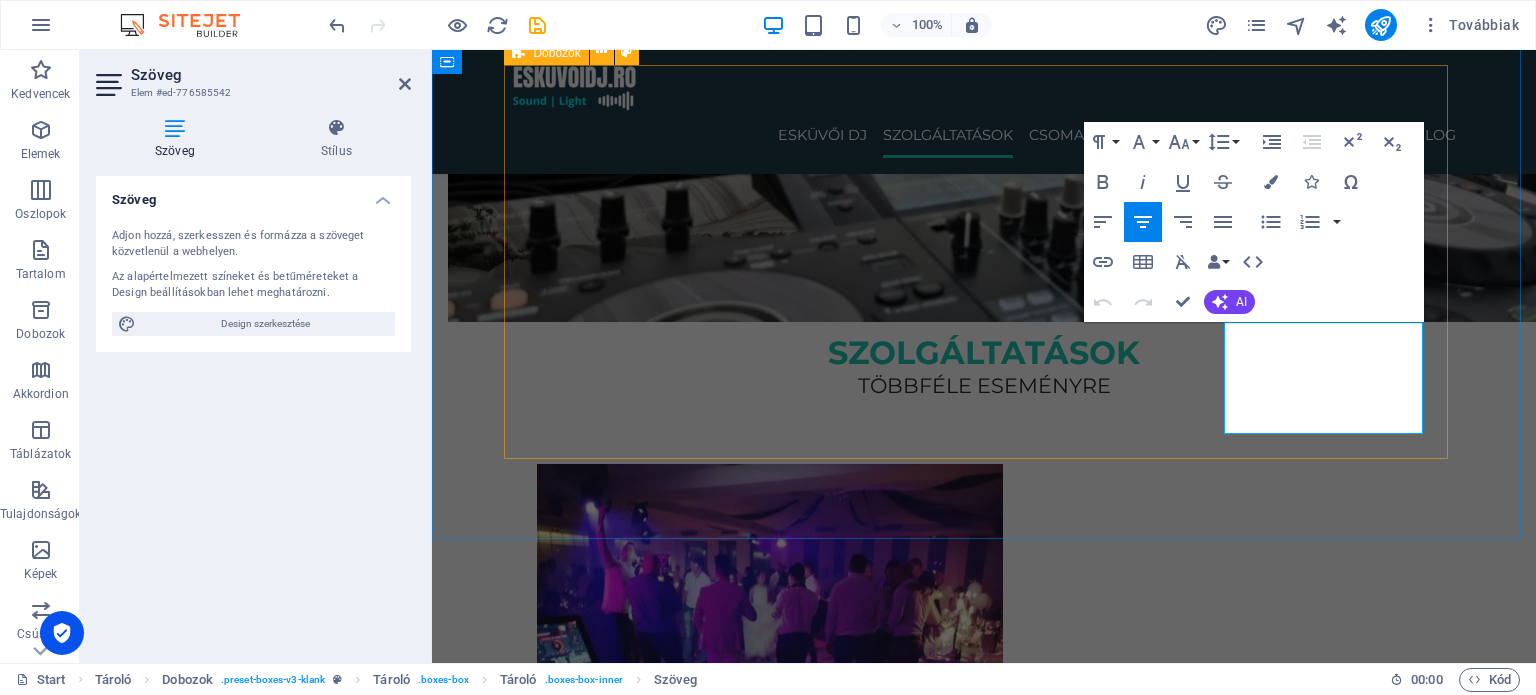 drag, startPoint x: 1220, startPoint y: 353, endPoint x: 1230, endPoint y: 349, distance: 10.770329 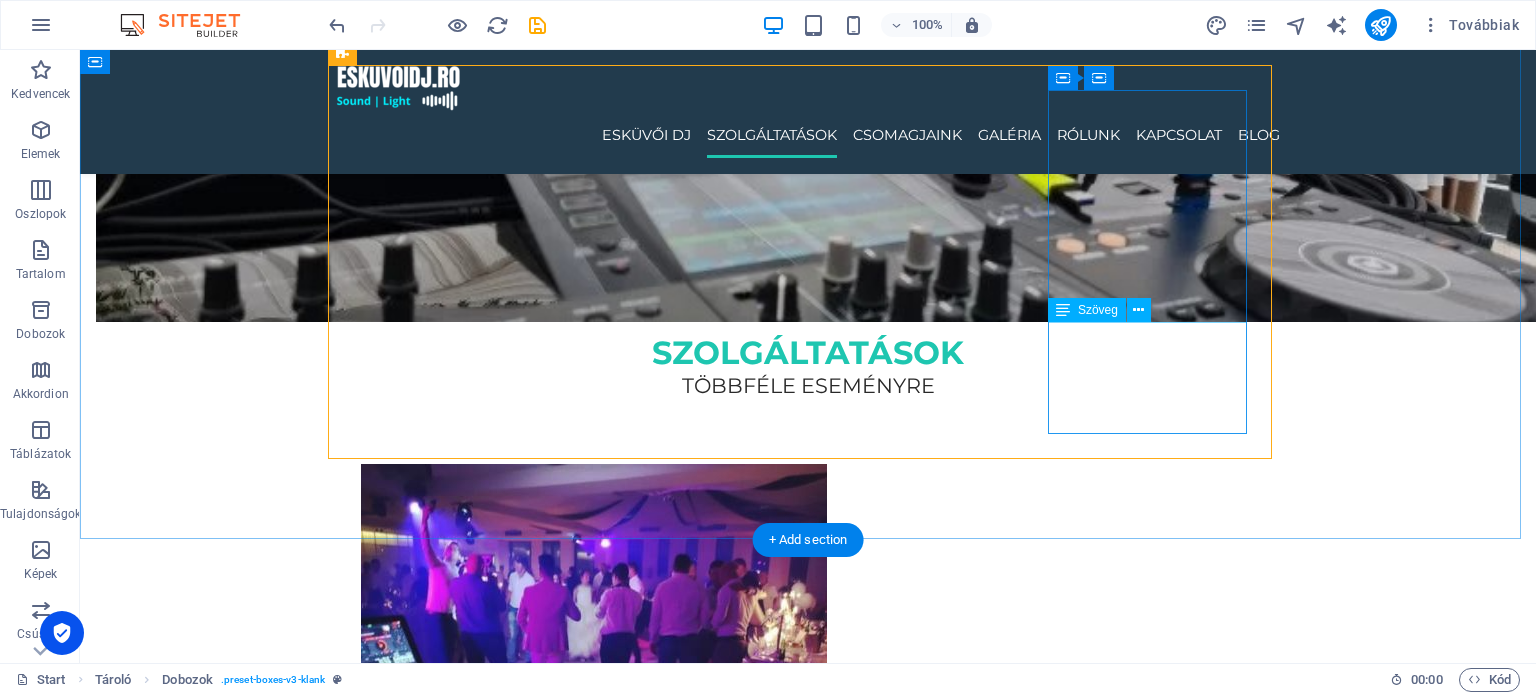 click on "A végzős osztályok legjobb bulijaihoz – modern zenék, erőteljes hangulat, fiatalos lendület." at bounding box center (461, 3699) 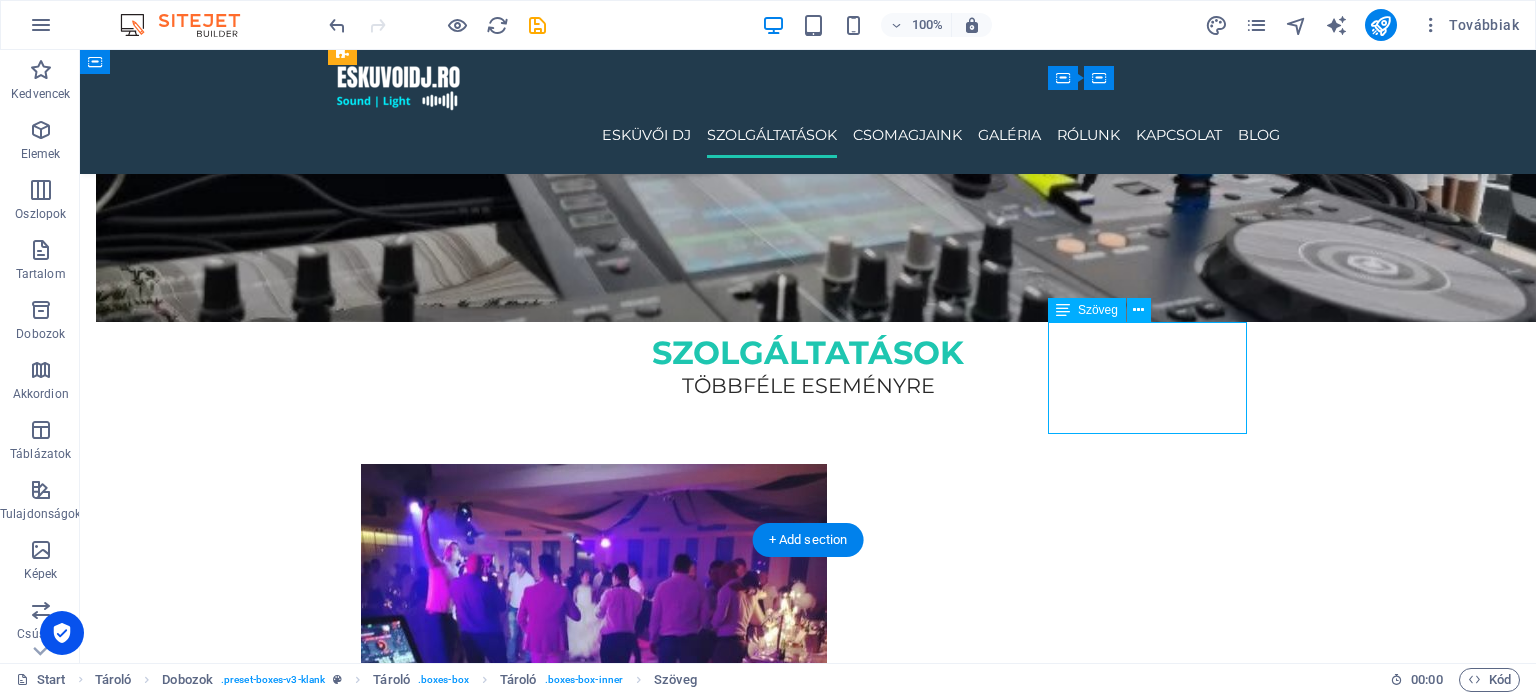 click on "A végzős osztályok legjobb bulijaihoz – modern zenék, erőteljes hangulat, fiatalos lendület." at bounding box center [461, 3699] 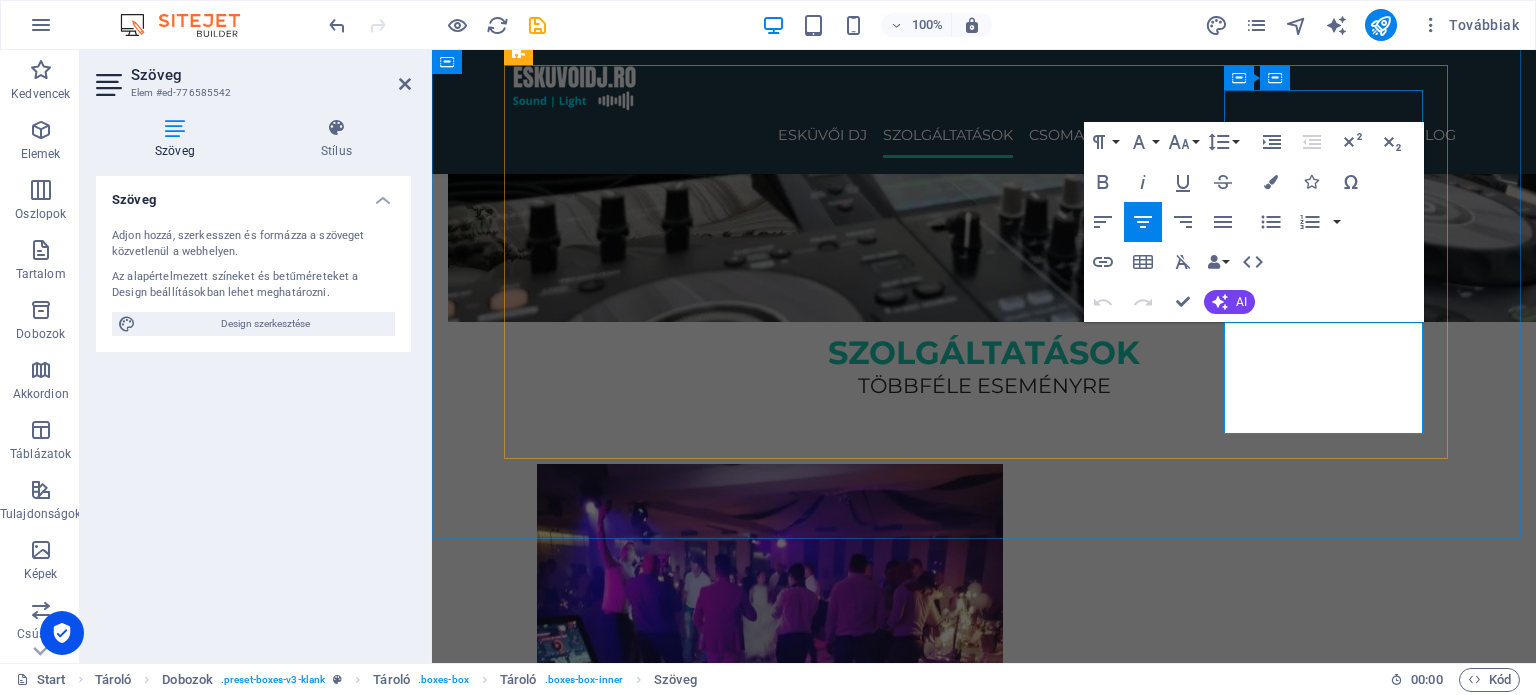 click on "A végzős osztályok legjobb bulijaihoz – modern zenék, erőteljes hangulat, fiatalos lendület." at bounding box center (637, 3211) 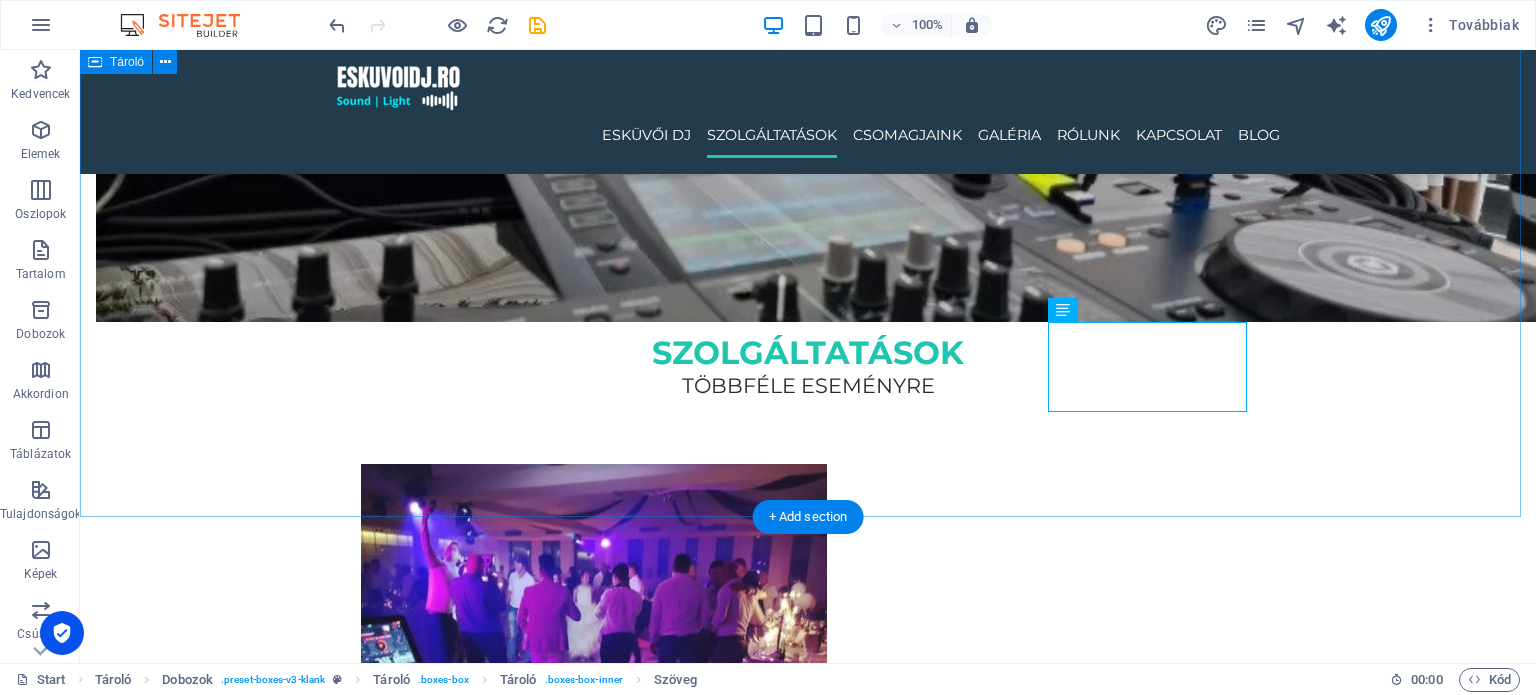 click on "szolgáltatások többféle eseményre ESKÜVŐI DJ Elegáns és hangulatos zenei élmény a nagy napra, minden korosztálynak. RENDEZVÉNY DJ Céges események, nyitórendezvények, közösségi programok profi hangosítással. Privát party DJ Szülinap, házibuli, vagy exkluzív partik – garantált hangulat minden alkalomra. Ballagás / Diákbuli DJ A végzős osztályok legjobb bulijaihoz – modern zenék, erőteljes hangulat, fiatalos lendület." at bounding box center (808, 2045) 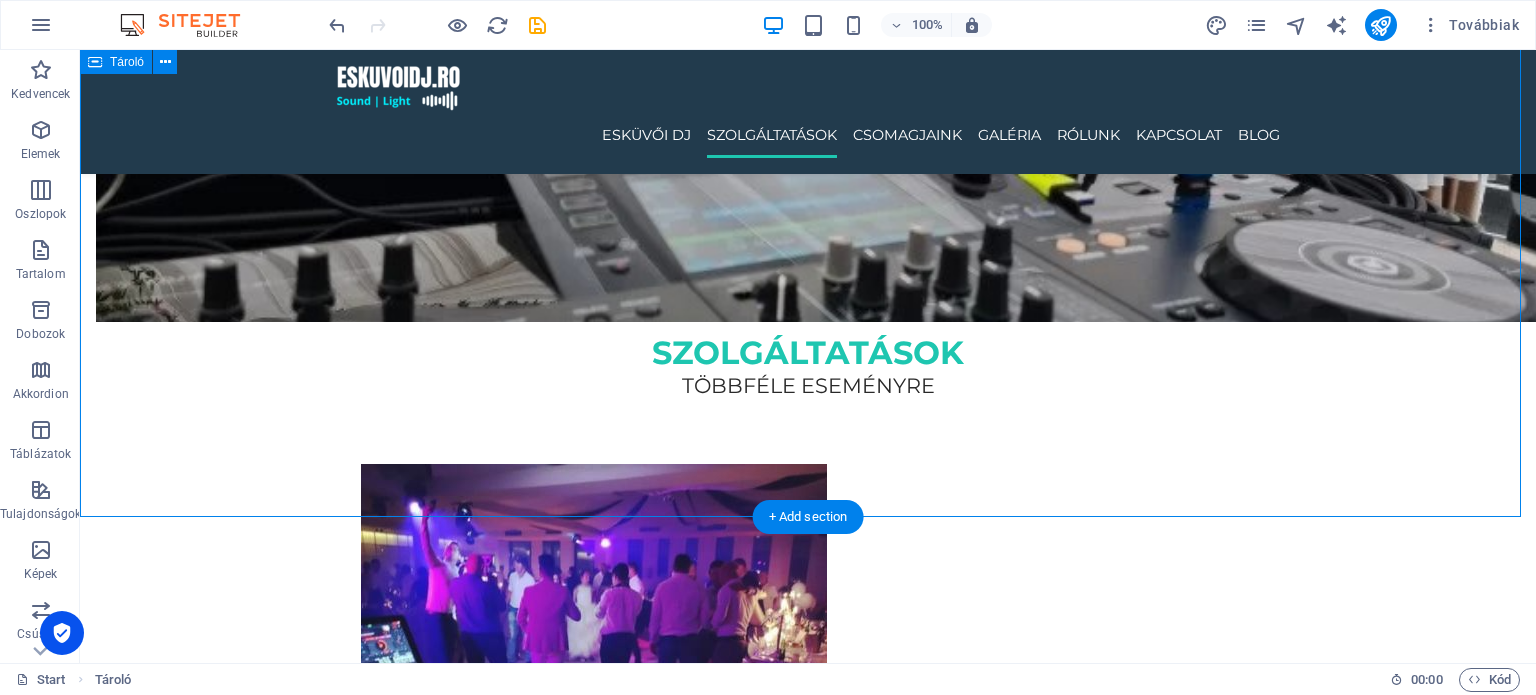 click on "szolgáltatások többféle eseményre ESKÜVŐI DJ Elegáns és hangulatos zenei élmény a nagy napra, minden korosztálynak. RENDEZVÉNY DJ Céges események, nyitórendezvények, közösségi programok profi hangosítással. Privát party DJ Szülinap, házibuli, vagy exkluzív partik – garantált hangulat minden alkalomra. Ballagás / Diákbuli DJ A végzős osztályok legjobb bulijaihoz – modern zenék, erőteljes hangulat, fiatalos lendület." at bounding box center [808, 2045] 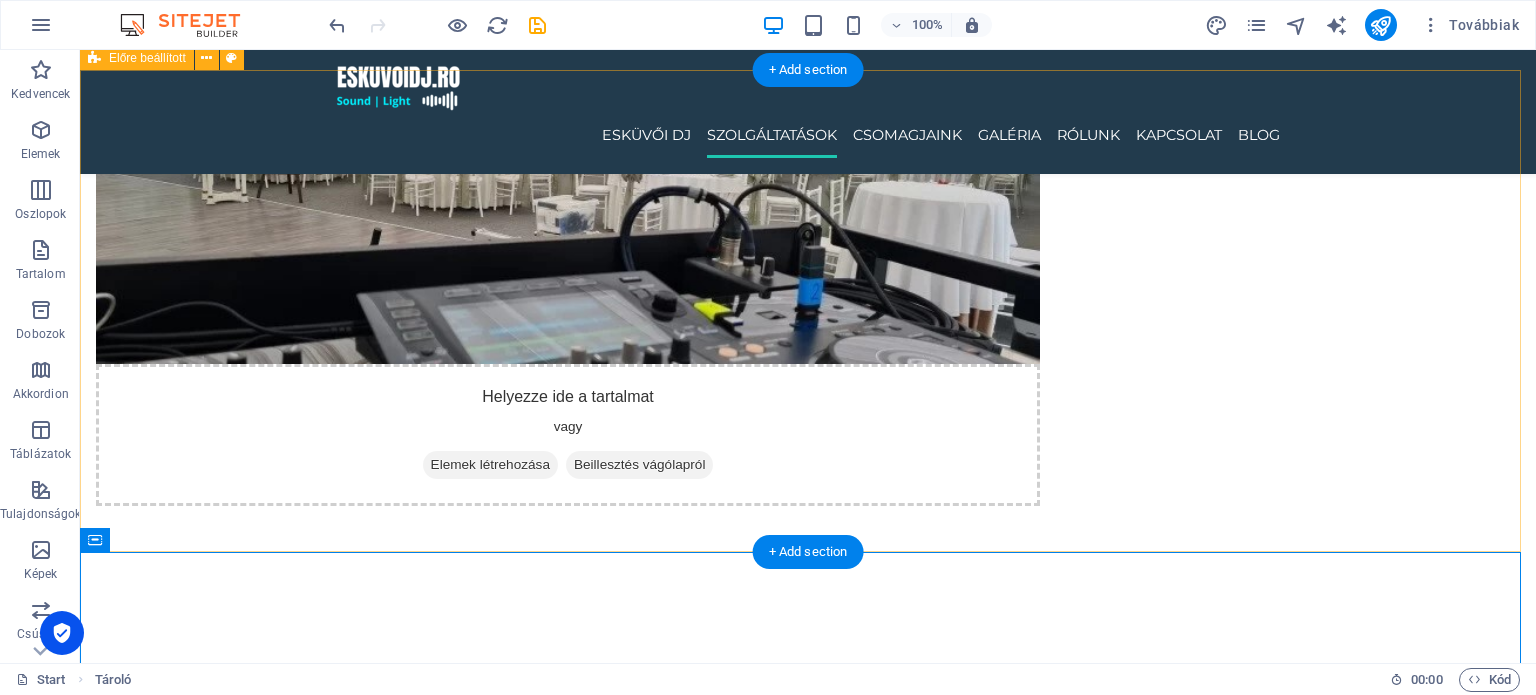 scroll, scrollTop: 966, scrollLeft: 0, axis: vertical 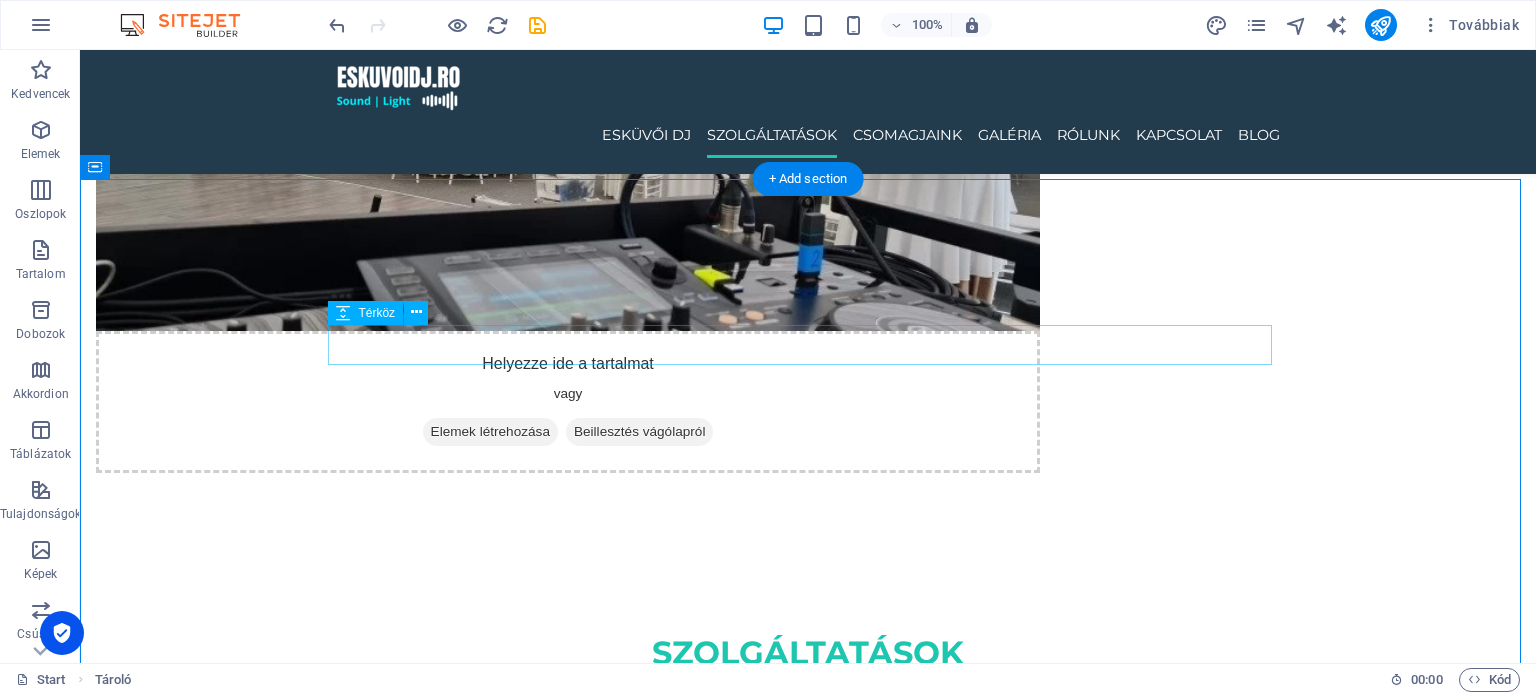 click at bounding box center [808, 719] 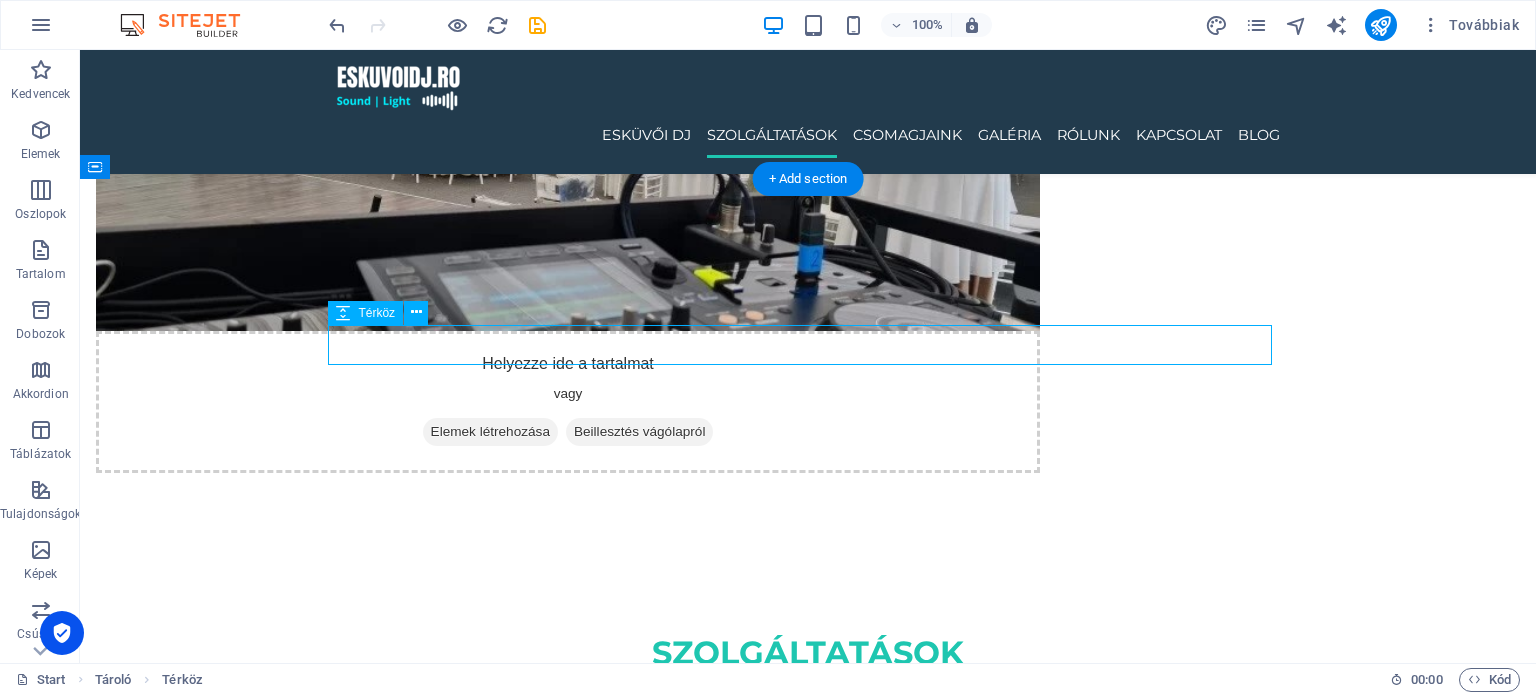 click at bounding box center [808, 719] 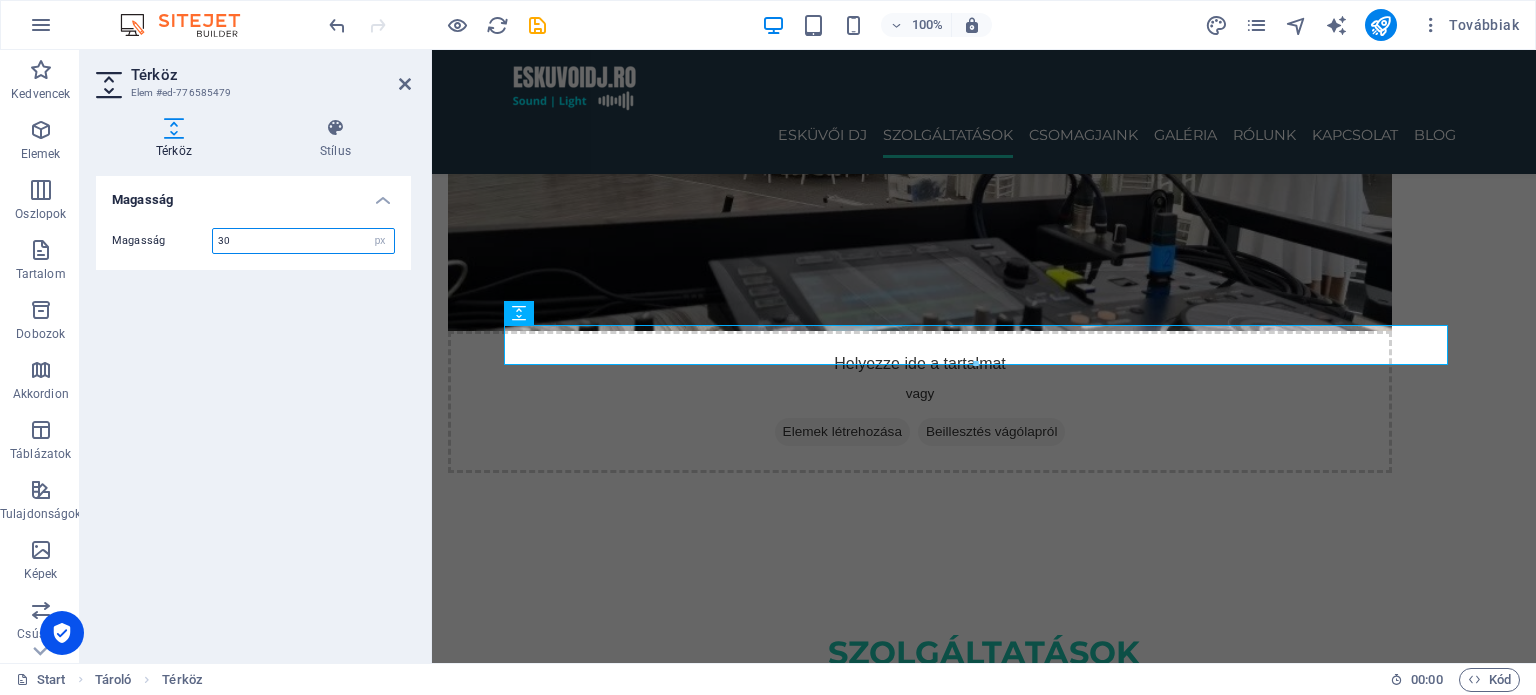 type on "30" 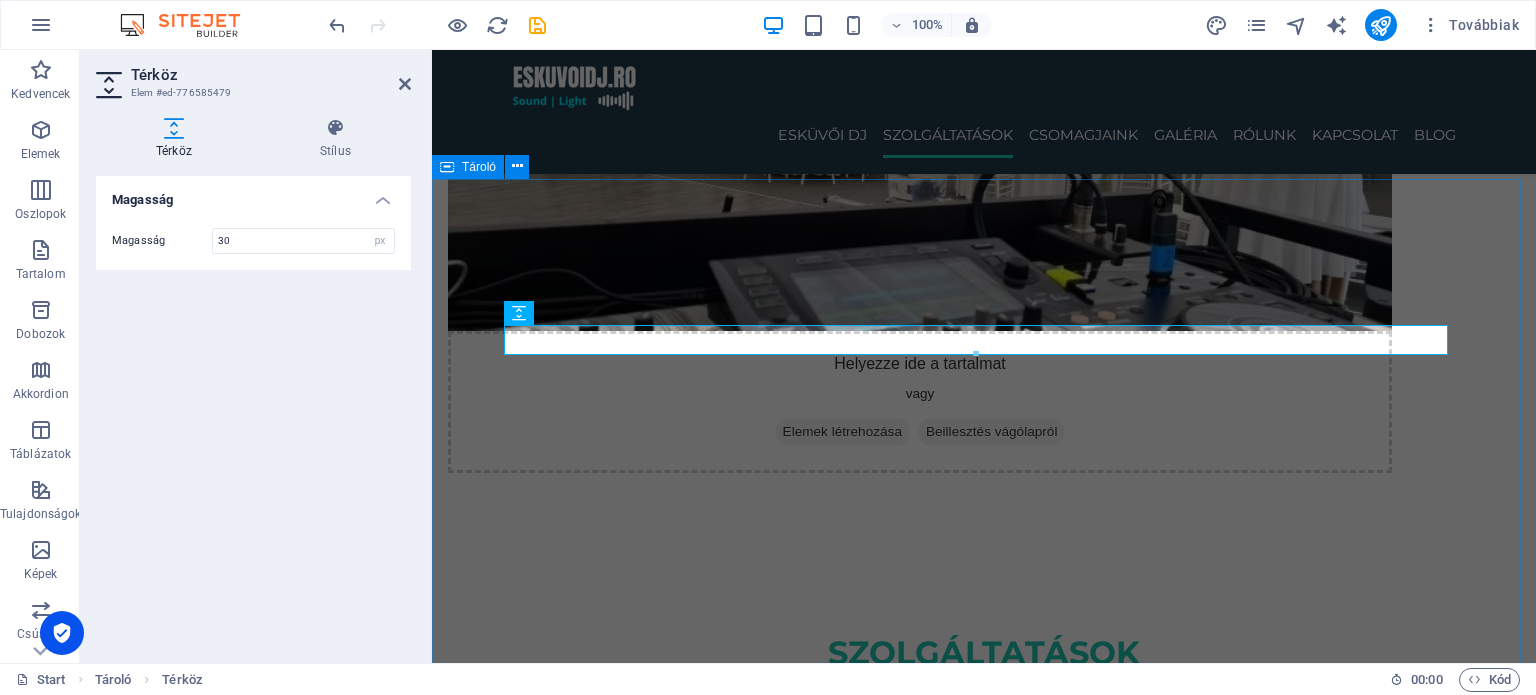 click on "szolgáltatások többféle eseményre ESKÜVŐI DJ Elegáns és hangulatos zenei élmény a nagy napra, minden korosztálynak. RENDEZVÉNY DJ Céges események, nyitórendezvények, közösségi programok profi hangosítással. Privát party DJ Szülinap, házibuli, vagy exkluzív partik – garantált hangulat minden alkalomra. Ballagás / Diákbuli DJ A végzős osztályok legjobb bulijaihoz – modern zenék, erőteljes hangulat, fiatalos lendület." at bounding box center (984, 2090) 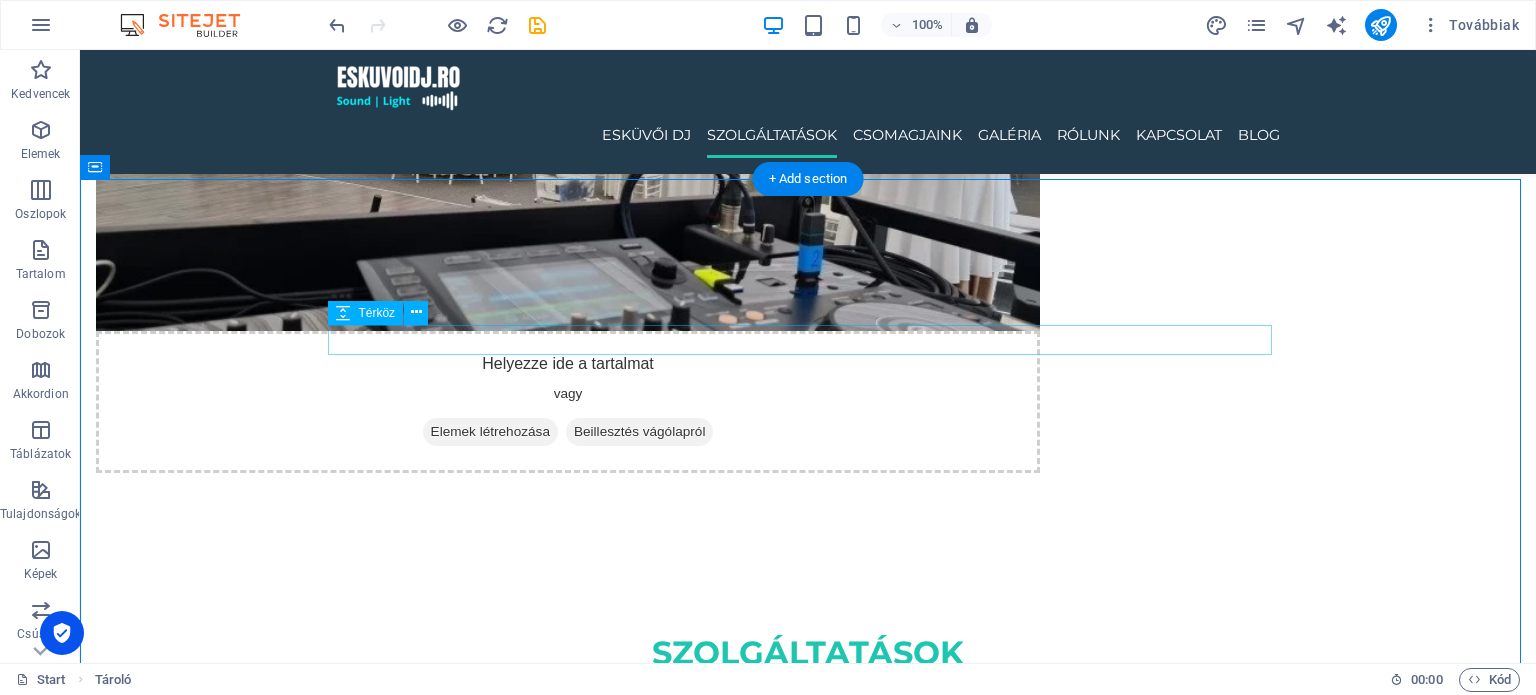 click at bounding box center (808, 714) 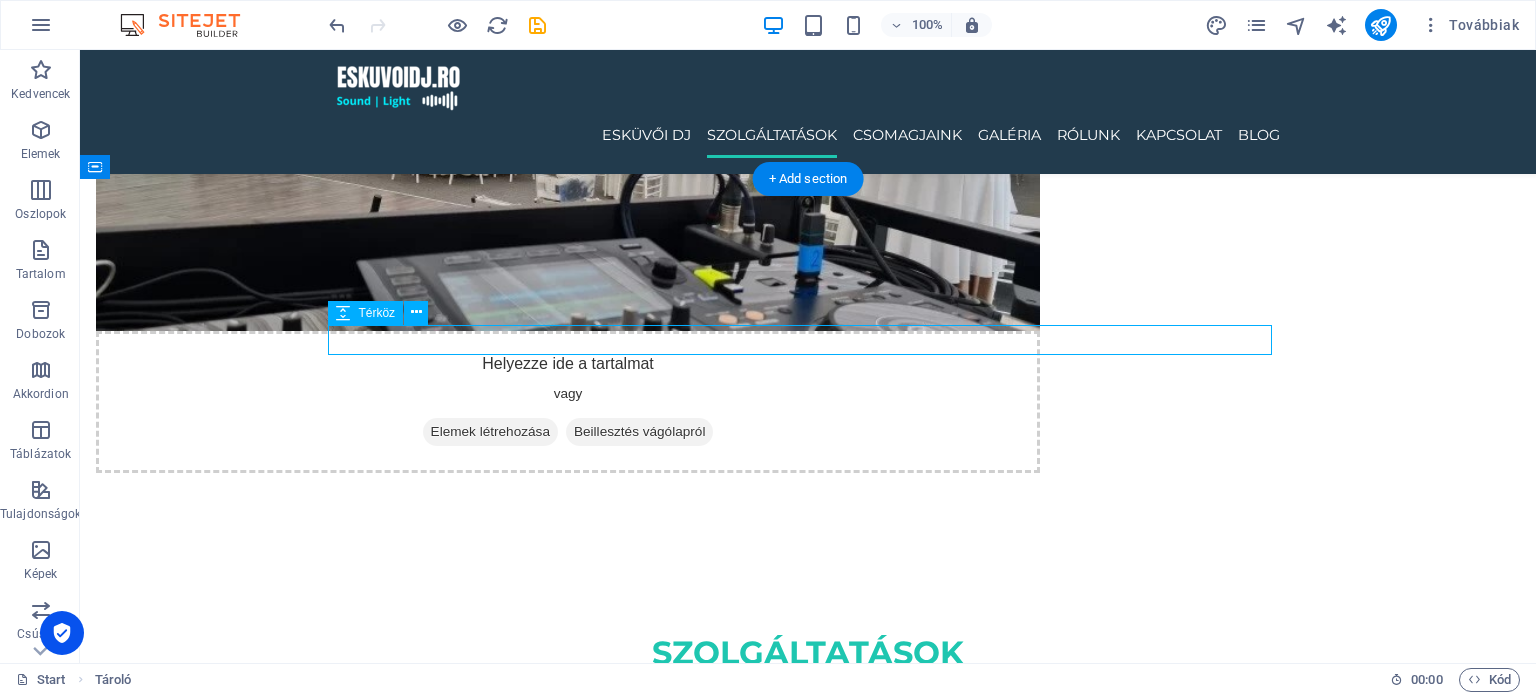 click at bounding box center (808, 714) 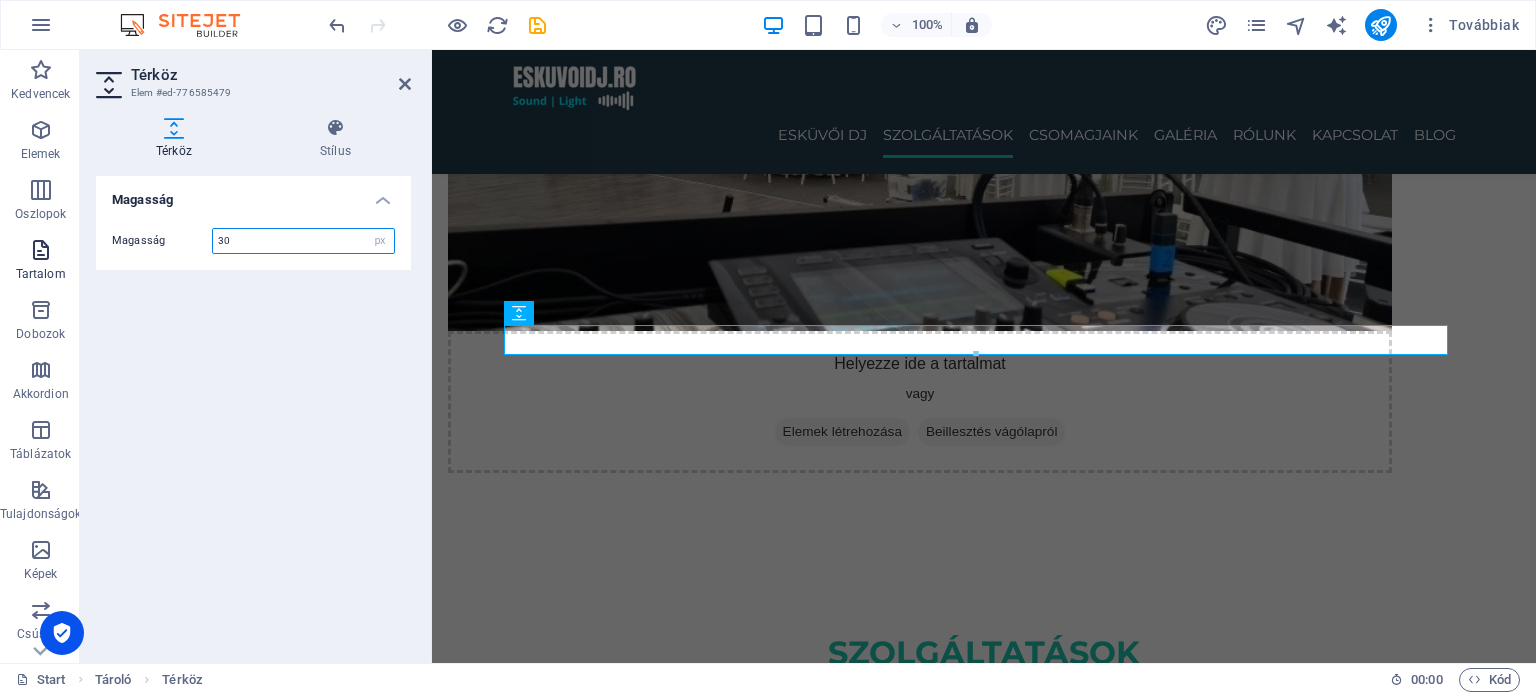 drag, startPoint x: 284, startPoint y: 238, endPoint x: 13, endPoint y: 232, distance: 271.0664 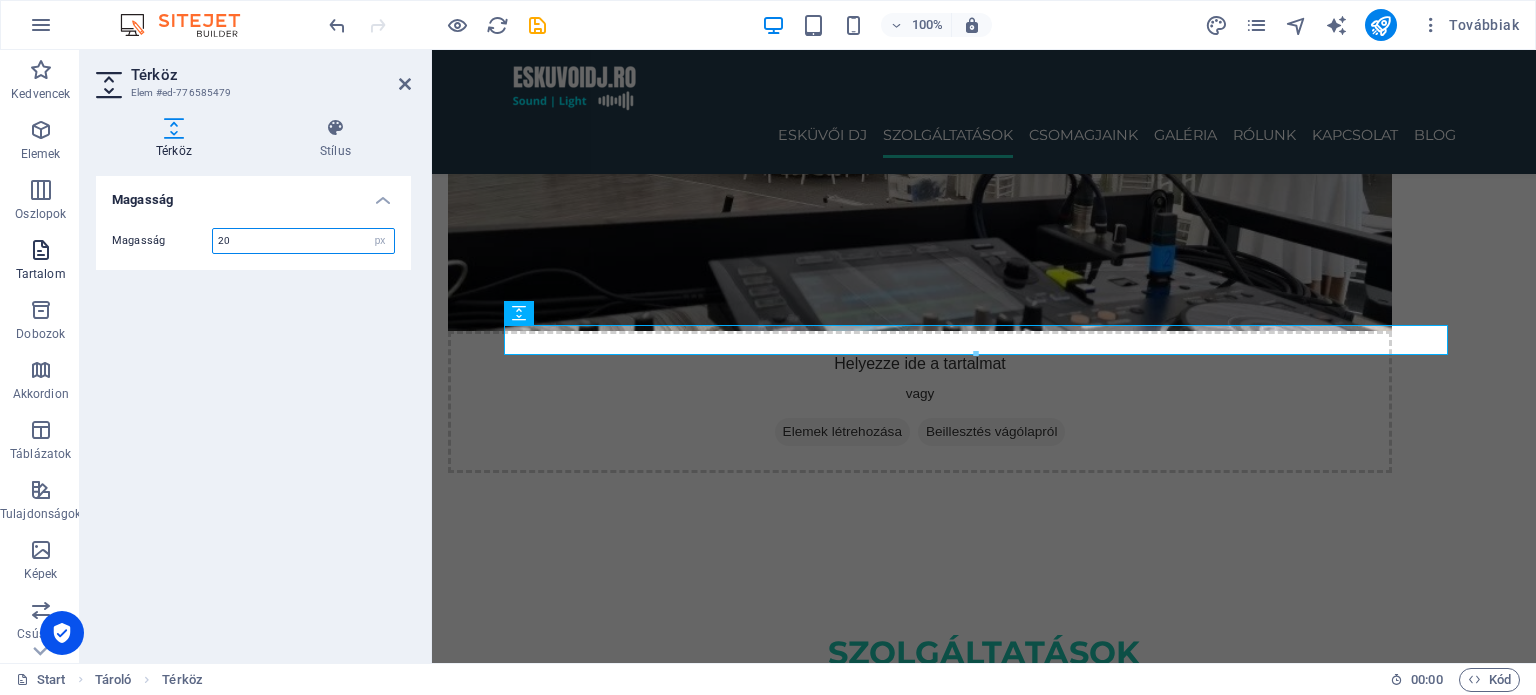 type on "20" 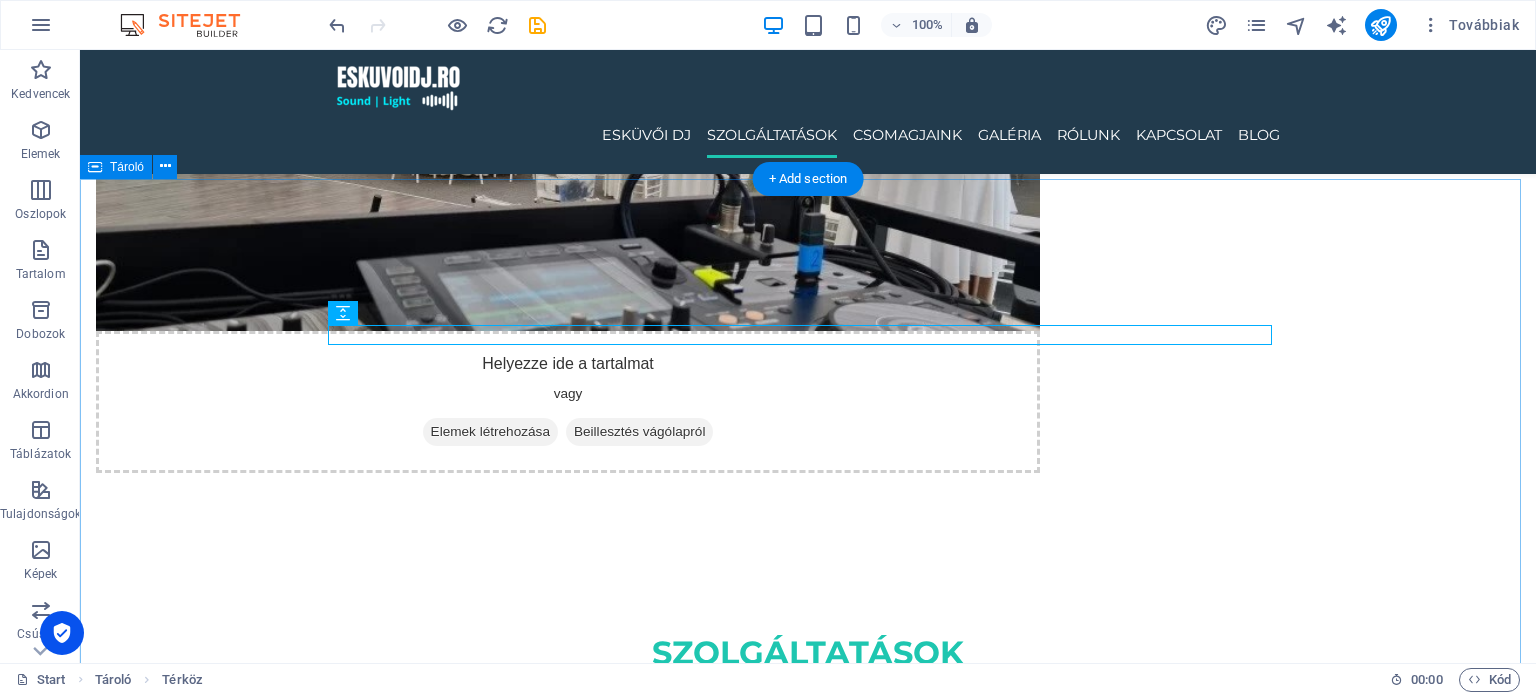 click on "szolgáltatások többféle eseményre ESKÜVŐI DJ Elegáns és hangulatos zenei élmény a nagy napra, minden korosztálynak. RENDEZVÉNY DJ Céges események, nyitórendezvények, közösségi programok profi hangosítással. Privát party DJ Szülinap, házibuli, vagy exkluzív partik – garantált hangulat minden alkalomra. Ballagás / Diákbuli DJ A végzős osztályok legjobb bulijaihoz – modern zenék, erőteljes hangulat, fiatalos lendület." at bounding box center (808, 2335) 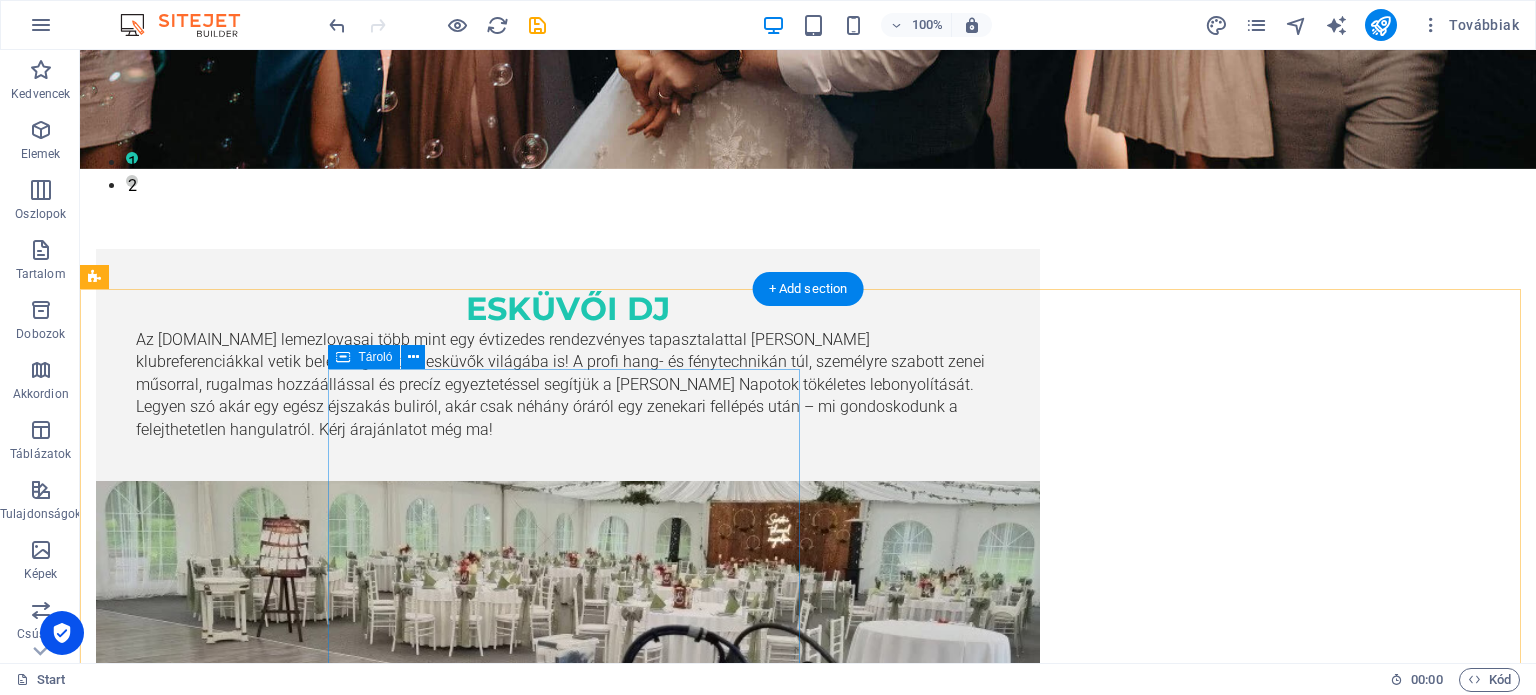 scroll, scrollTop: 566, scrollLeft: 0, axis: vertical 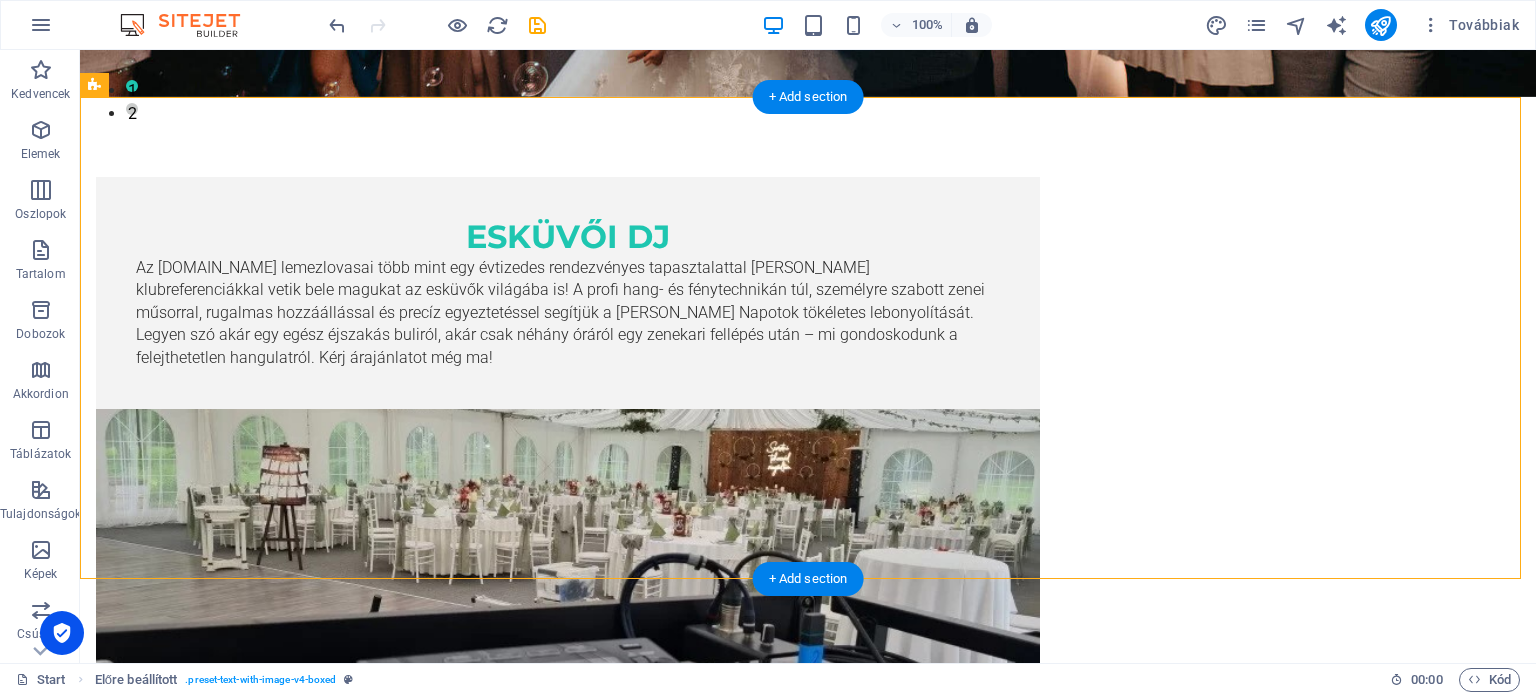drag, startPoint x: 569, startPoint y: 239, endPoint x: 627, endPoint y: 239, distance: 58 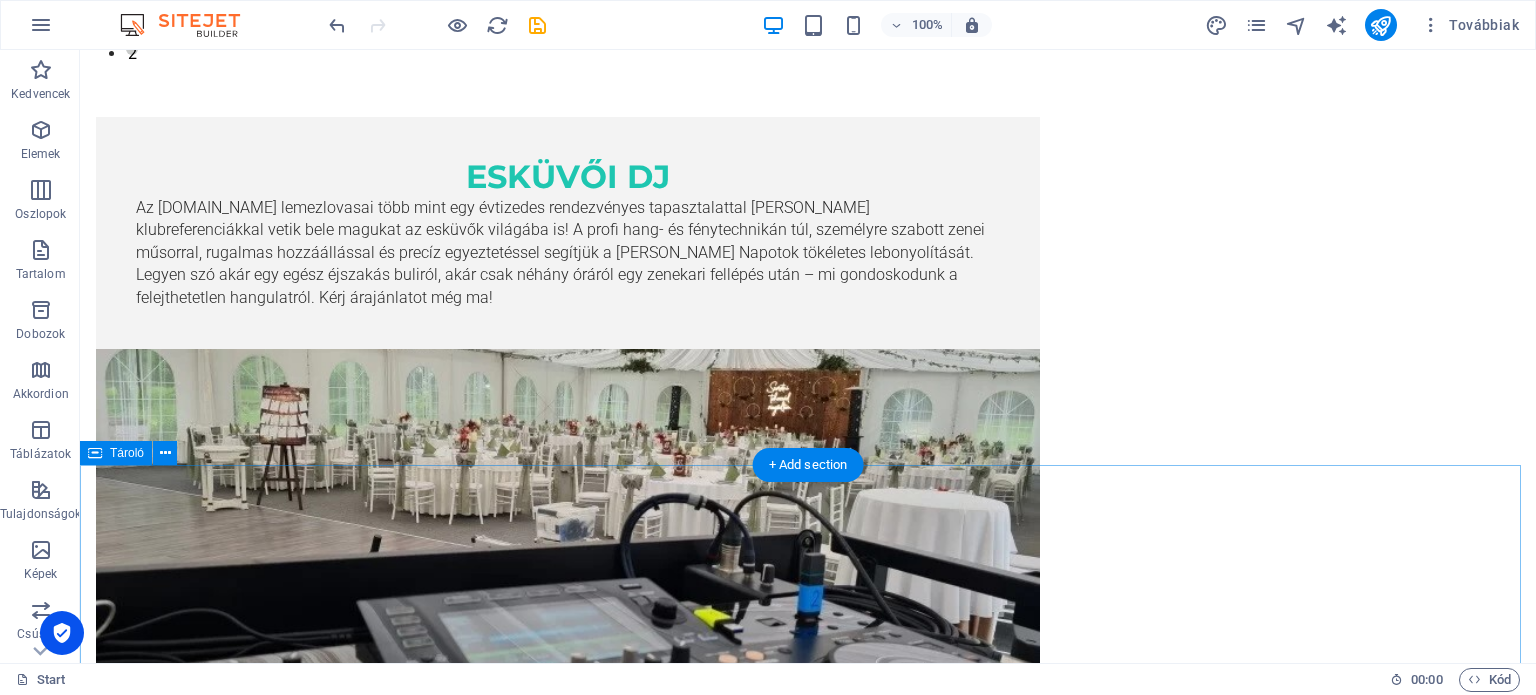 scroll, scrollTop: 566, scrollLeft: 0, axis: vertical 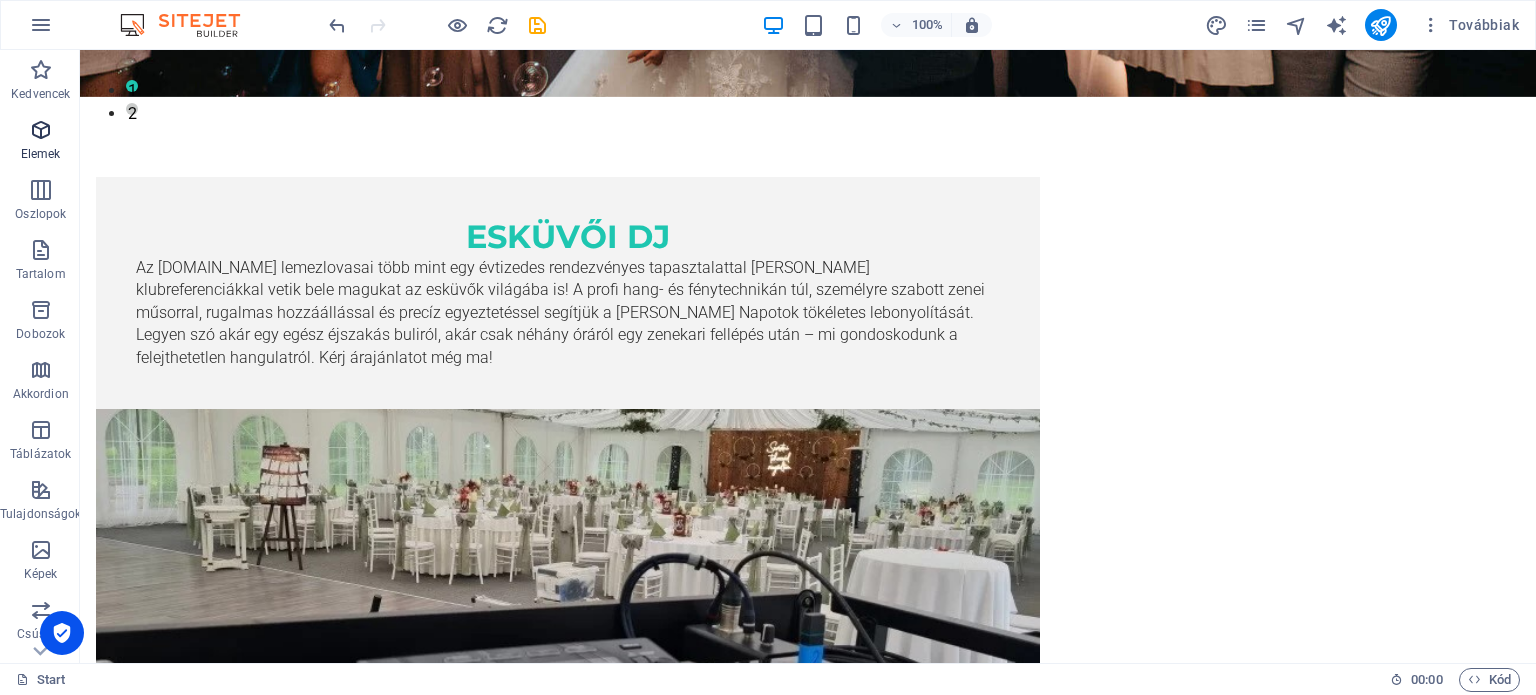 click on "Elemek" at bounding box center [41, 154] 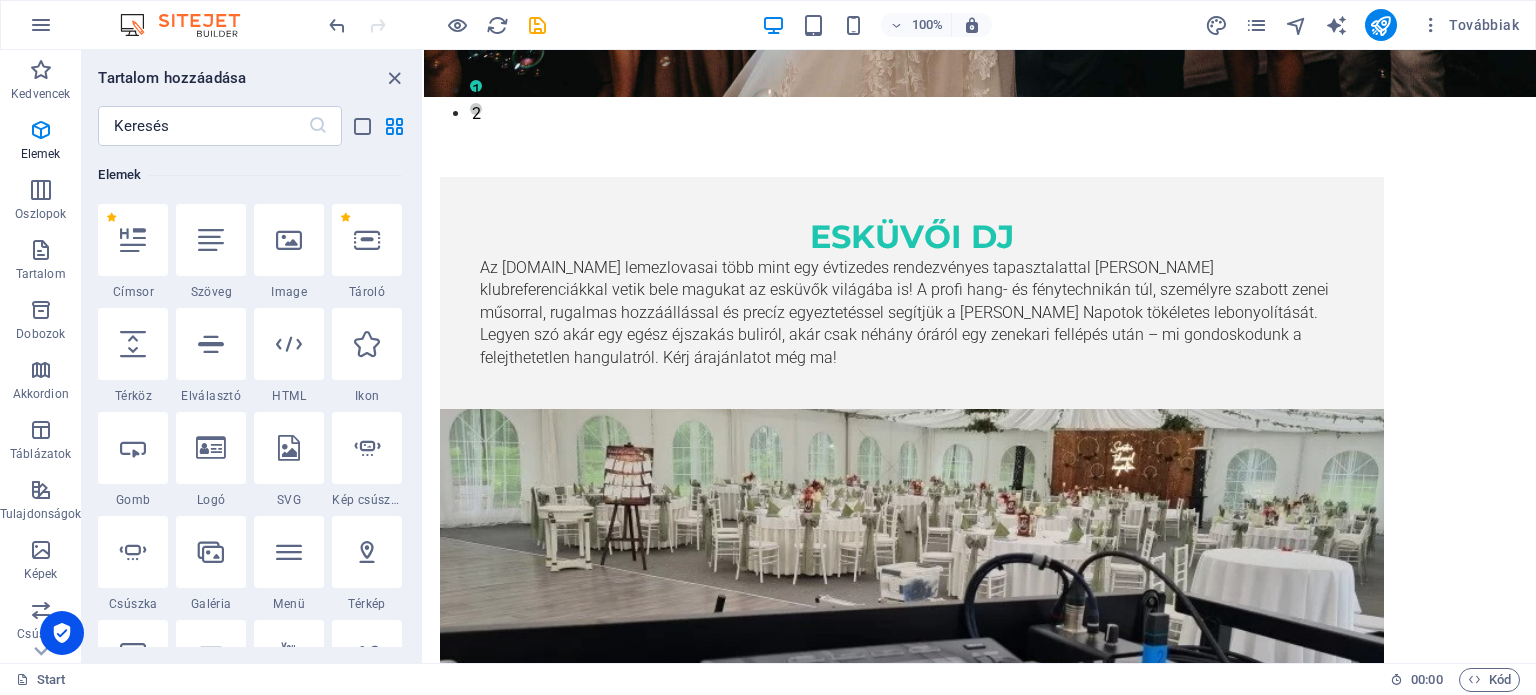 scroll, scrollTop: 112, scrollLeft: 0, axis: vertical 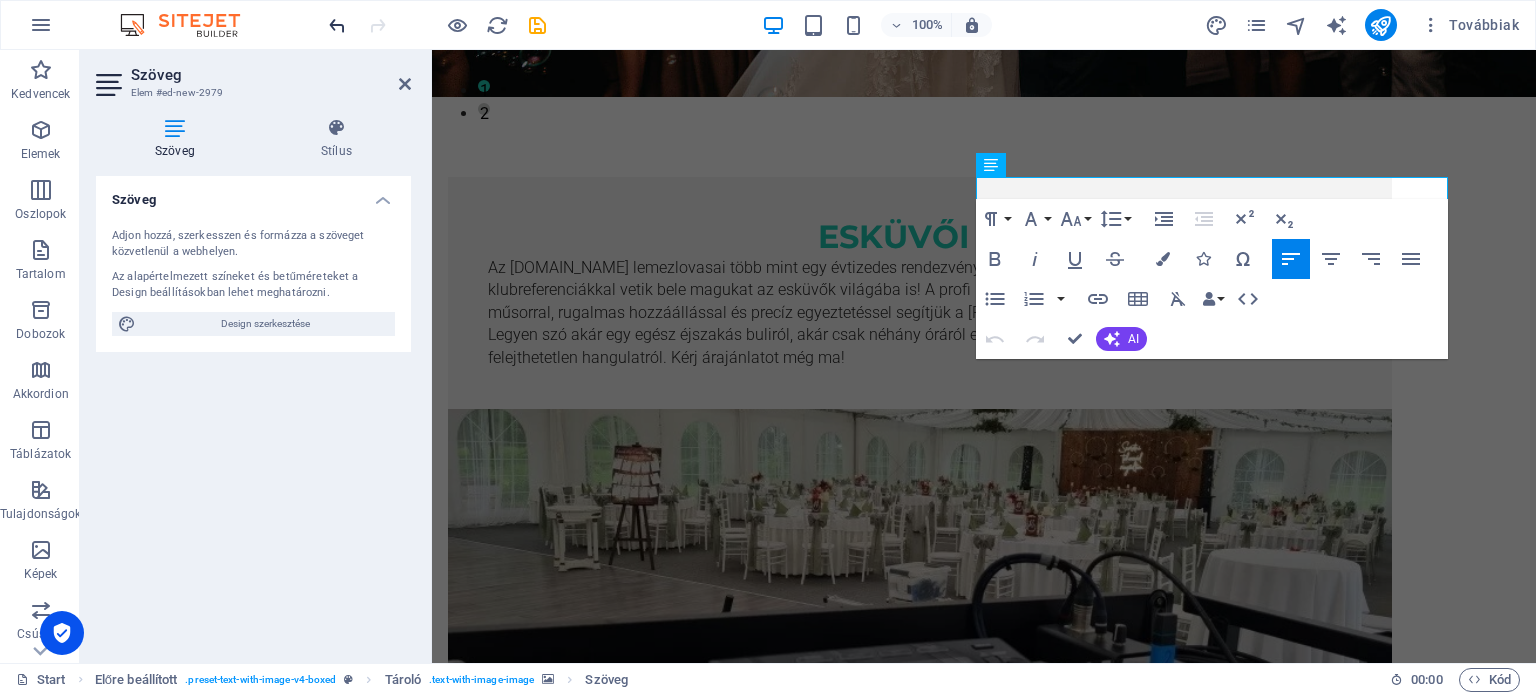click at bounding box center [337, 25] 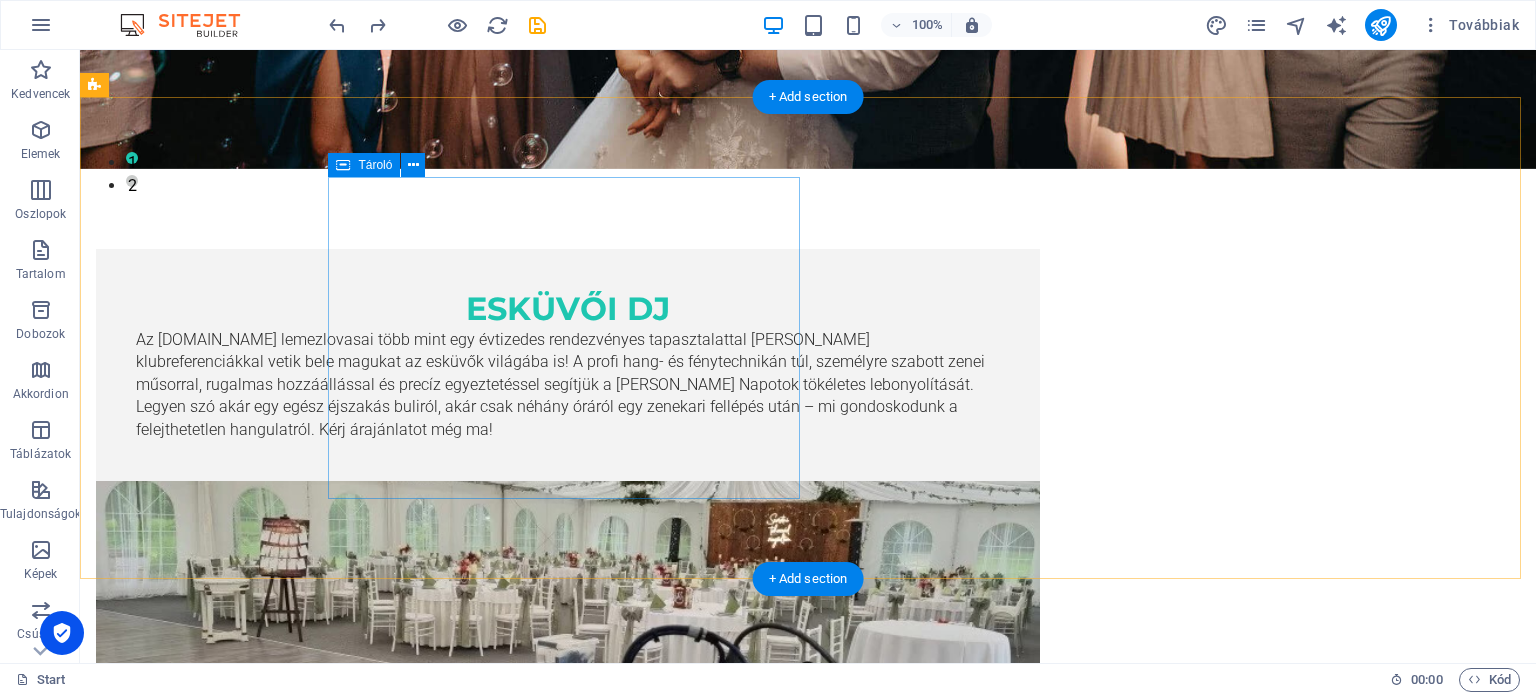 scroll, scrollTop: 466, scrollLeft: 0, axis: vertical 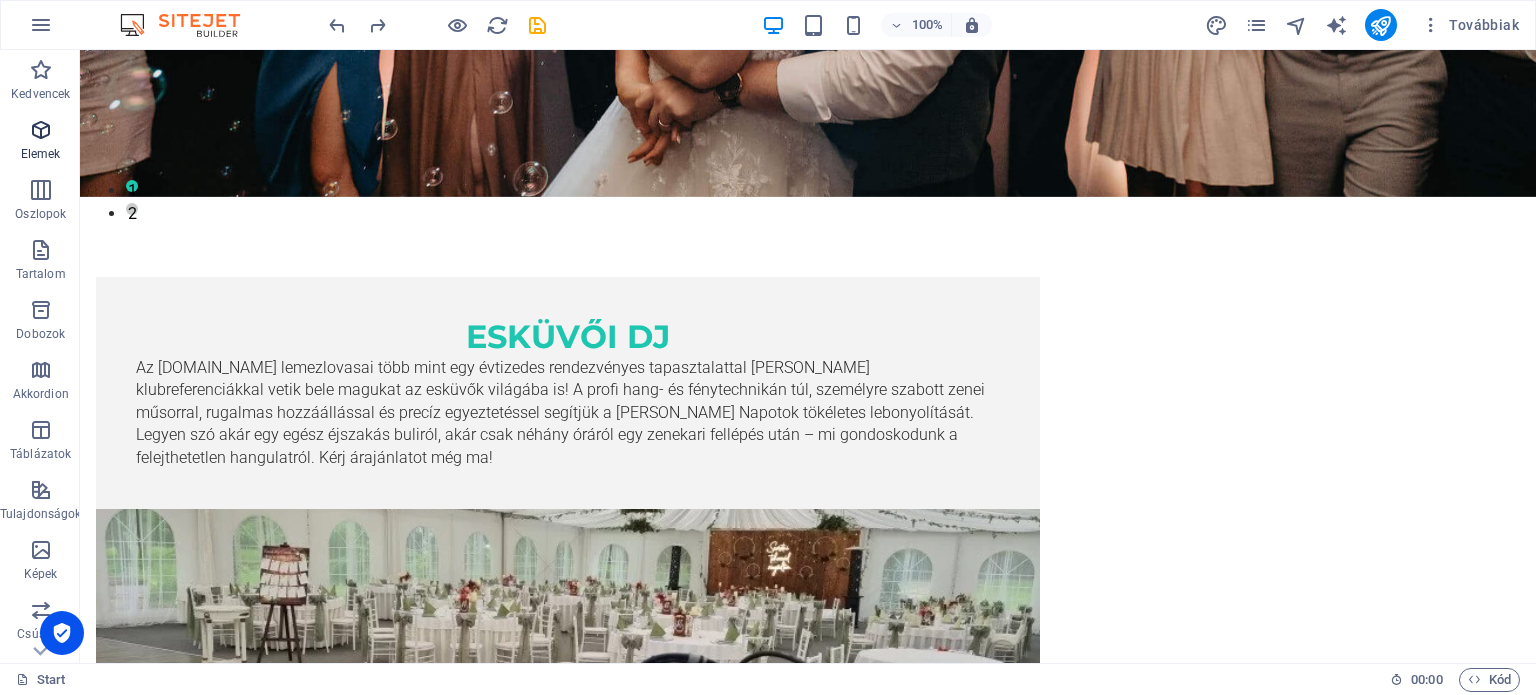 click at bounding box center [41, 130] 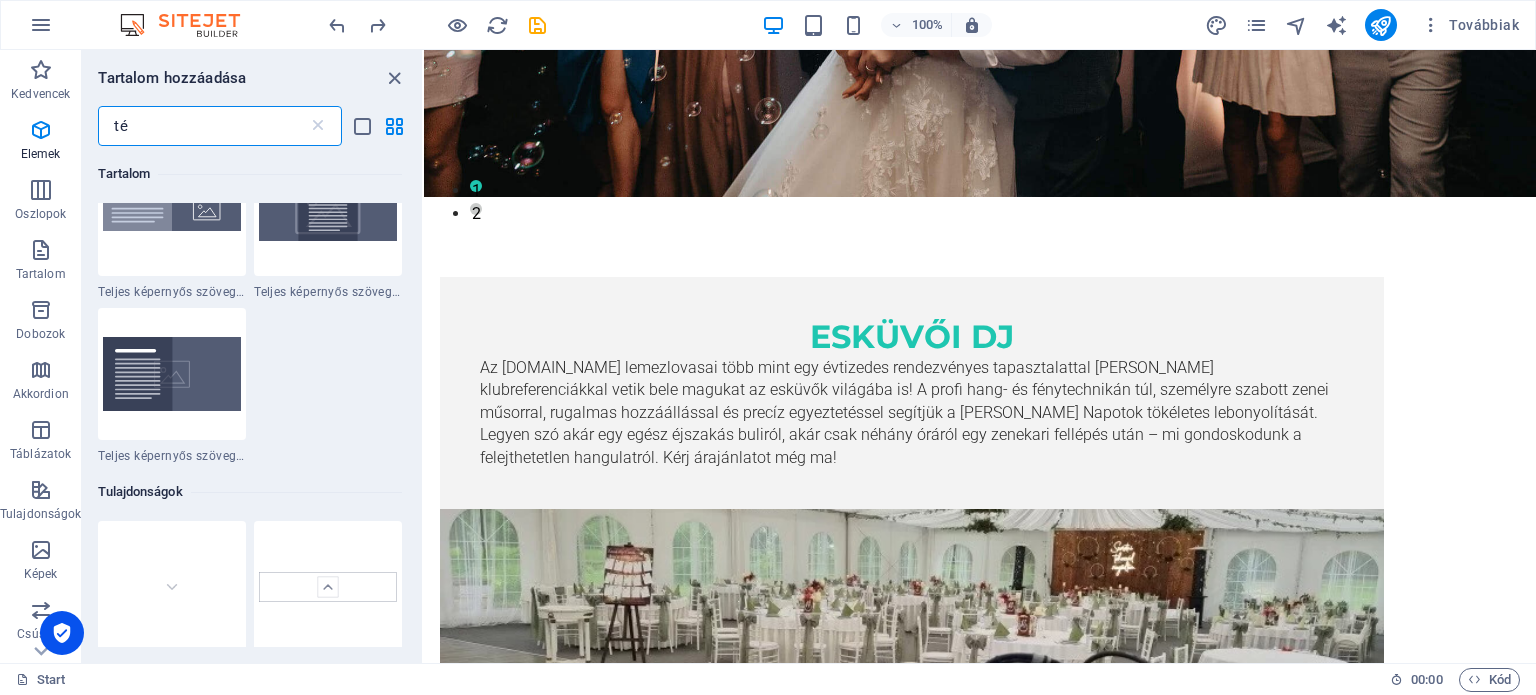 scroll, scrollTop: 0, scrollLeft: 0, axis: both 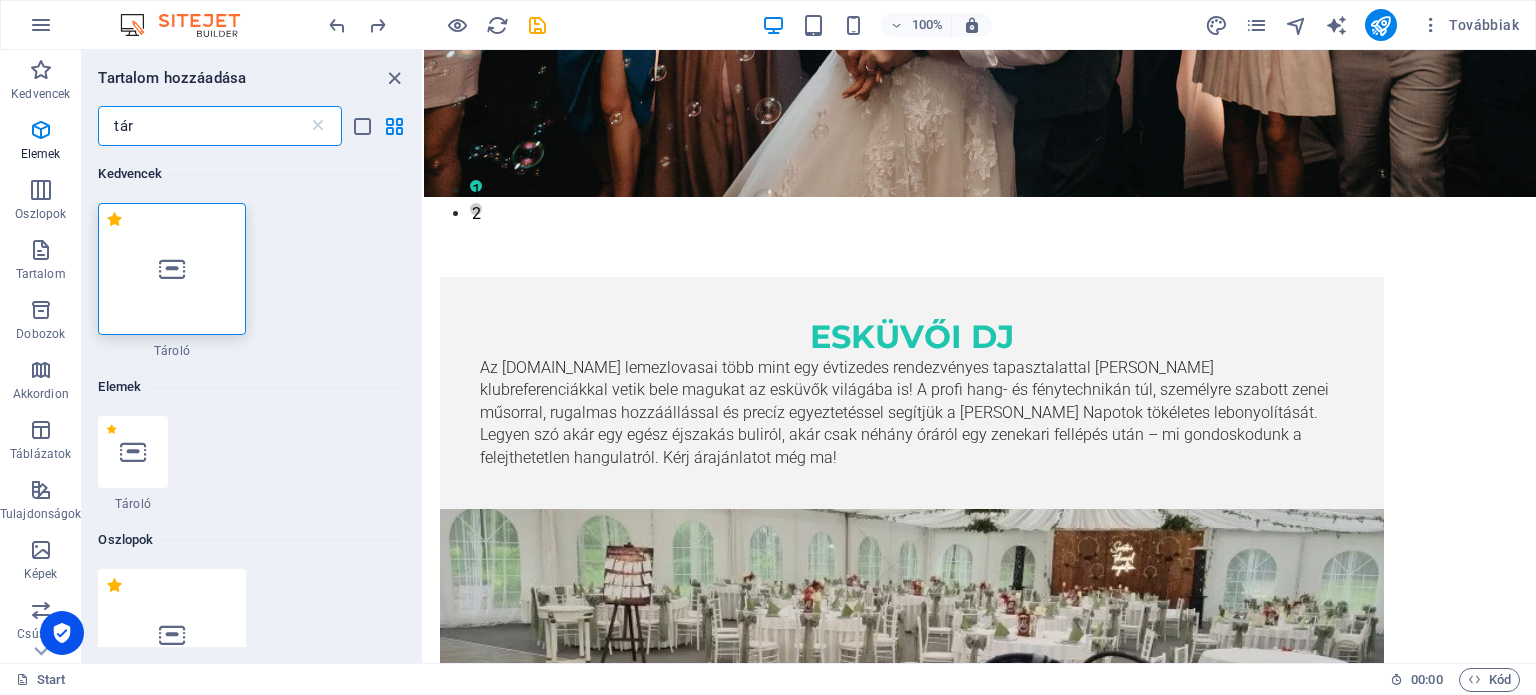 type on "tár" 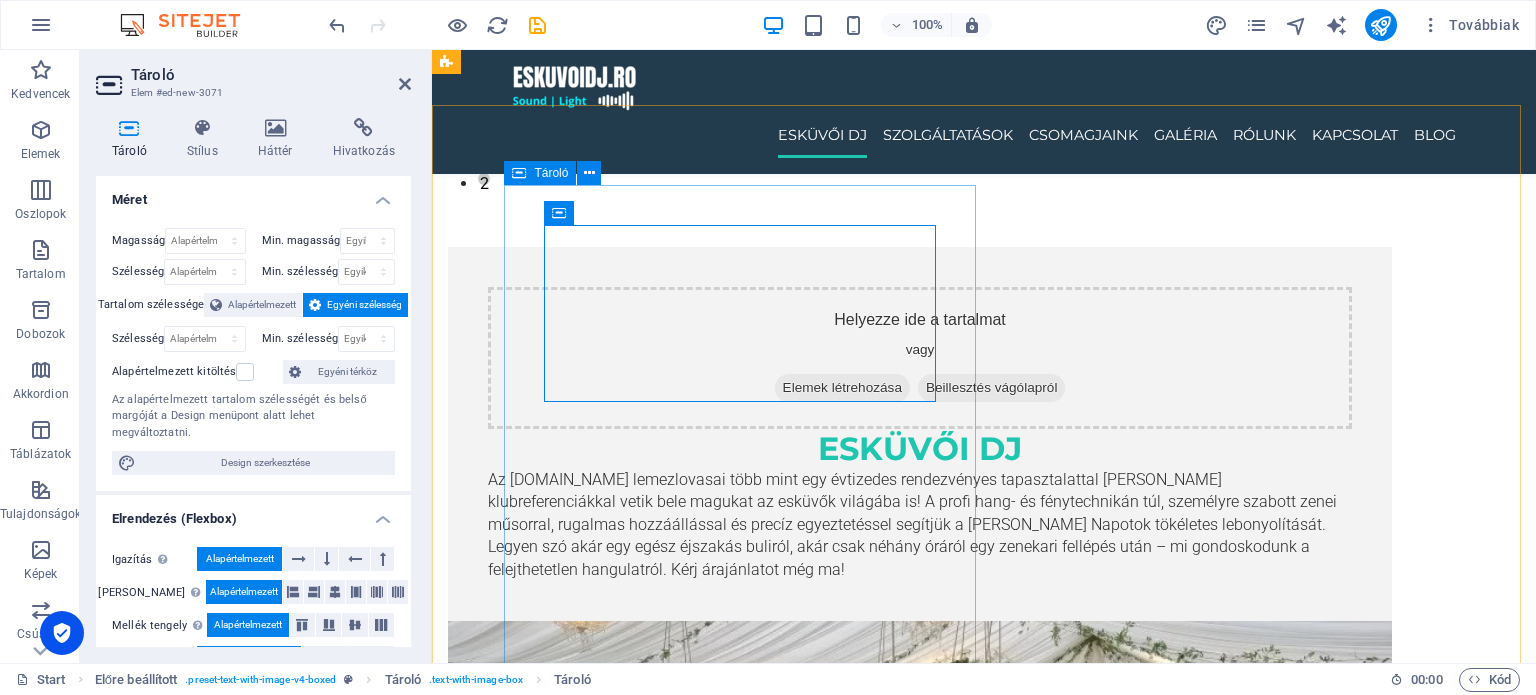 scroll, scrollTop: 466, scrollLeft: 0, axis: vertical 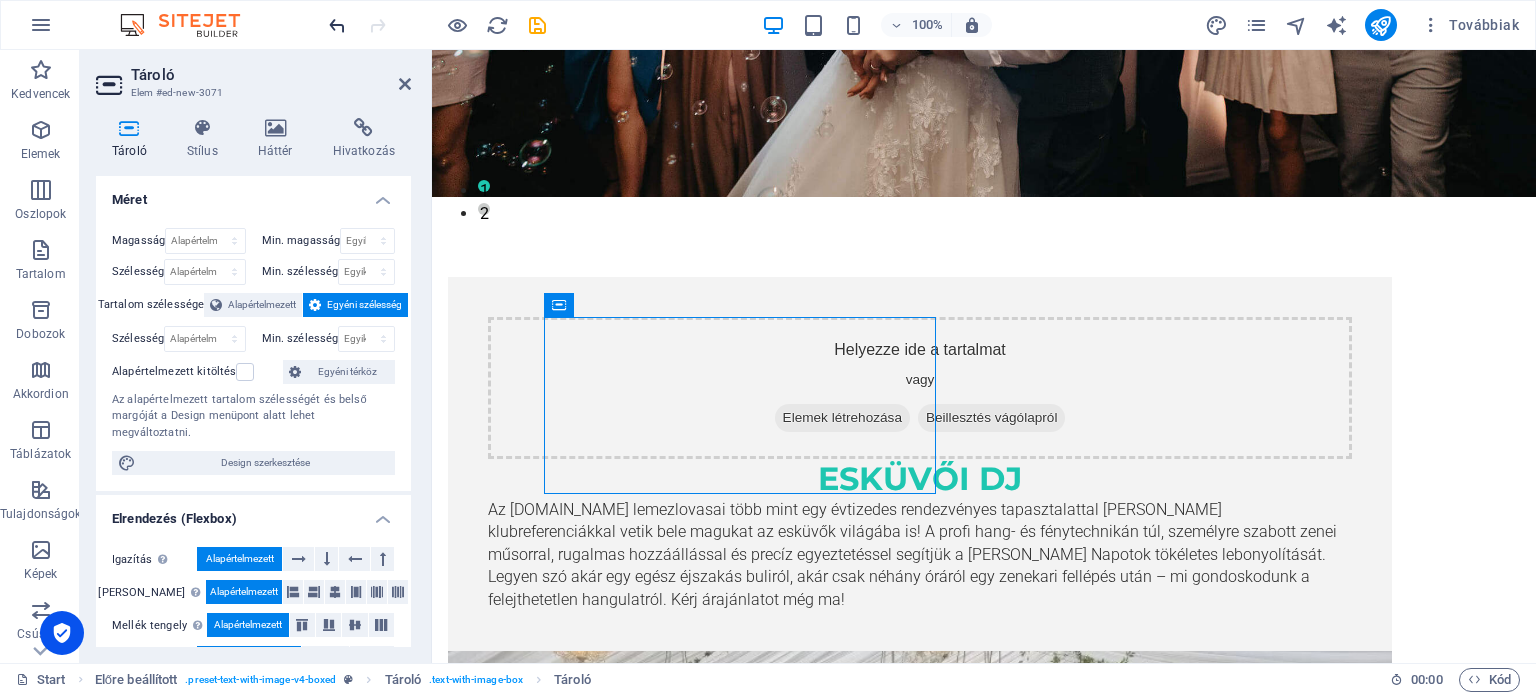 click at bounding box center [337, 25] 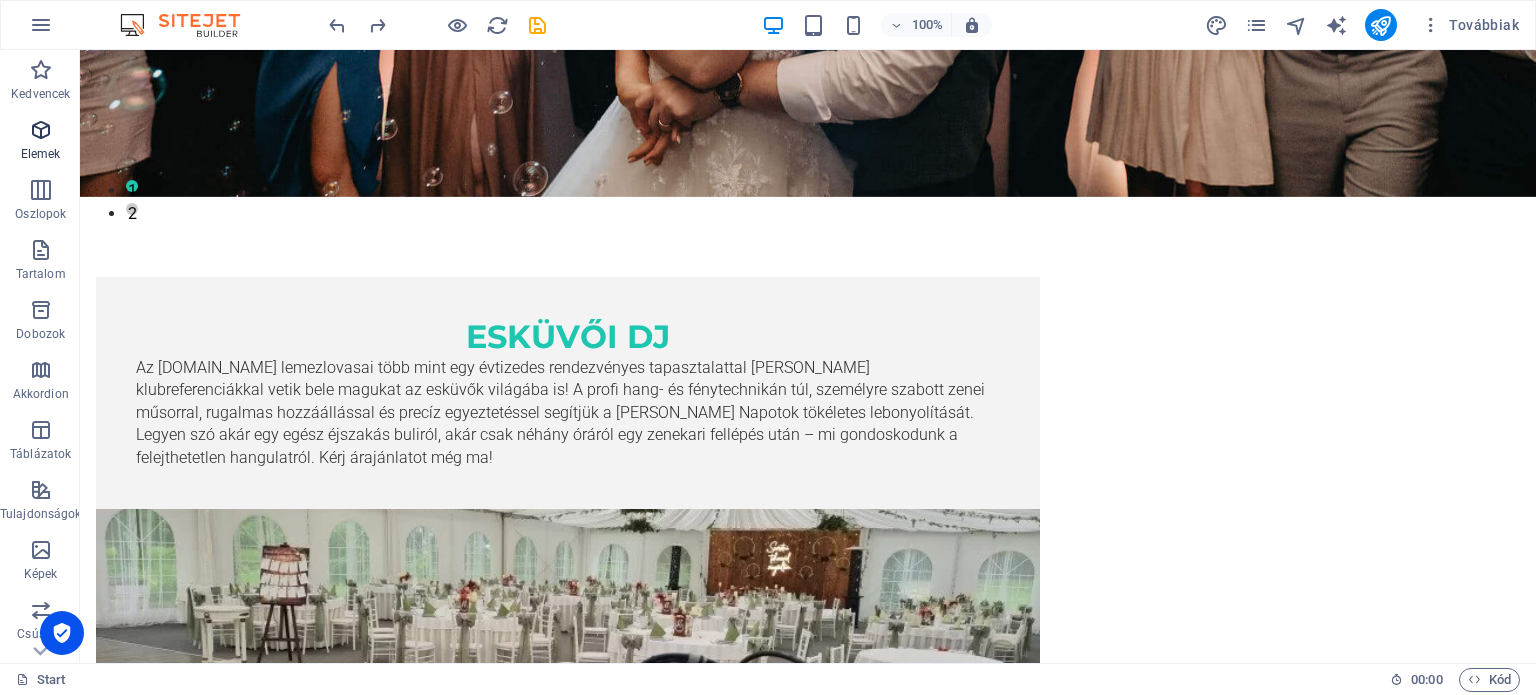 click at bounding box center [41, 130] 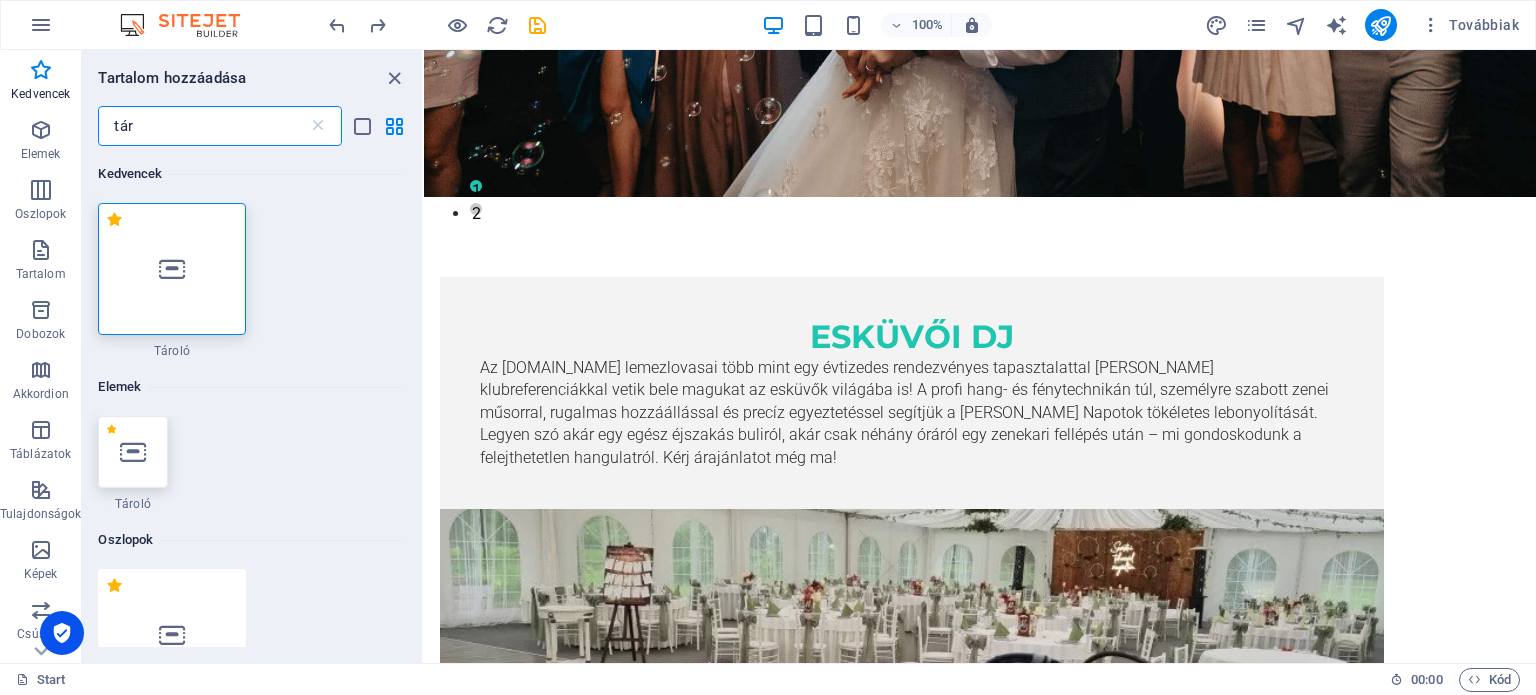 scroll, scrollTop: 0, scrollLeft: 0, axis: both 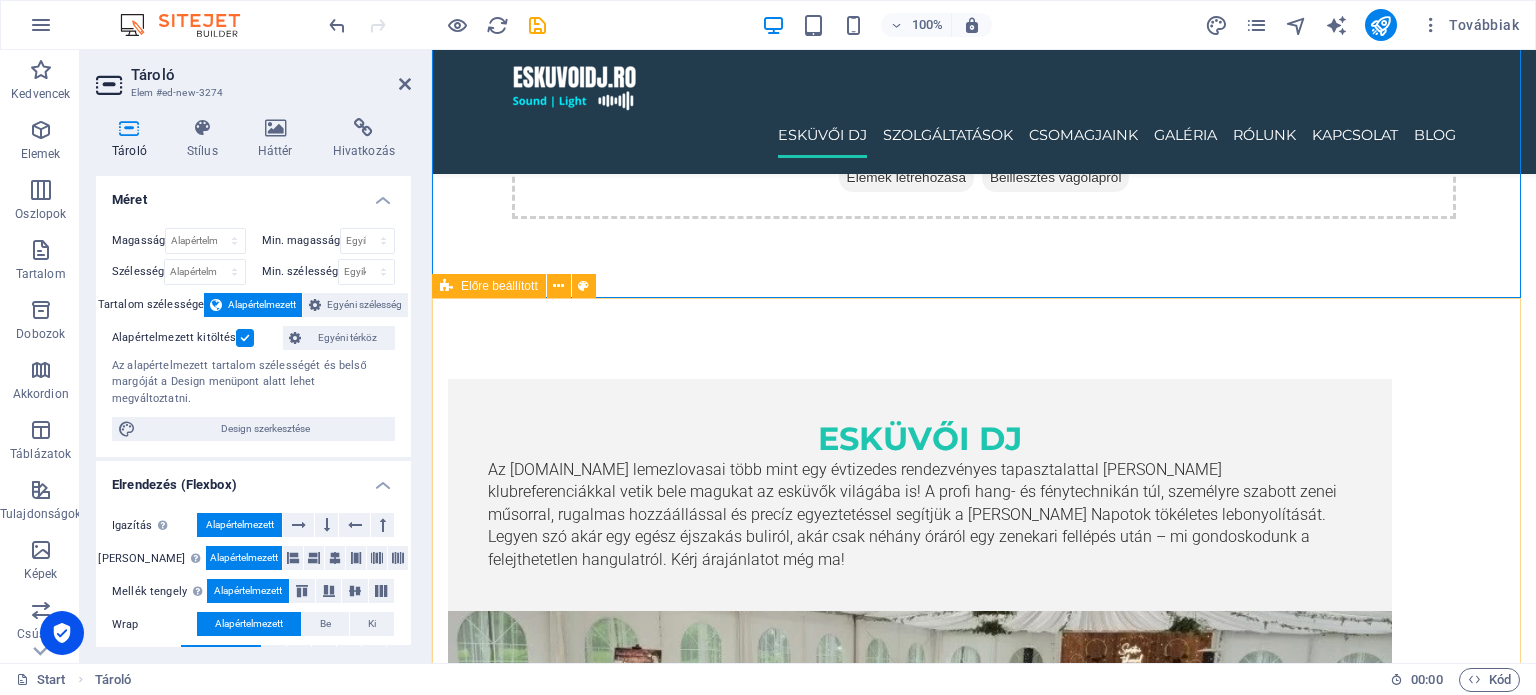 click on "esküvői dj Az Eskuvoidj.ro lemezlovasai több mint egy évtizedes rendezvényes tapasztalattal és neves klubreferenciákkal vetik bele magukat az esküvők világába is! A profi hang- és fénytechnikán túl, személyre szabott zenei műsorral, rugalmas hozzáállással és precíz egyeztetéssel segítjük a Nagy Napotok tökéletes lebonyolítását. Legyen szó akár egy egész éjszakás buliról, akár csak néhány óráról egy zenekari fellépés után – mi gondoskodunk a felejthetetlen hangulatról. Kérj árajánlatot még ma! Helyezze ide a tartalmat vagy  Elemek létrehozása  Beillesztés vágólapról" at bounding box center [984, 727] 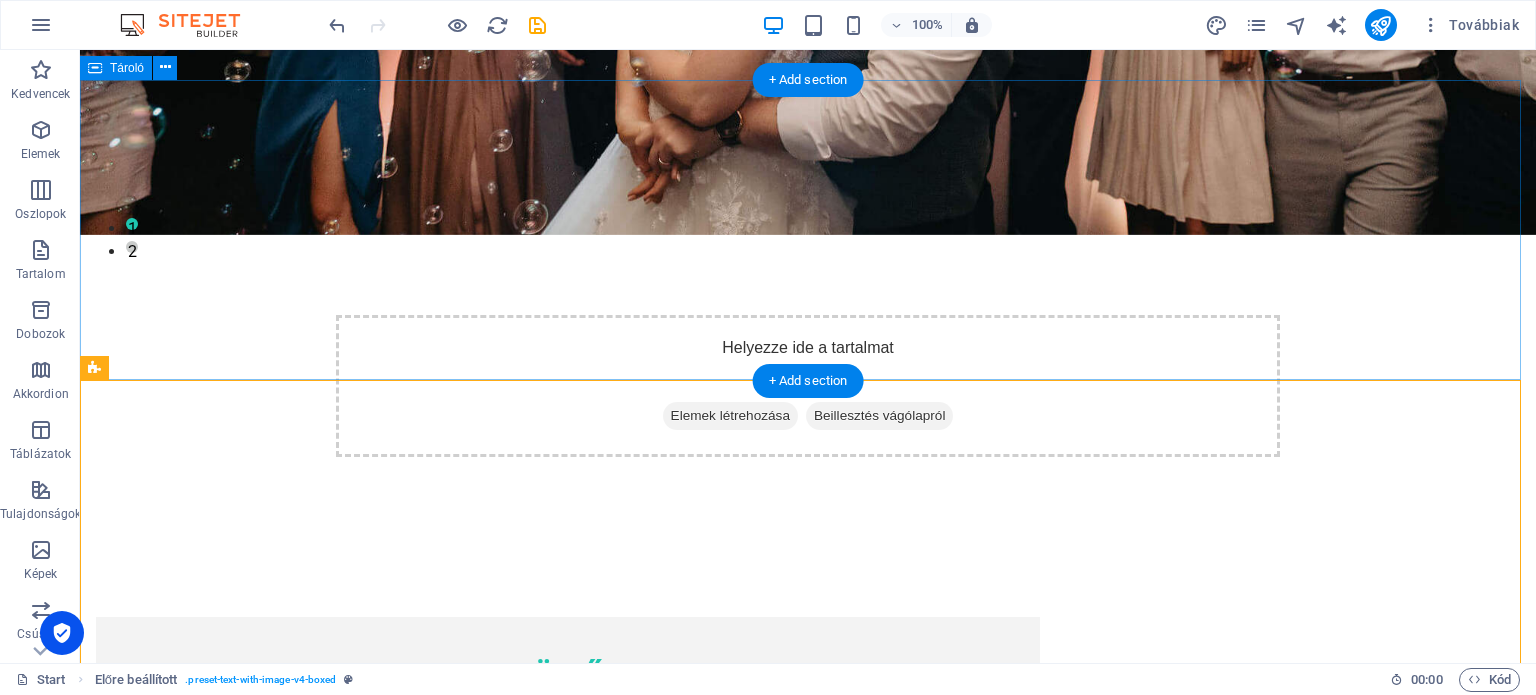 scroll, scrollTop: 366, scrollLeft: 0, axis: vertical 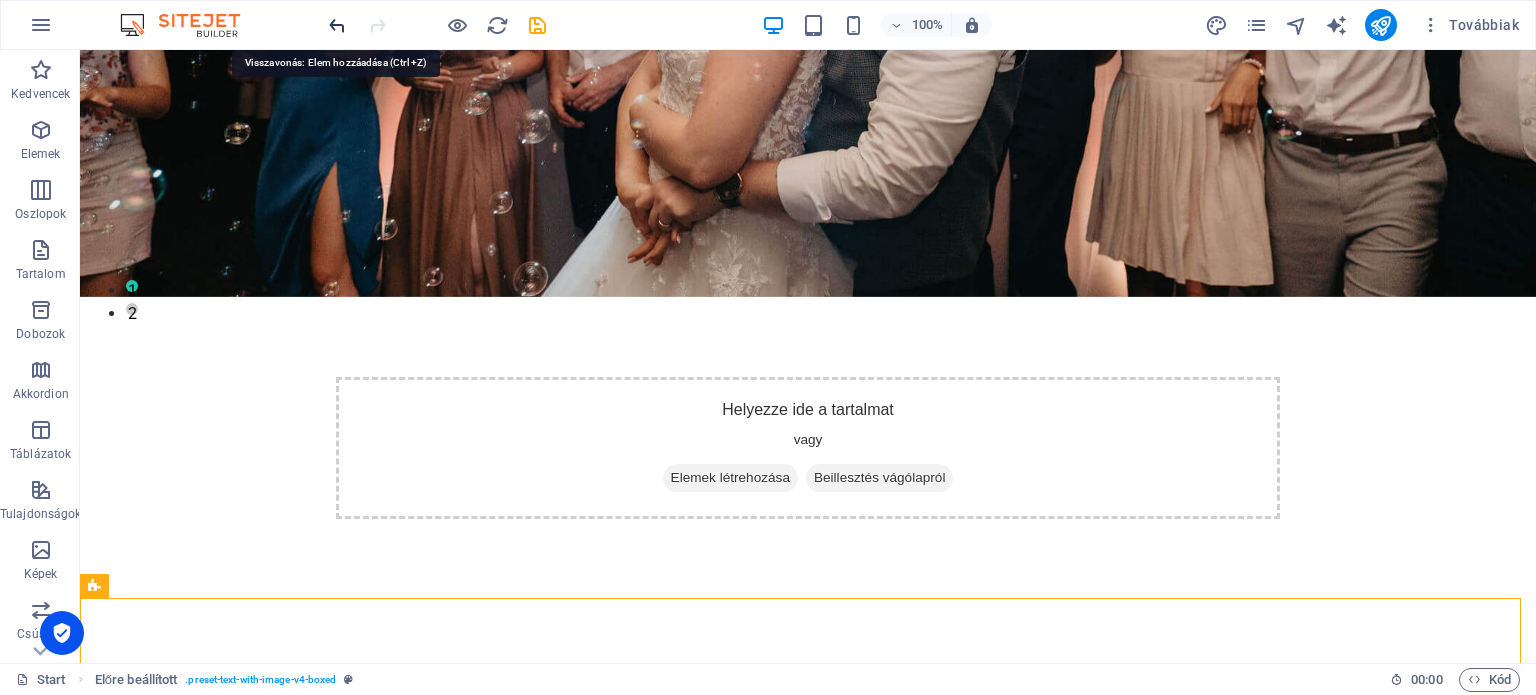 click at bounding box center (337, 25) 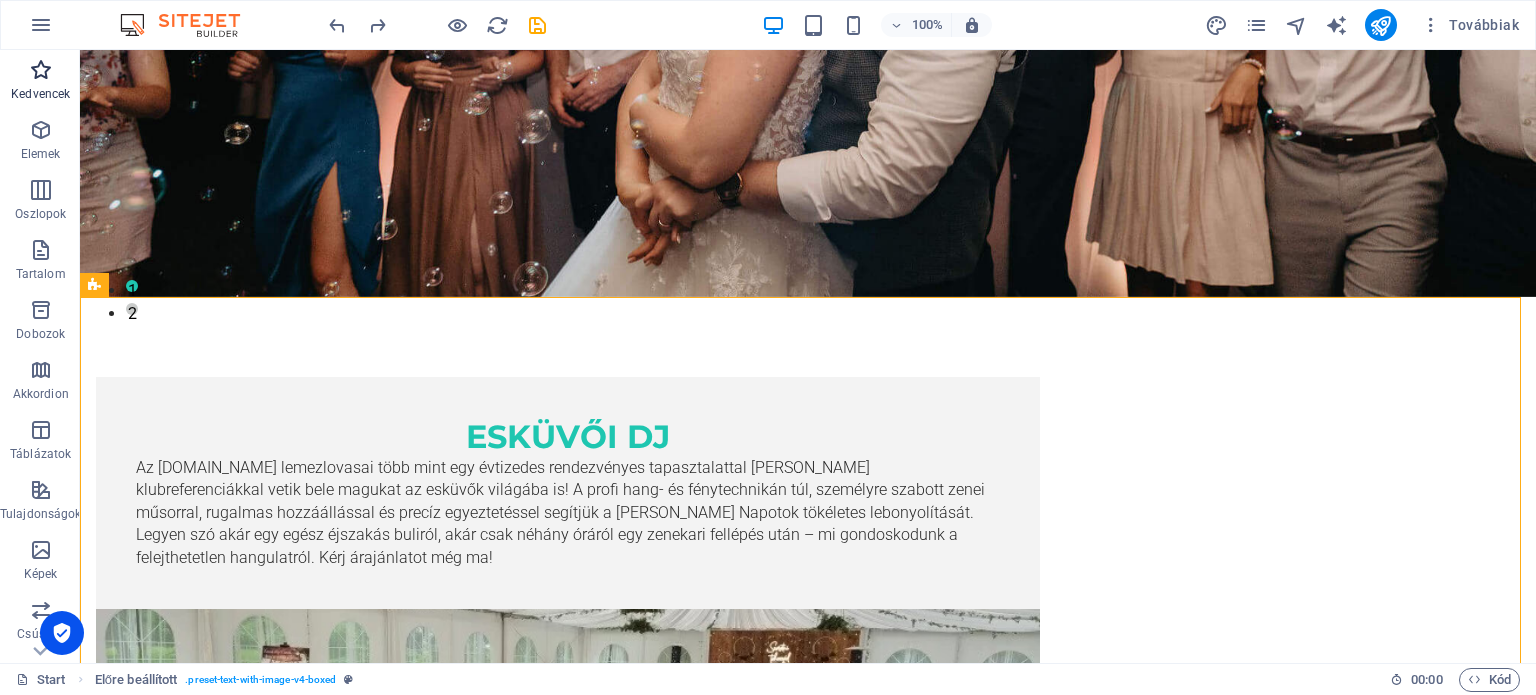 click on "Kedvencek" at bounding box center [40, 94] 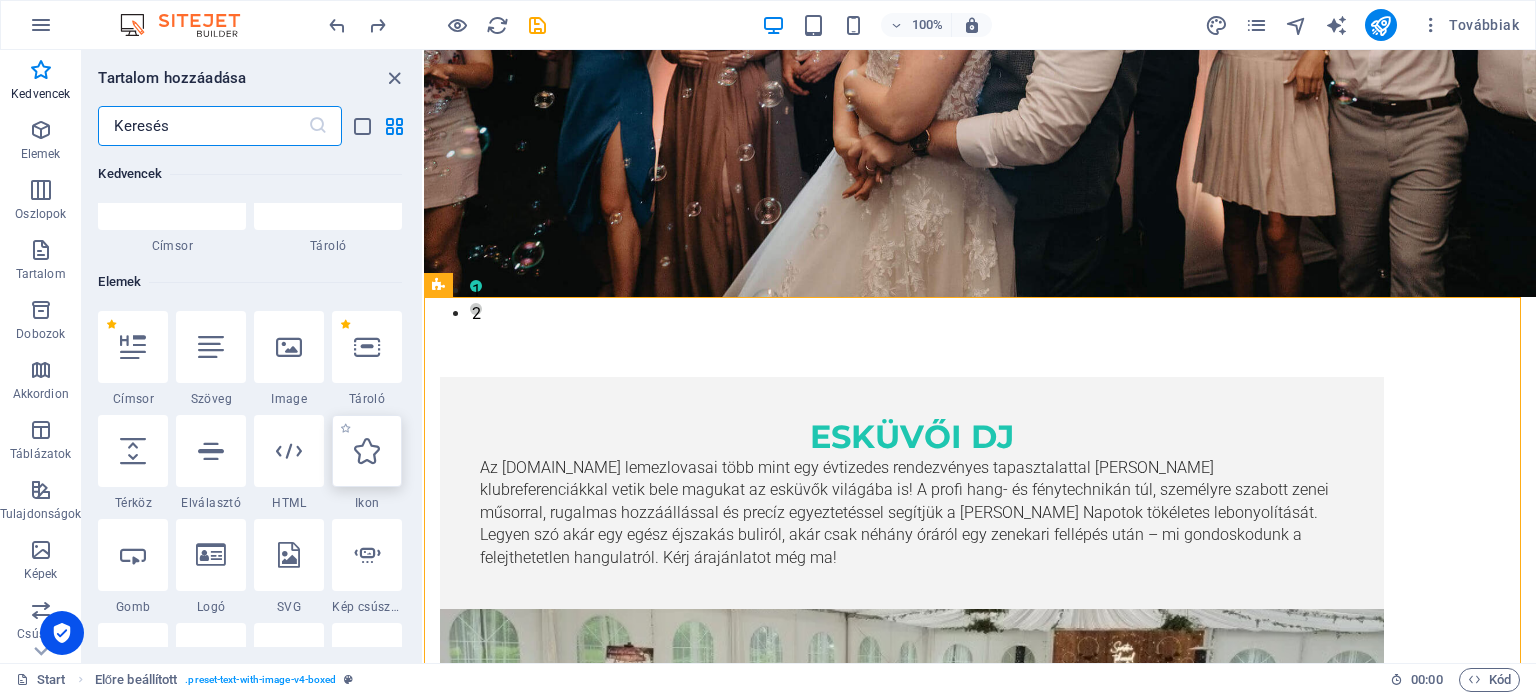 scroll, scrollTop: 200, scrollLeft: 0, axis: vertical 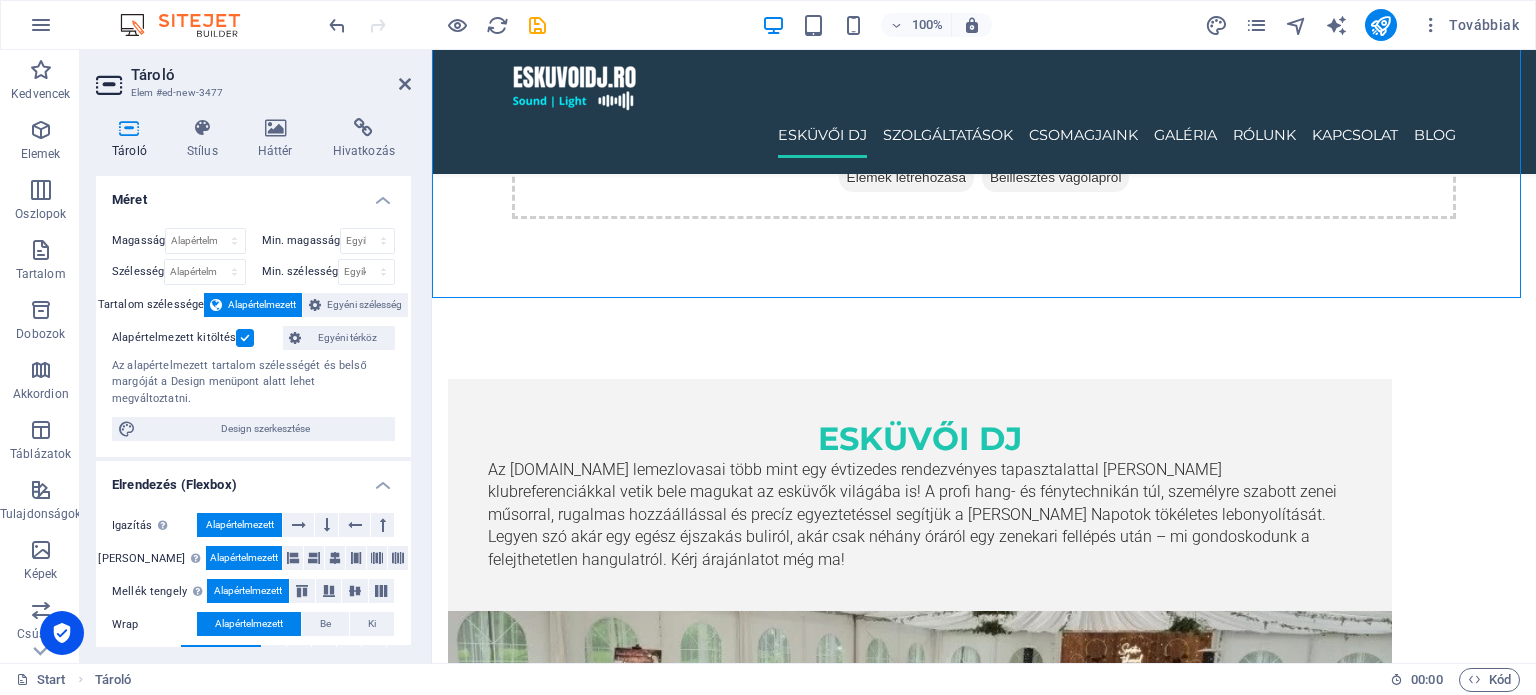 click on "100% Továbbiak" at bounding box center (768, 25) 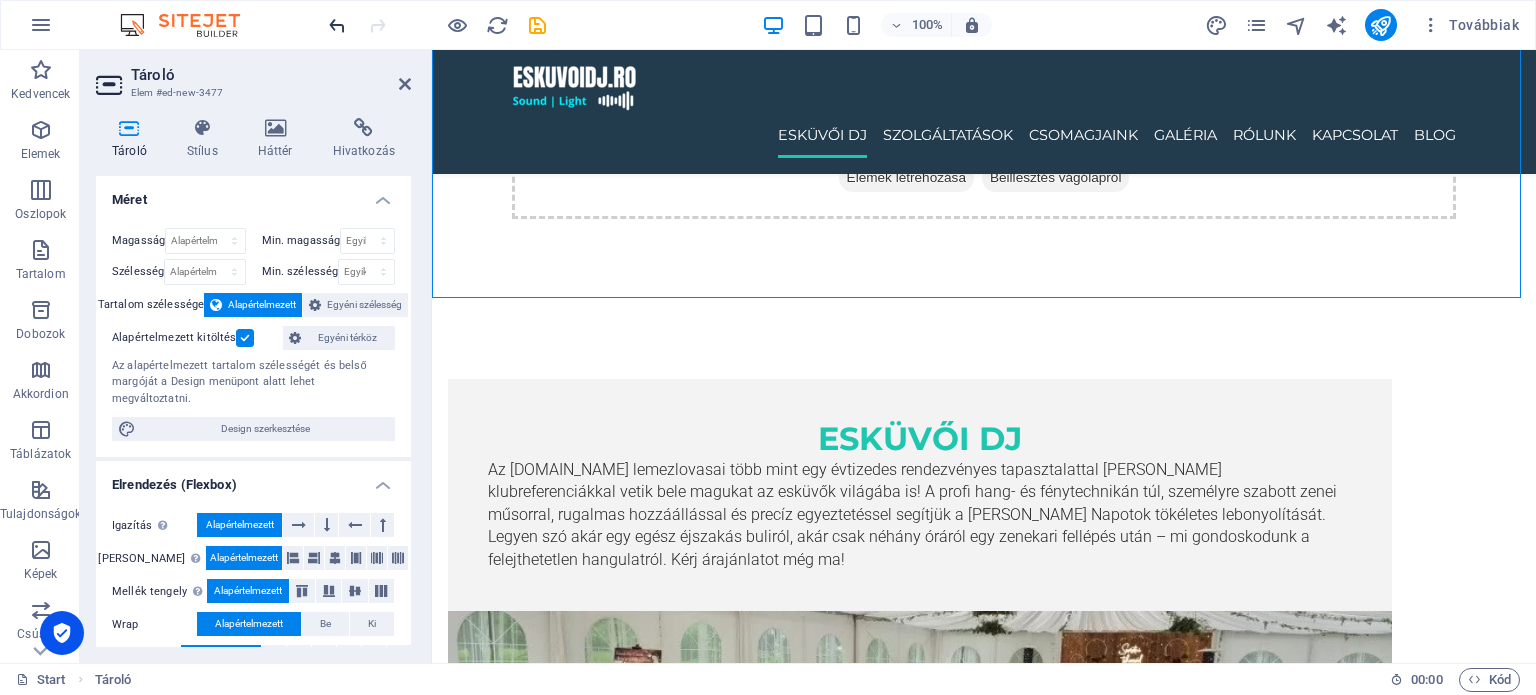 click at bounding box center (337, 25) 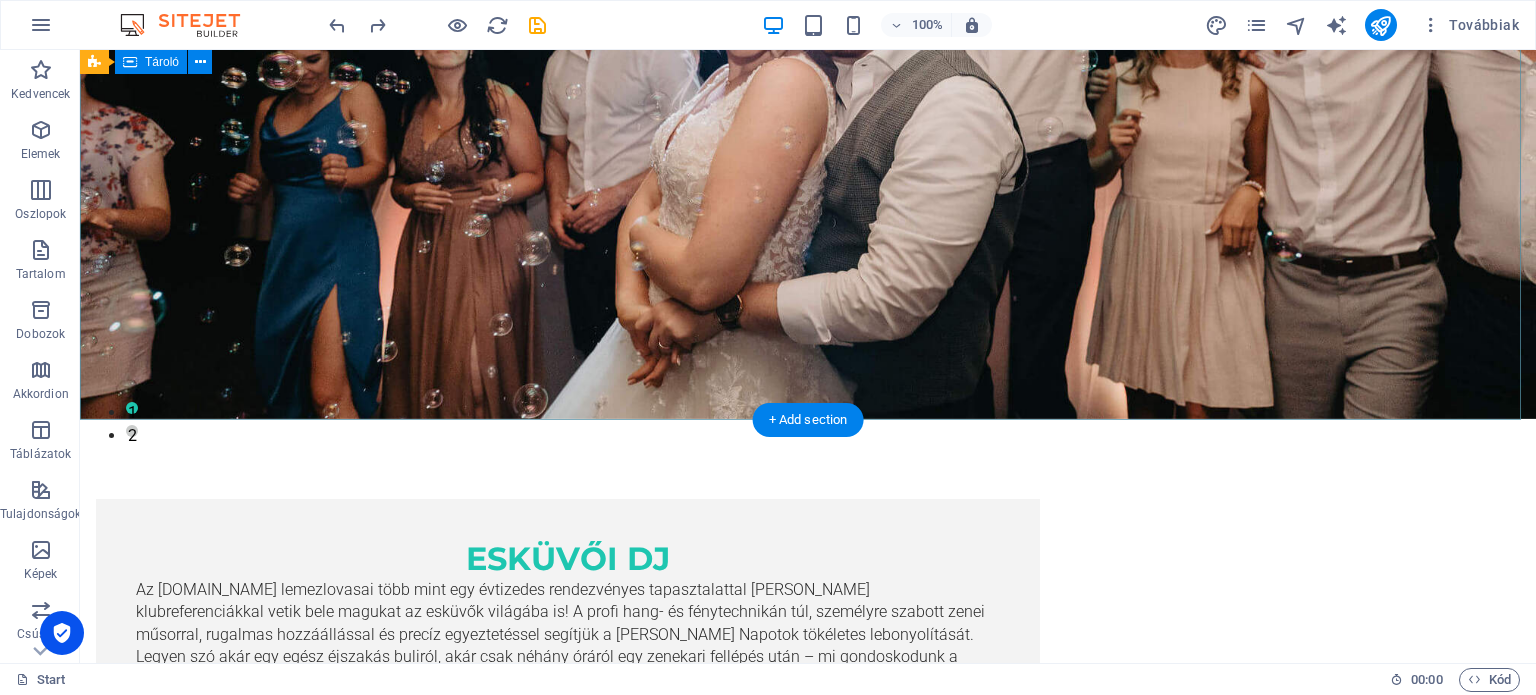 scroll, scrollTop: 0, scrollLeft: 0, axis: both 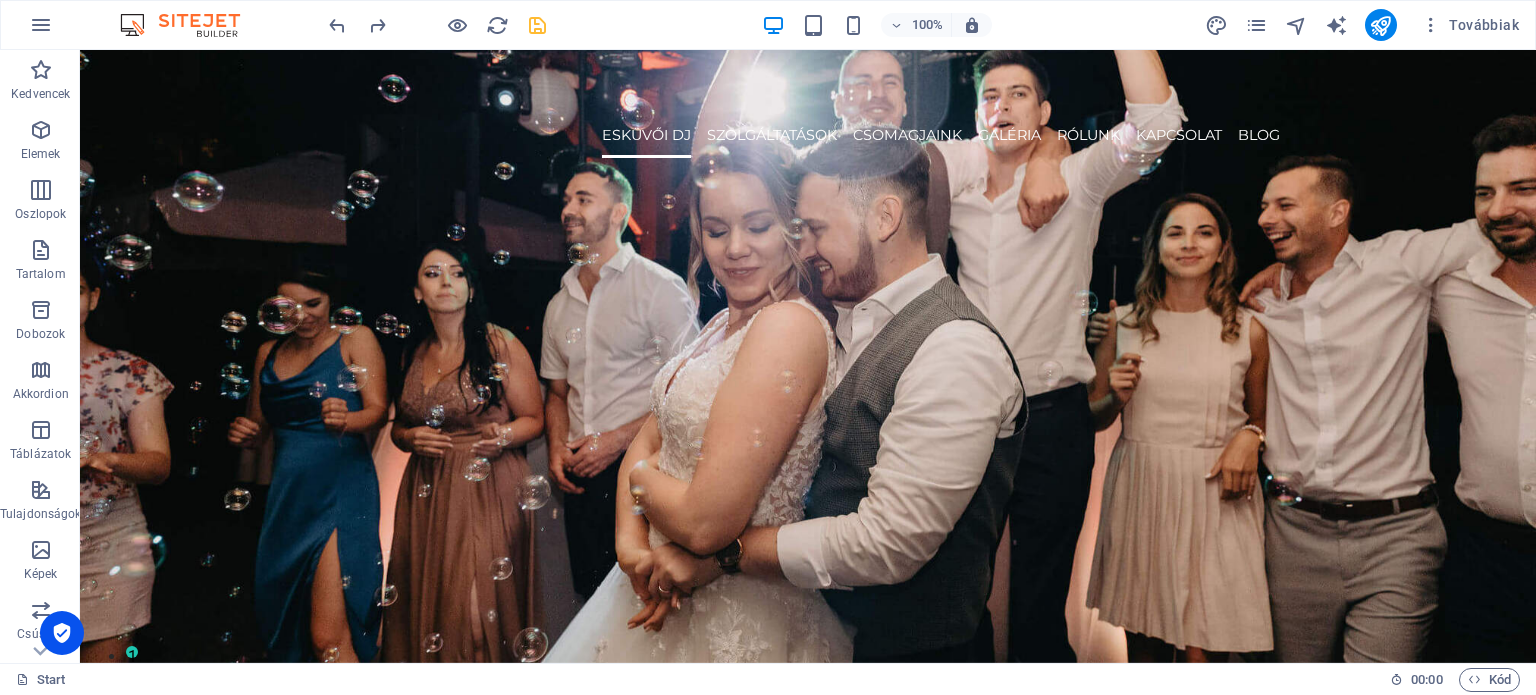 click at bounding box center [537, 25] 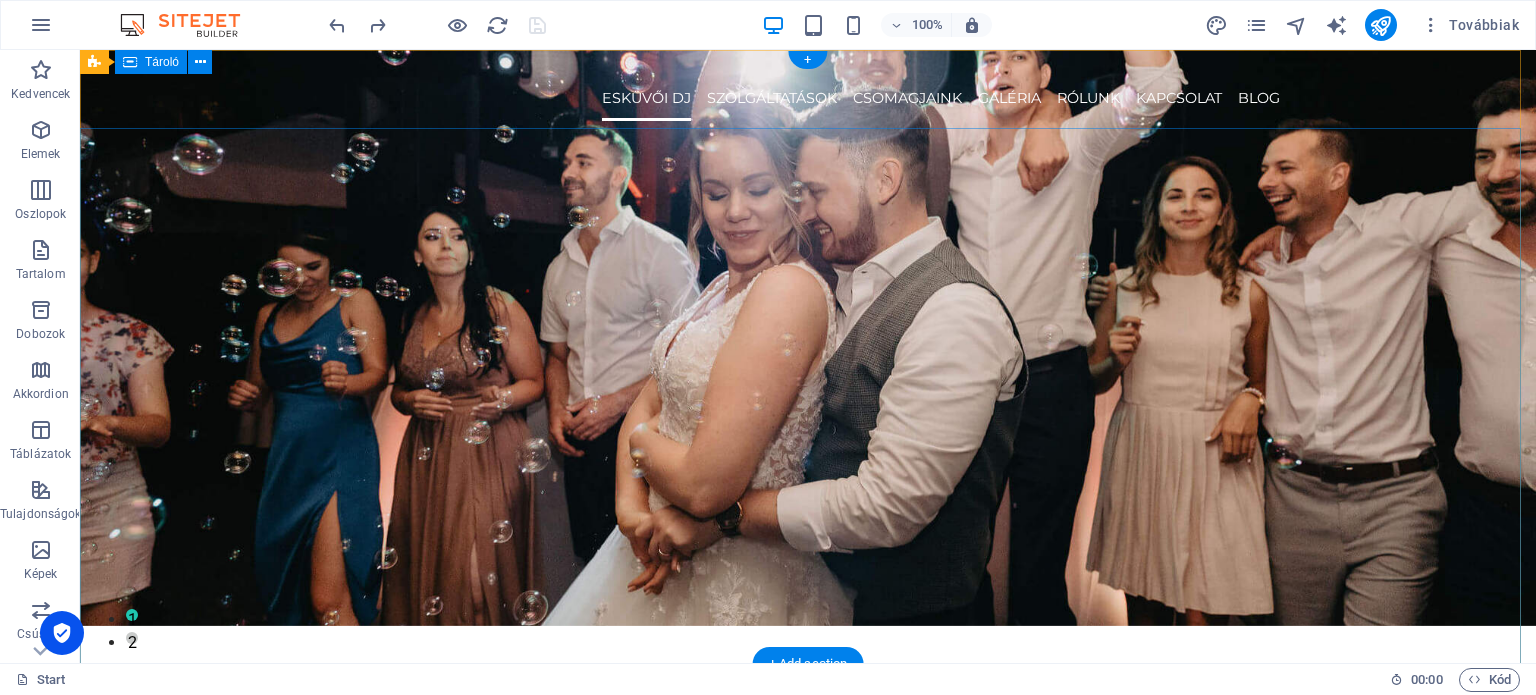 scroll, scrollTop: 0, scrollLeft: 0, axis: both 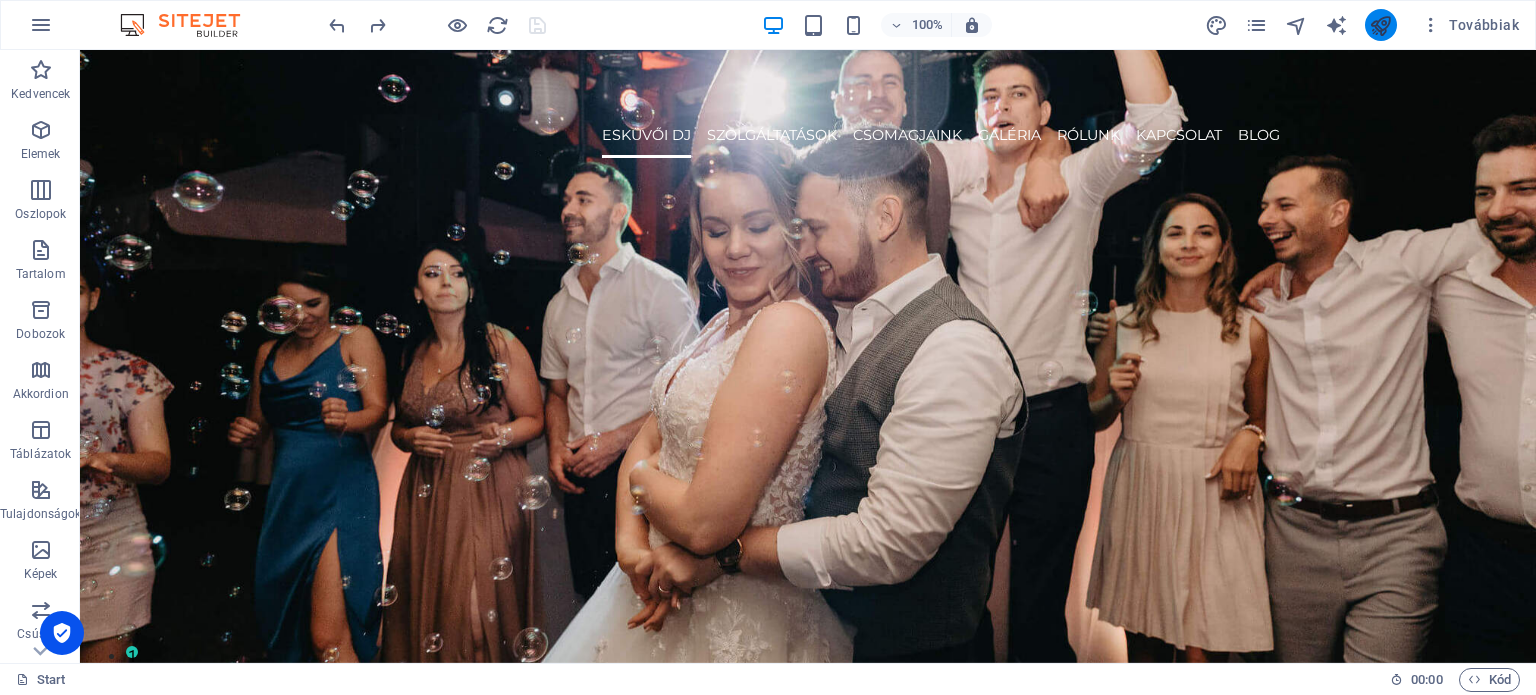click at bounding box center (1381, 25) 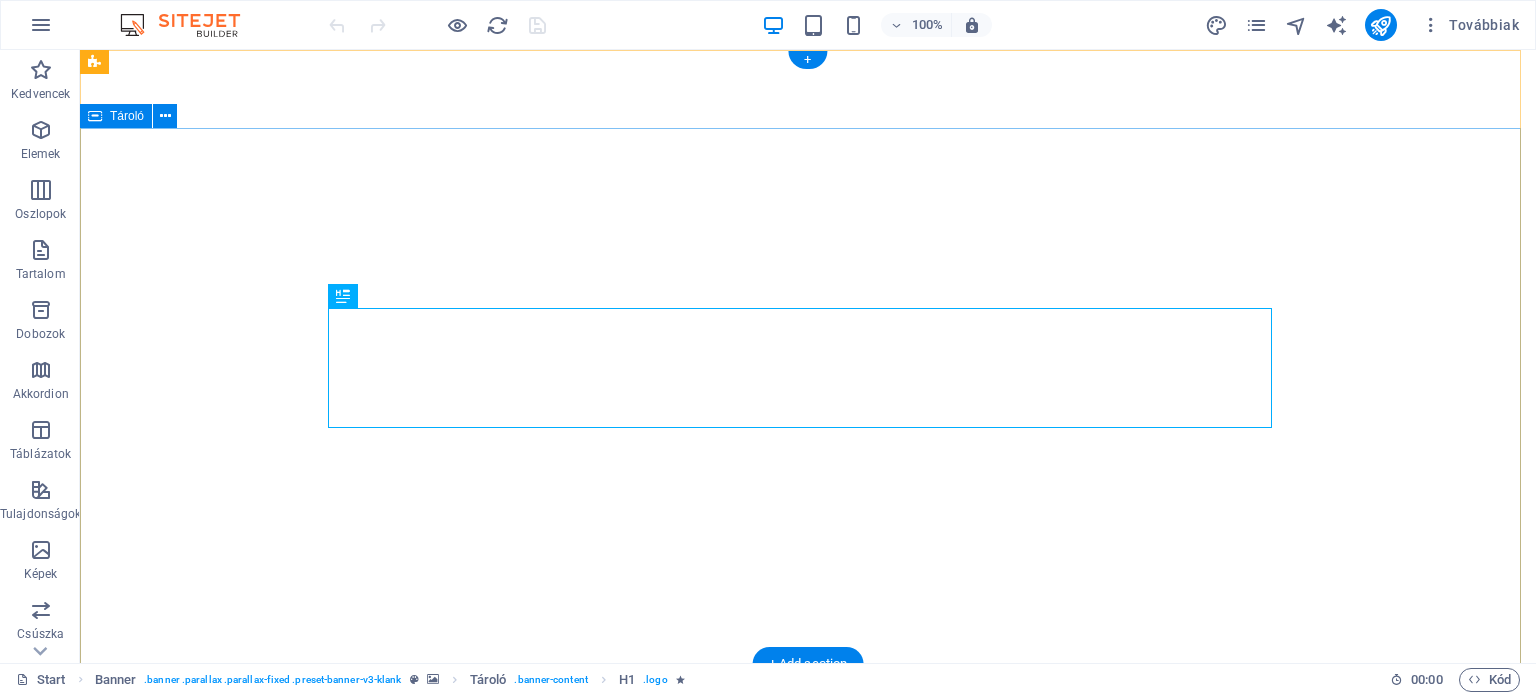 scroll, scrollTop: 0, scrollLeft: 0, axis: both 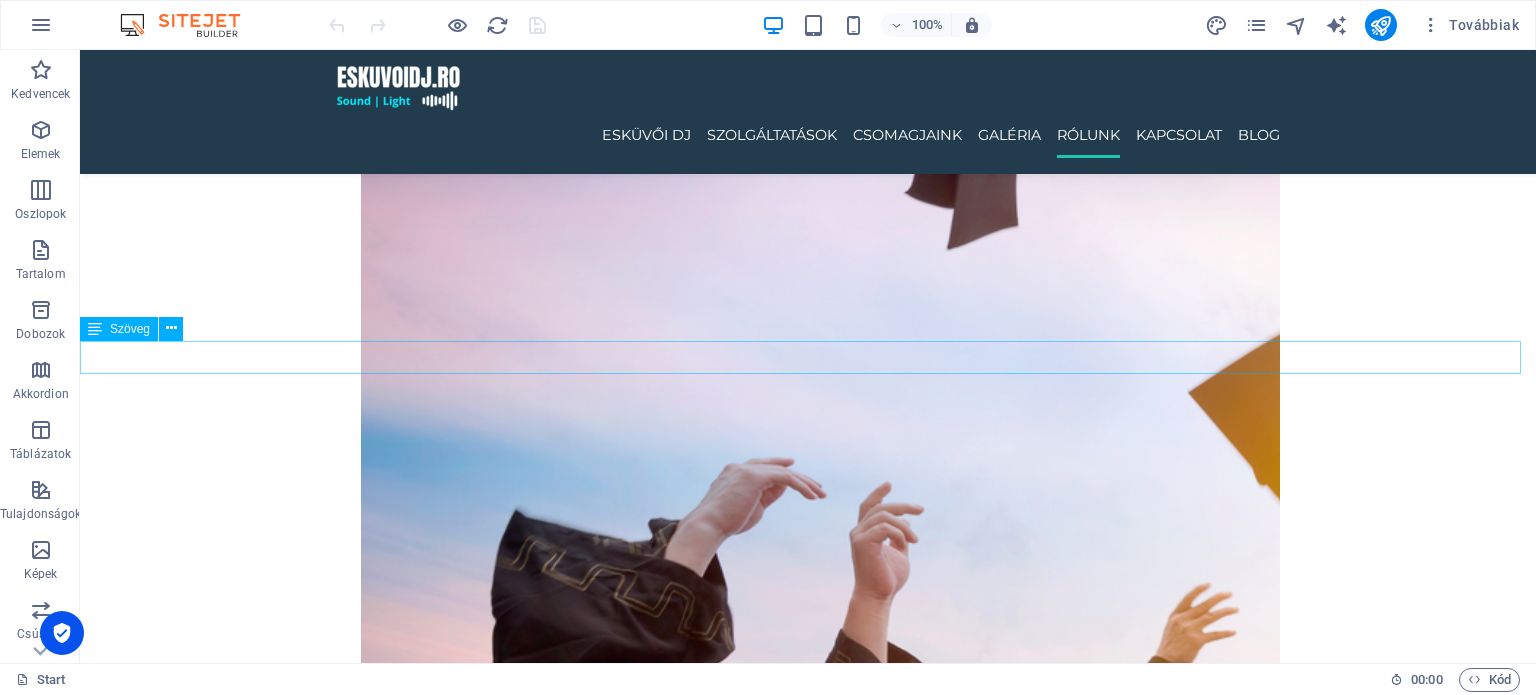 click on "[PERSON_NAME] nekünk üzenetet, 24 [PERSON_NAME] válaszolunk." at bounding box center (808, 5470) 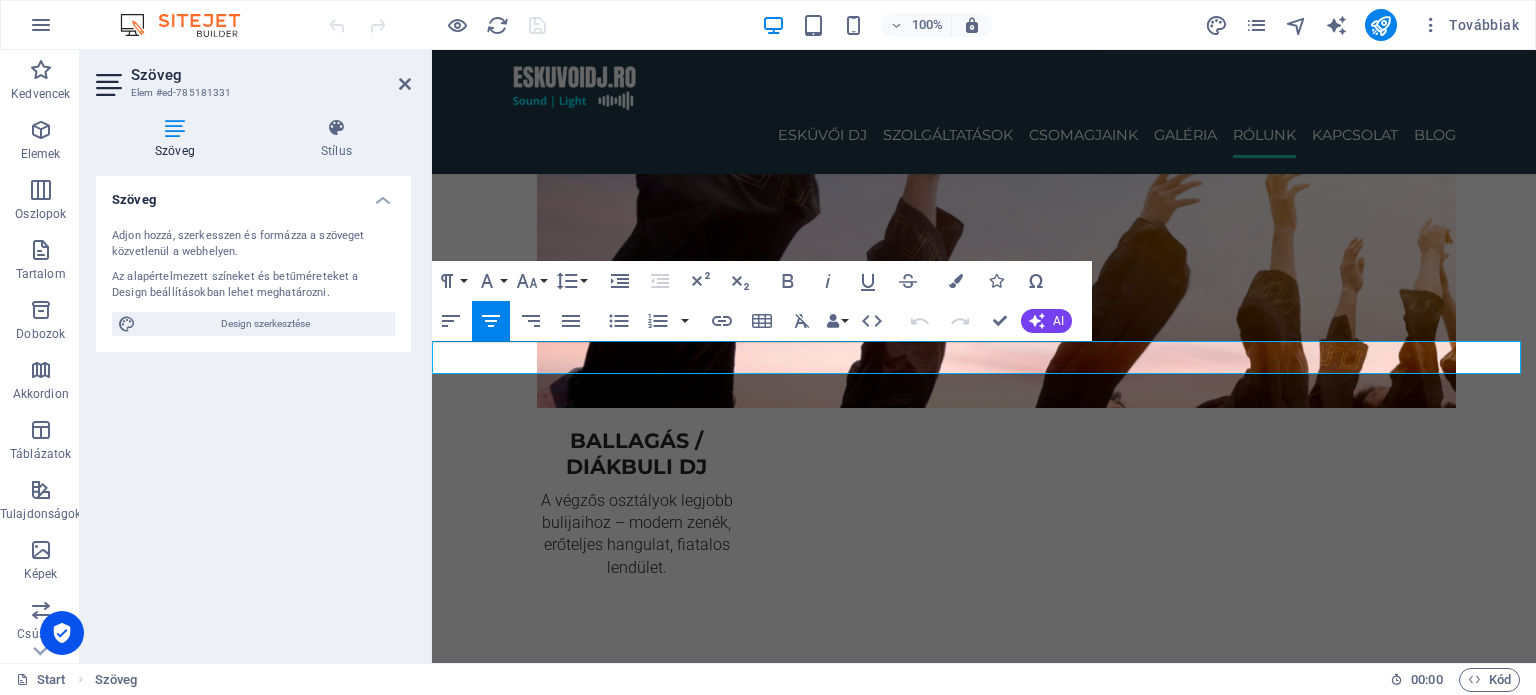 click on "[PERSON_NAME] nekünk üzenetet, 24 [PERSON_NAME] válaszolunk." at bounding box center [984, 4970] 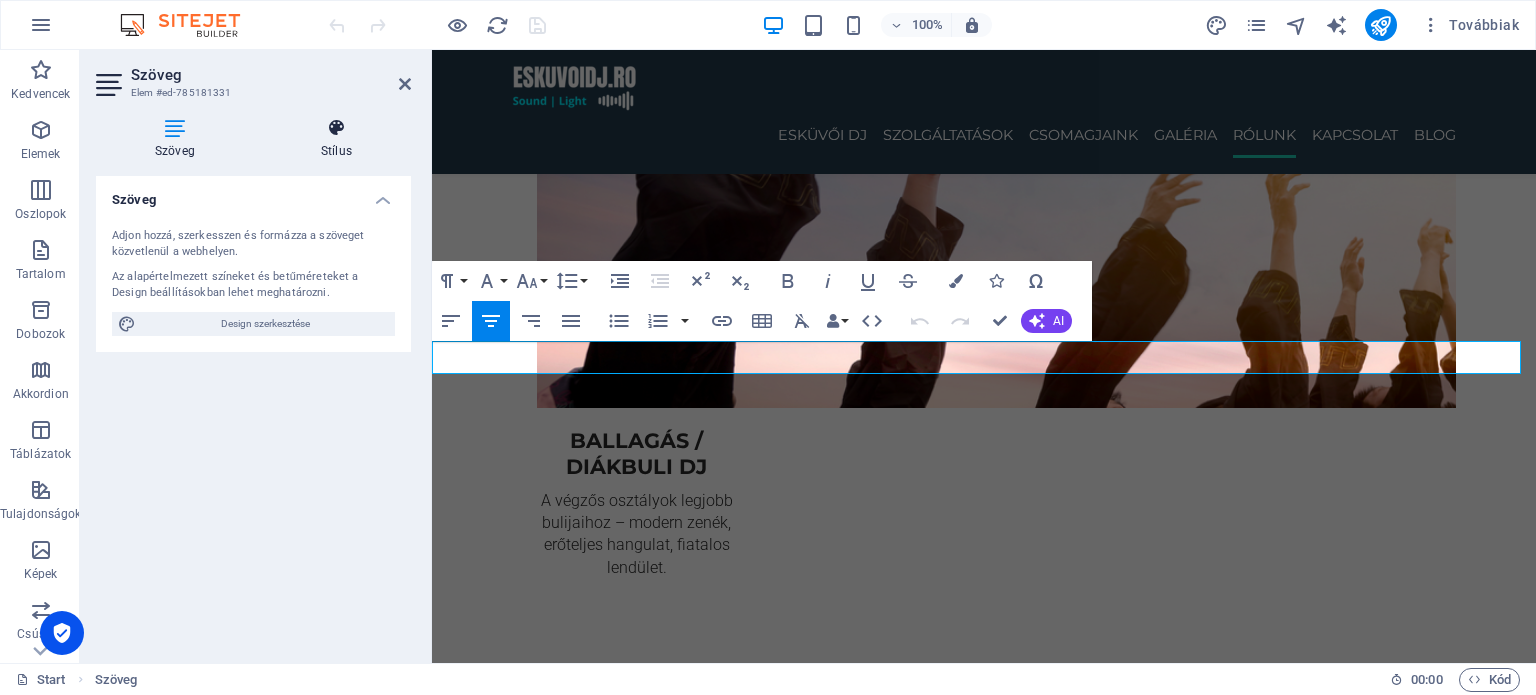 click on "Stílus" at bounding box center [336, 139] 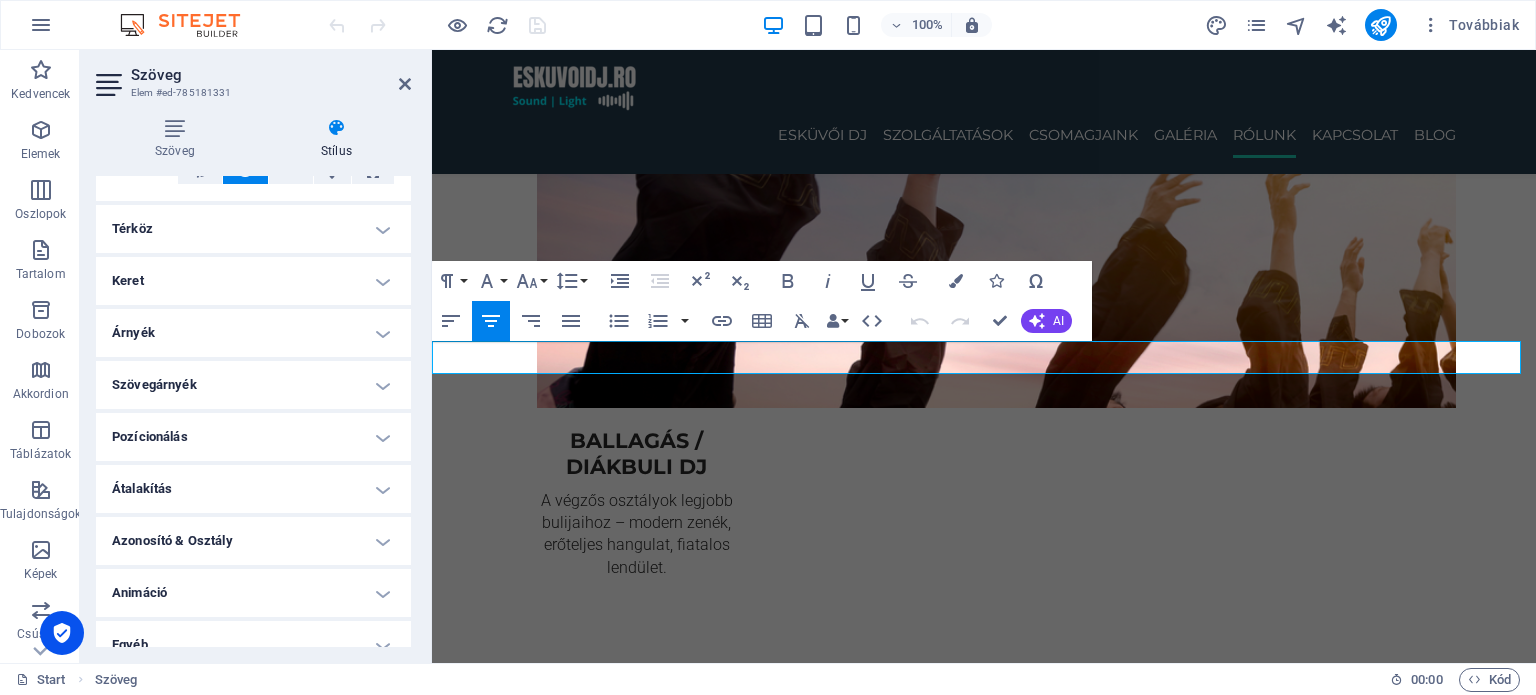 scroll, scrollTop: 163, scrollLeft: 0, axis: vertical 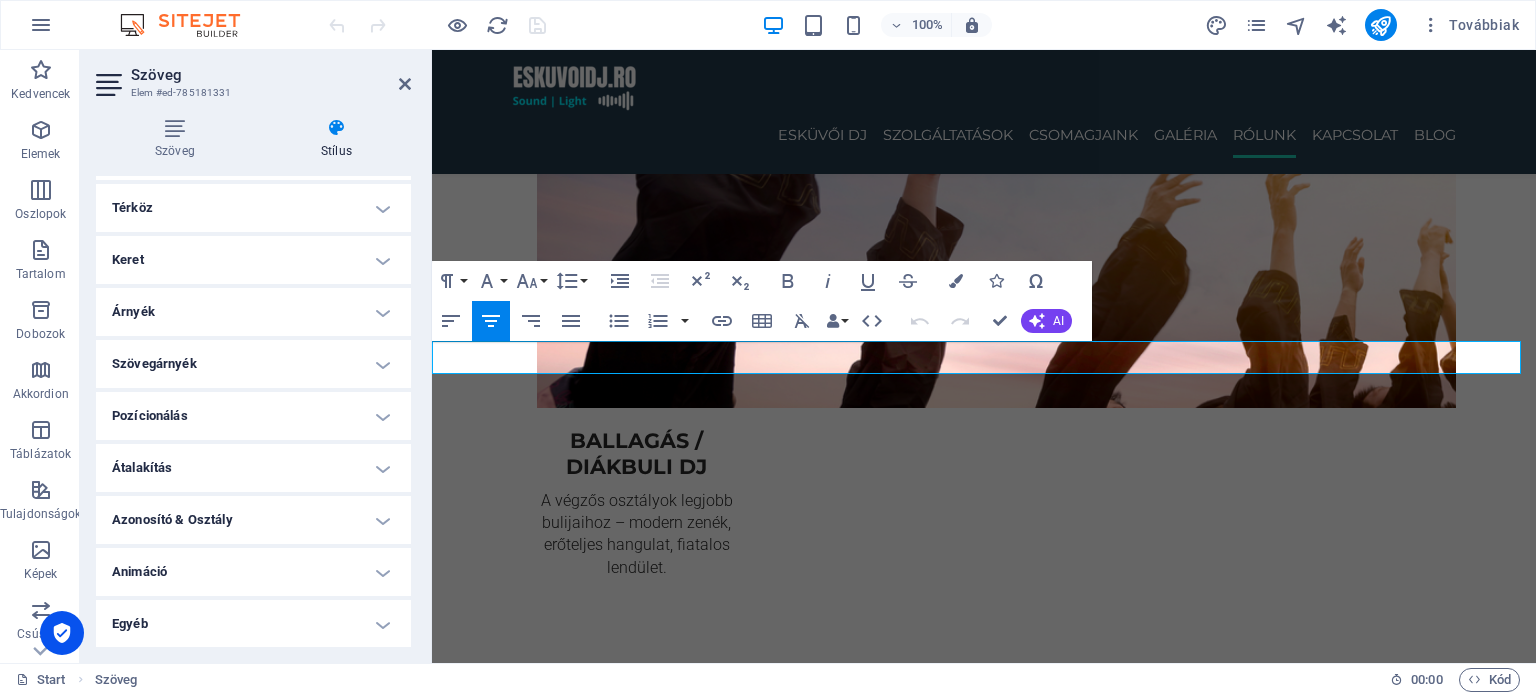 click on "Egyéb" at bounding box center [253, 624] 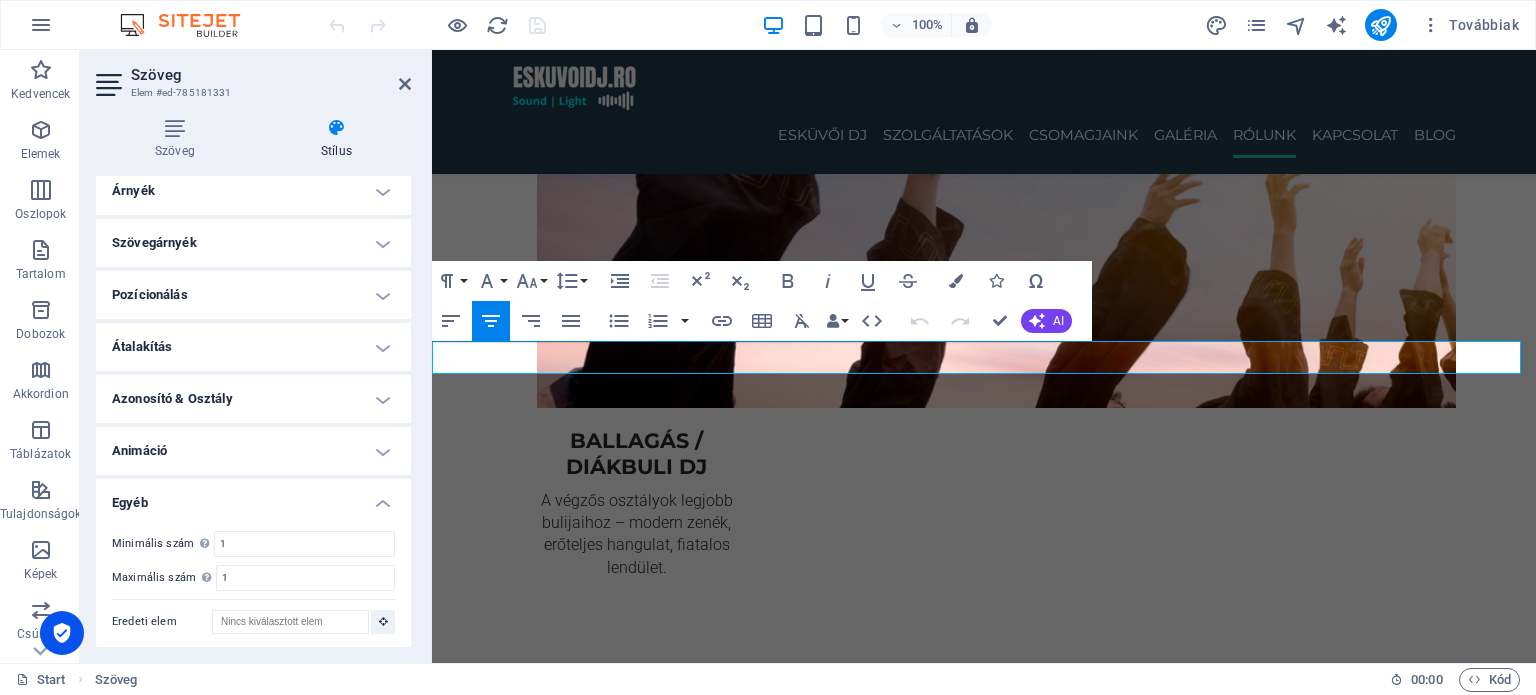 scroll, scrollTop: 286, scrollLeft: 0, axis: vertical 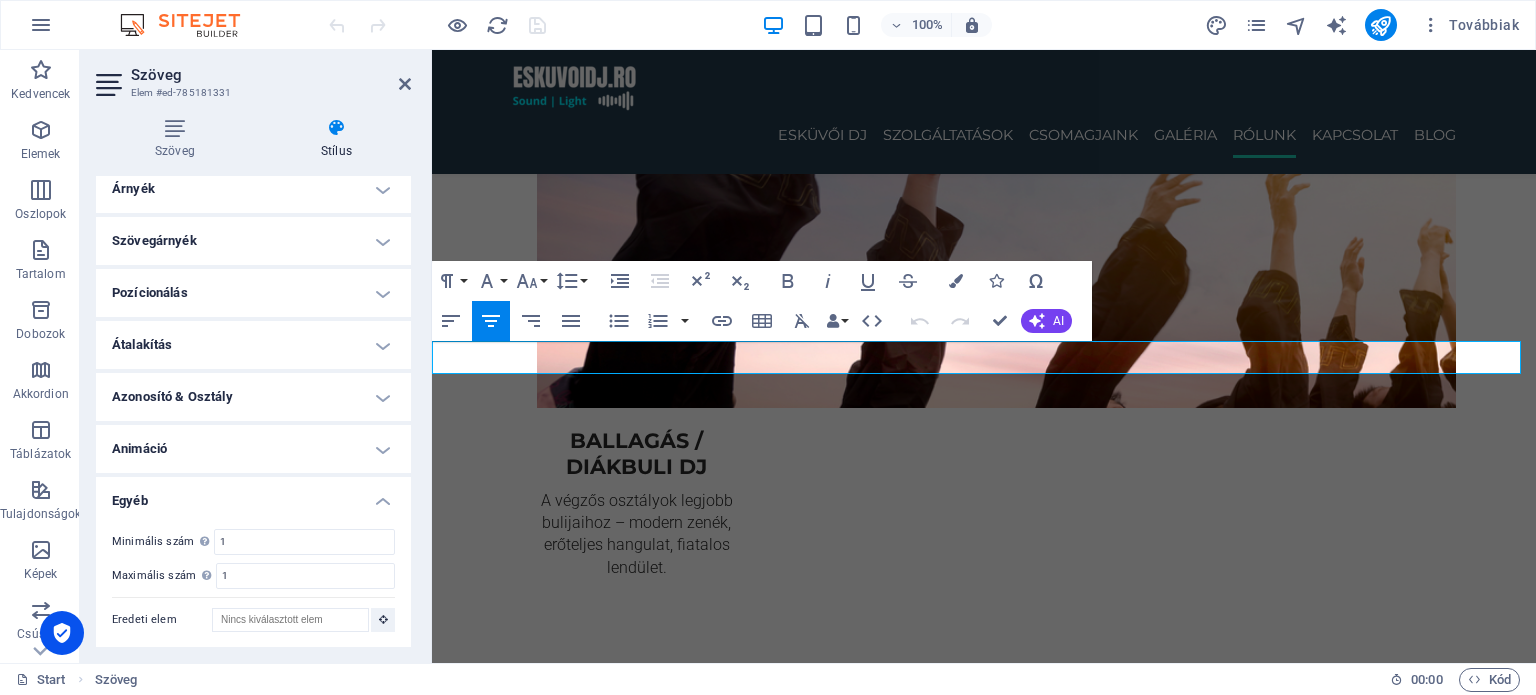 click on "Animáció" at bounding box center [253, 449] 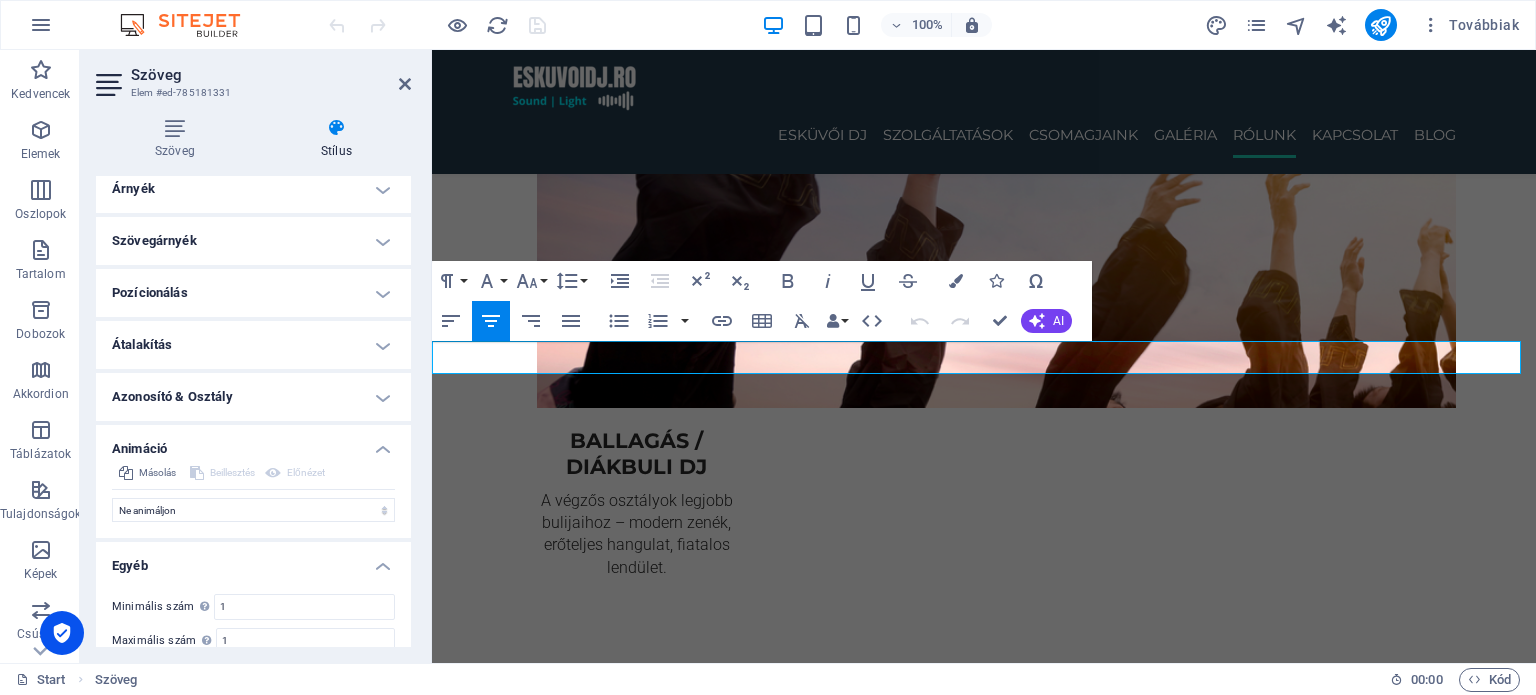 scroll, scrollTop: 351, scrollLeft: 0, axis: vertical 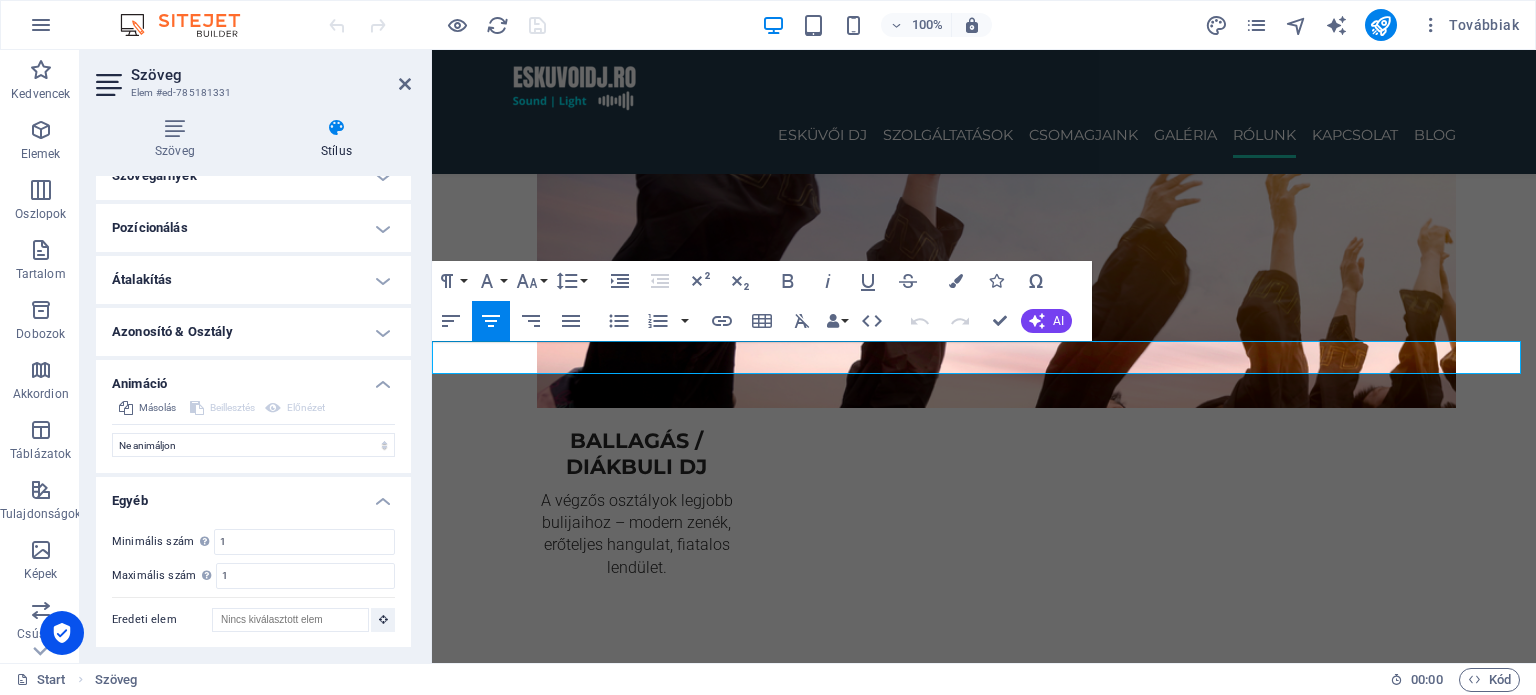 click on "Azonosító & Osztály" at bounding box center (253, 332) 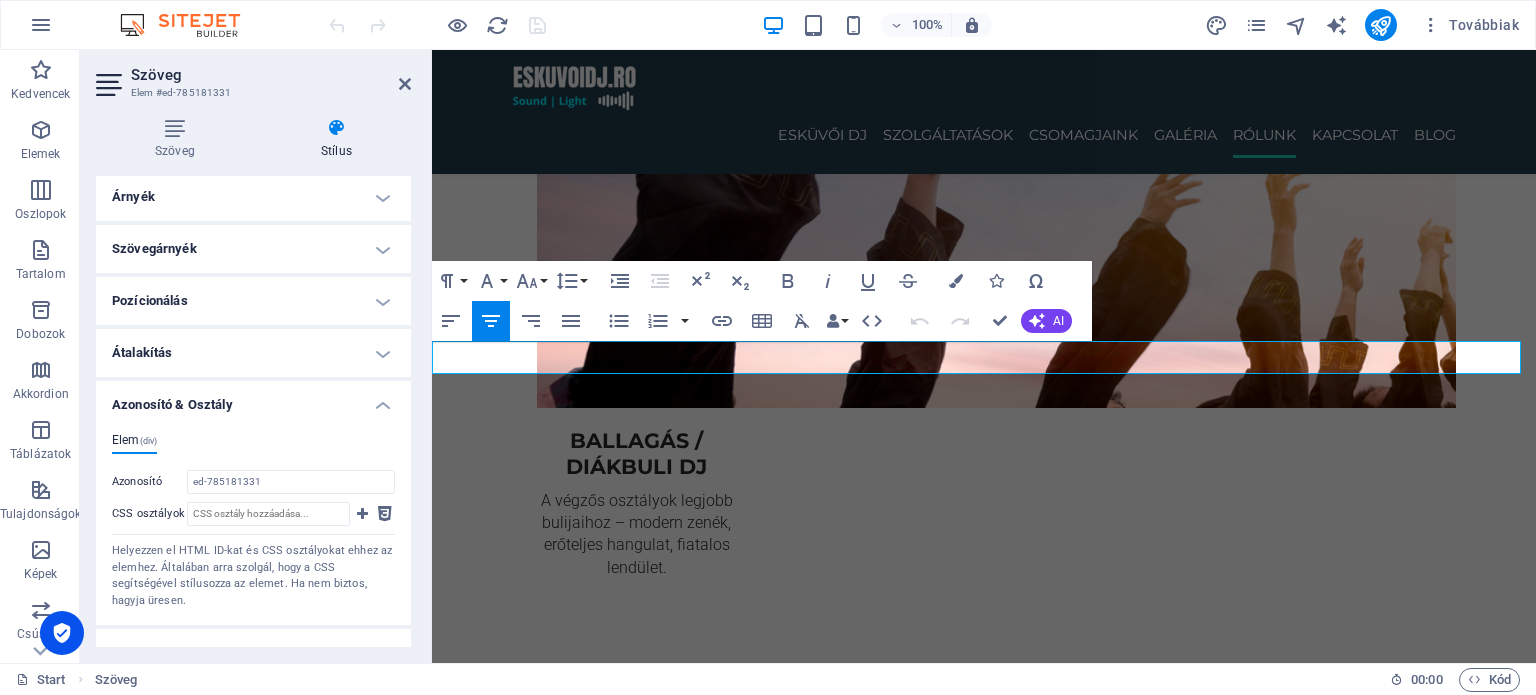 scroll, scrollTop: 251, scrollLeft: 0, axis: vertical 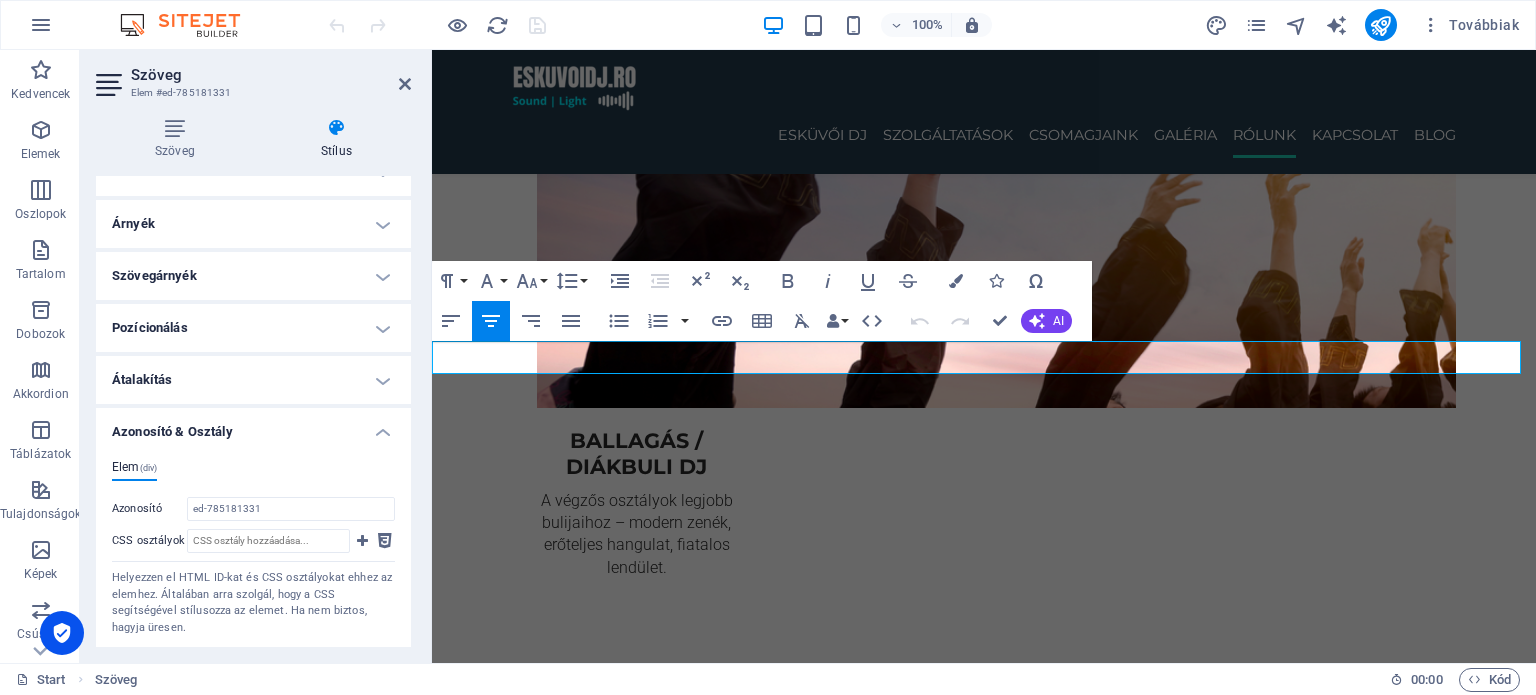 click on "Átalakítás" at bounding box center (253, 380) 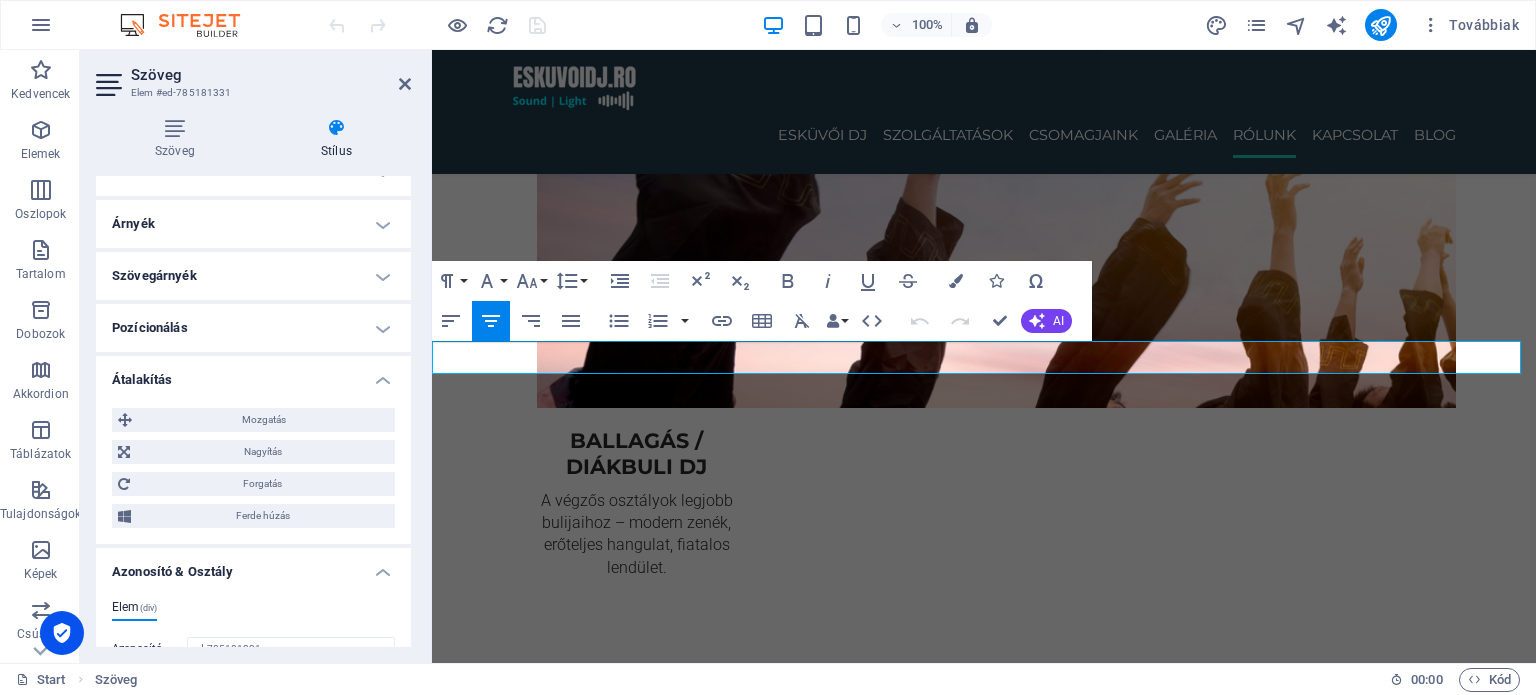 click on "Pozícionálás" at bounding box center (253, 328) 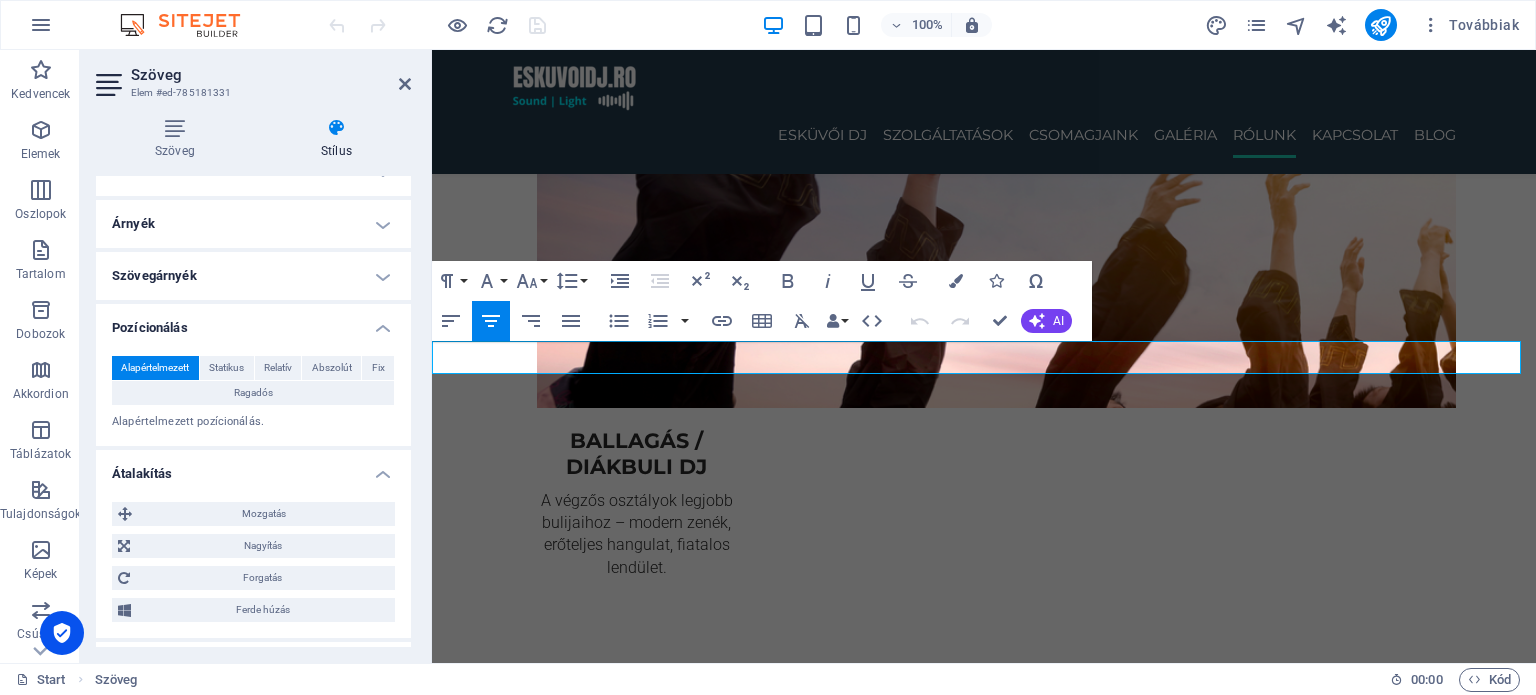 click on "Árnyék" at bounding box center (253, 224) 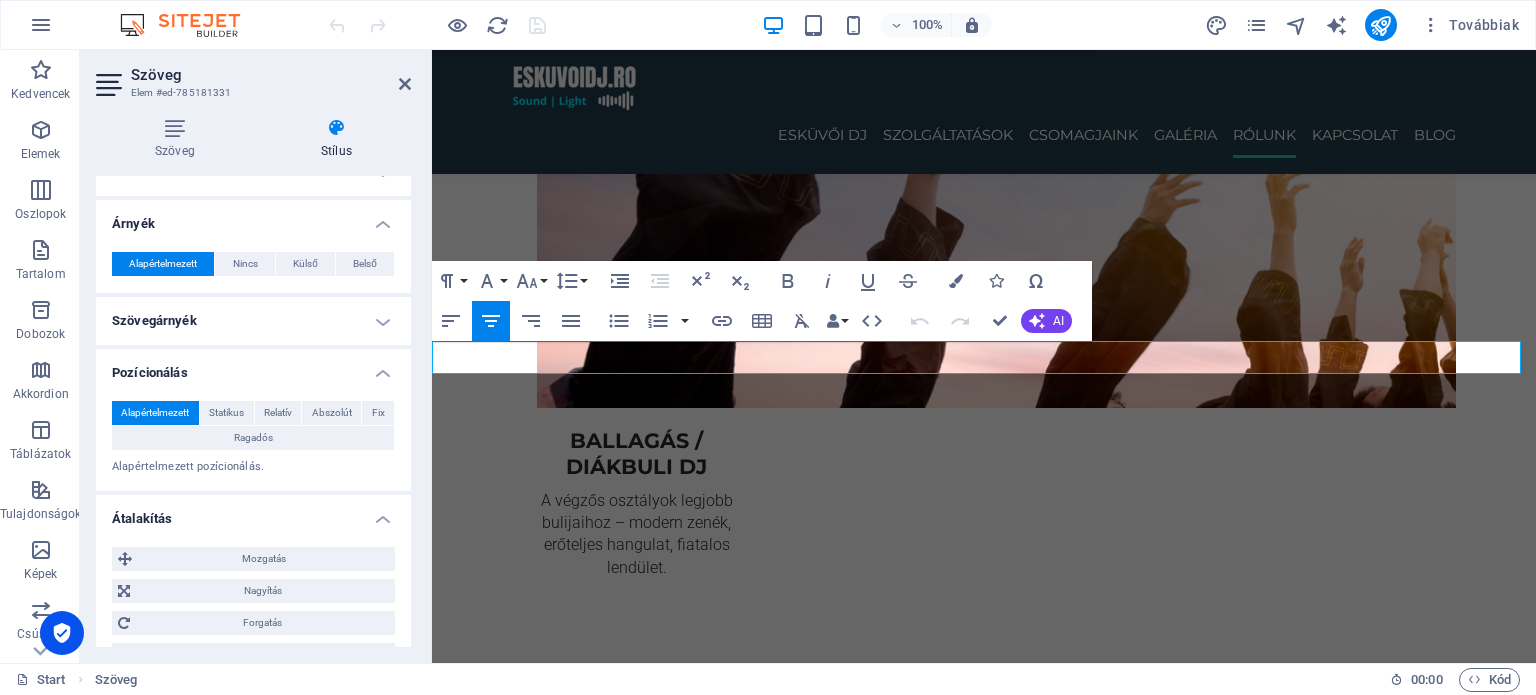 click on "Szövegárnyék" at bounding box center (253, 321) 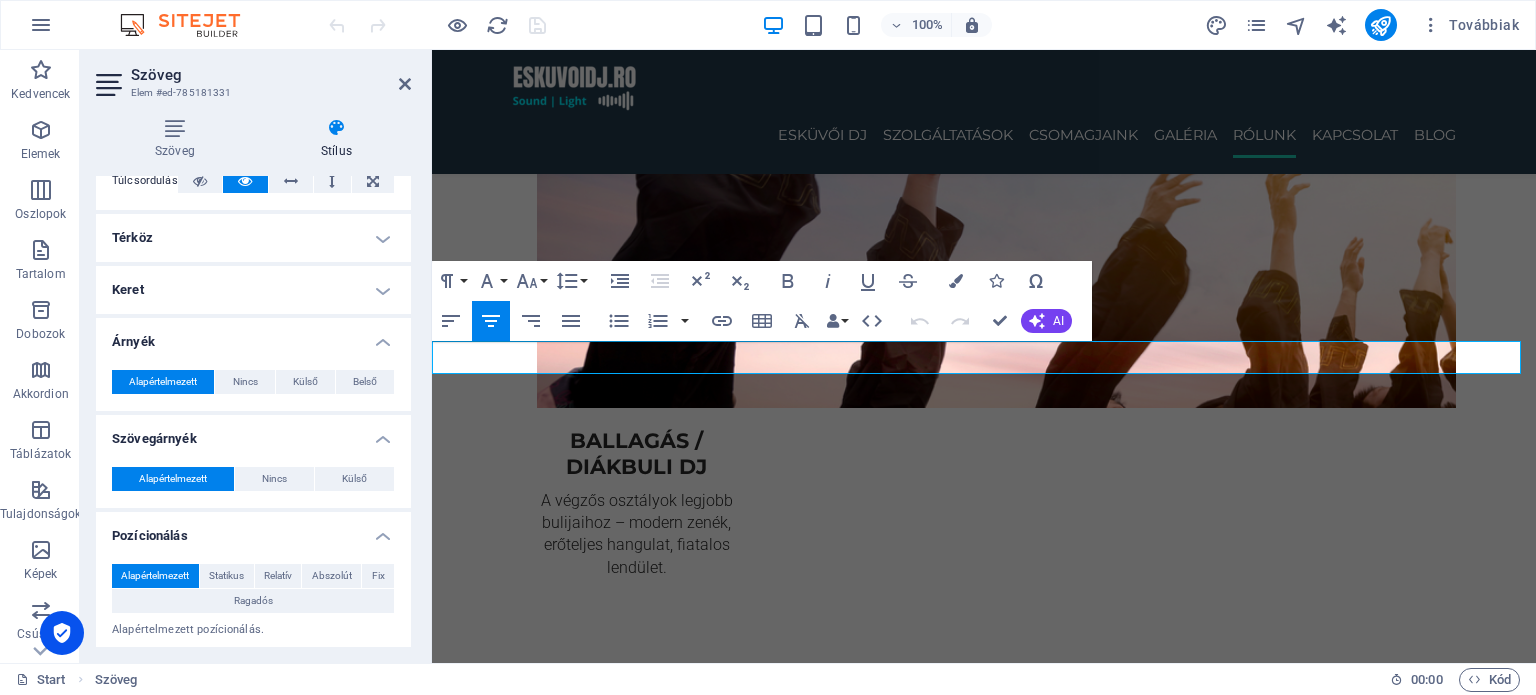scroll, scrollTop: 51, scrollLeft: 0, axis: vertical 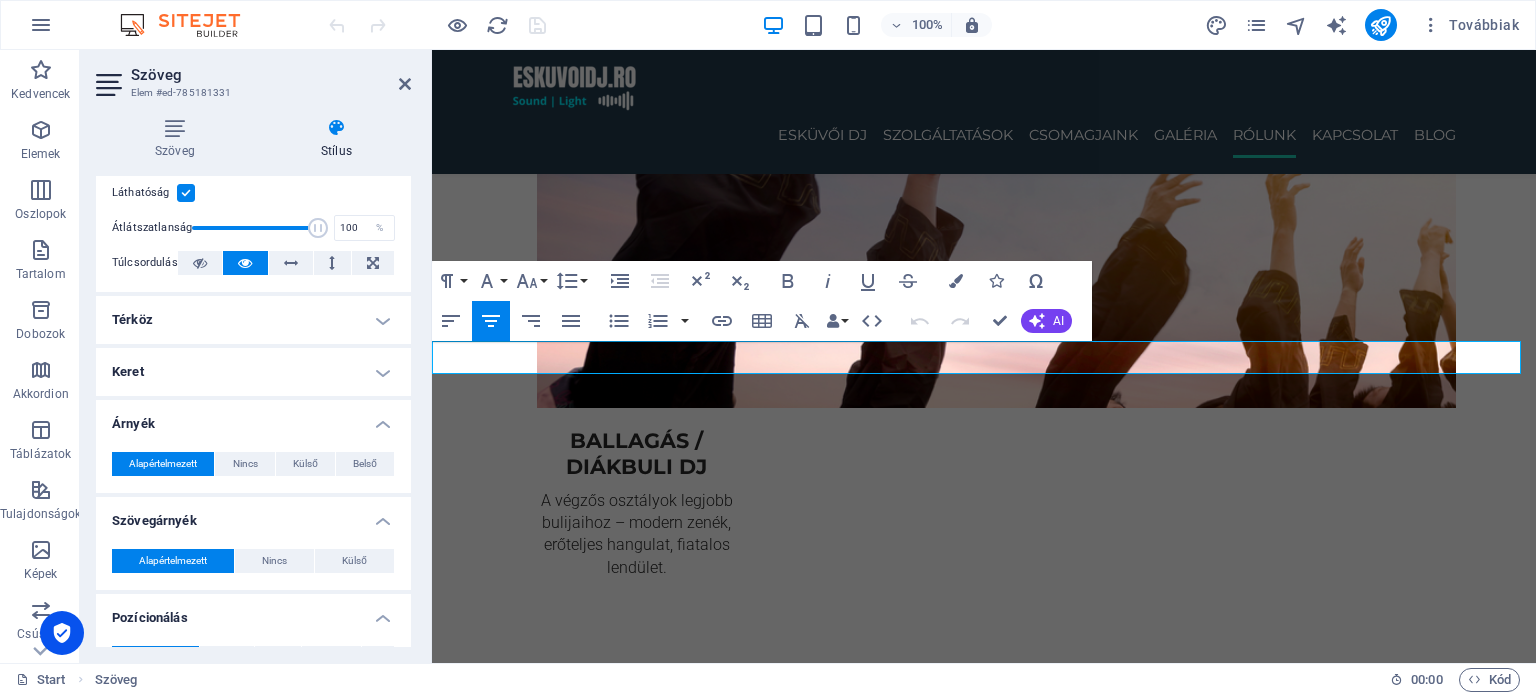click on "Keret" at bounding box center [253, 372] 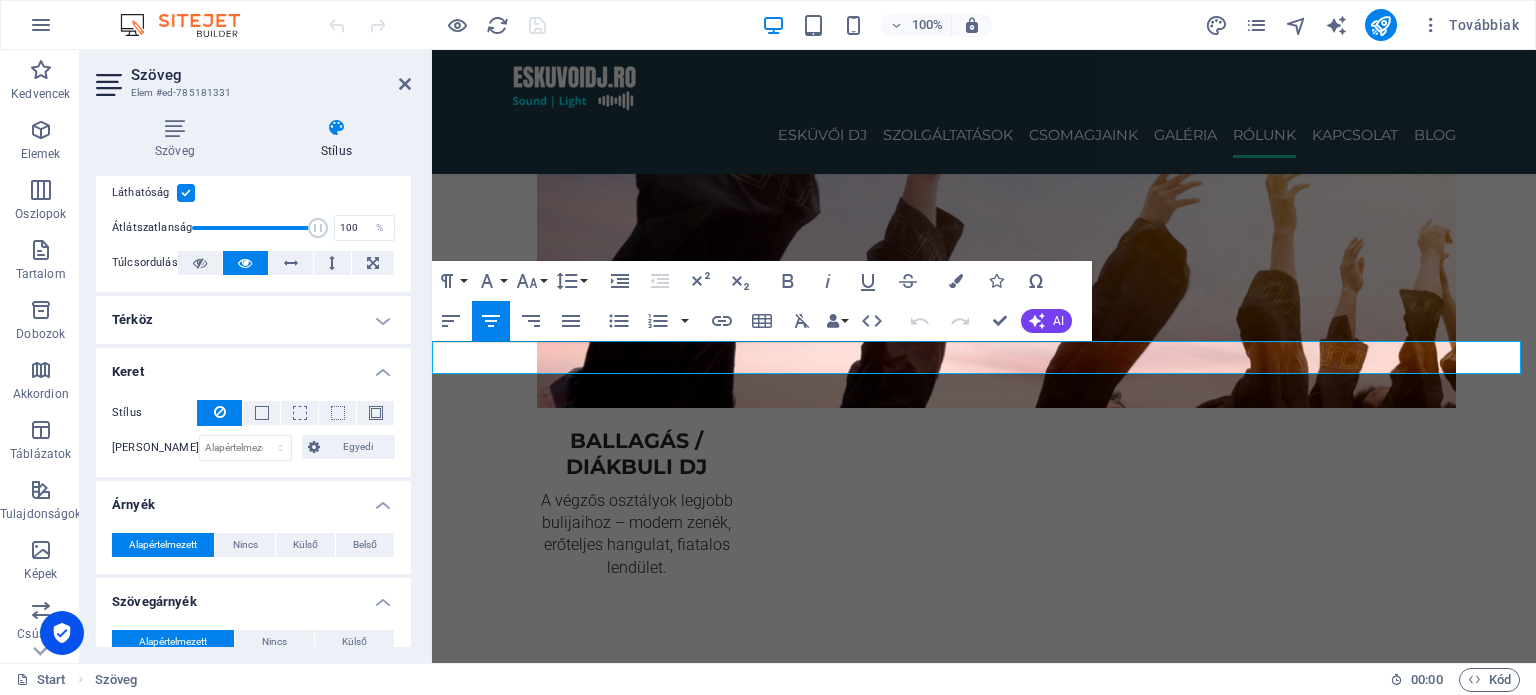 click on "Térköz" at bounding box center (253, 320) 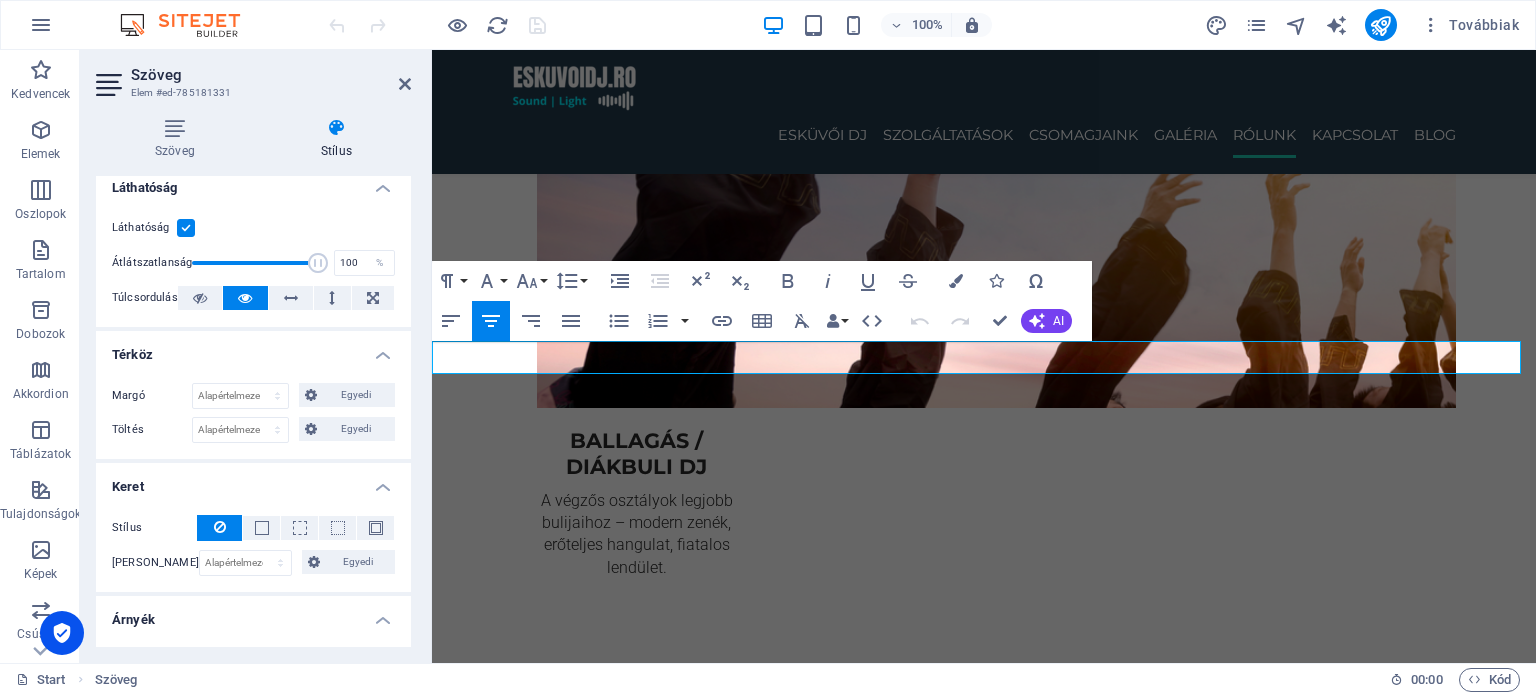 scroll, scrollTop: 0, scrollLeft: 0, axis: both 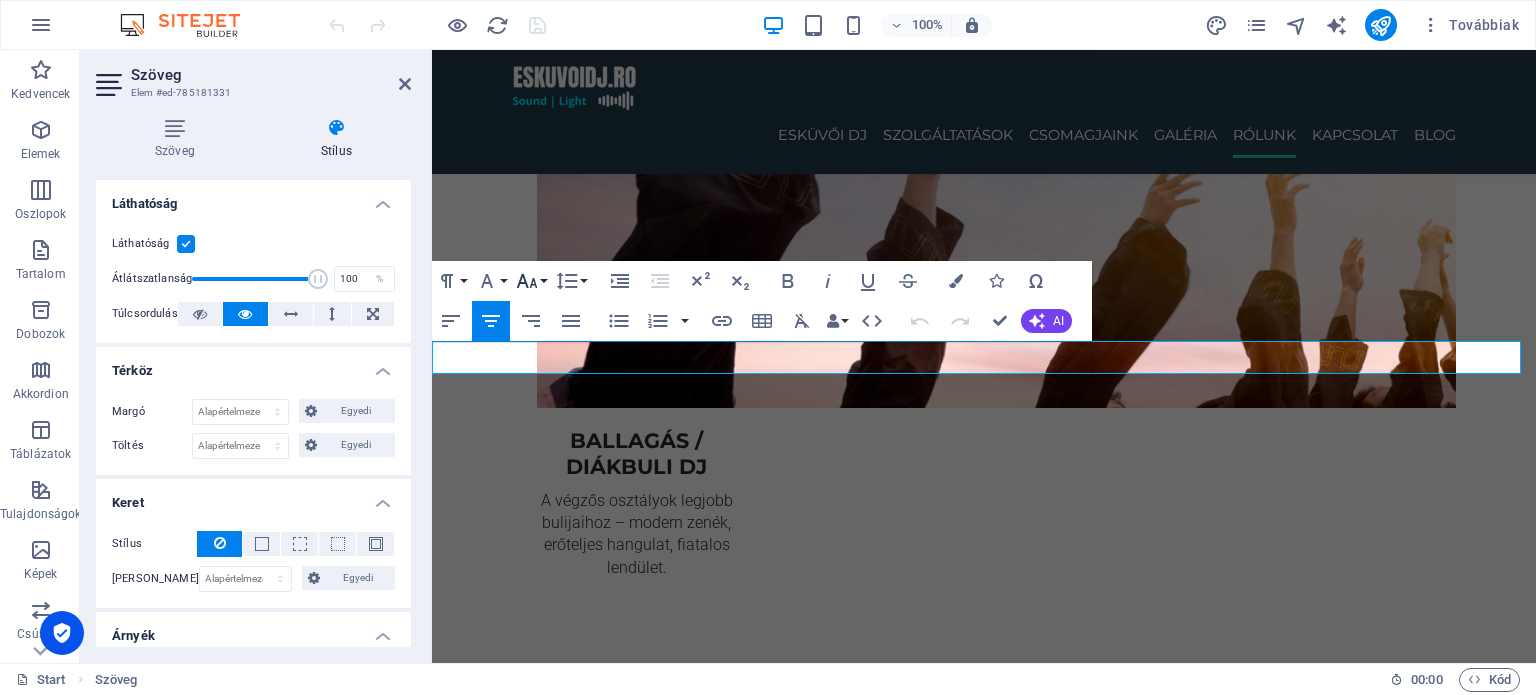 click 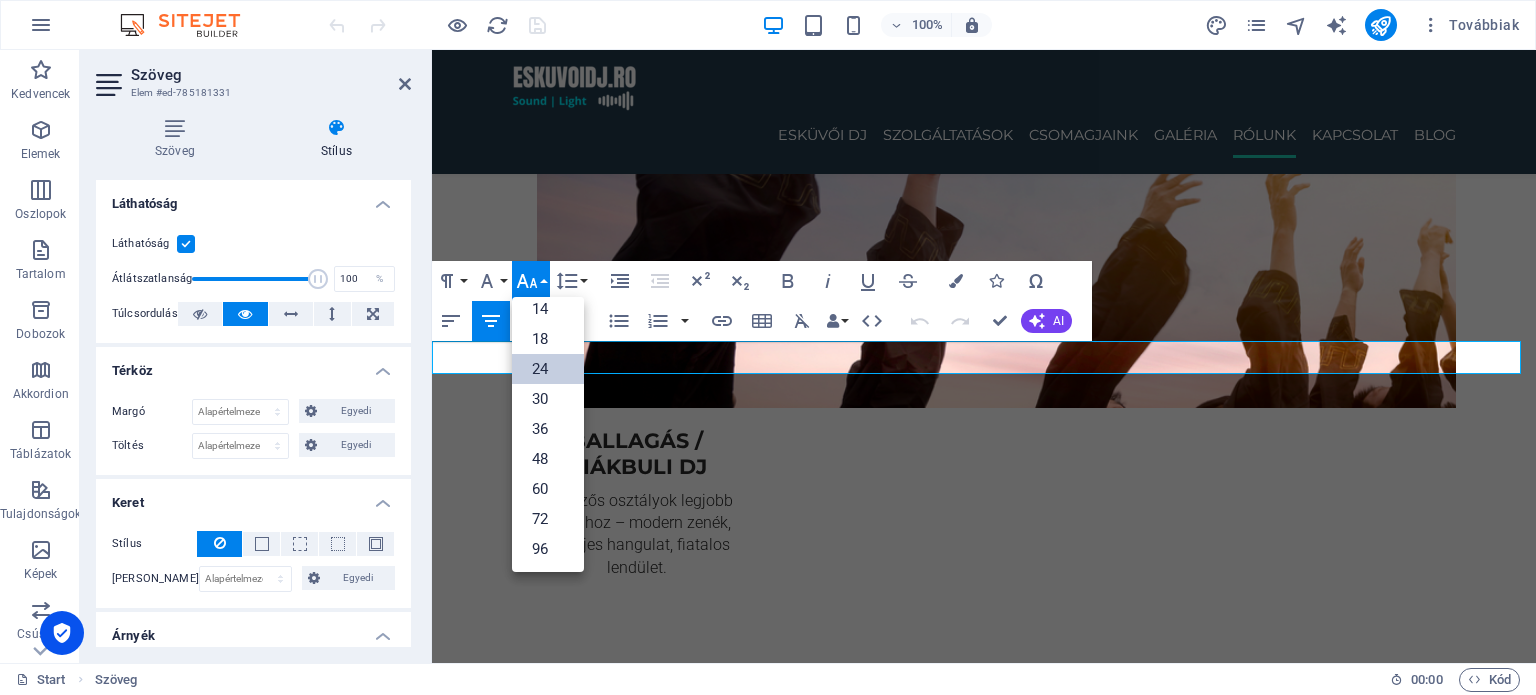 scroll, scrollTop: 160, scrollLeft: 0, axis: vertical 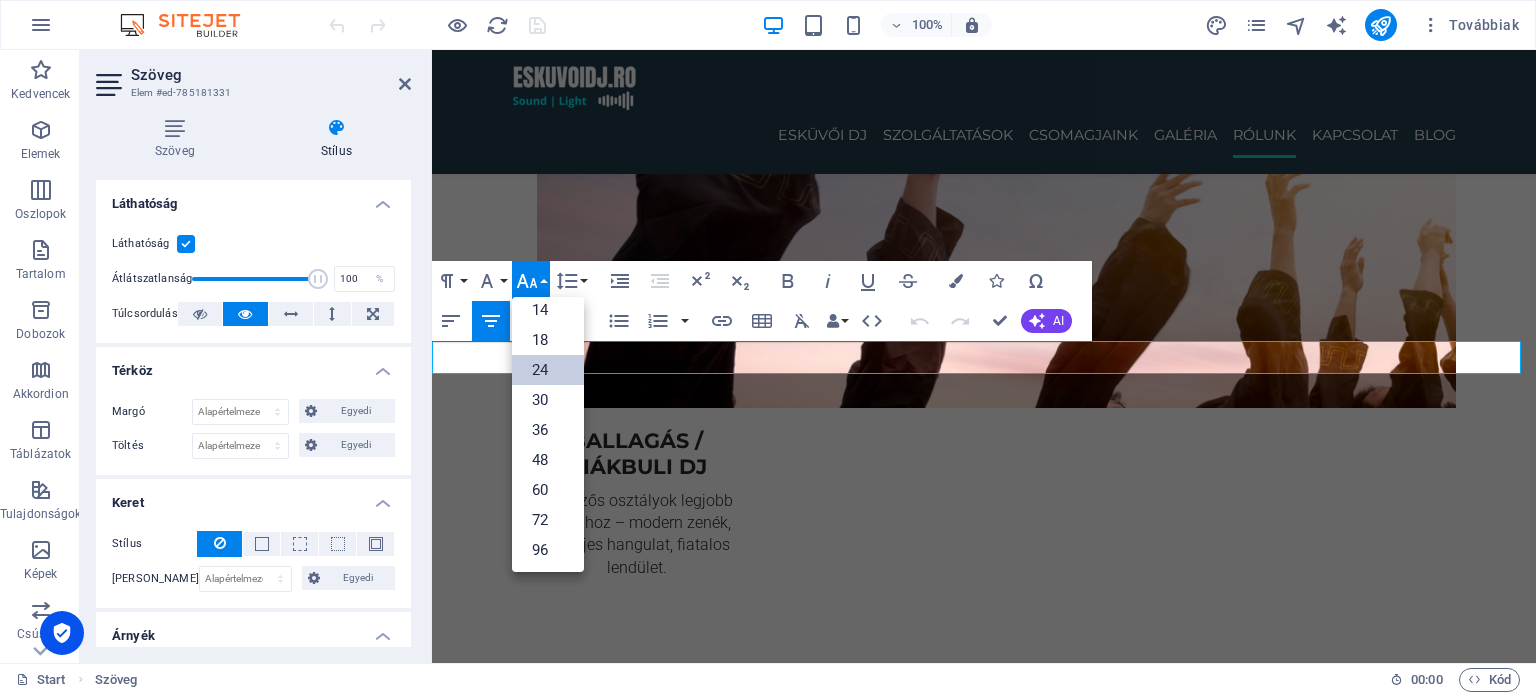 drag, startPoint x: 532, startPoint y: 278, endPoint x: 511, endPoint y: 276, distance: 21.095022 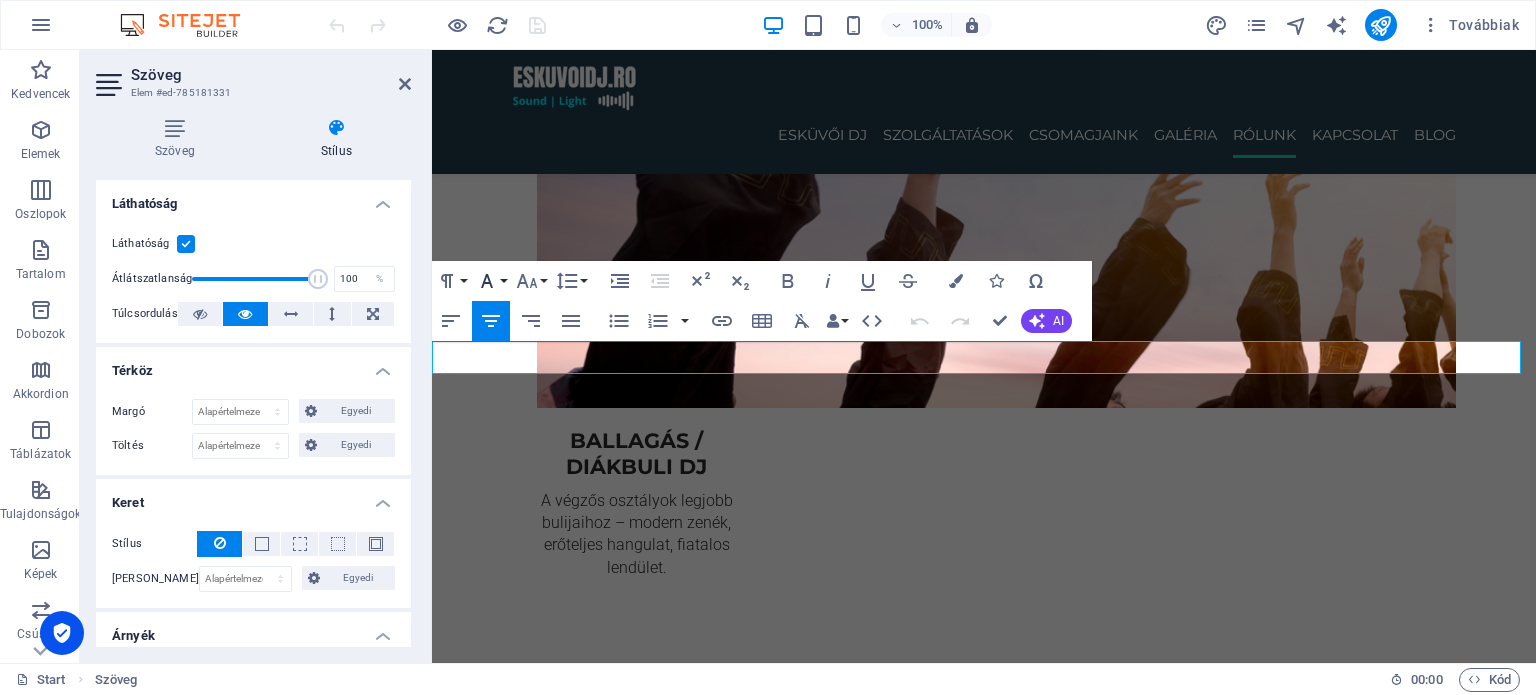 click on "Font Family" at bounding box center [491, 281] 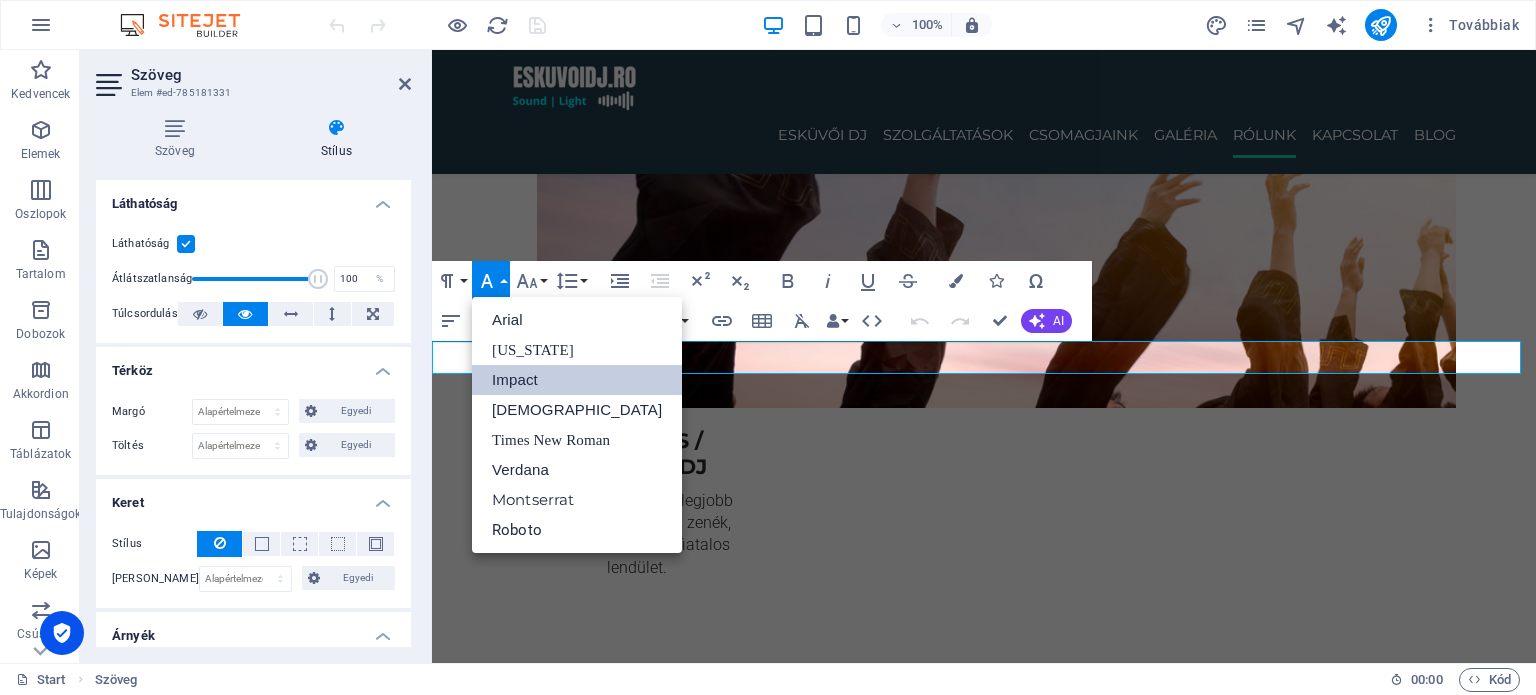 scroll, scrollTop: 0, scrollLeft: 0, axis: both 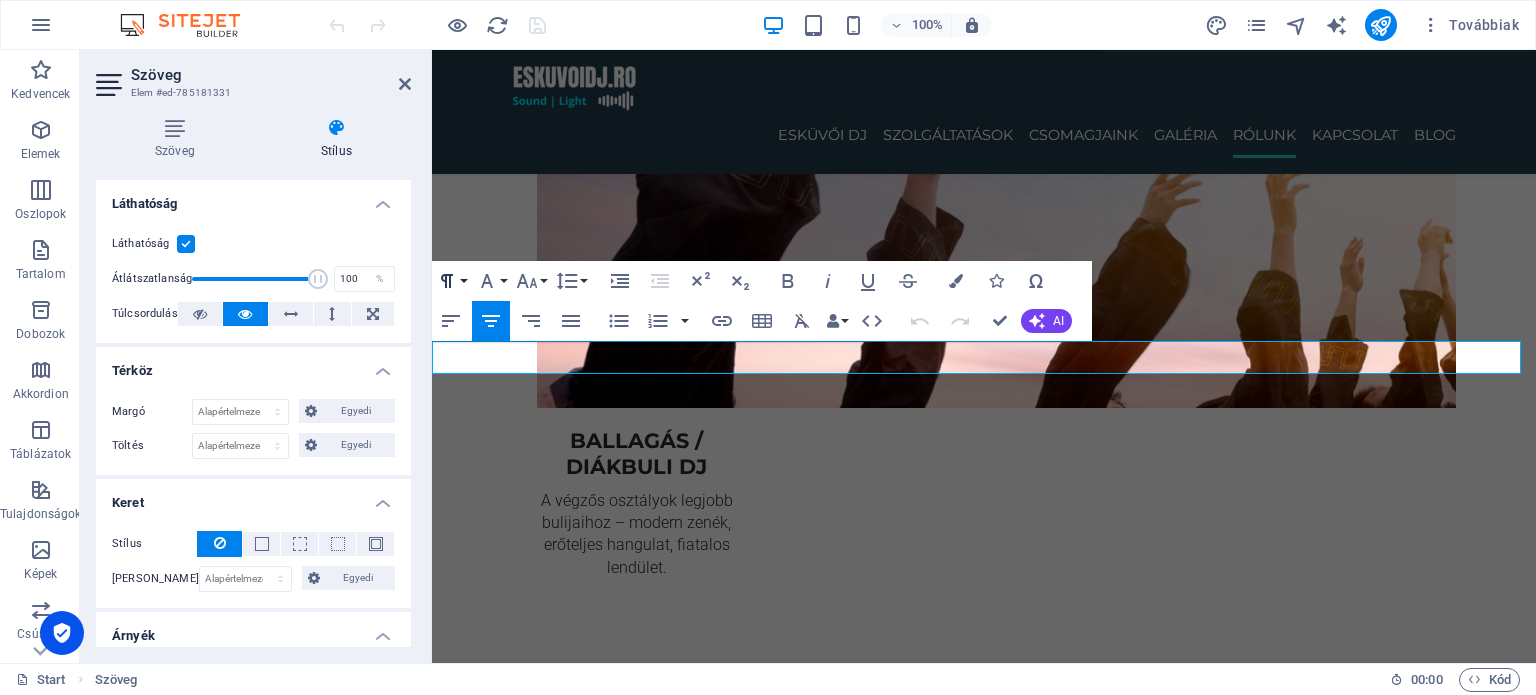 click 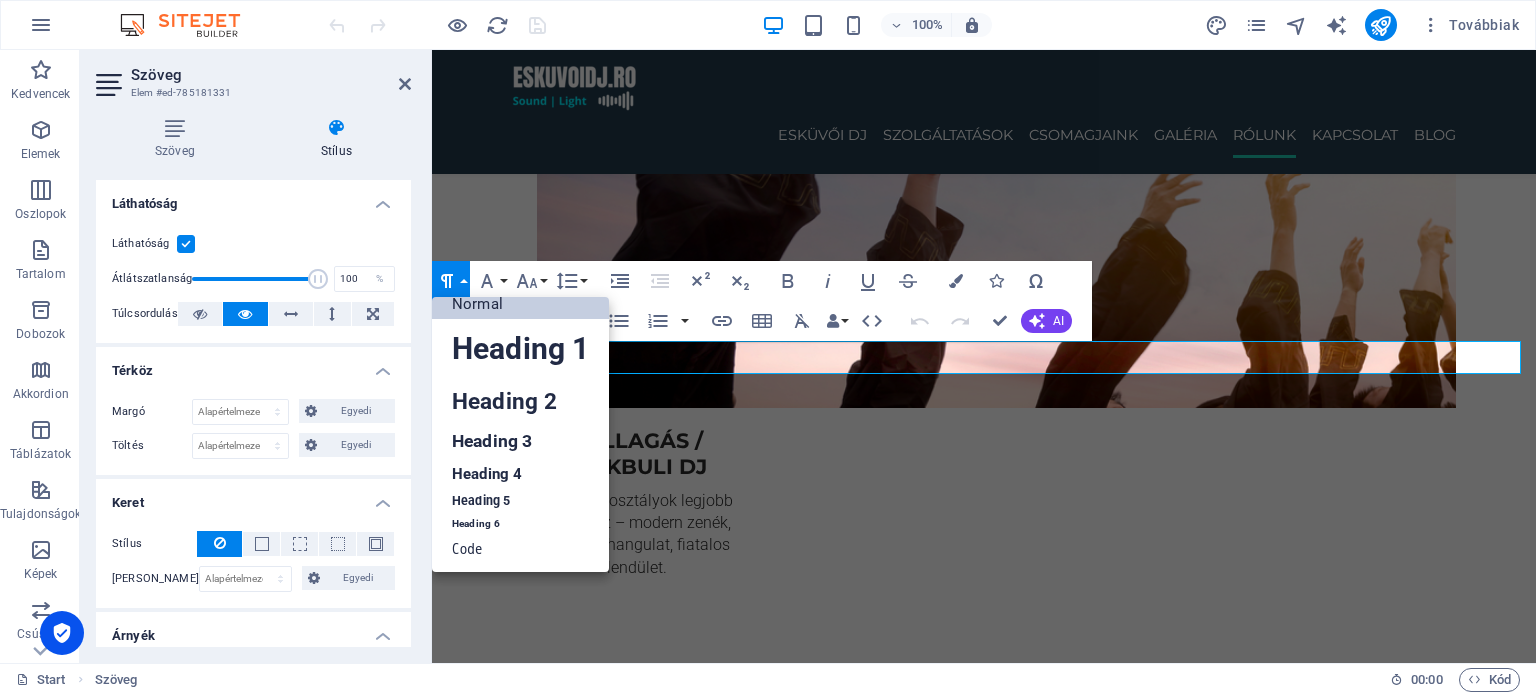 scroll, scrollTop: 16, scrollLeft: 0, axis: vertical 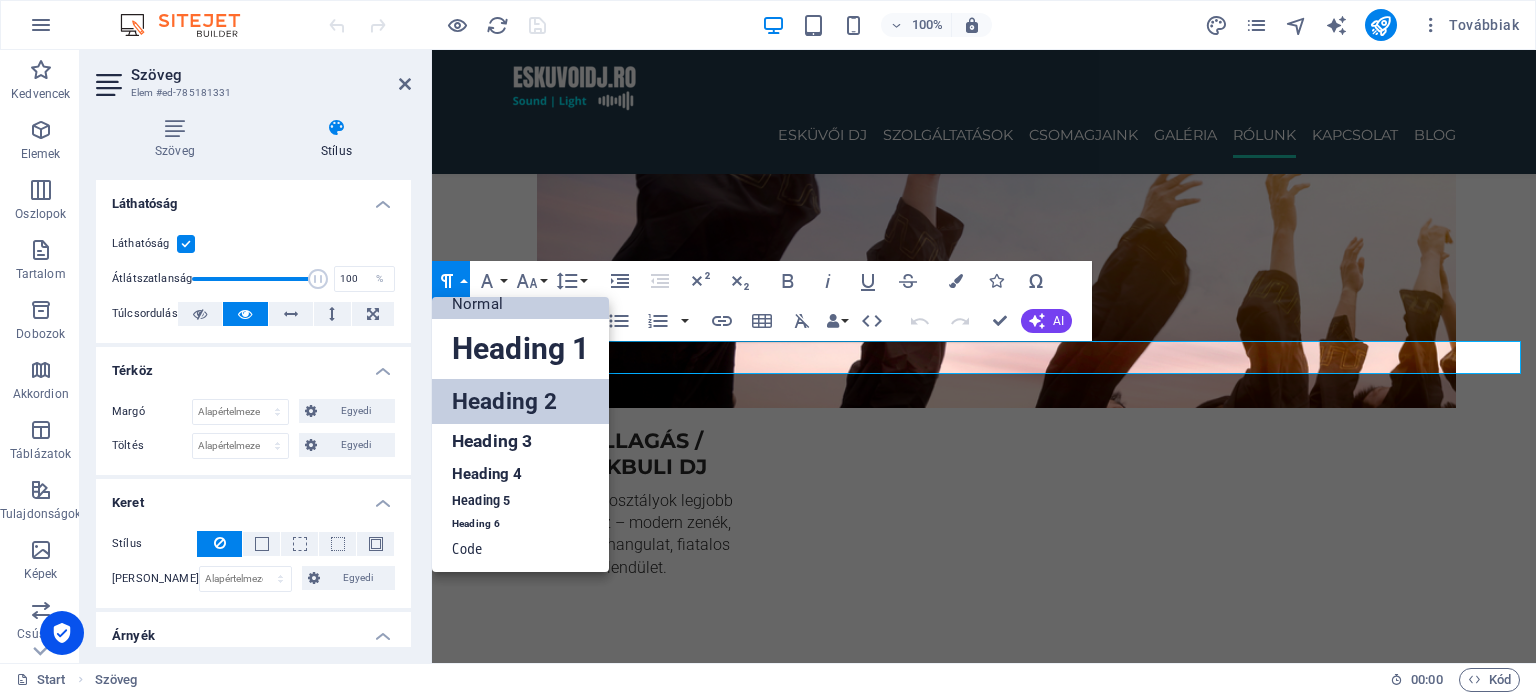 click on "Heading 2" at bounding box center [520, 401] 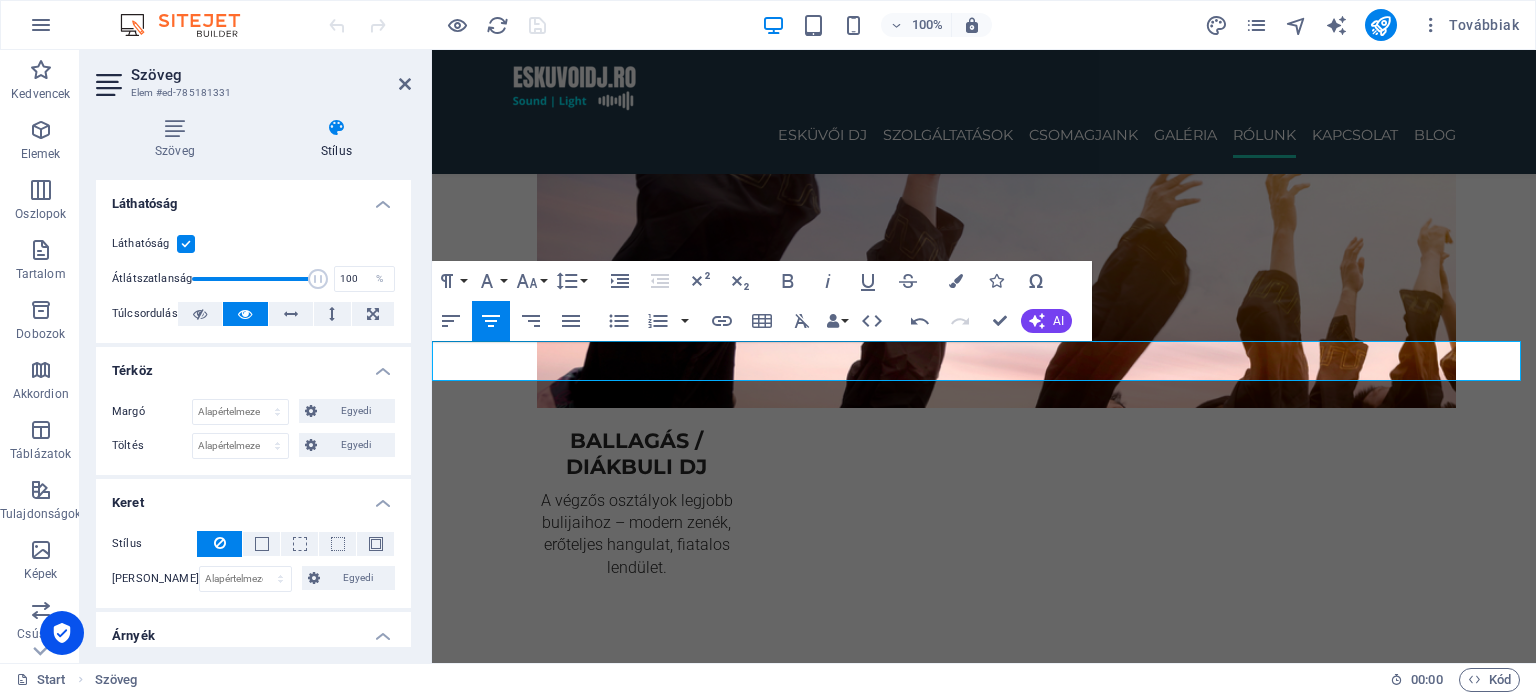 click on "[PERSON_NAME] nekünk üzenetet, 24 [PERSON_NAME] válaszolunk." at bounding box center (984, 4974) 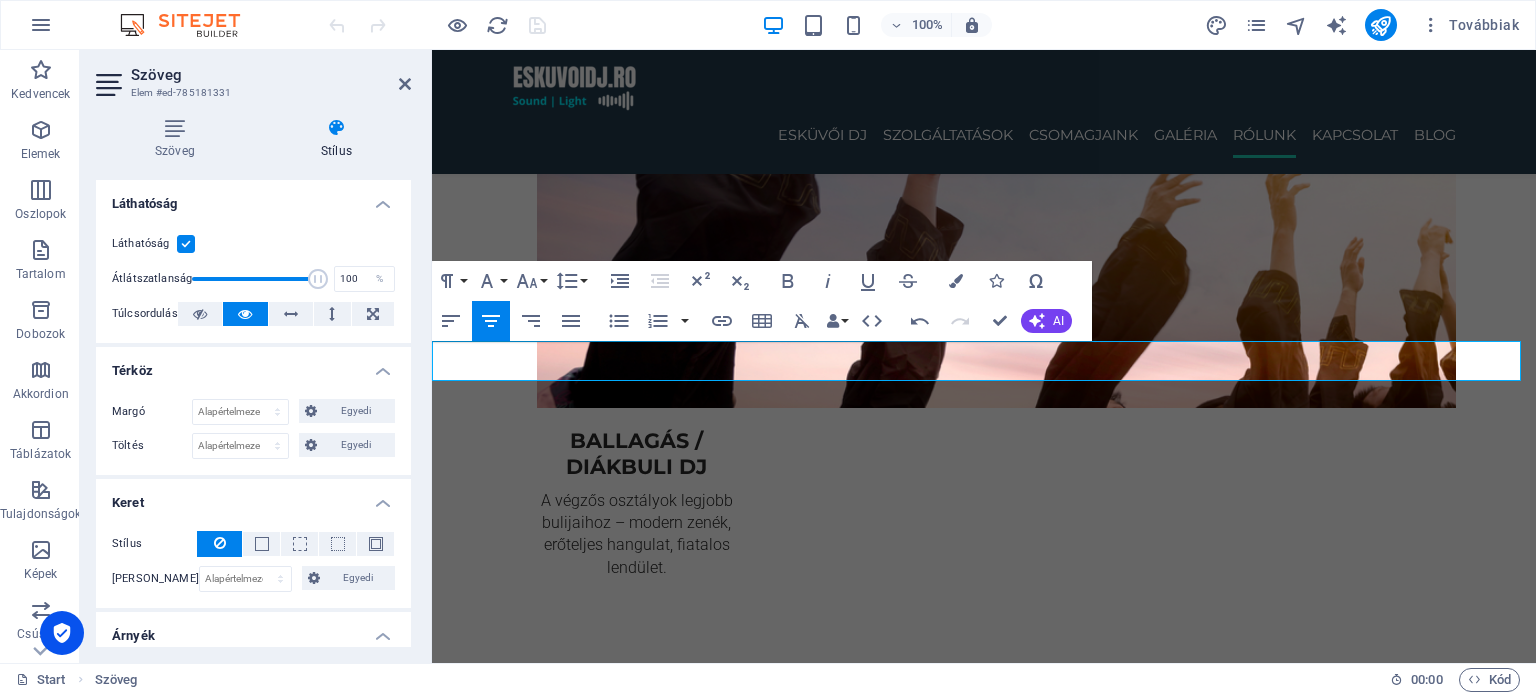 click on "[PERSON_NAME] nekünk üzenetet, 24 [PERSON_NAME] válaszolunk." at bounding box center (984, 4974) 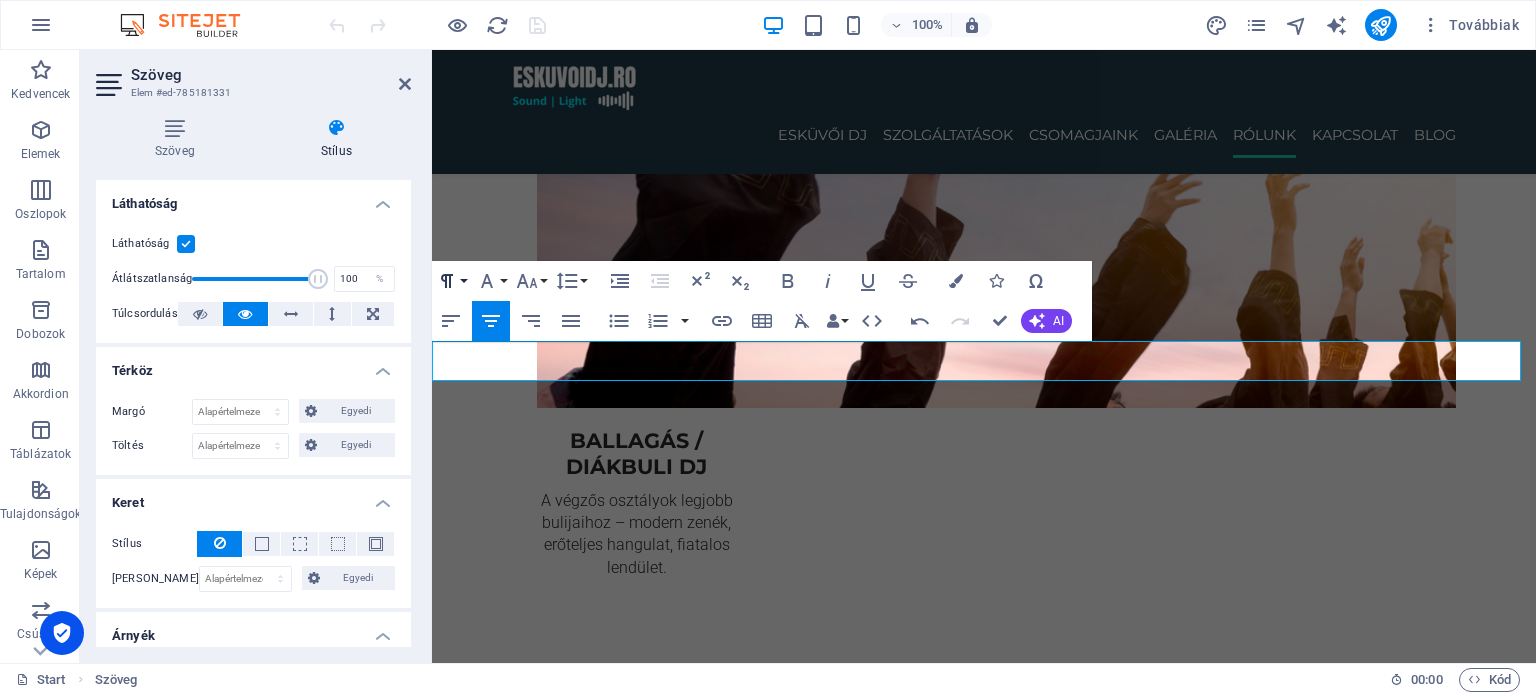 click on "Paragraph Format" at bounding box center [451, 281] 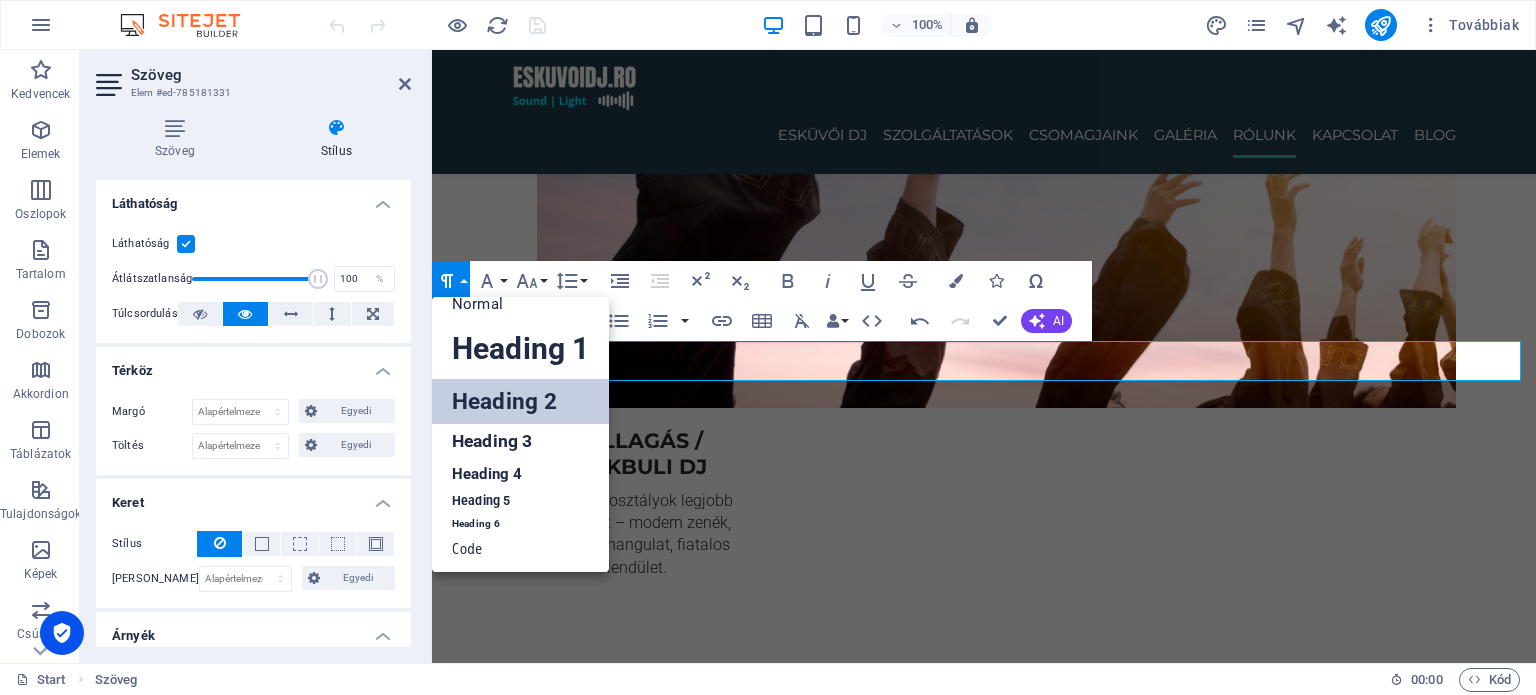 scroll, scrollTop: 16, scrollLeft: 0, axis: vertical 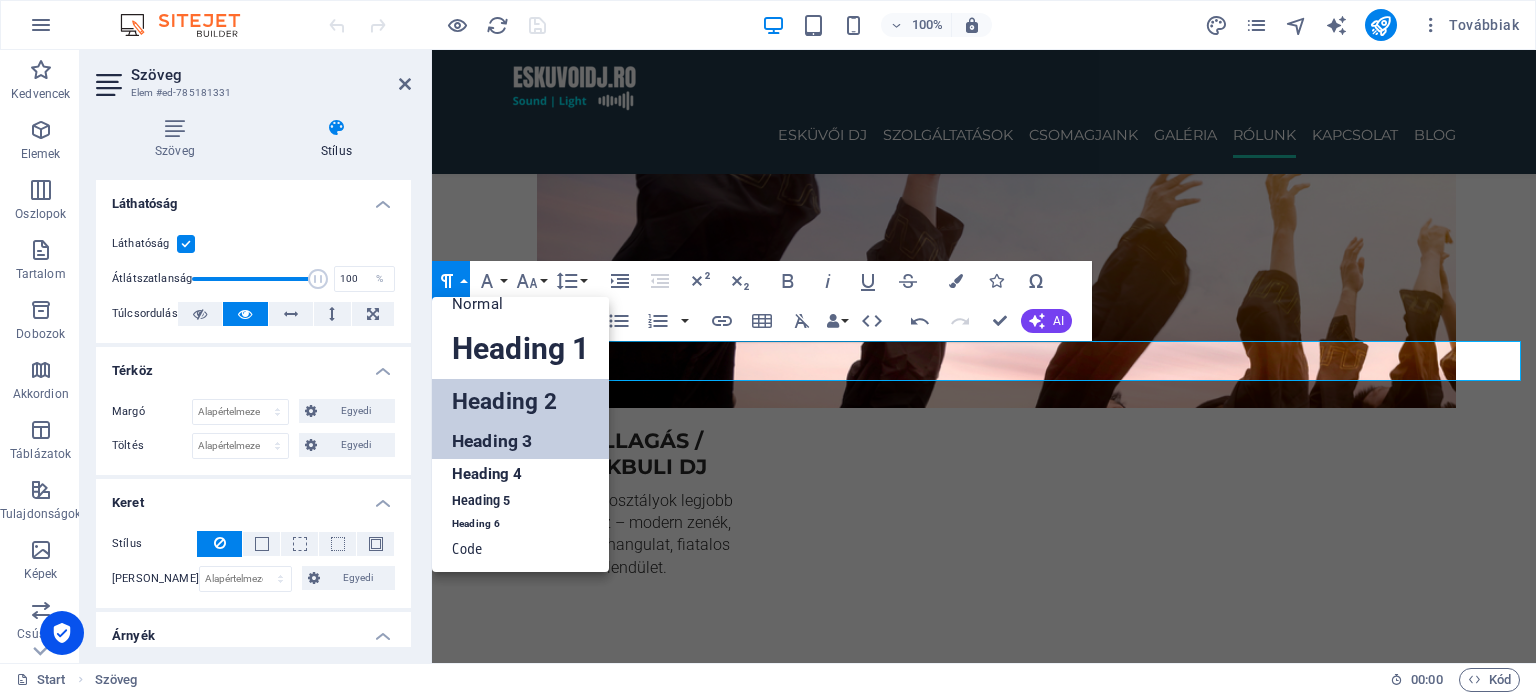 click on "Heading 3" at bounding box center (520, 441) 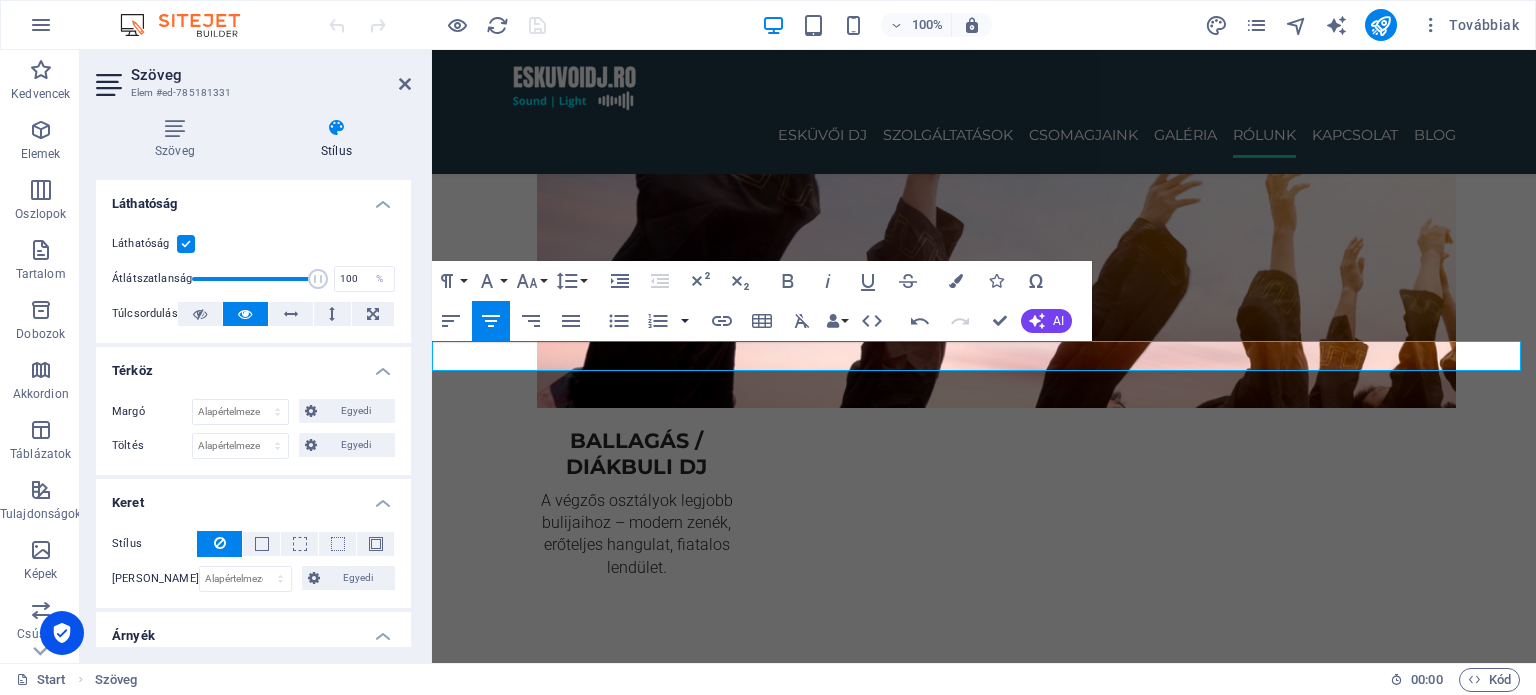 click at bounding box center [685, 321] 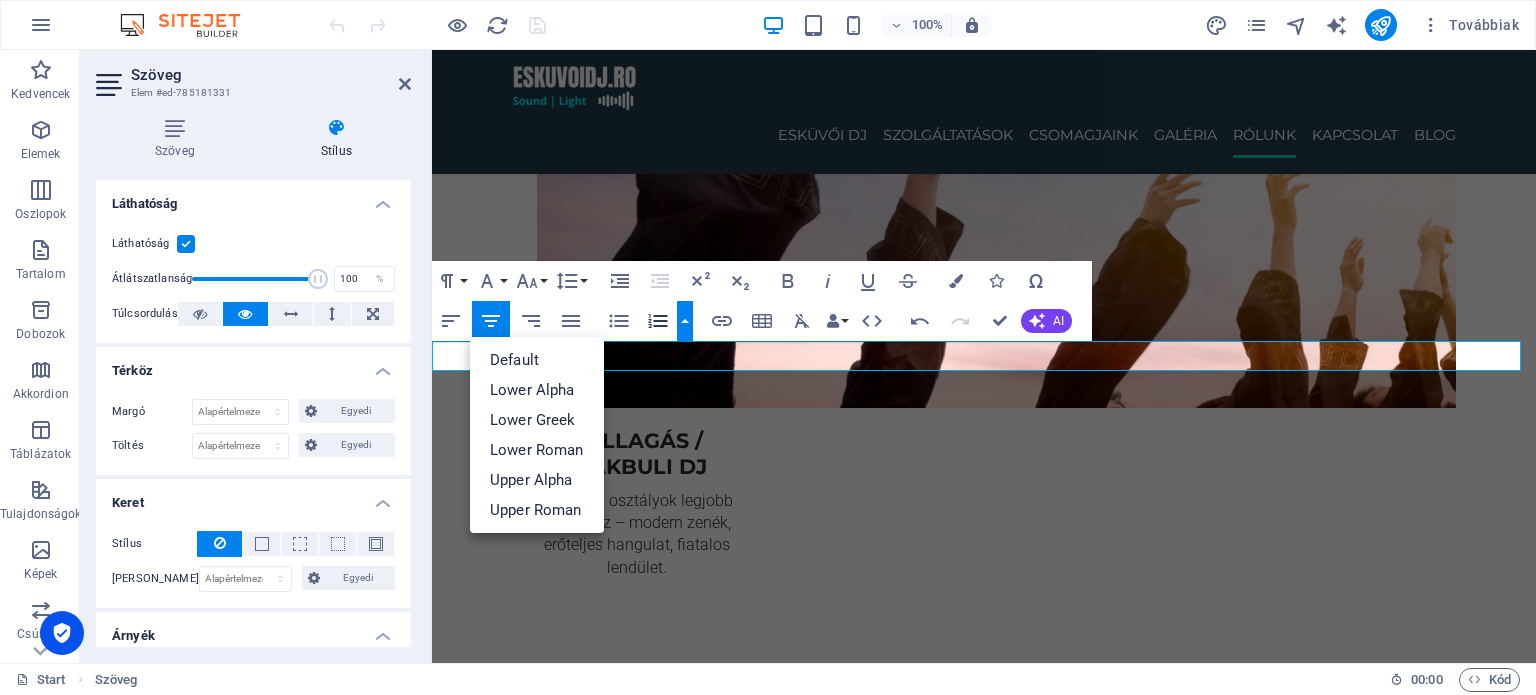 click on "[PERSON_NAME] nekünk üzenetet, 24 [PERSON_NAME] válaszolunk." at bounding box center [984, 4969] 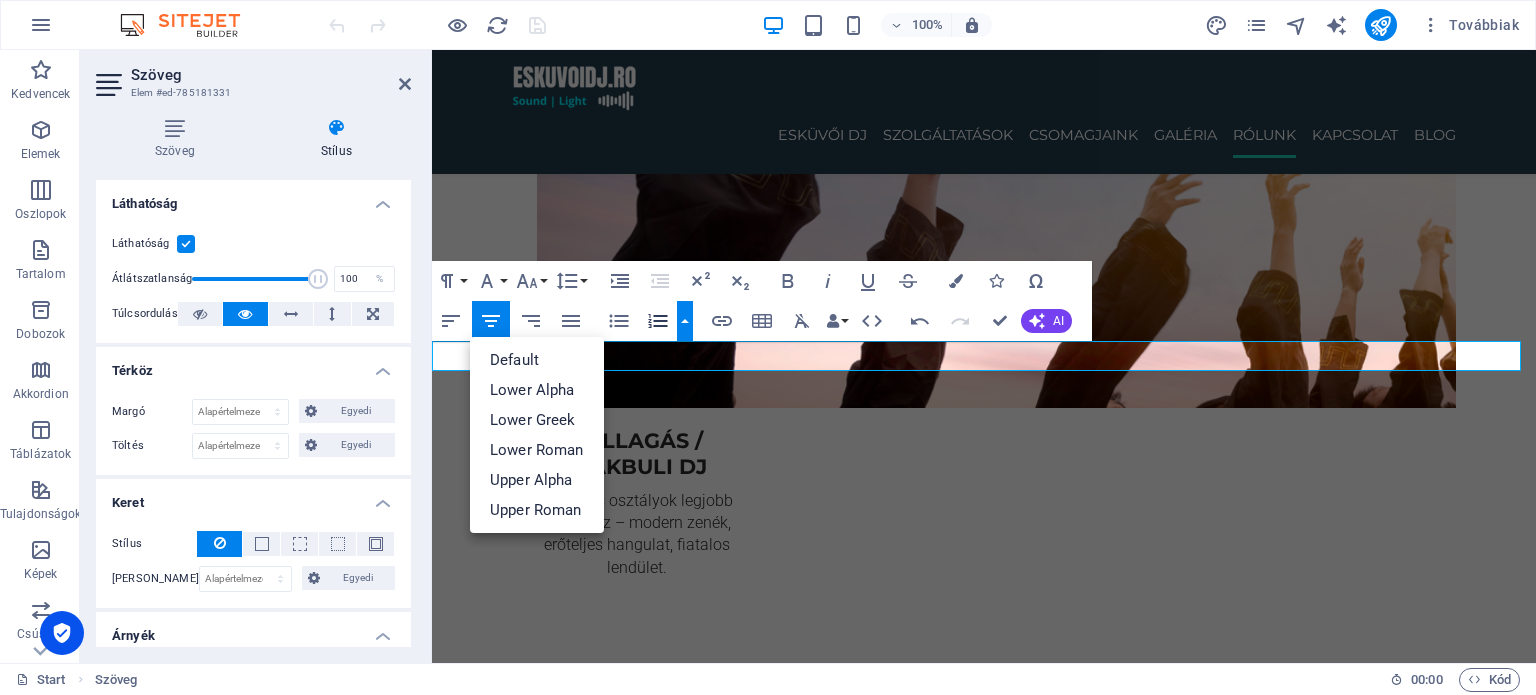 click at bounding box center [685, 321] 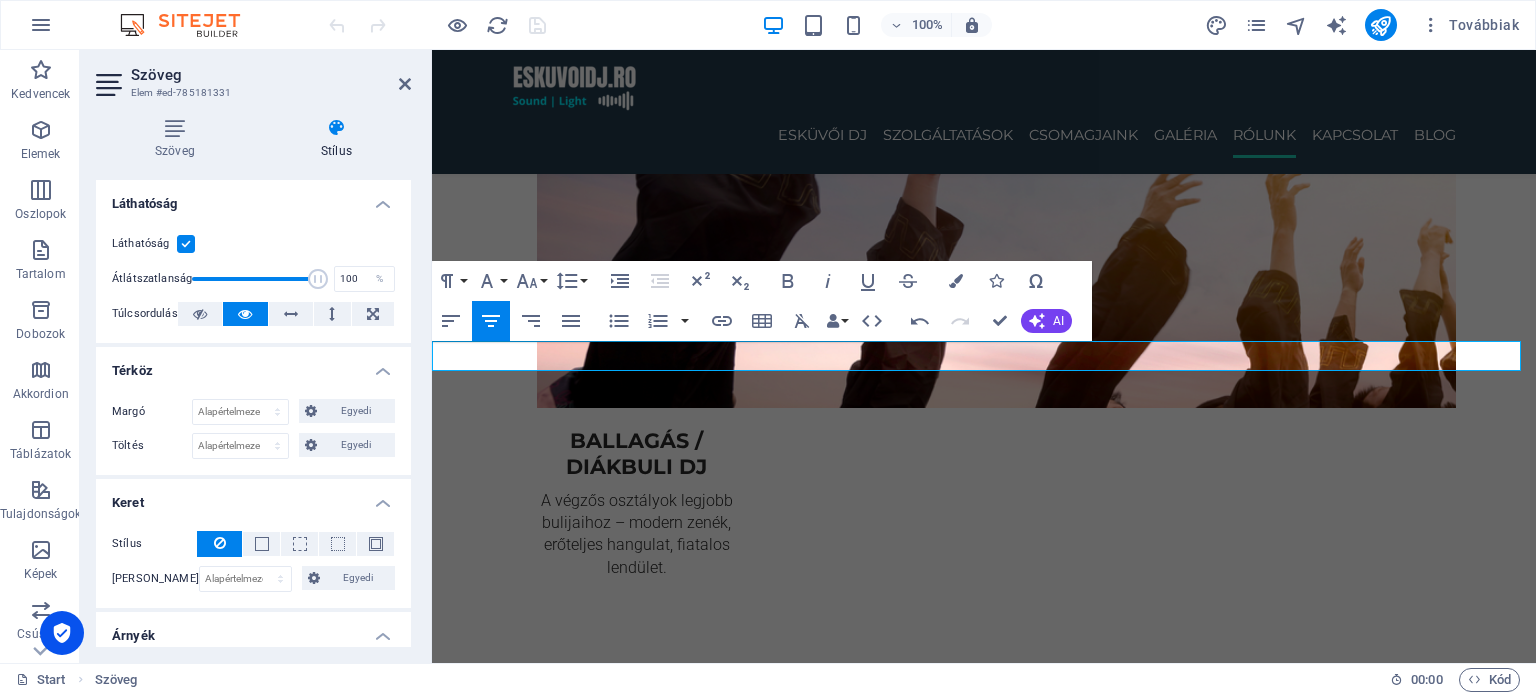 click on "[PERSON_NAME] nekünk üzenetet, 24 [PERSON_NAME] válaszolunk." at bounding box center (984, 4969) 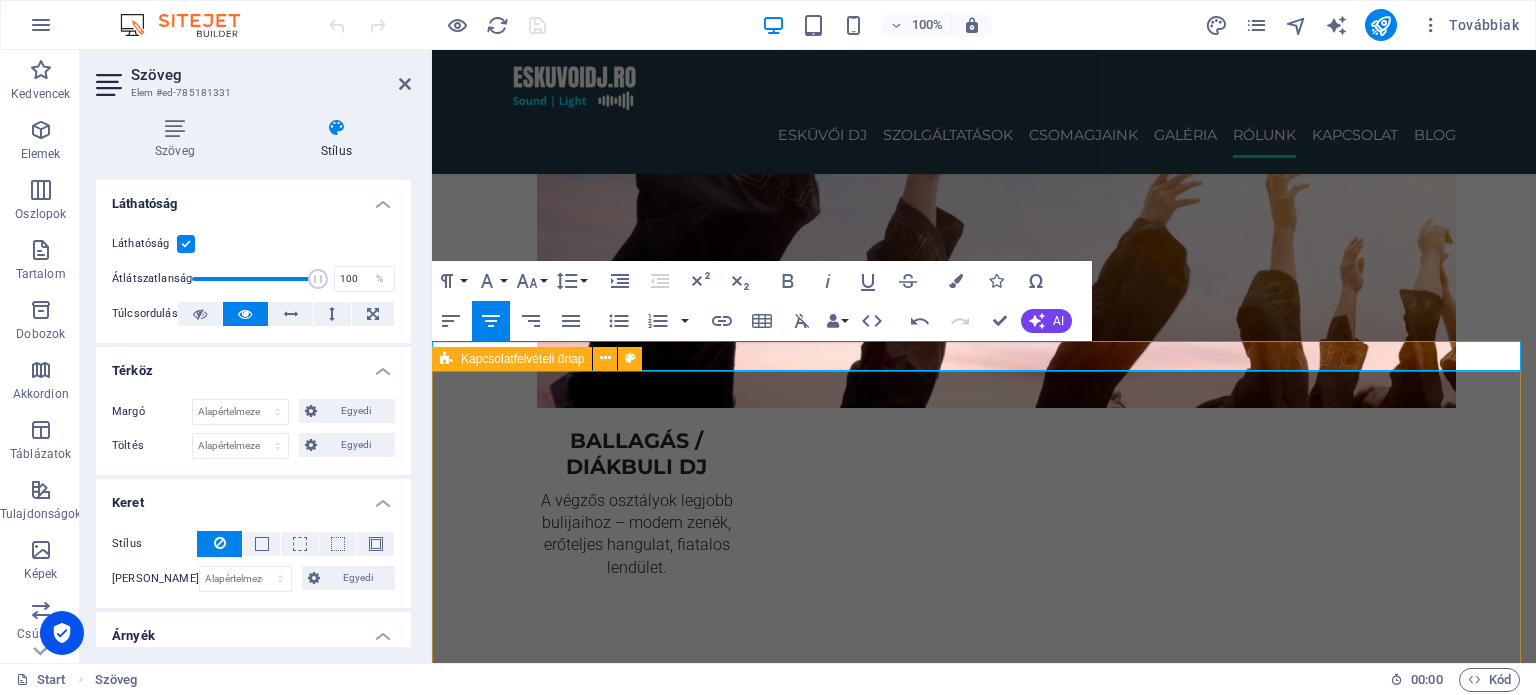 click at bounding box center [1304, 5083] 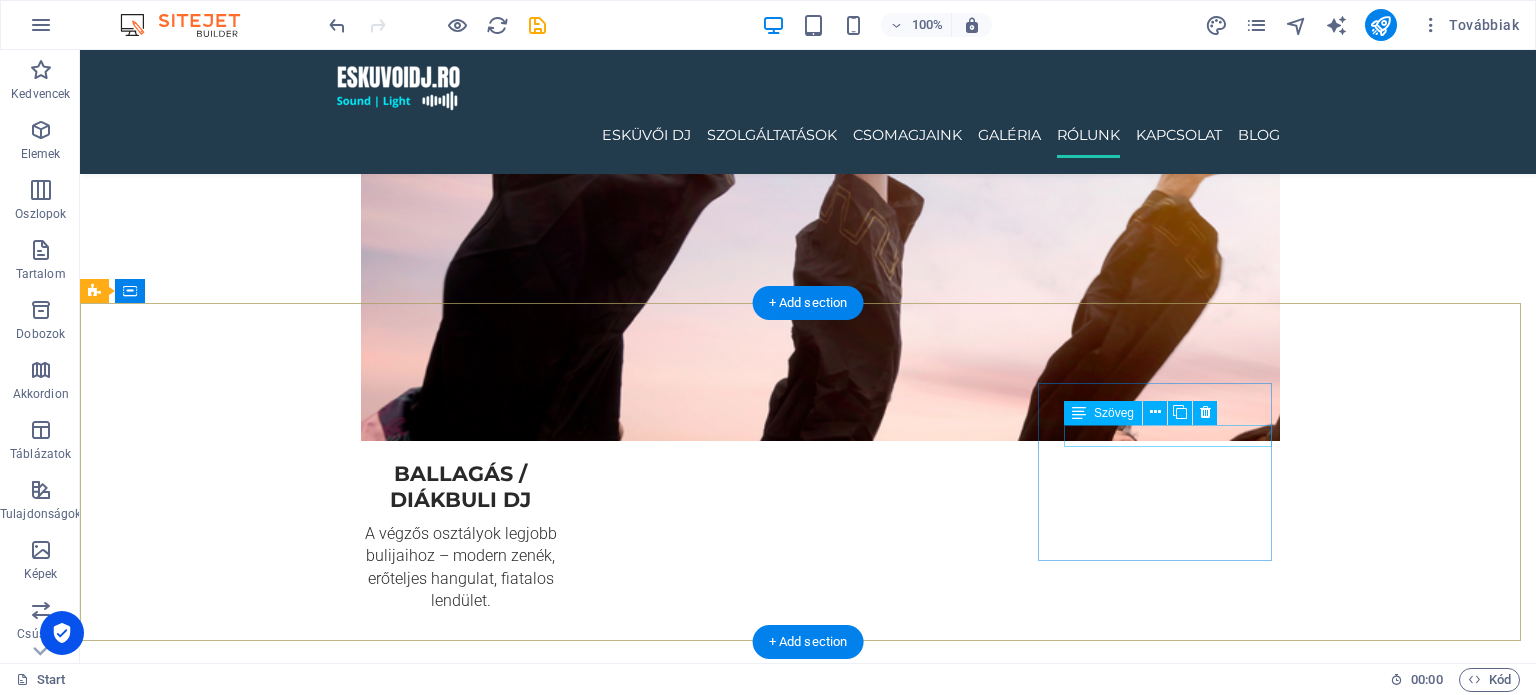 scroll, scrollTop: 4440, scrollLeft: 0, axis: vertical 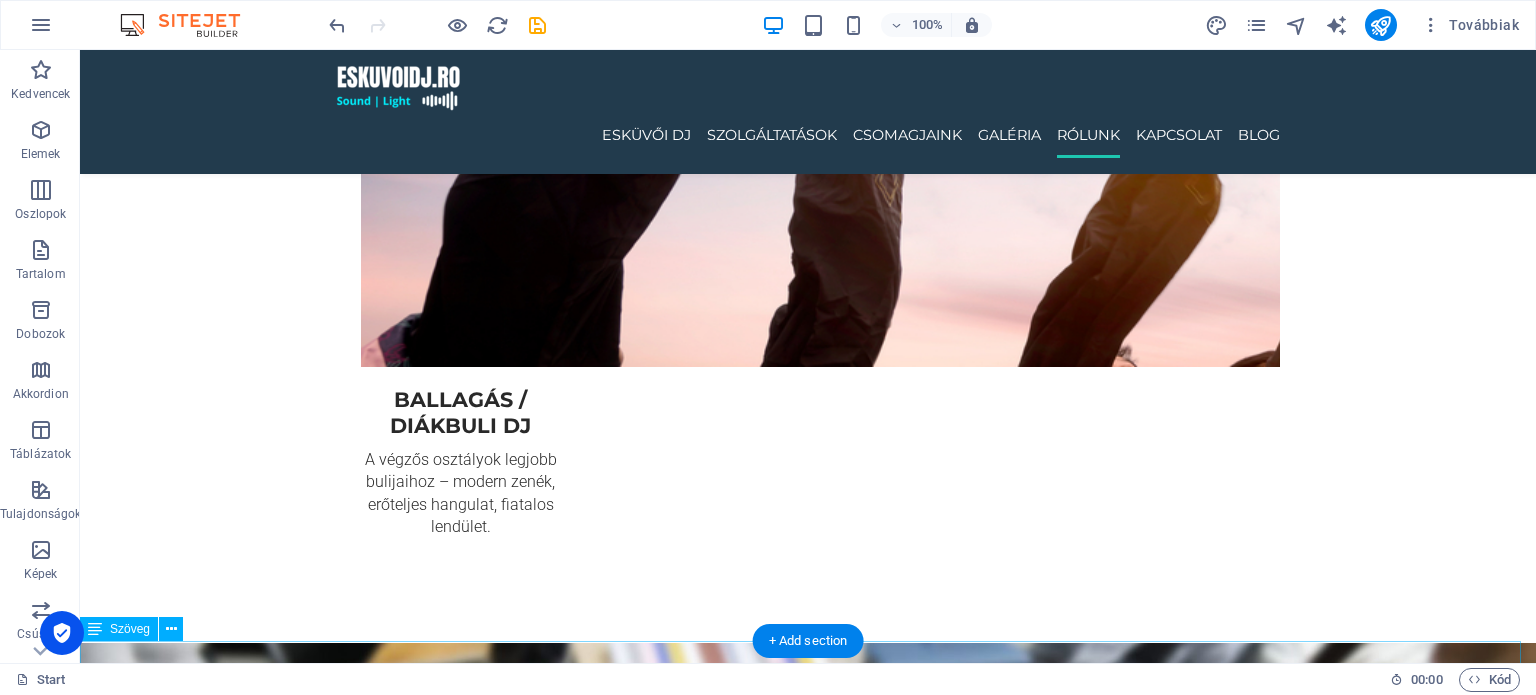 click on "© 2025 [DOMAIN_NAME] – All rights reserved." at bounding box center (808, 6195) 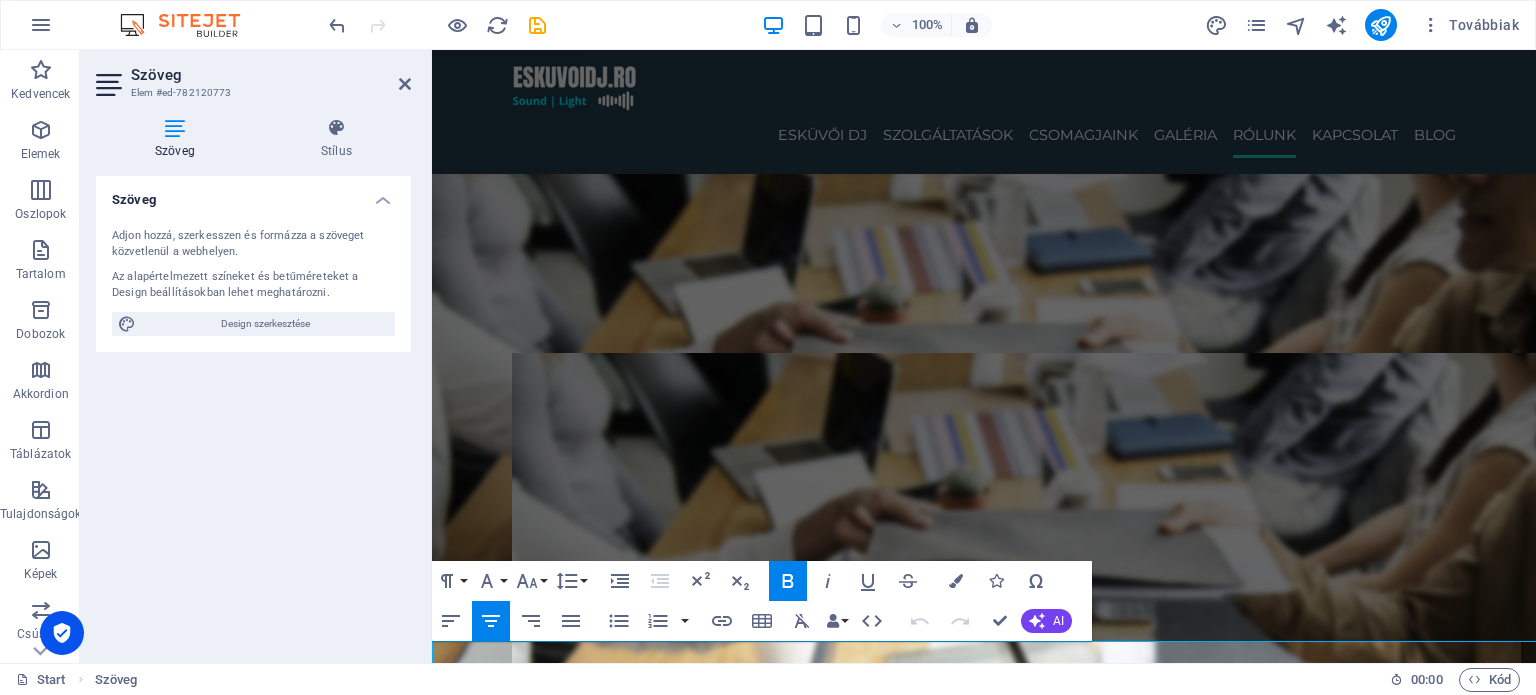 scroll, scrollTop: 4440, scrollLeft: 0, axis: vertical 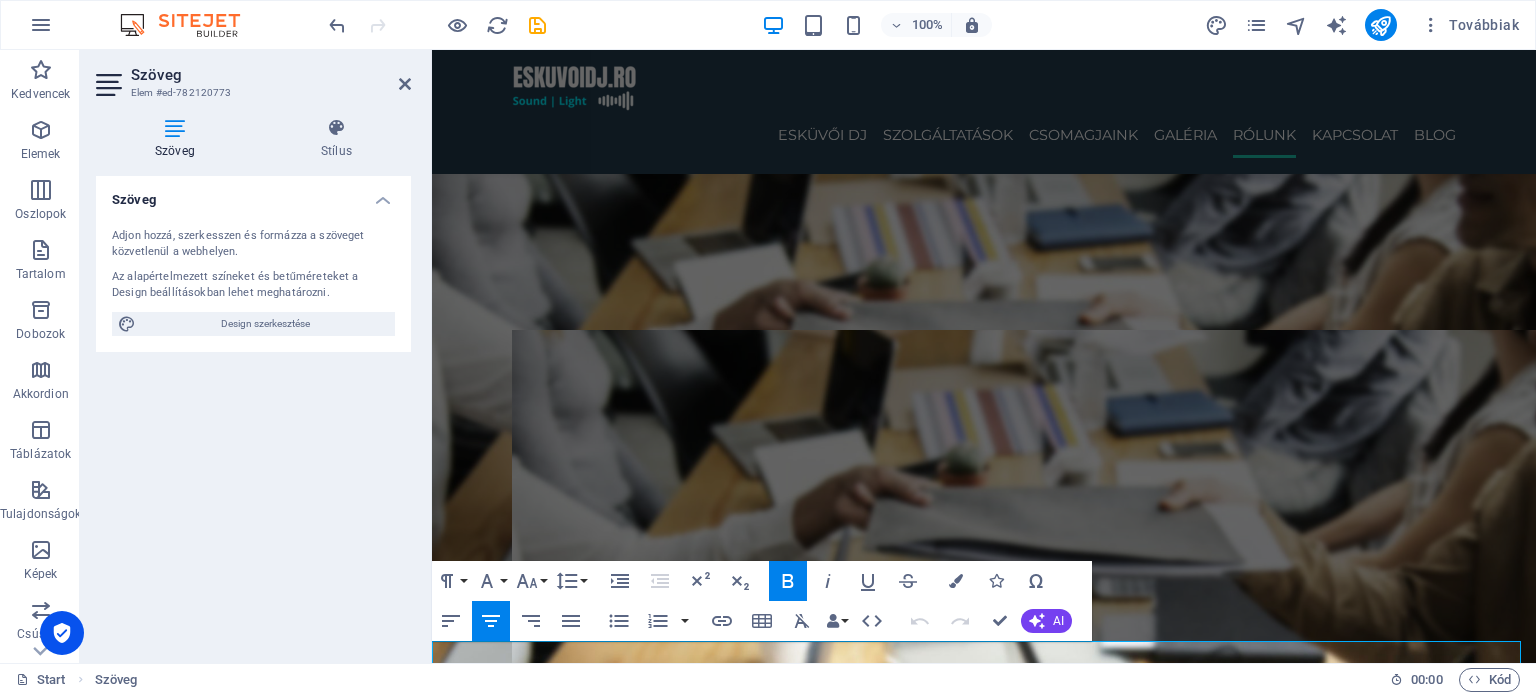 click on "© 2025 [DOMAIN_NAME] – All rights reserved." at bounding box center (984, 5696) 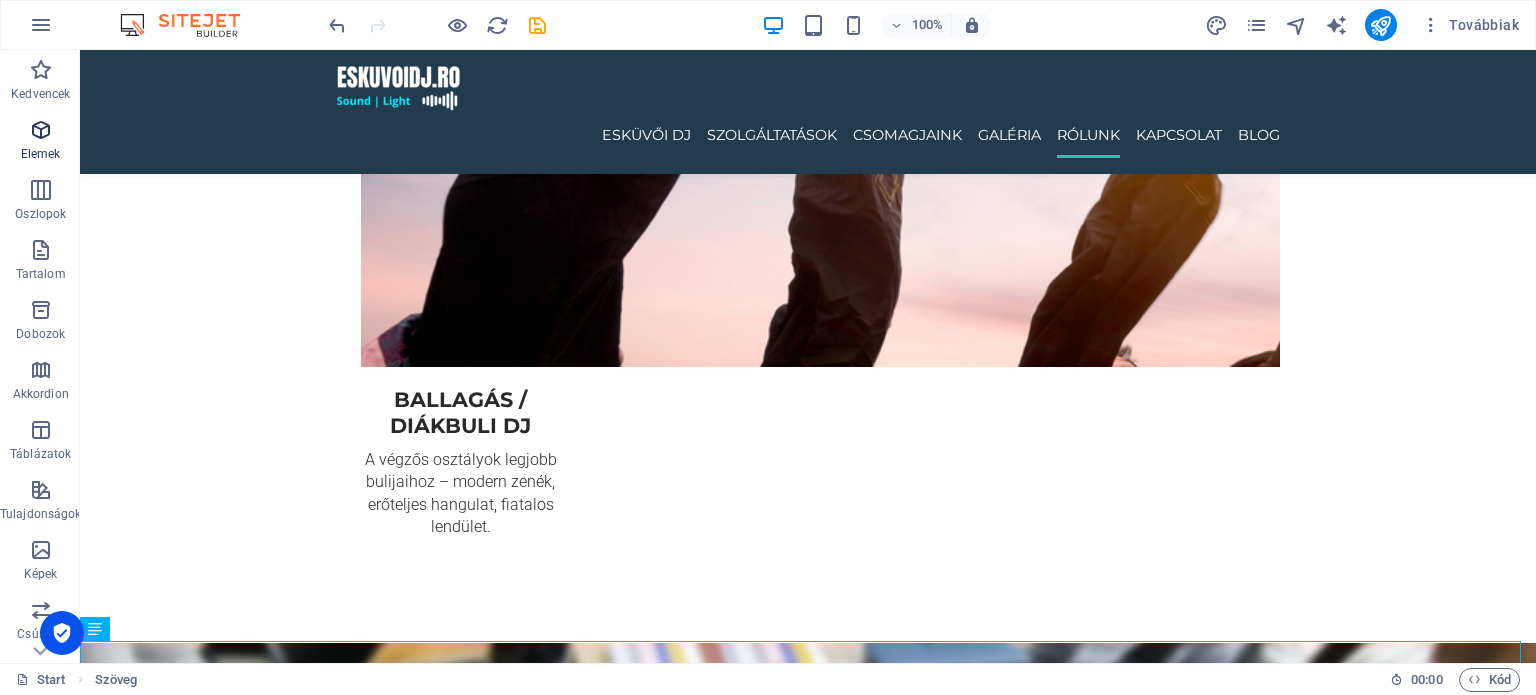 click at bounding box center (41, 130) 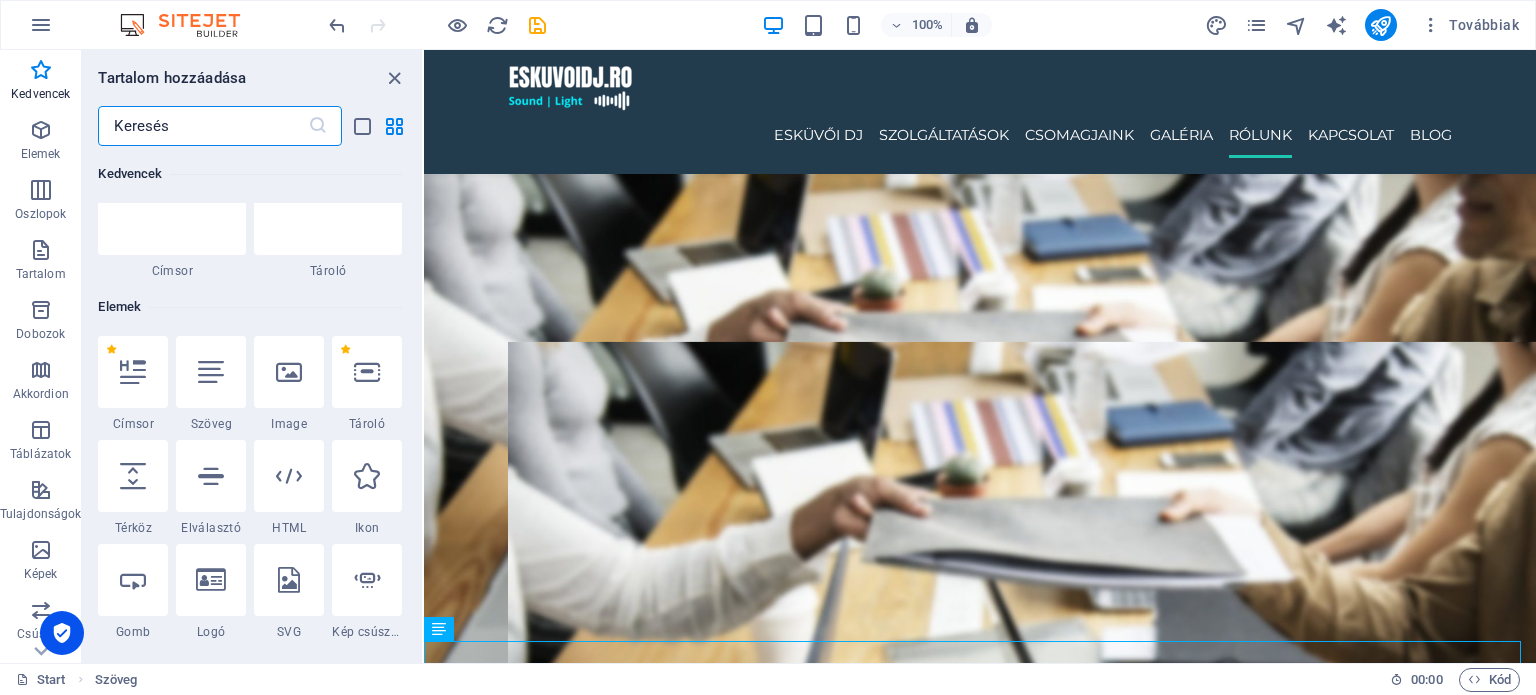 scroll, scrollTop: 0, scrollLeft: 0, axis: both 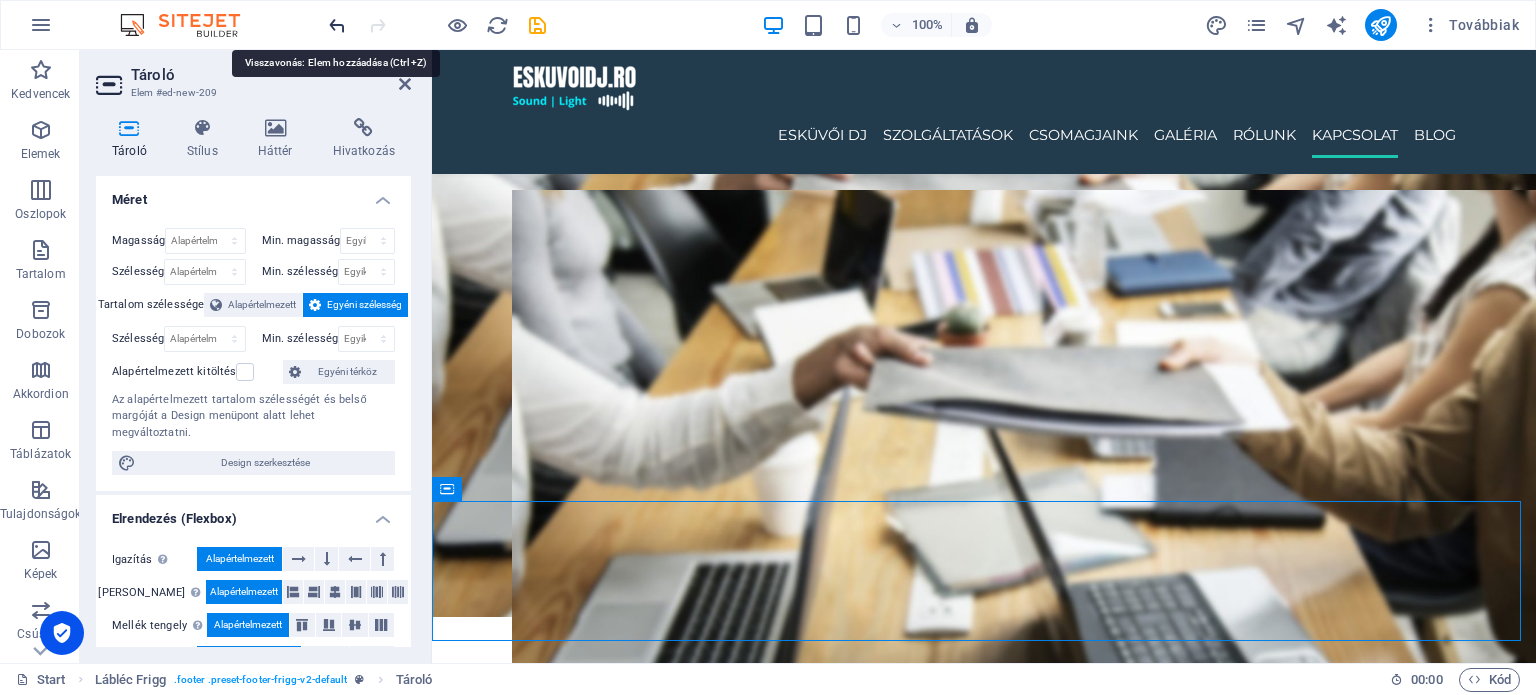 click at bounding box center (337, 25) 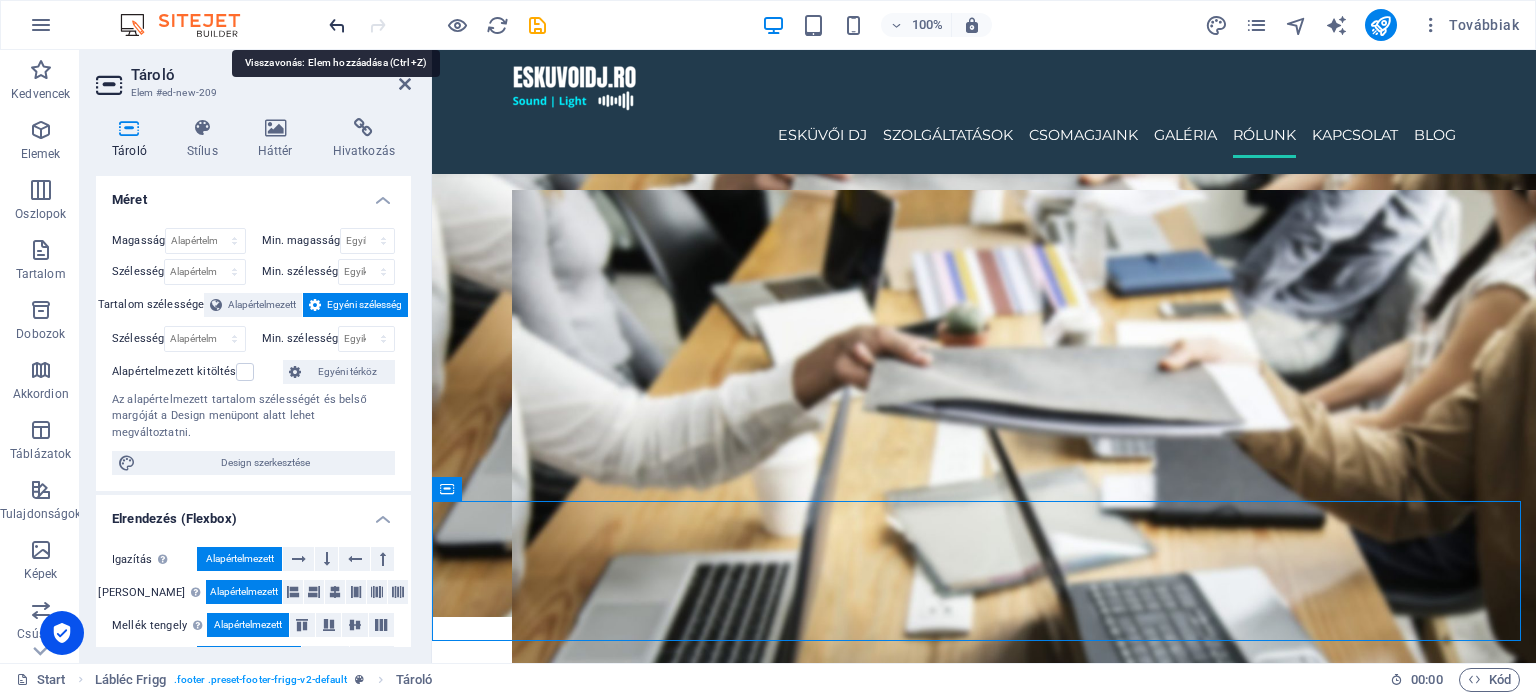 scroll, scrollTop: 4440, scrollLeft: 0, axis: vertical 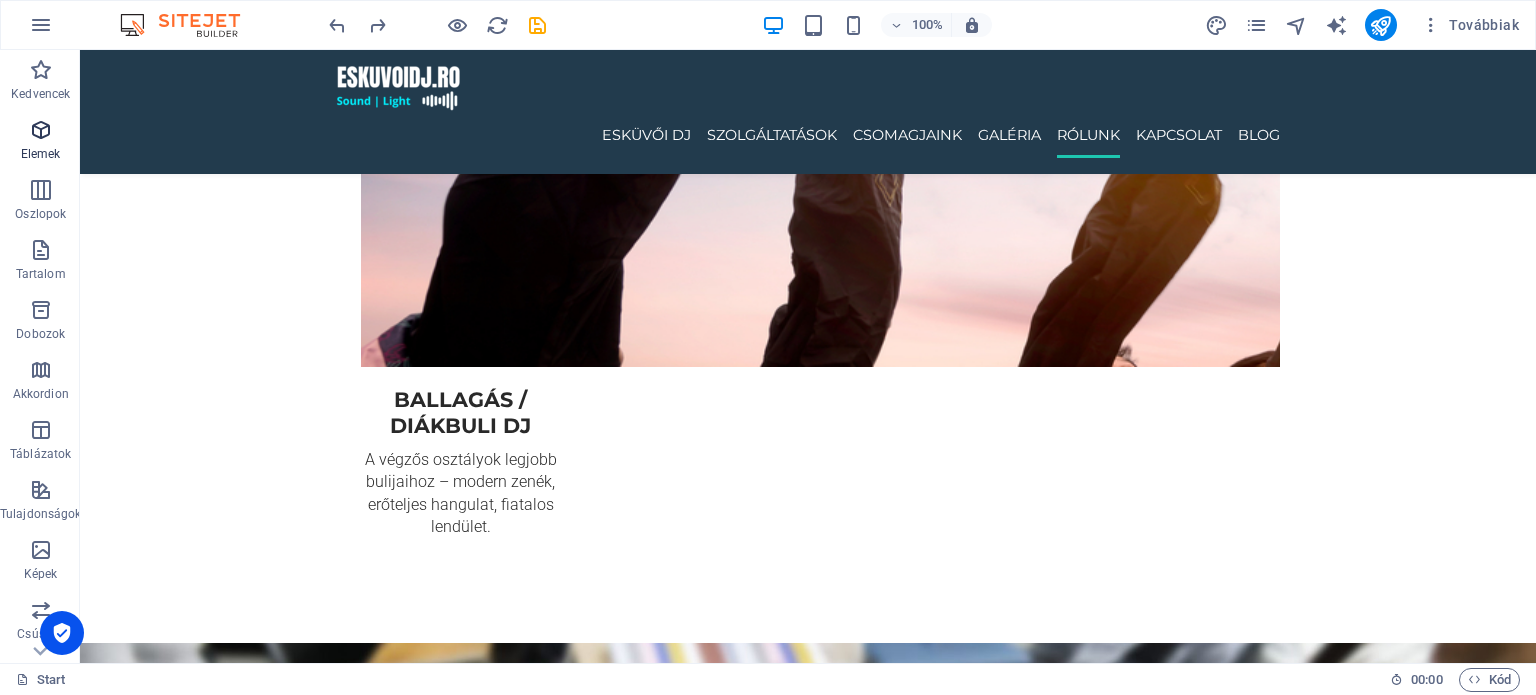 click on "Elemek" at bounding box center [40, 142] 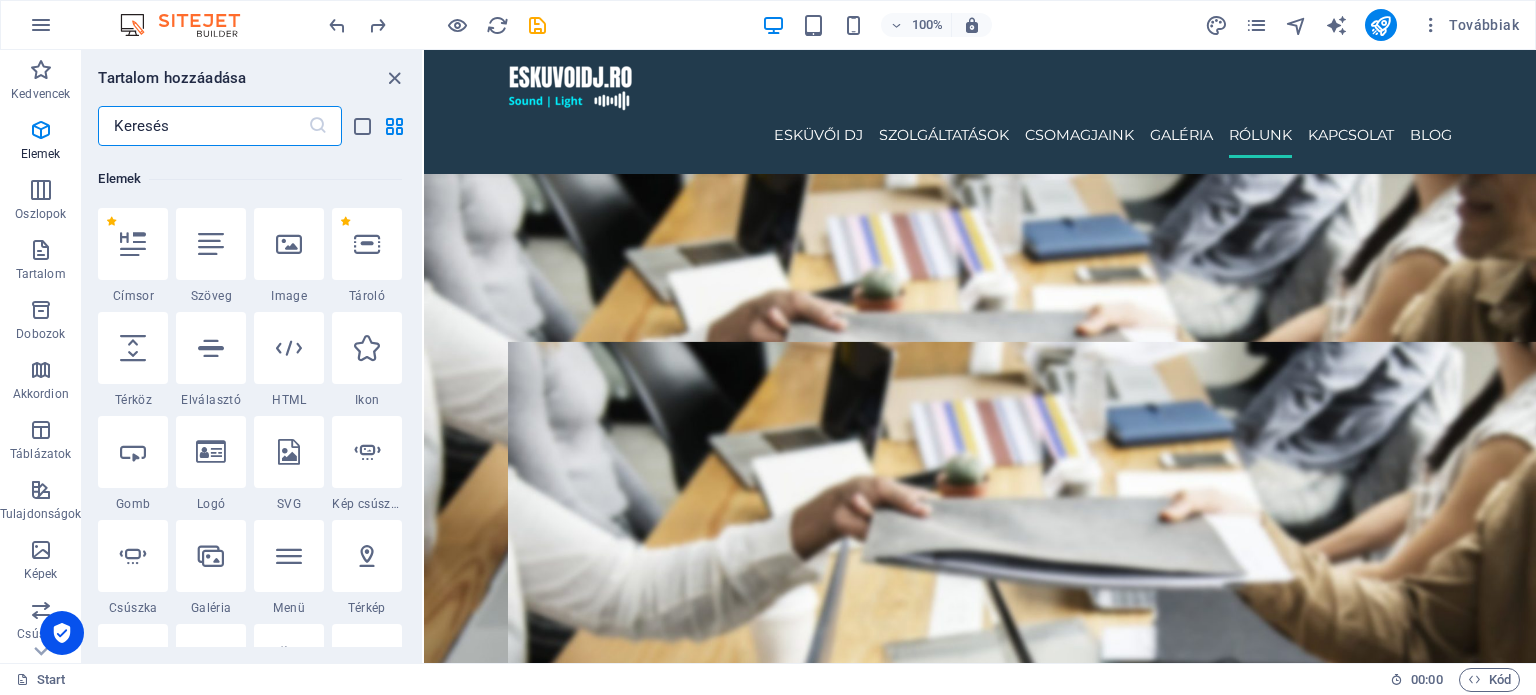 scroll, scrollTop: 212, scrollLeft: 0, axis: vertical 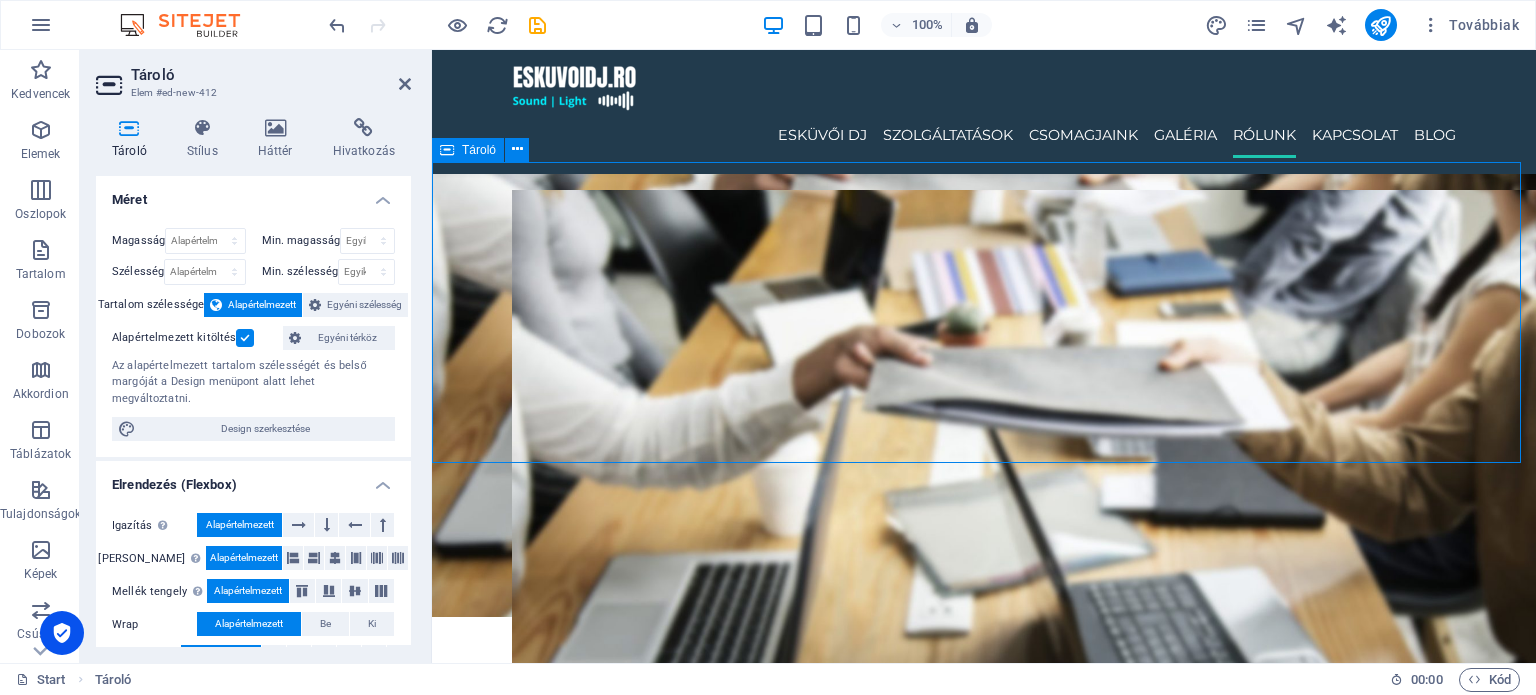click on "Helyezze ide a tartalmat vagy  Elemek létrehozása  Beillesztés vágólapról" at bounding box center [984, 4930] 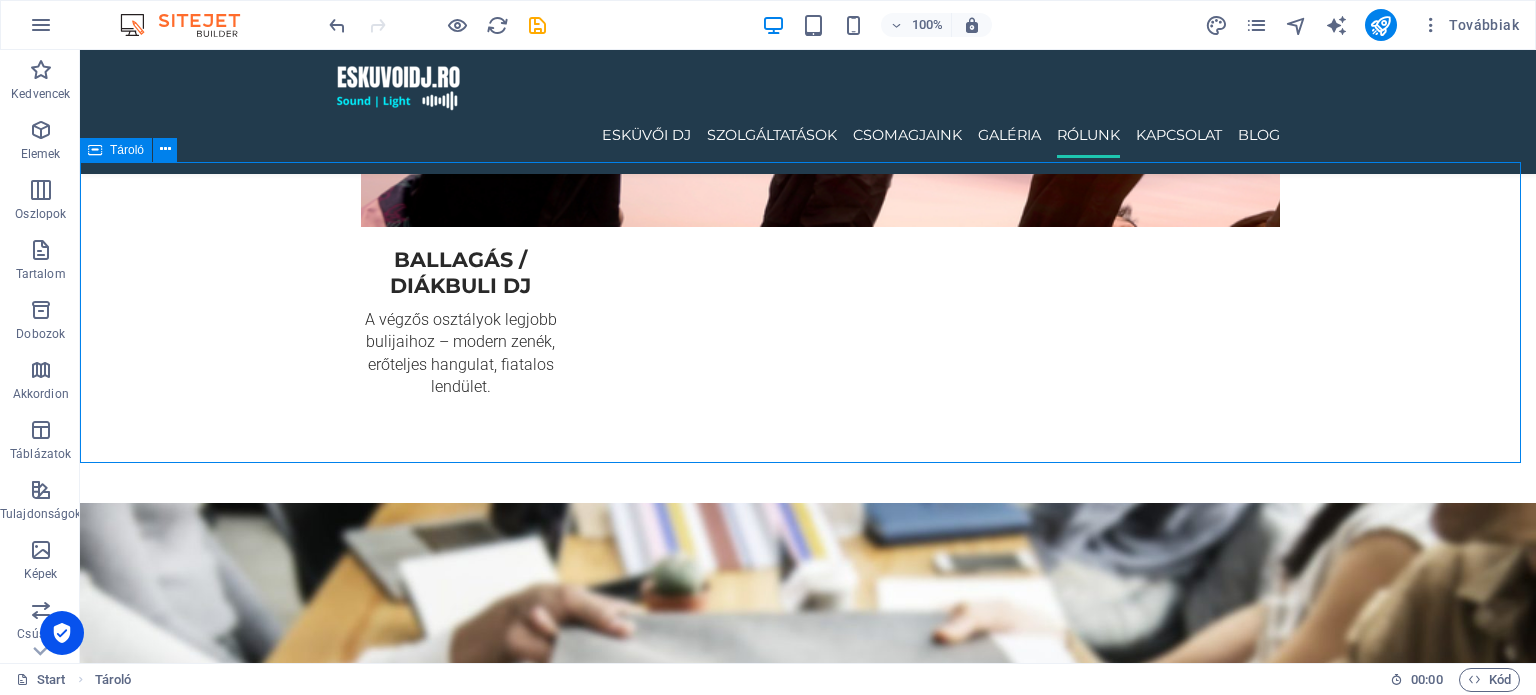 click on "Helyezze ide a tartalmat vagy  Elemek létrehozása  Beillesztés vágólapról" at bounding box center [808, 5429] 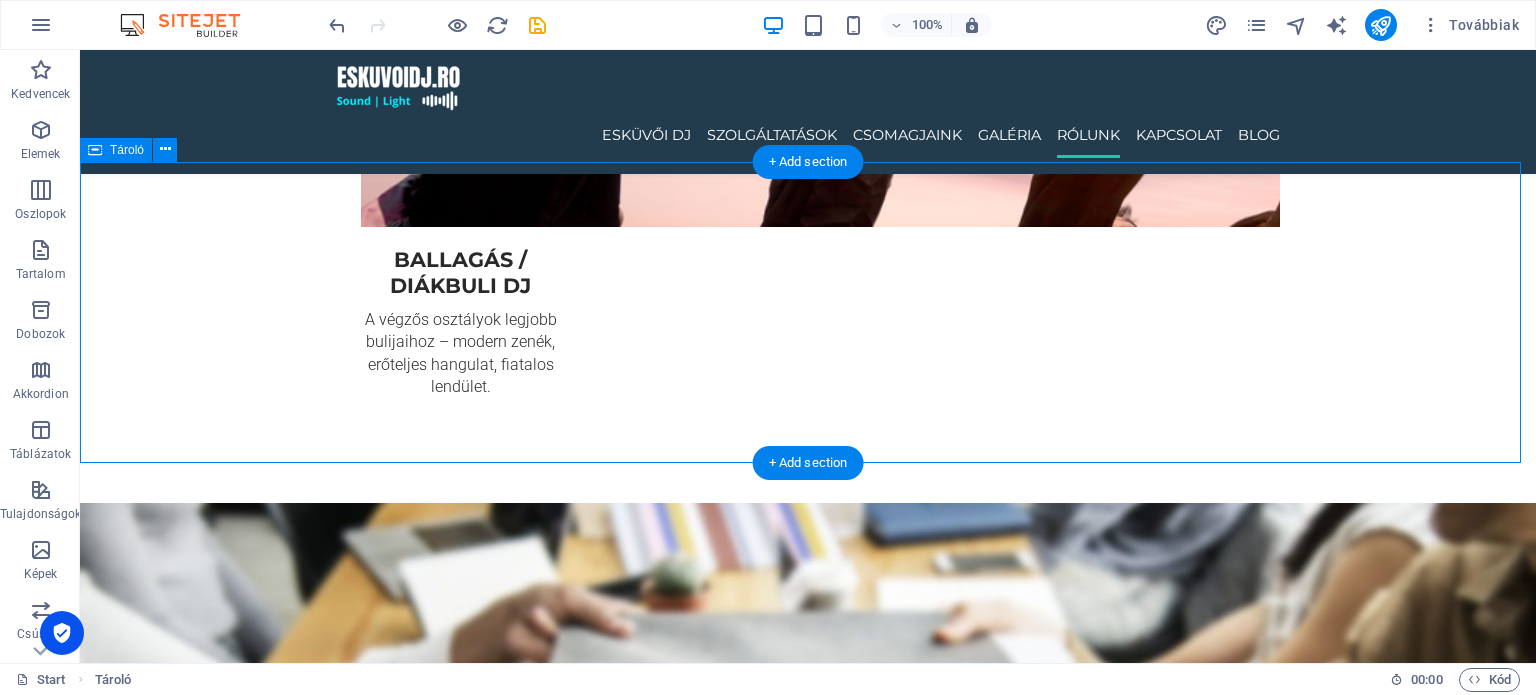 click on "Helyezze ide a tartalmat vagy  Elemek létrehozása  Beillesztés vágólapról" at bounding box center [808, 5429] 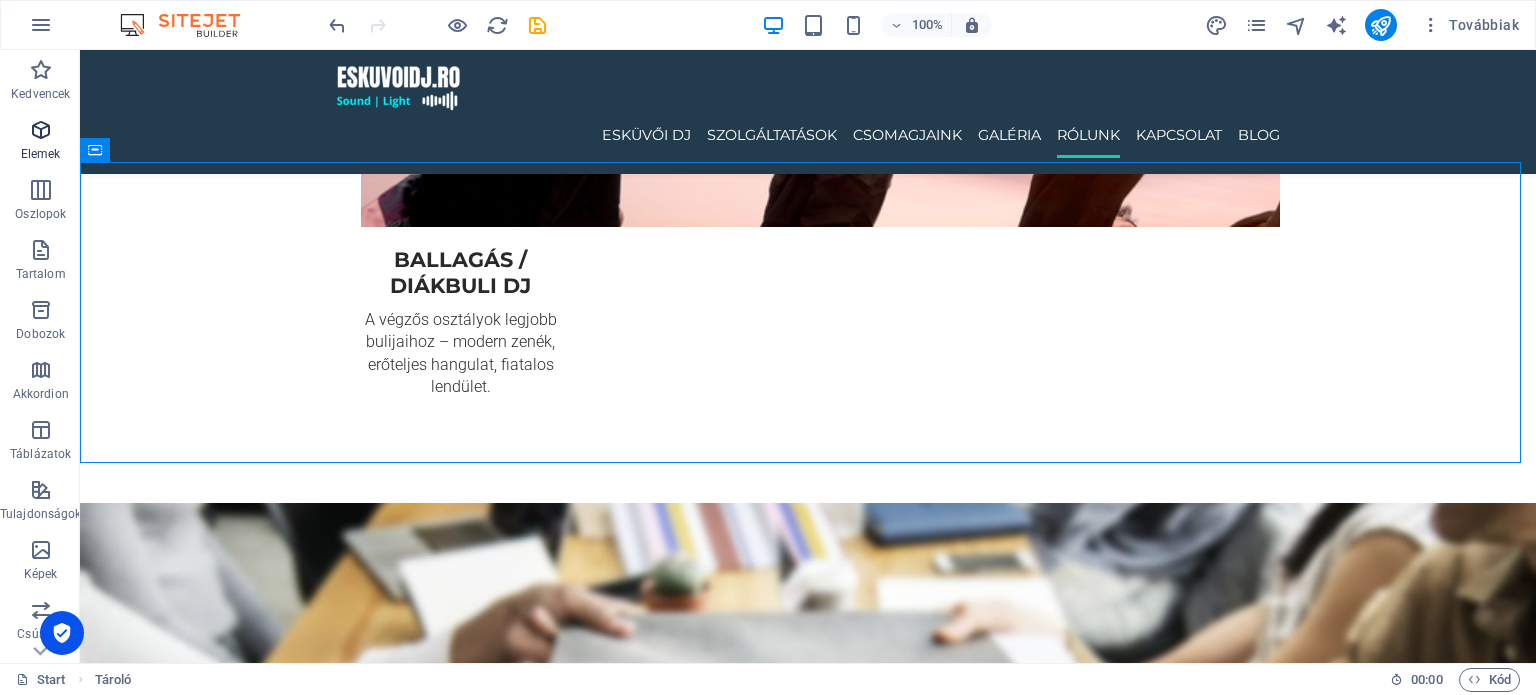 click at bounding box center [41, 130] 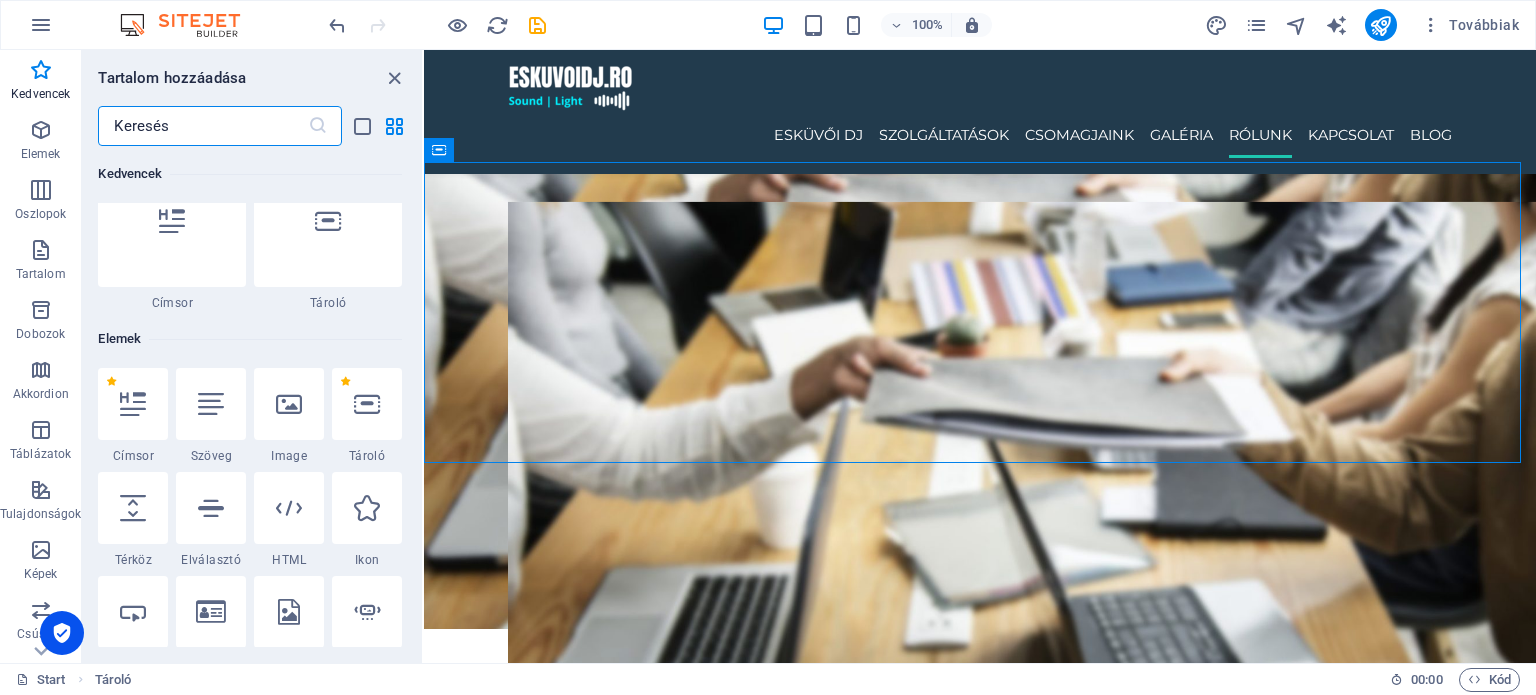 scroll, scrollTop: 0, scrollLeft: 0, axis: both 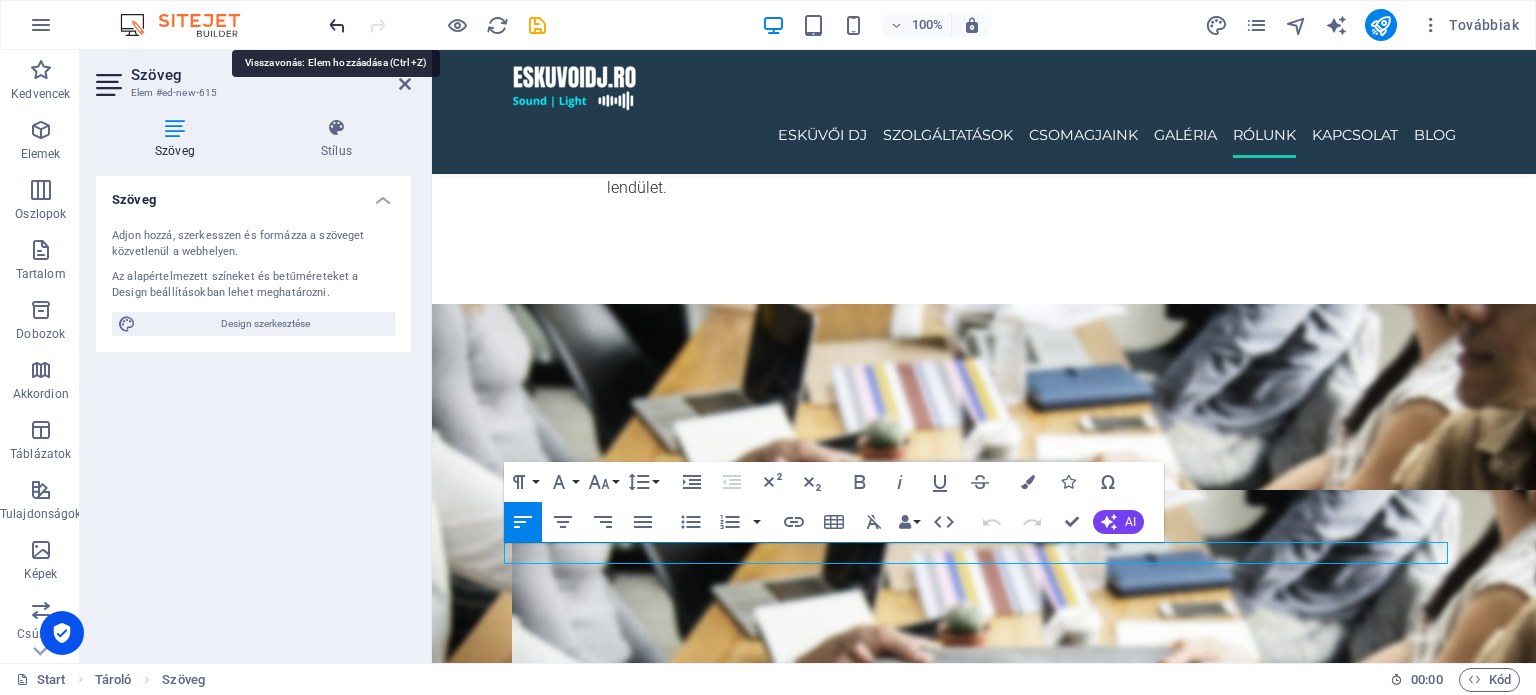 click at bounding box center [437, 25] 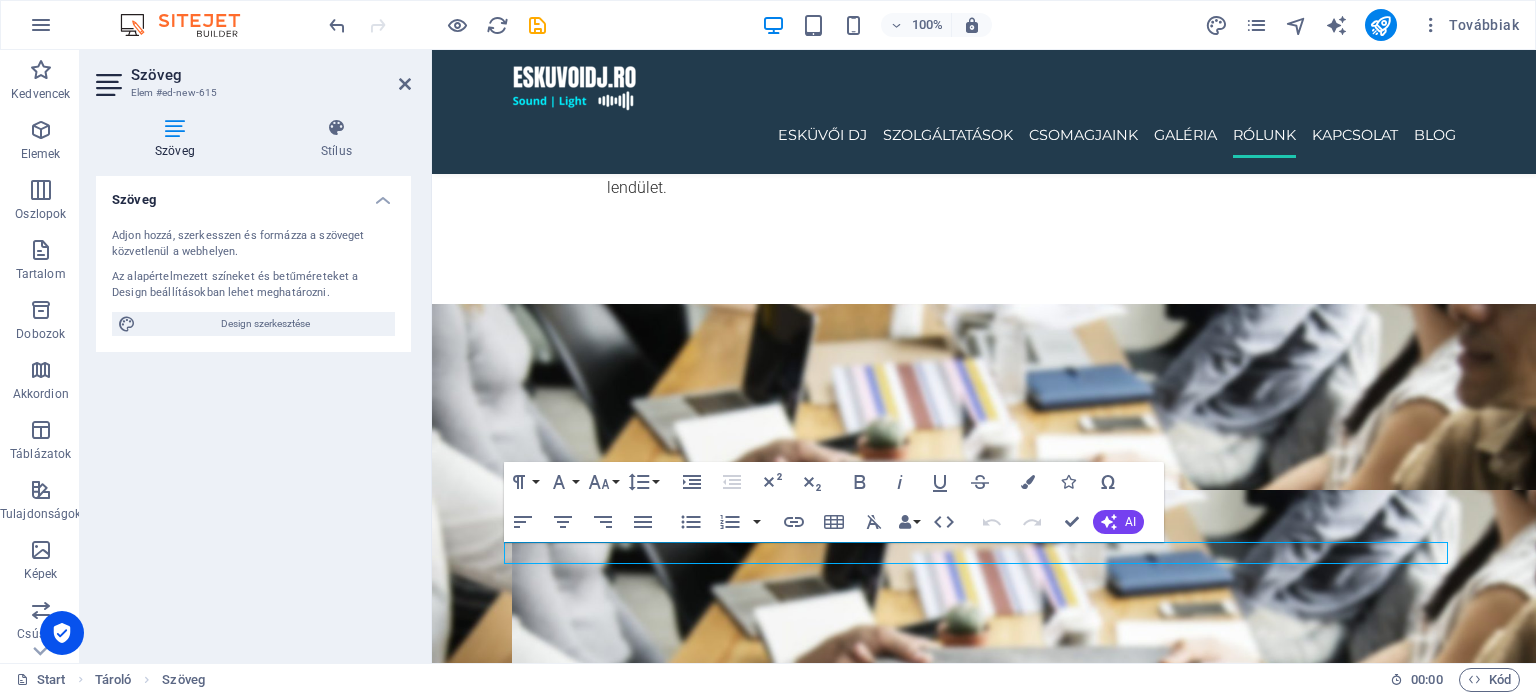 click at bounding box center [437, 25] 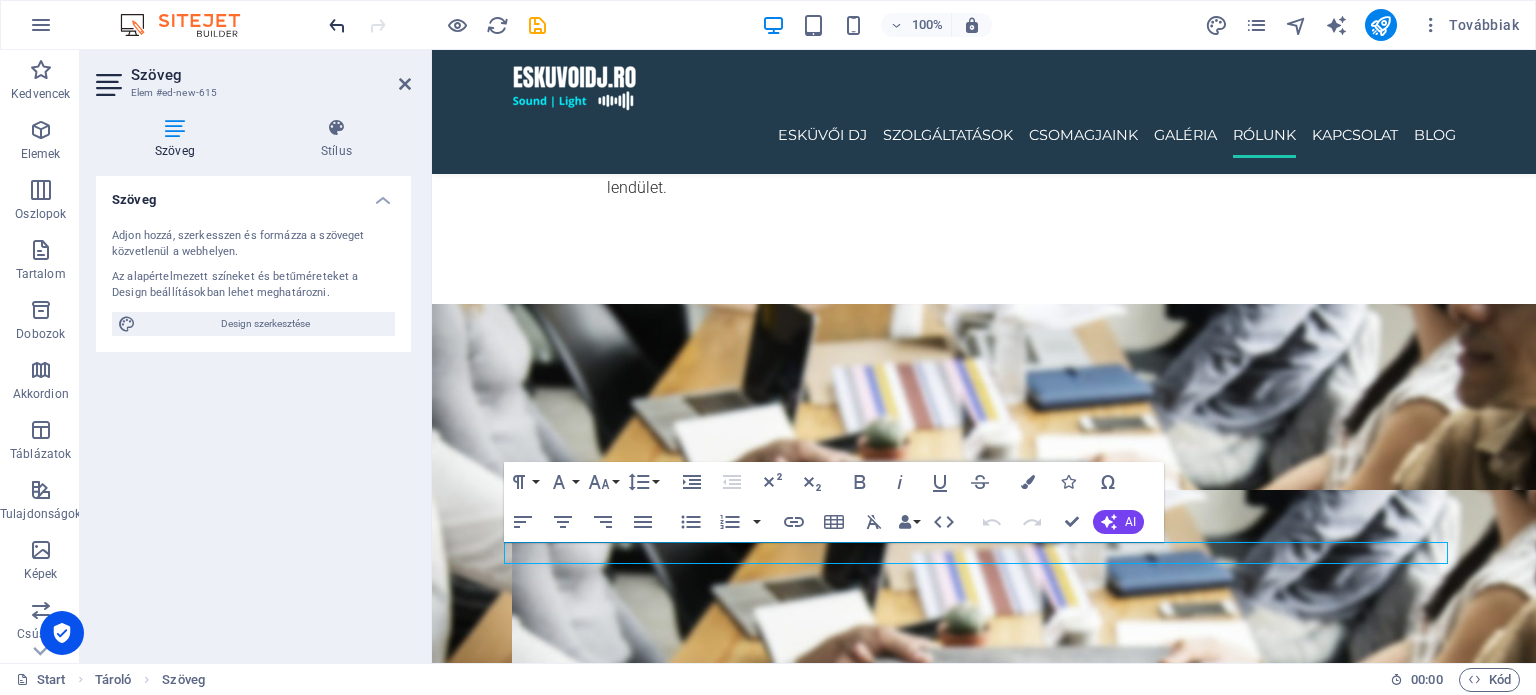click at bounding box center (337, 25) 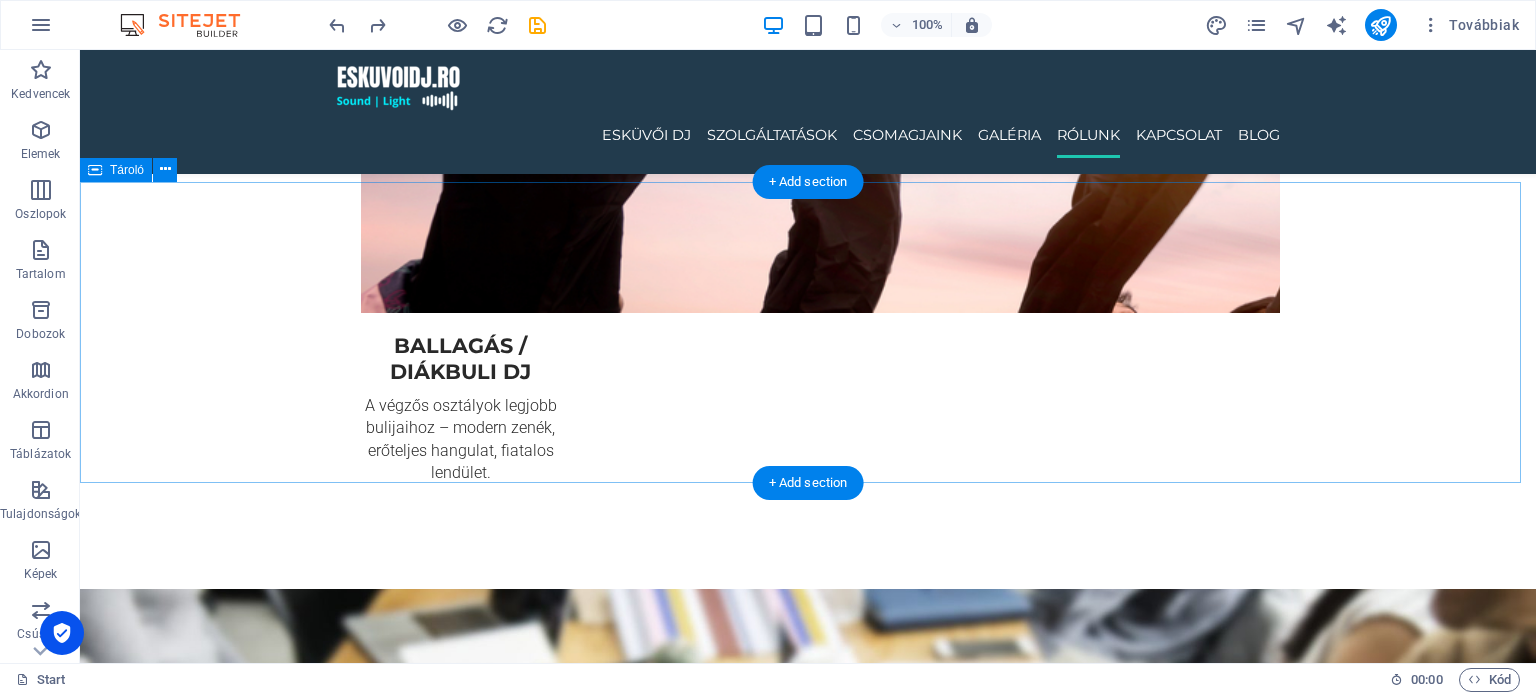 scroll, scrollTop: 4440, scrollLeft: 0, axis: vertical 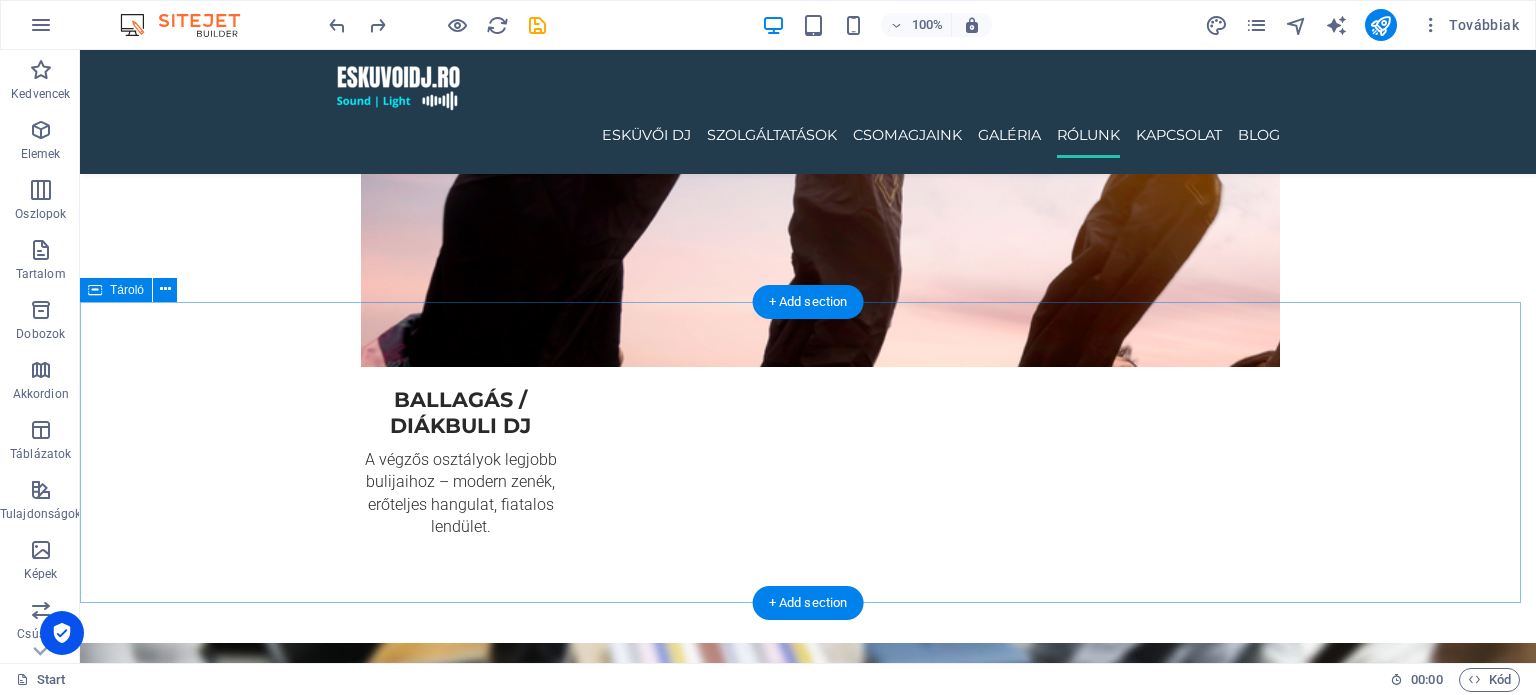 click on "Helyezze ide a tartalmat vagy  Elemek létrehozása  Beillesztés vágólapról" at bounding box center [808, 5569] 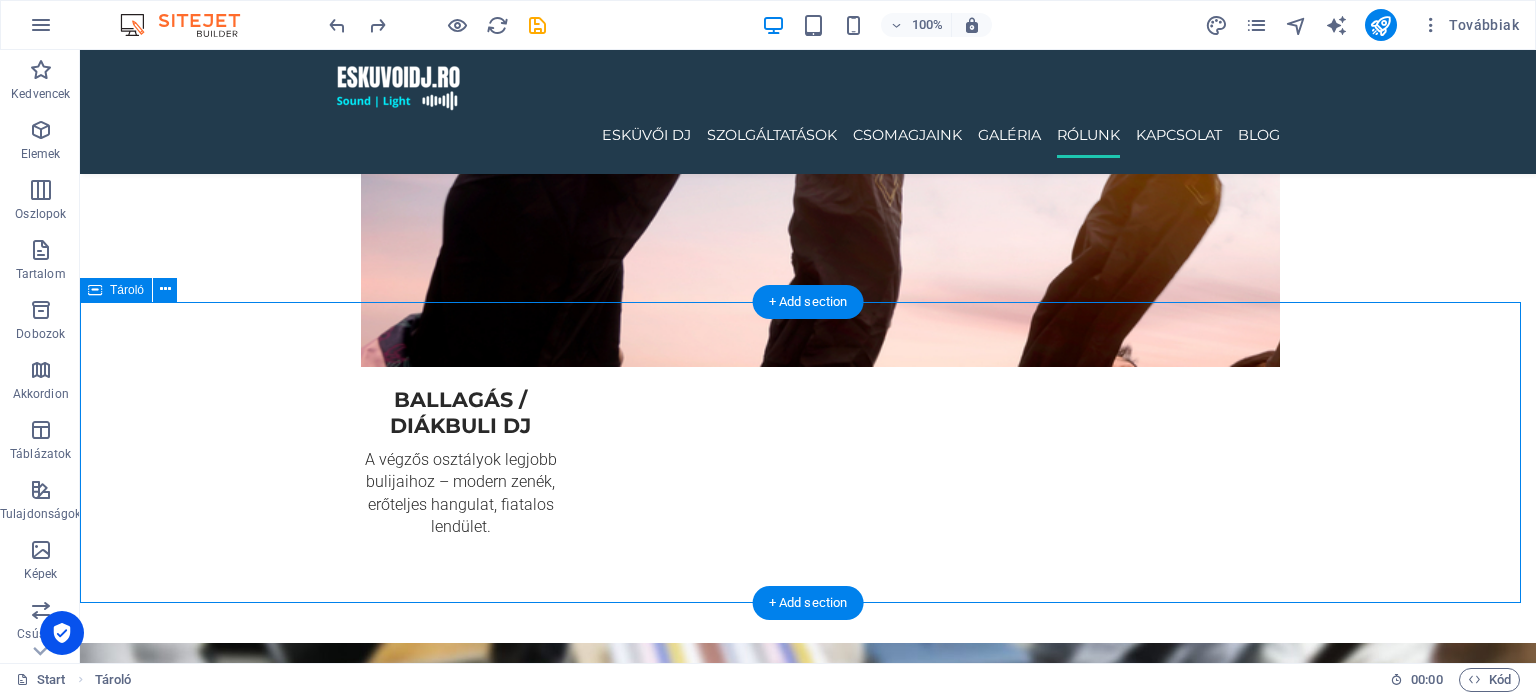 click on "Helyezze ide a tartalmat vagy  Elemek létrehozása  Beillesztés vágólapról" at bounding box center [808, 5569] 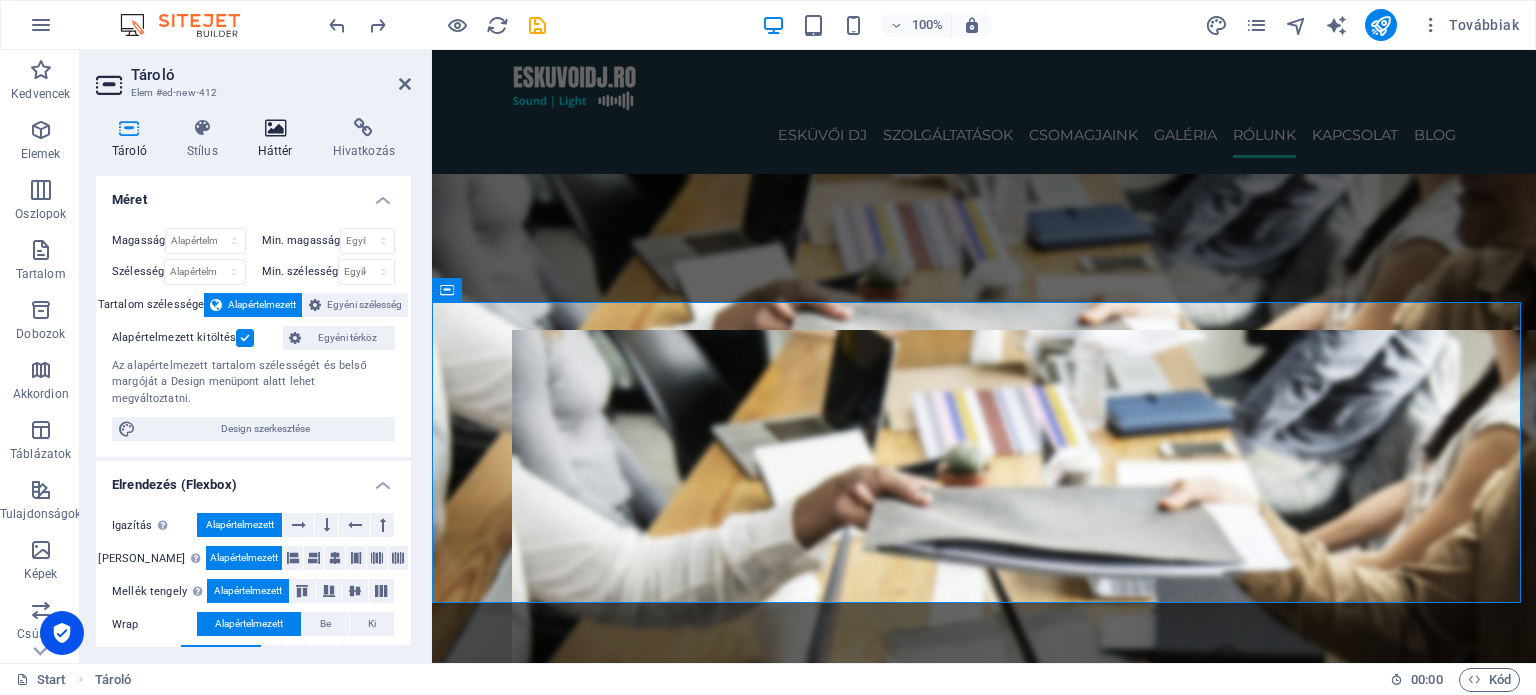 click on "Háttér" at bounding box center (279, 139) 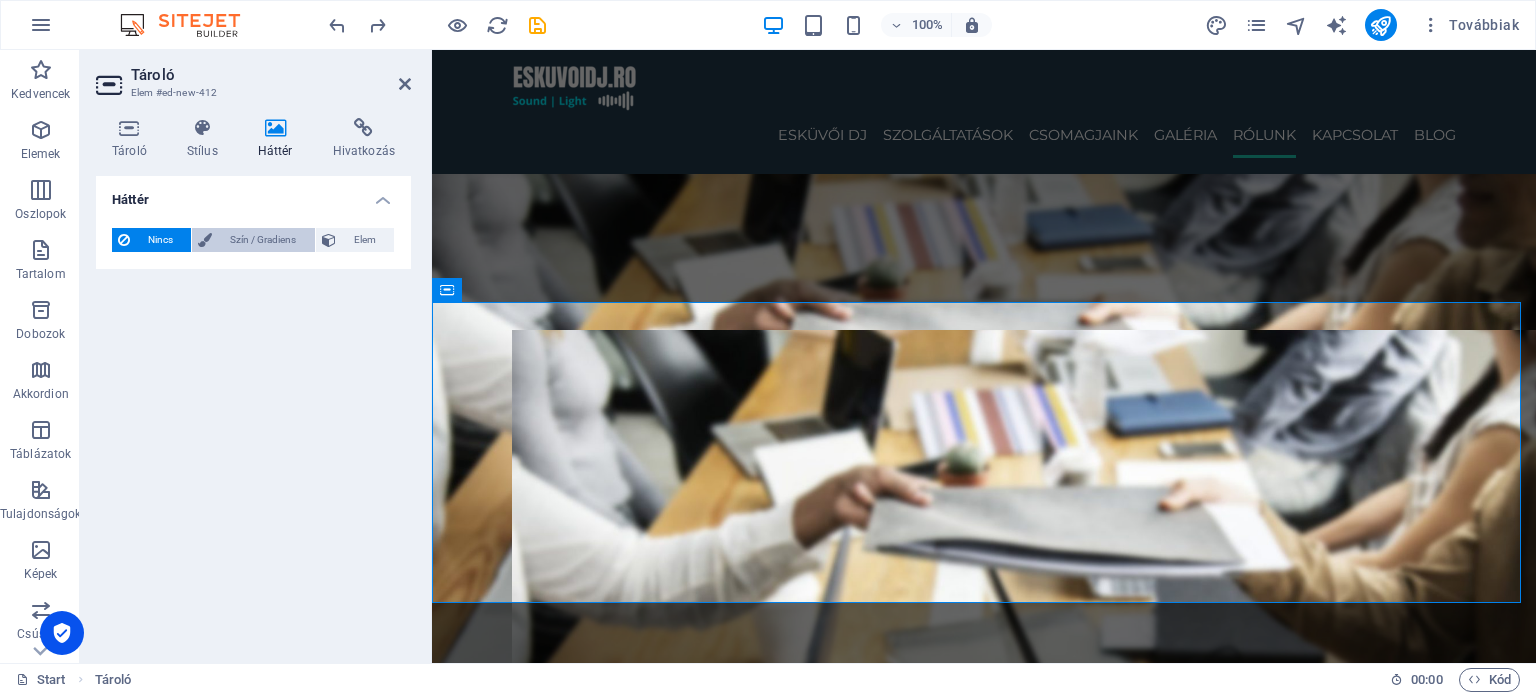 click on "Szín / Gradiens" at bounding box center (263, 240) 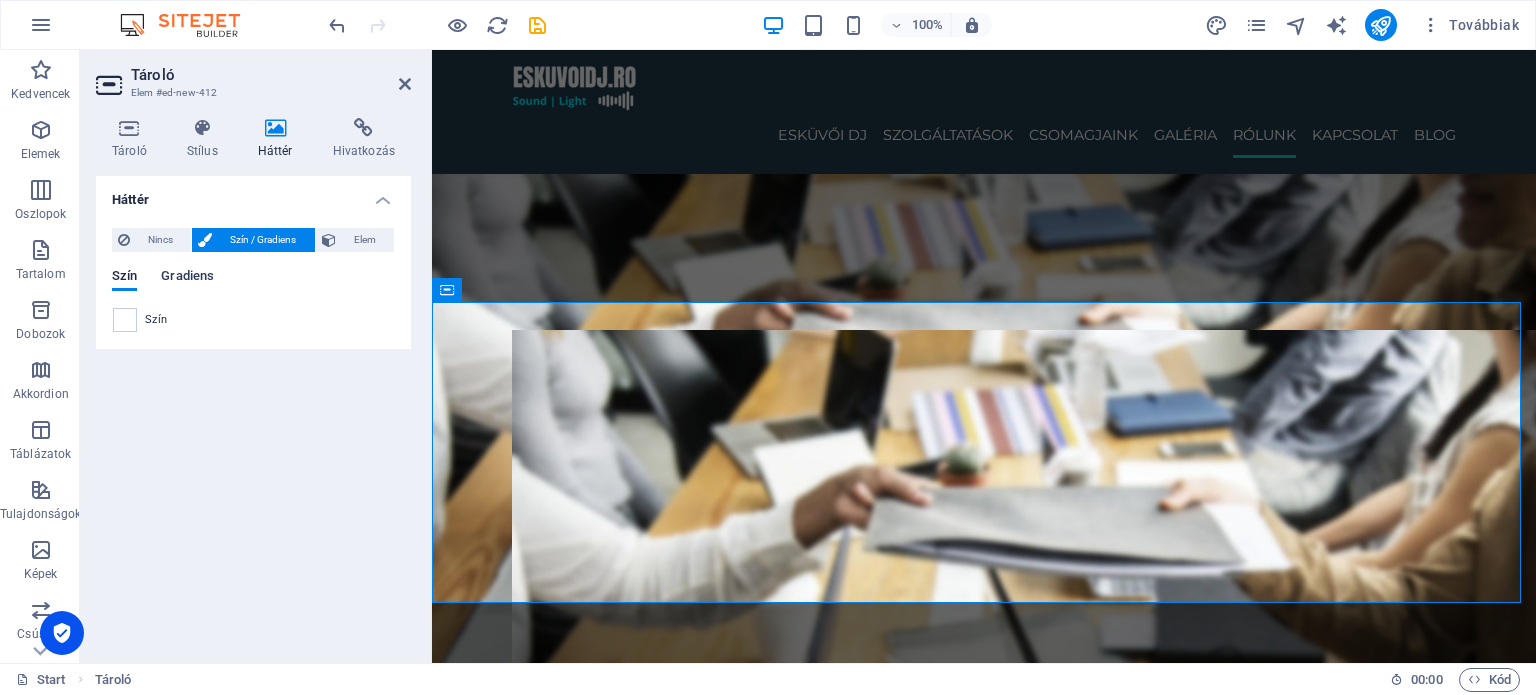 click on "Szín Gradiens" at bounding box center (253, 288) 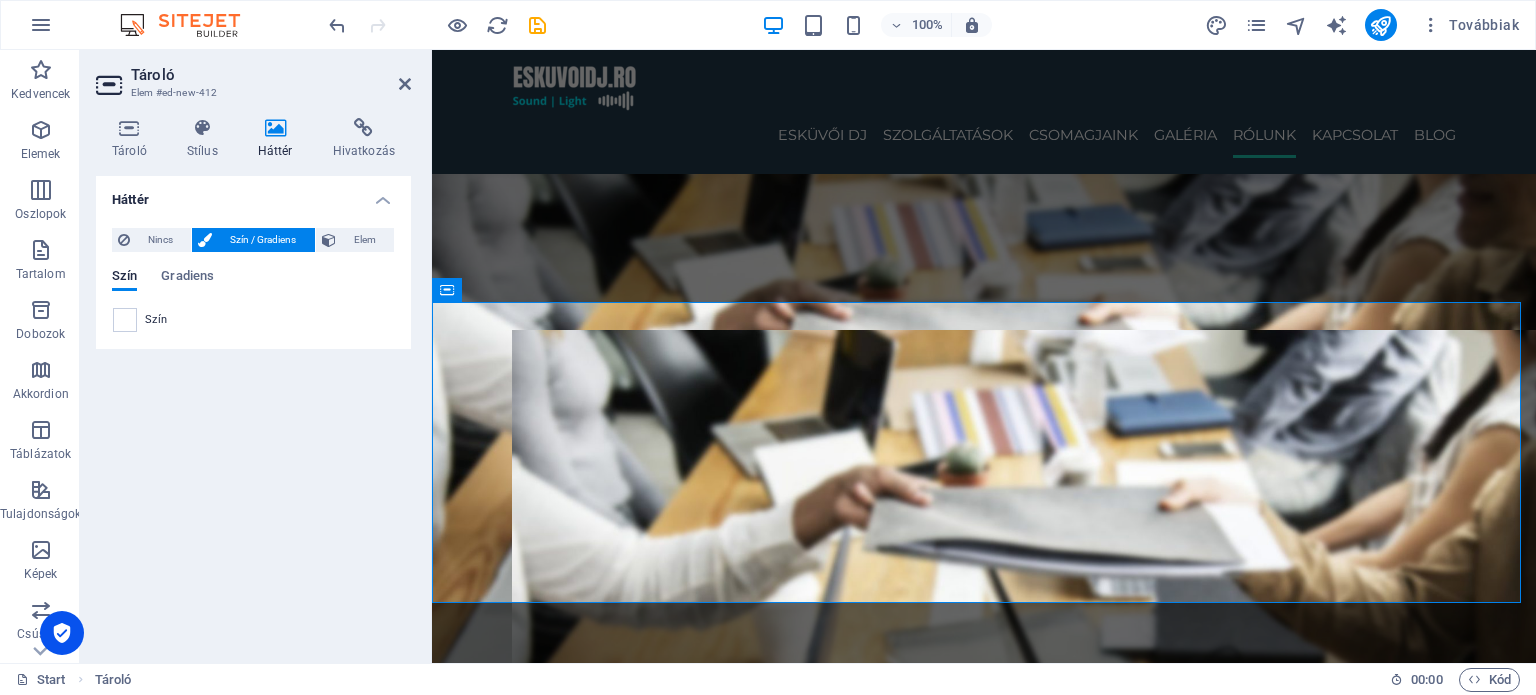 drag, startPoint x: 184, startPoint y: 275, endPoint x: 143, endPoint y: 271, distance: 41.19466 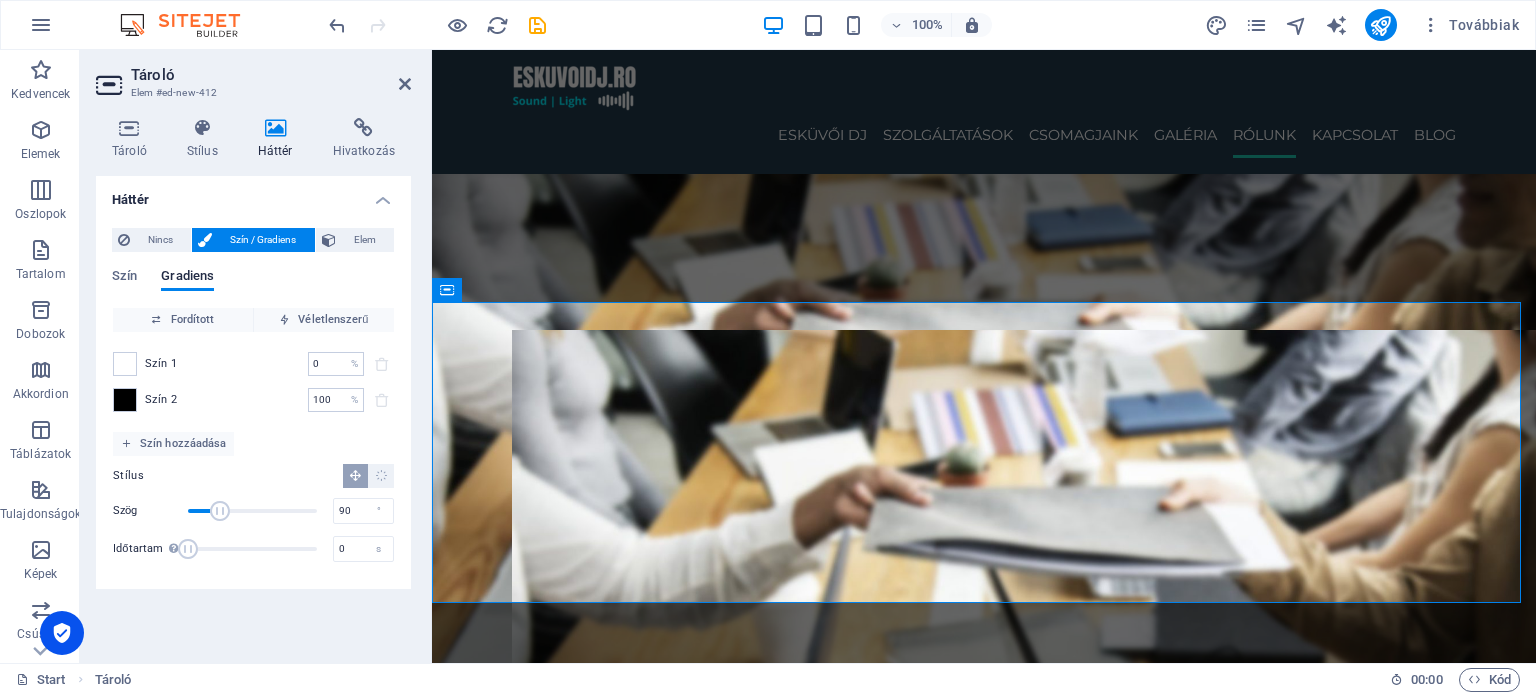 click on "Szín Gradiens" at bounding box center (253, 288) 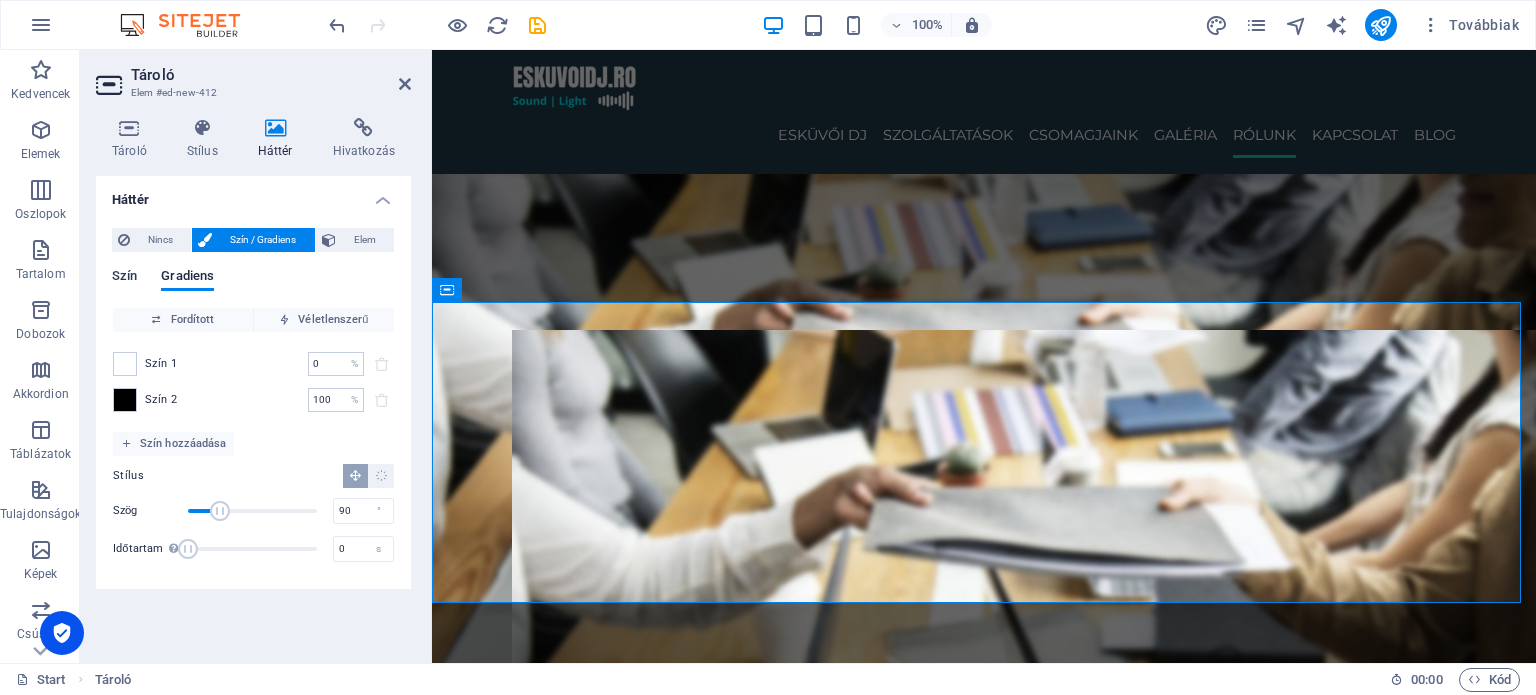 click on "Szín" at bounding box center [124, 278] 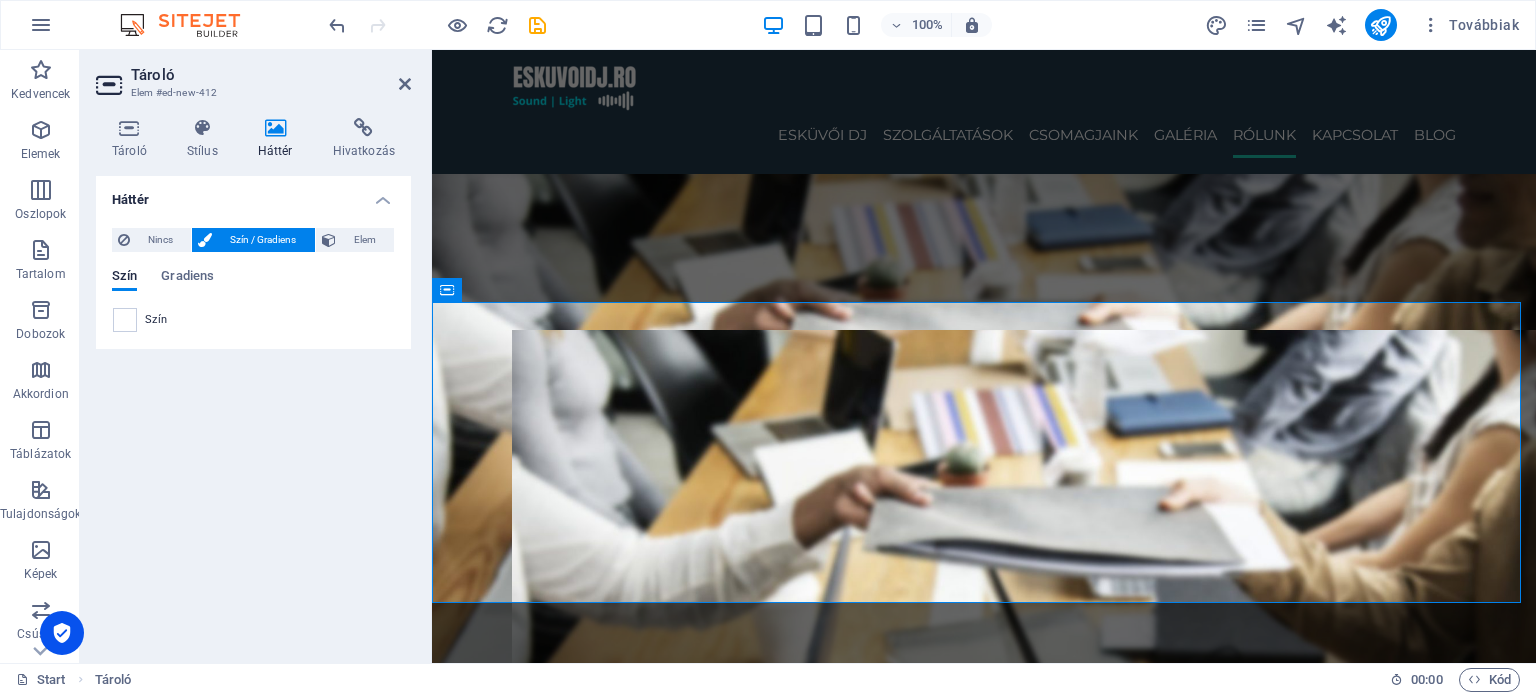 click on "Szín Gradiens" at bounding box center [253, 288] 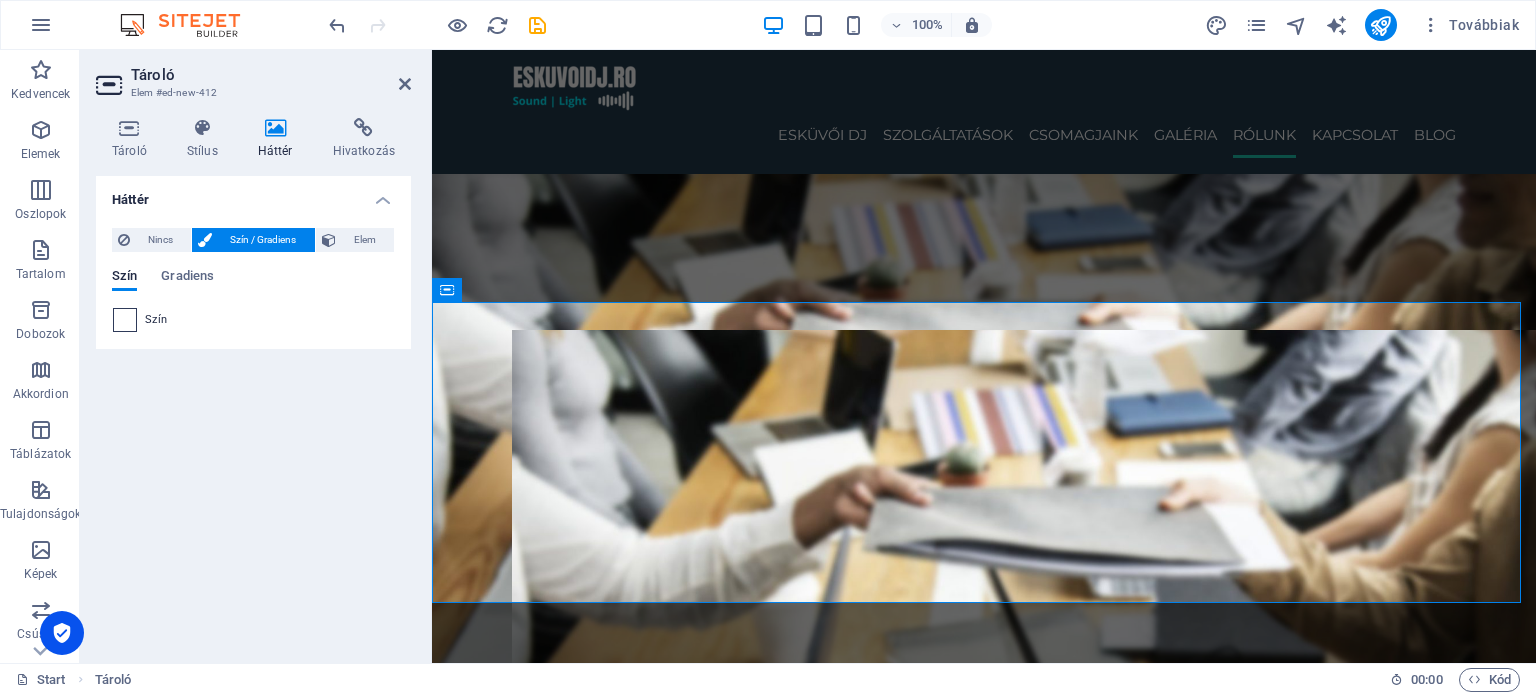 click at bounding box center [125, 320] 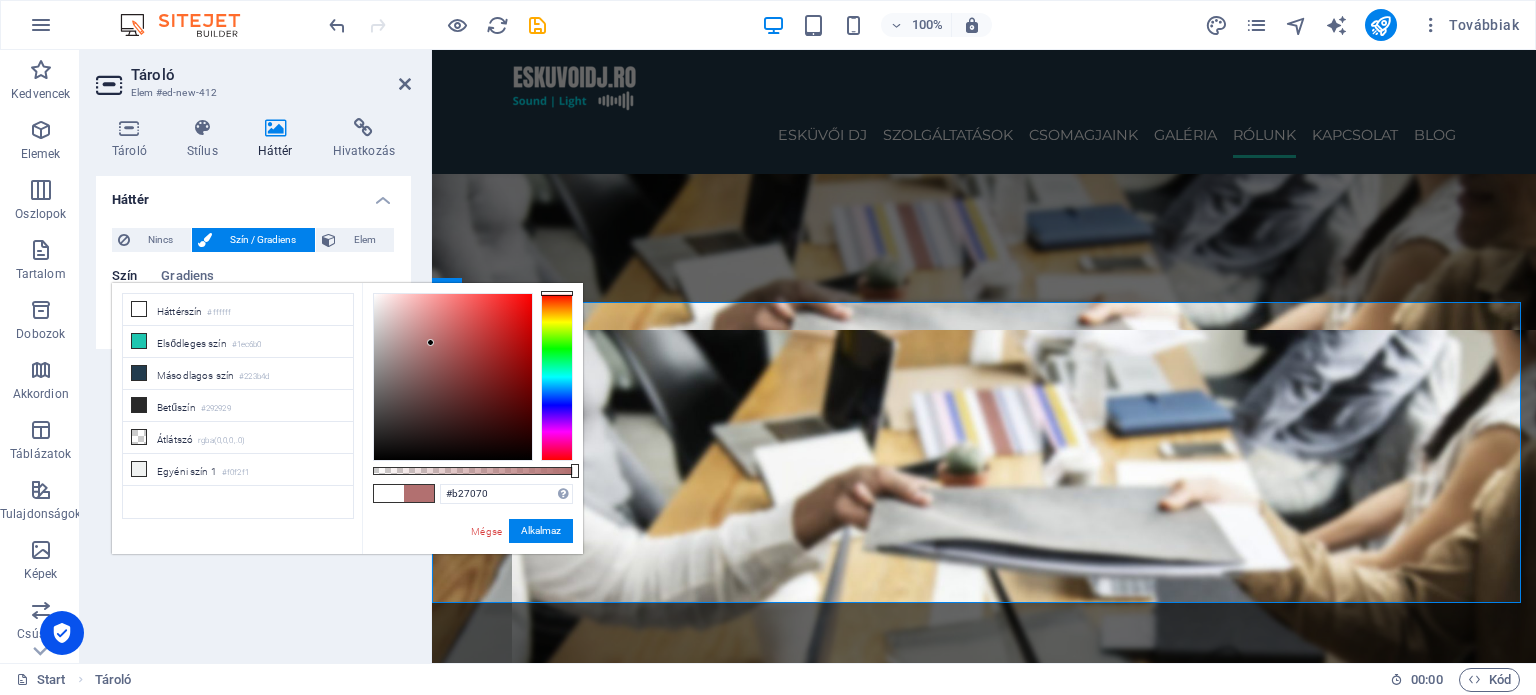 drag, startPoint x: 413, startPoint y: 373, endPoint x: 431, endPoint y: 343, distance: 34.98571 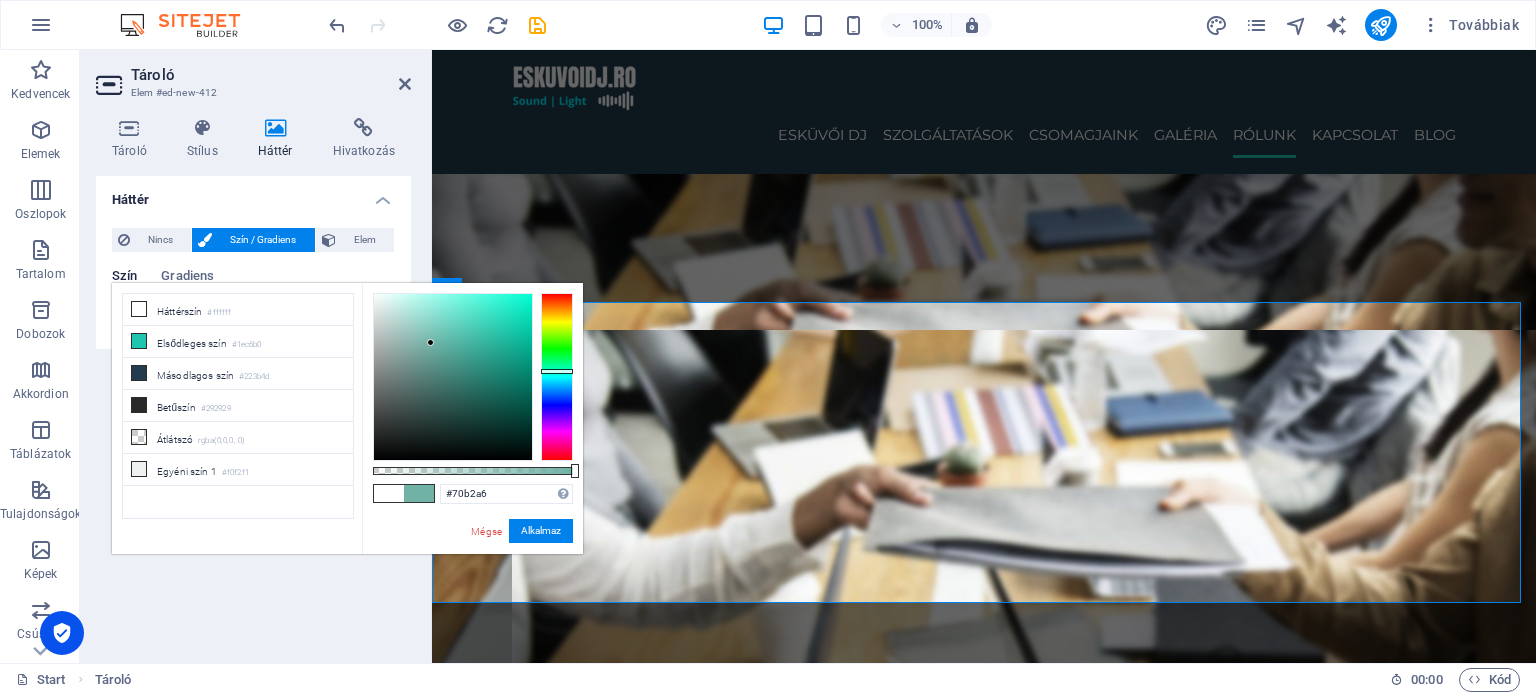 click at bounding box center [557, 377] 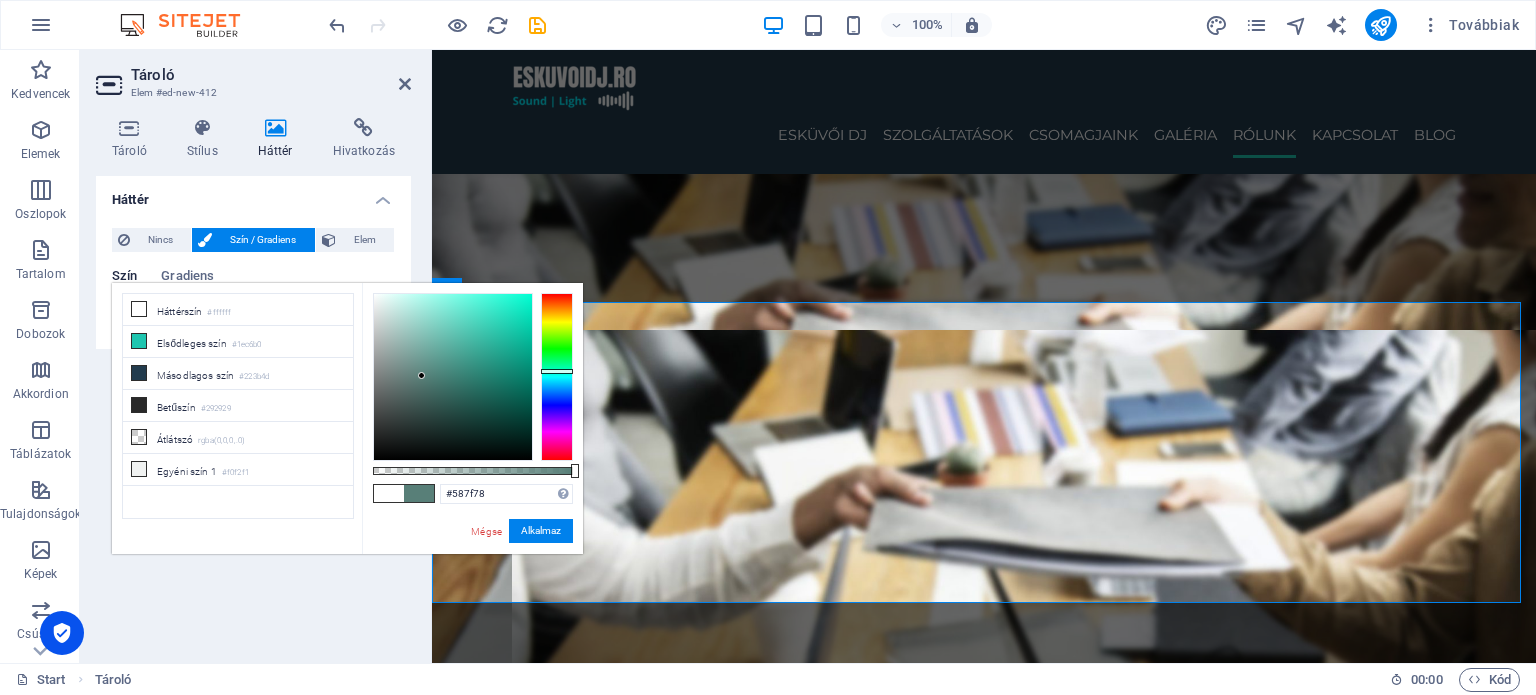 drag, startPoint x: 434, startPoint y: 342, endPoint x: 422, endPoint y: 376, distance: 36.05551 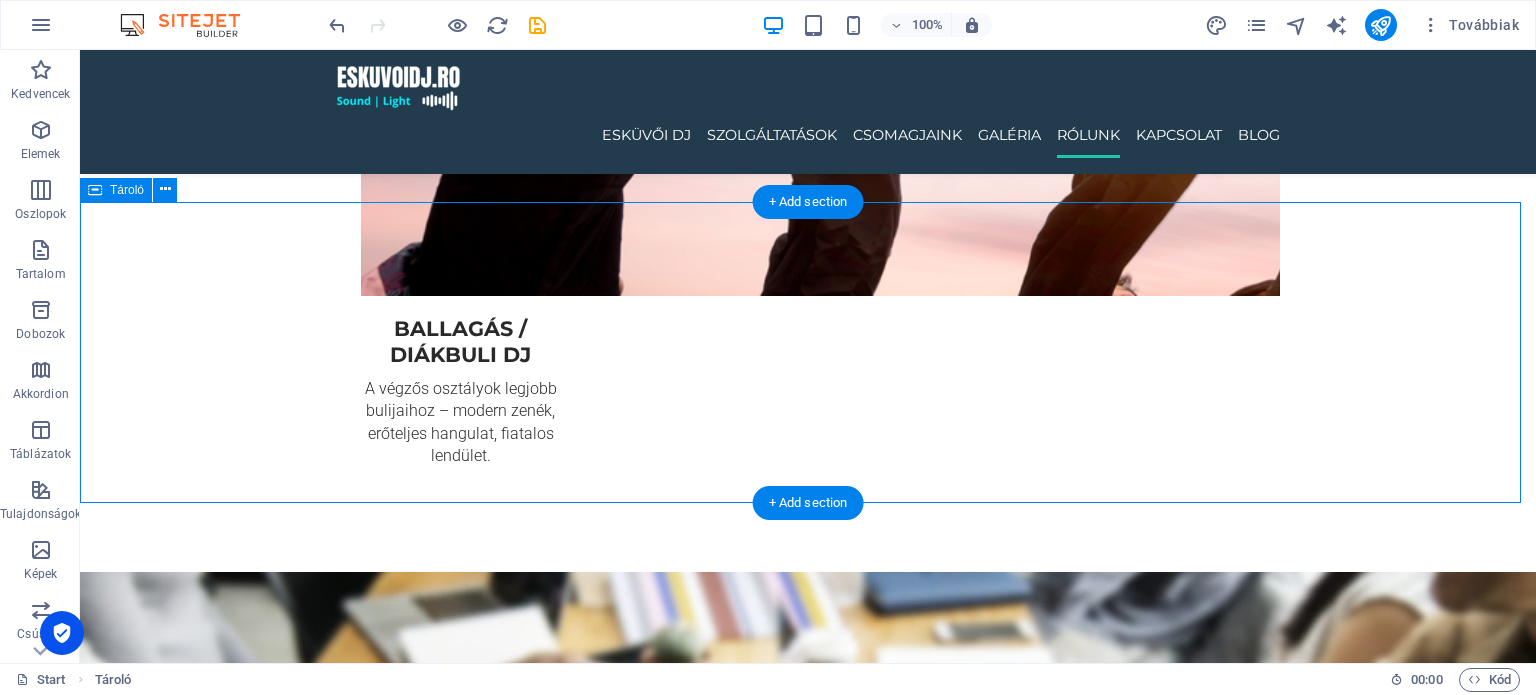 scroll, scrollTop: 4540, scrollLeft: 0, axis: vertical 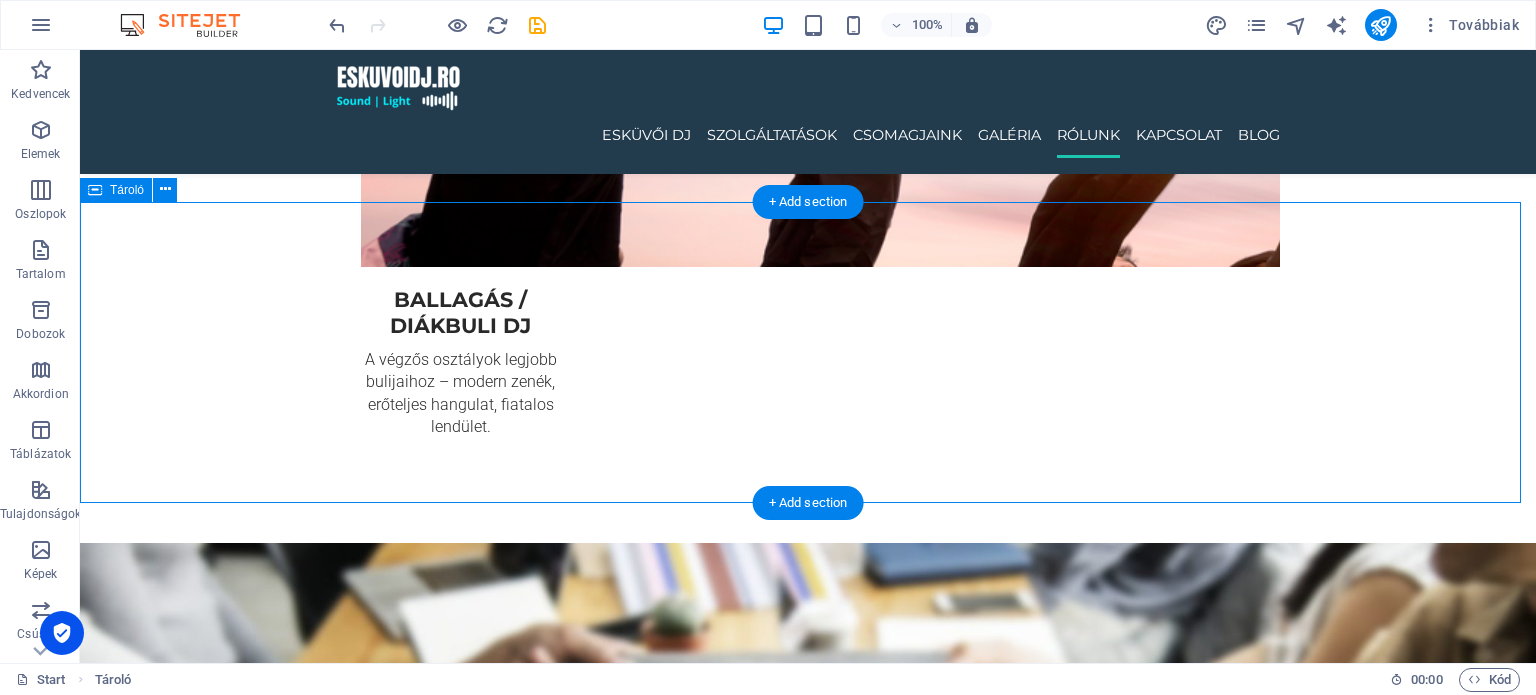 click on "Helyezze ide a tartalmat vagy  Elemek létrehozása  Beillesztés vágólapról" at bounding box center [808, 5469] 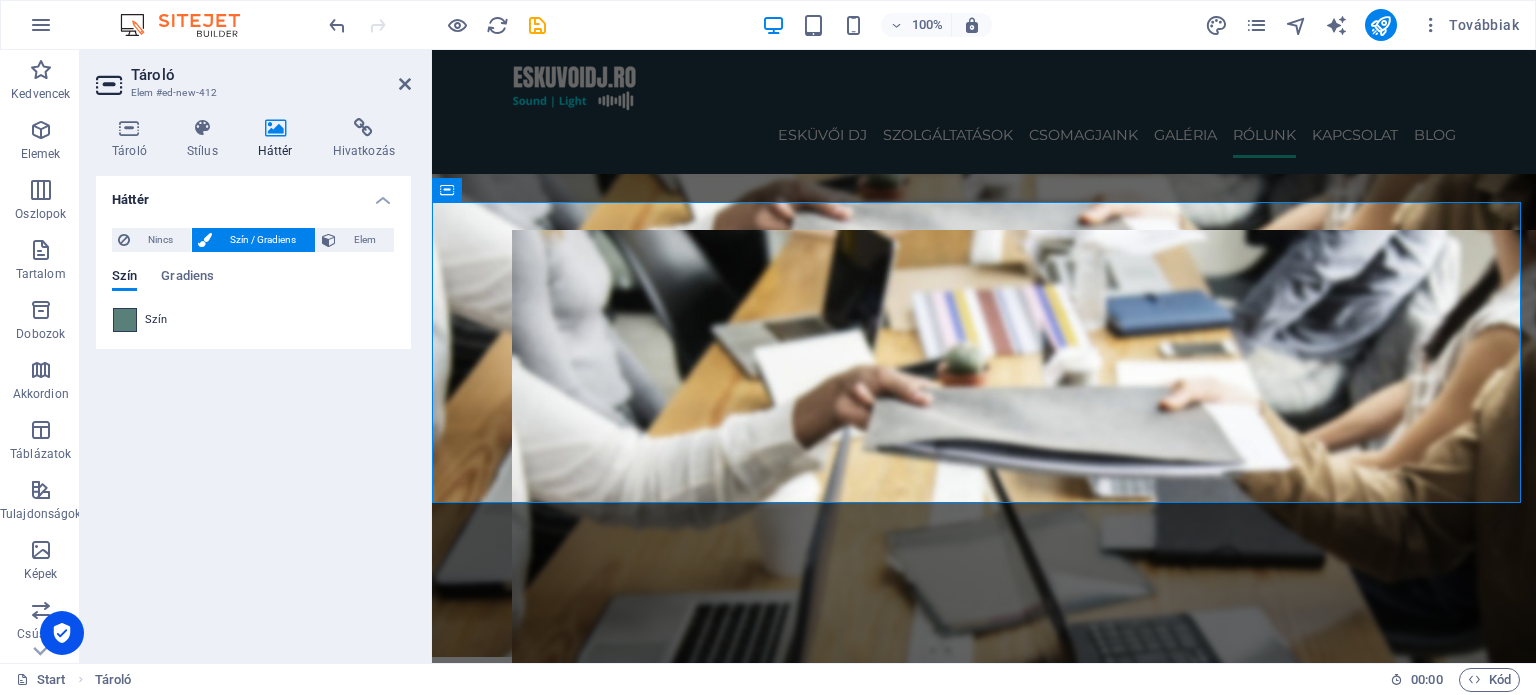 click at bounding box center (125, 320) 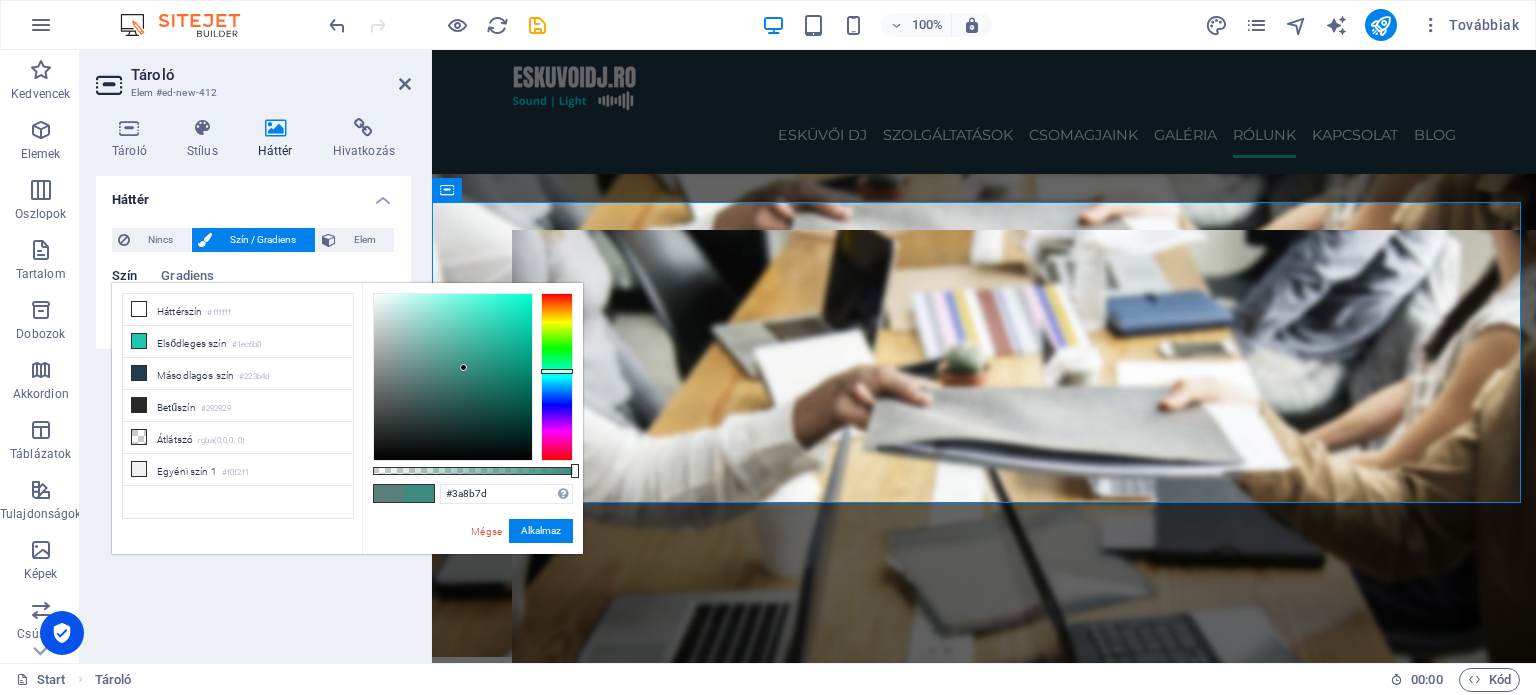 click at bounding box center (453, 377) 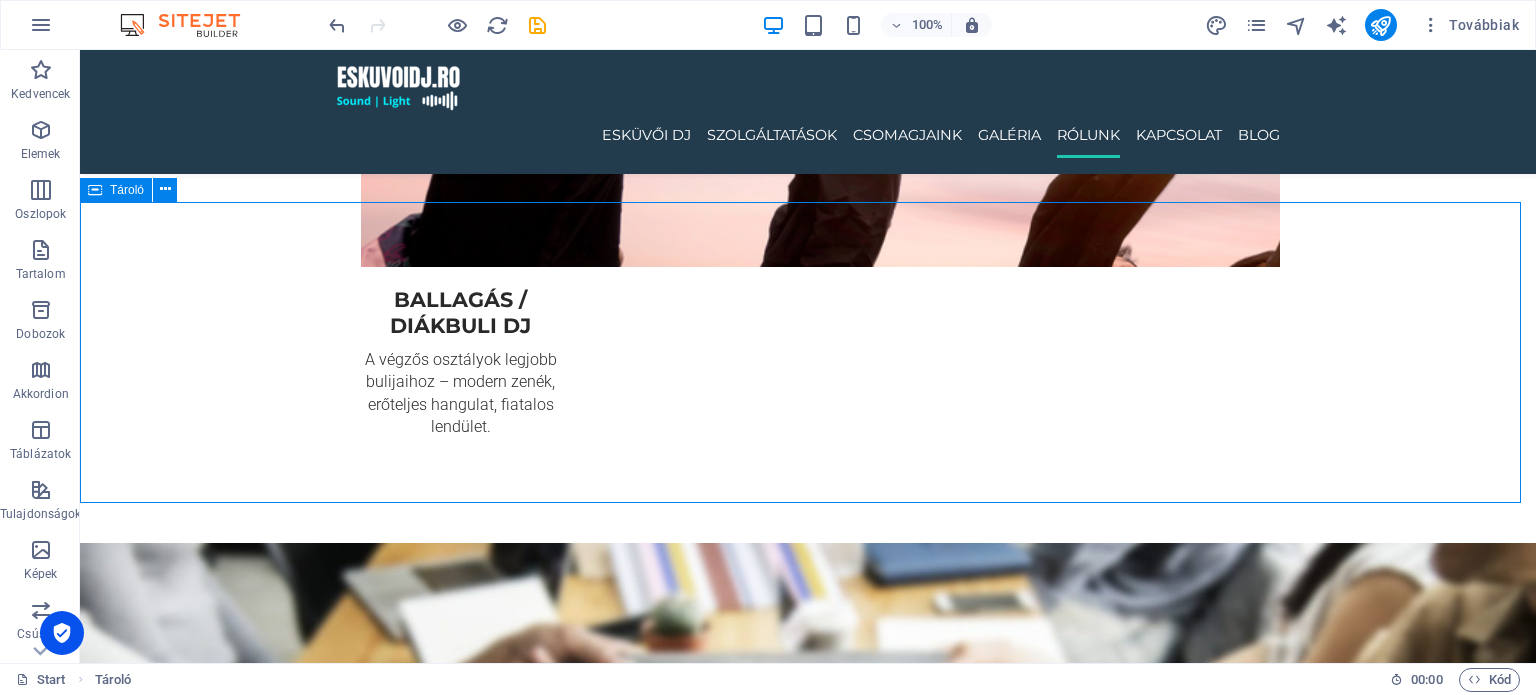 scroll, scrollTop: 4640, scrollLeft: 0, axis: vertical 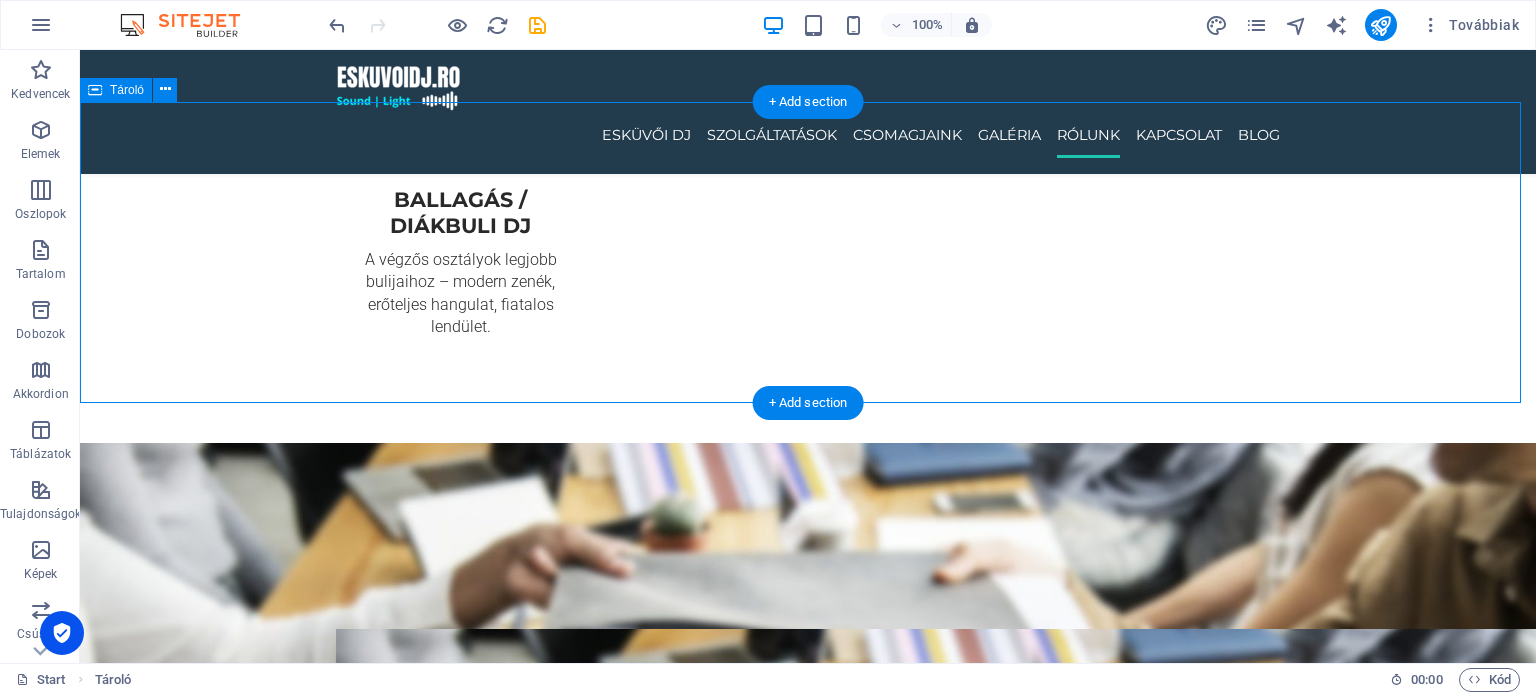 click on "Helyezze ide a tartalmat vagy  Elemek létrehozása  Beillesztés vágólapról" at bounding box center [808, 5369] 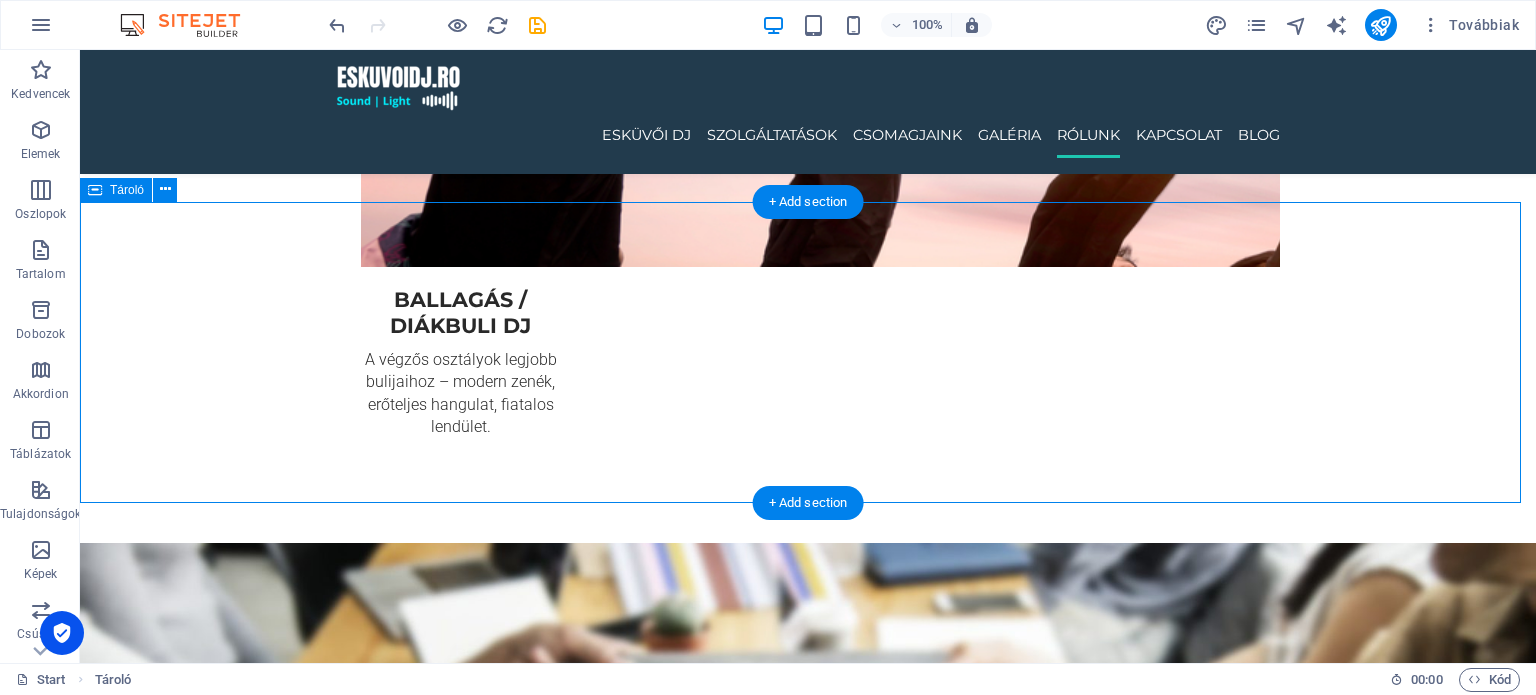 scroll, scrollTop: 4440, scrollLeft: 0, axis: vertical 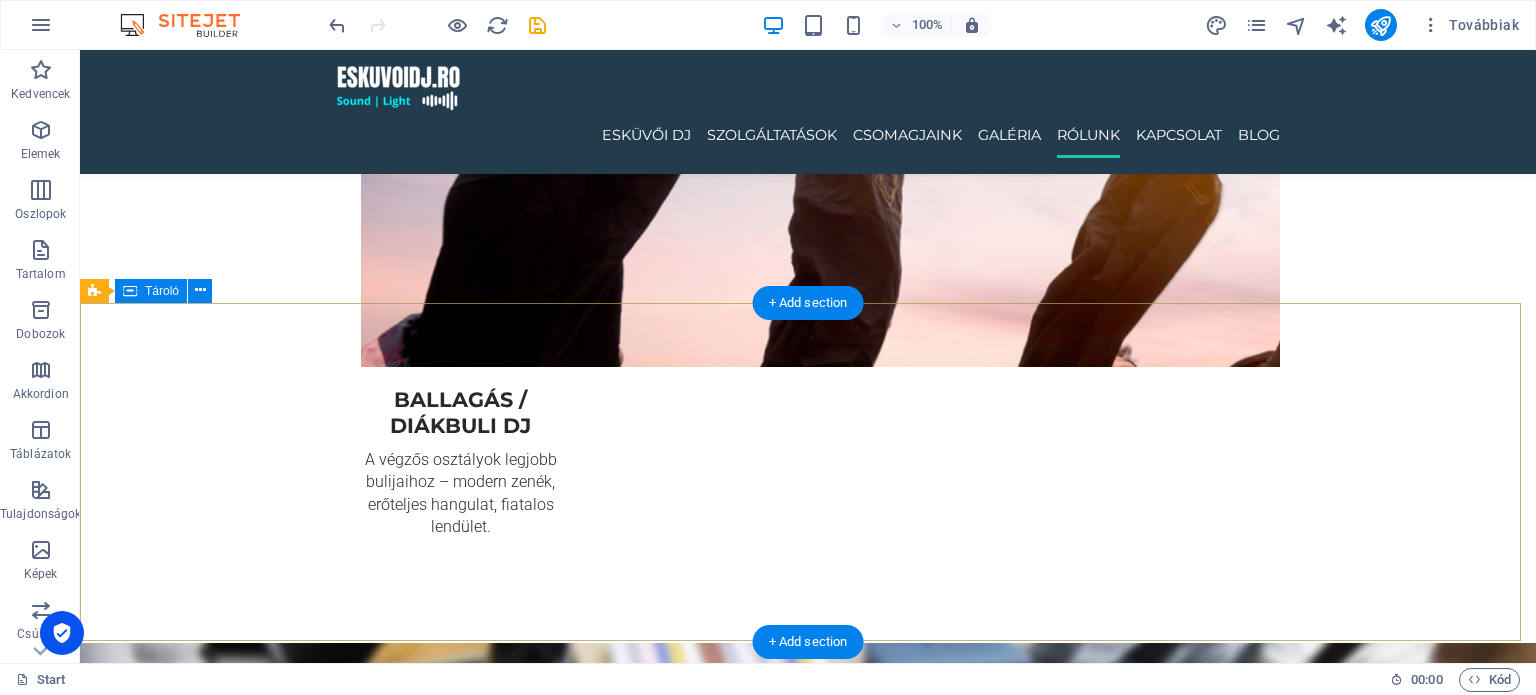 click on "Teilor 6 ,  547410   Miercurea Nirajului [PHONE_NUMBER] [EMAIL_ADDRESS][DOMAIN_NAME] Navigáció Esküvöi DJ Rólunk Szolgáltatások Kapcsolat Jogi nyilatkozat Adatvédelmi irányelvek Közösségi média Facebook Tiktok Instagram" at bounding box center [808, 5801] 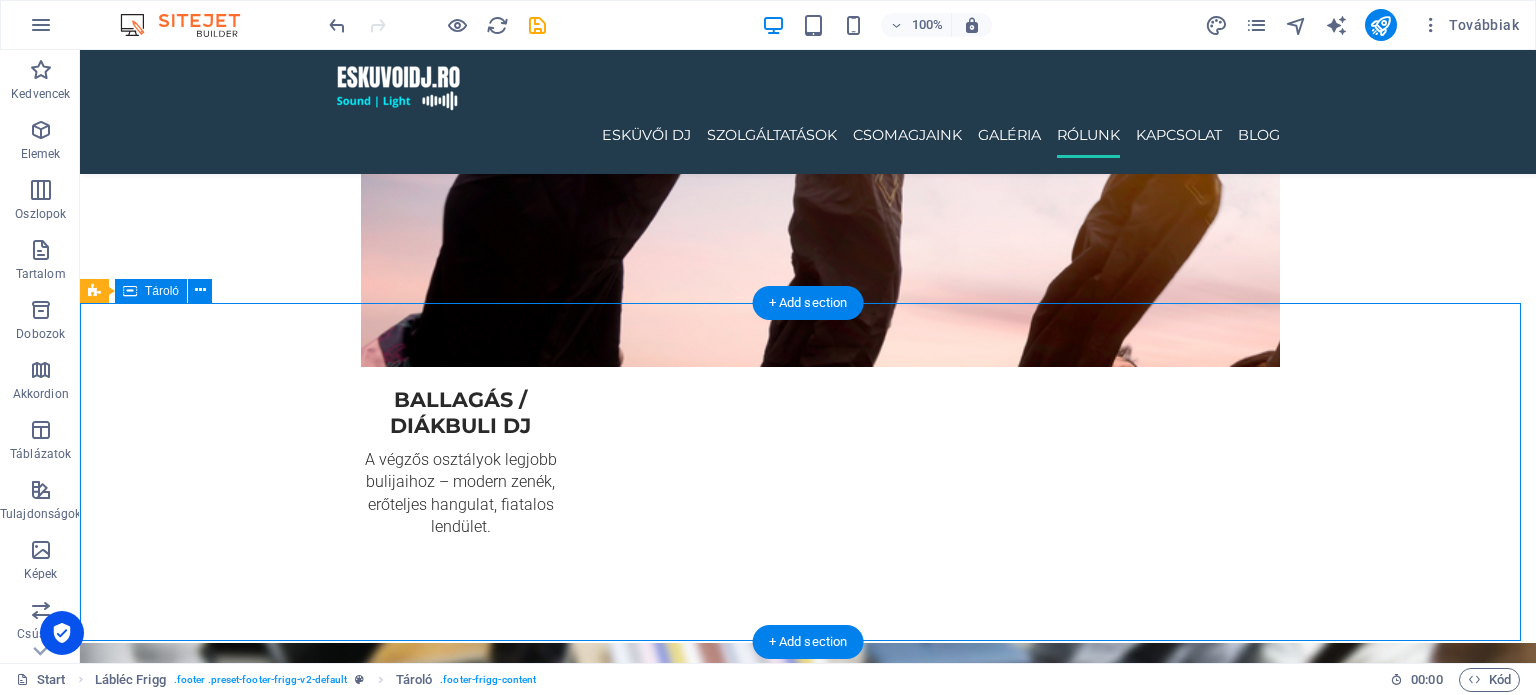 click on "Teilor 6 ,  547410   Miercurea Nirajului [PHONE_NUMBER] [EMAIL_ADDRESS][DOMAIN_NAME] Navigáció Esküvöi DJ Rólunk Szolgáltatások Kapcsolat Jogi nyilatkozat Adatvédelmi irányelvek Közösségi média Facebook Tiktok Instagram" at bounding box center (808, 5801) 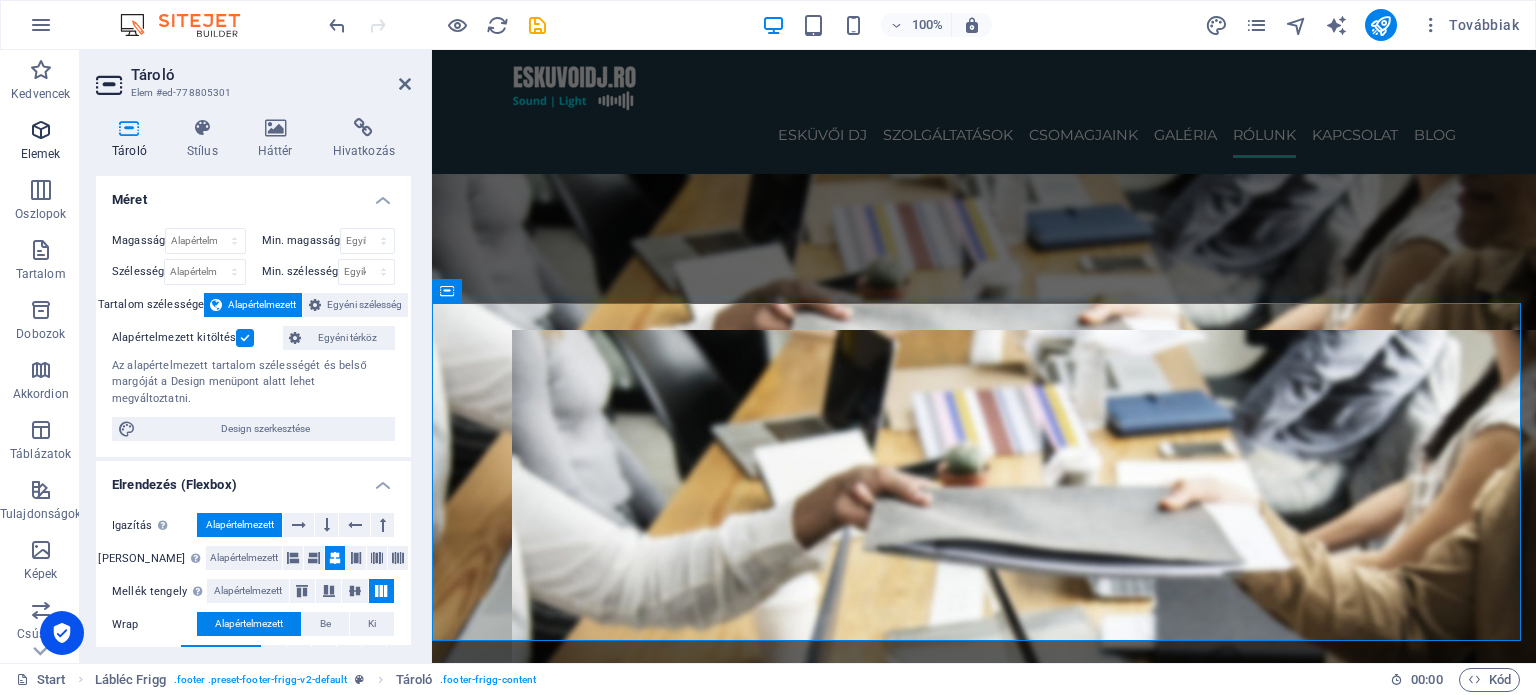 click on "Elemek" at bounding box center [40, 142] 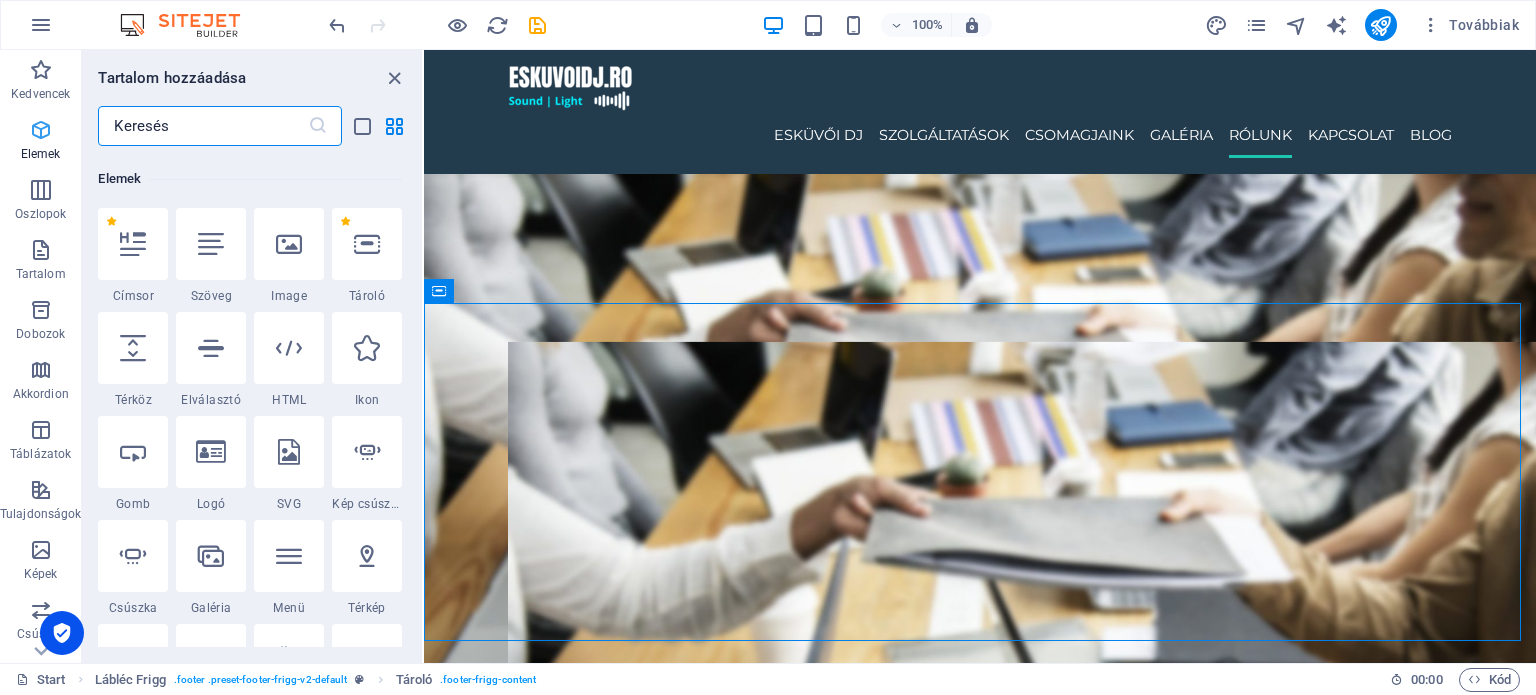scroll, scrollTop: 212, scrollLeft: 0, axis: vertical 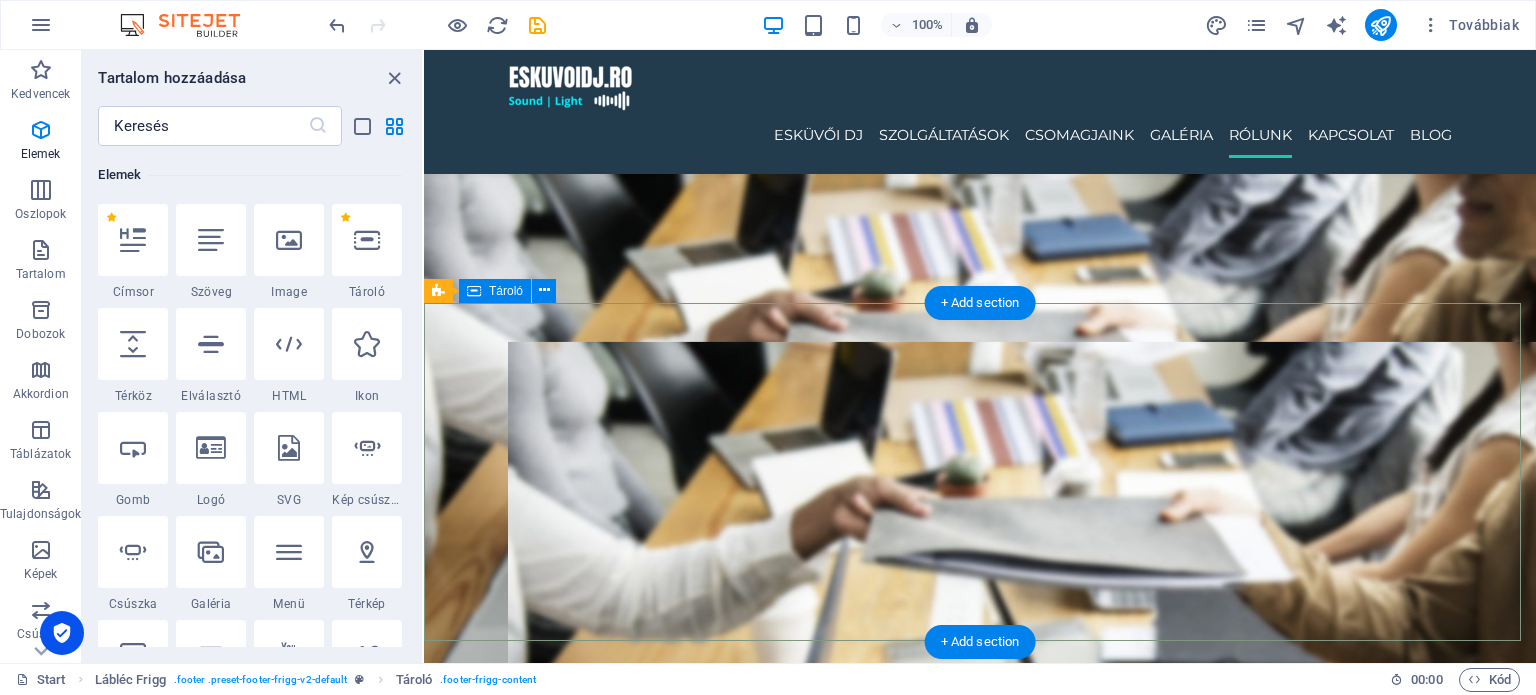 click on "Teilor 6 ,  547410   Miercurea Nirajului [PHONE_NUMBER] [EMAIL_ADDRESS][DOMAIN_NAME] Navigáció Esküvöi DJ Rólunk Szolgáltatások Kapcsolat Jogi nyilatkozat Adatvédelmi irányelvek Közösségi média Facebook Tiktok Instagram" at bounding box center [980, 5313] 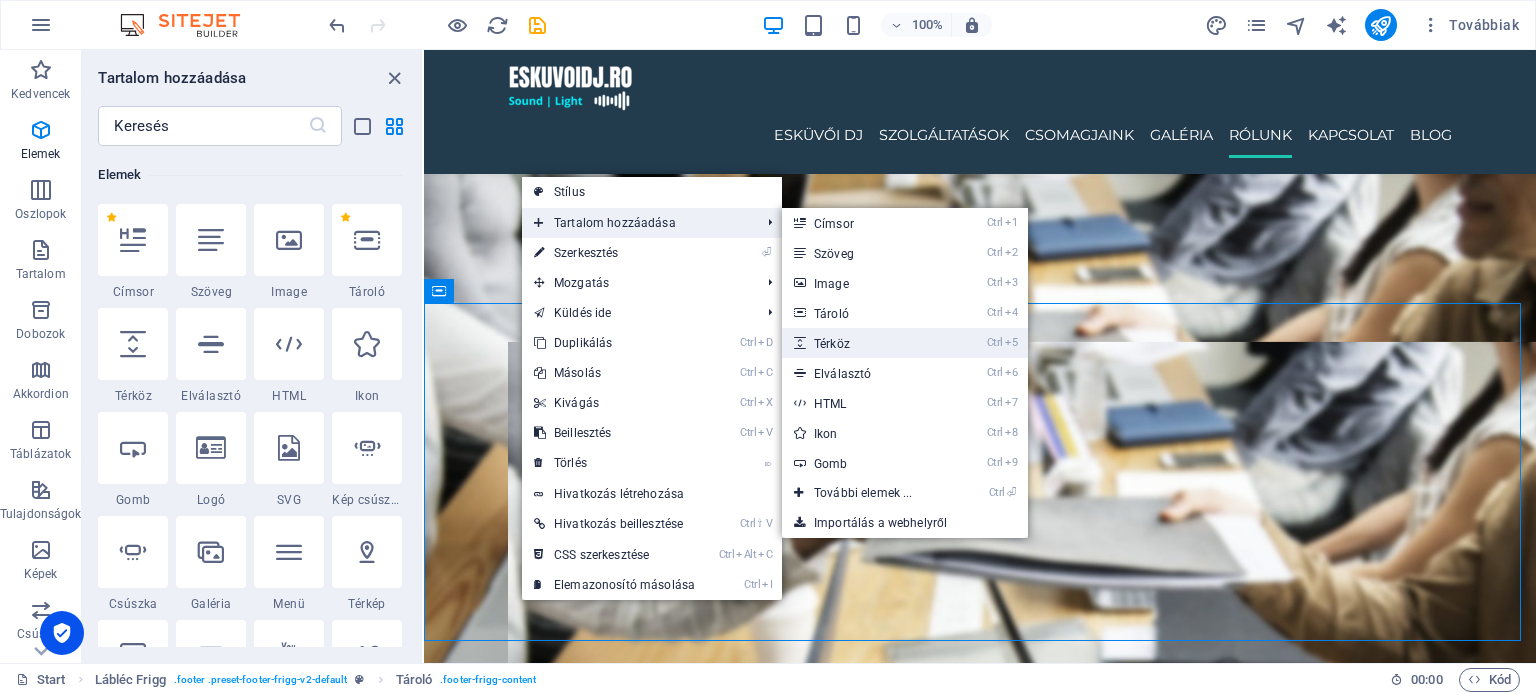 click on "Ctrl 5  Térköz" at bounding box center (867, 343) 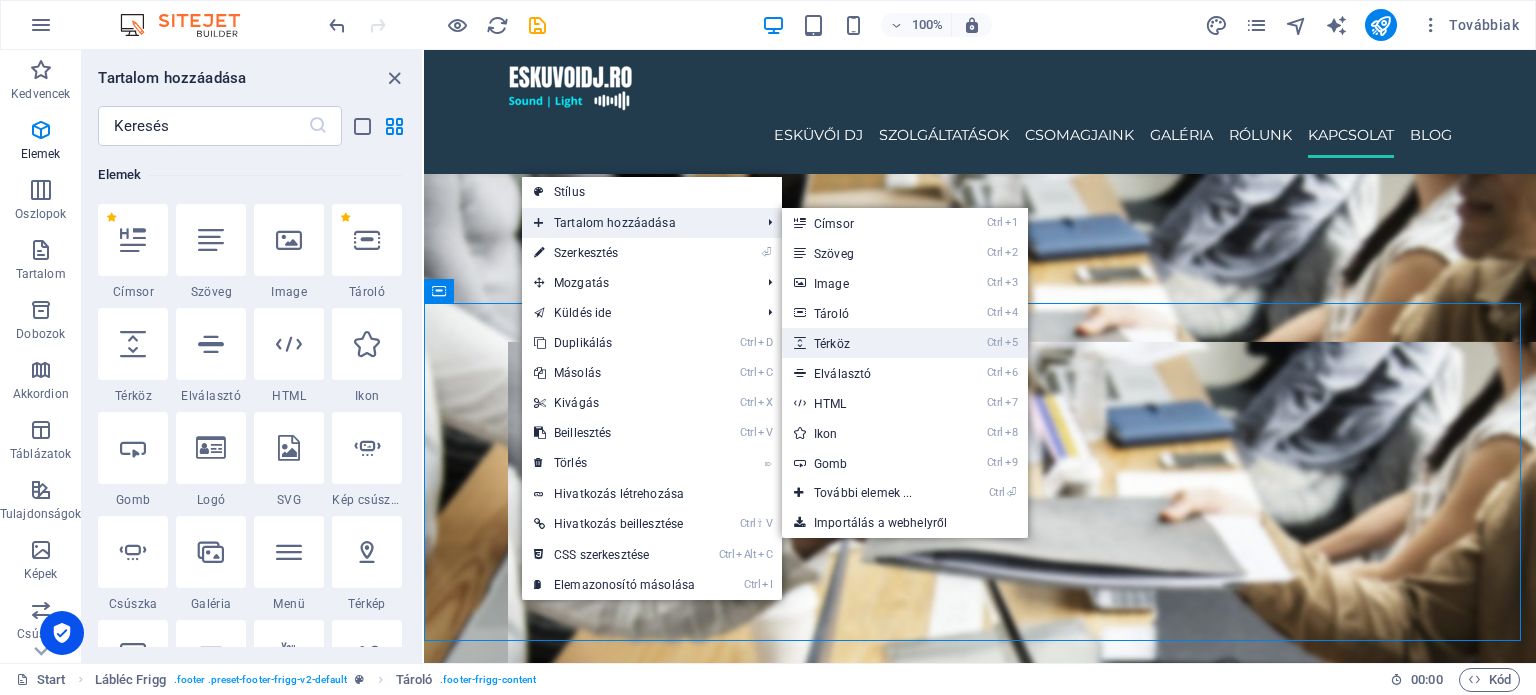 select on "px" 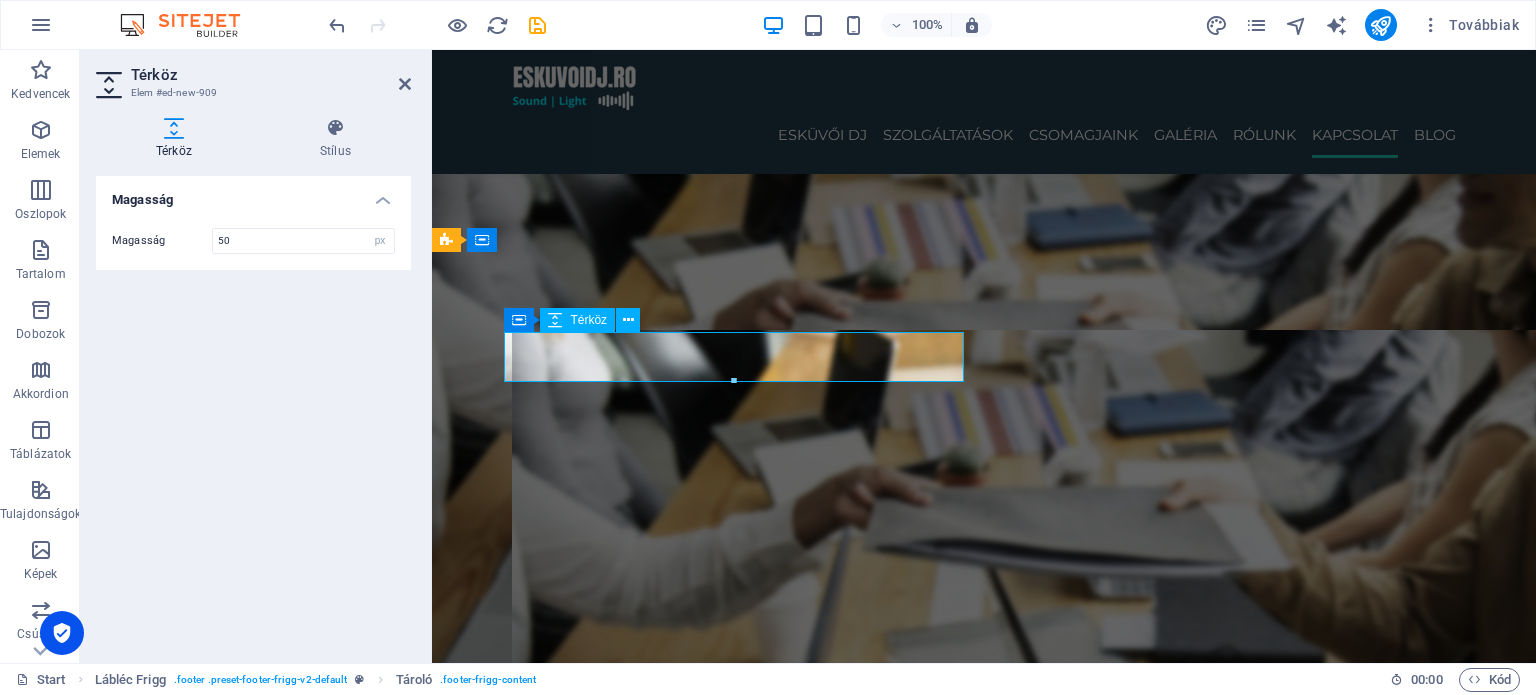 scroll, scrollTop: 4490, scrollLeft: 0, axis: vertical 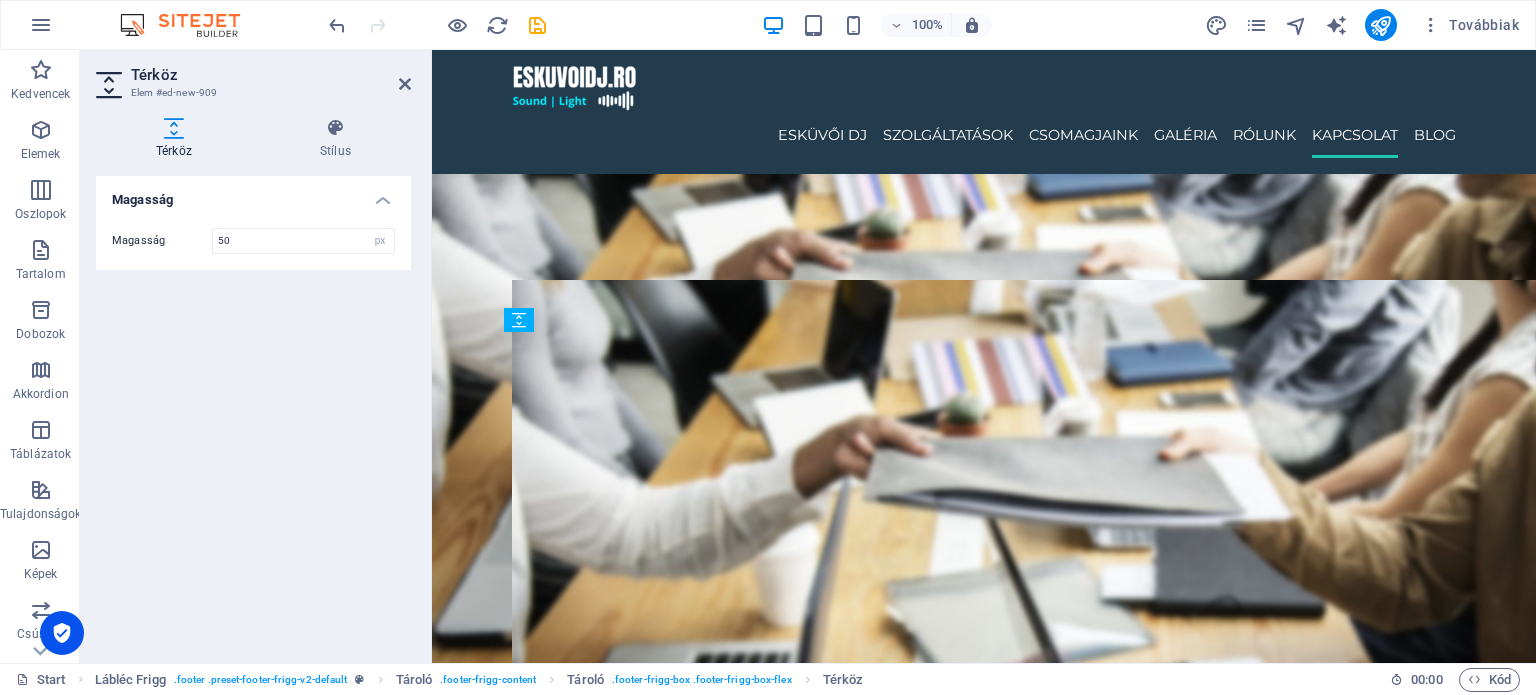drag, startPoint x: 705, startPoint y: 369, endPoint x: 607, endPoint y: 530, distance: 188.48077 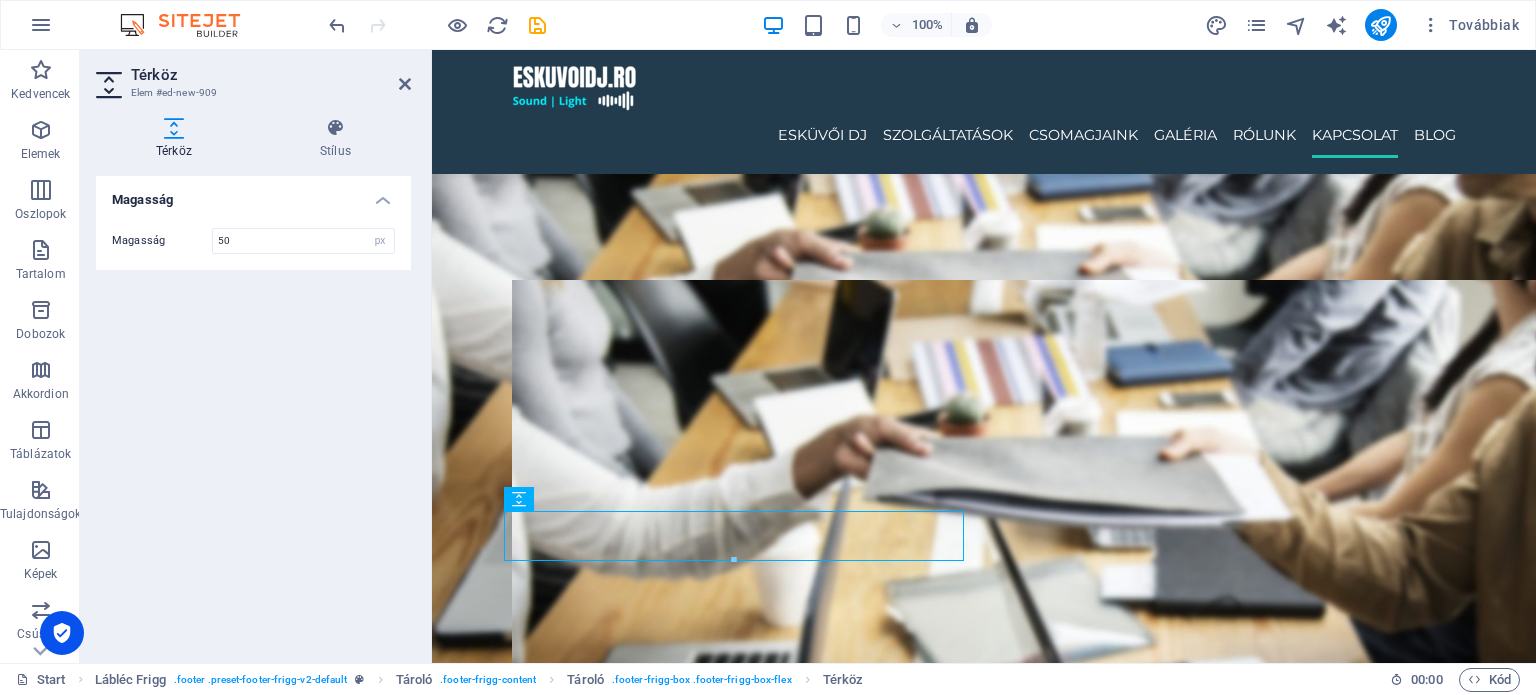 drag, startPoint x: 733, startPoint y: 537, endPoint x: 794, endPoint y: 549, distance: 62.169125 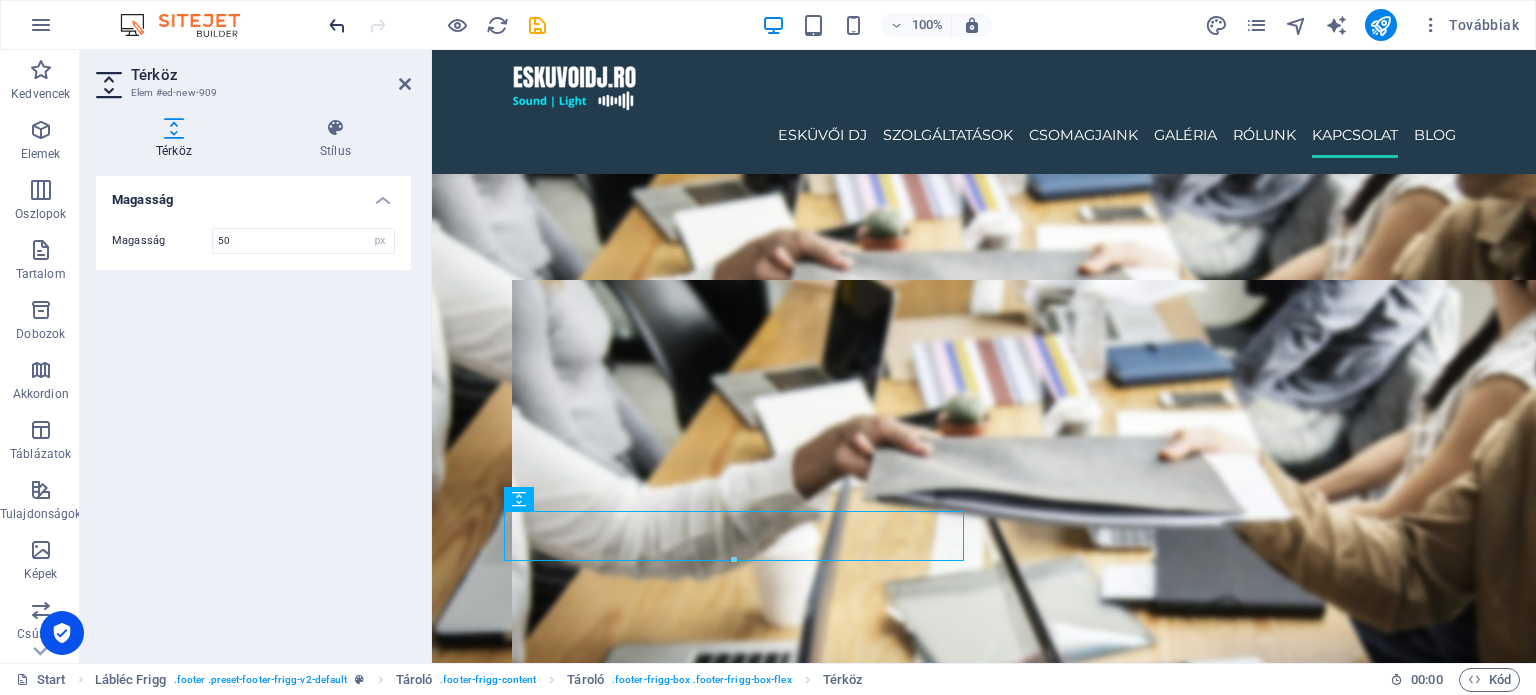 click at bounding box center [337, 25] 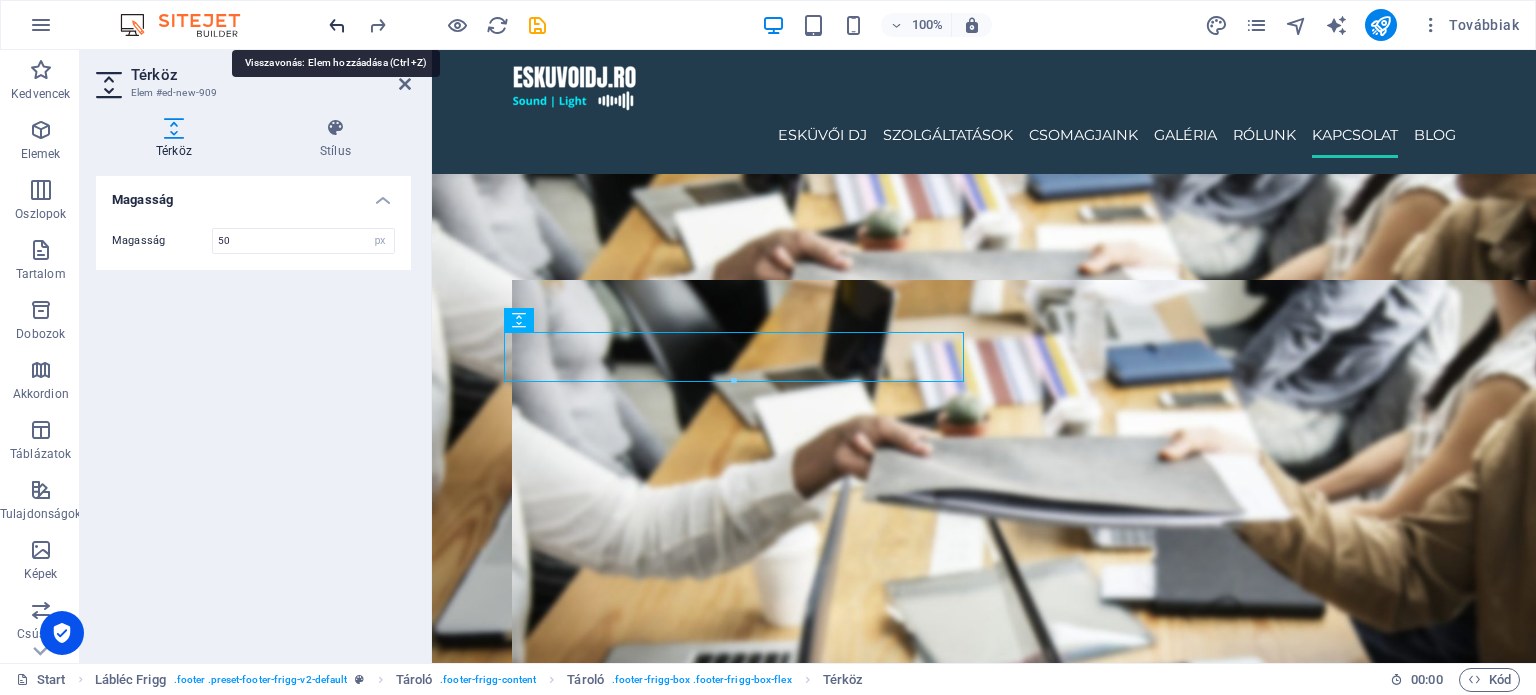 click at bounding box center [337, 25] 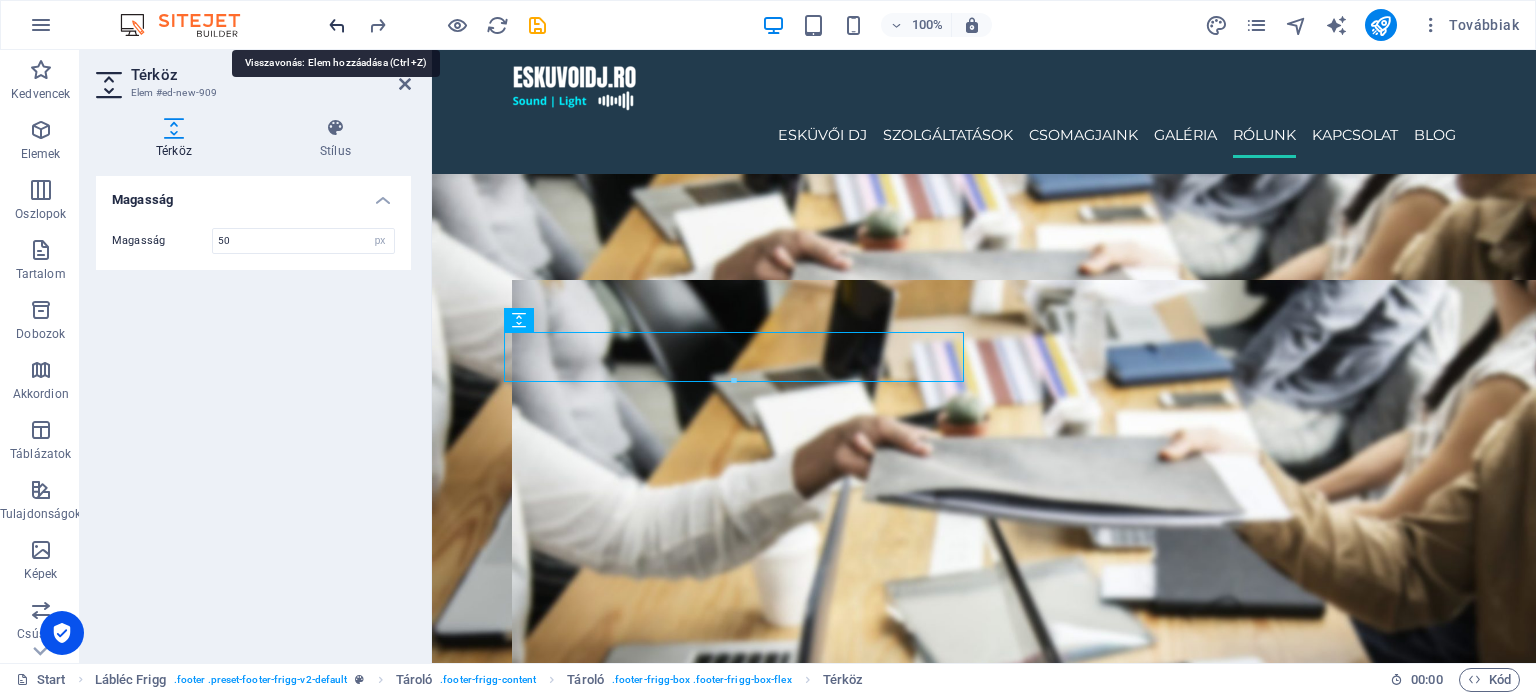 scroll, scrollTop: 4440, scrollLeft: 0, axis: vertical 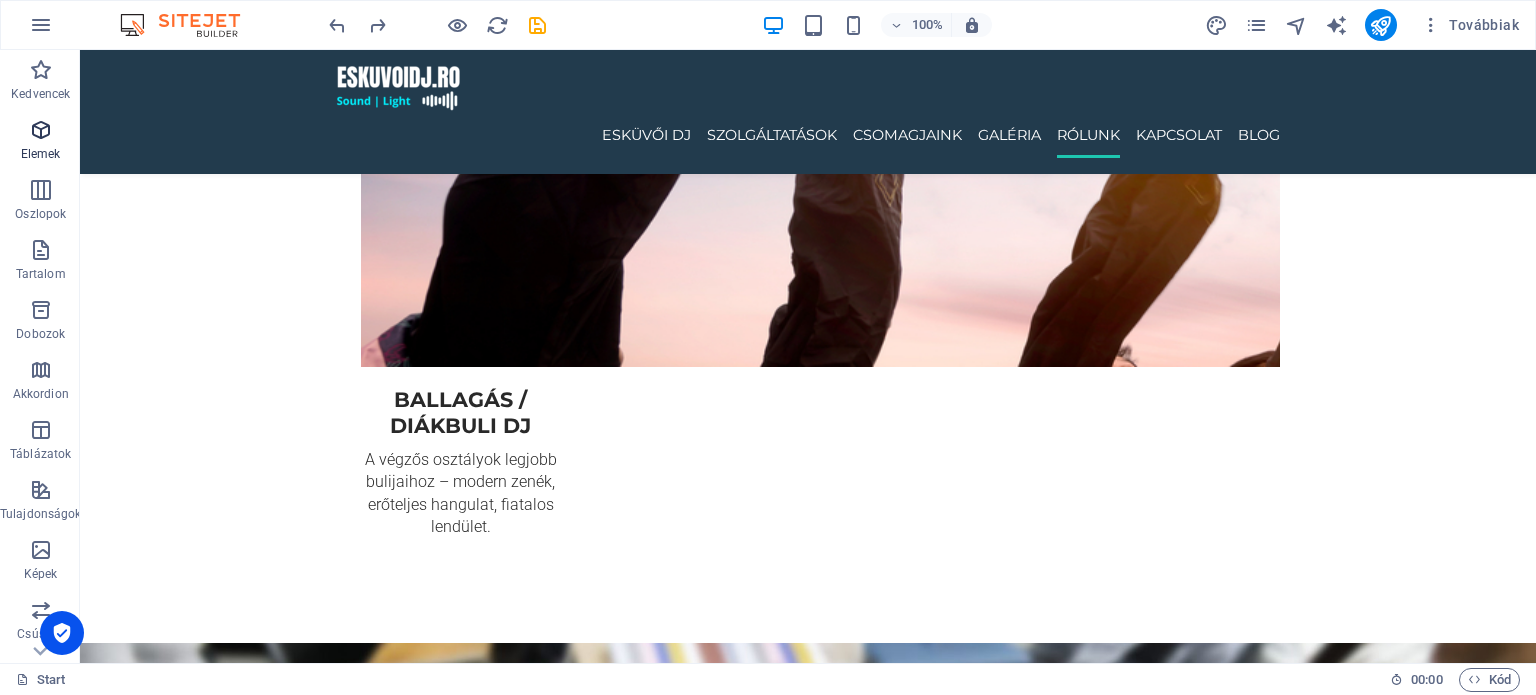 click at bounding box center [41, 130] 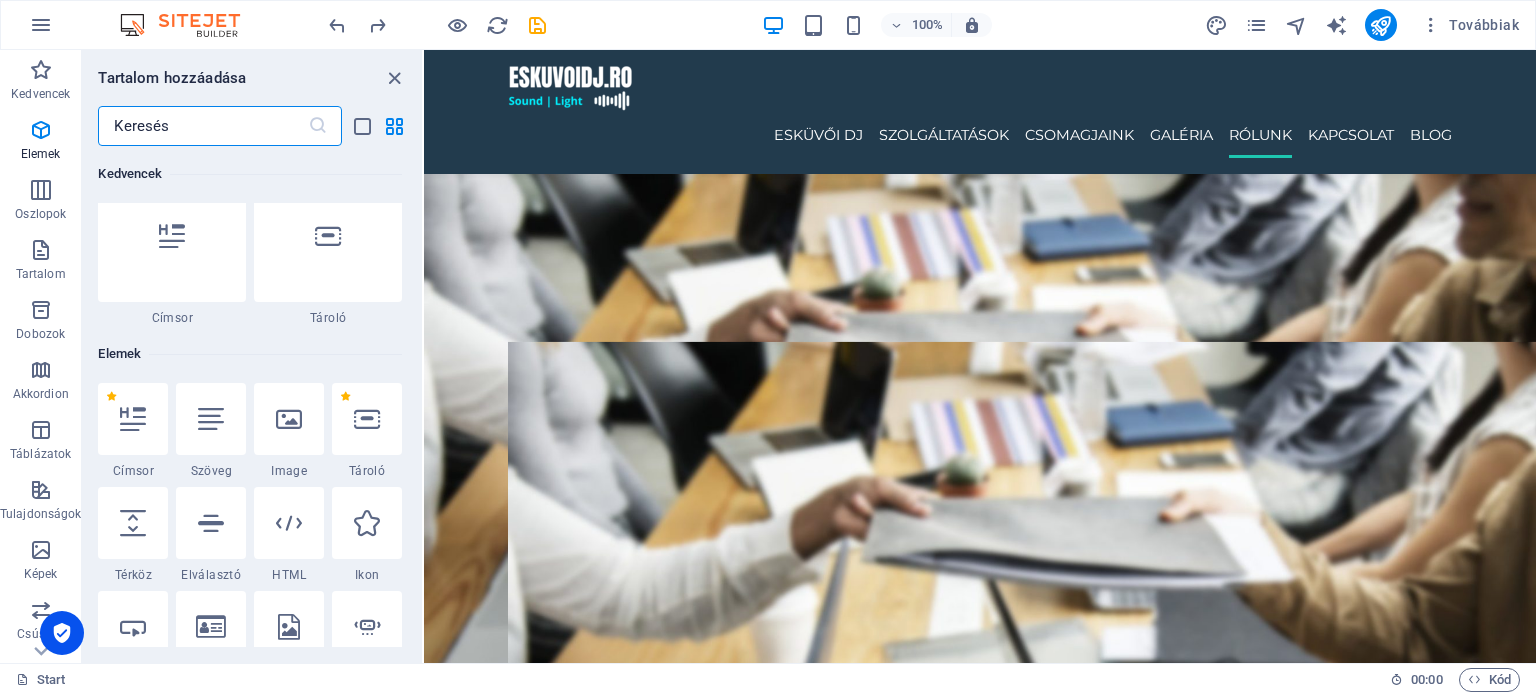 scroll, scrollTop: 0, scrollLeft: 0, axis: both 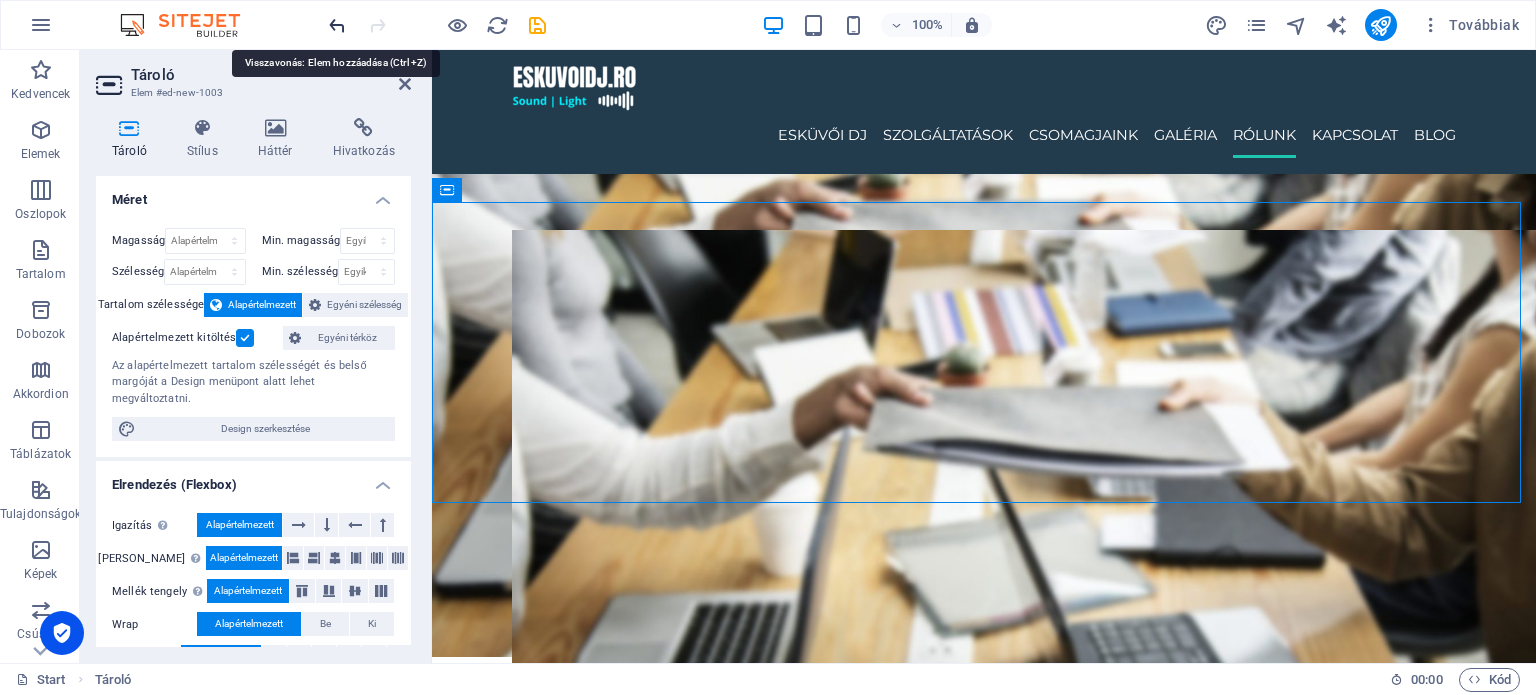 click at bounding box center (337, 25) 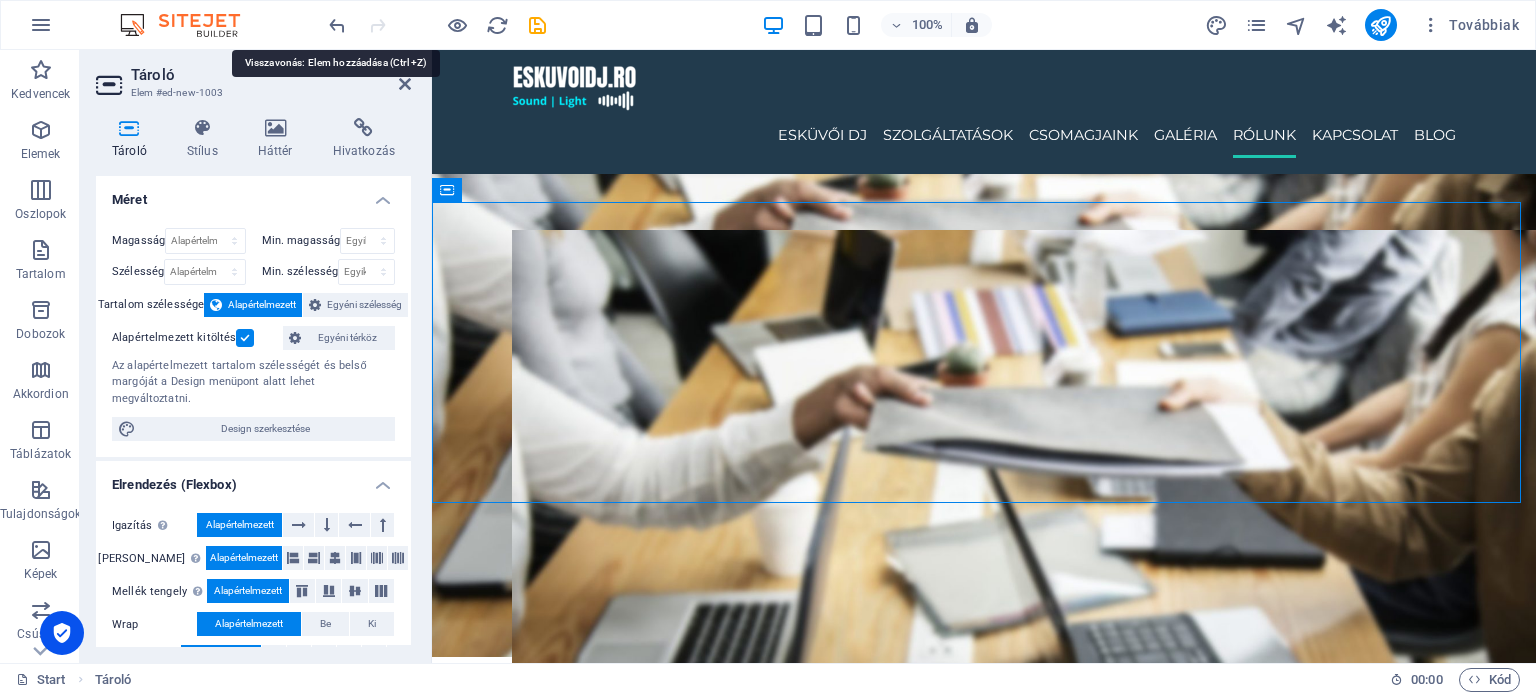 scroll, scrollTop: 4440, scrollLeft: 0, axis: vertical 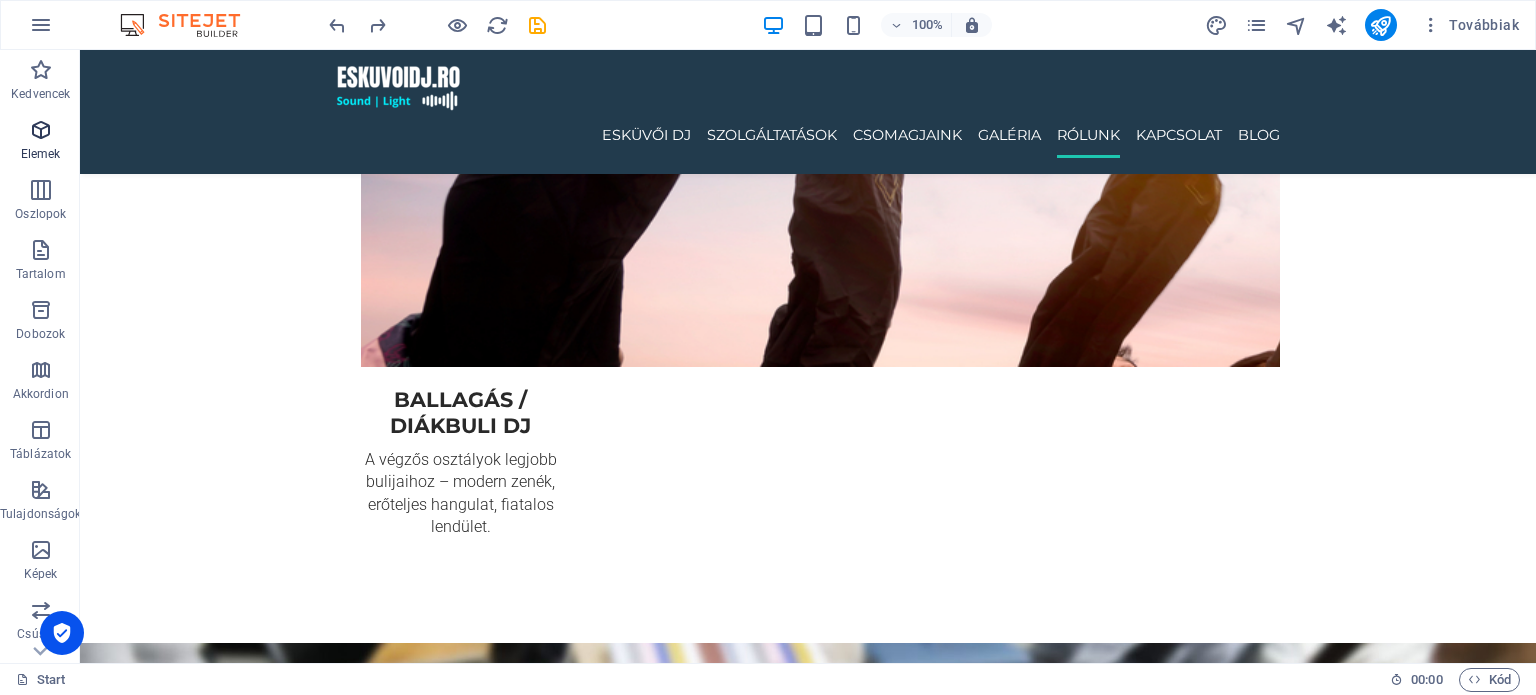 click at bounding box center [41, 130] 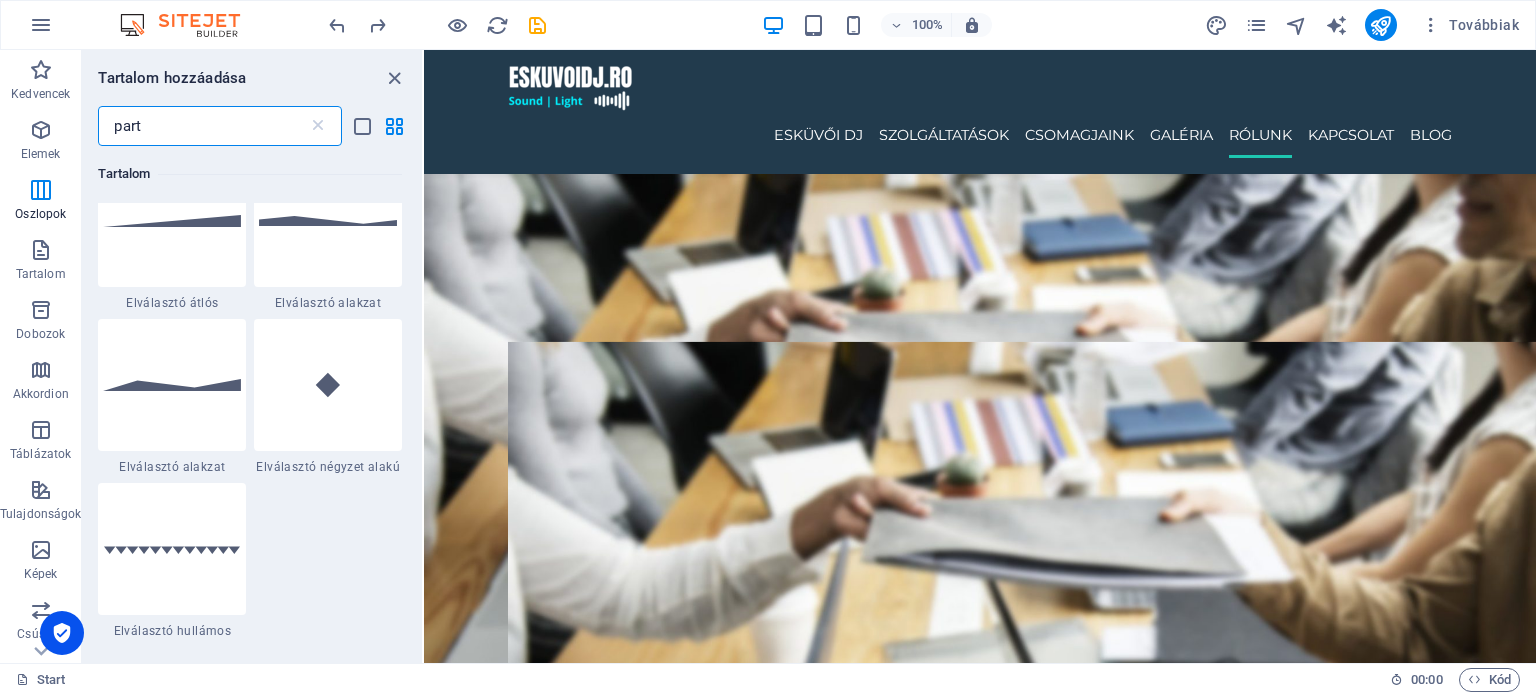 scroll, scrollTop: 0, scrollLeft: 0, axis: both 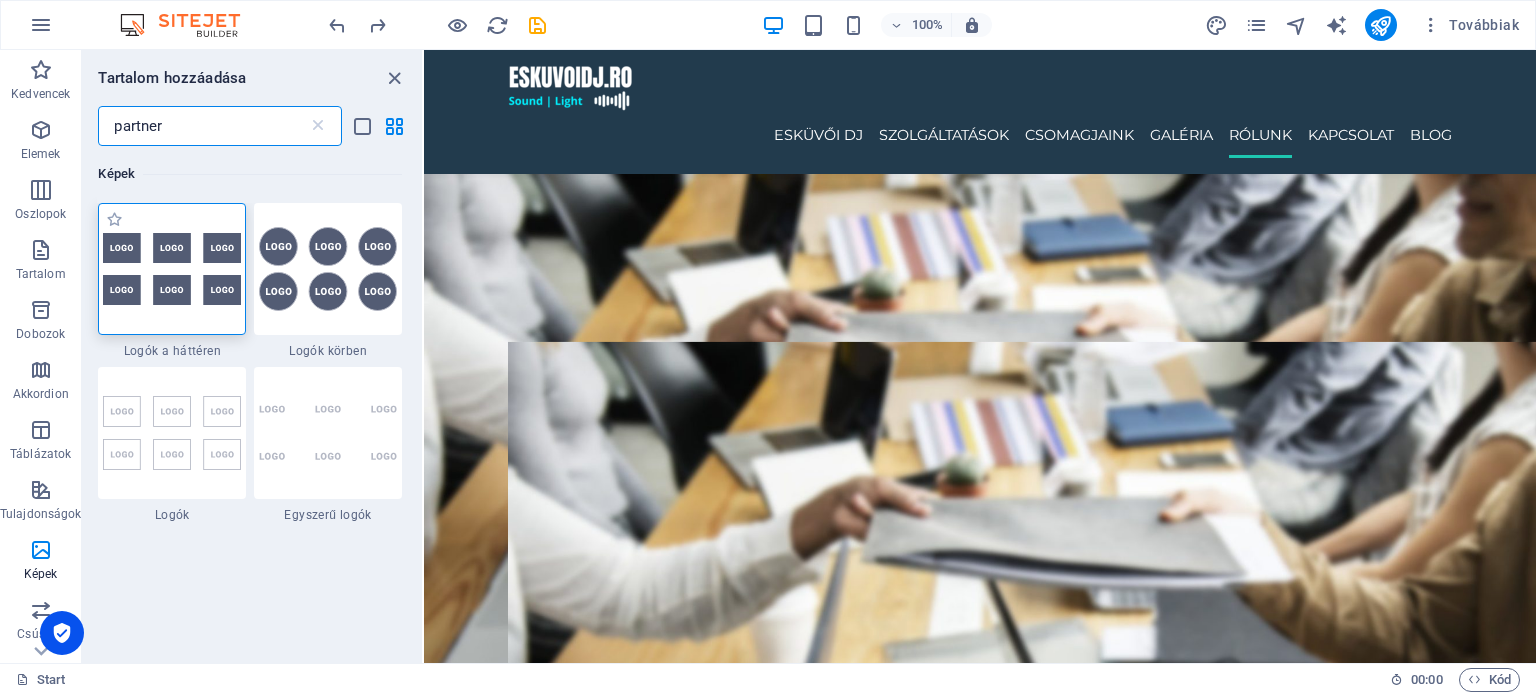 type on "partner" 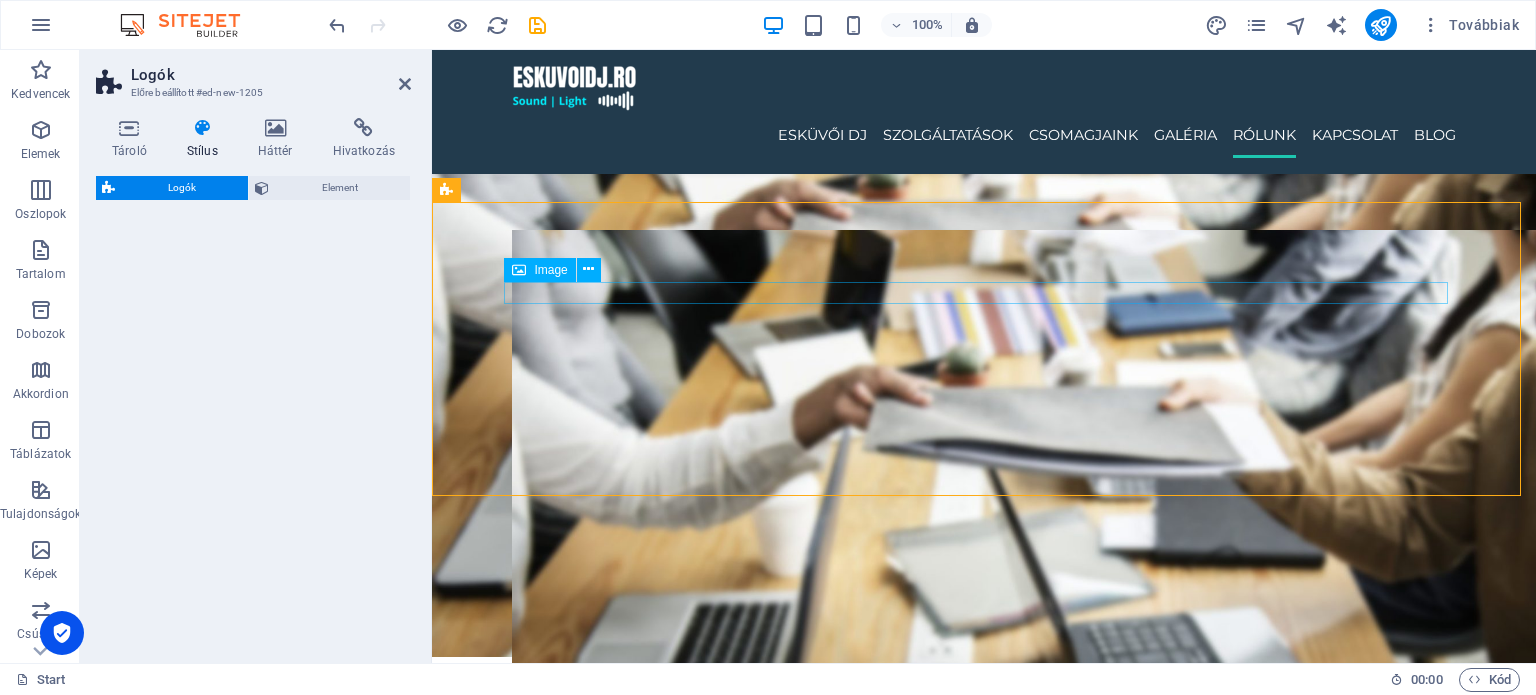select on "rem" 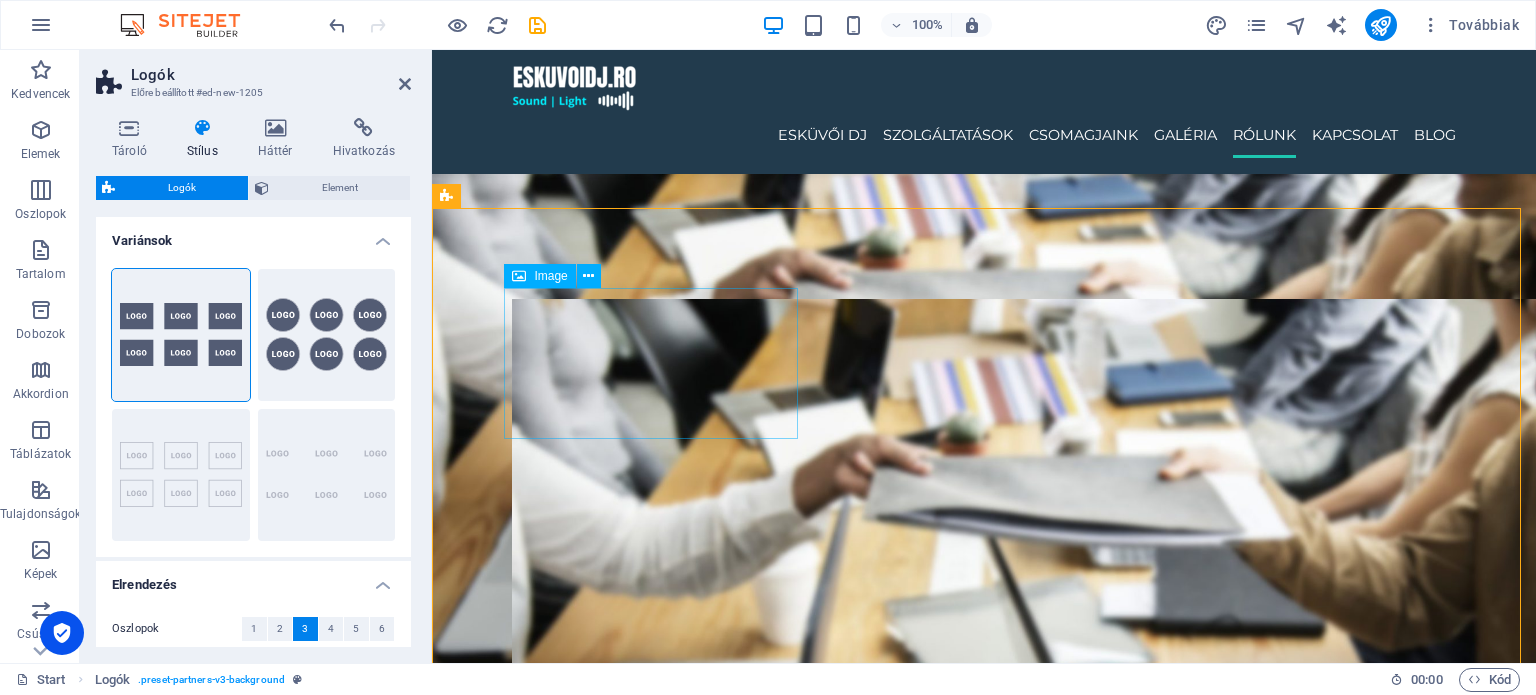 scroll, scrollTop: 4440, scrollLeft: 0, axis: vertical 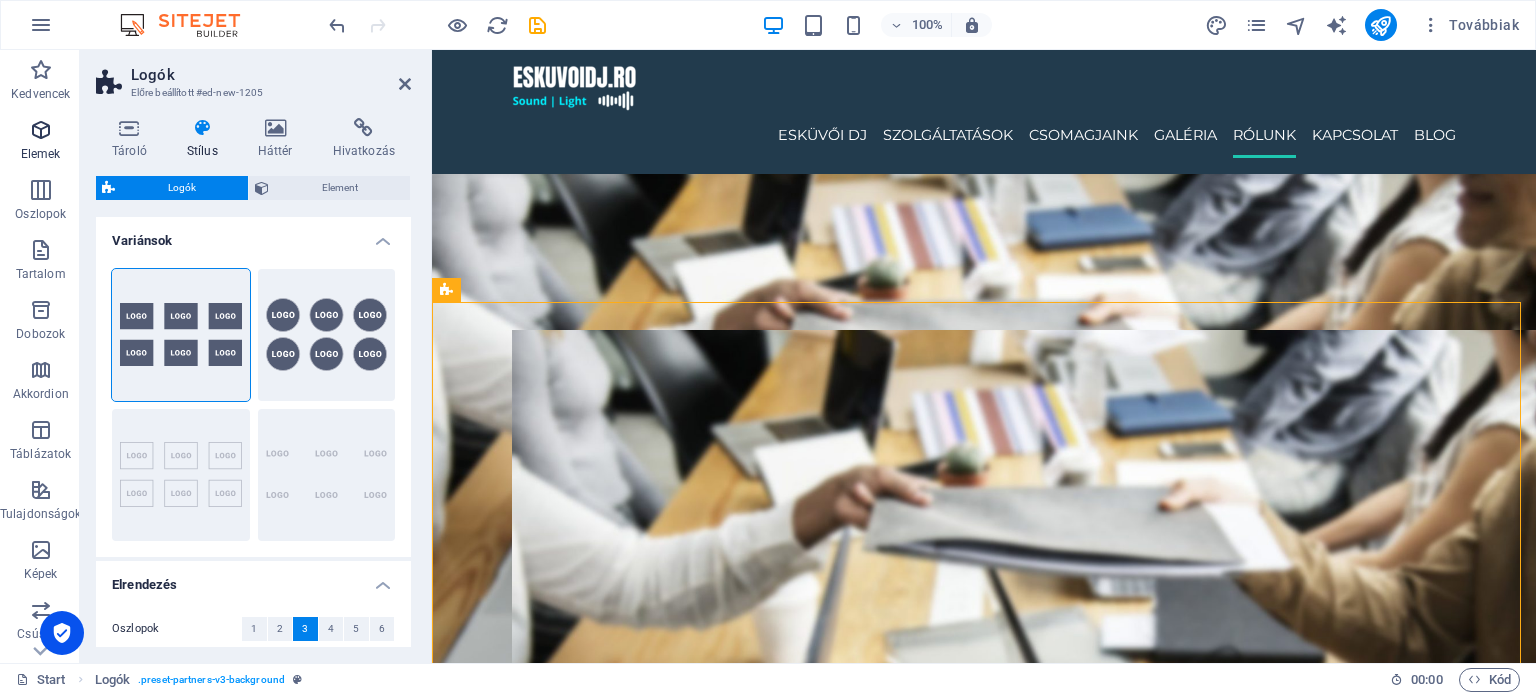 click on "Elemek" at bounding box center (40, 142) 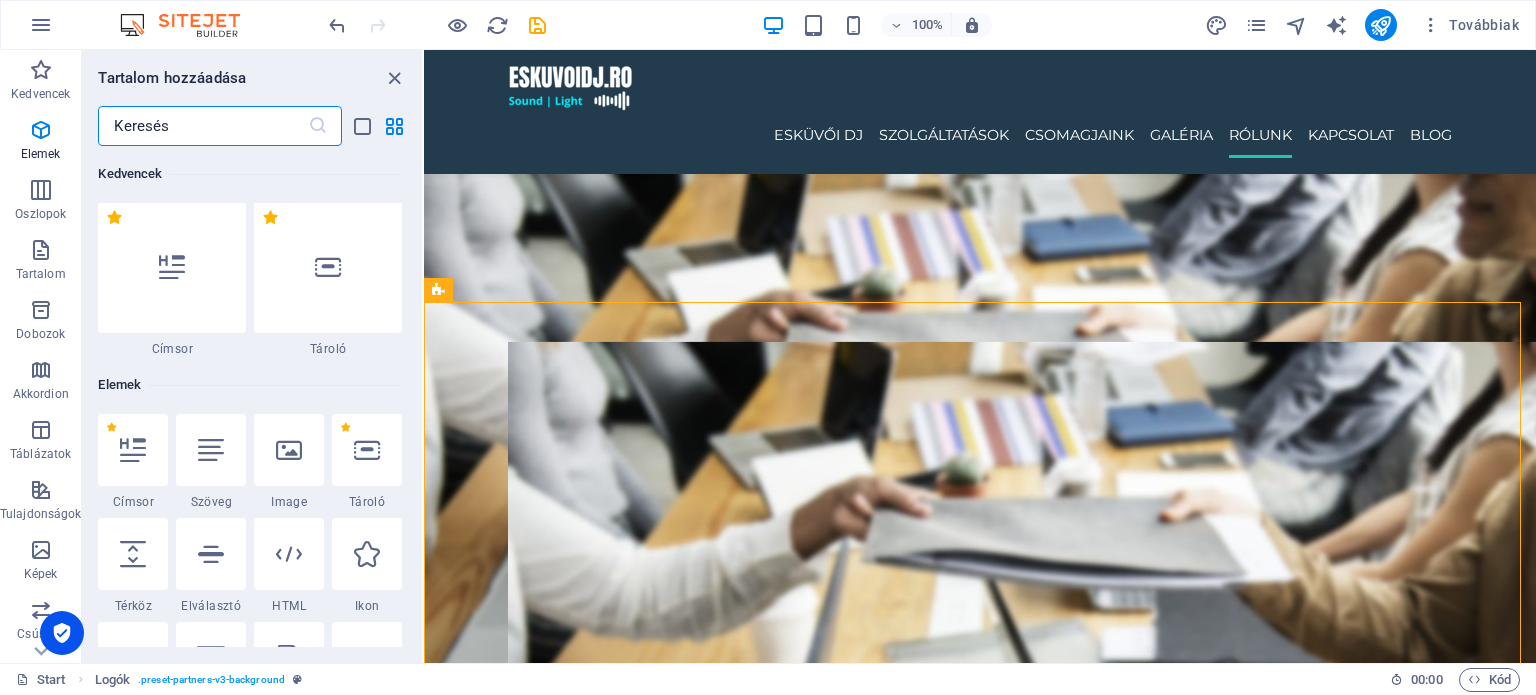 scroll, scrollTop: 0, scrollLeft: 0, axis: both 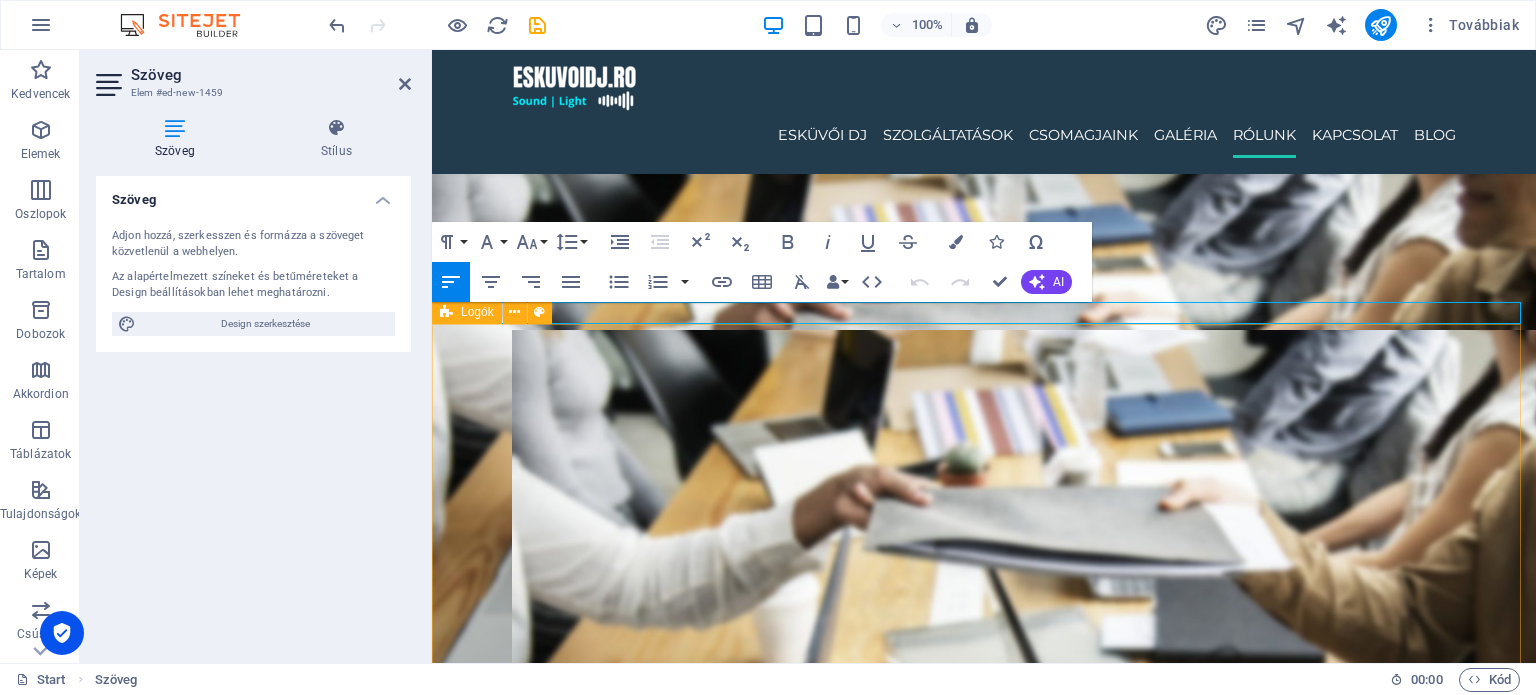 click at bounding box center (984, 5514) 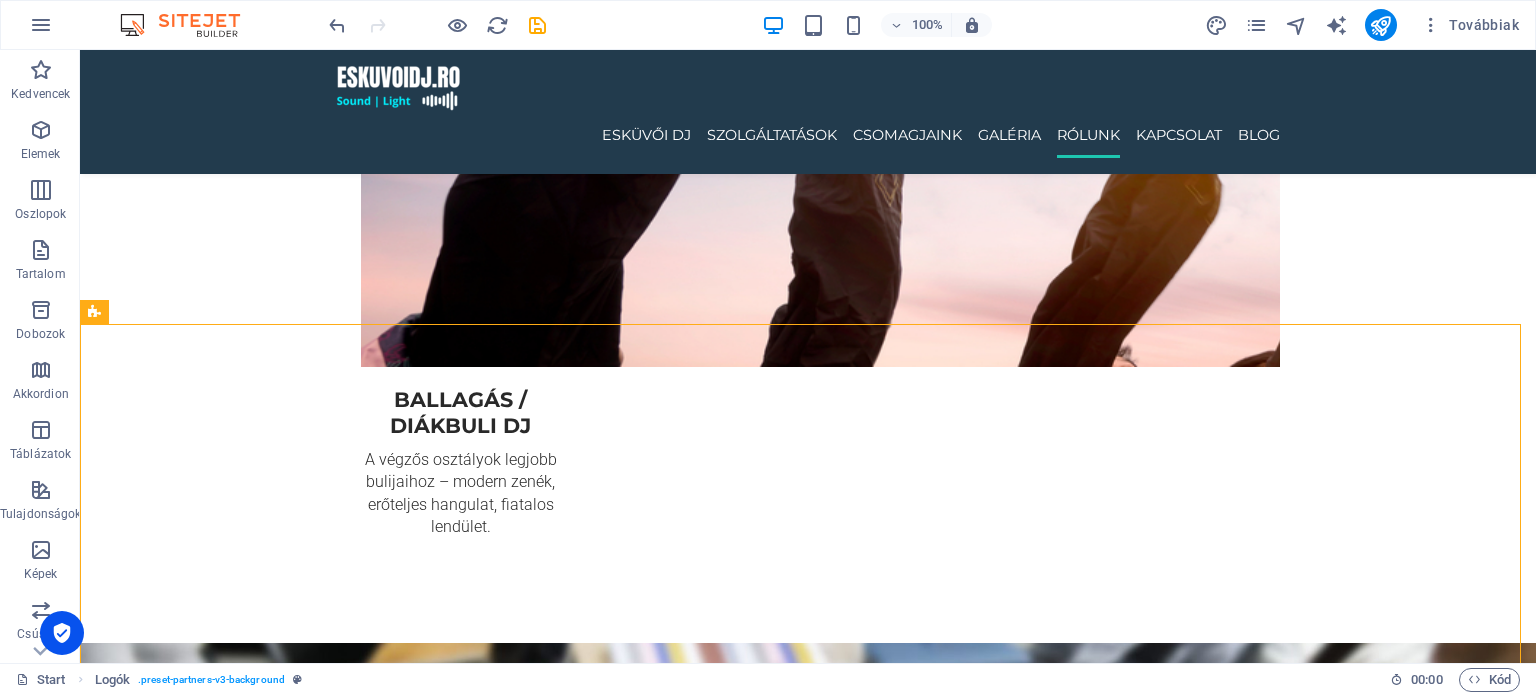 click at bounding box center [437, 25] 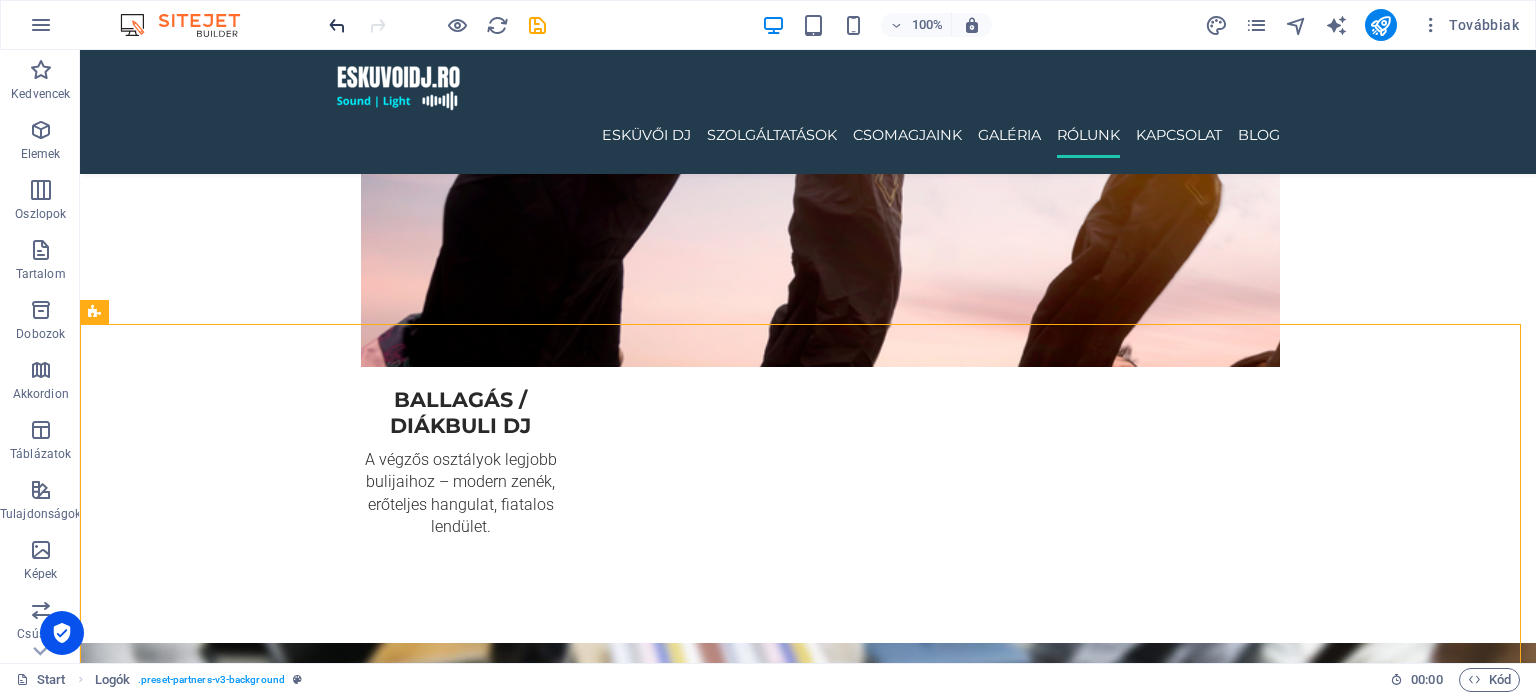 click at bounding box center (337, 25) 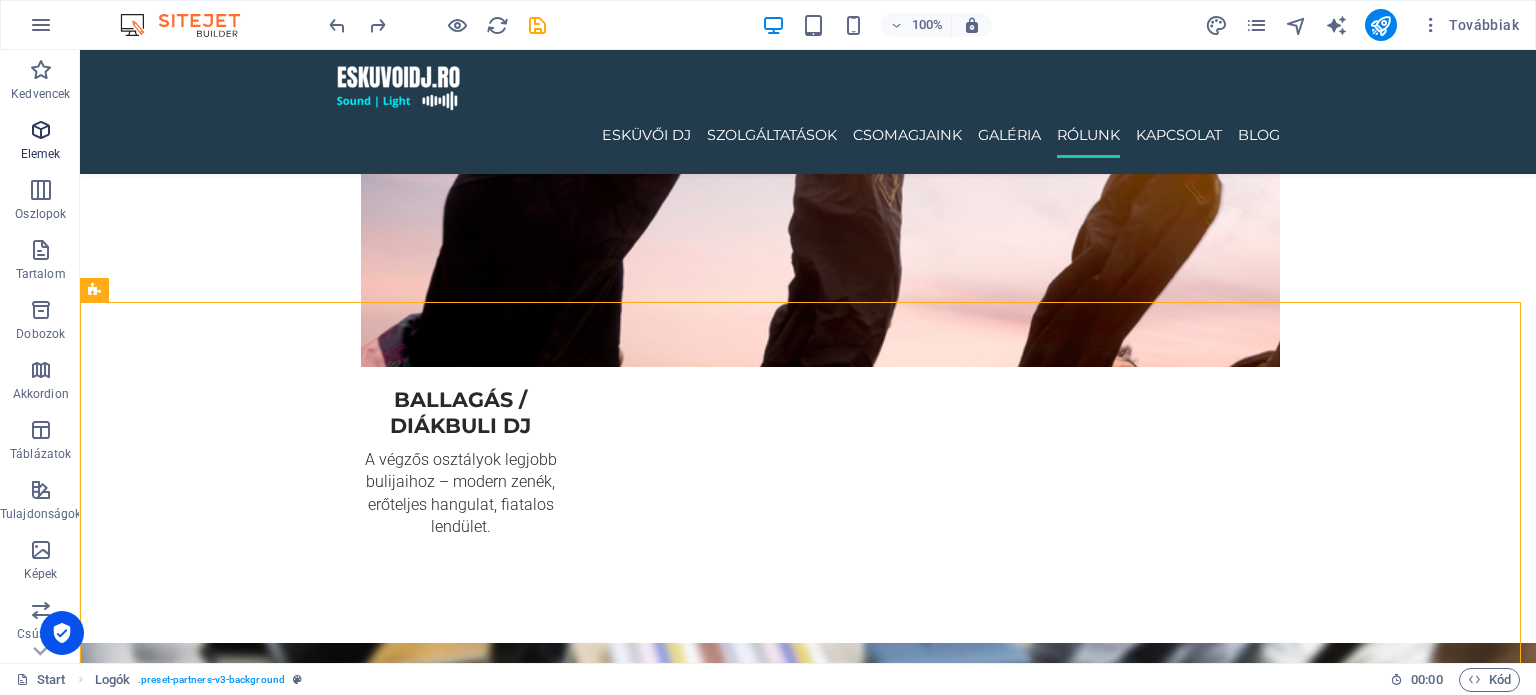click at bounding box center (41, 130) 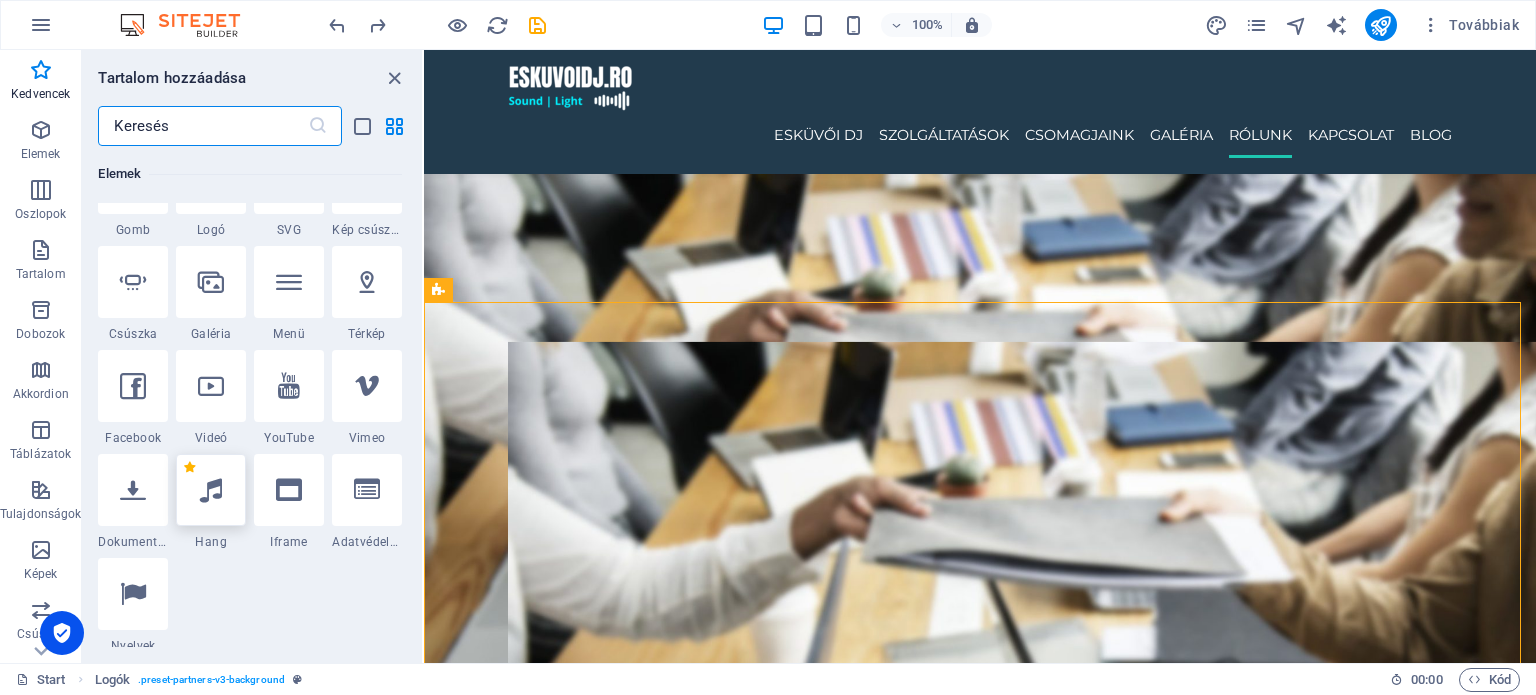 scroll, scrollTop: 512, scrollLeft: 0, axis: vertical 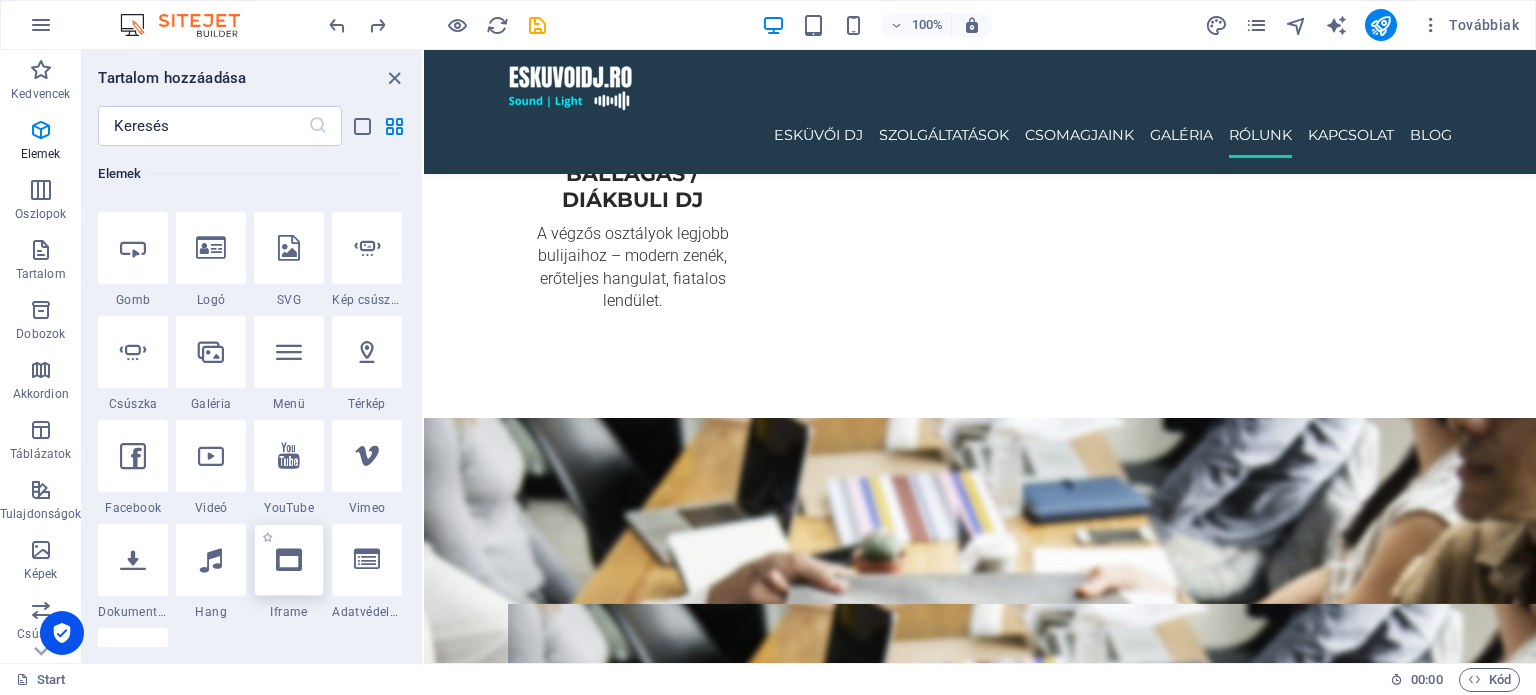 click at bounding box center [289, 560] 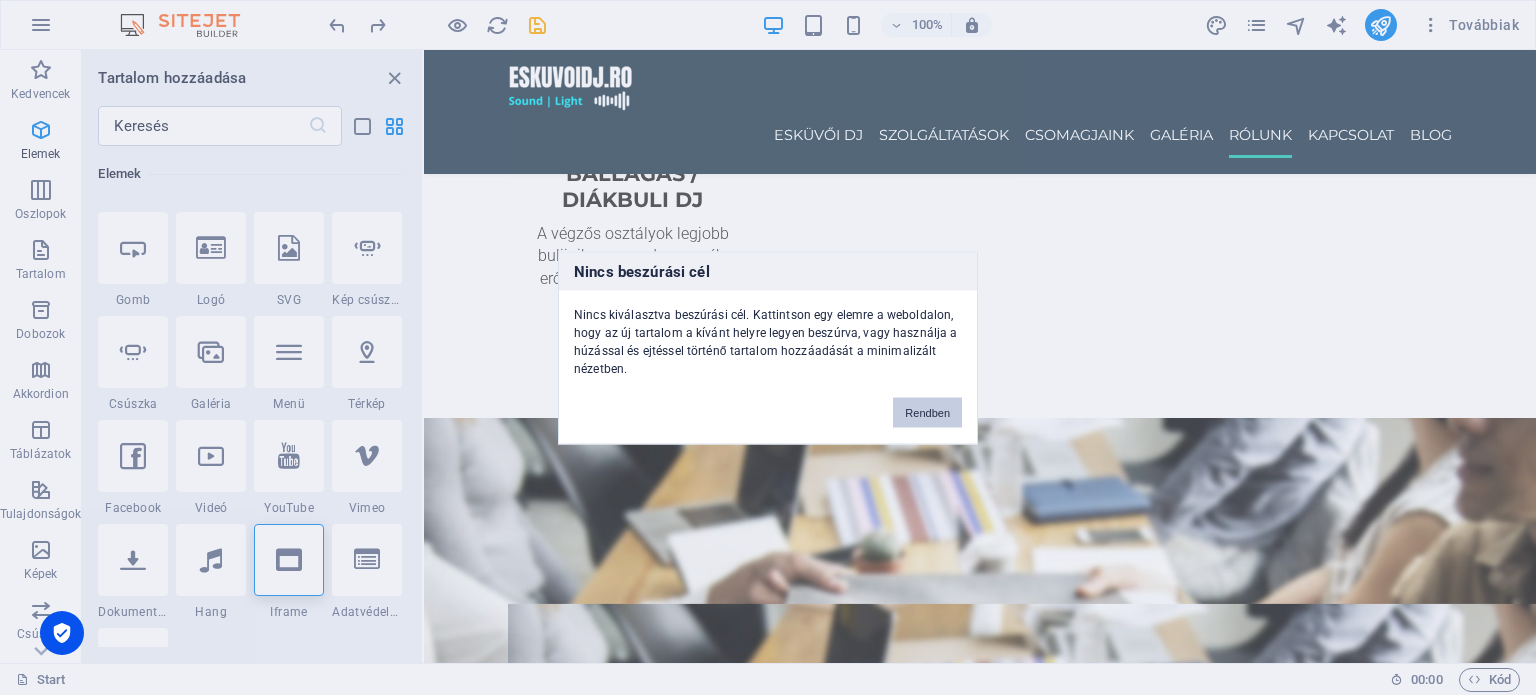 click on "Rendben" at bounding box center [927, 412] 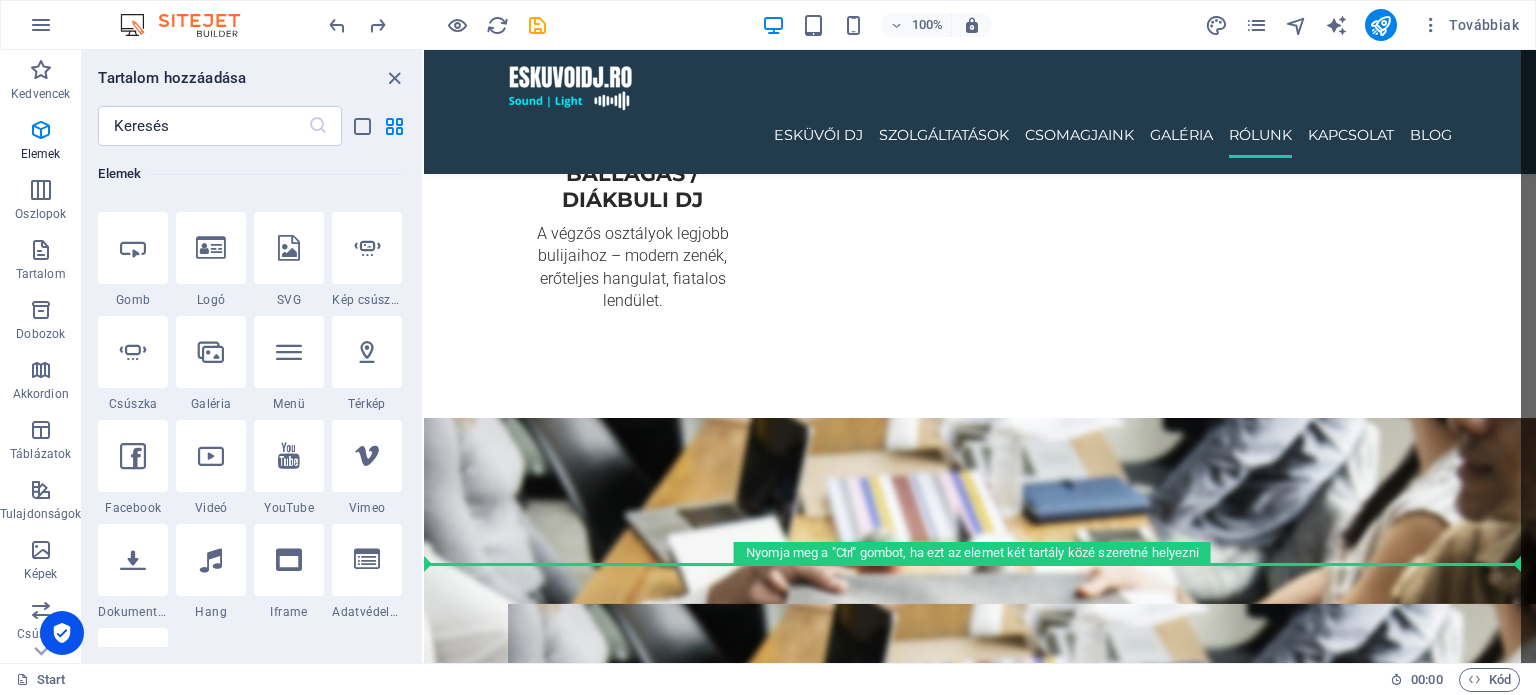 select on "%" 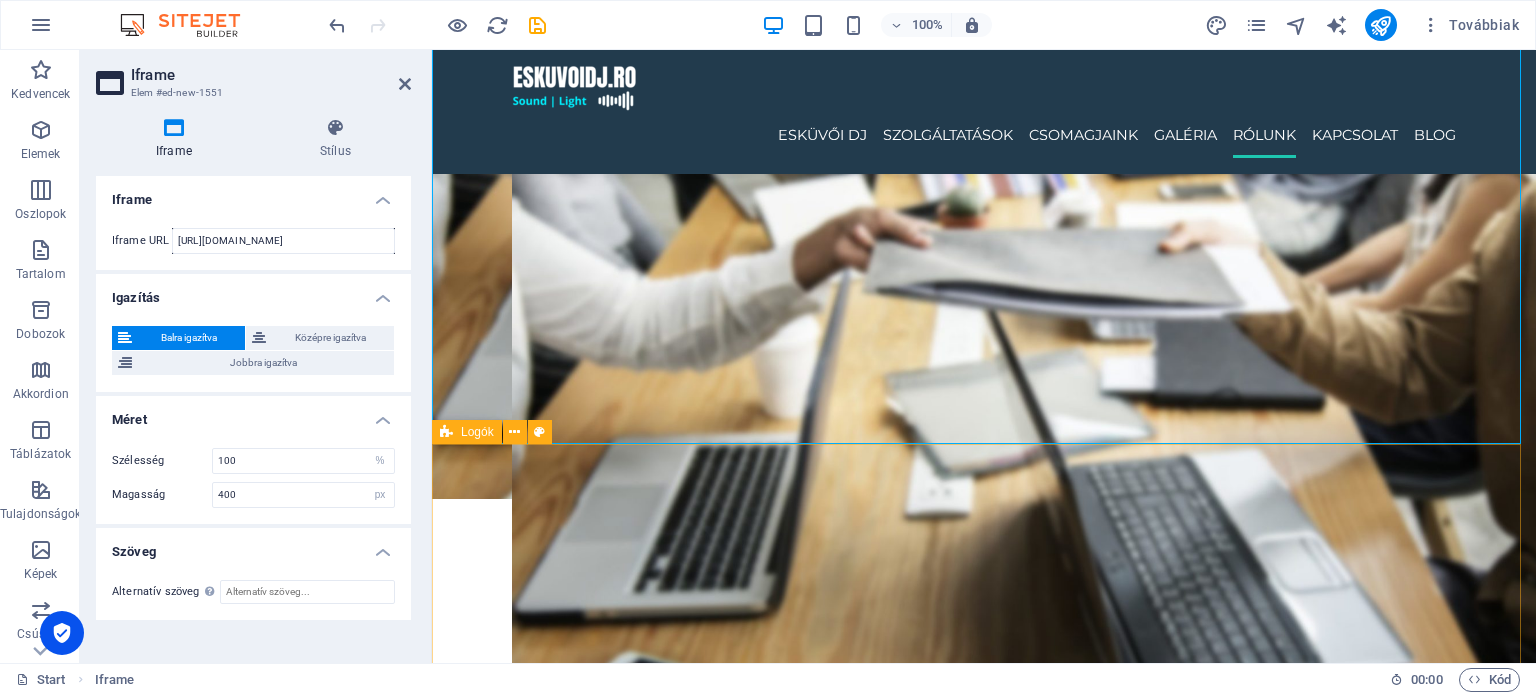 scroll, scrollTop: 4778, scrollLeft: 0, axis: vertical 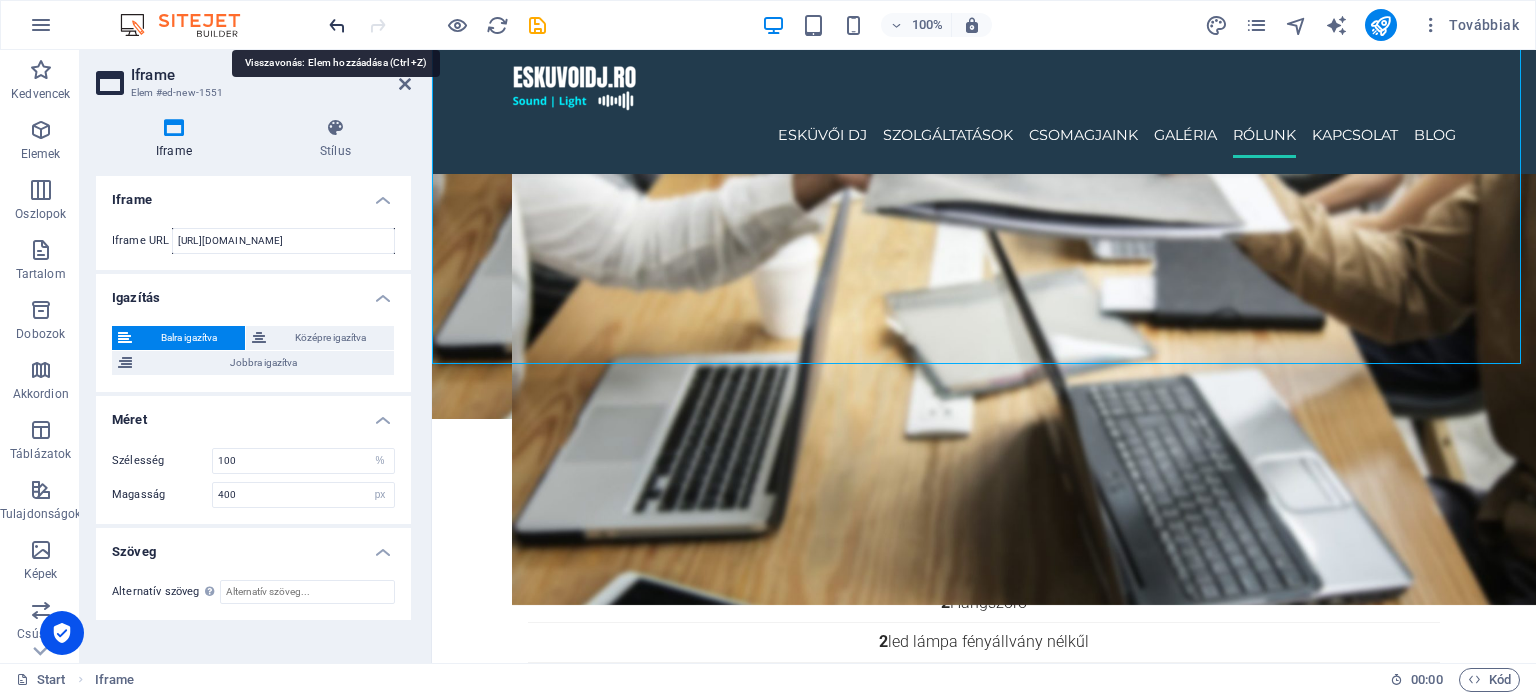 click at bounding box center (337, 25) 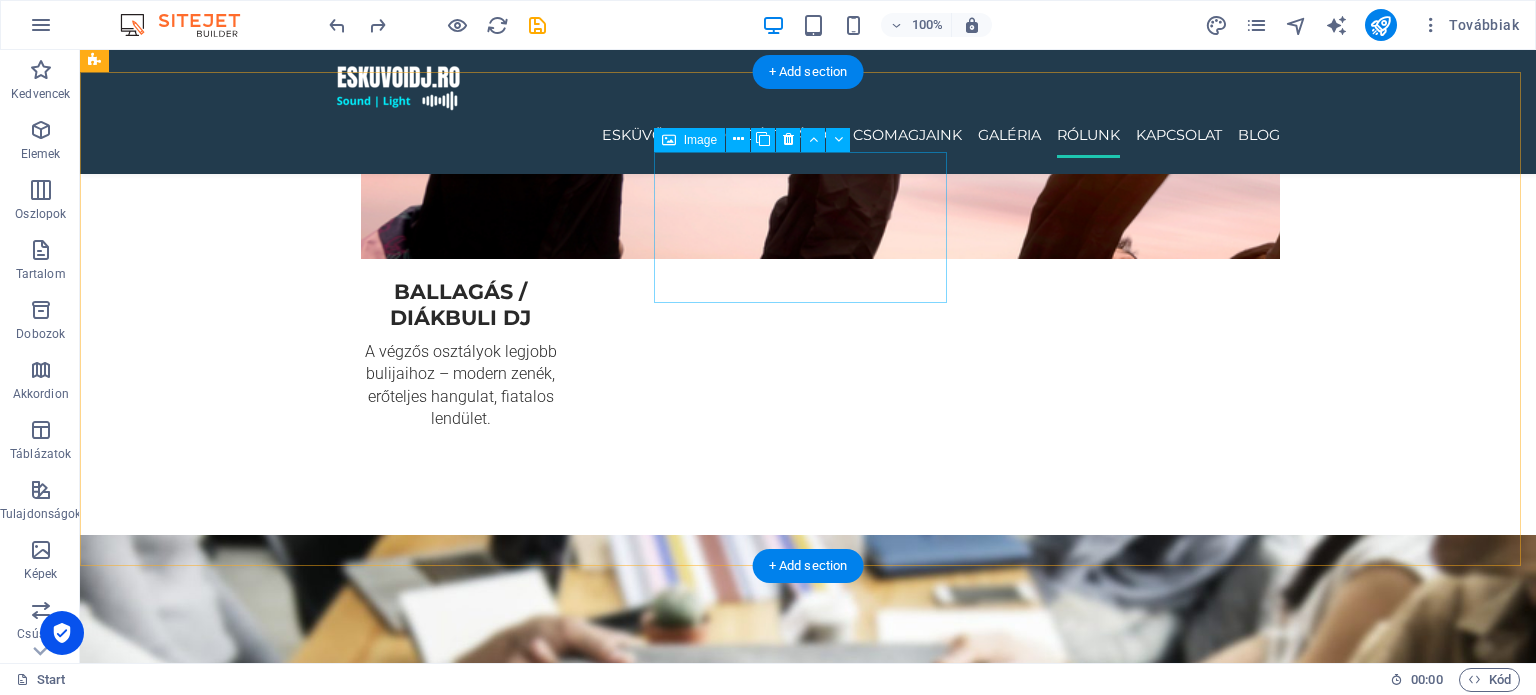 scroll, scrollTop: 4478, scrollLeft: 0, axis: vertical 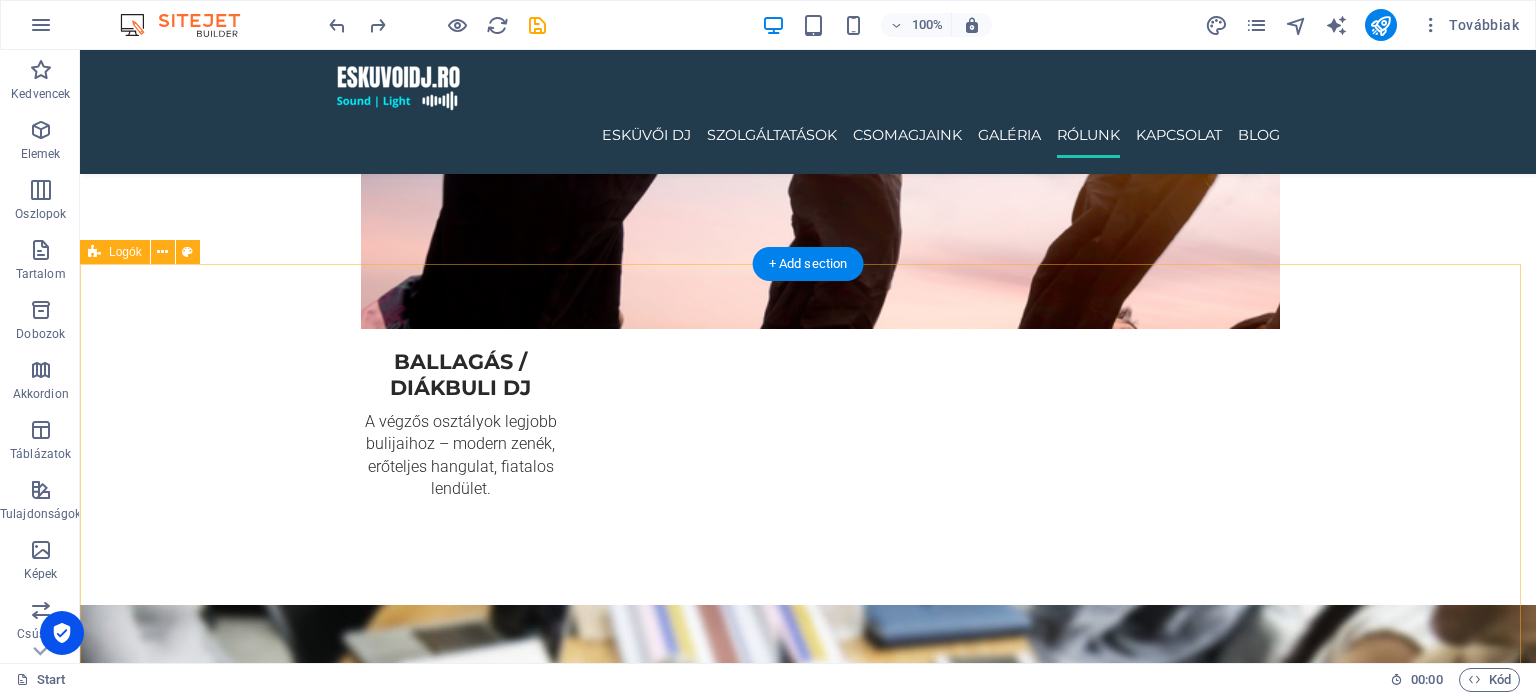 click at bounding box center [808, 5953] 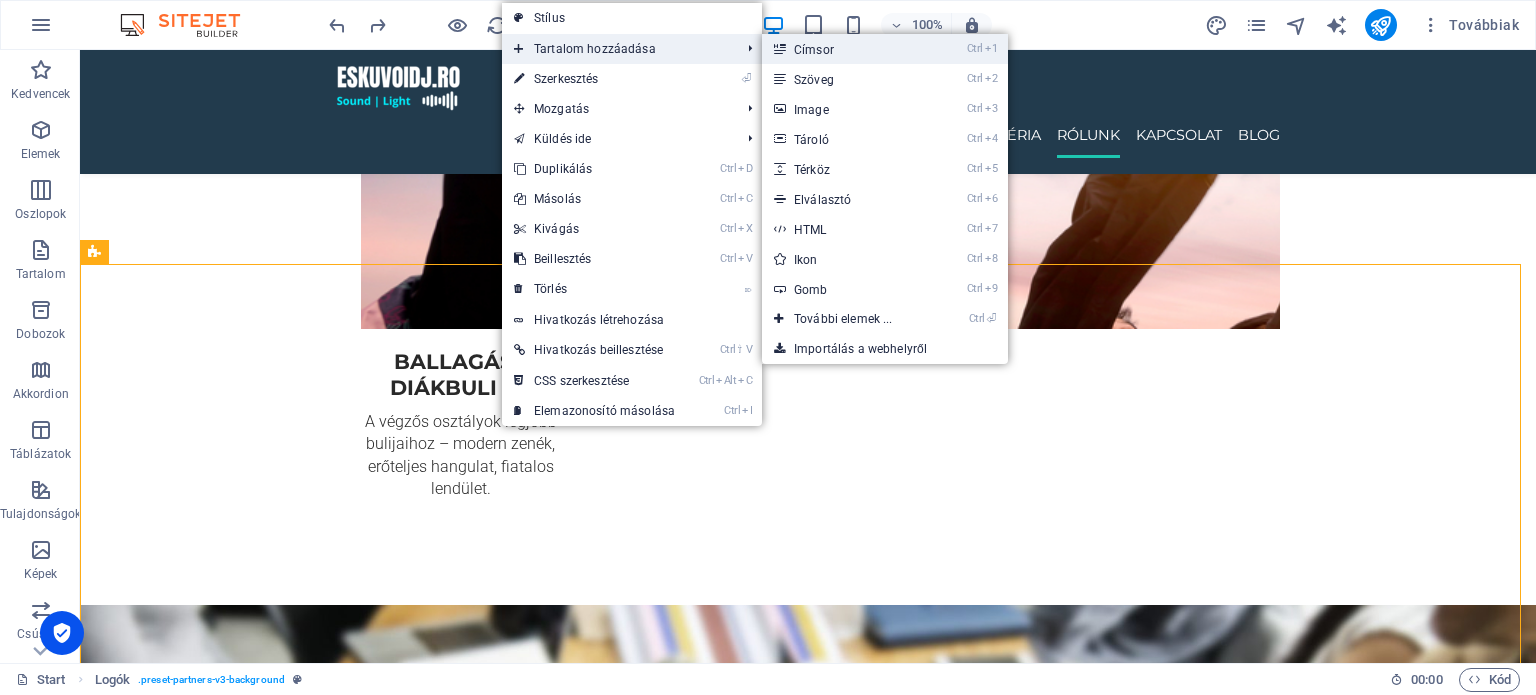 click on "Ctrl 1  Címsor" at bounding box center [847, 49] 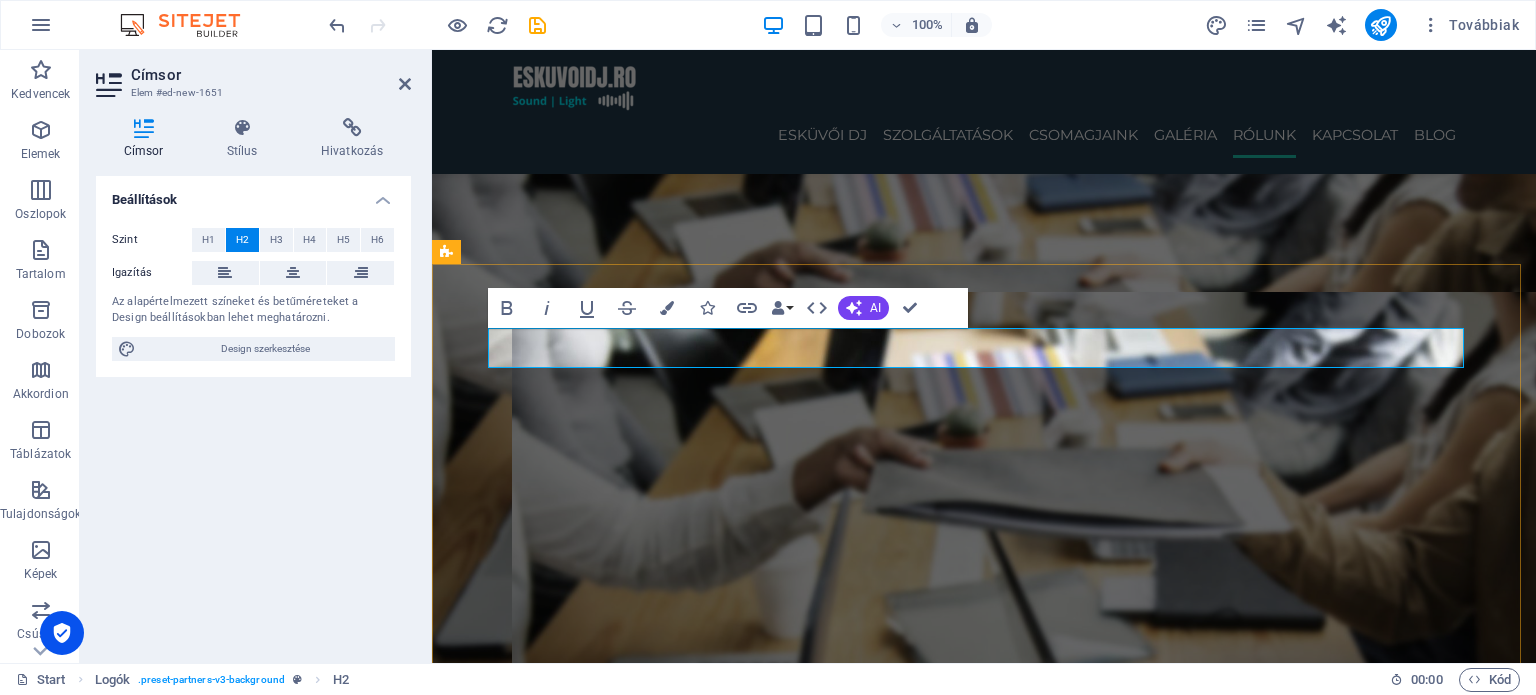 click on "Új cím" at bounding box center [920, 4965] 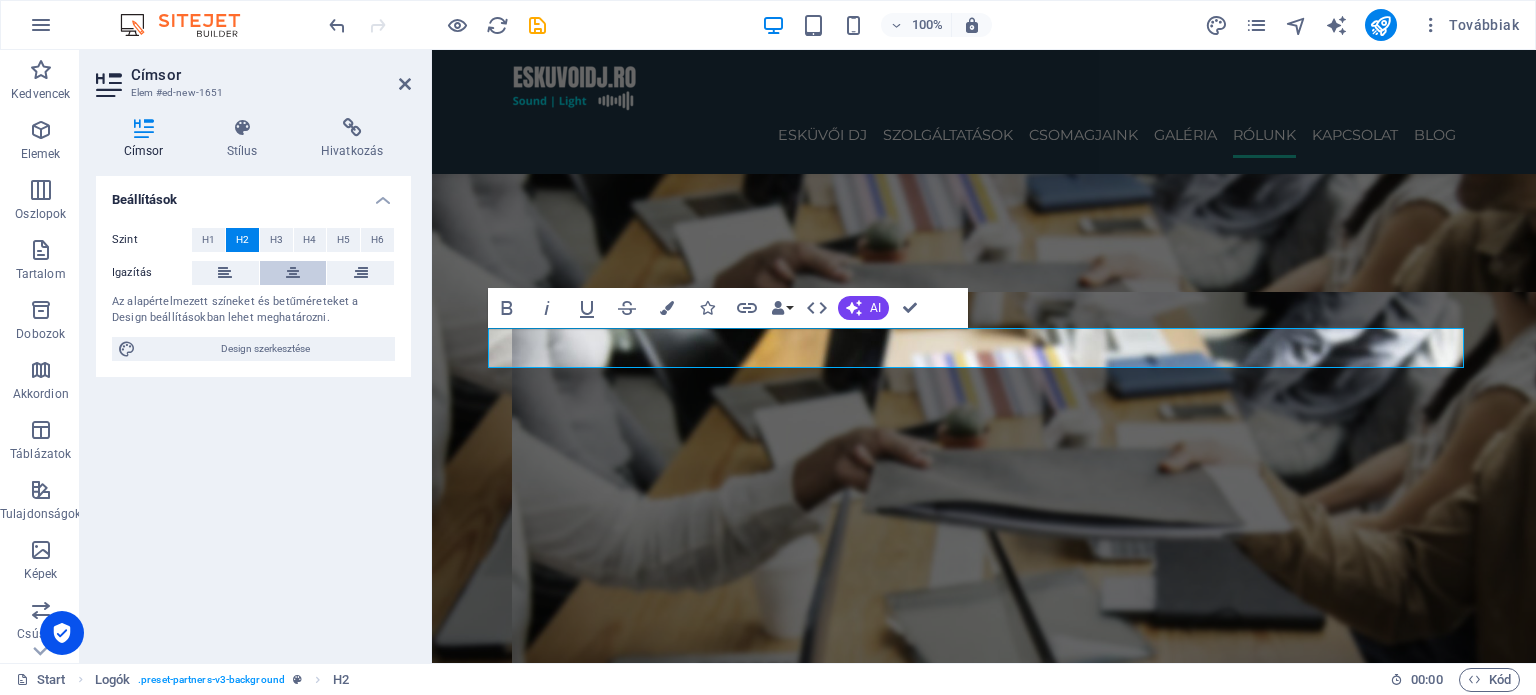 click at bounding box center [293, 273] 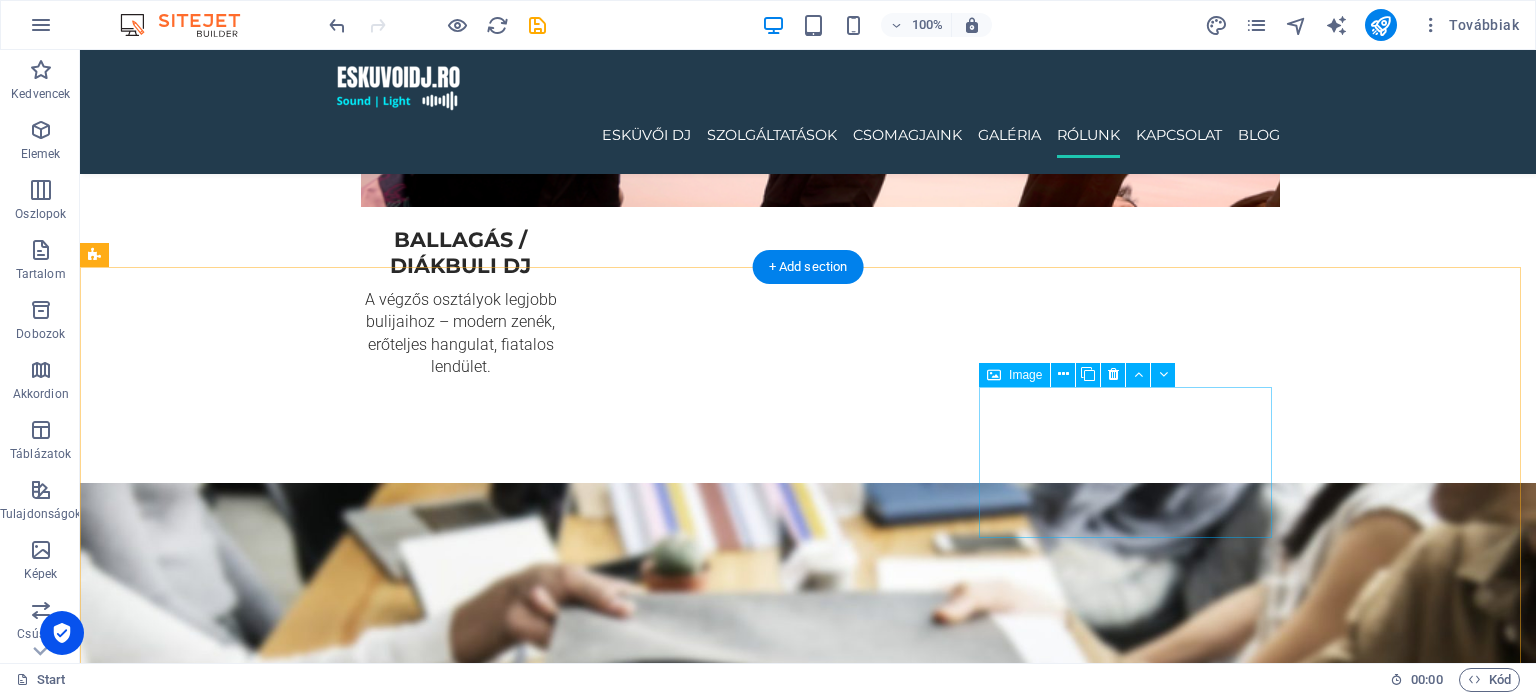 scroll, scrollTop: 4674, scrollLeft: 0, axis: vertical 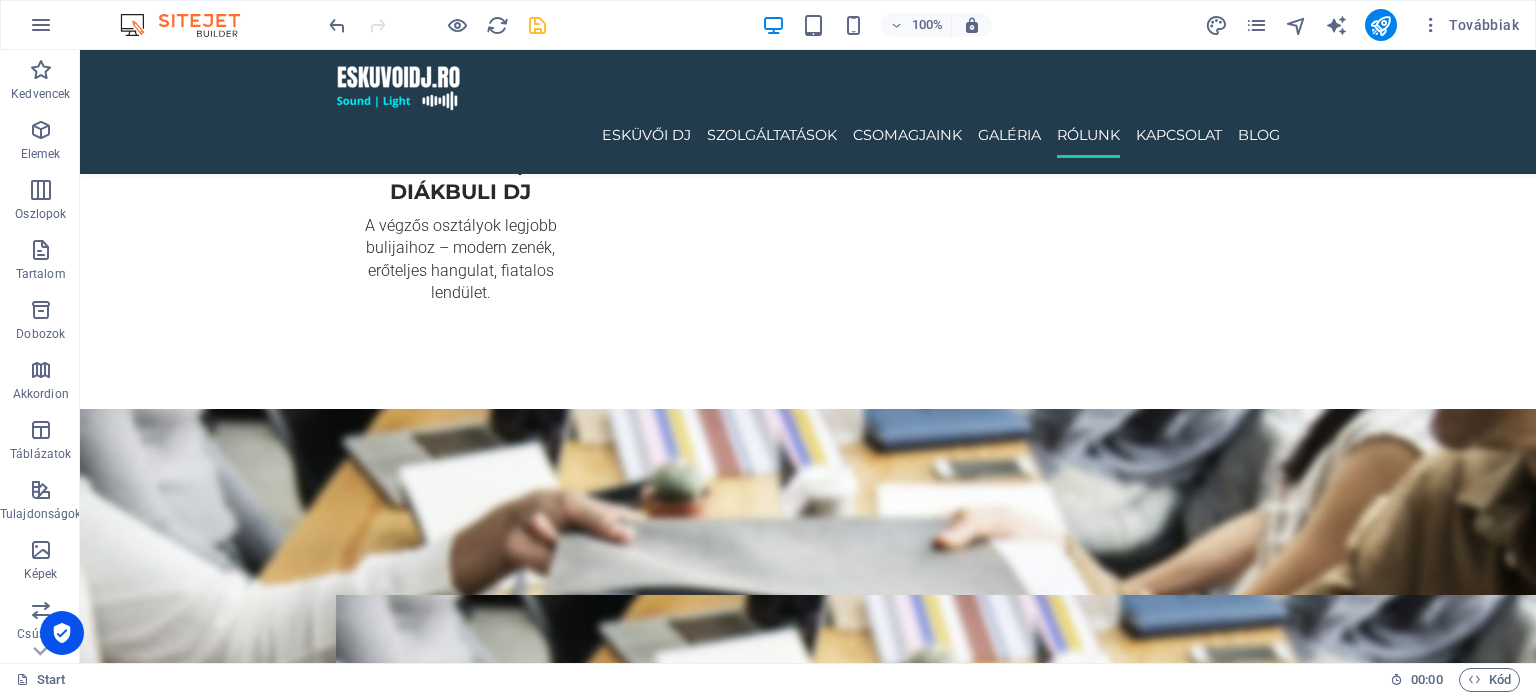 click at bounding box center [537, 25] 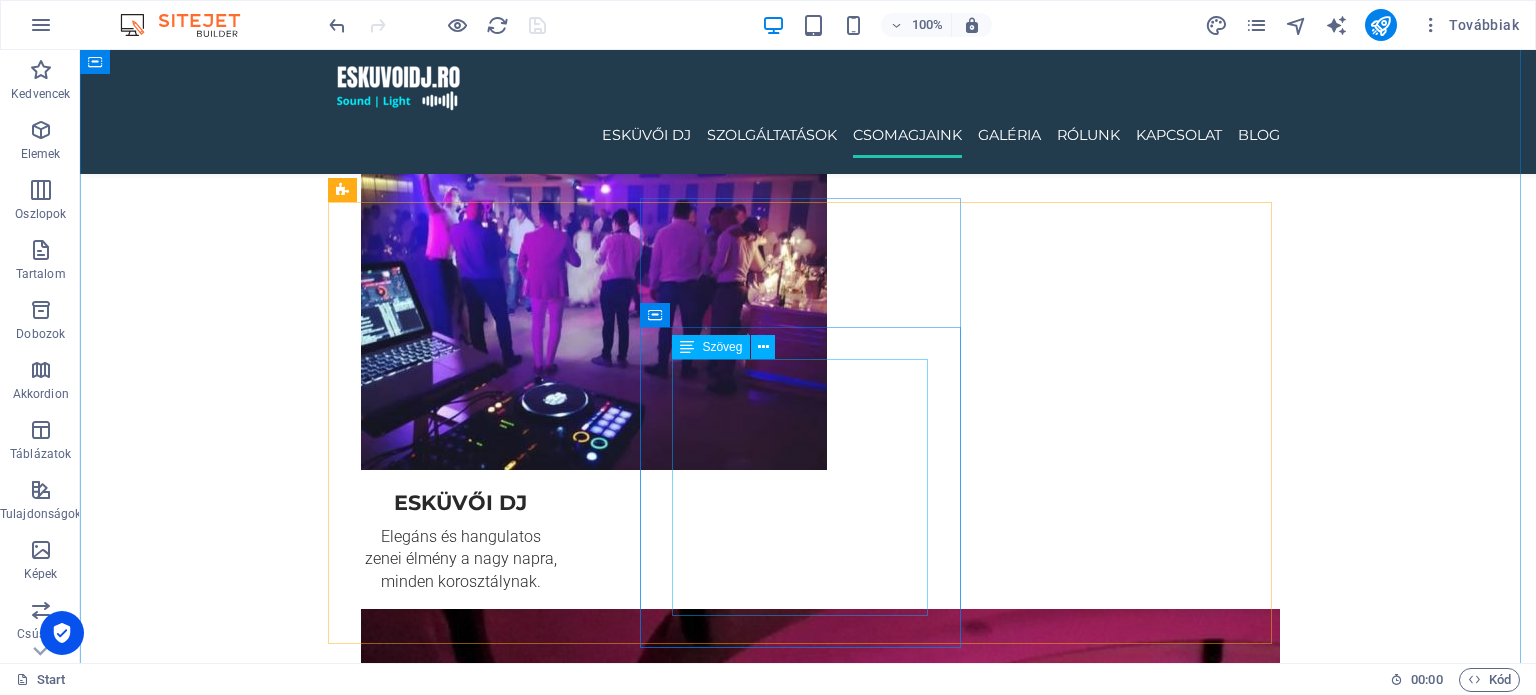 scroll, scrollTop: 2100, scrollLeft: 0, axis: vertical 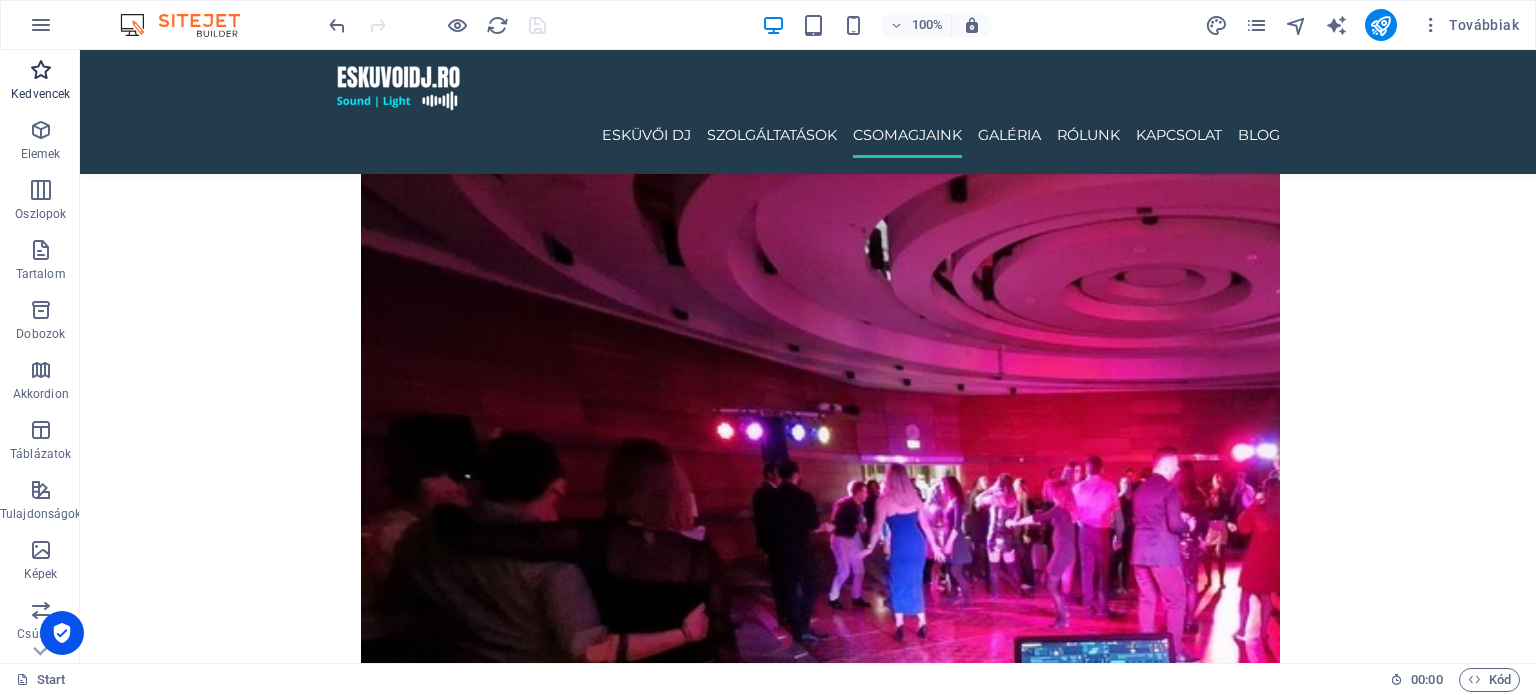 click at bounding box center (41, 70) 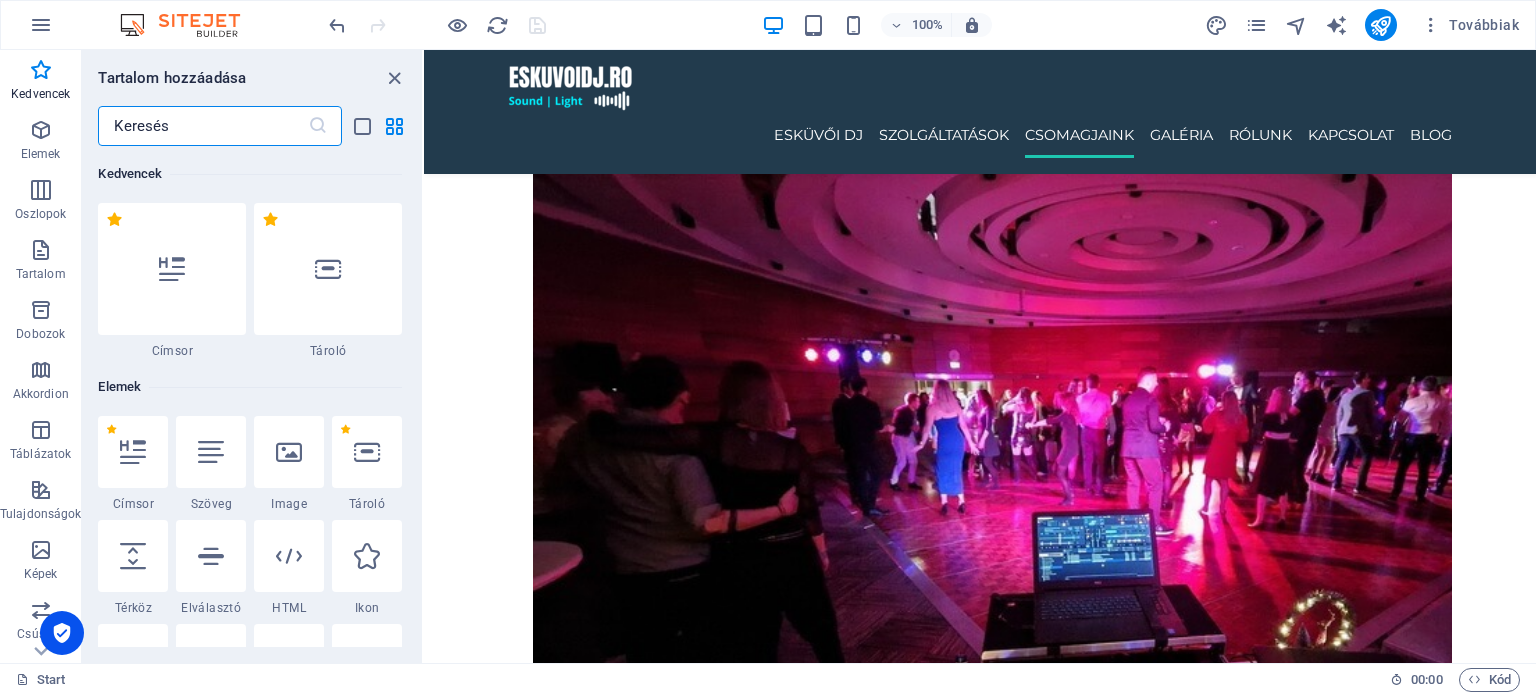 scroll, scrollTop: 100, scrollLeft: 0, axis: vertical 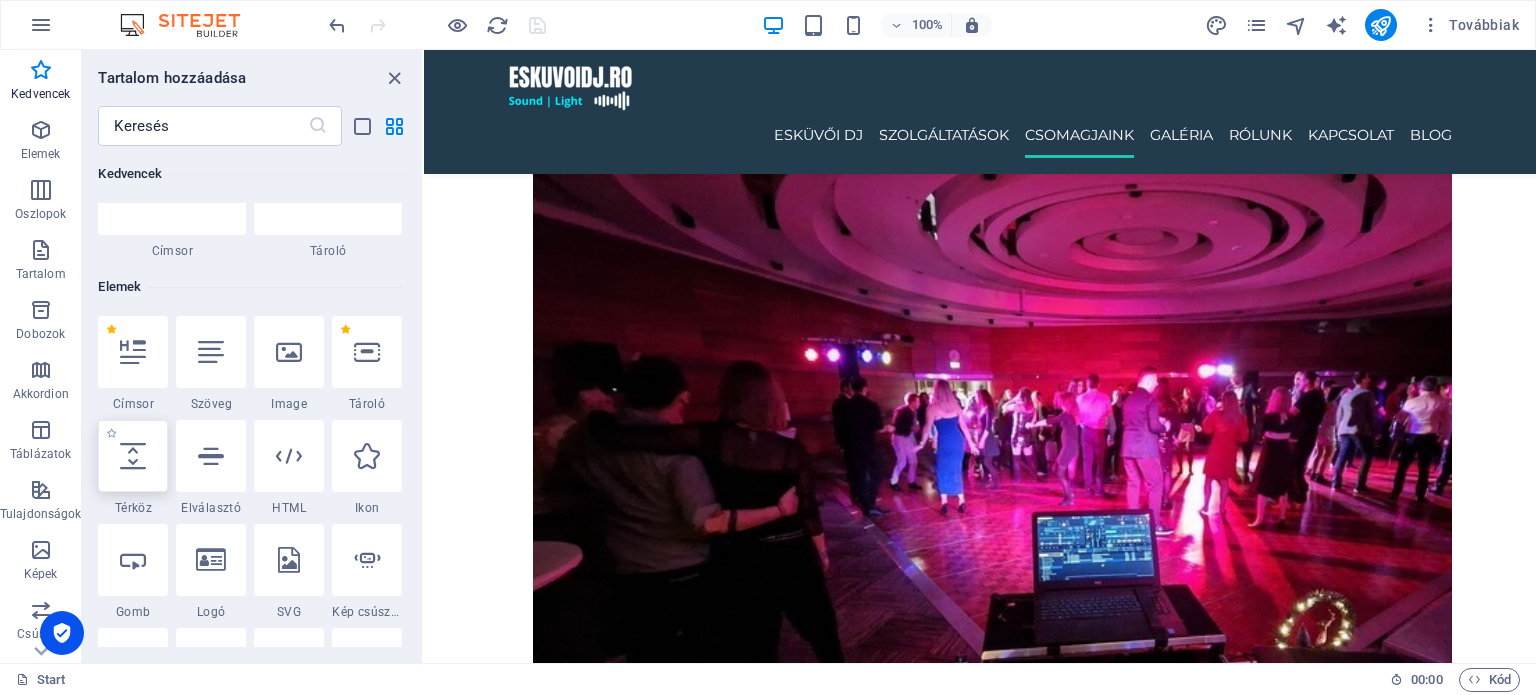 select on "px" 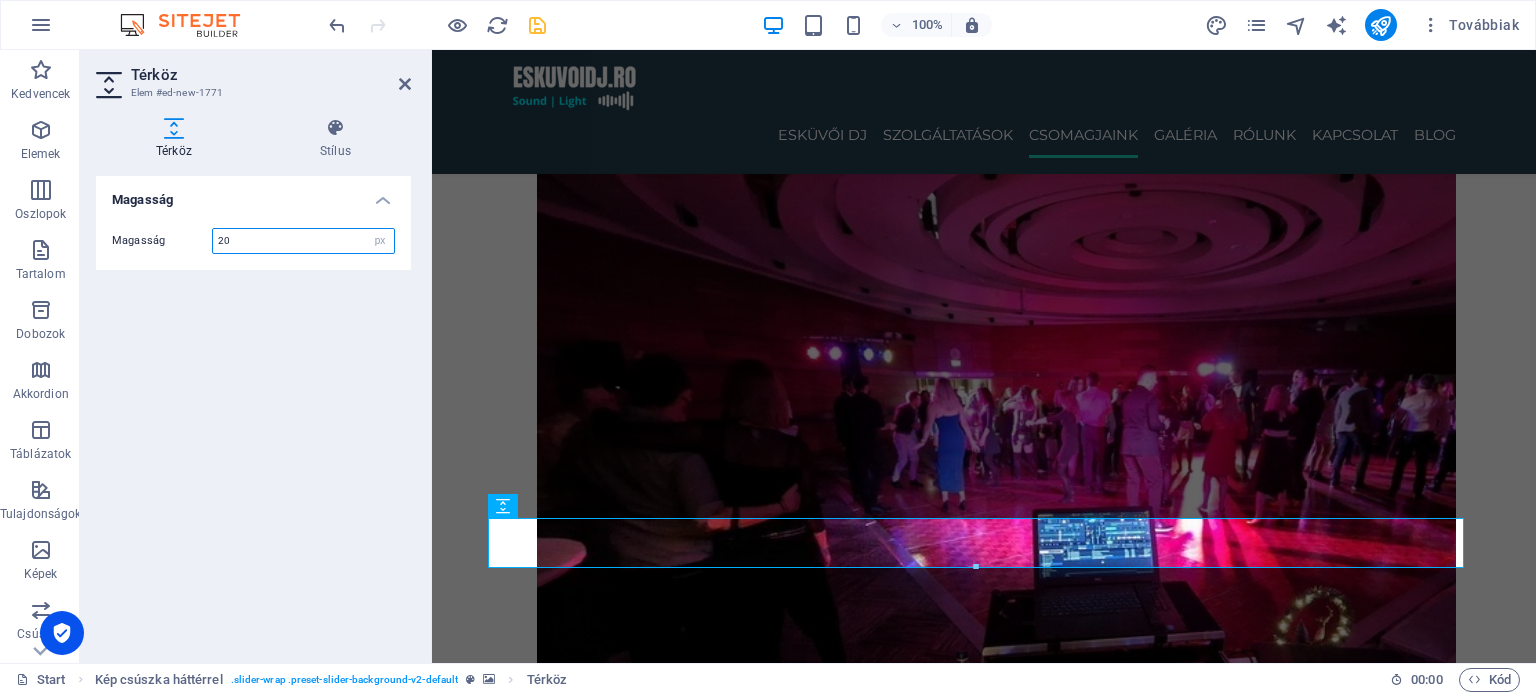 type on "20" 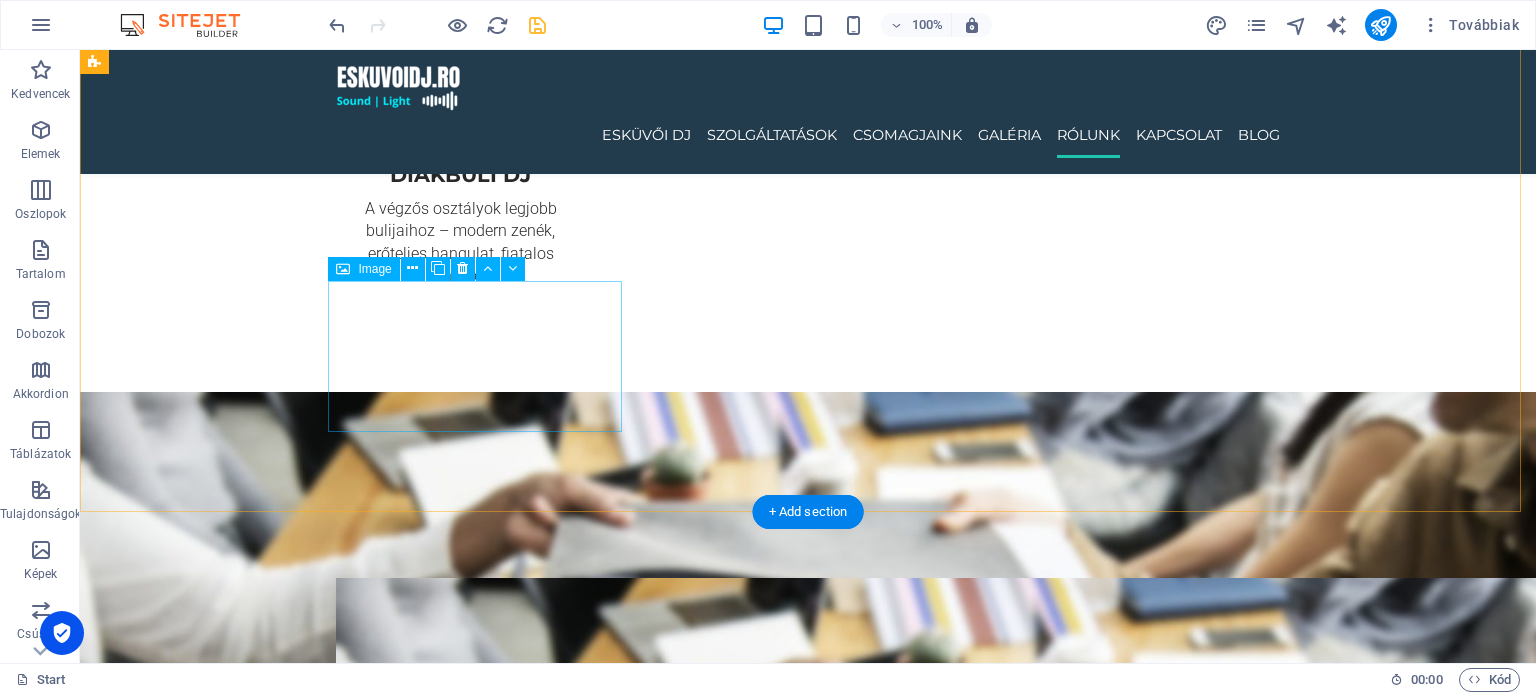 scroll, scrollTop: 4800, scrollLeft: 0, axis: vertical 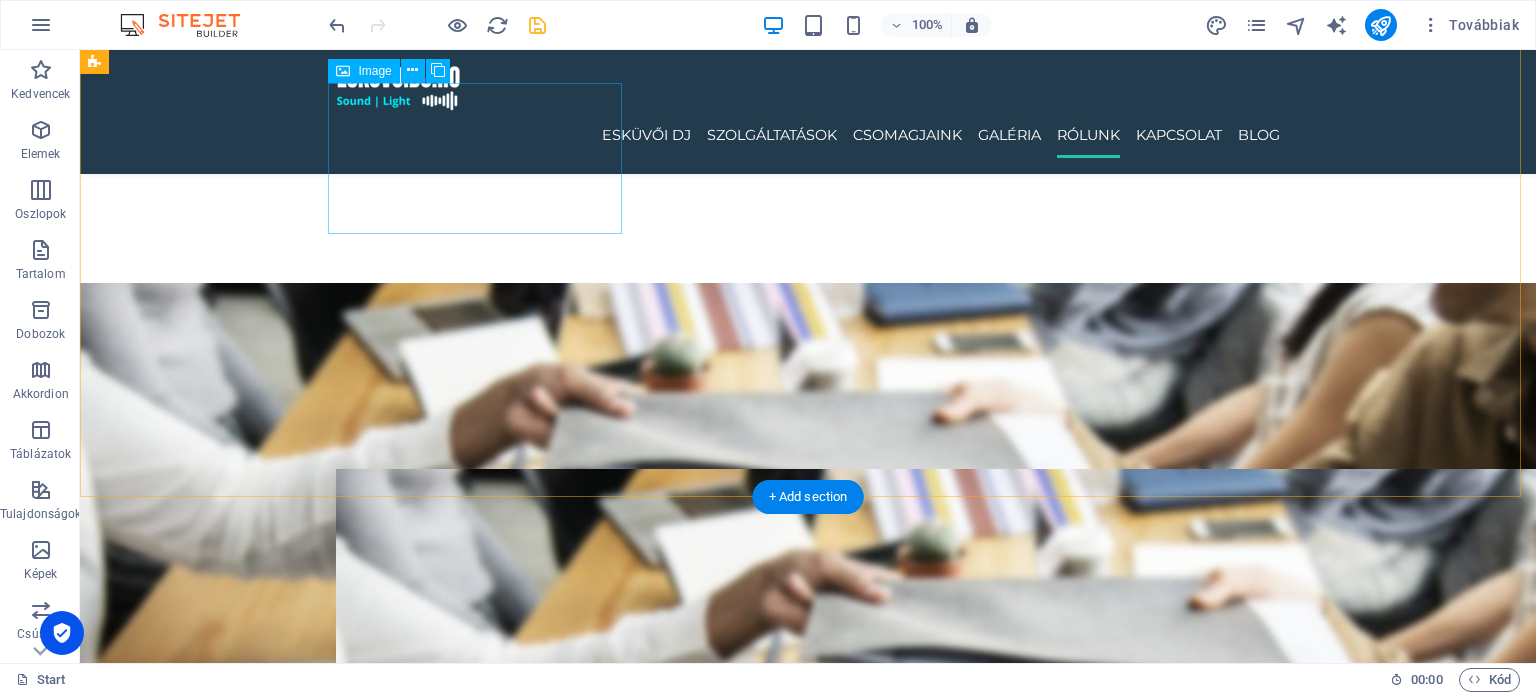 click at bounding box center [242, 5293] 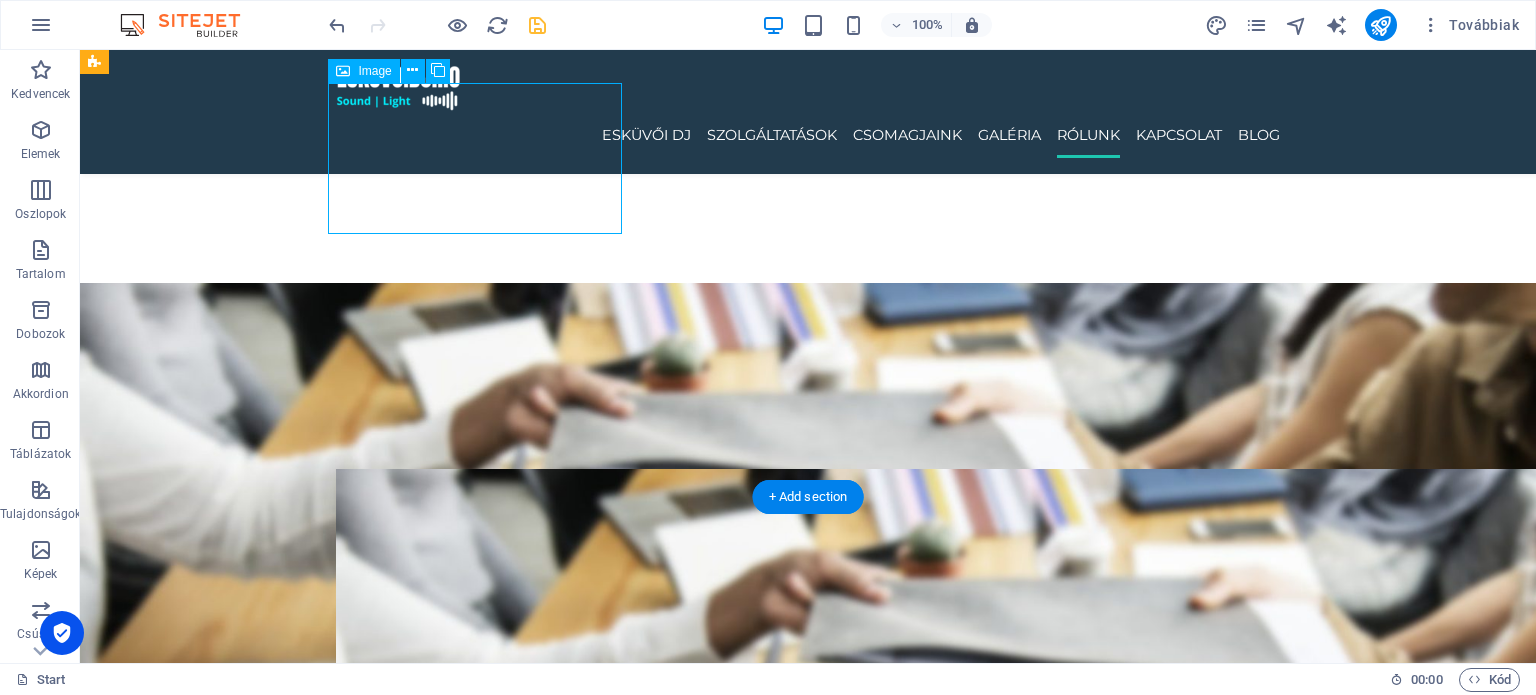 click at bounding box center [242, 5293] 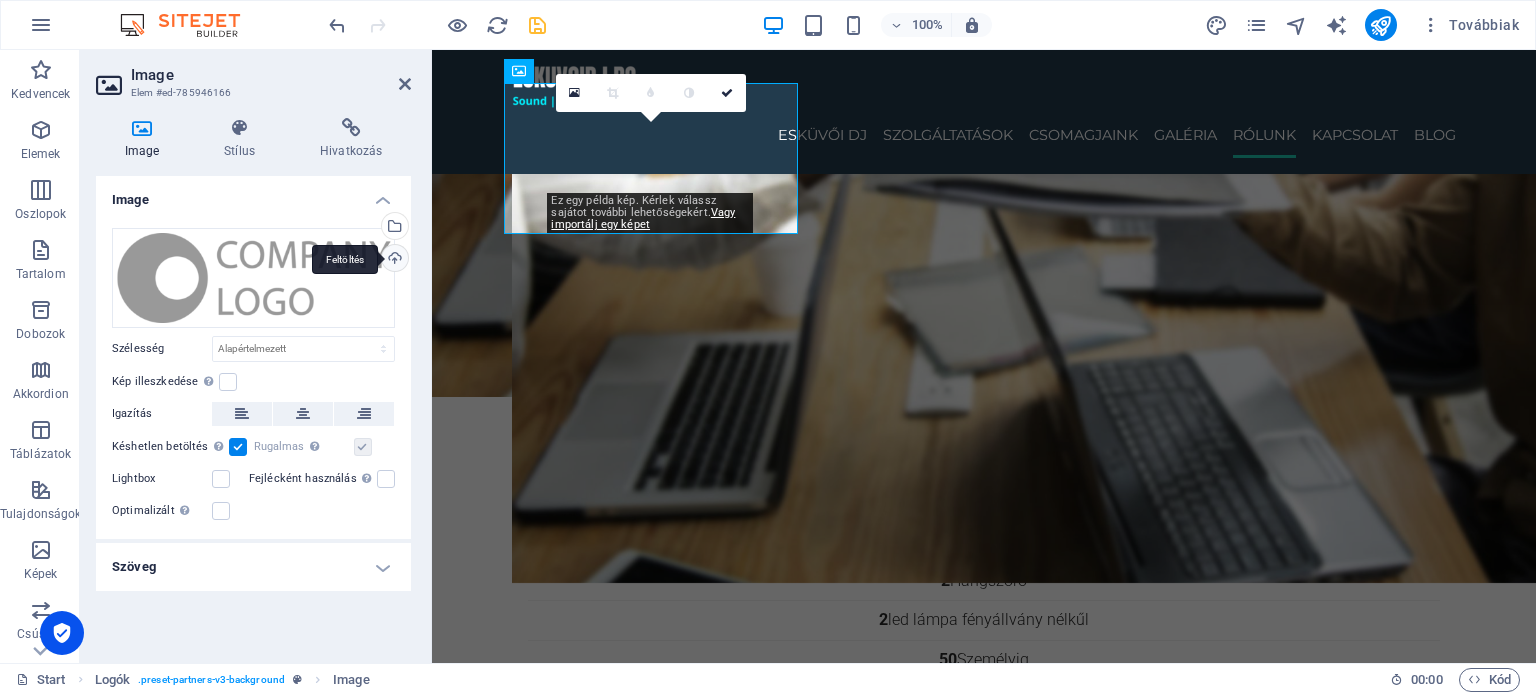 click on "Feltöltés" at bounding box center (393, 260) 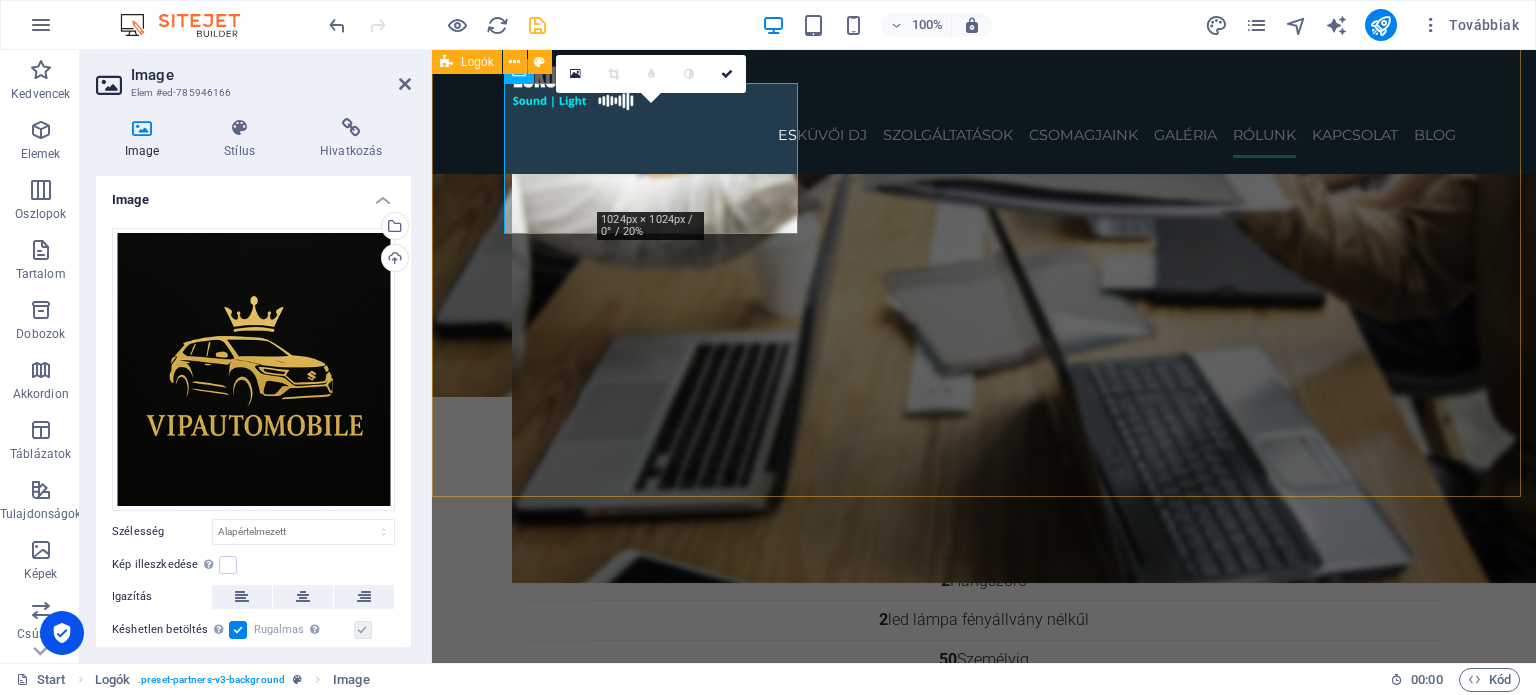 click on "PArtnereink" at bounding box center (984, 5192) 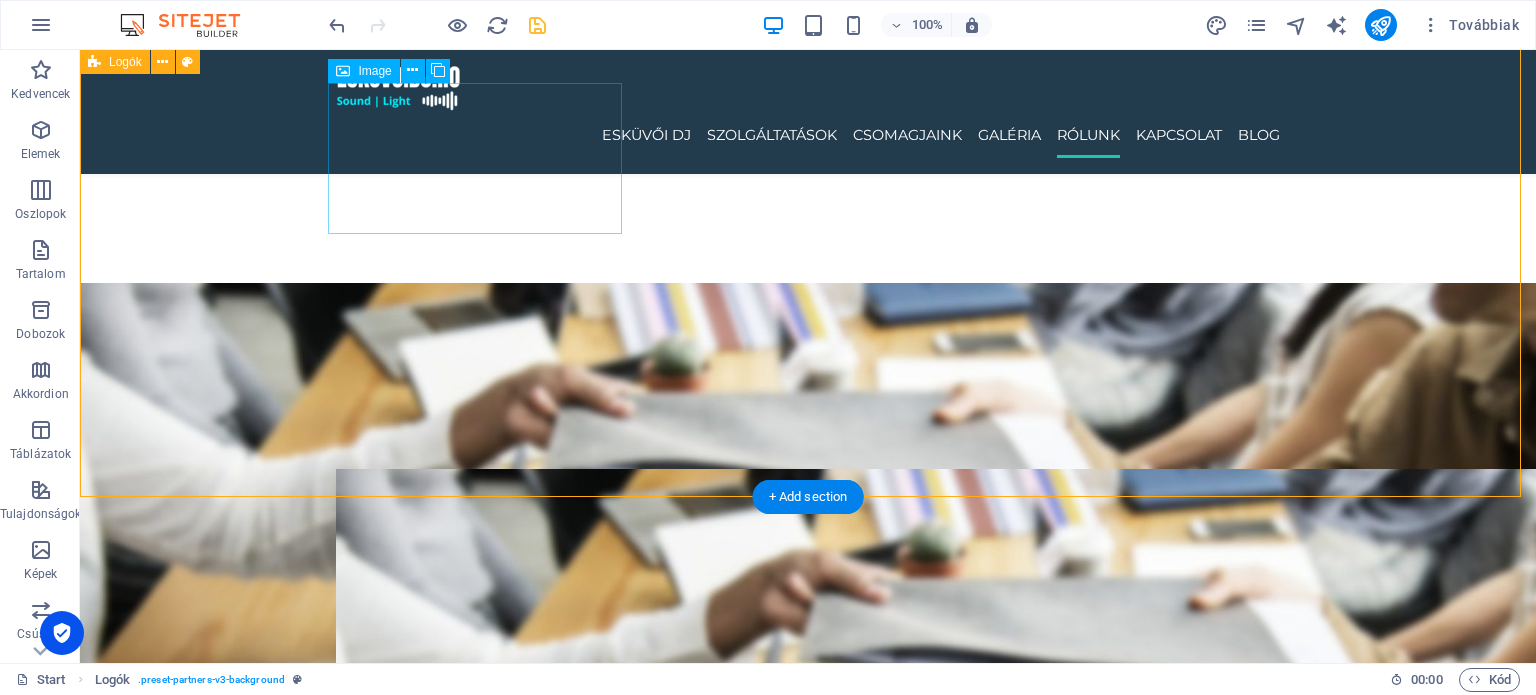 click at bounding box center (242, 5293) 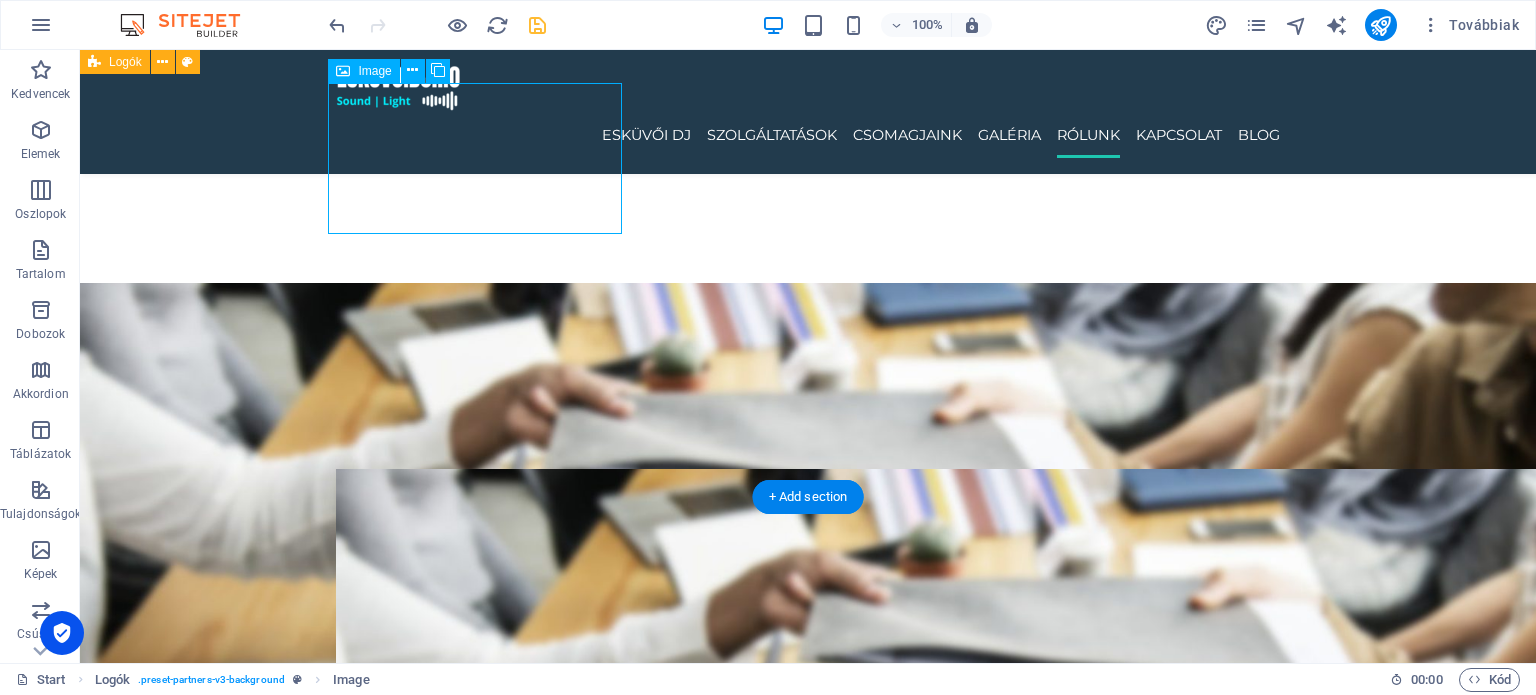 drag, startPoint x: 293, startPoint y: 227, endPoint x: 340, endPoint y: 223, distance: 47.169907 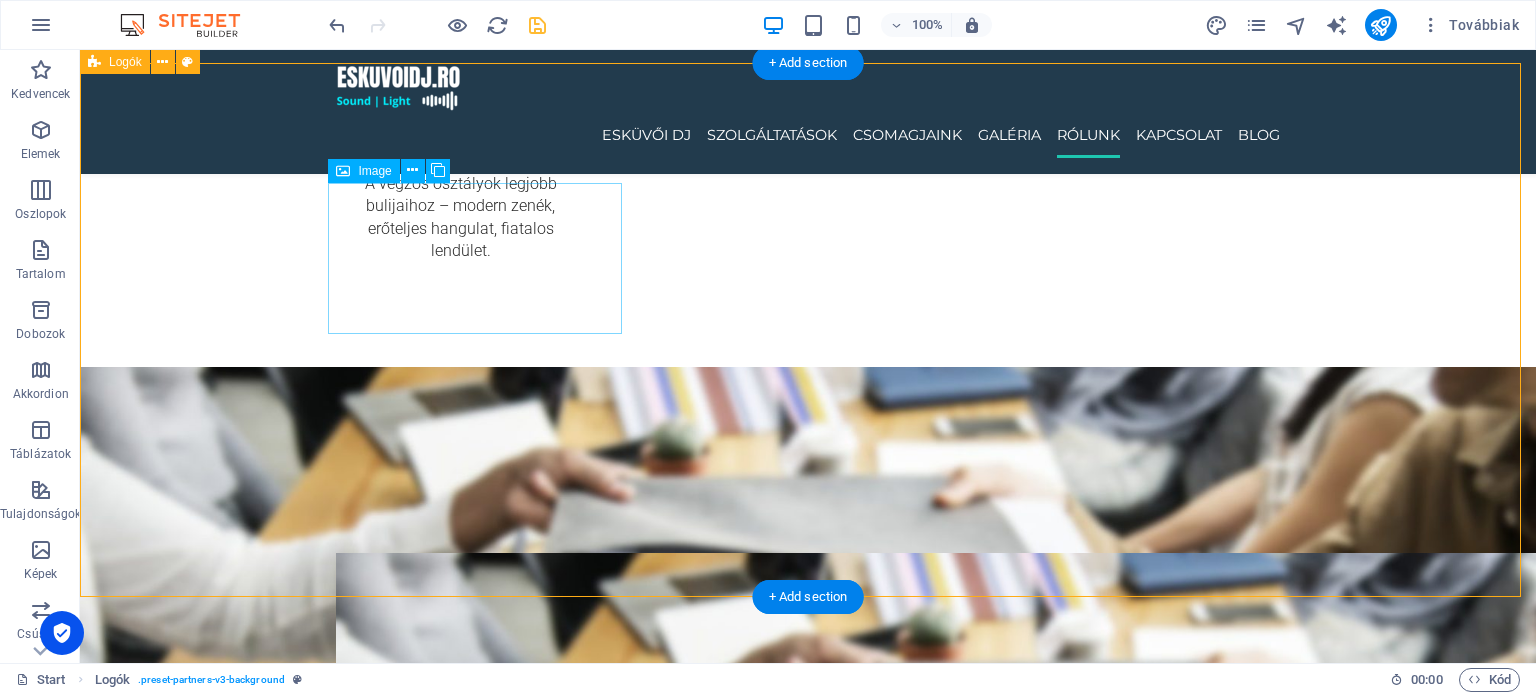 scroll, scrollTop: 4700, scrollLeft: 0, axis: vertical 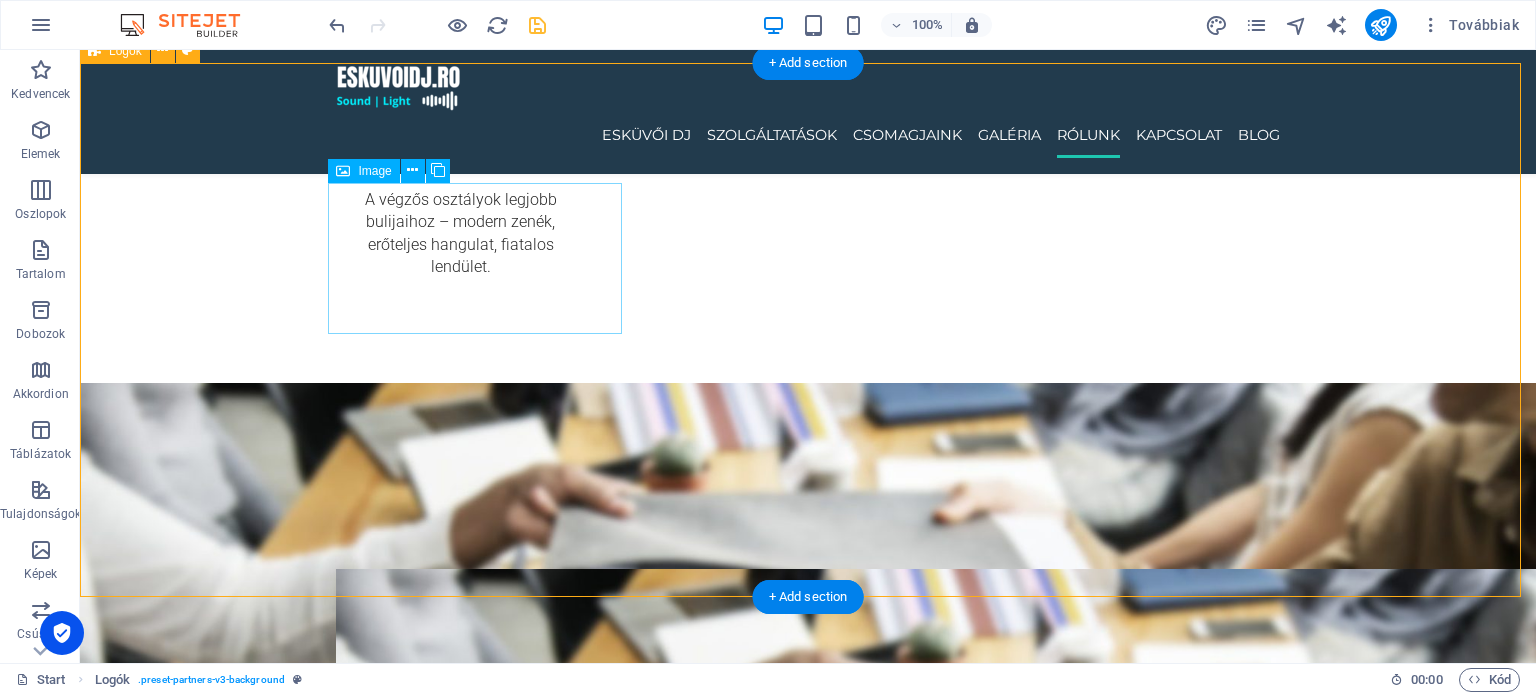 click at bounding box center [242, 5393] 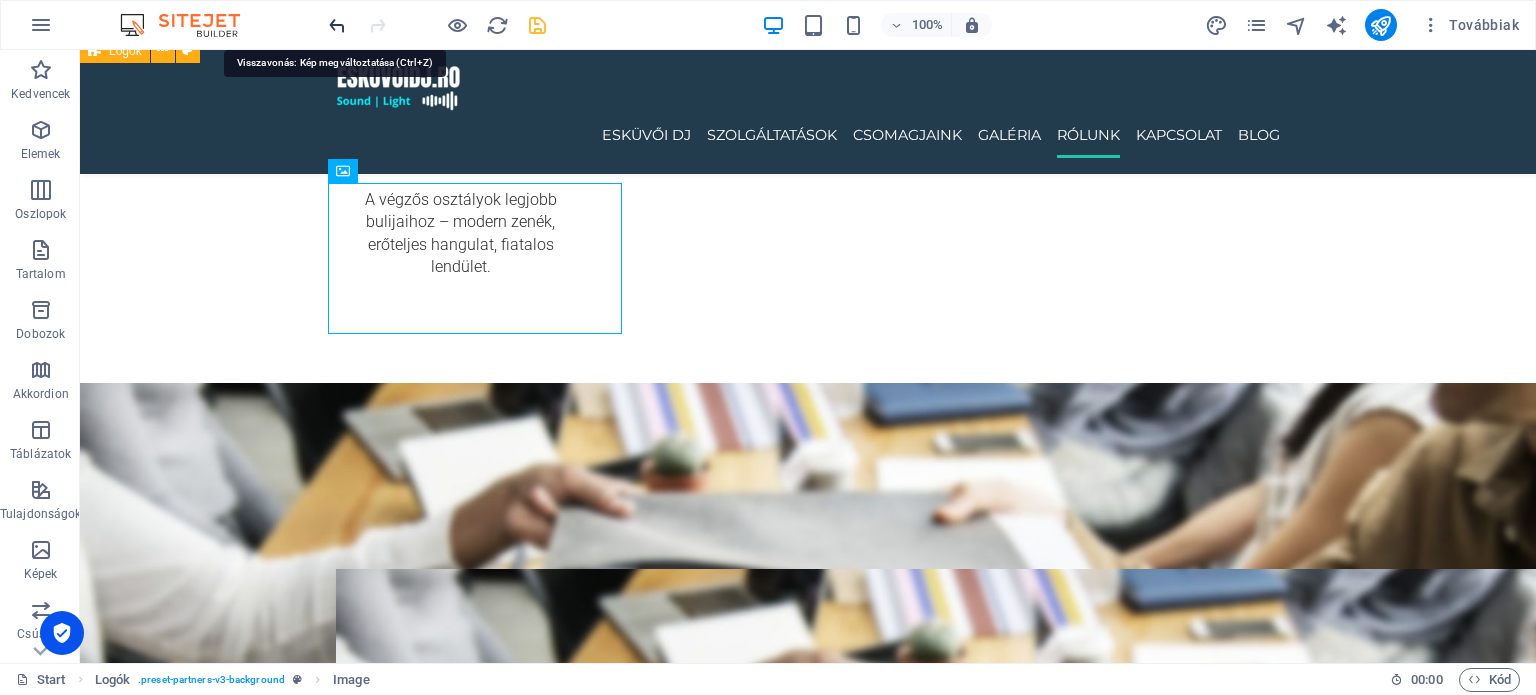 click at bounding box center [337, 25] 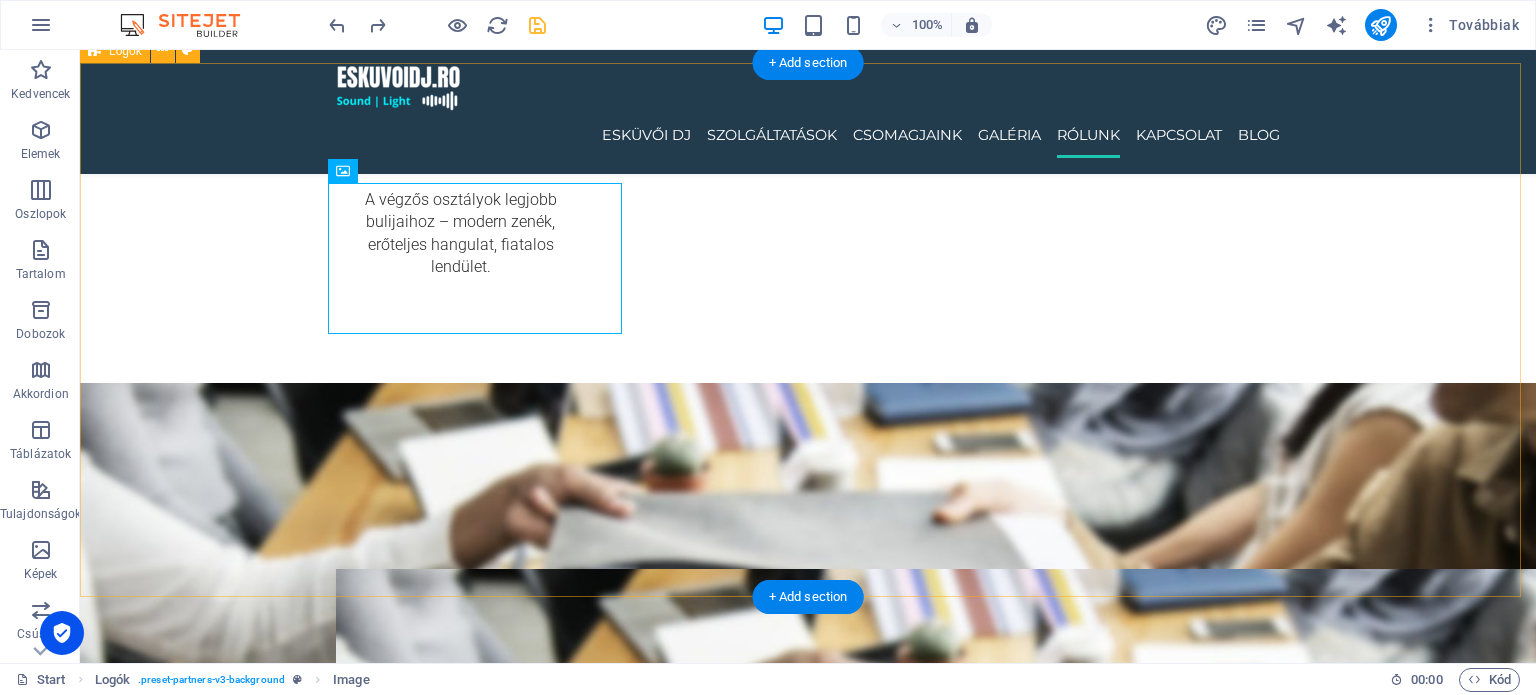 click on "PArtnereink" at bounding box center [808, 5791] 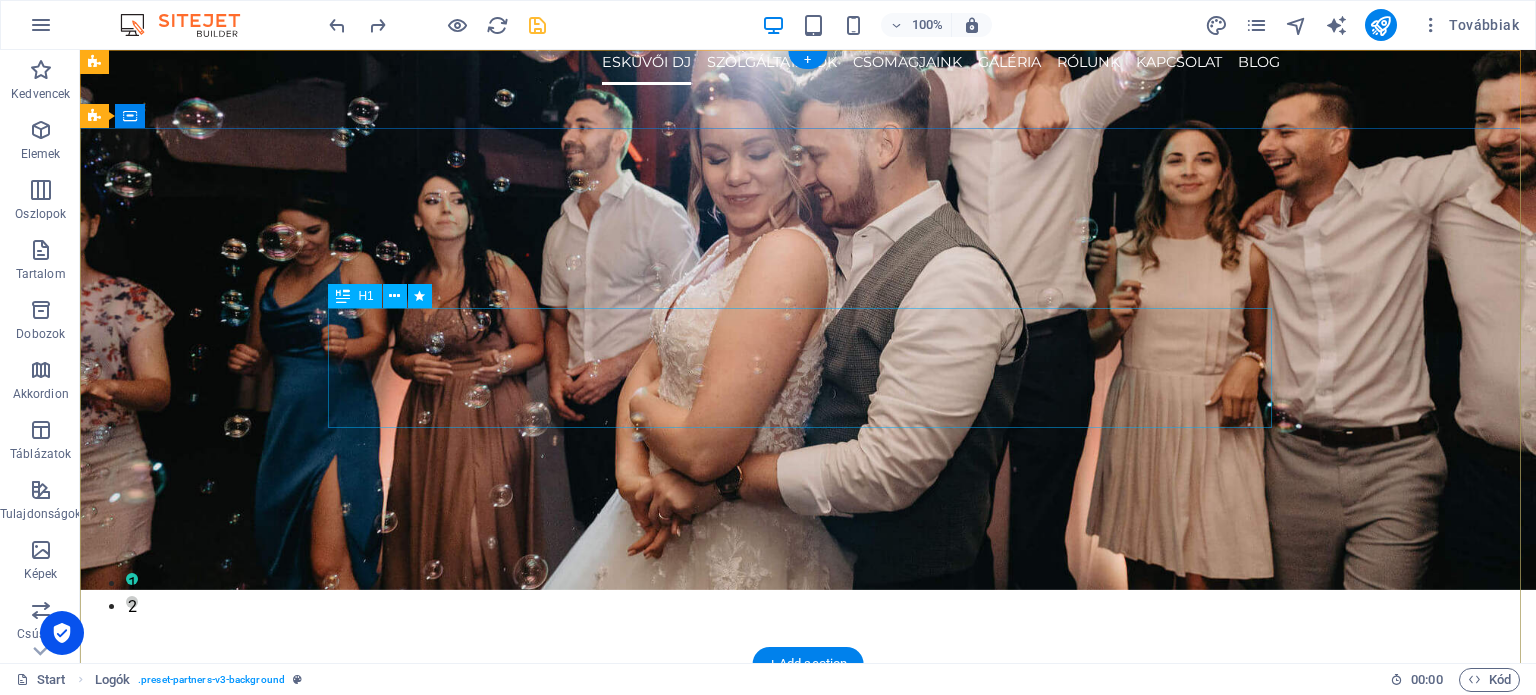 scroll, scrollTop: 0, scrollLeft: 0, axis: both 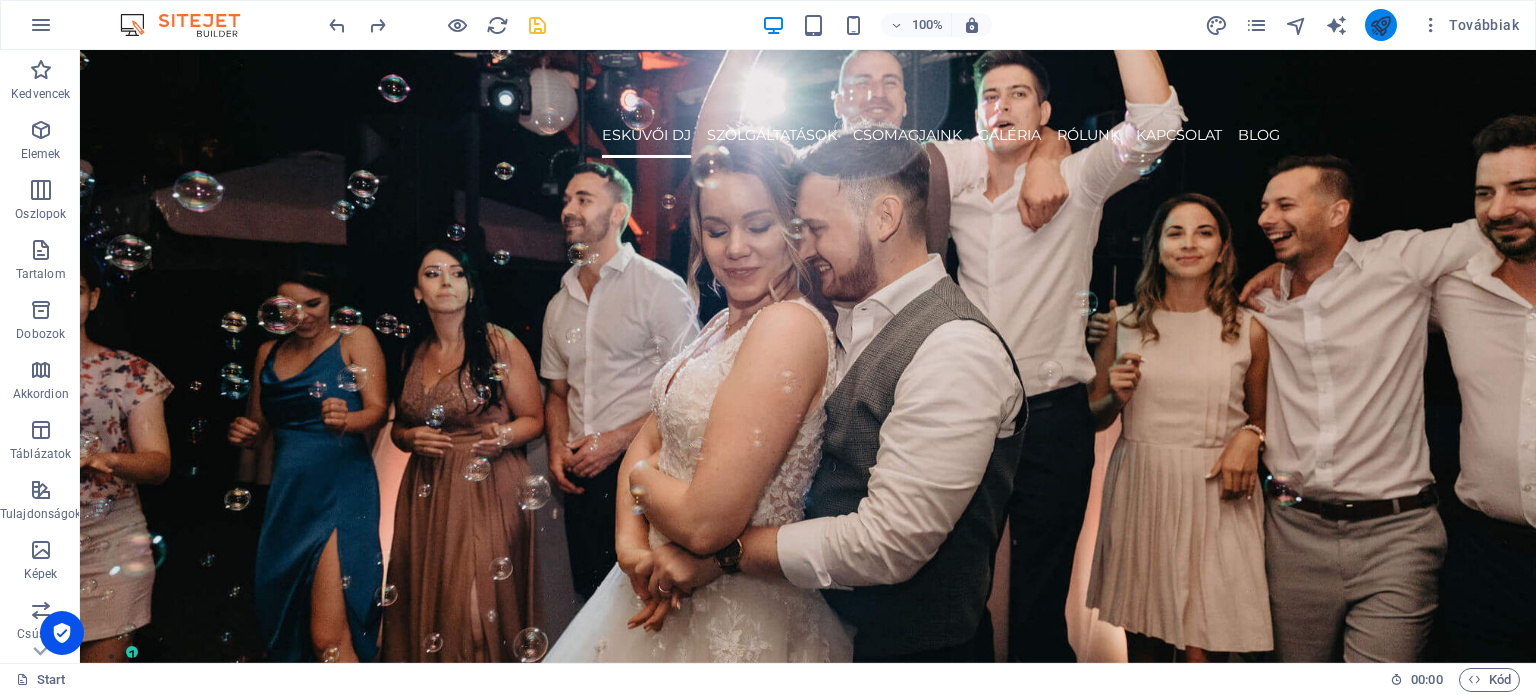 click at bounding box center (1380, 25) 